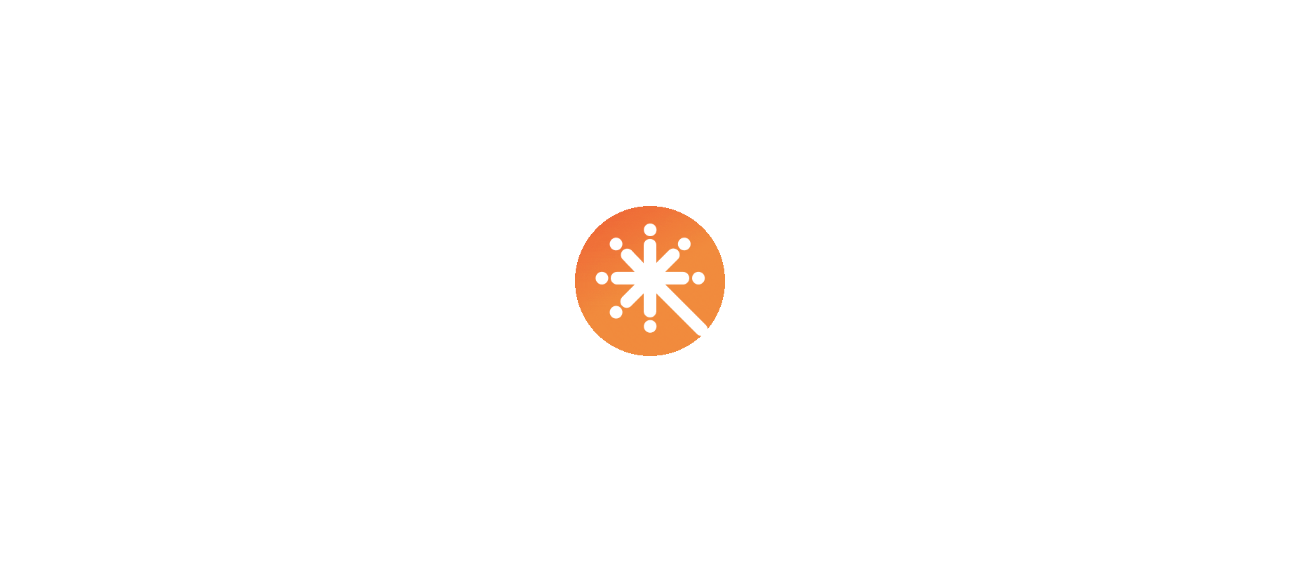 scroll, scrollTop: 0, scrollLeft: 0, axis: both 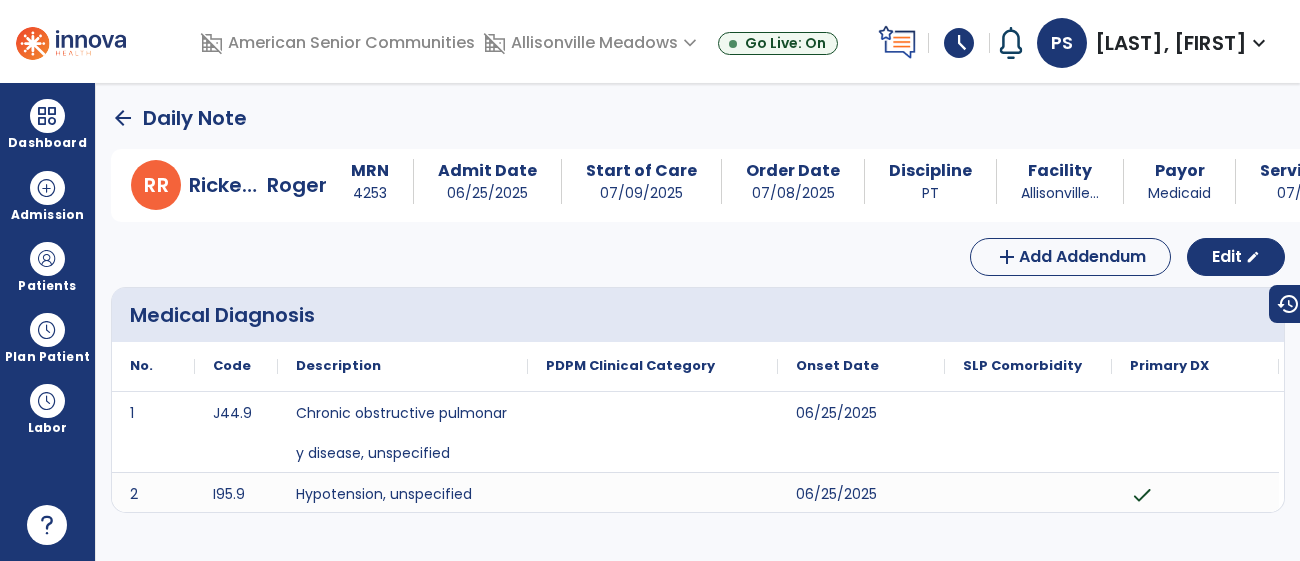 click on "arrow_back" 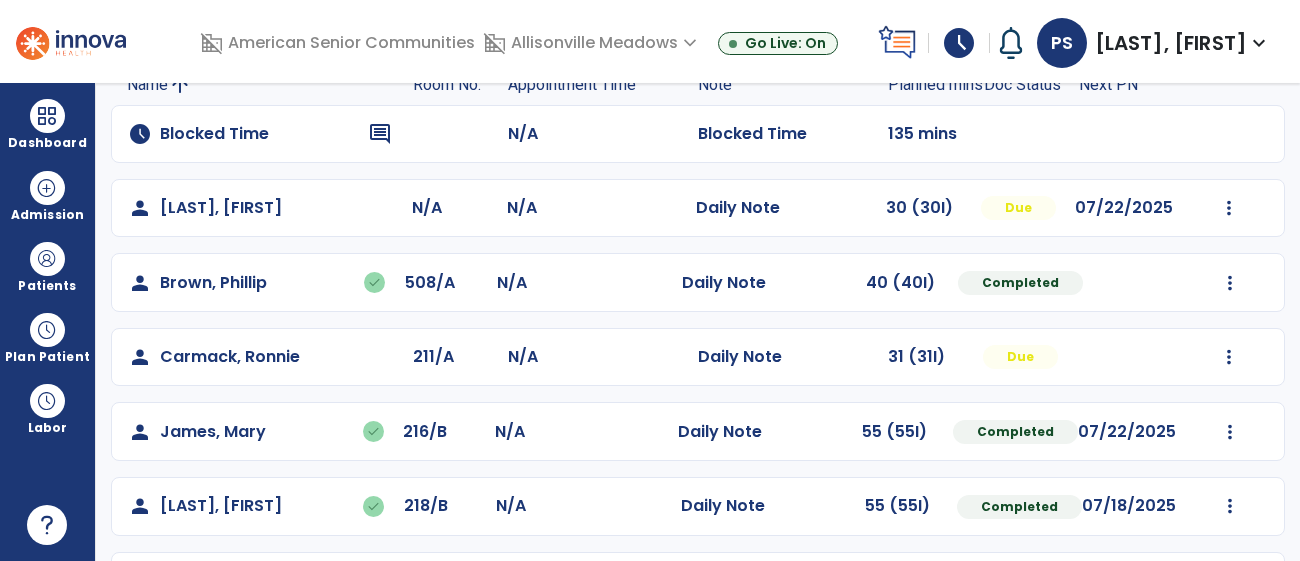 scroll, scrollTop: 157, scrollLeft: 0, axis: vertical 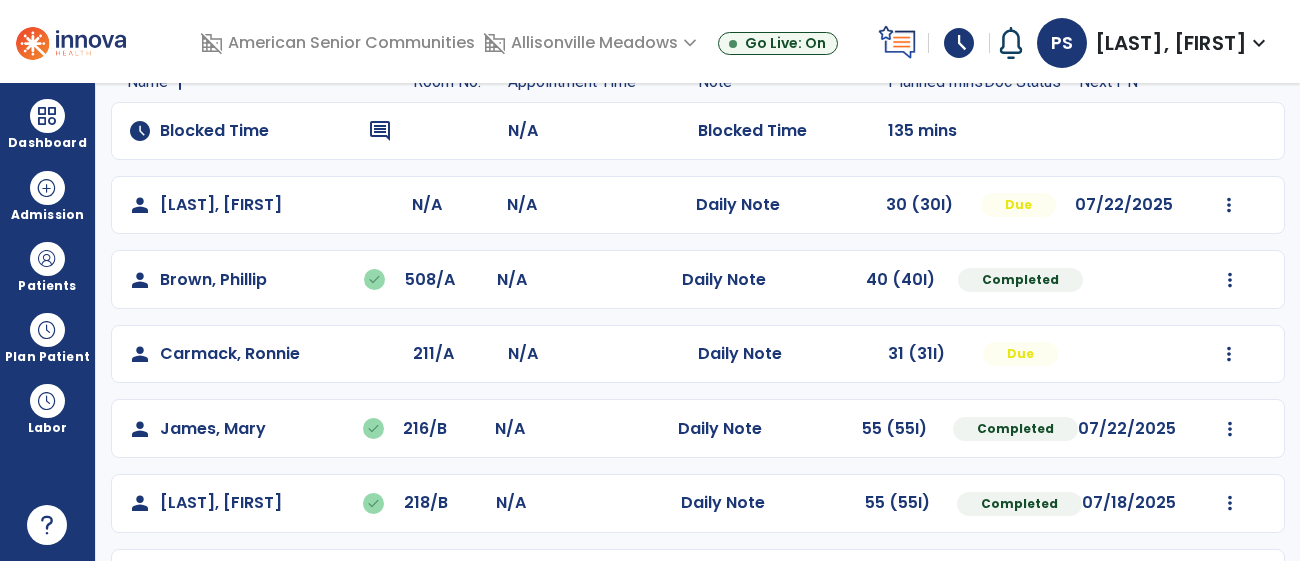 click on "Mark Visit As Complete   Reset Note   Open Document   G + C Mins" 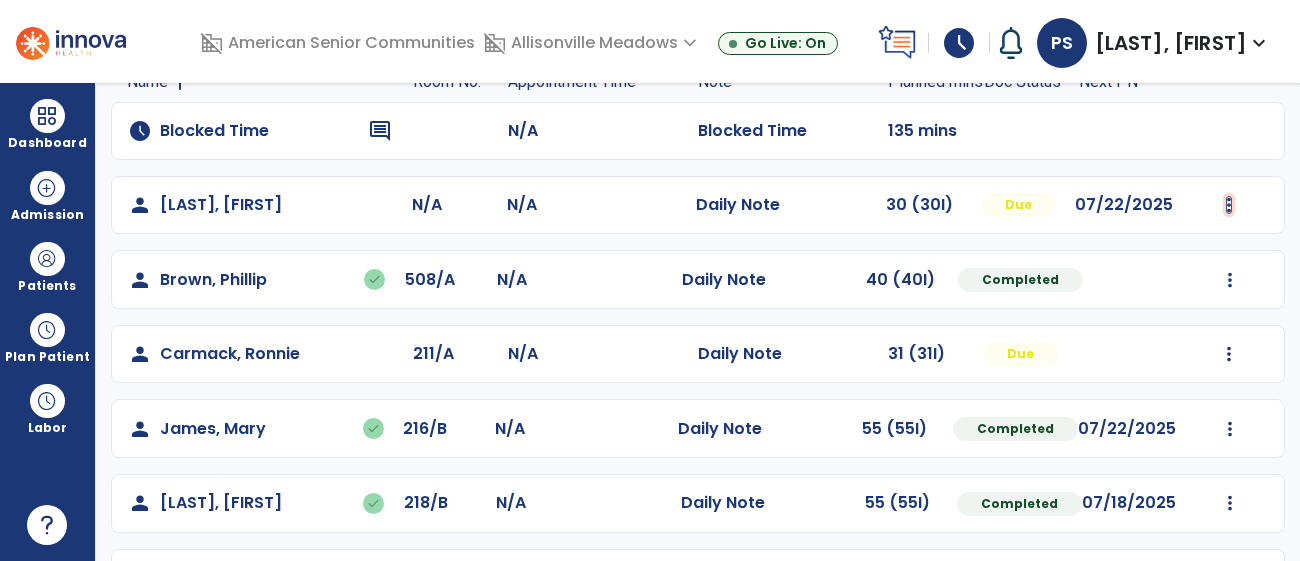 click at bounding box center (1229, 205) 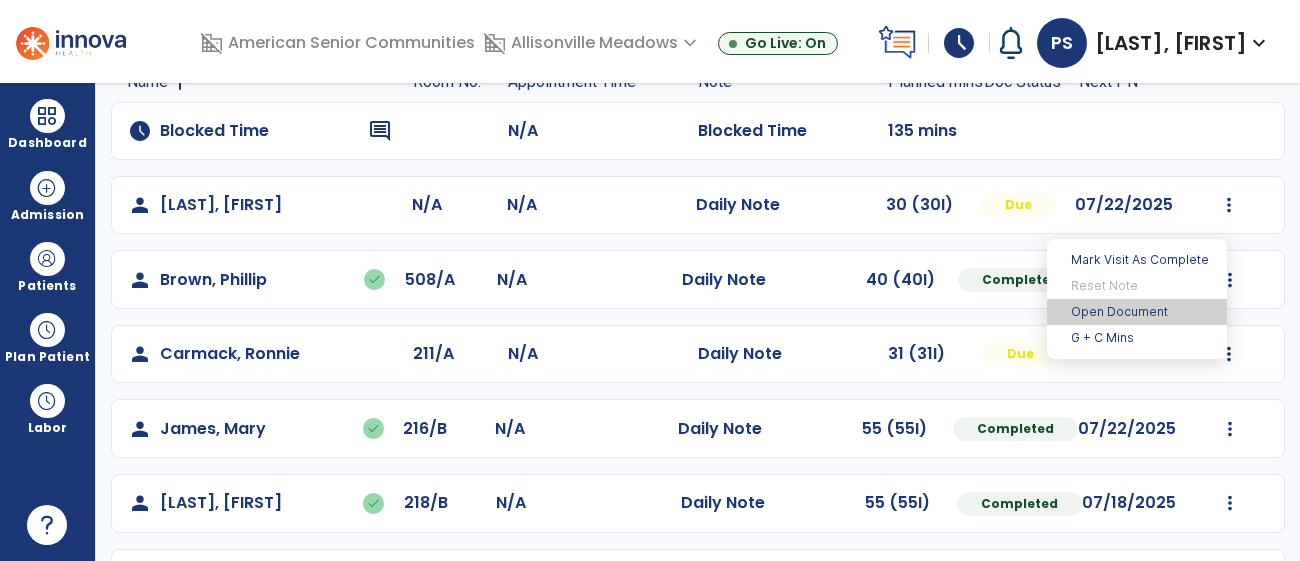 click on "Open Document" at bounding box center (1137, 312) 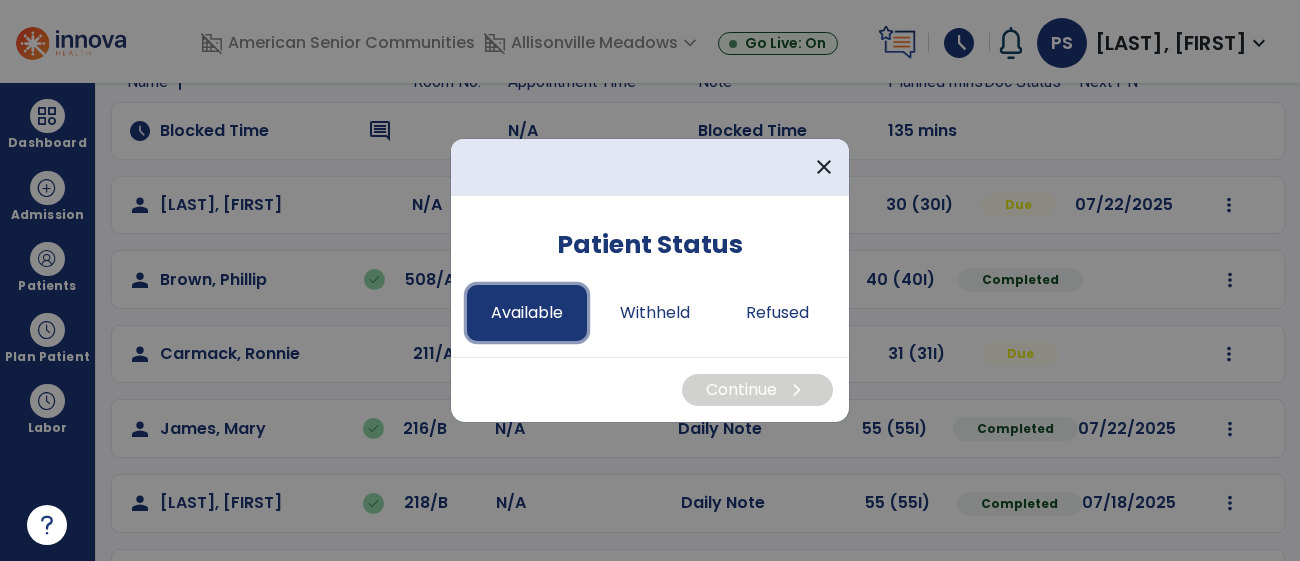 click on "Available" at bounding box center (527, 313) 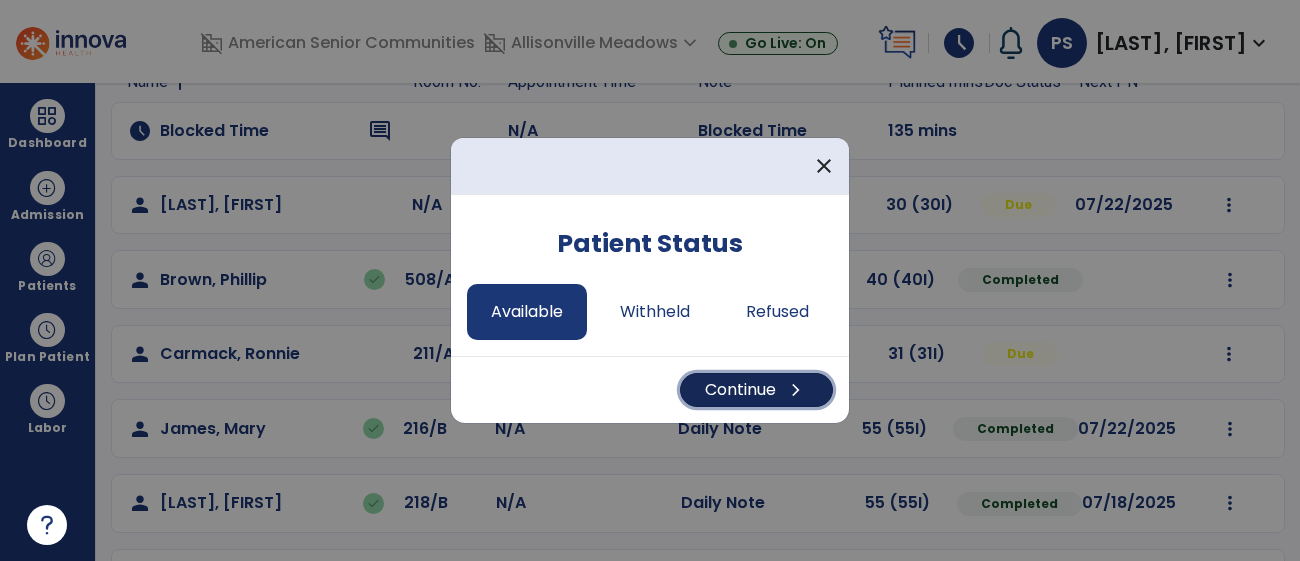 click on "Continue   chevron_right" at bounding box center [756, 390] 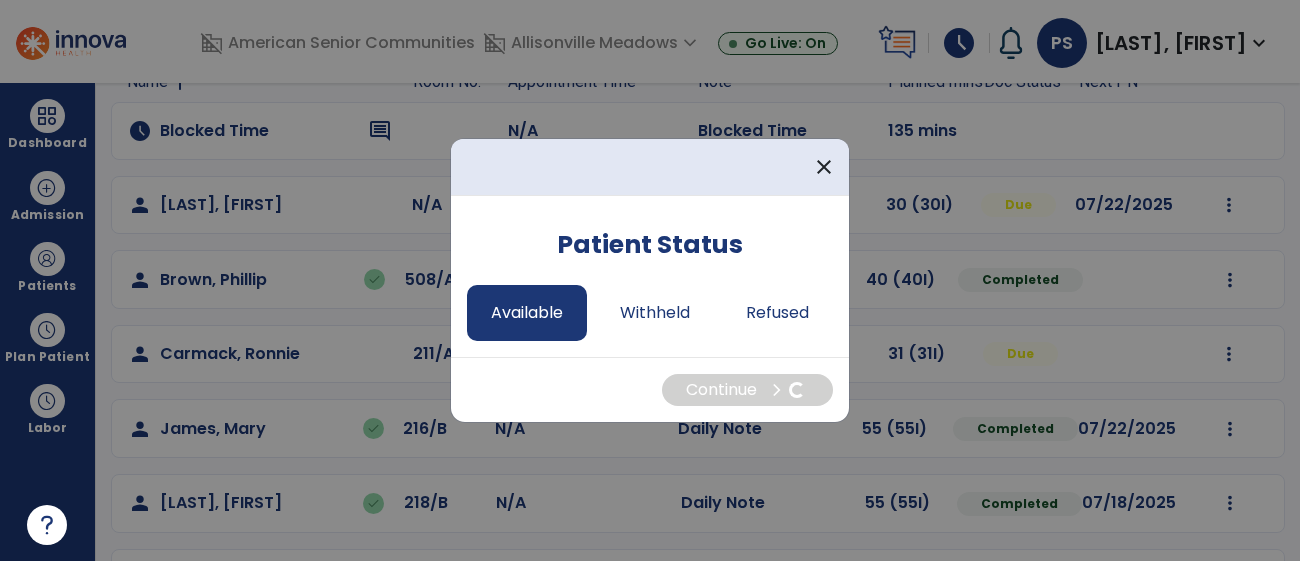 select on "*" 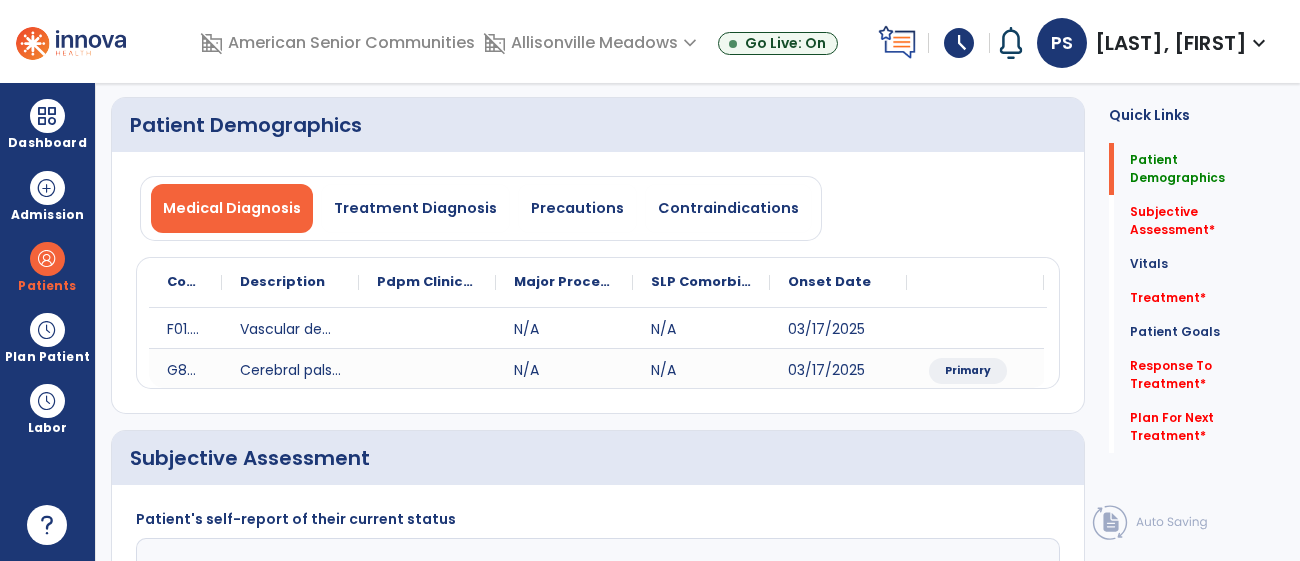 click on "Subjective Assessment   *  Subjective Assessment   *" 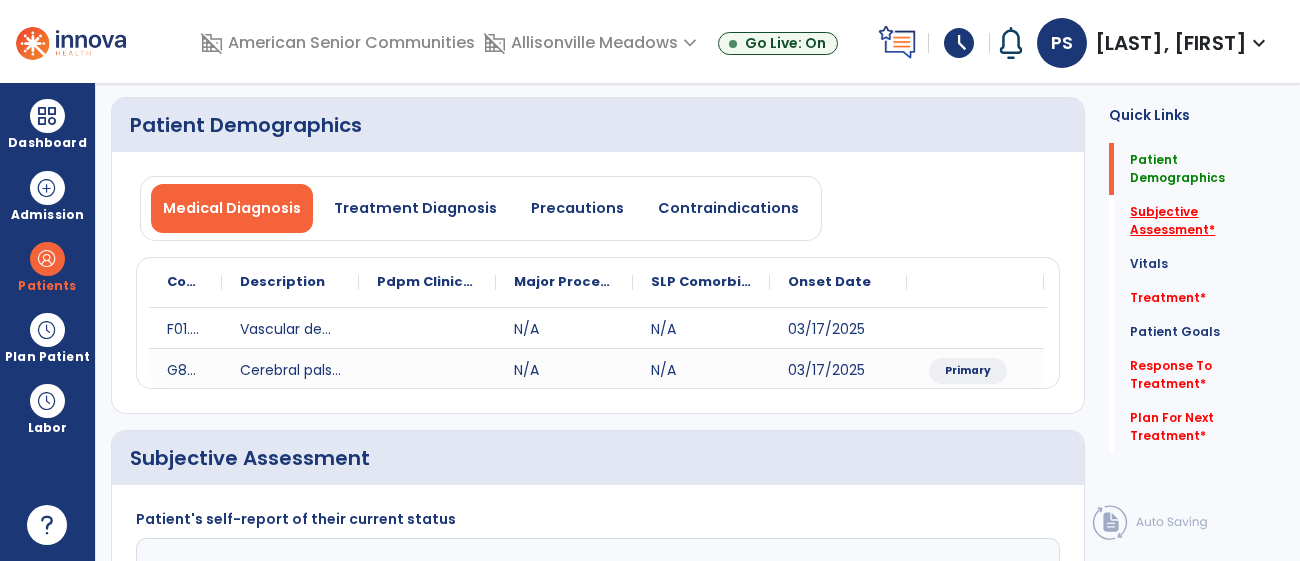 click on "Subjective Assessment   *" 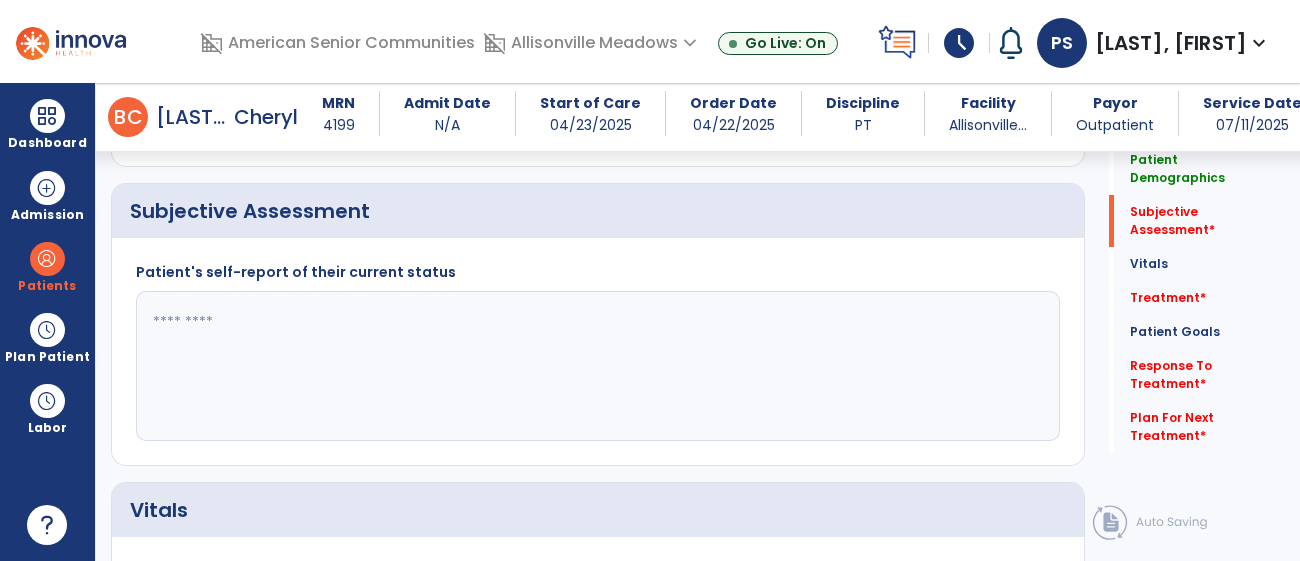 scroll, scrollTop: 405, scrollLeft: 0, axis: vertical 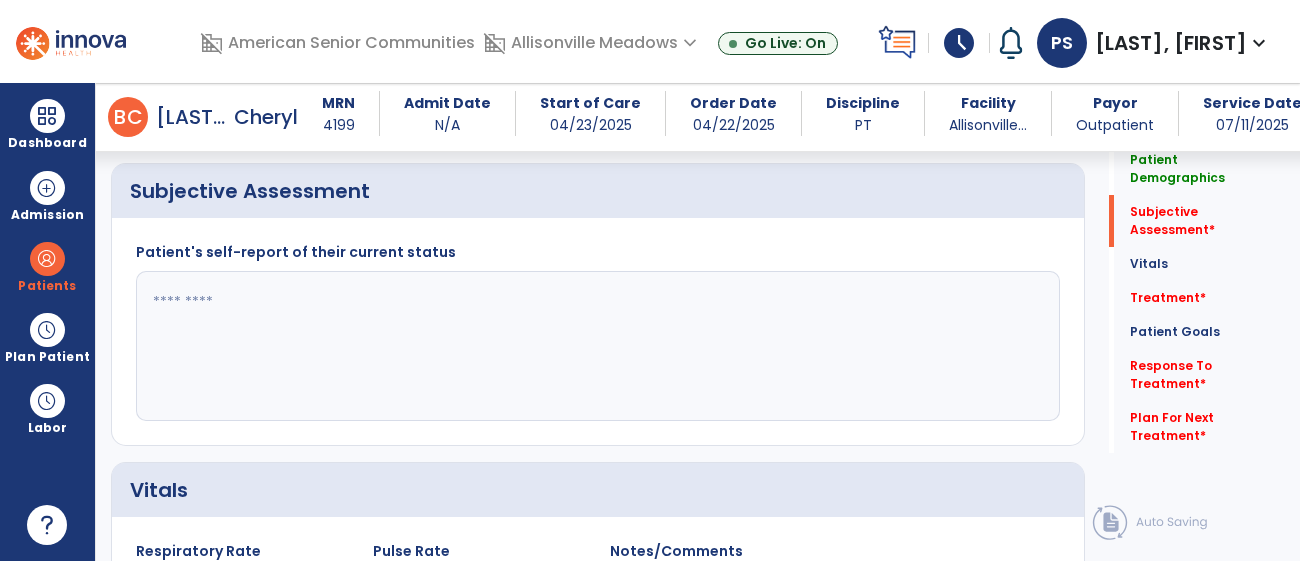 click on "Patient's self-report of their current status" 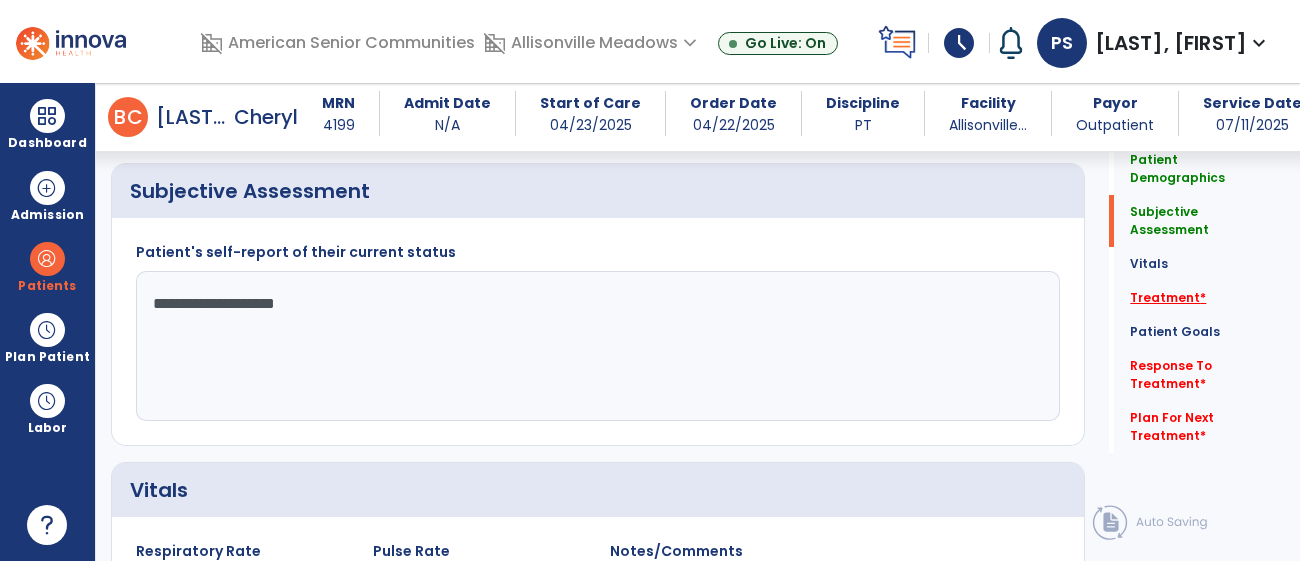 type on "**********" 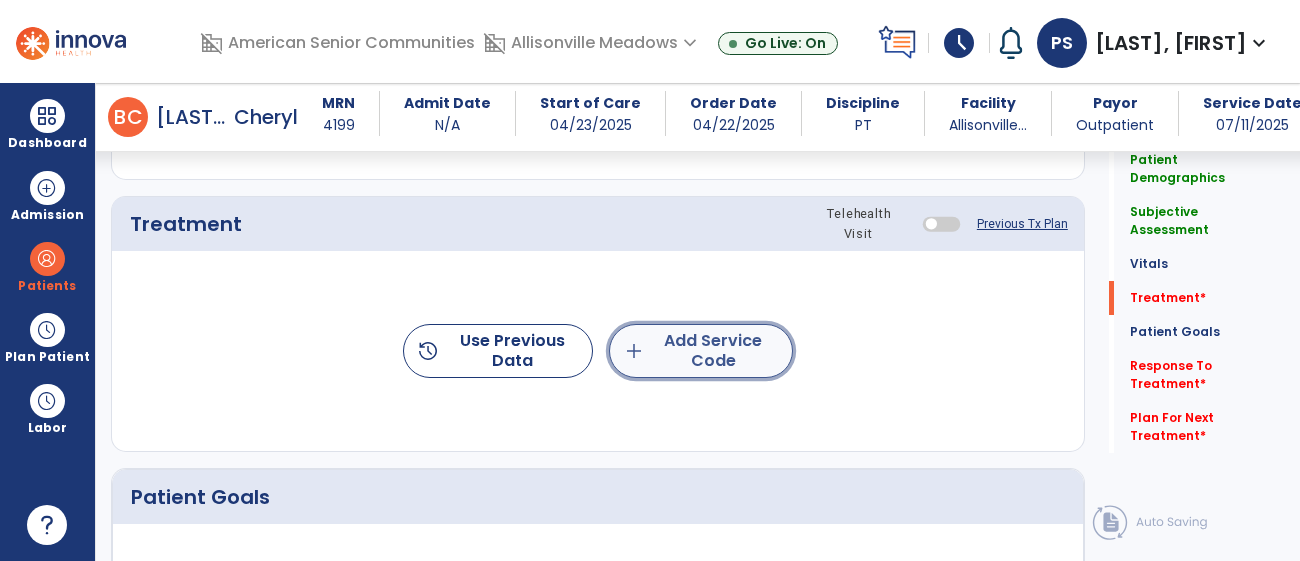 click on "add  Add Service Code" 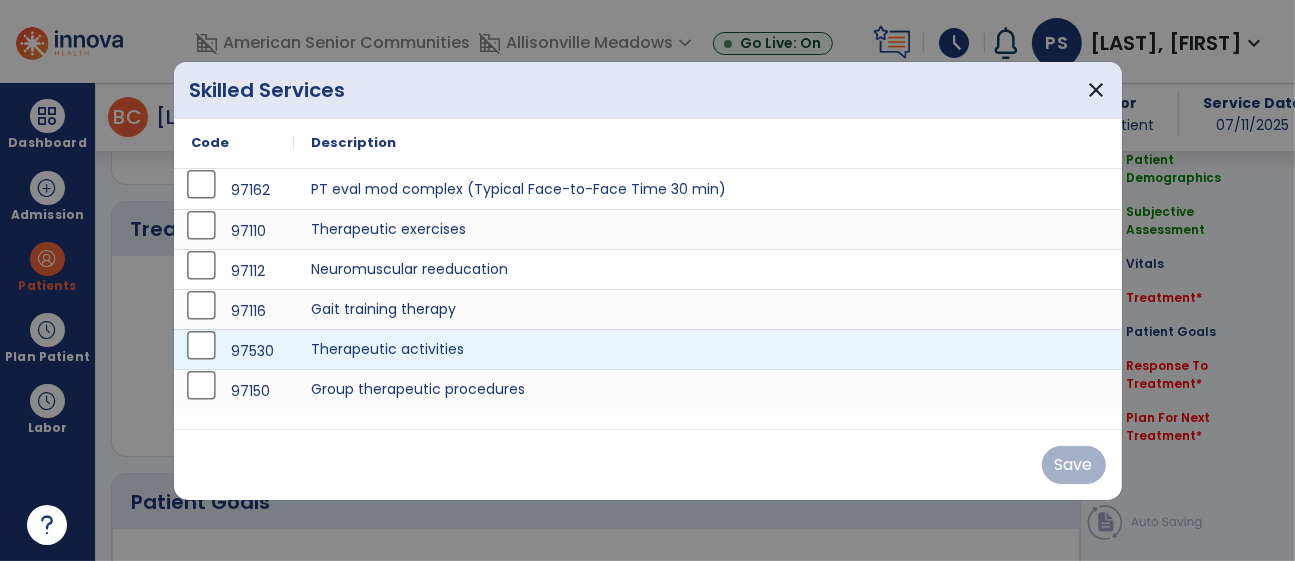 scroll, scrollTop: 1093, scrollLeft: 0, axis: vertical 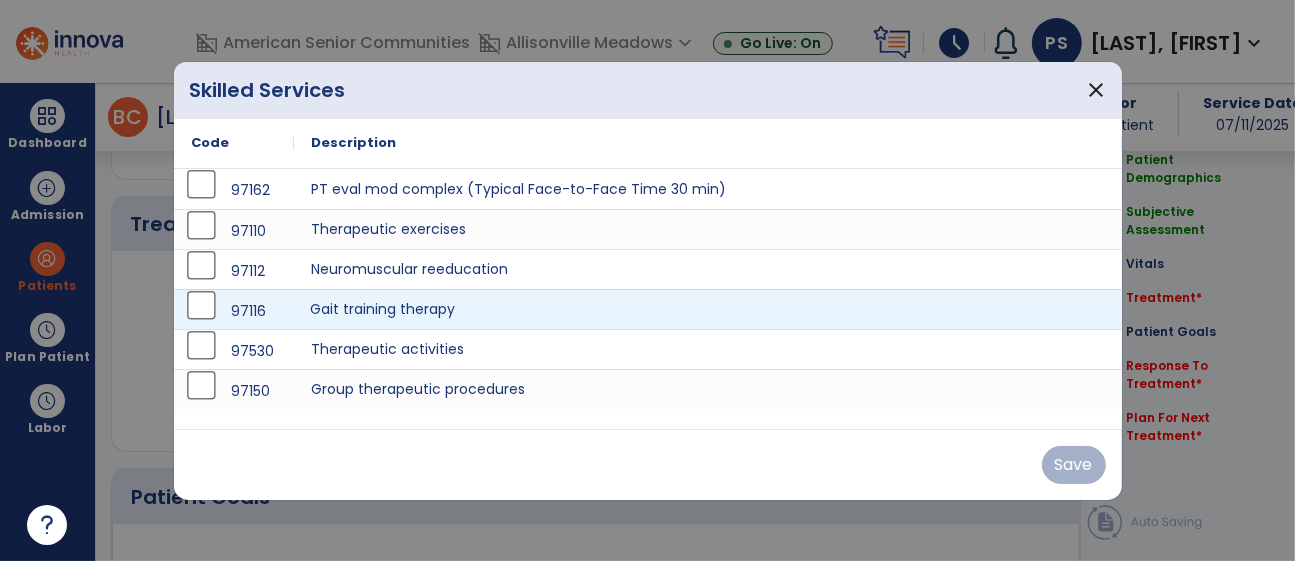 click on "Gait training therapy" at bounding box center [708, 309] 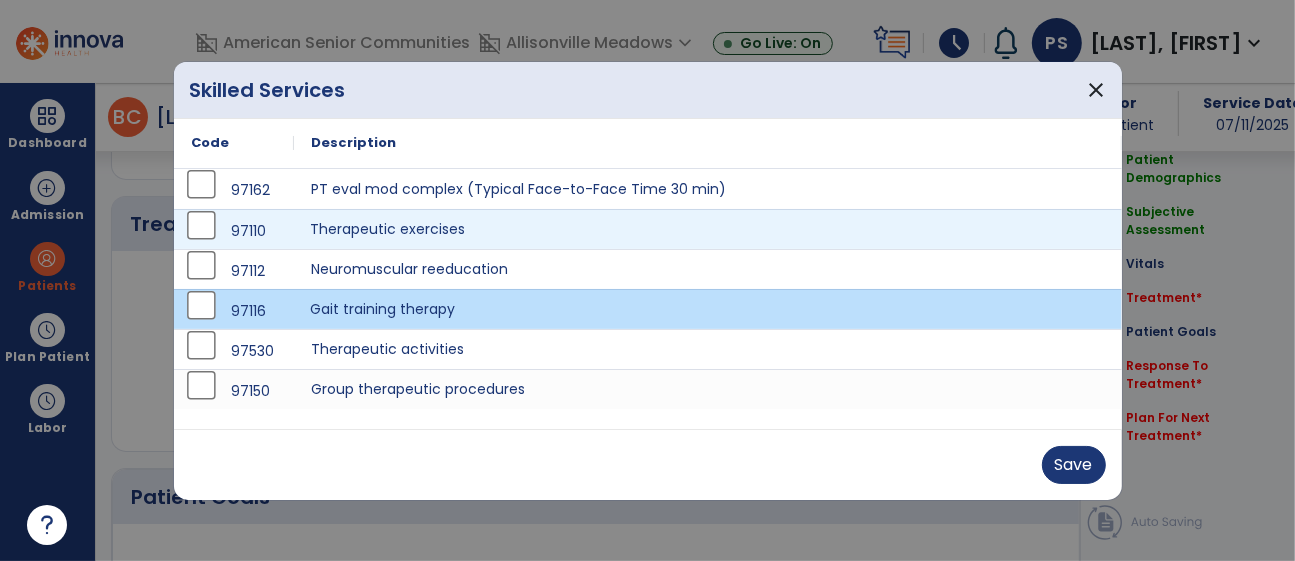 click on "Therapeutic exercises" at bounding box center (708, 229) 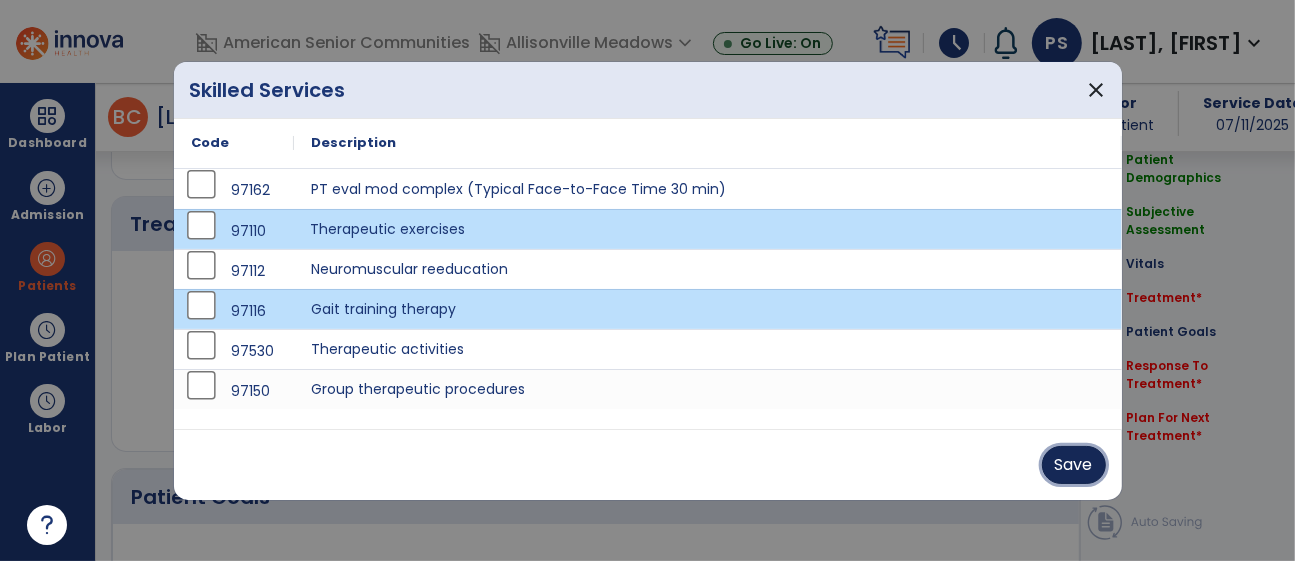 click on "Save" at bounding box center (1074, 465) 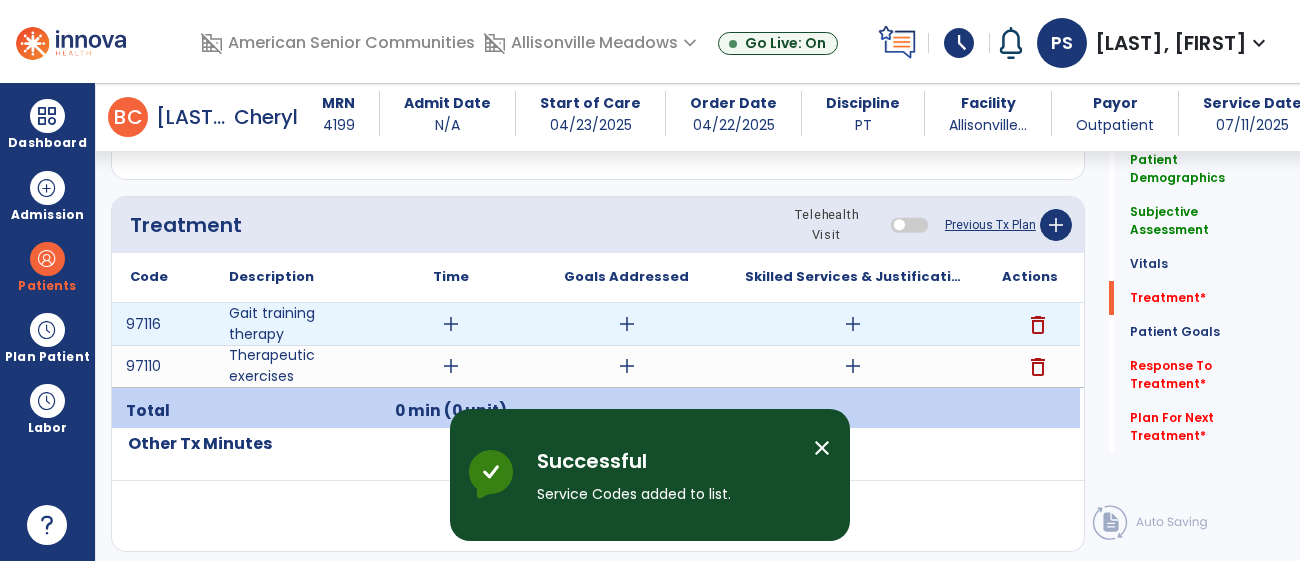 click on "add" at bounding box center (451, 324) 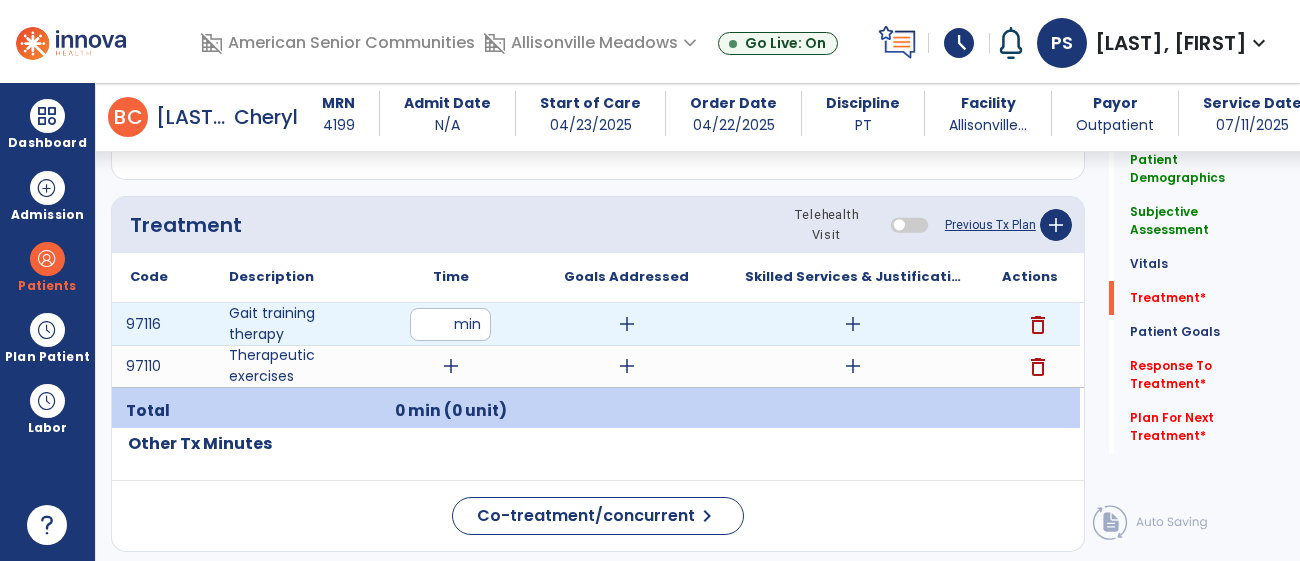 type on "**" 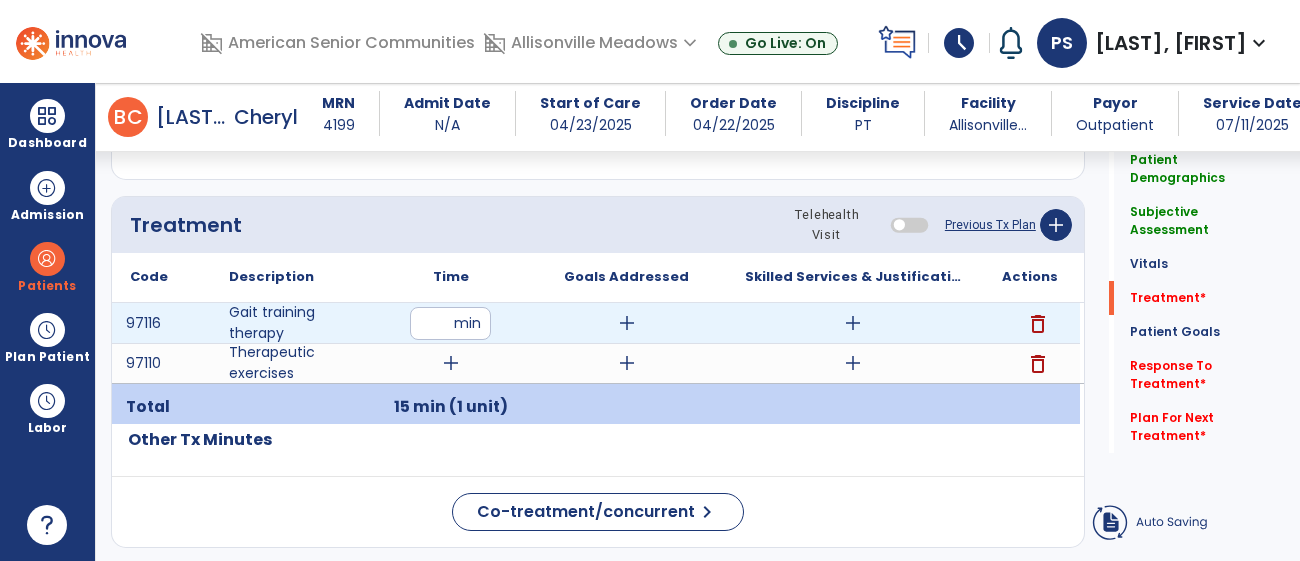 click on "add" at bounding box center [627, 323] 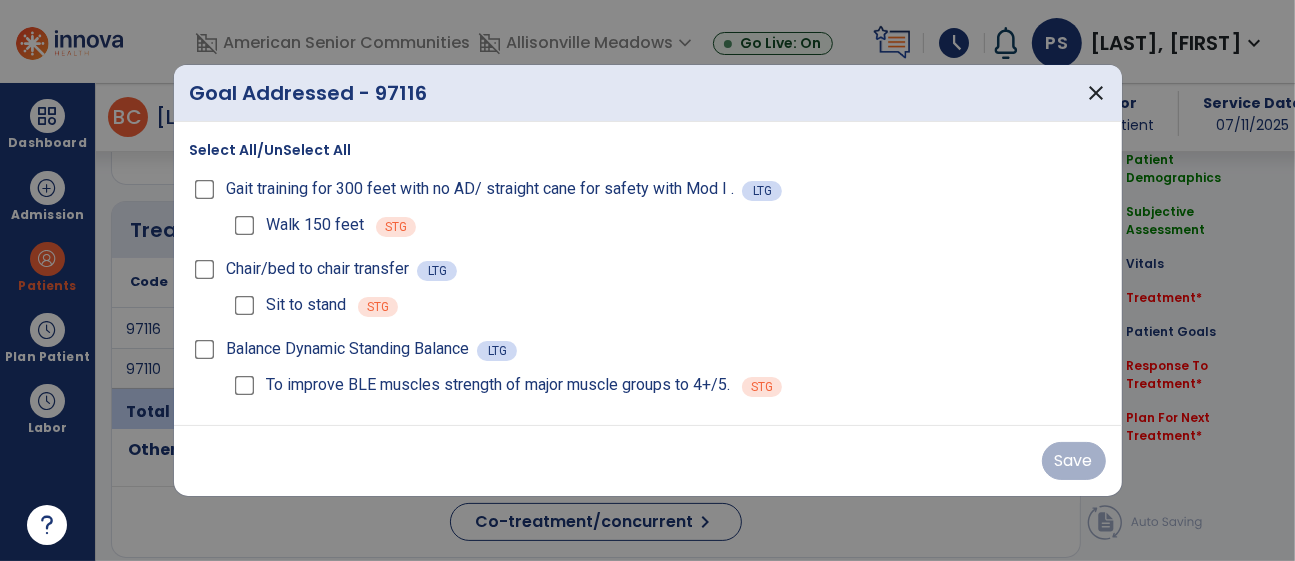 click on "Sit to stand  STG" at bounding box center [668, 305] 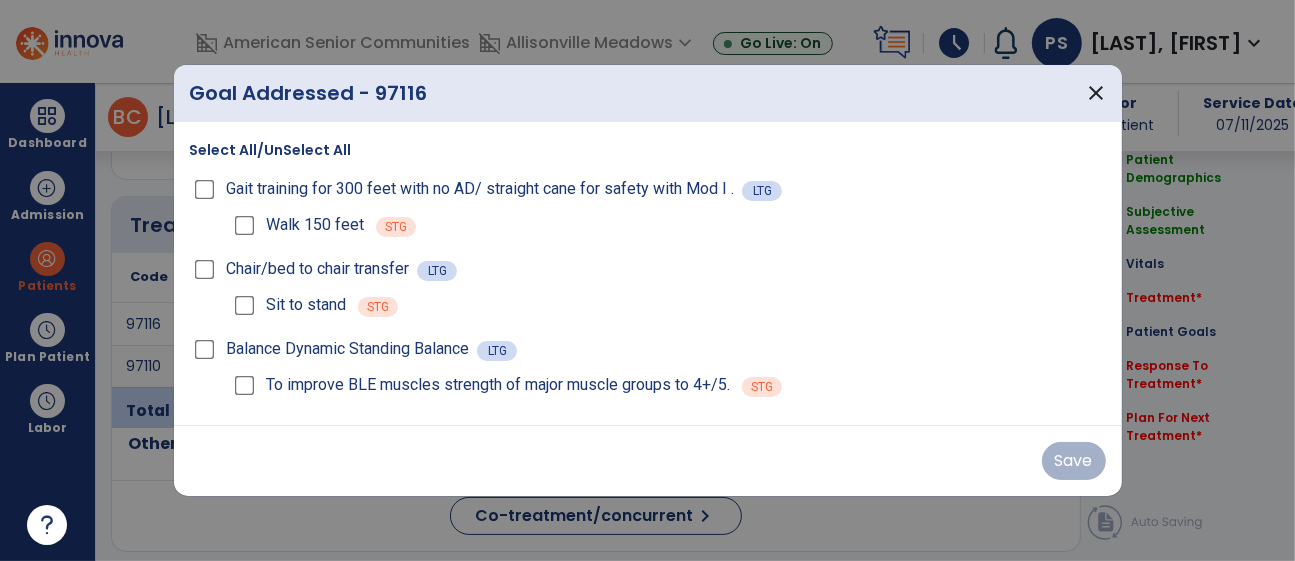 scroll, scrollTop: 1093, scrollLeft: 0, axis: vertical 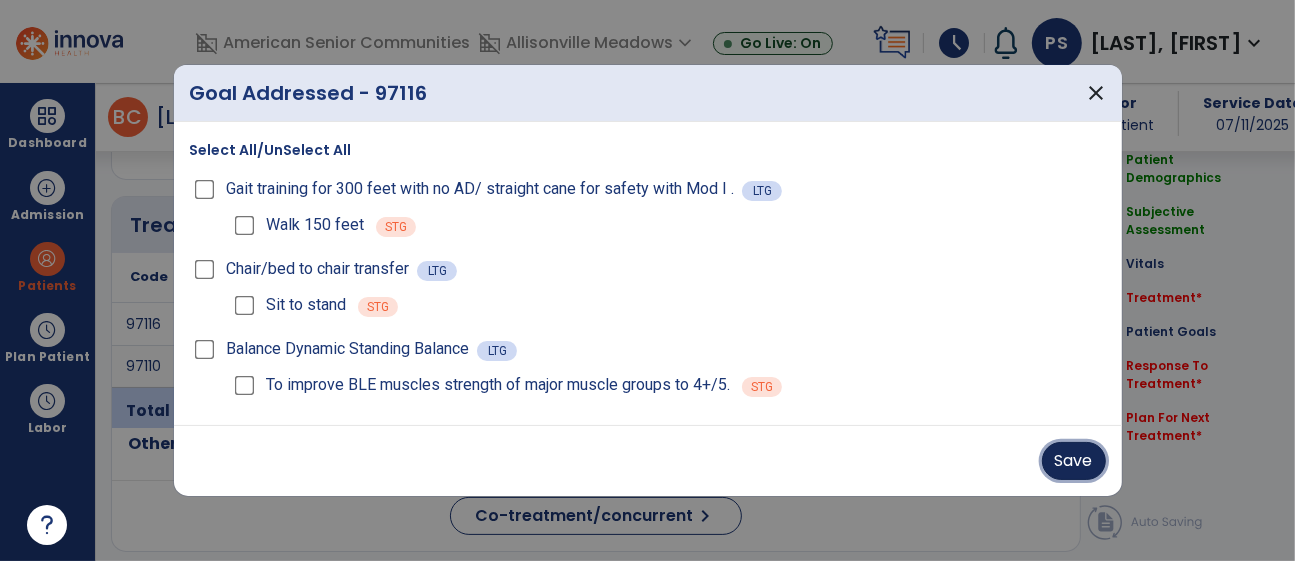 click on "Save" at bounding box center [1074, 461] 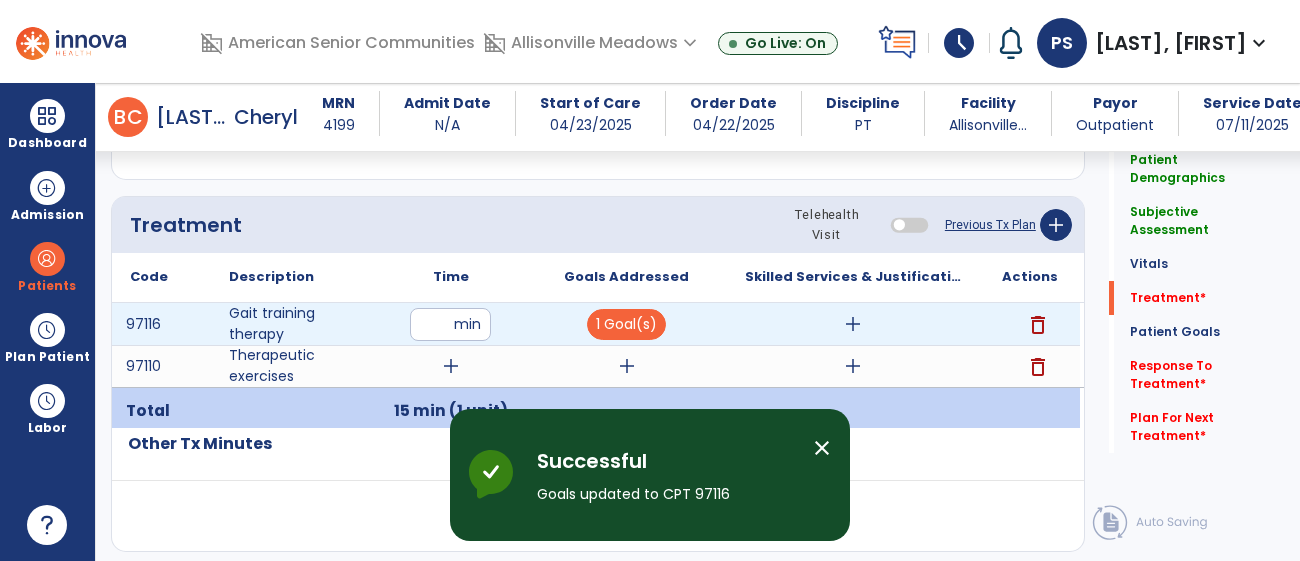 click on "**" at bounding box center (450, 324) 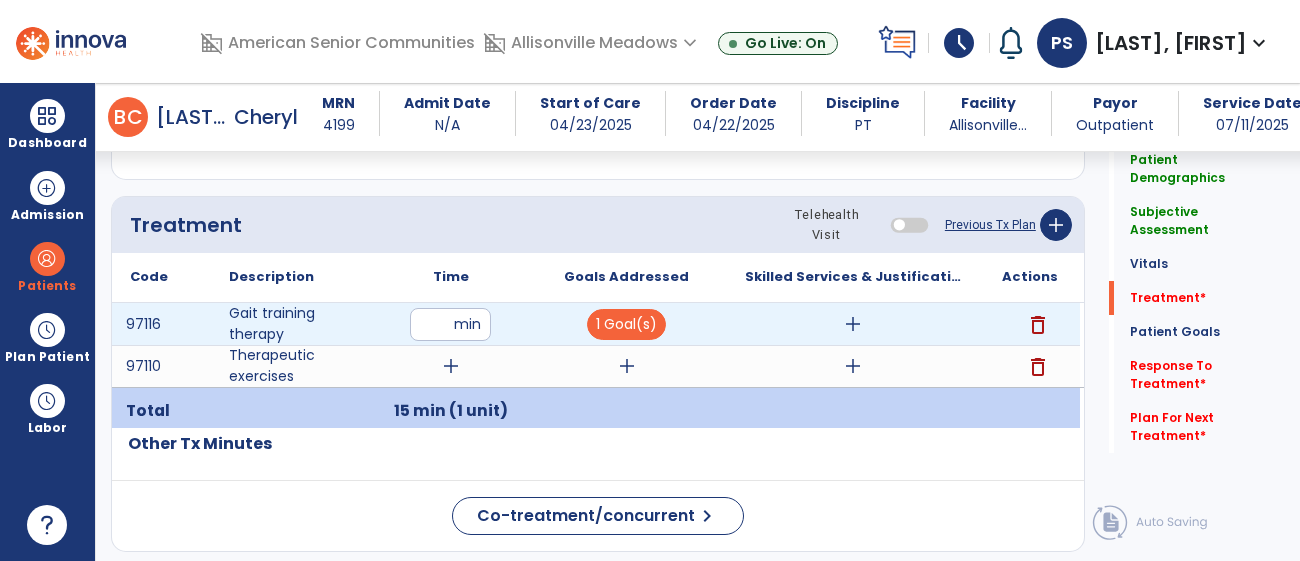 type on "*" 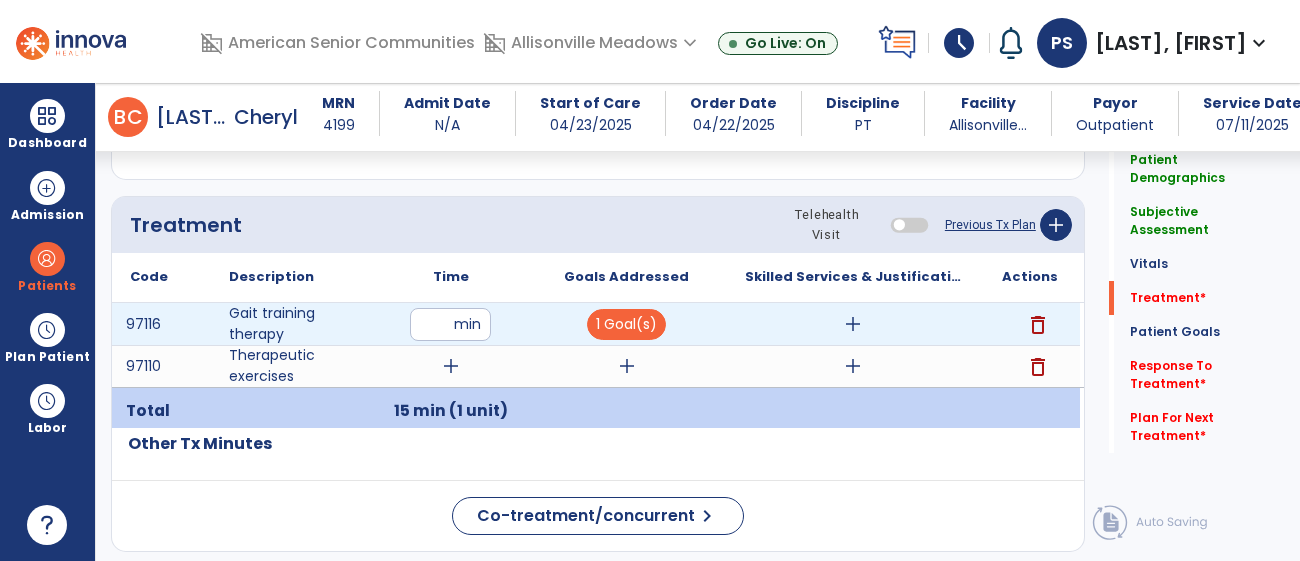 type on "**" 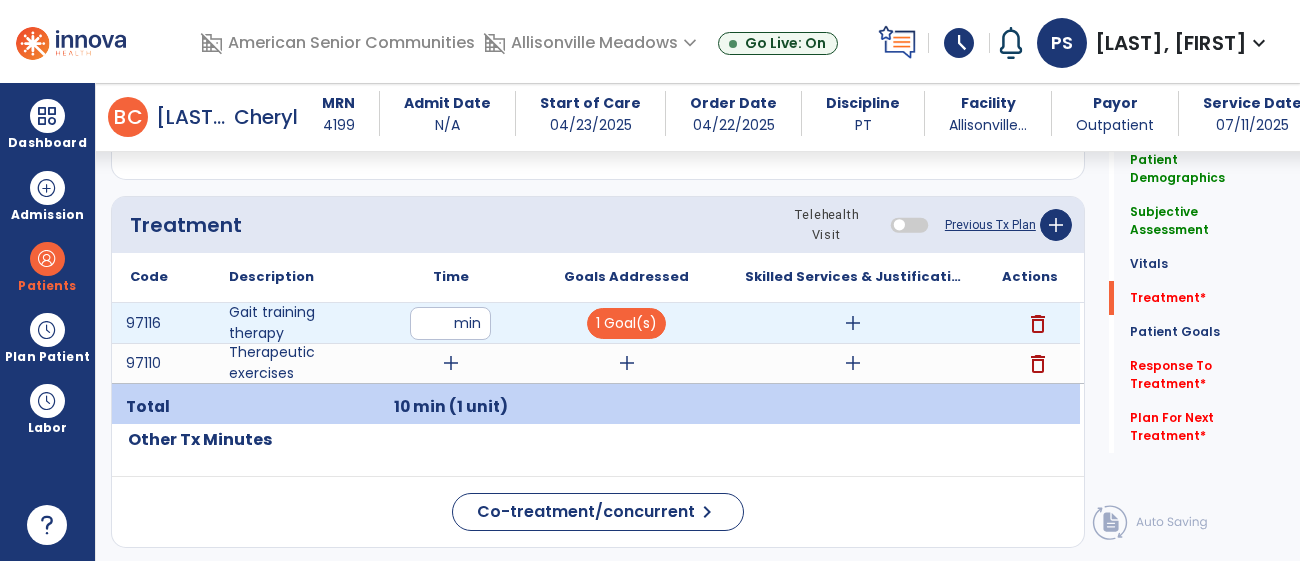 click on "add" at bounding box center (853, 323) 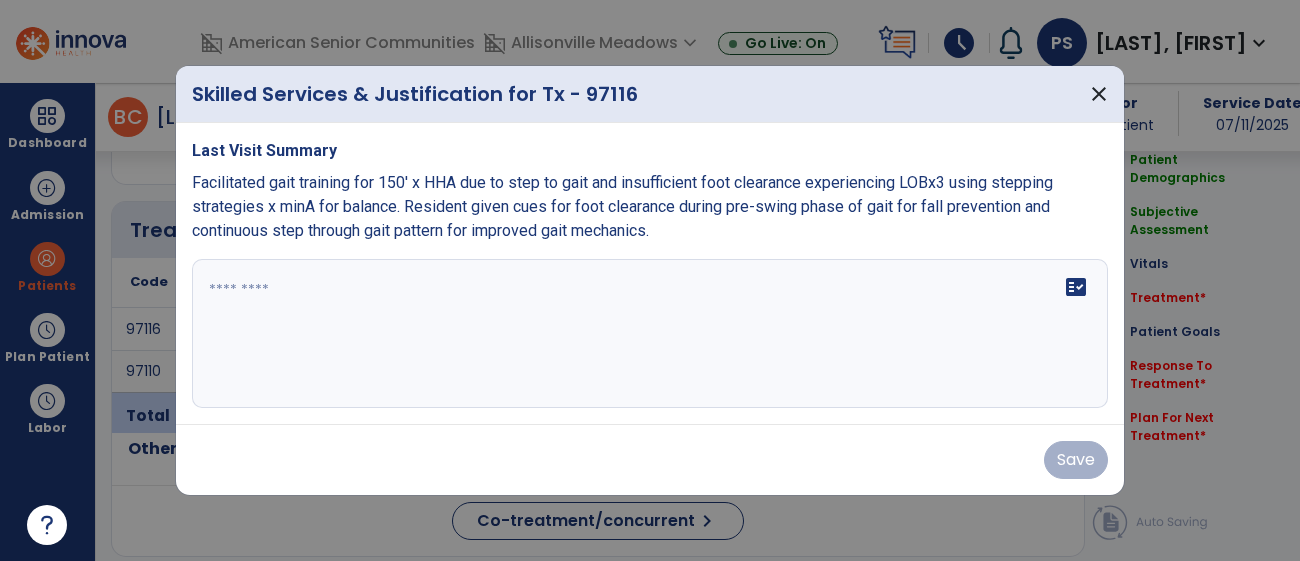 click on "fact_check" at bounding box center [650, 334] 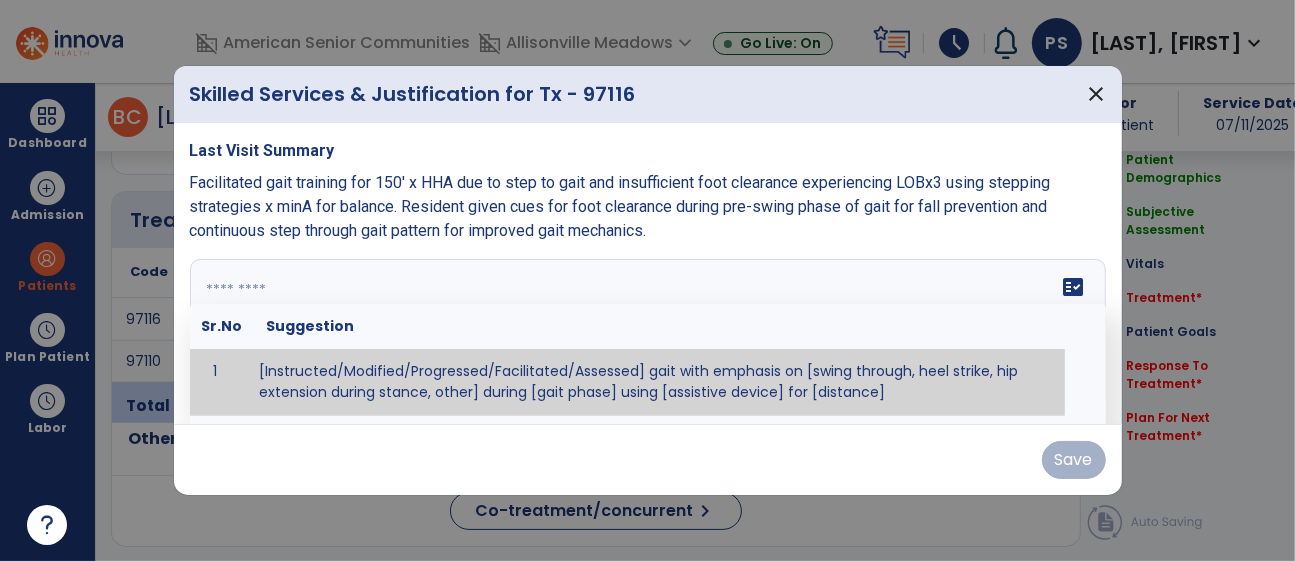 scroll, scrollTop: 1093, scrollLeft: 0, axis: vertical 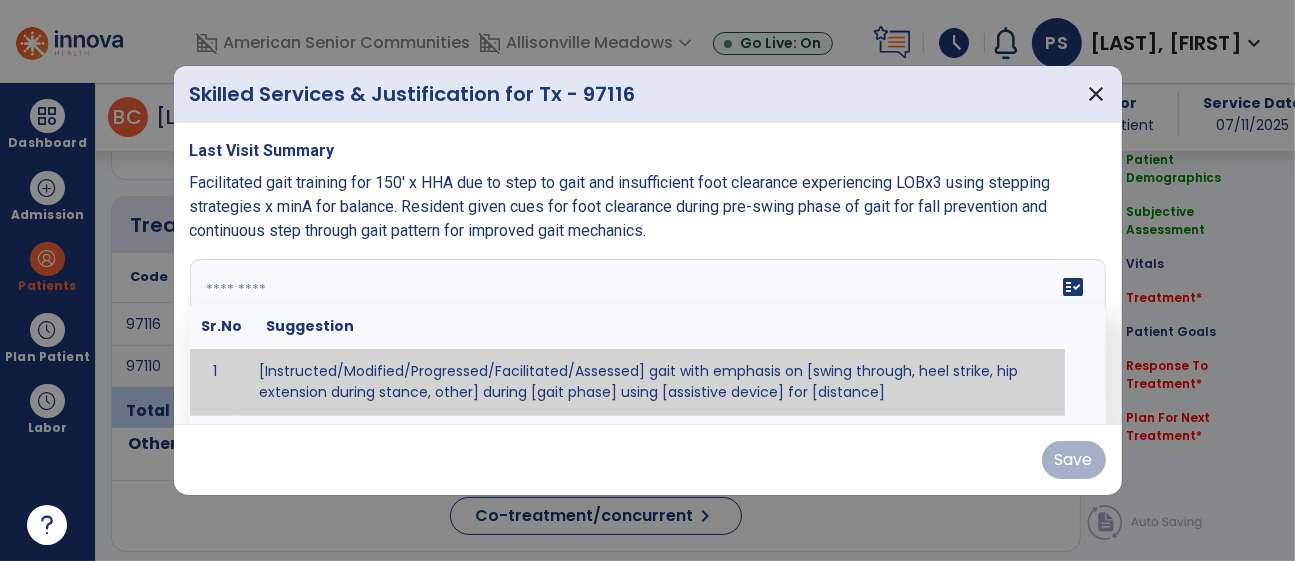 click at bounding box center (645, 334) 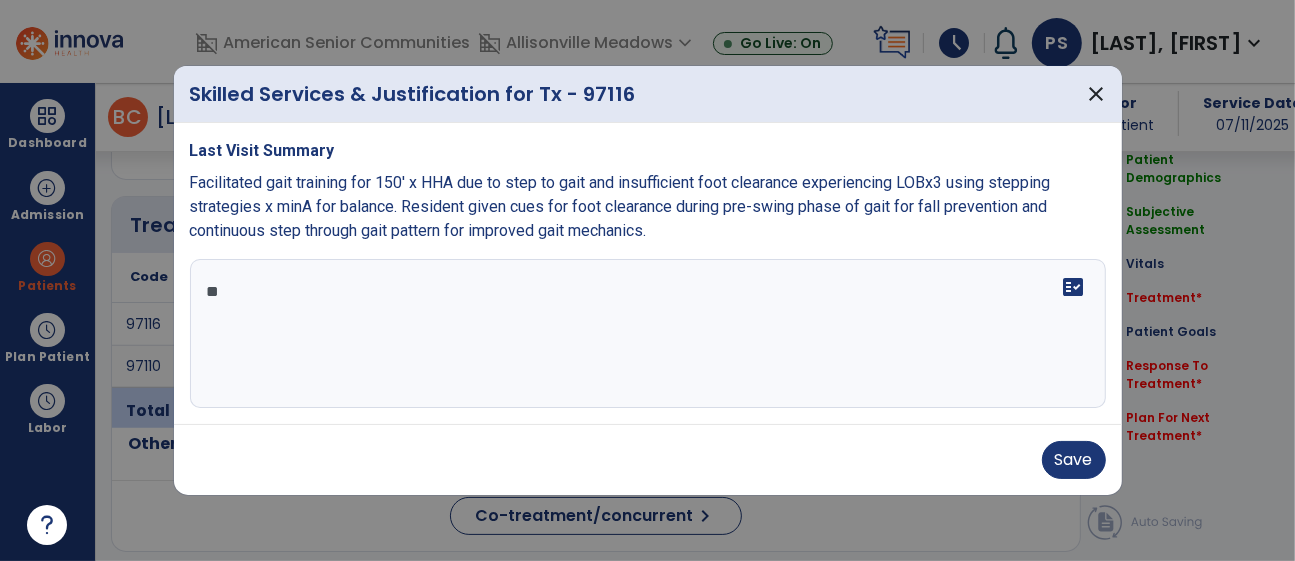 type on "*" 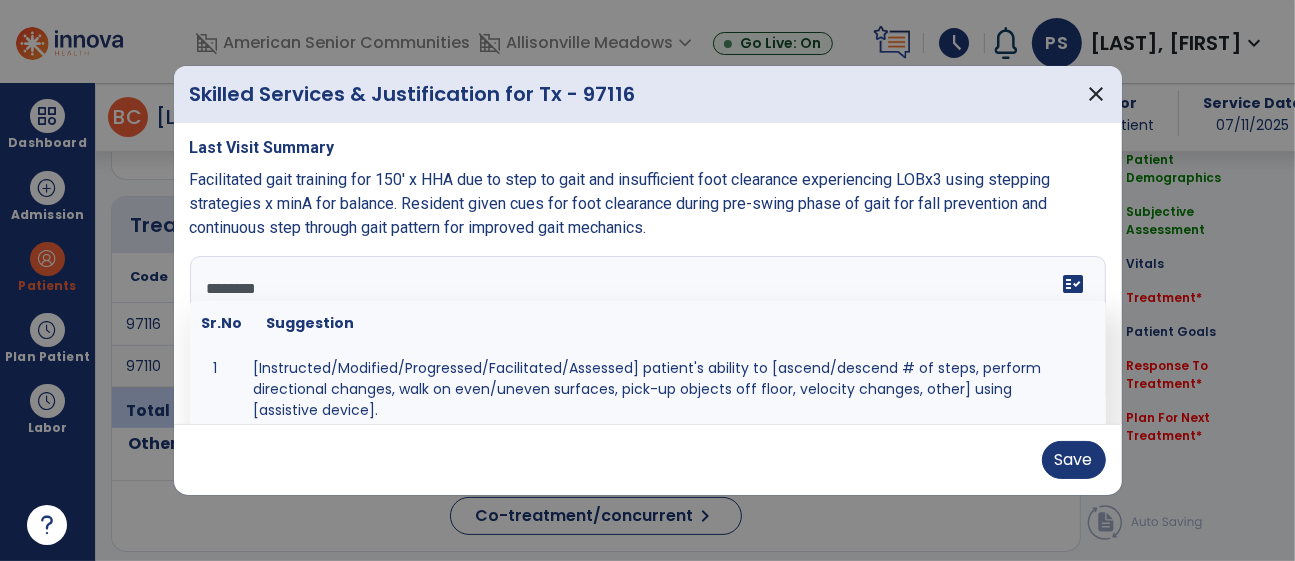 scroll, scrollTop: 0, scrollLeft: 0, axis: both 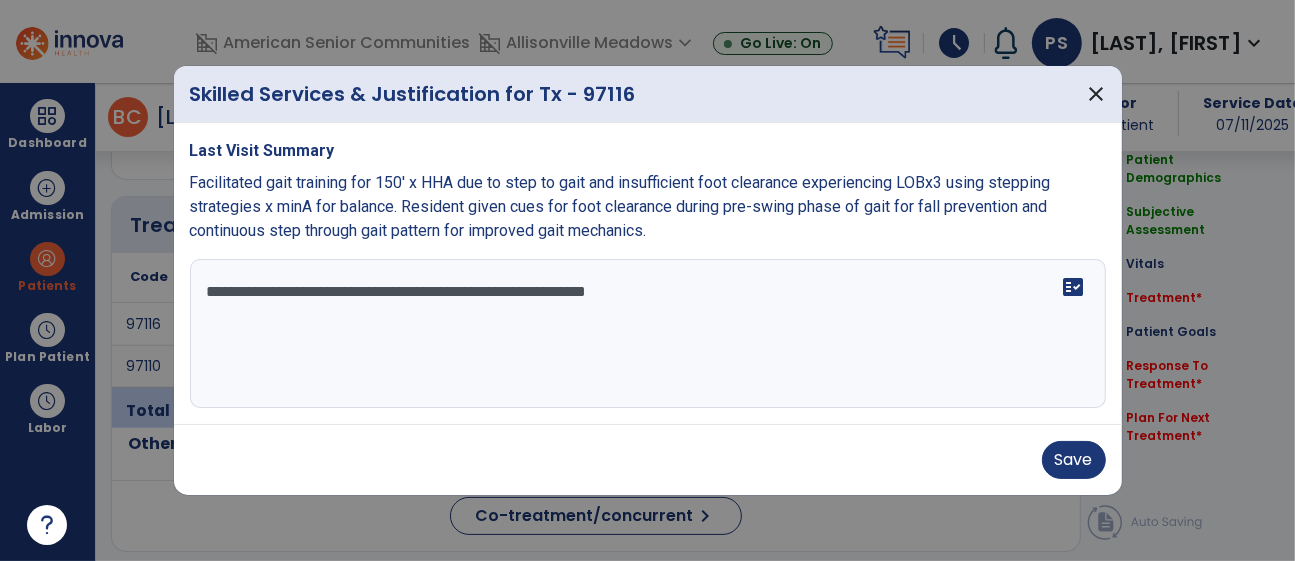 click on "**********" at bounding box center [648, 334] 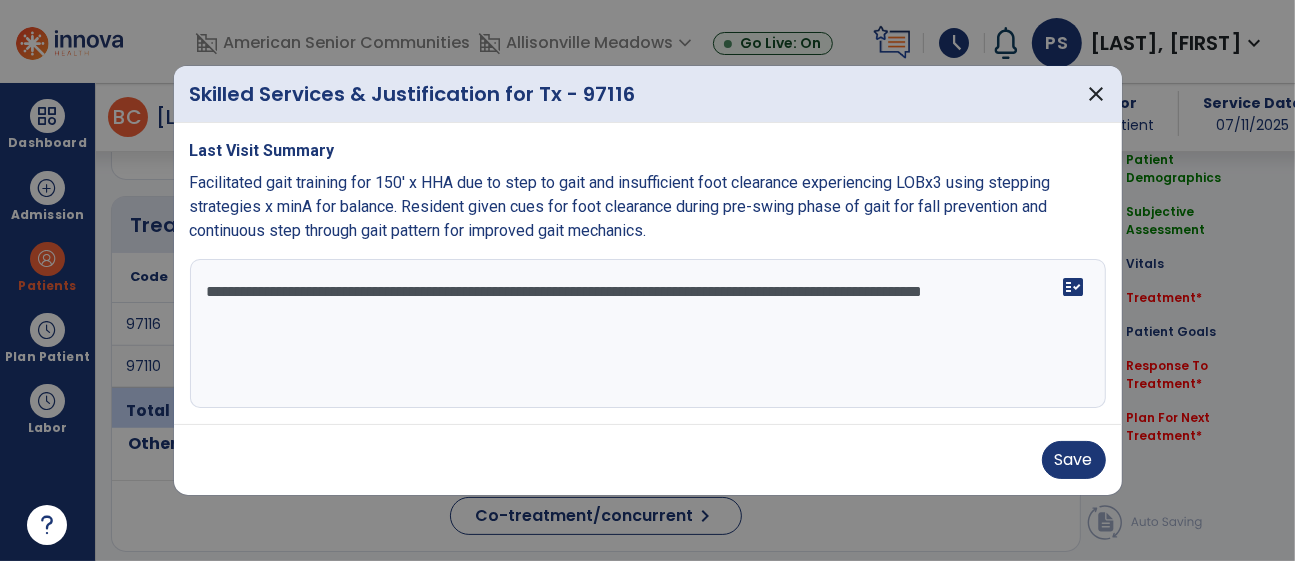 click on "**********" at bounding box center (648, 334) 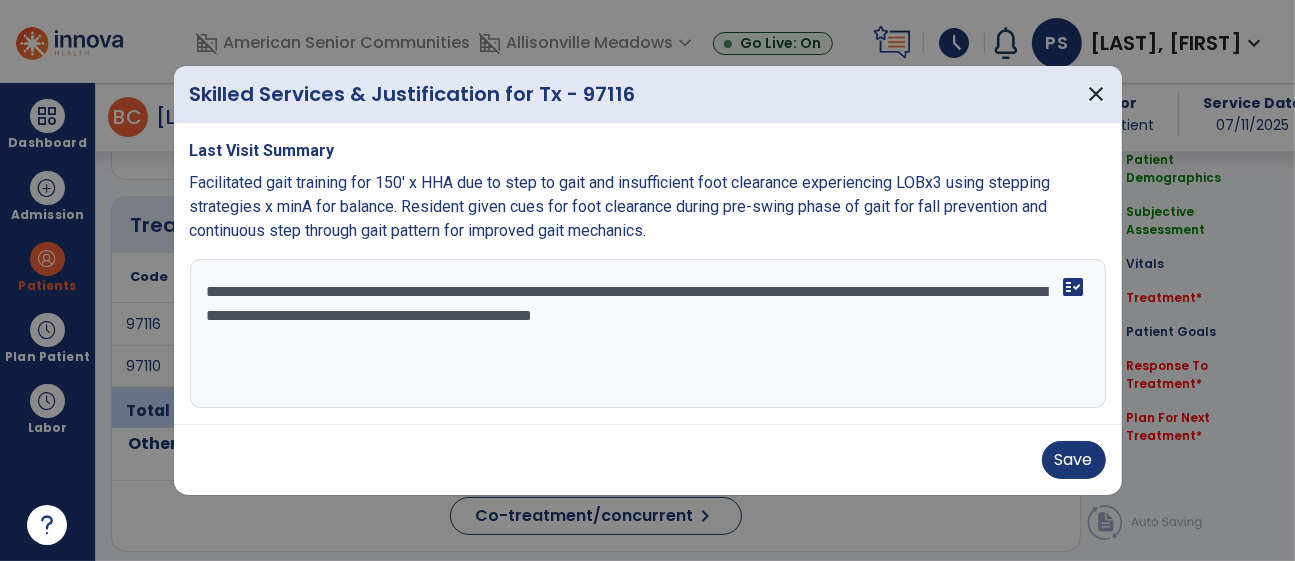 drag, startPoint x: 546, startPoint y: 288, endPoint x: 753, endPoint y: 287, distance: 207.00241 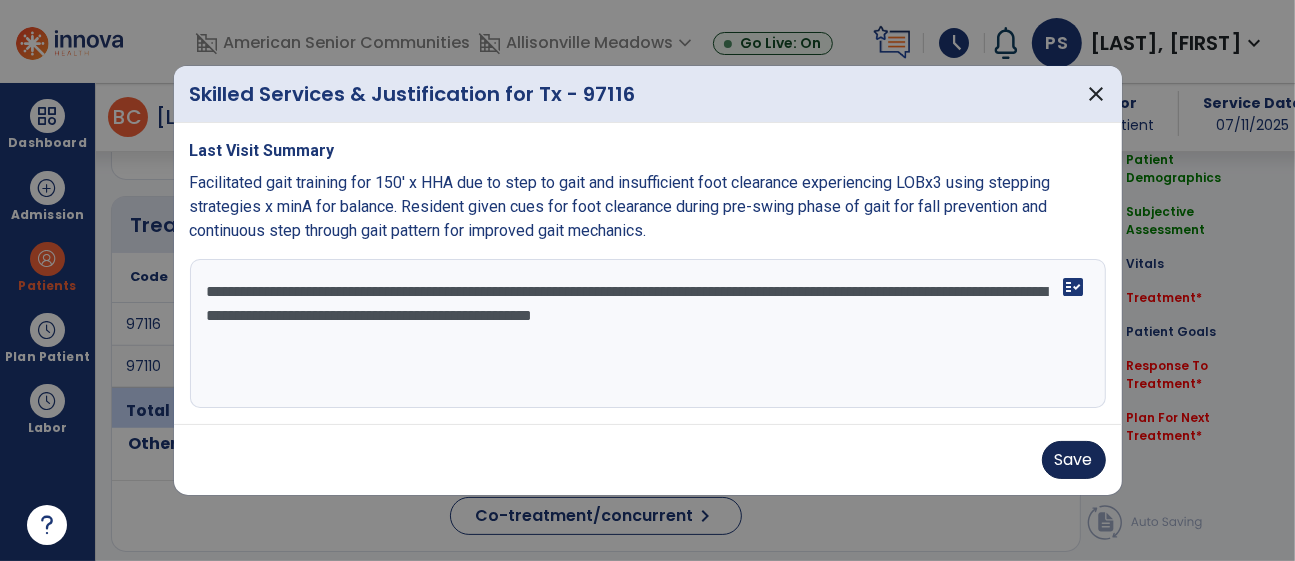 type on "**********" 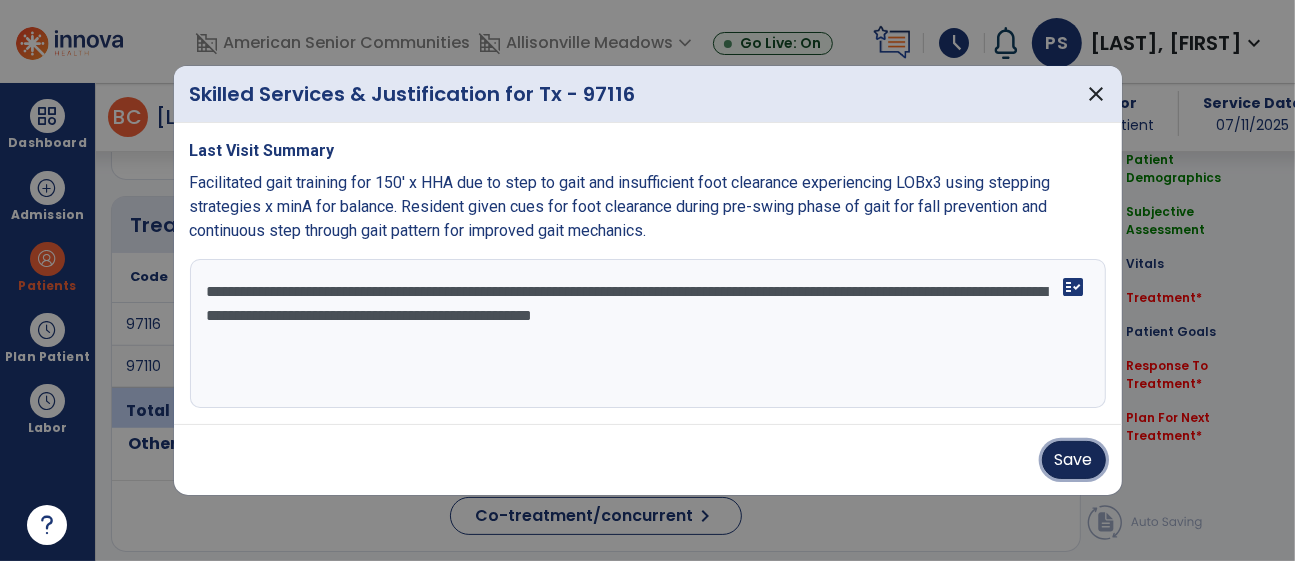 click on "Save" at bounding box center (1074, 460) 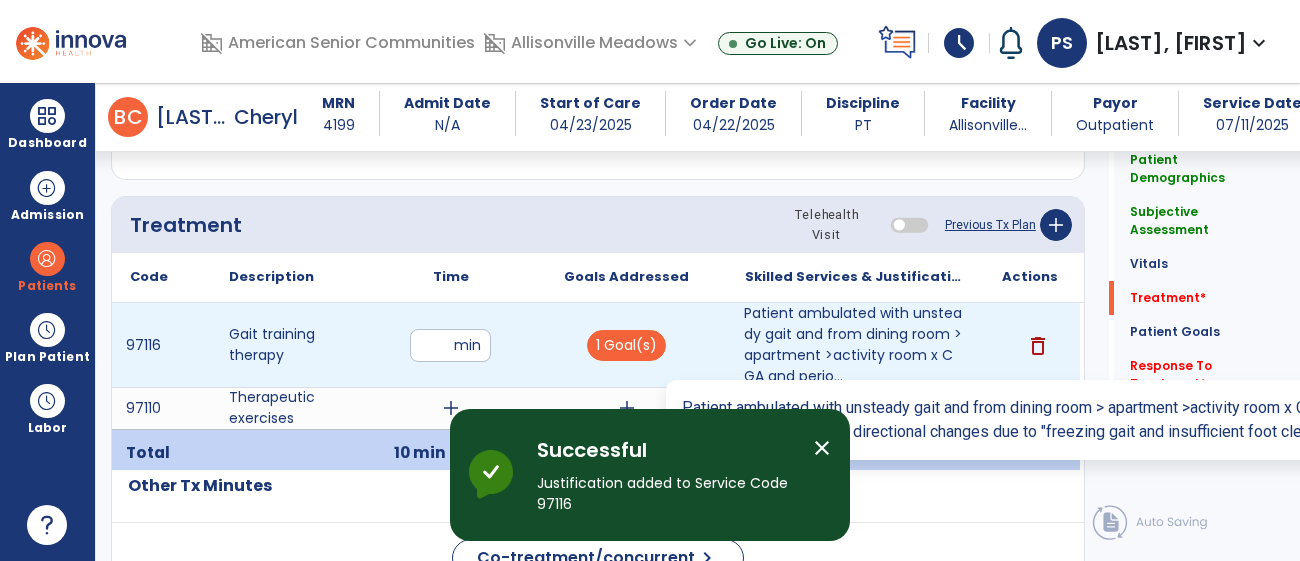 click on "Patient ambulated with unsteady gait and from dining room > apartment >activity room x CGA and perio..." at bounding box center (853, 345) 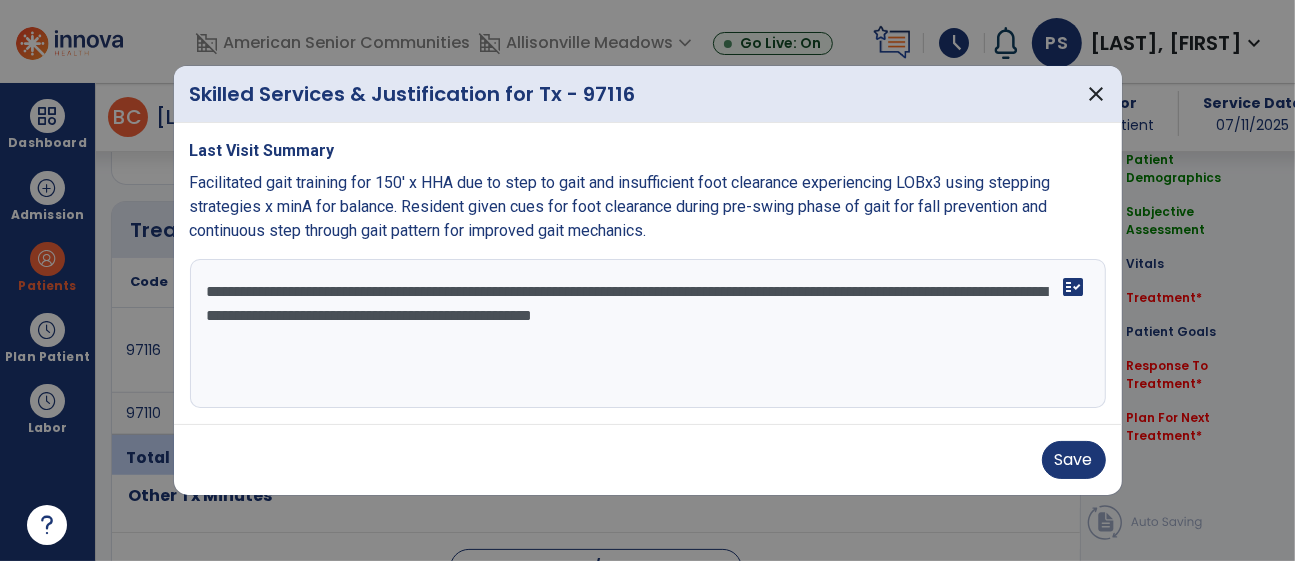 scroll, scrollTop: 1093, scrollLeft: 0, axis: vertical 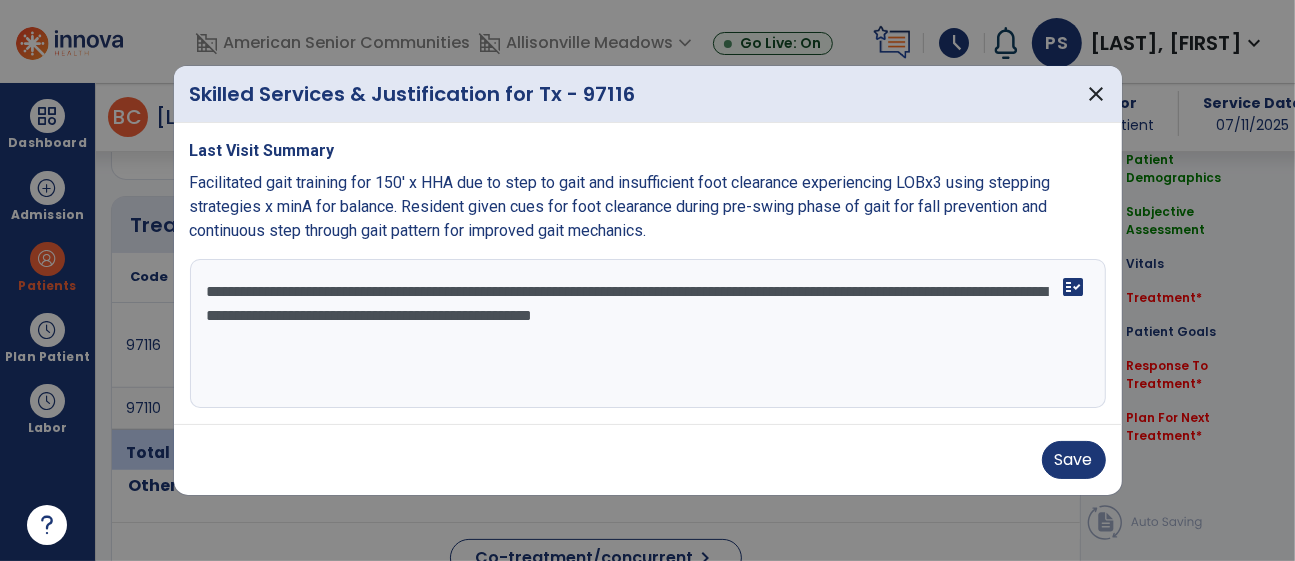 click on "**********" at bounding box center [648, 334] 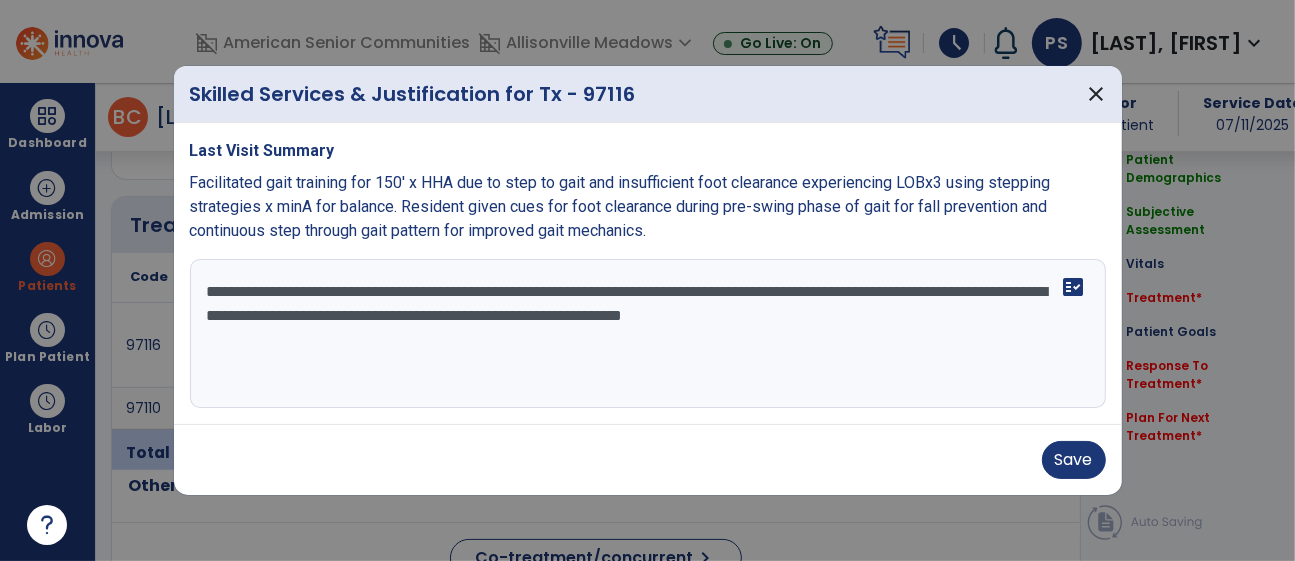 click on "**********" at bounding box center [648, 334] 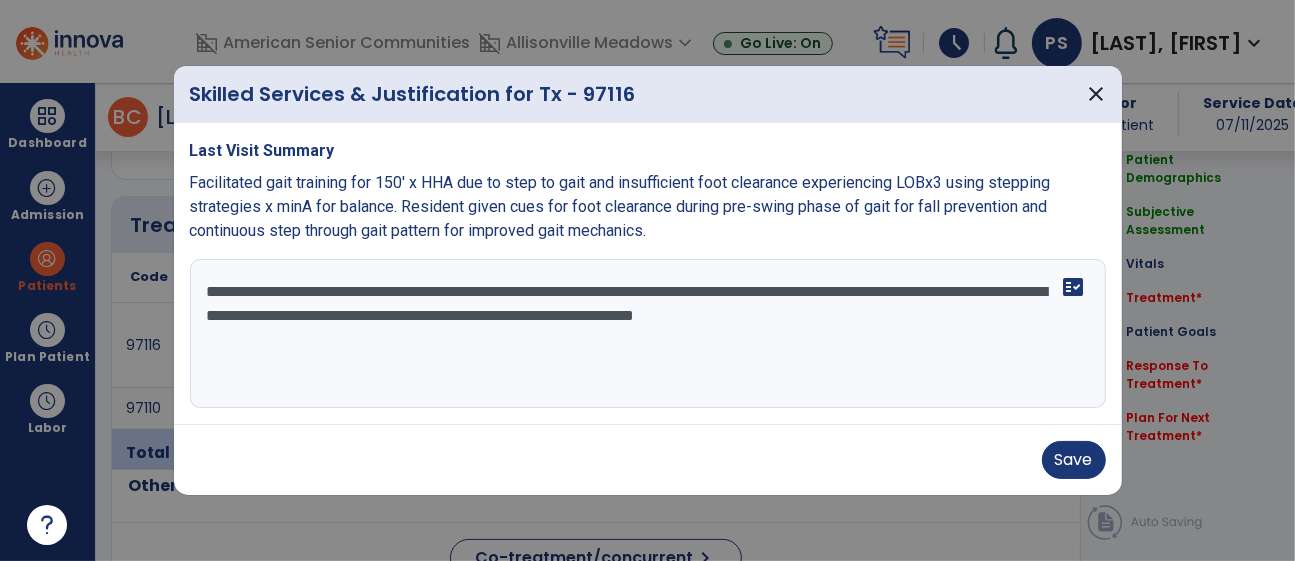 click on "**********" at bounding box center (648, 334) 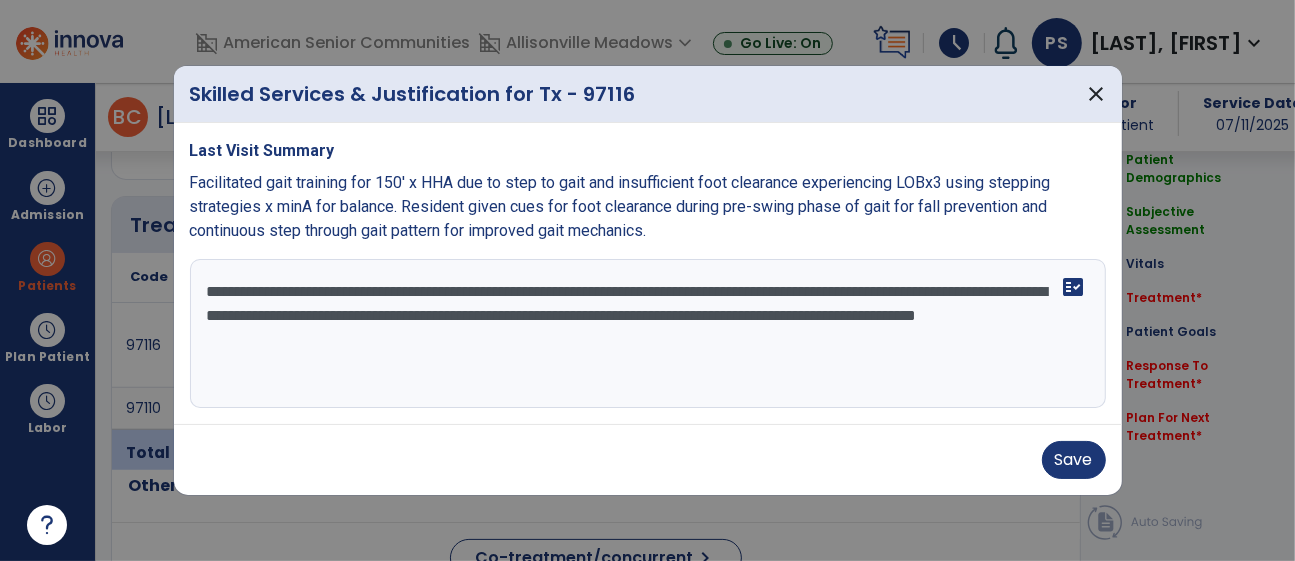 click on "**********" at bounding box center (648, 334) 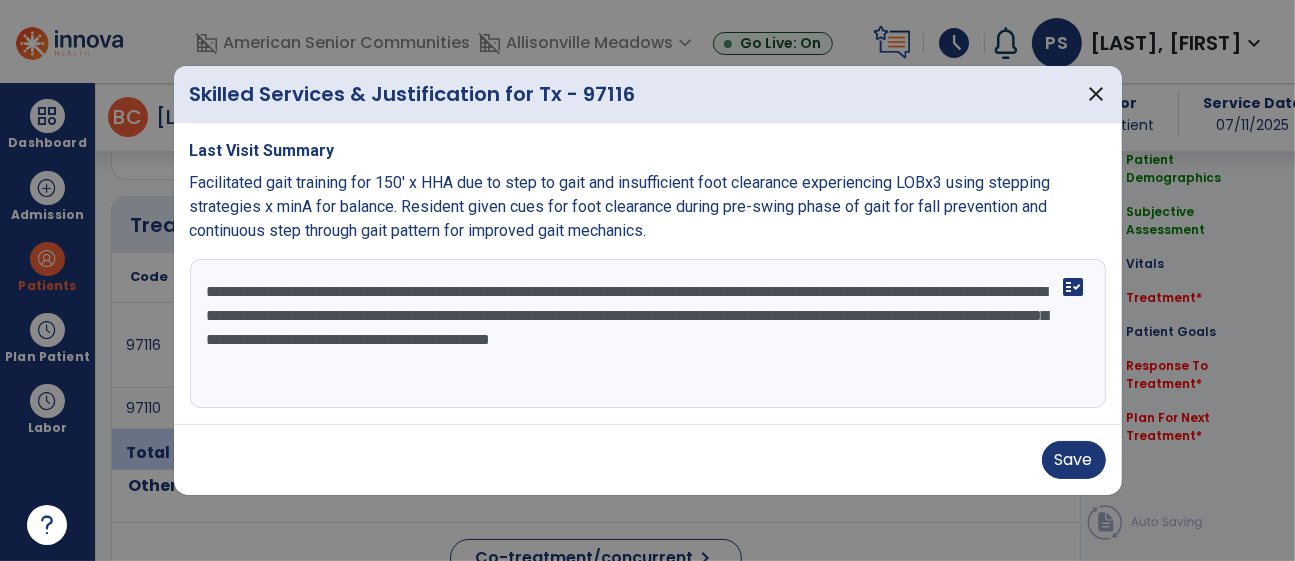 click on "**********" at bounding box center [648, 334] 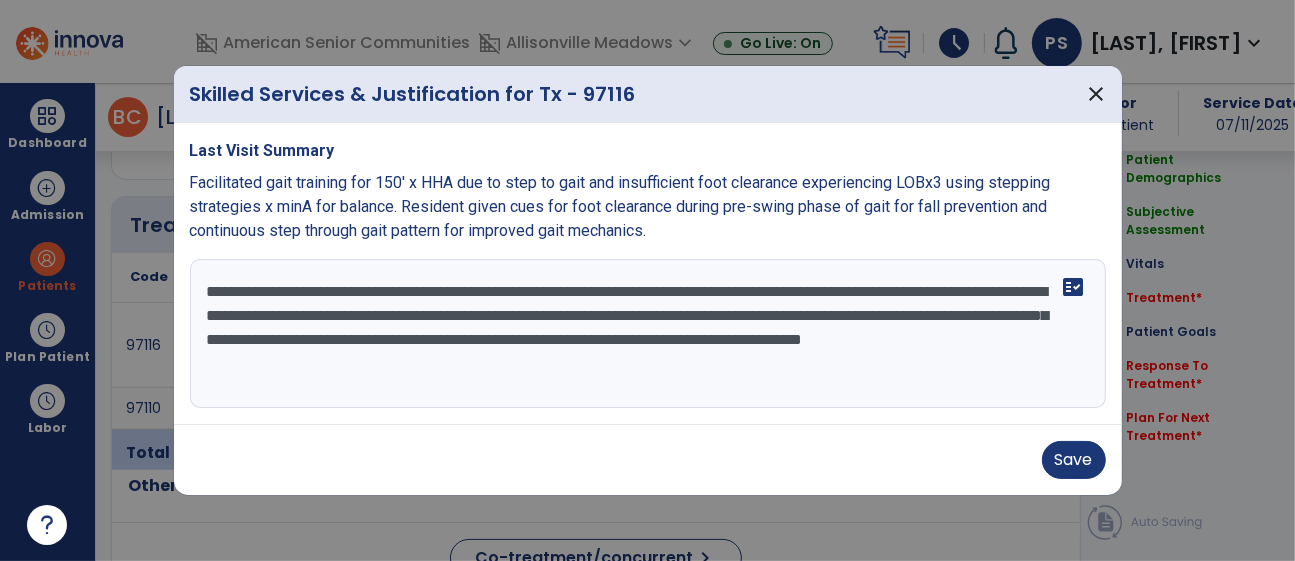 click on "**********" at bounding box center [648, 334] 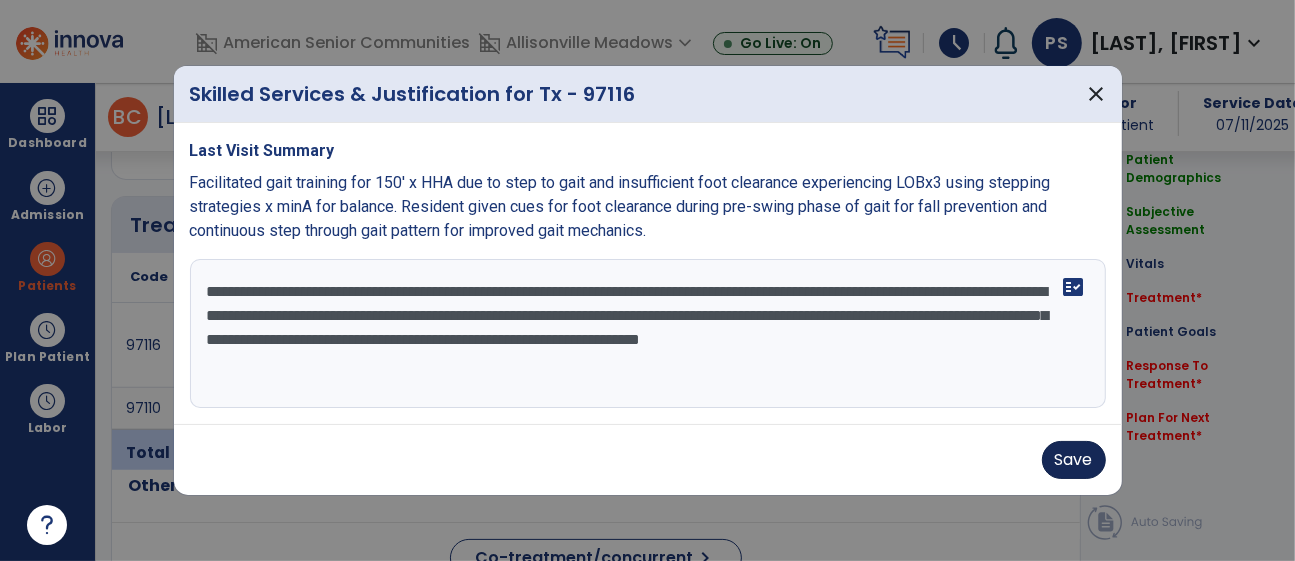 type on "**********" 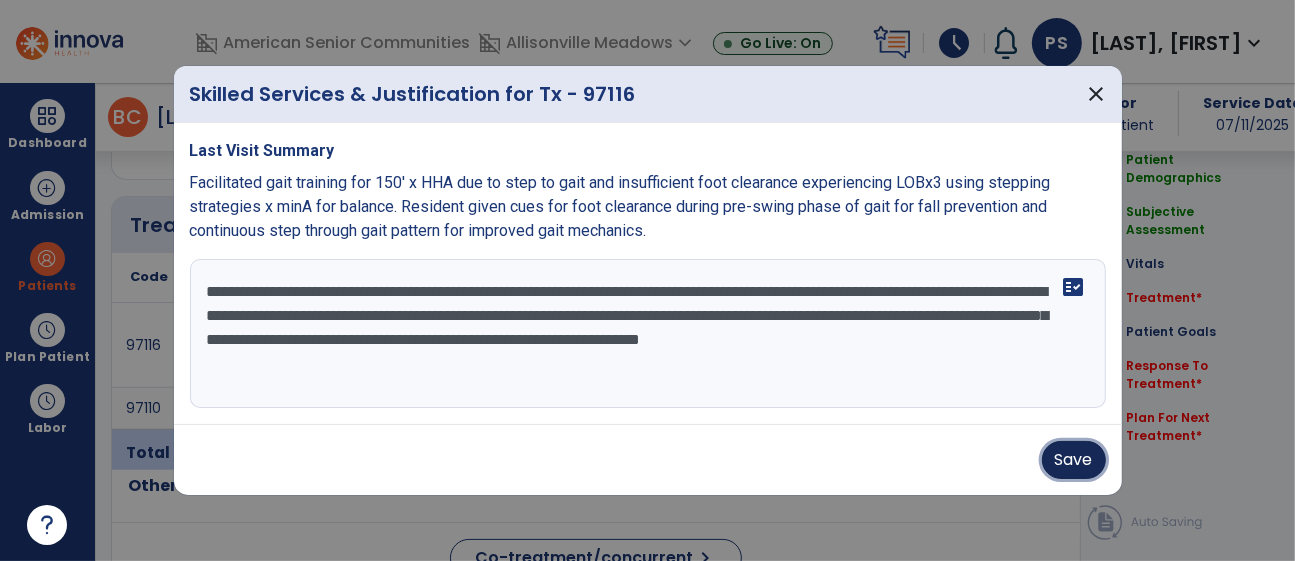 click on "Save" at bounding box center [1074, 460] 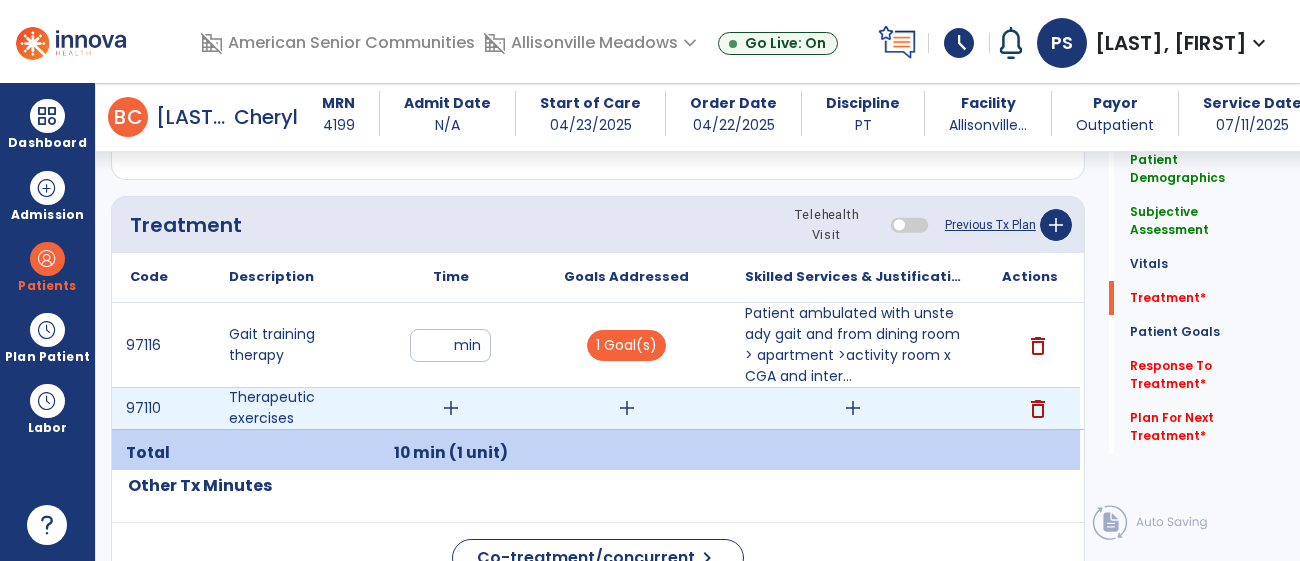 click on "add" at bounding box center (451, 408) 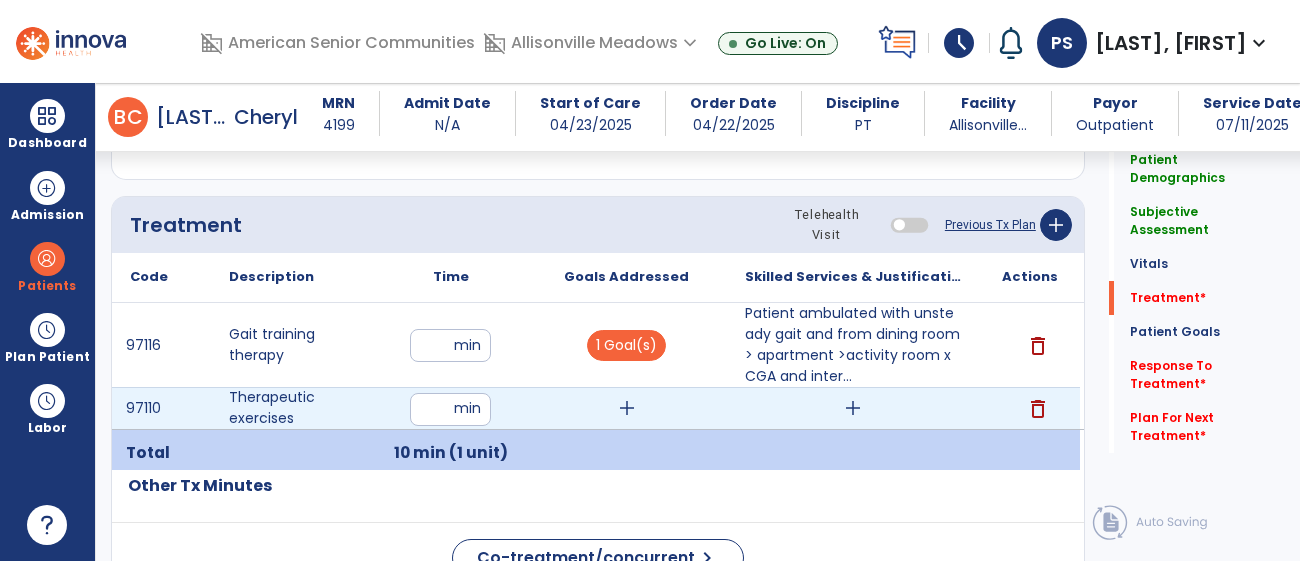 type on "**" 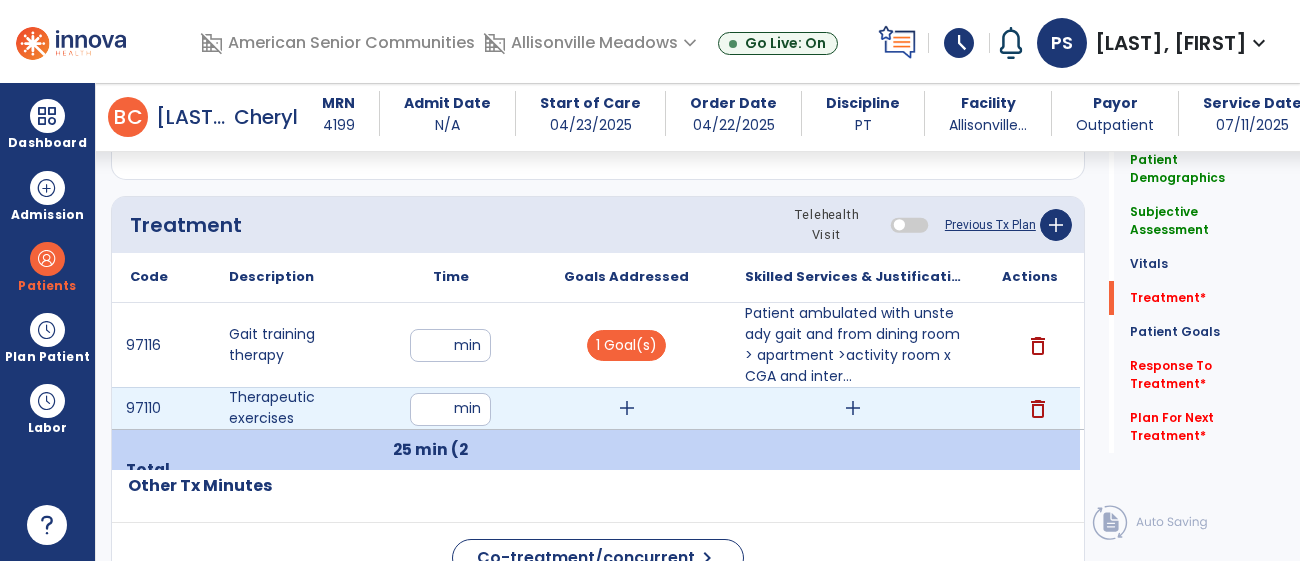 click on "add" at bounding box center (627, 408) 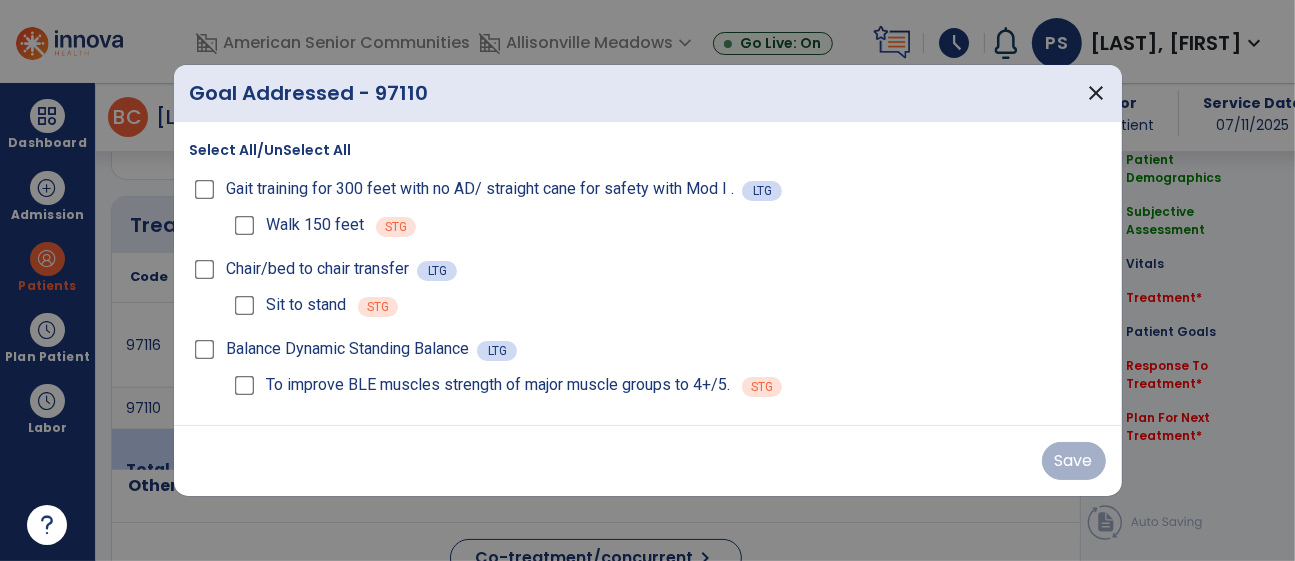 scroll, scrollTop: 1093, scrollLeft: 0, axis: vertical 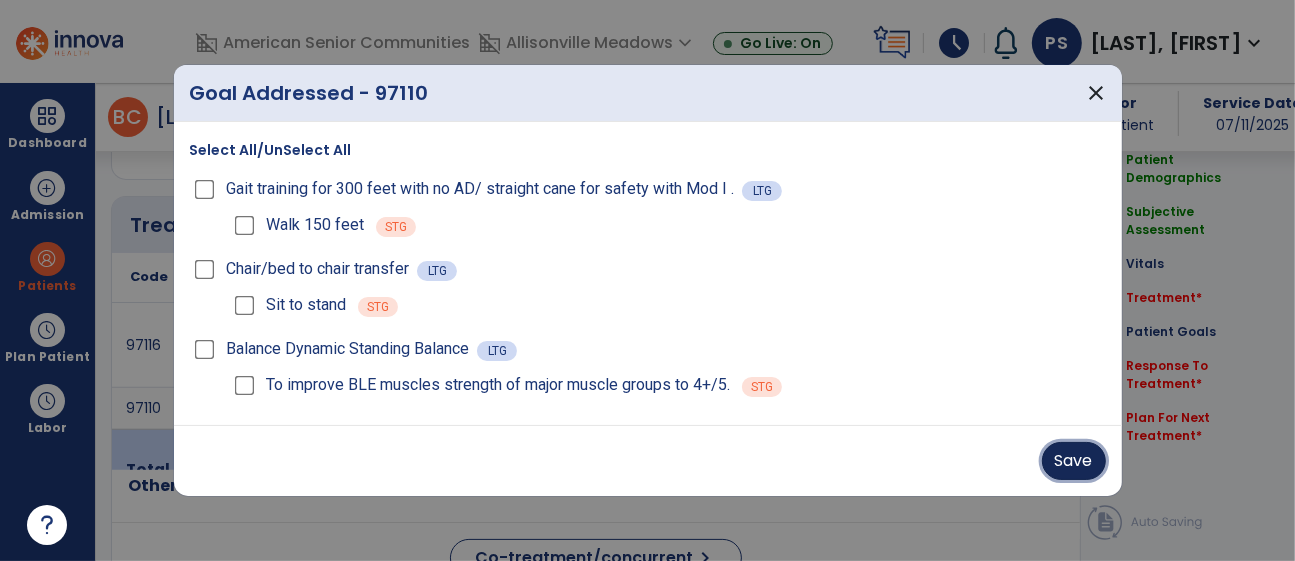 click on "Save" at bounding box center (1074, 461) 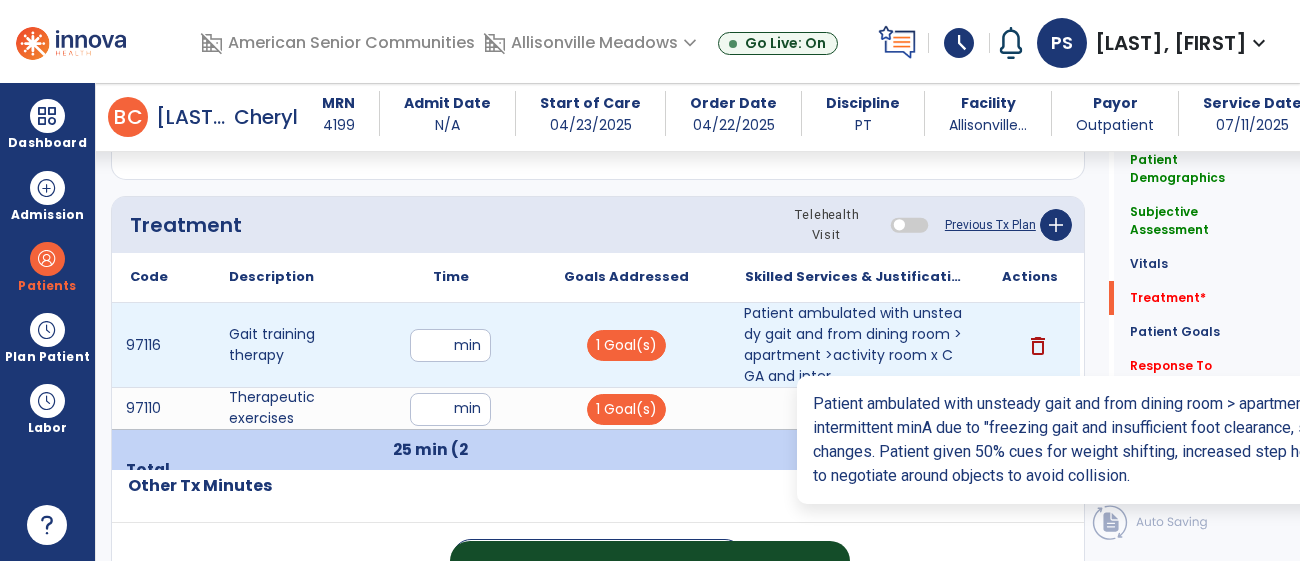 click on "Patient ambulated with unsteady gait and from dining room > apartment >activity room x CGA and inter..." at bounding box center [853, 345] 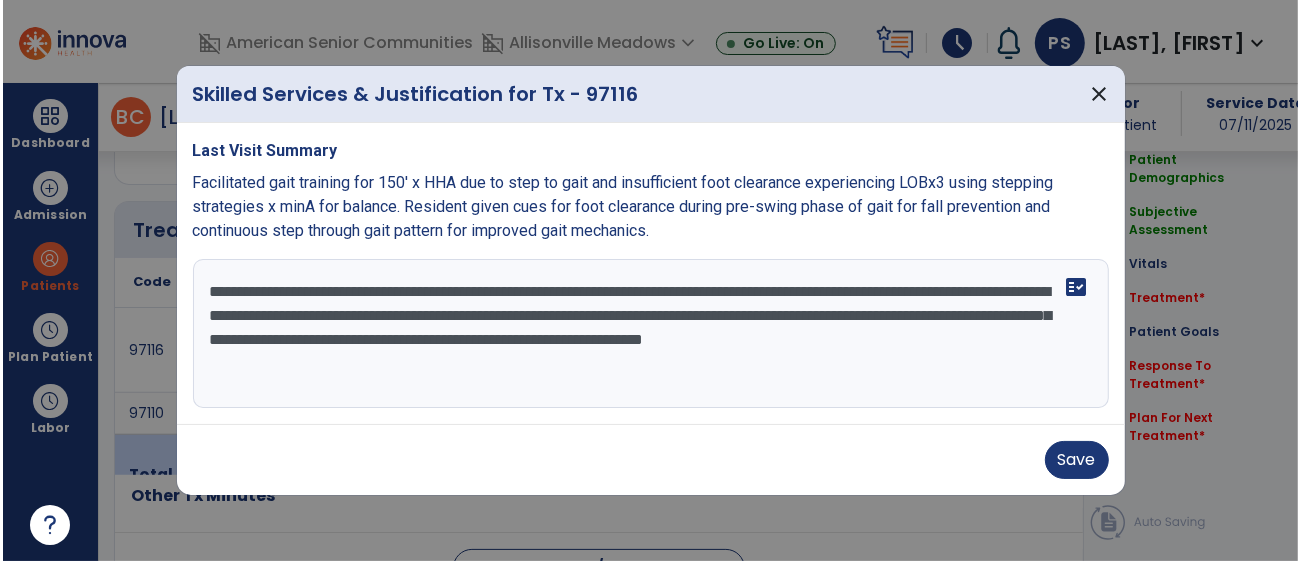 scroll, scrollTop: 1093, scrollLeft: 0, axis: vertical 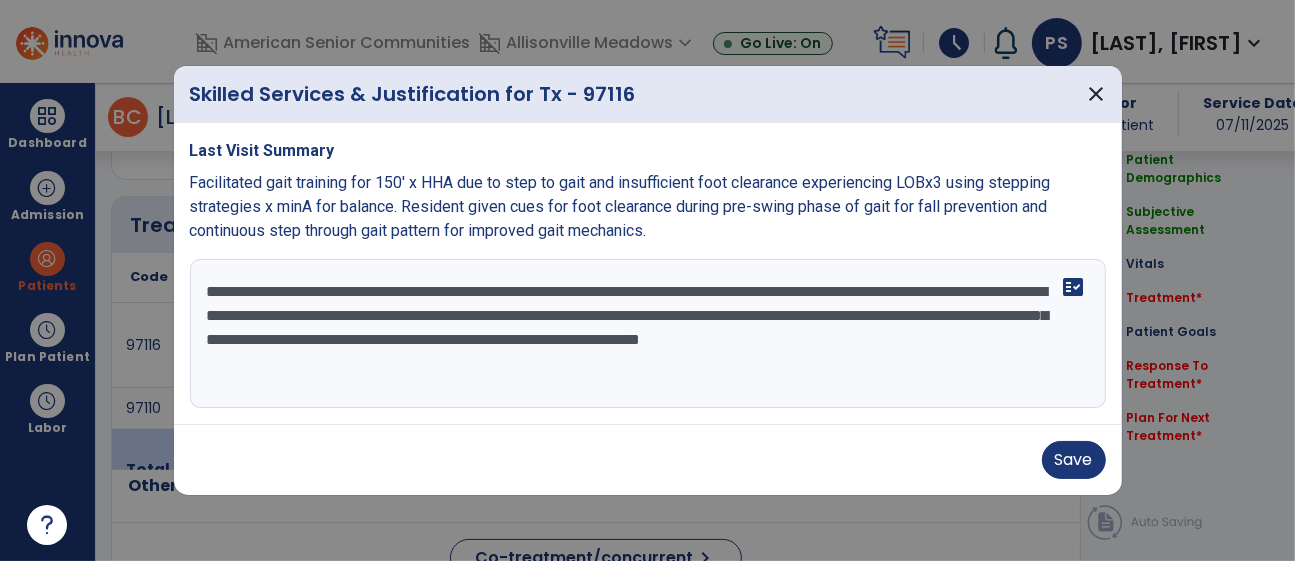 click on "**********" at bounding box center (648, 334) 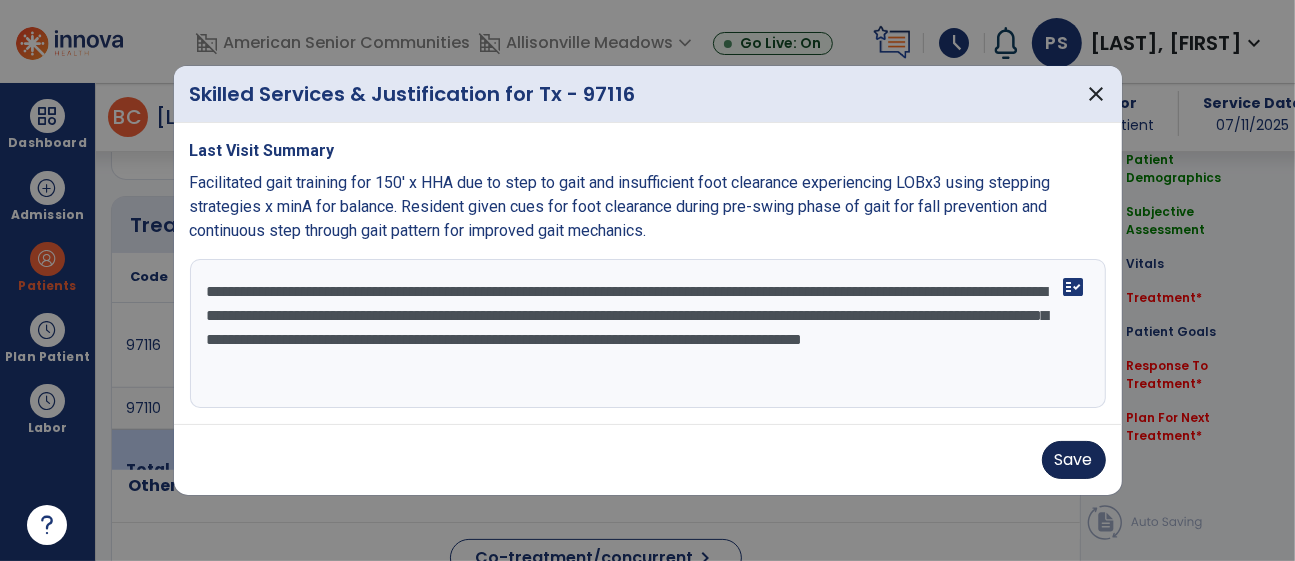 type on "**********" 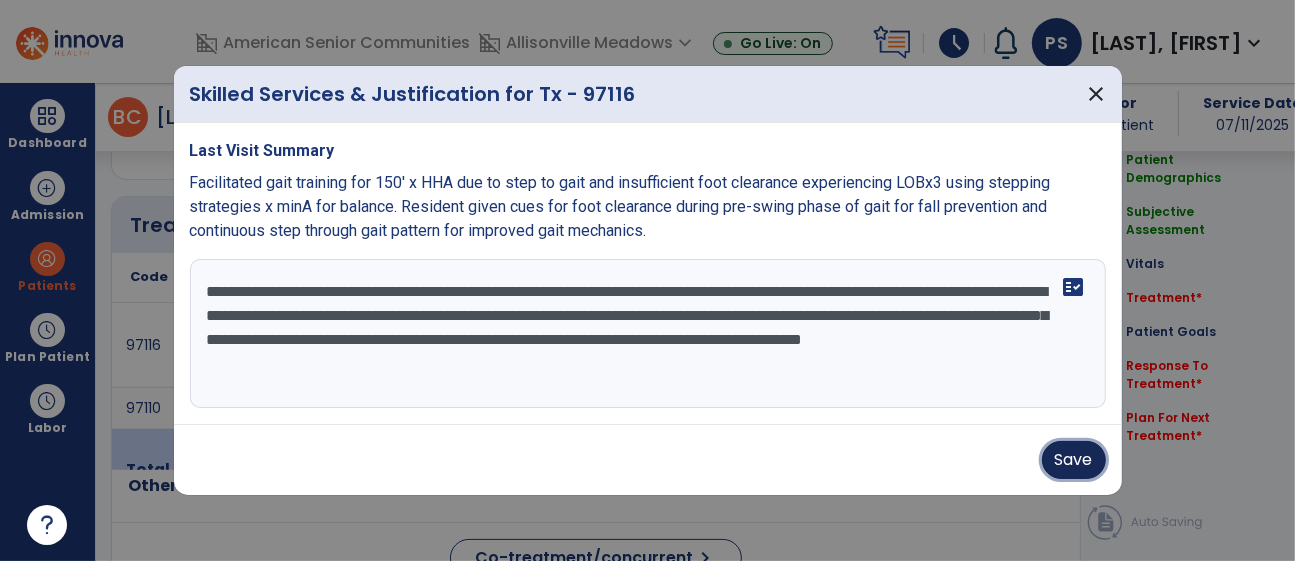 click on "Save" at bounding box center (1074, 460) 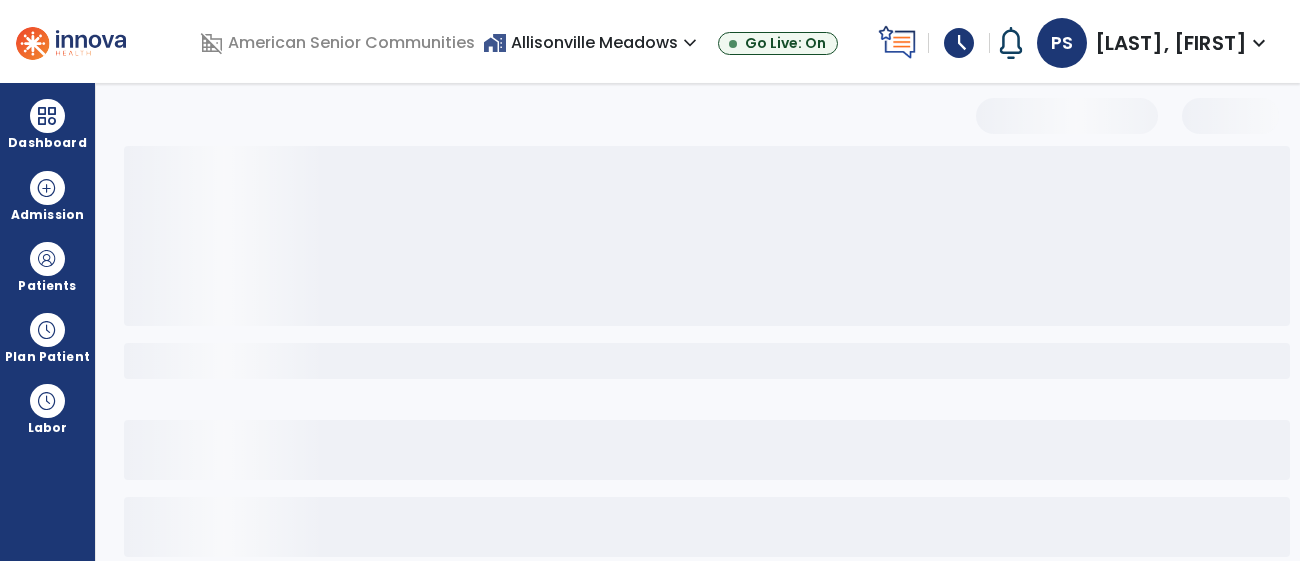 select on "*" 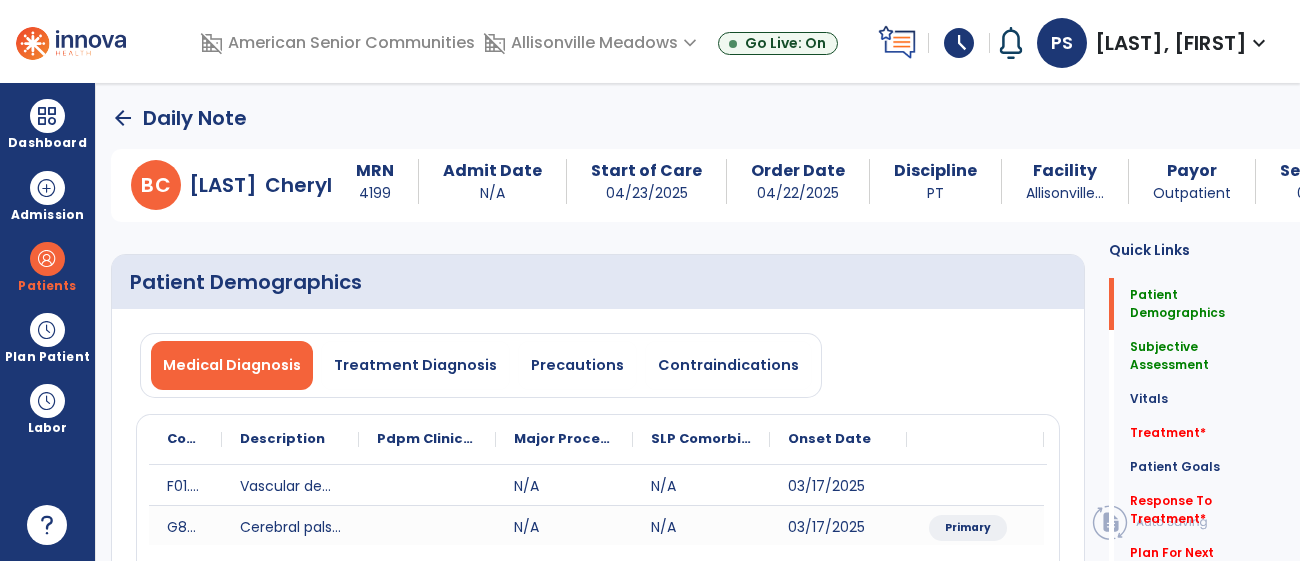 scroll, scrollTop: 0, scrollLeft: 0, axis: both 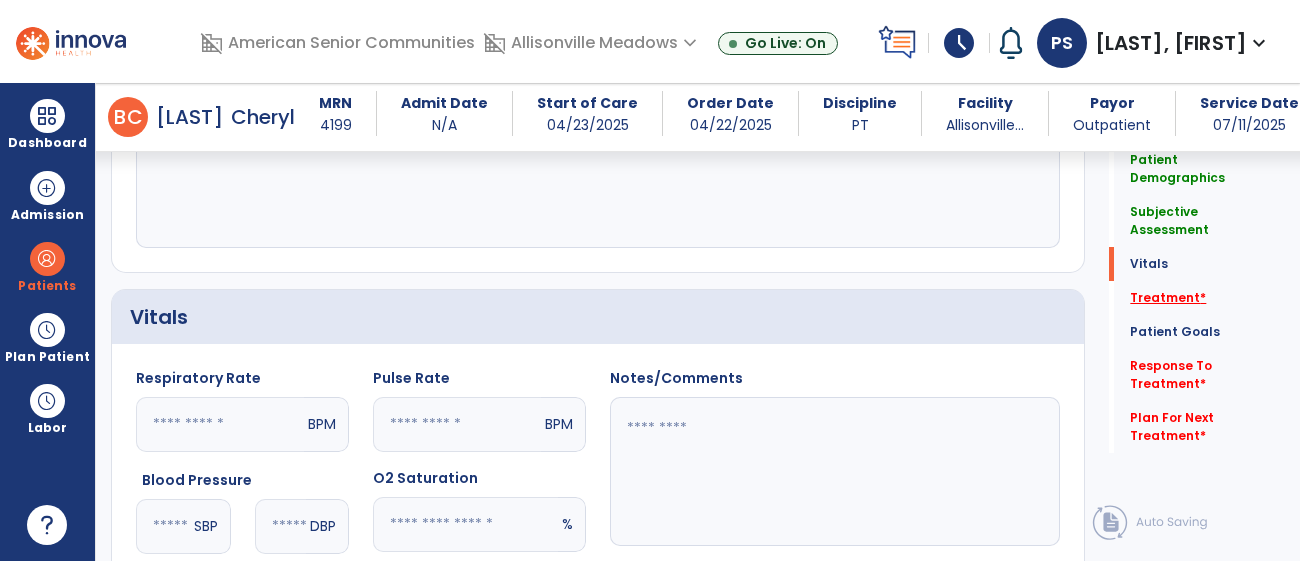 click on "Treatment   *" 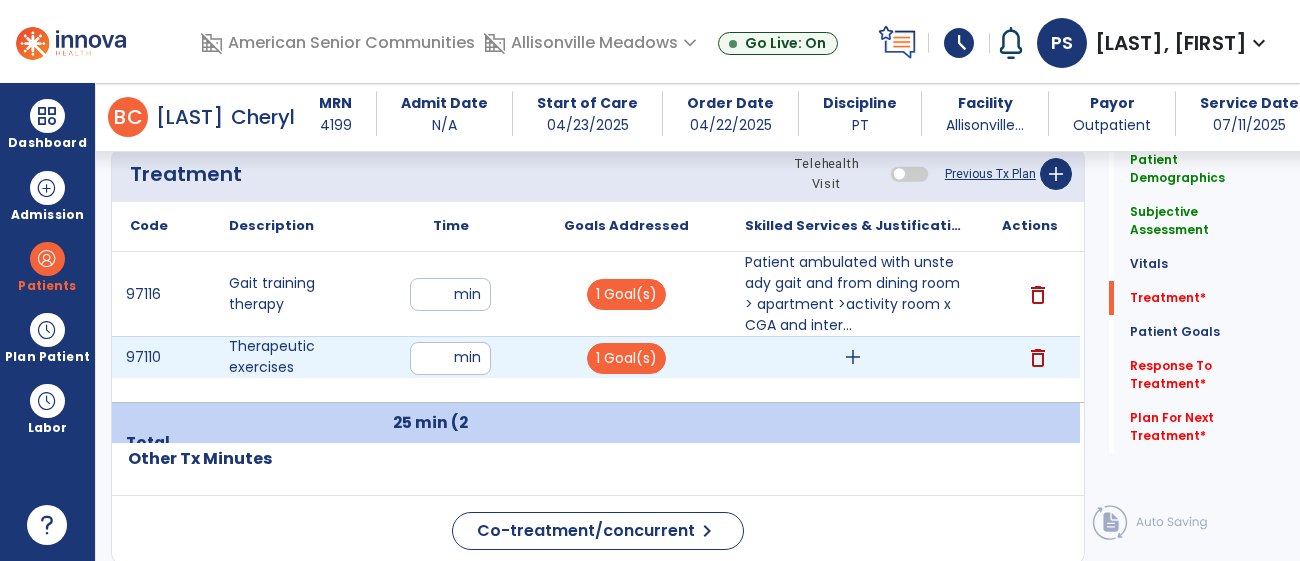 scroll, scrollTop: 1246, scrollLeft: 0, axis: vertical 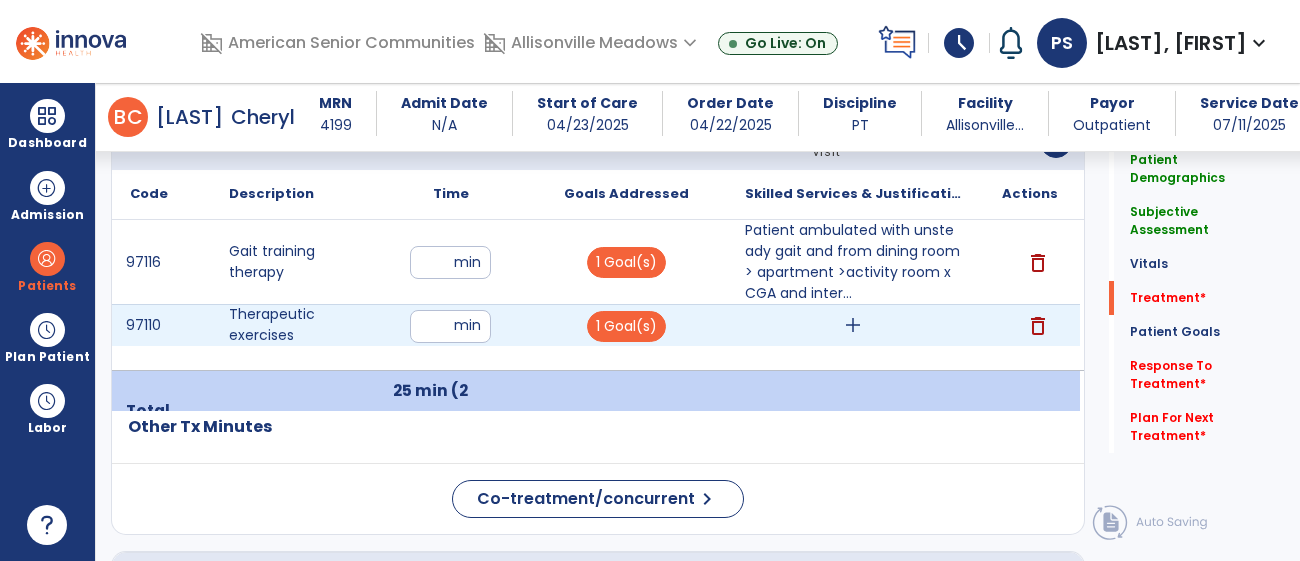 click on "**" at bounding box center (450, 326) 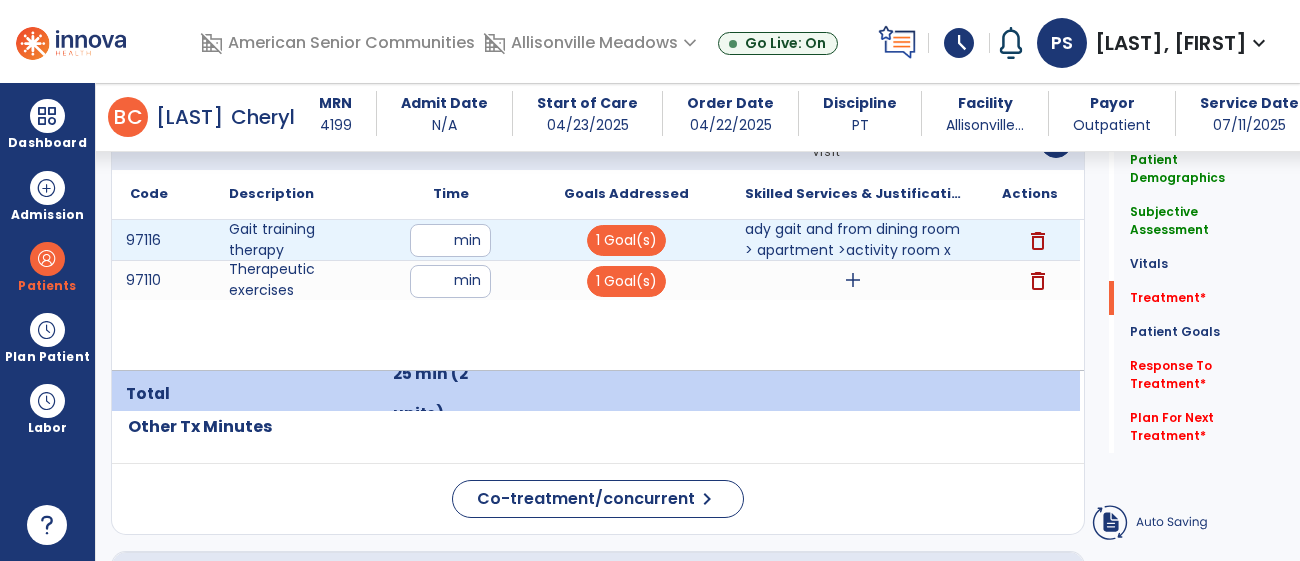 drag, startPoint x: 414, startPoint y: 237, endPoint x: 442, endPoint y: 255, distance: 33.286633 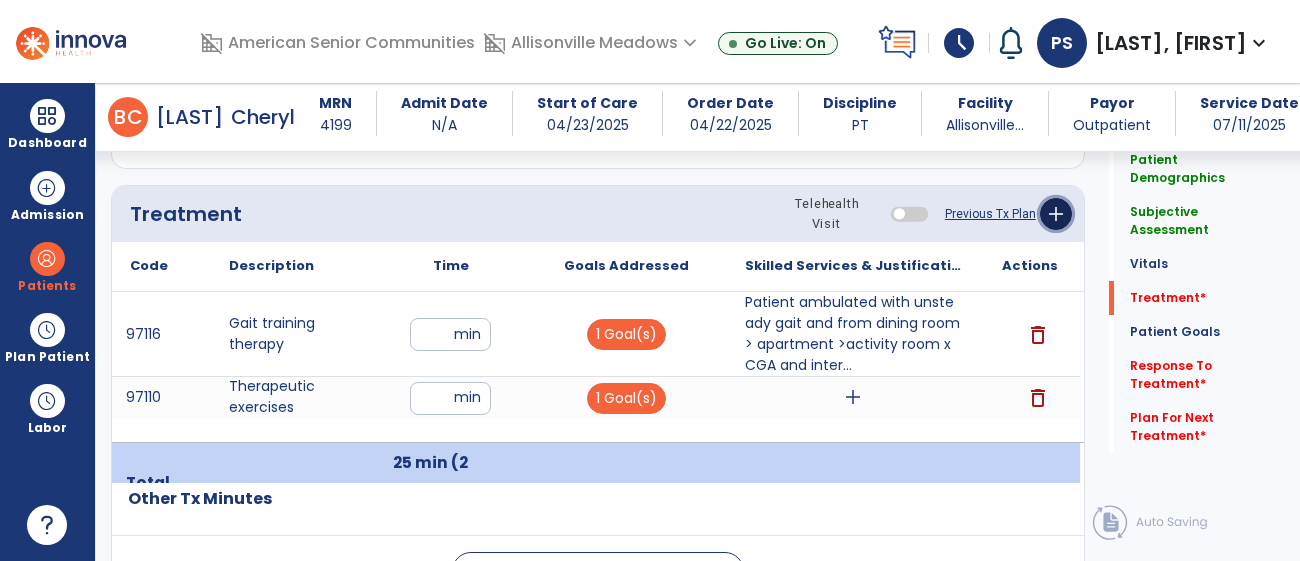click on "add" 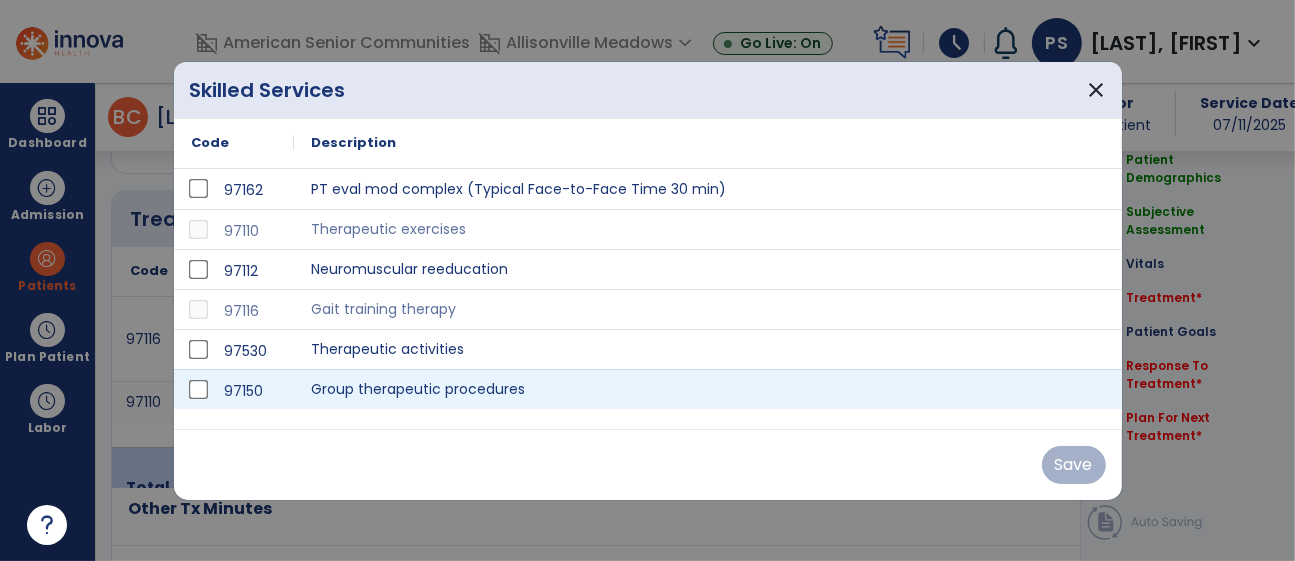 scroll, scrollTop: 1174, scrollLeft: 0, axis: vertical 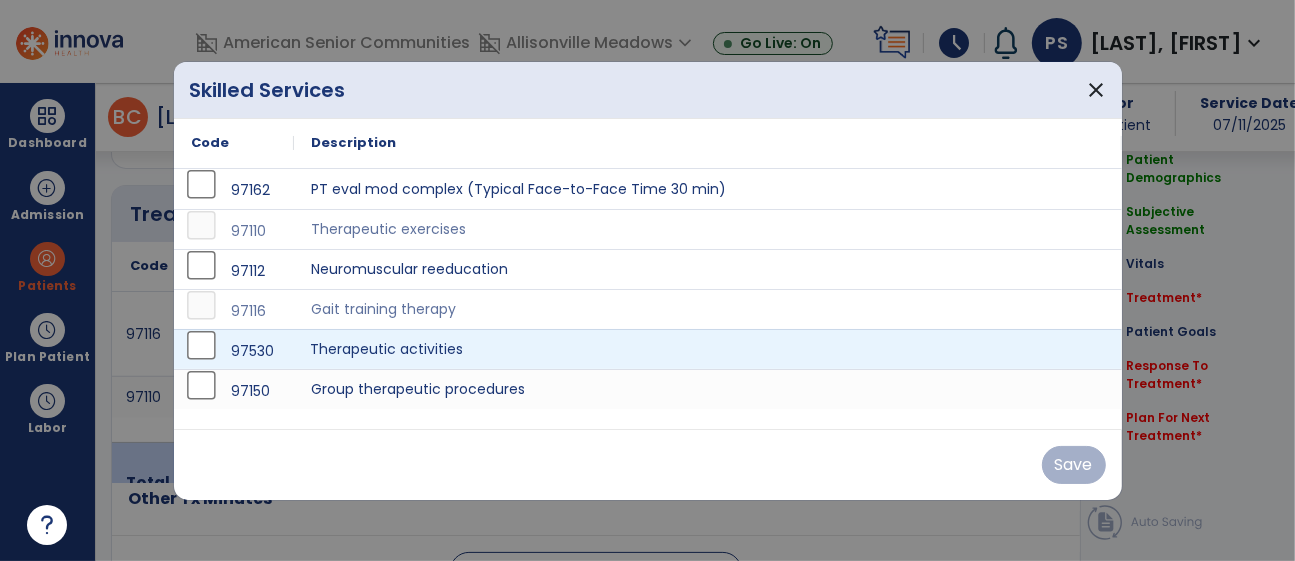 click on "Therapeutic activities" at bounding box center (708, 349) 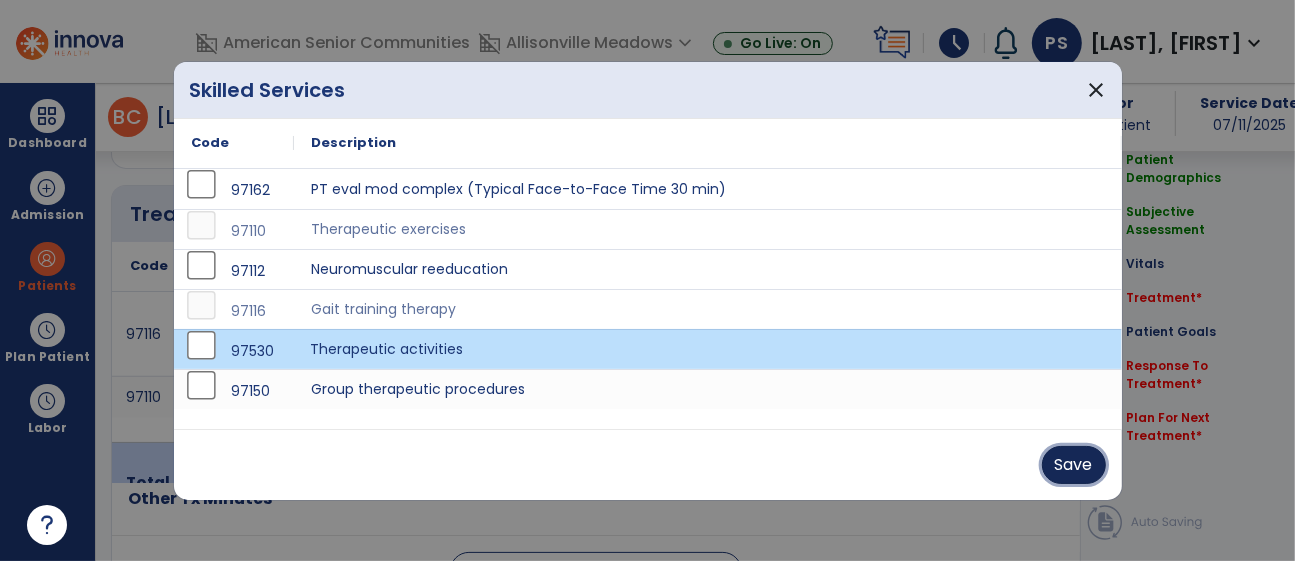 click on "Save" at bounding box center [1074, 465] 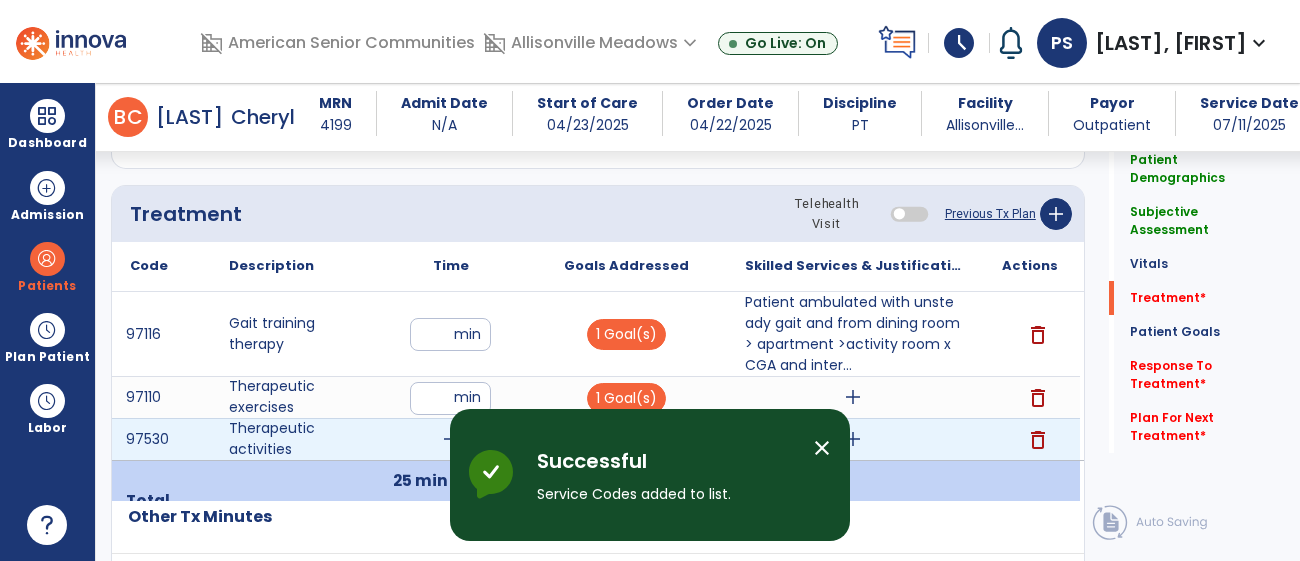 click on "add" at bounding box center (451, 439) 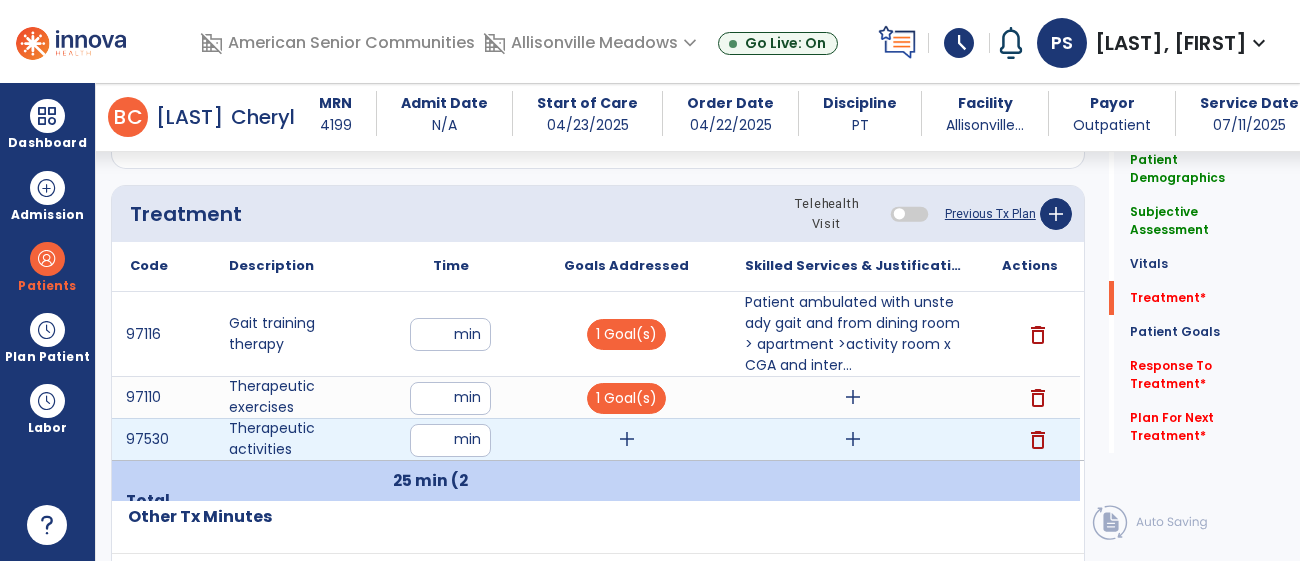 type on "**" 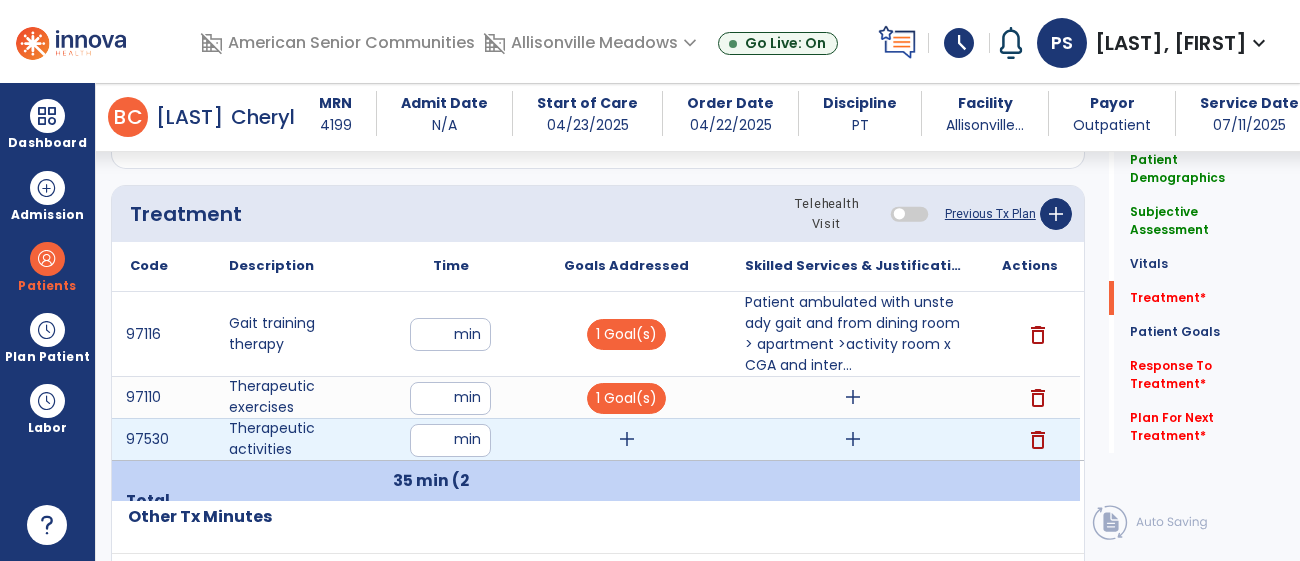 click on "add" at bounding box center (627, 439) 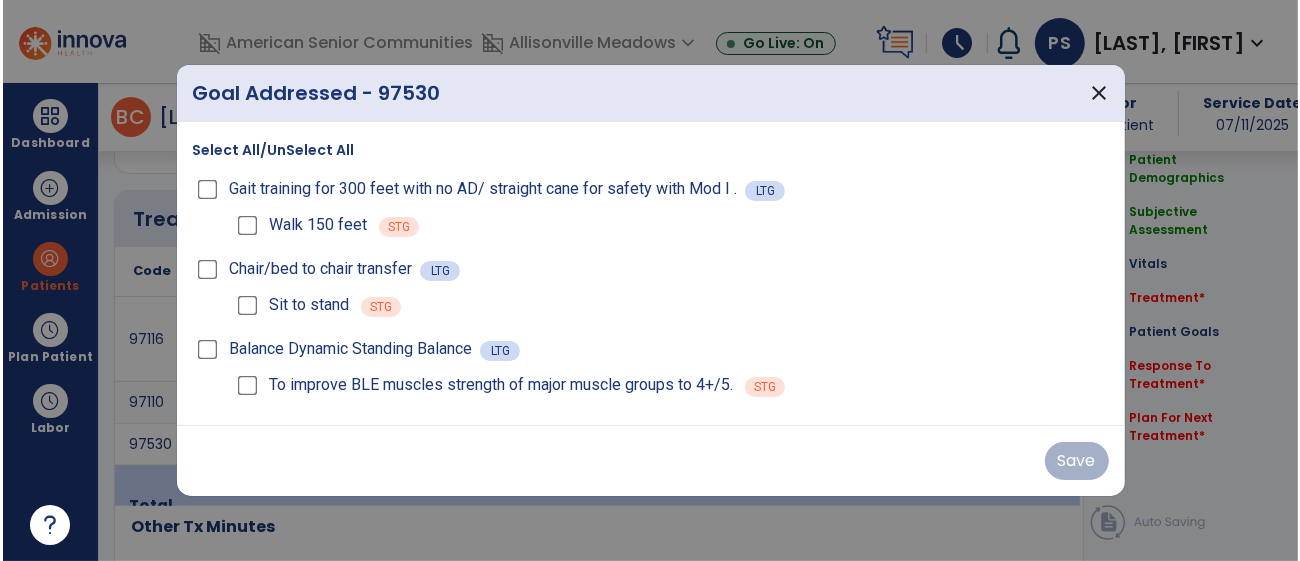 scroll, scrollTop: 1174, scrollLeft: 0, axis: vertical 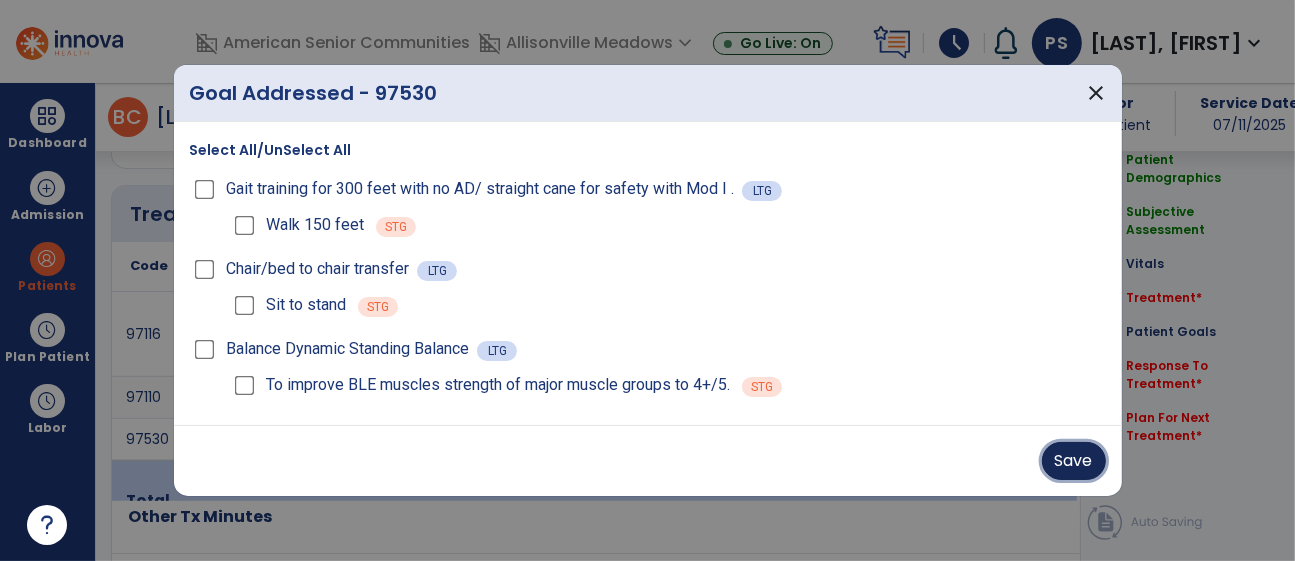 click on "Save" at bounding box center (1074, 461) 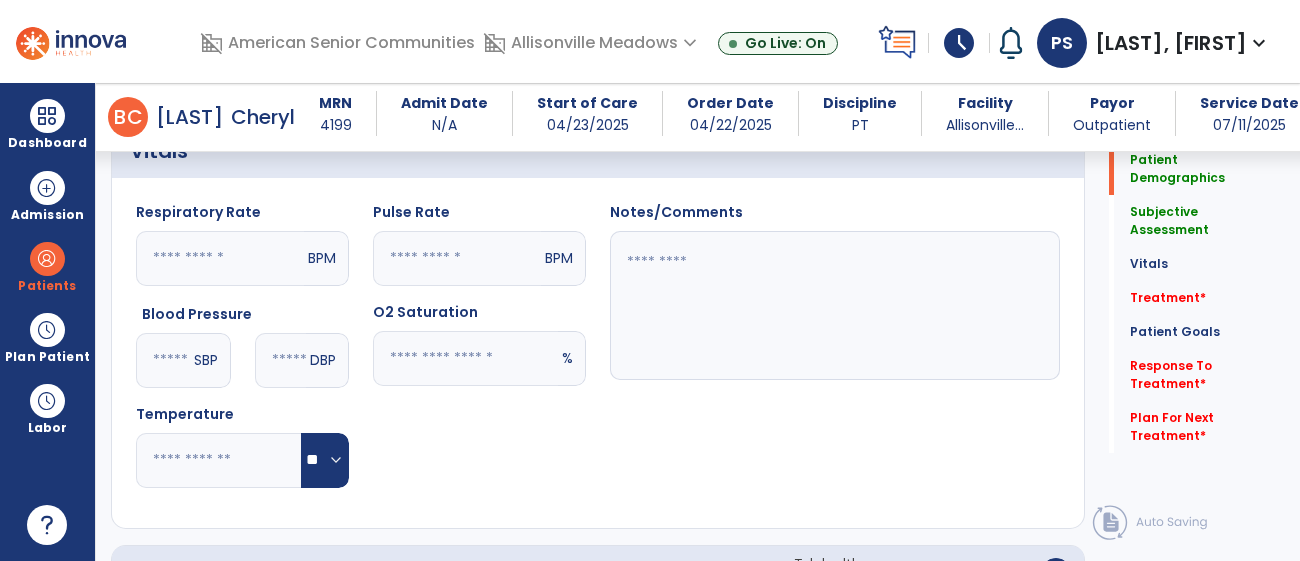 scroll, scrollTop: 22, scrollLeft: 0, axis: vertical 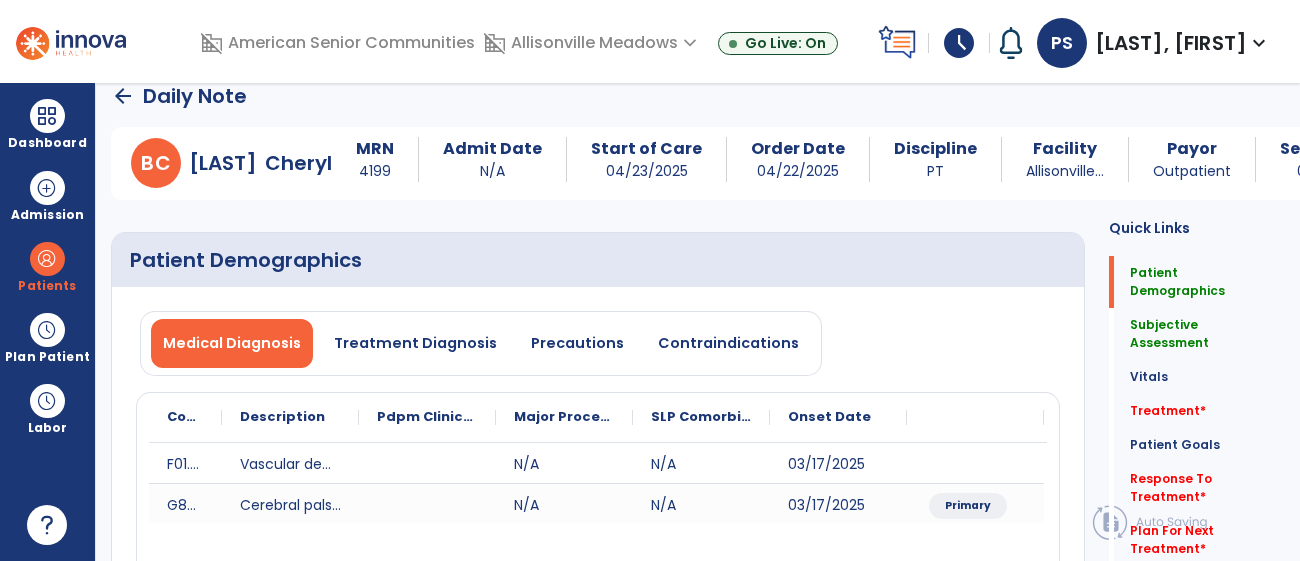 click on "arrow_back" 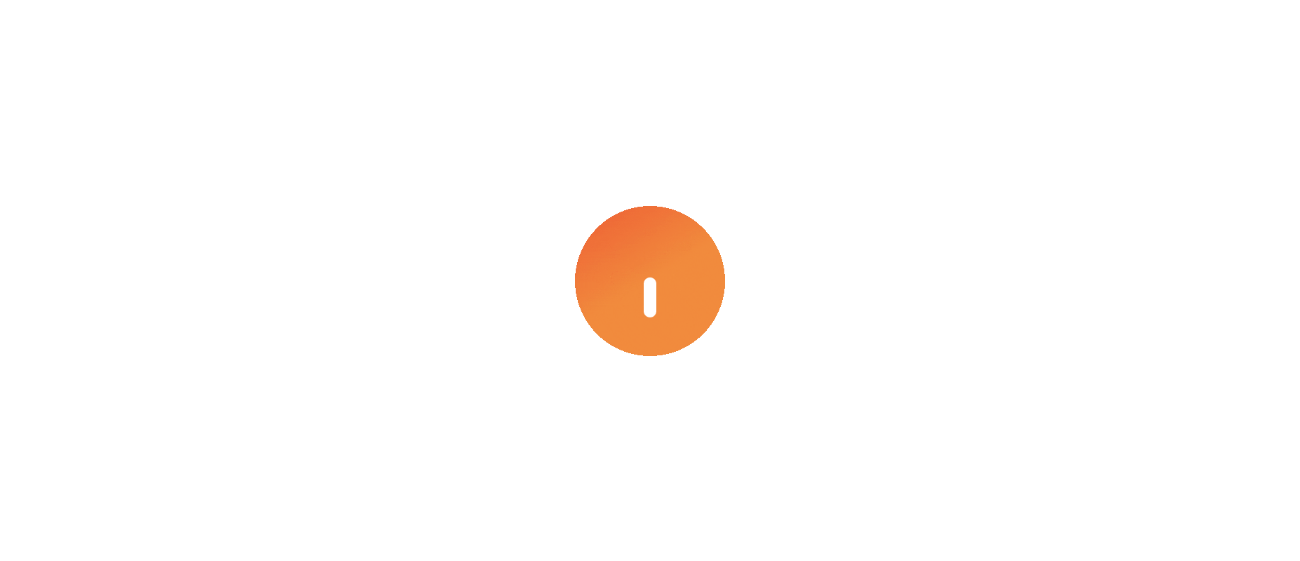 scroll, scrollTop: 0, scrollLeft: 0, axis: both 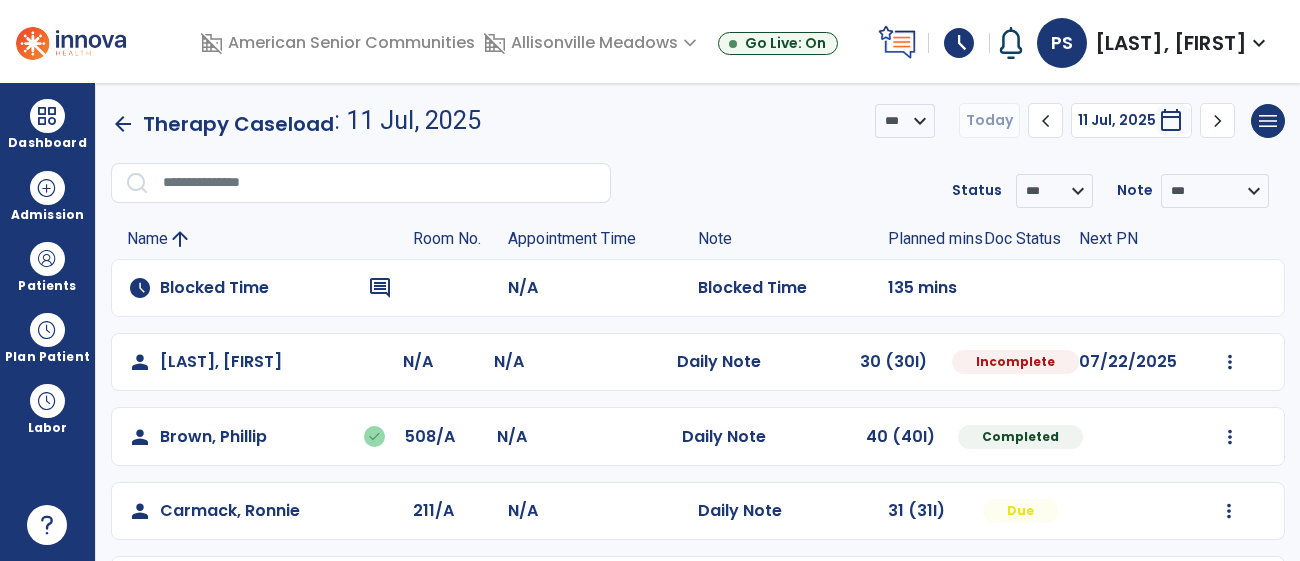click on "arrow_back" 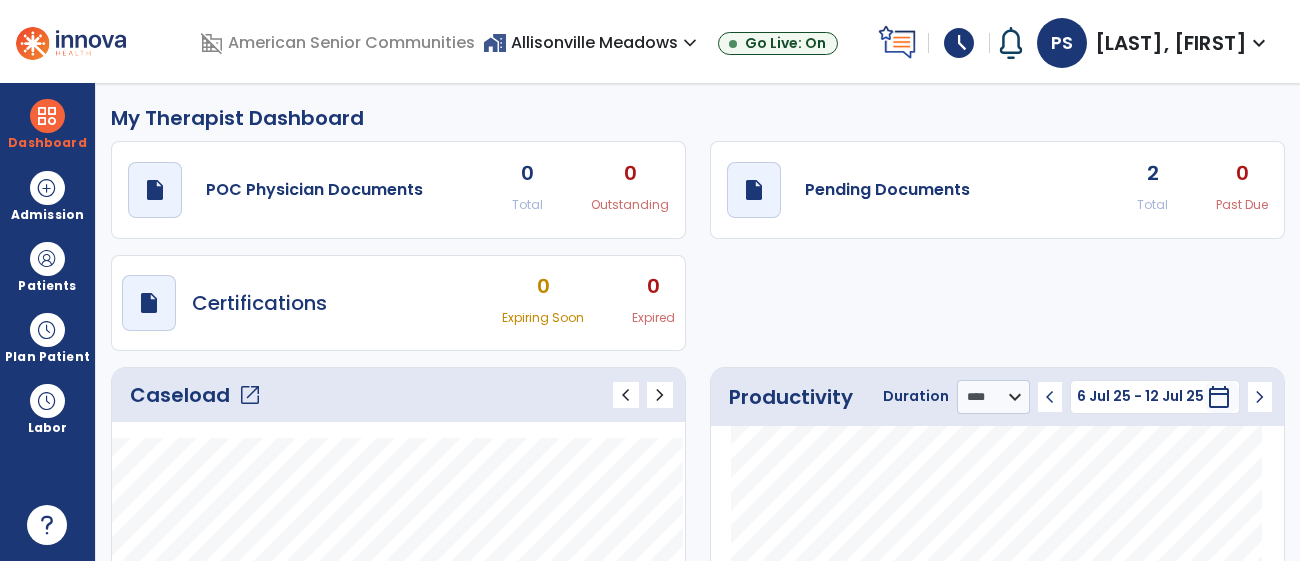 click on "home_work   Allisonville Meadows   expand_more" at bounding box center (592, 42) 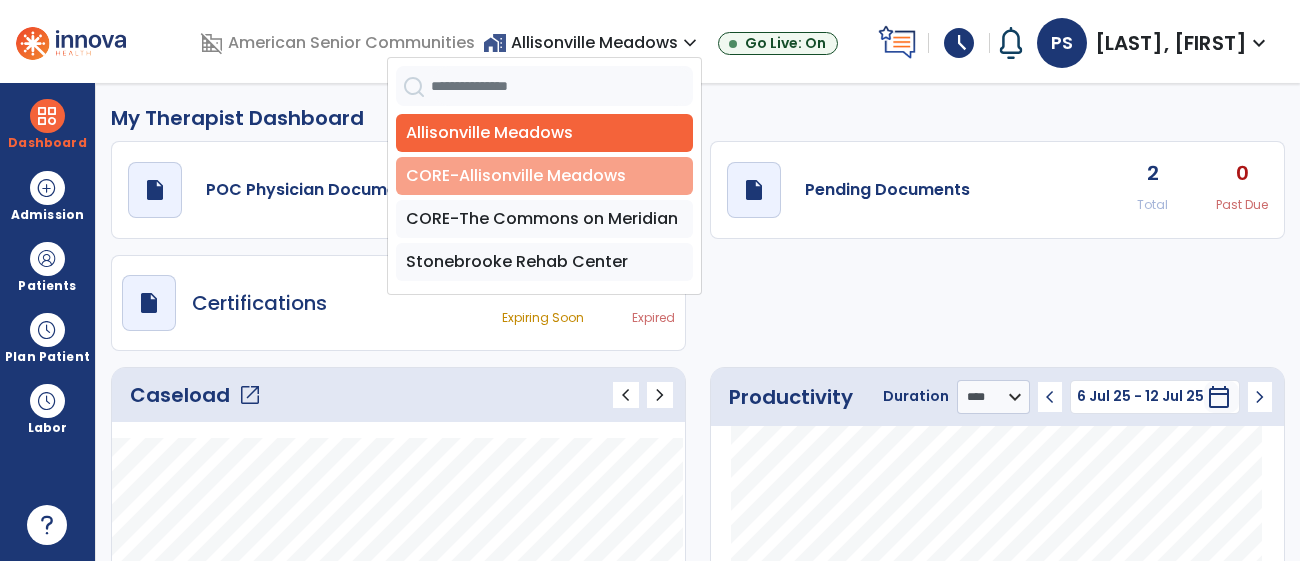 click on "CORE-Allisonville Meadows" at bounding box center (544, 176) 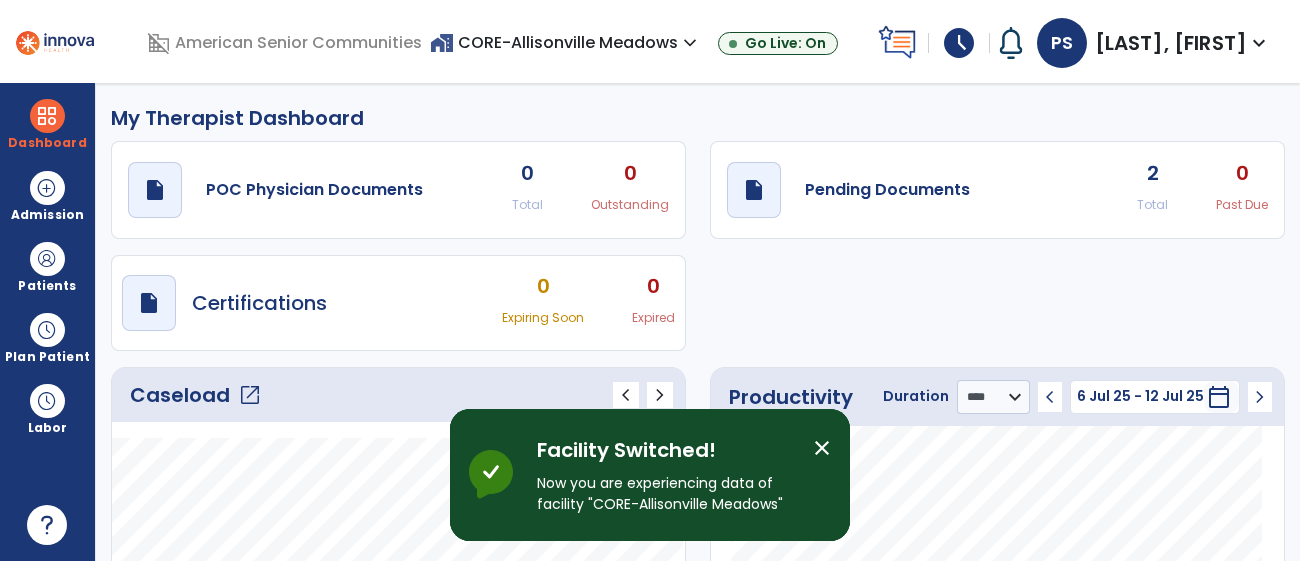 click on "Caseload   open_in_new" 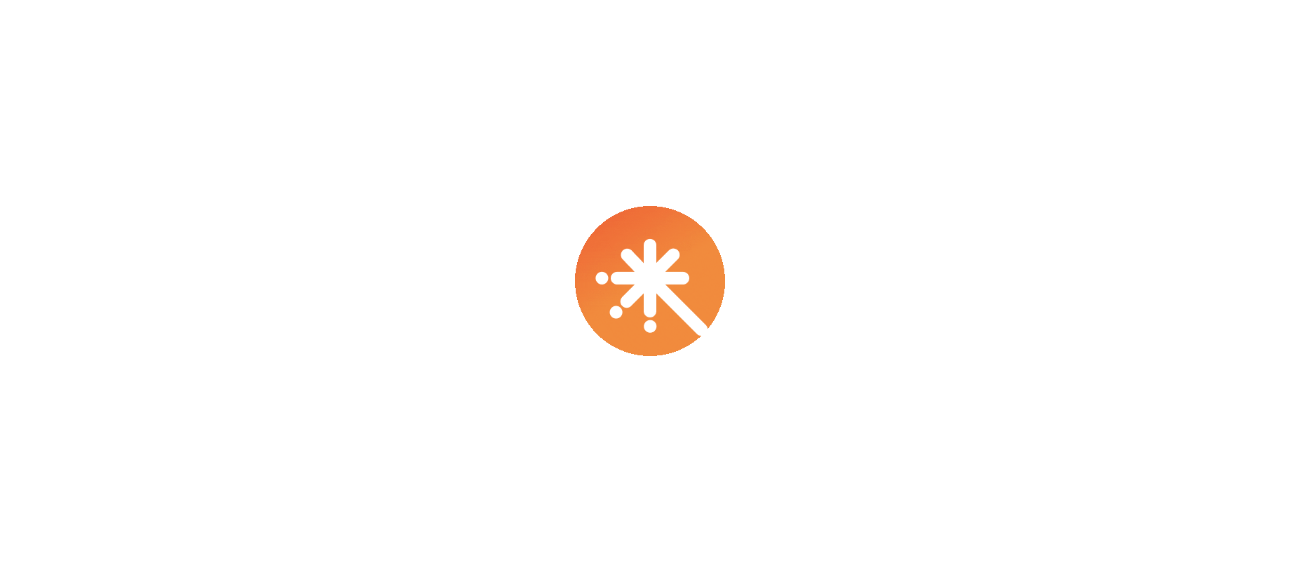 scroll, scrollTop: 0, scrollLeft: 0, axis: both 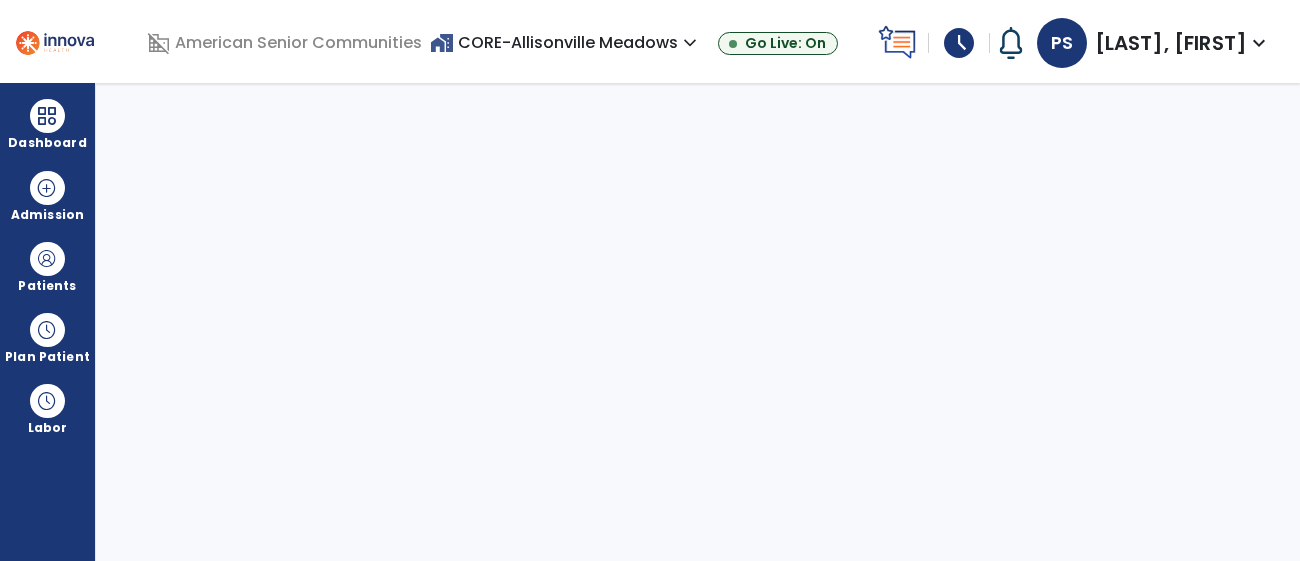 select on "****" 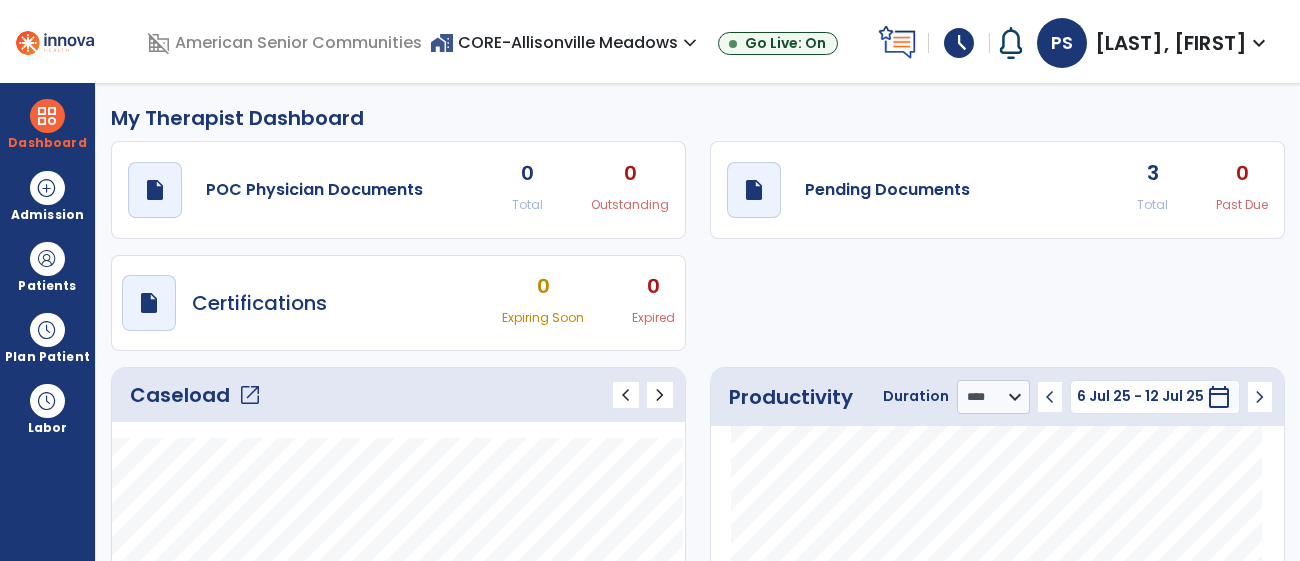 click on "Caseload   open_in_new" 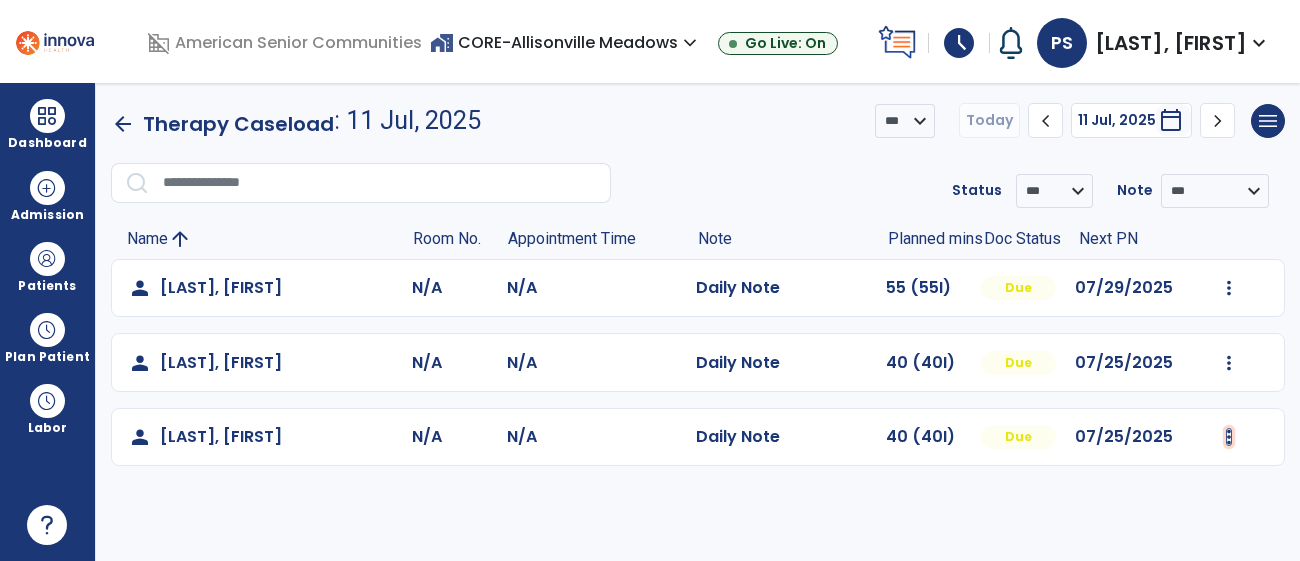 click at bounding box center (1229, 288) 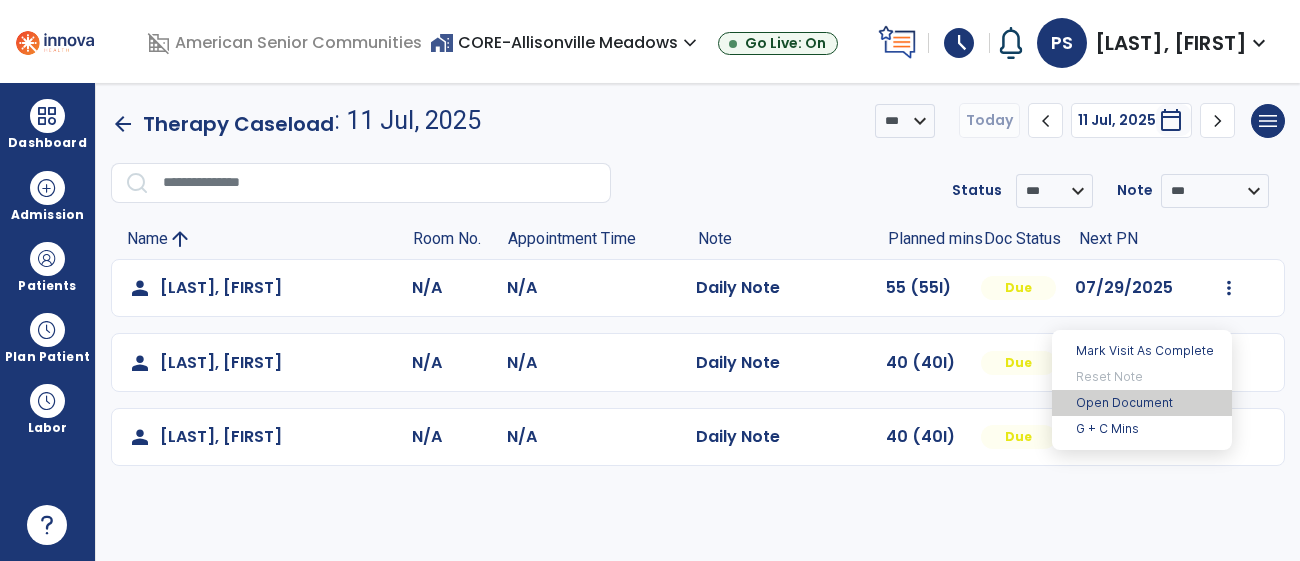 click on "Open Document" at bounding box center [1142, 403] 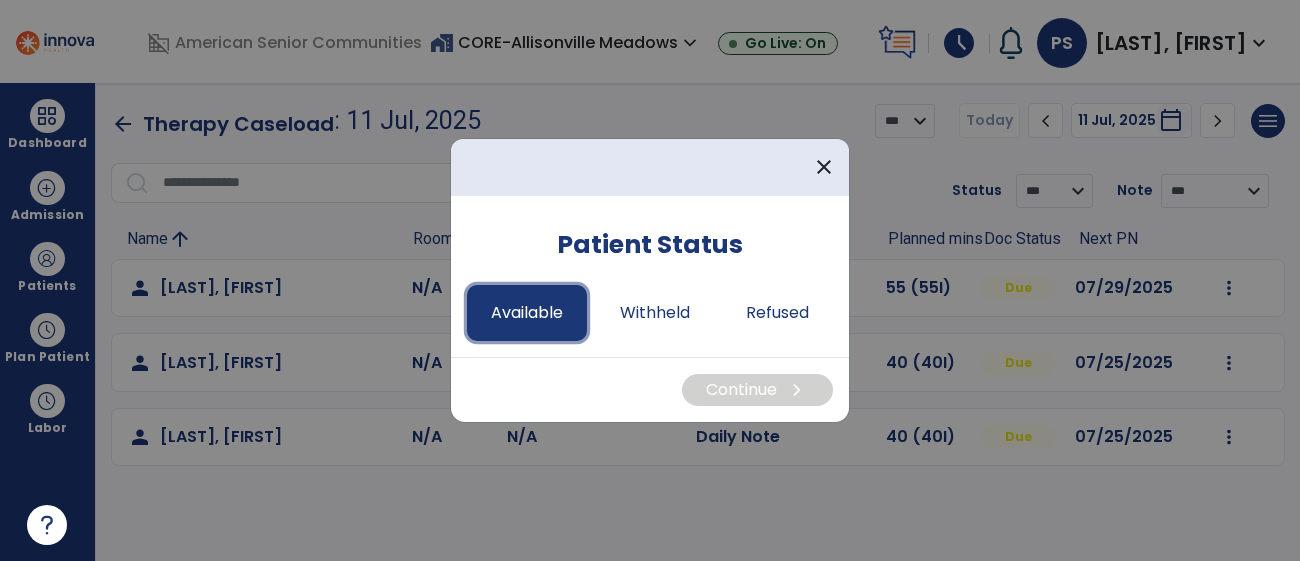 click on "Available" at bounding box center [527, 313] 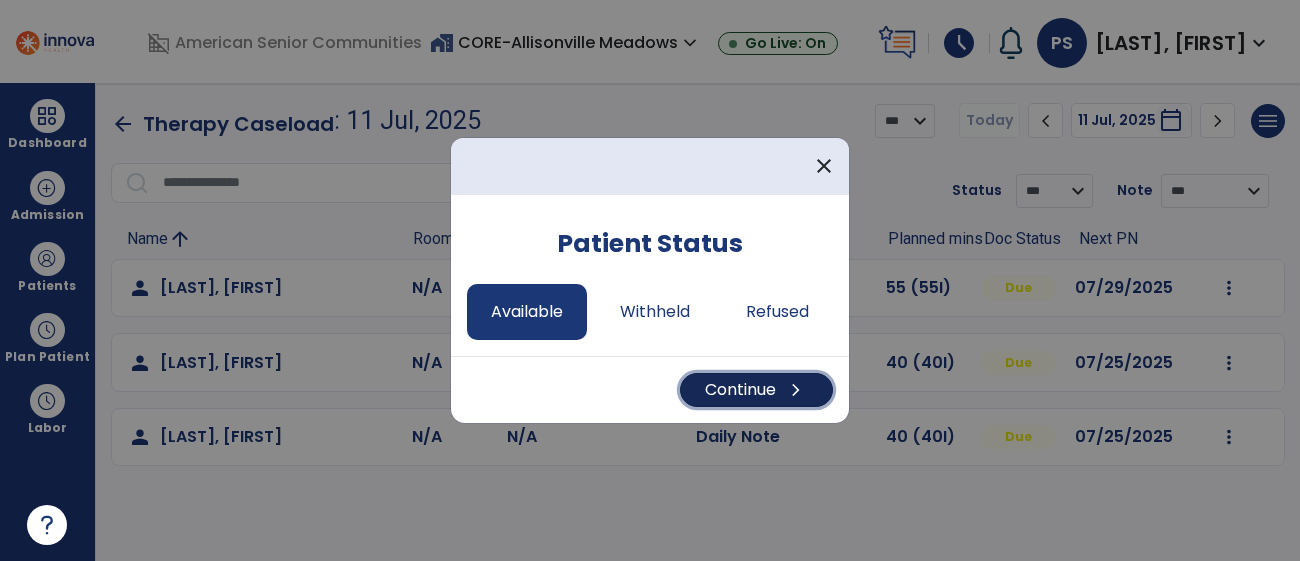 click on "chevron_right" at bounding box center [796, 390] 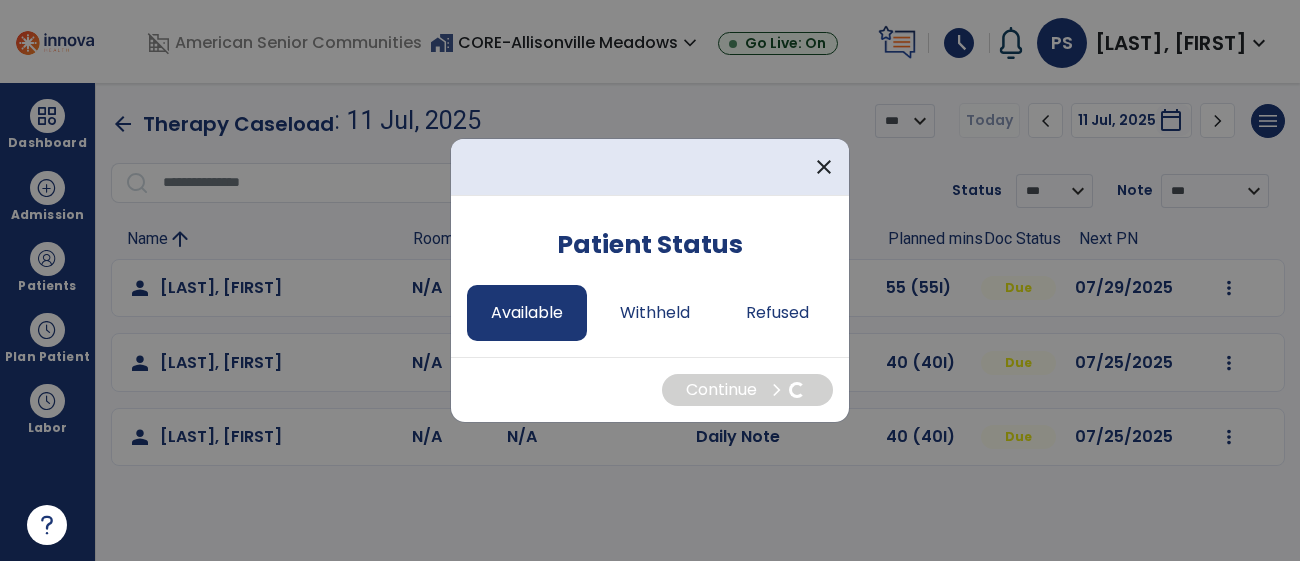 select on "*" 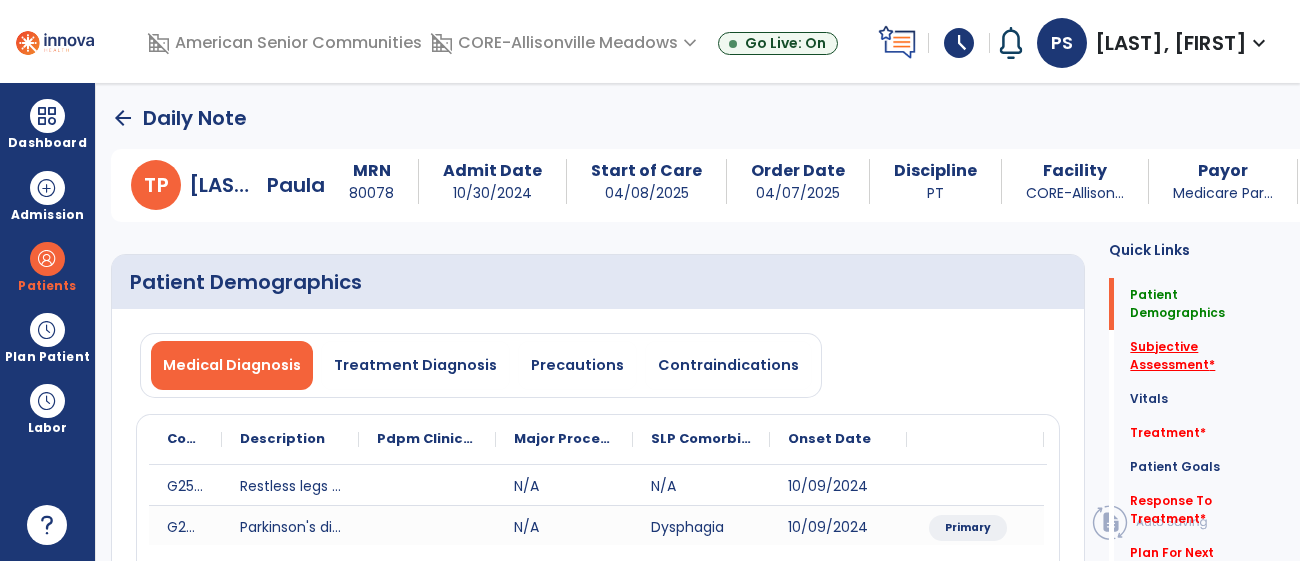 click on "Subjective Assessment   *" 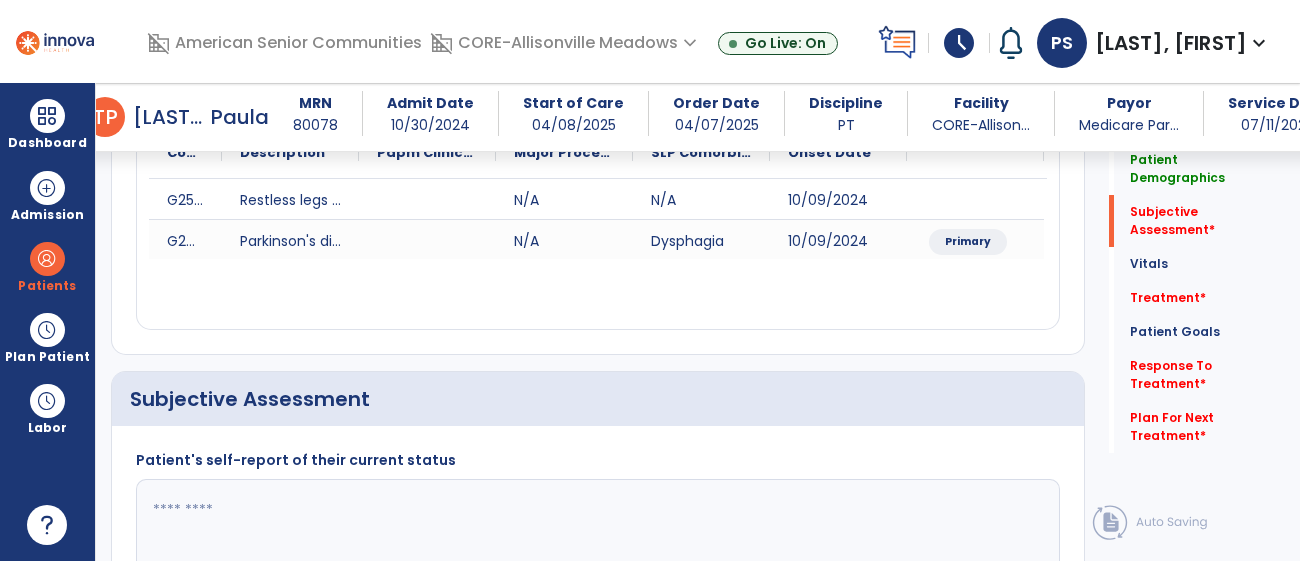 scroll, scrollTop: 475, scrollLeft: 0, axis: vertical 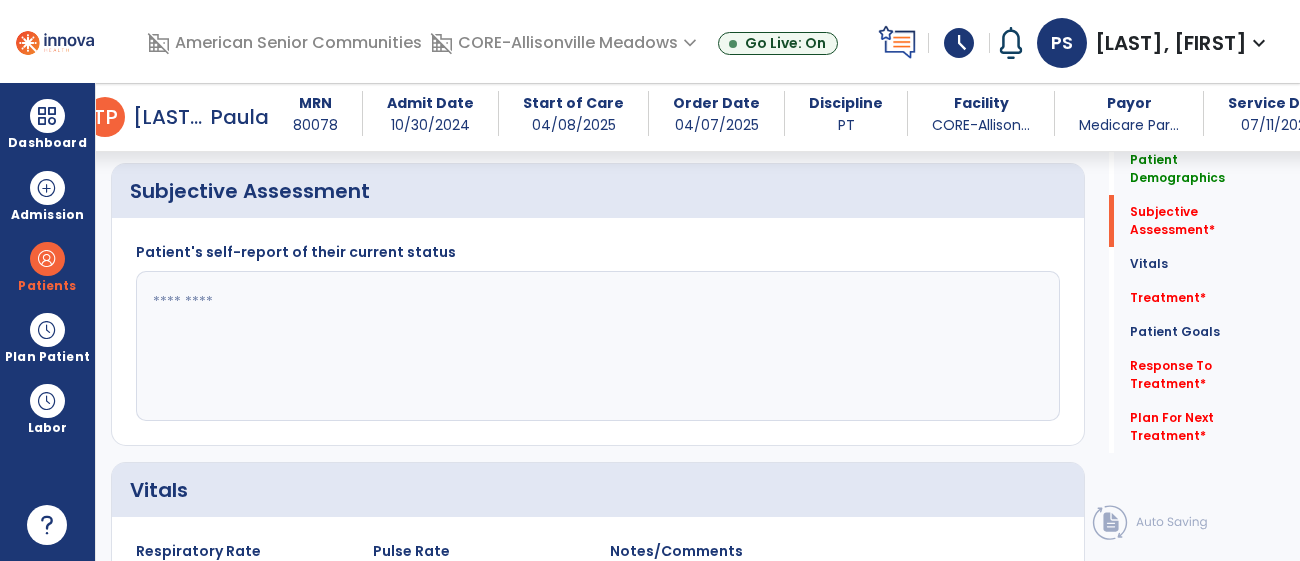 click 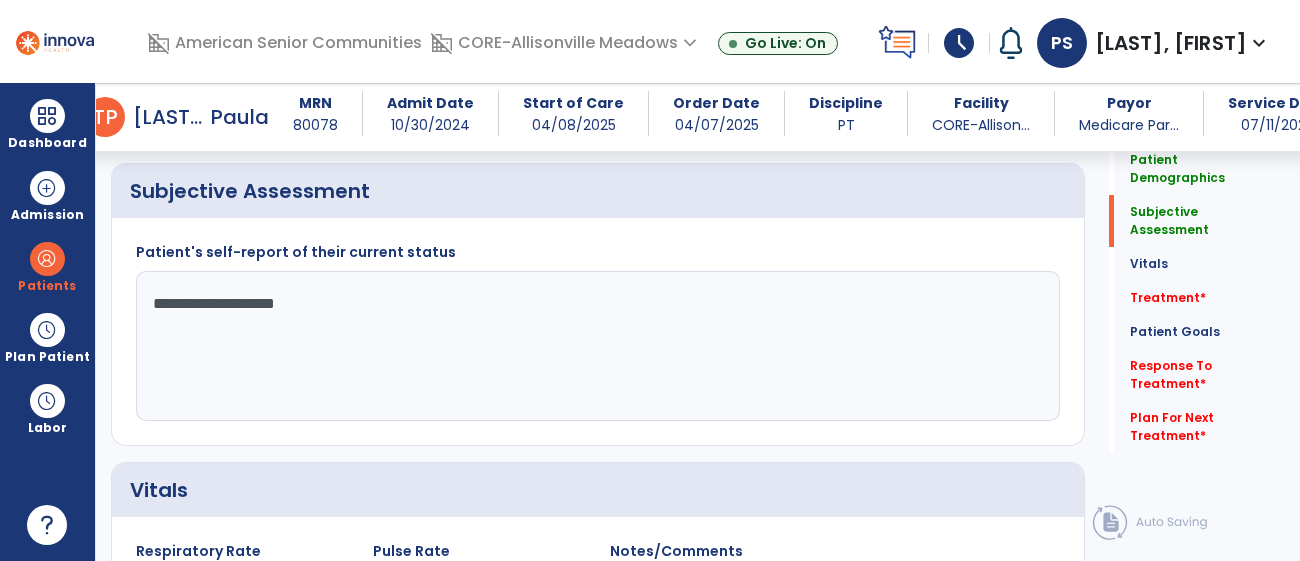 type on "**********" 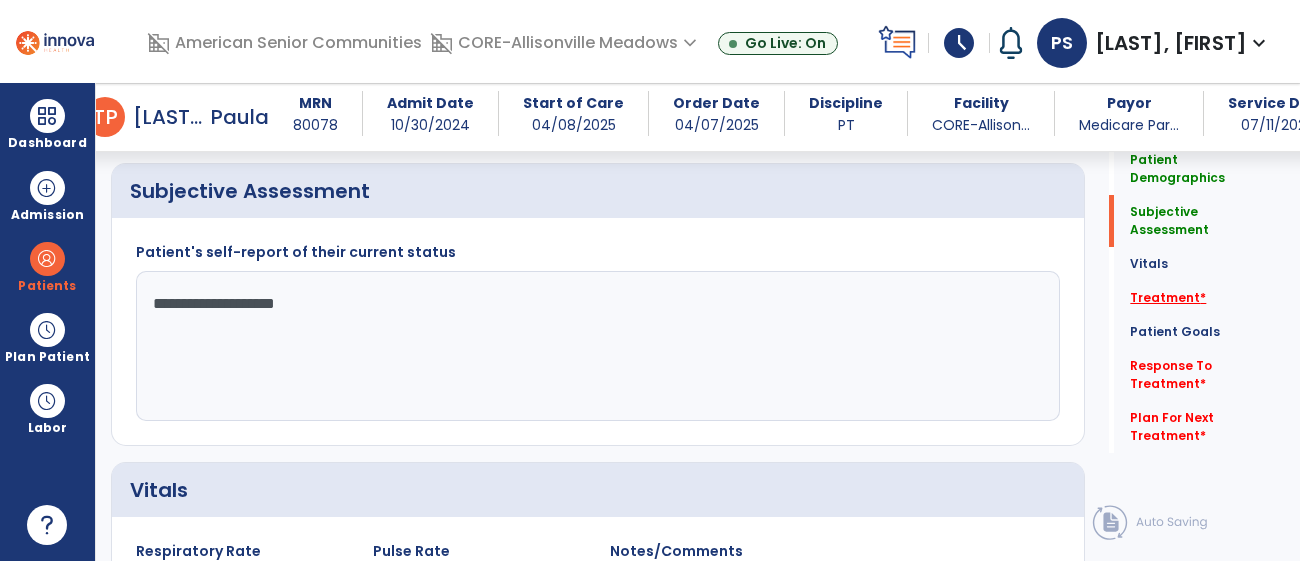click on "Treatment   *" 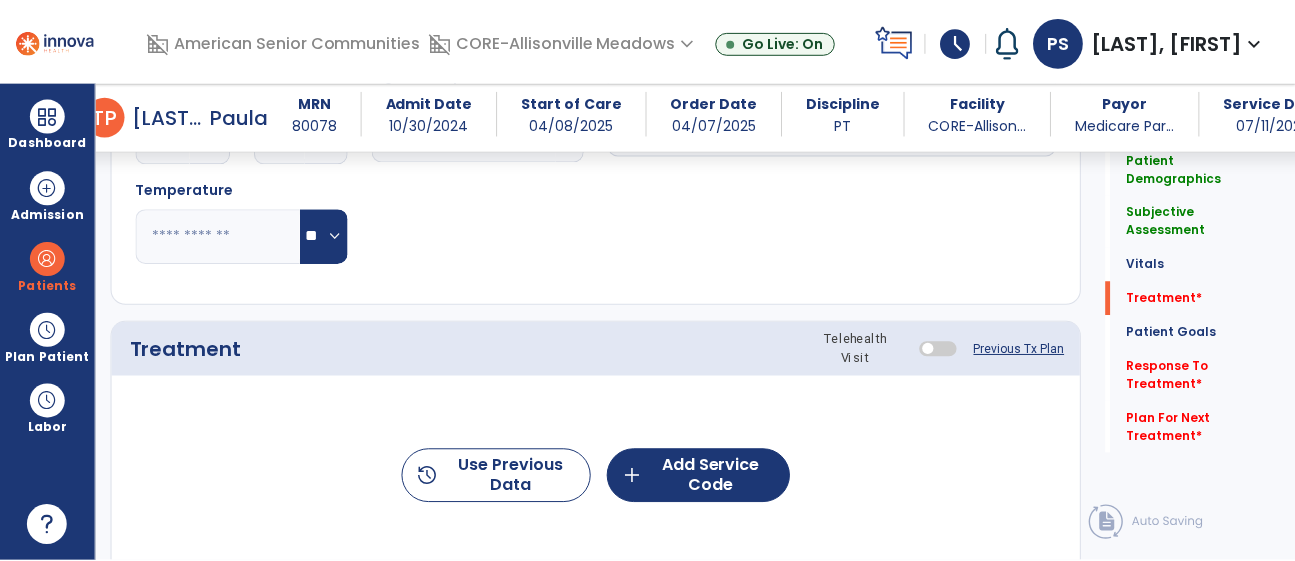 scroll, scrollTop: 1162, scrollLeft: 0, axis: vertical 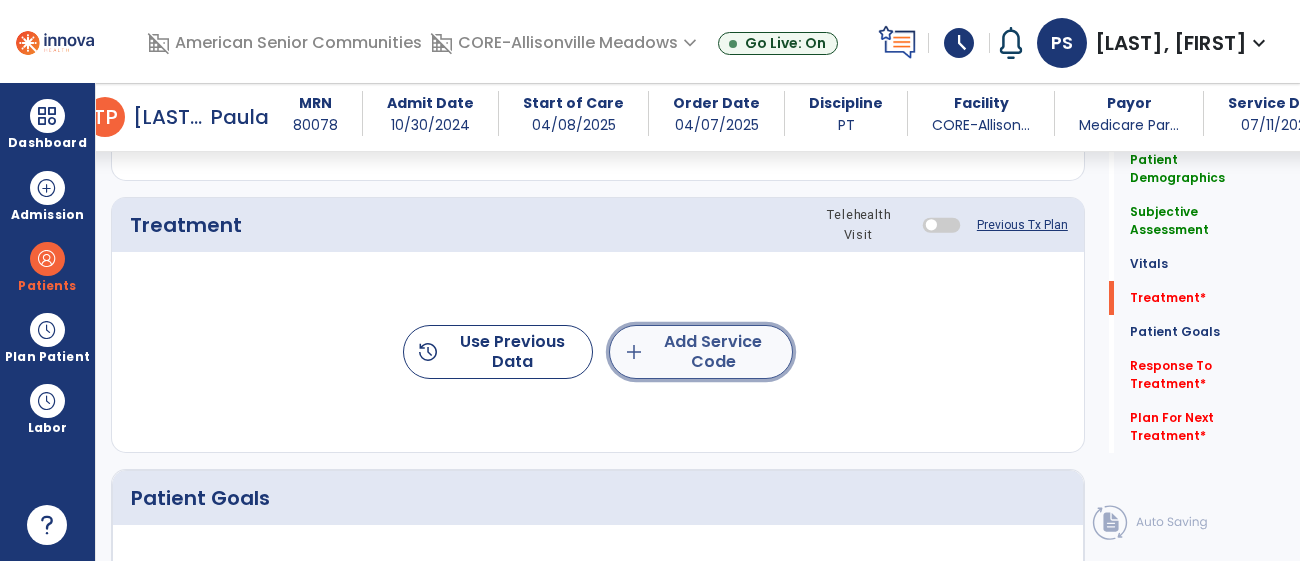 click on "add  Add Service Code" 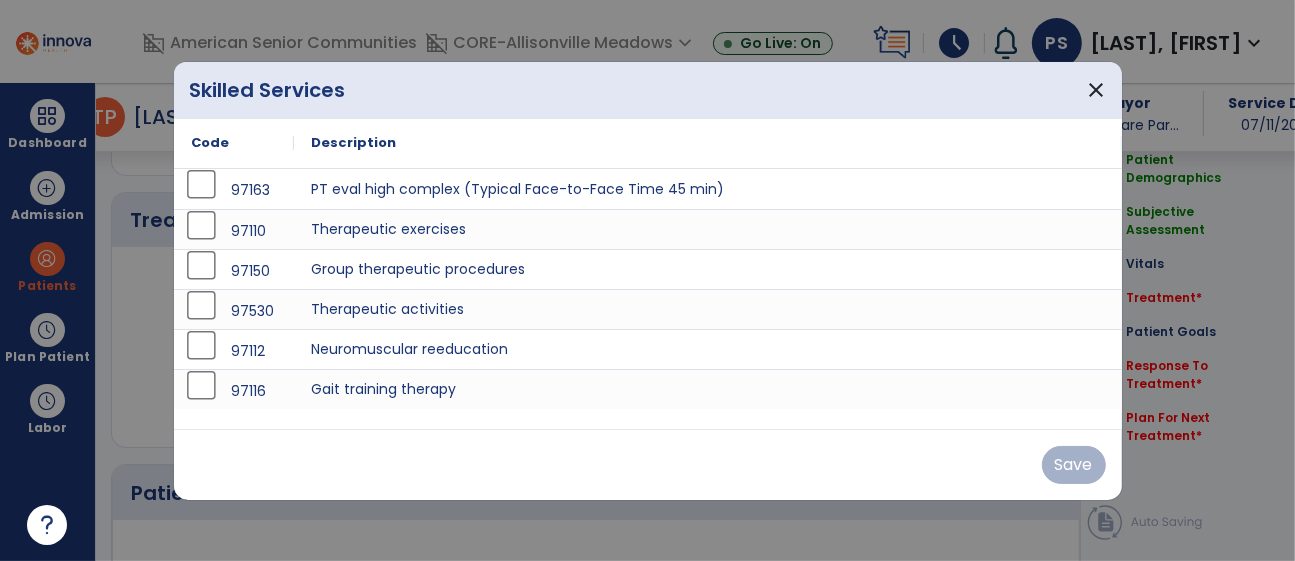 scroll, scrollTop: 1162, scrollLeft: 0, axis: vertical 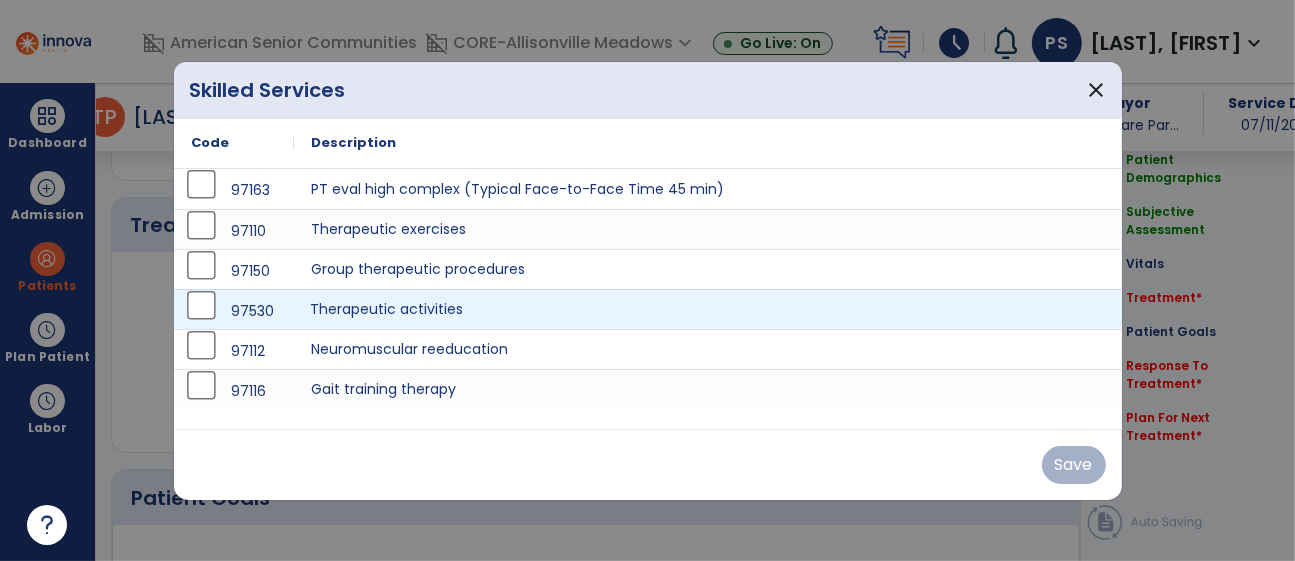 click on "Therapeutic activities" at bounding box center (708, 309) 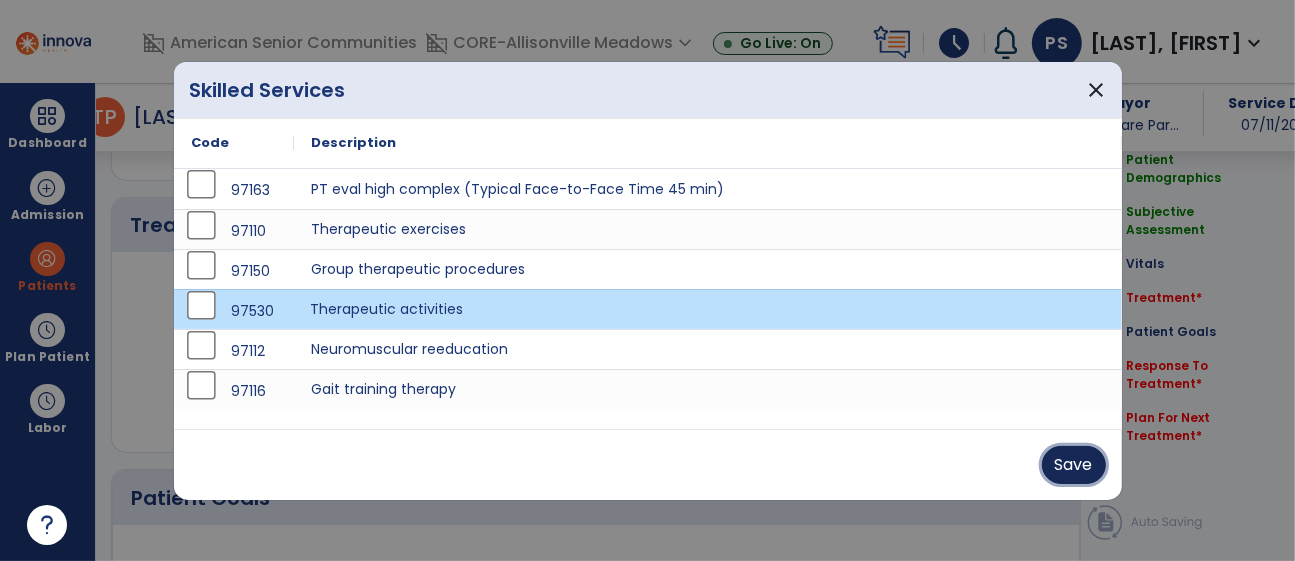 click on "Save" at bounding box center [1074, 465] 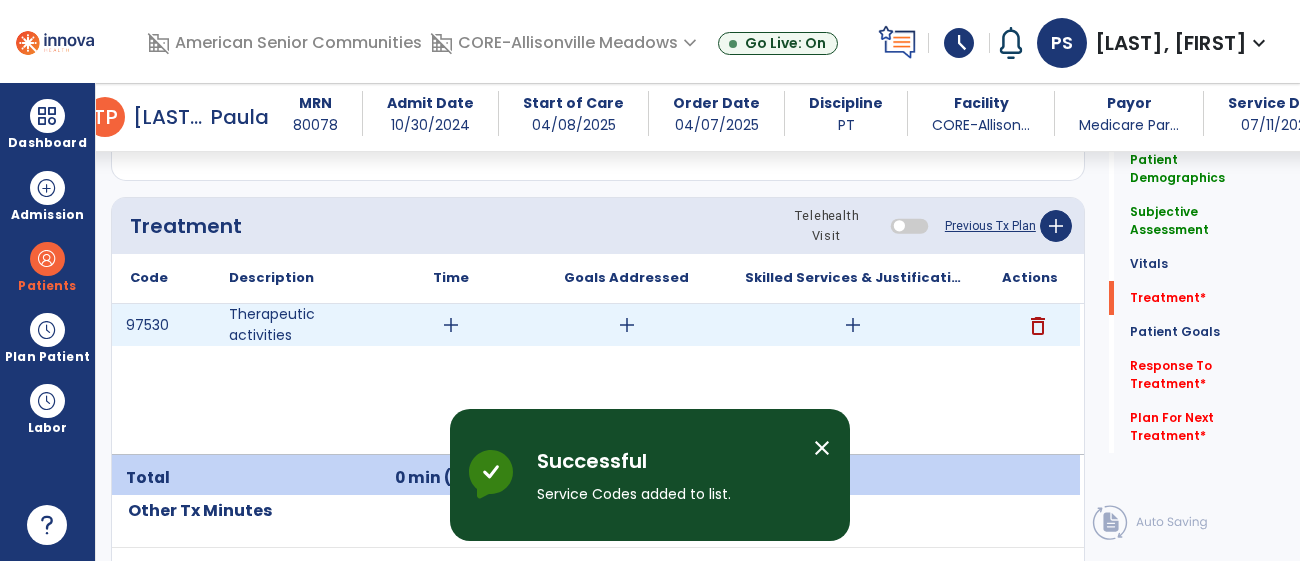 click on "add" at bounding box center [627, 325] 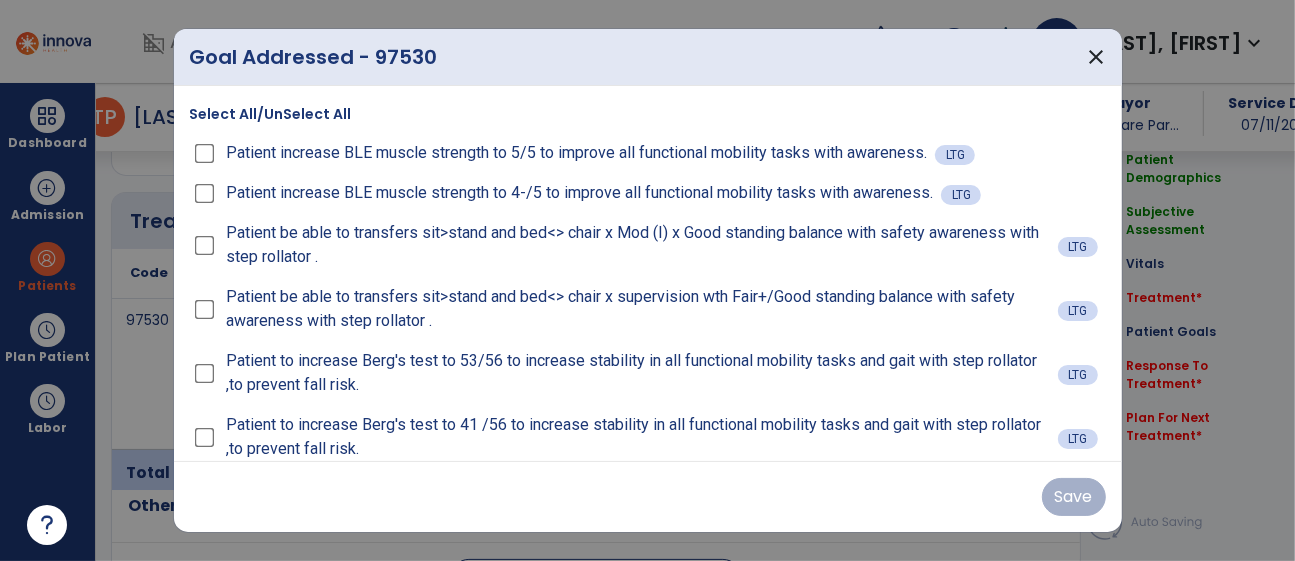 scroll, scrollTop: 1162, scrollLeft: 0, axis: vertical 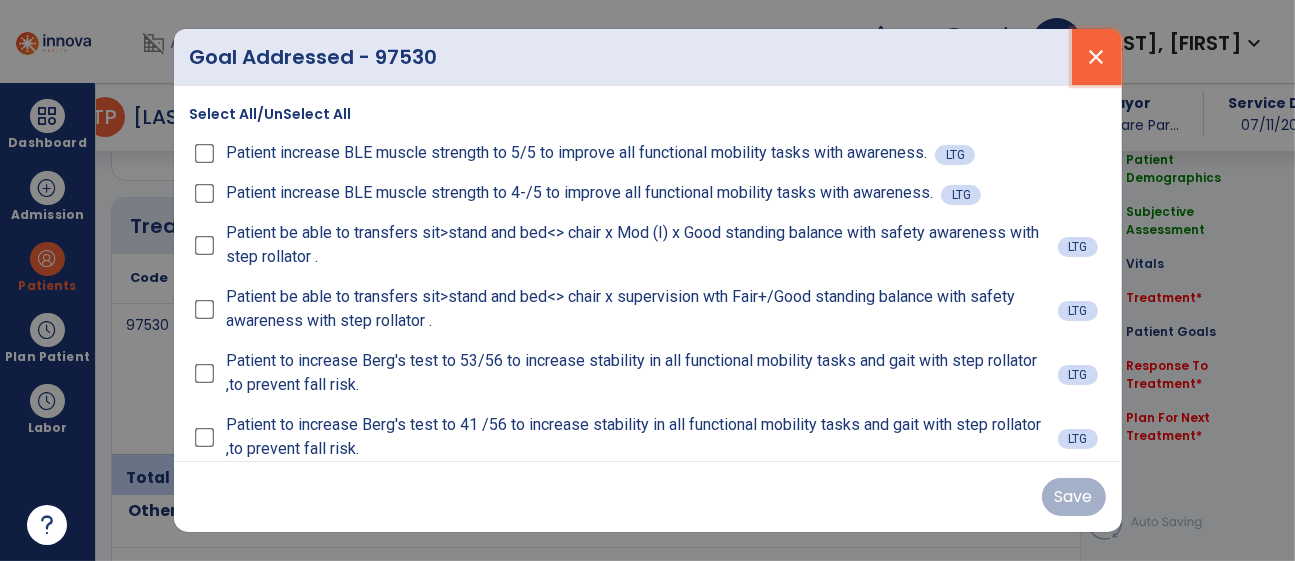 click on "close" at bounding box center [1097, 57] 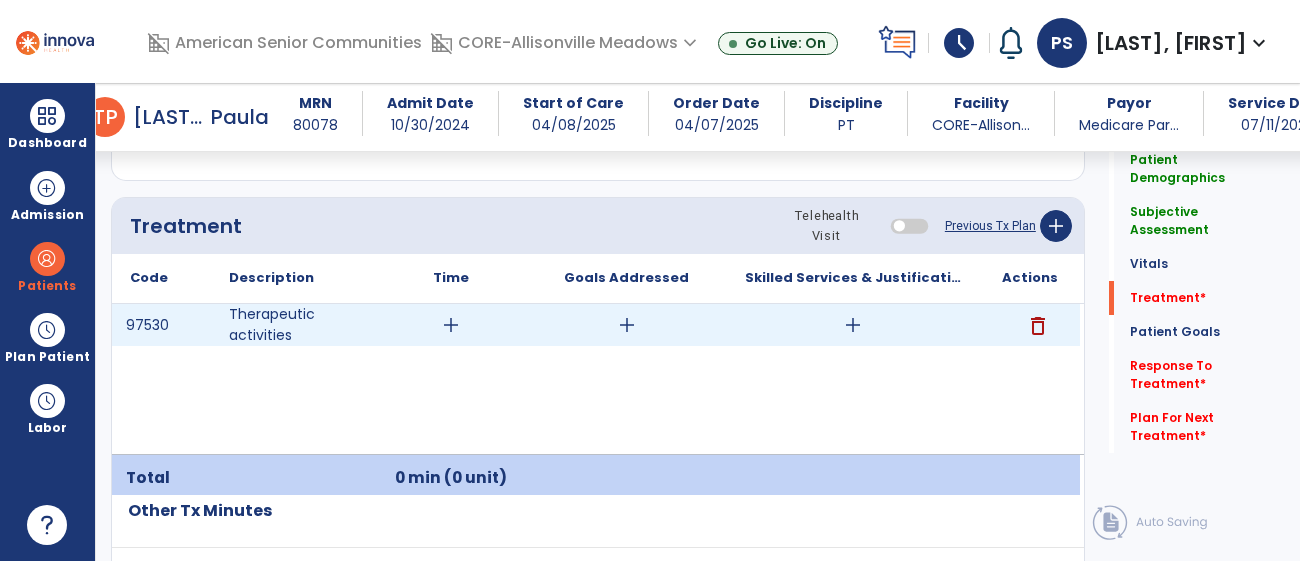 click on "add" at bounding box center [451, 325] 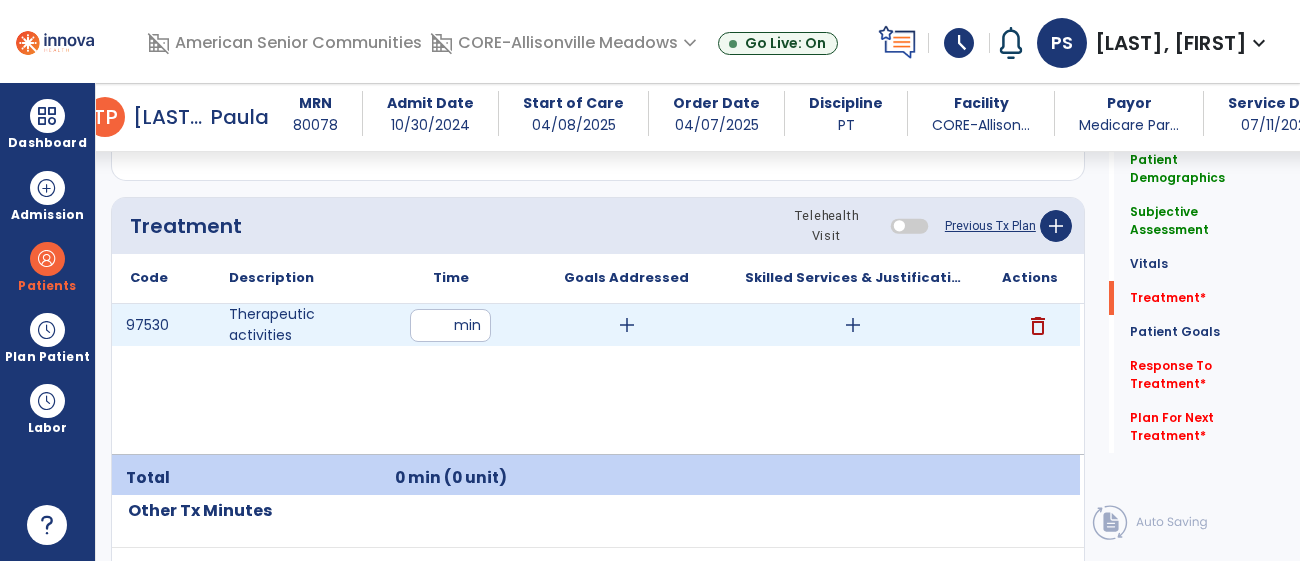 type on "**" 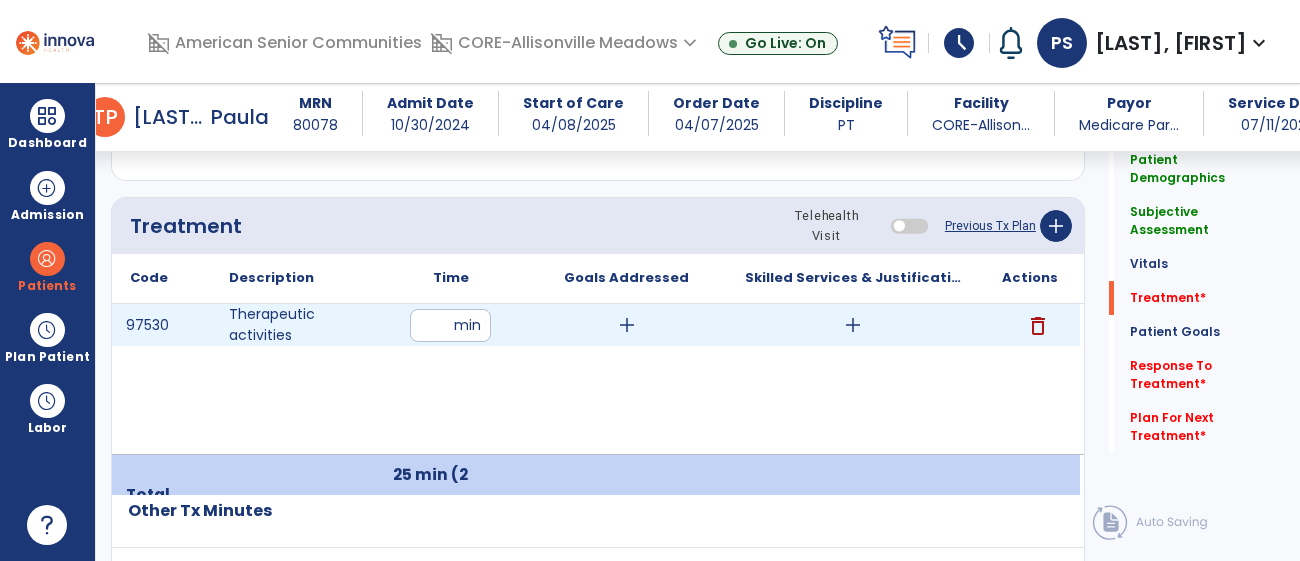click on "add" at bounding box center (627, 325) 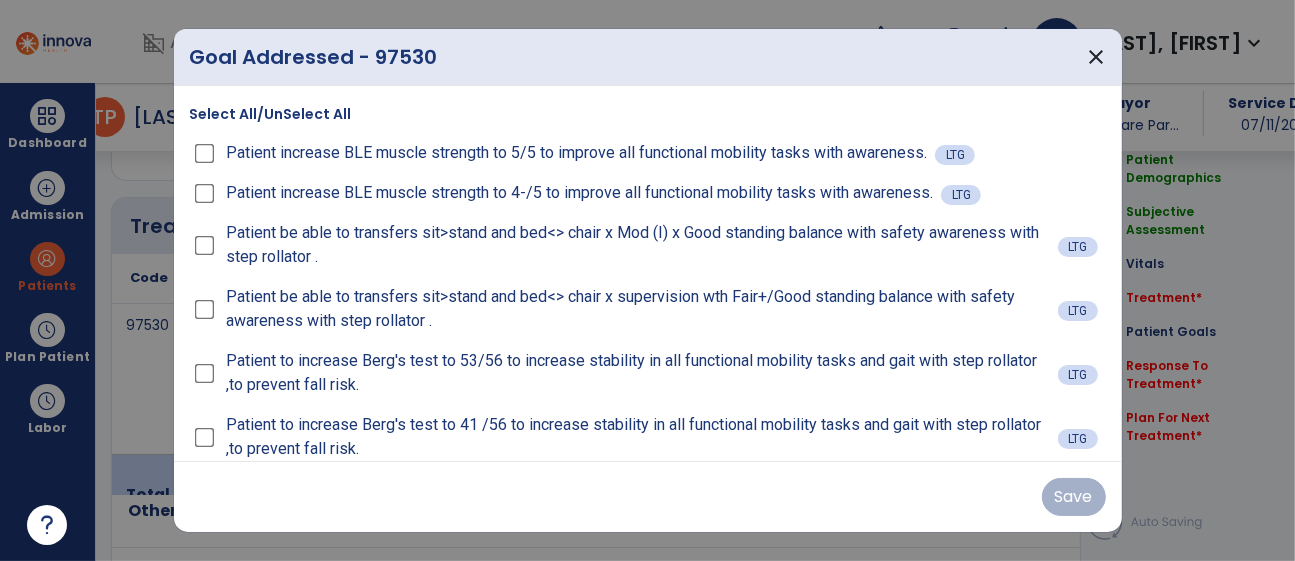 scroll, scrollTop: 1162, scrollLeft: 0, axis: vertical 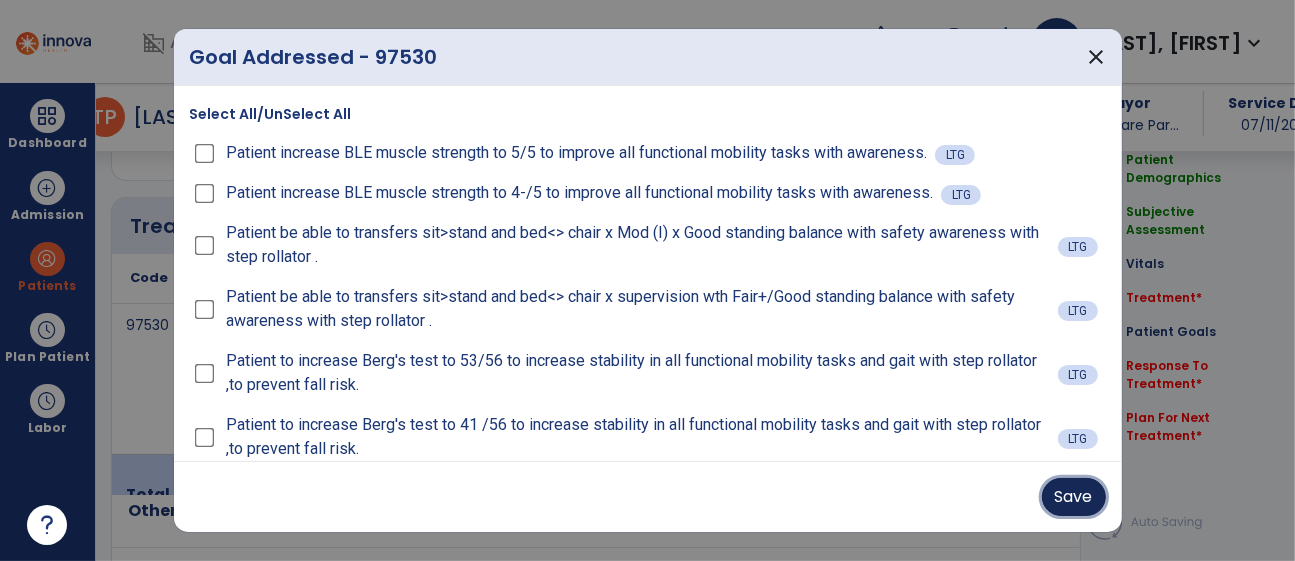 click on "Save" at bounding box center [1074, 497] 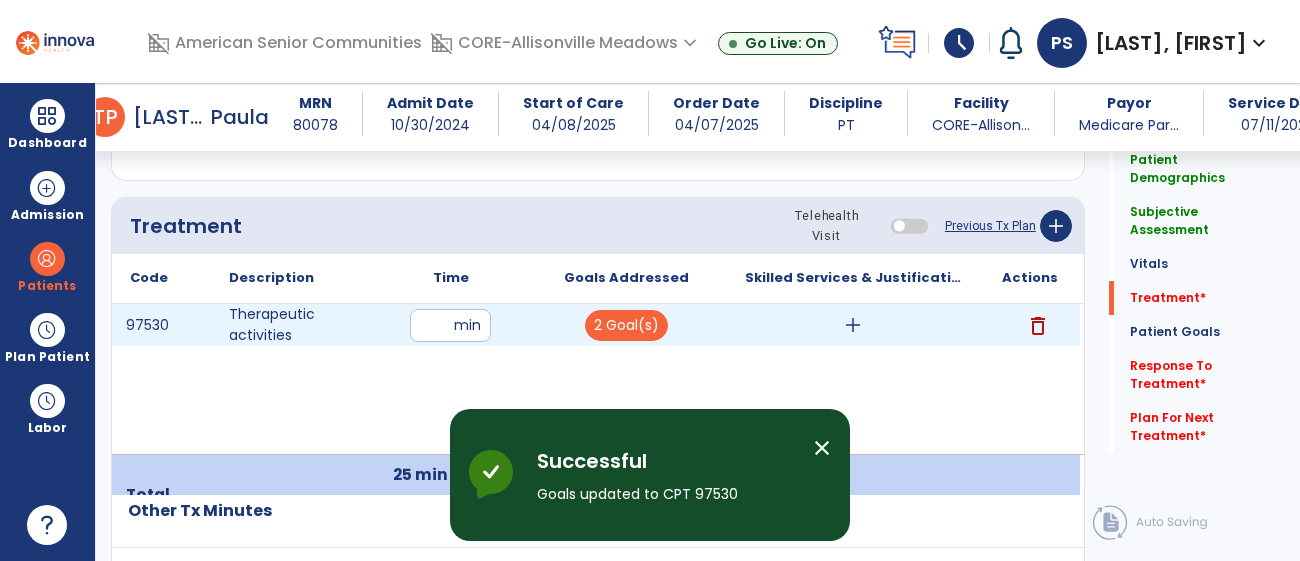 click on "add" at bounding box center [853, 325] 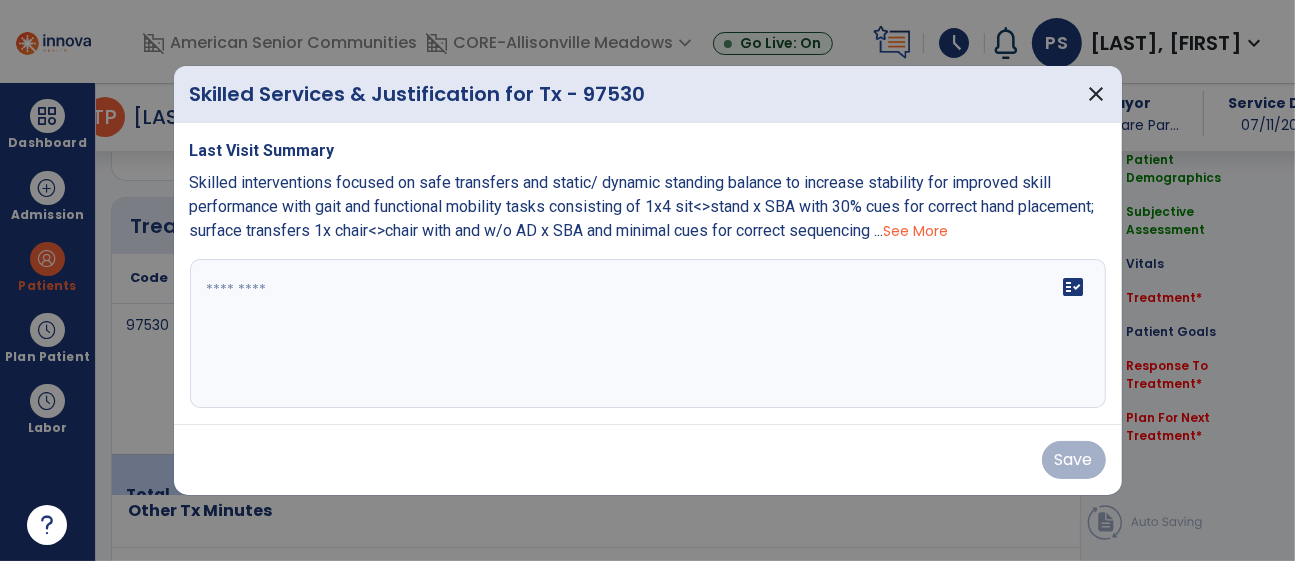 scroll, scrollTop: 1162, scrollLeft: 0, axis: vertical 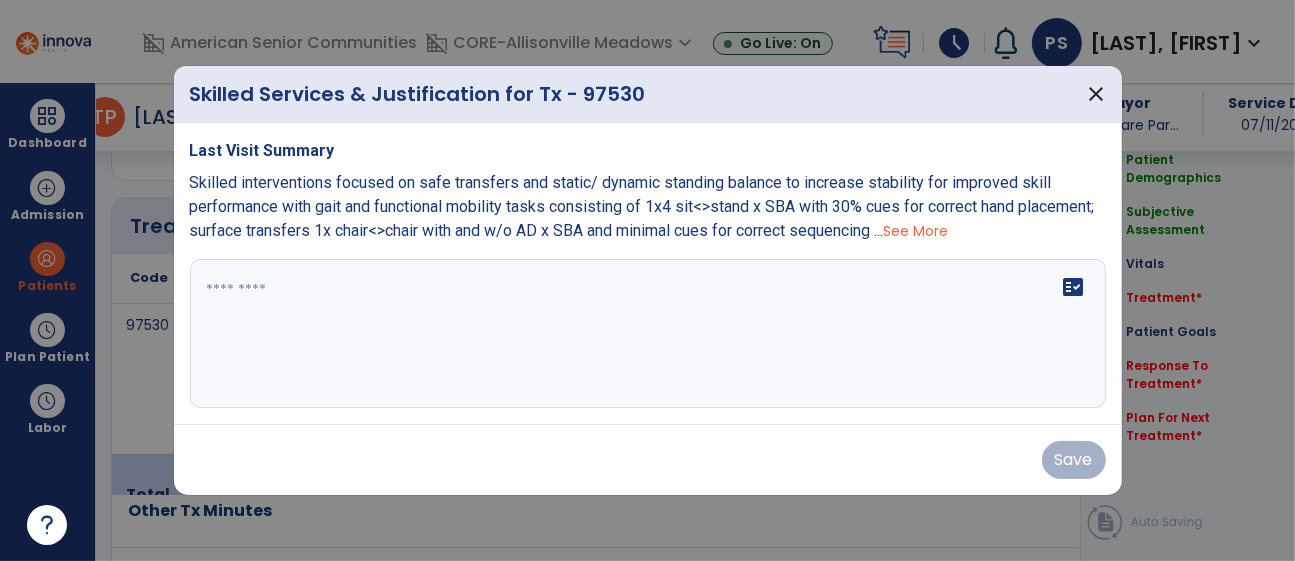 click at bounding box center [648, 334] 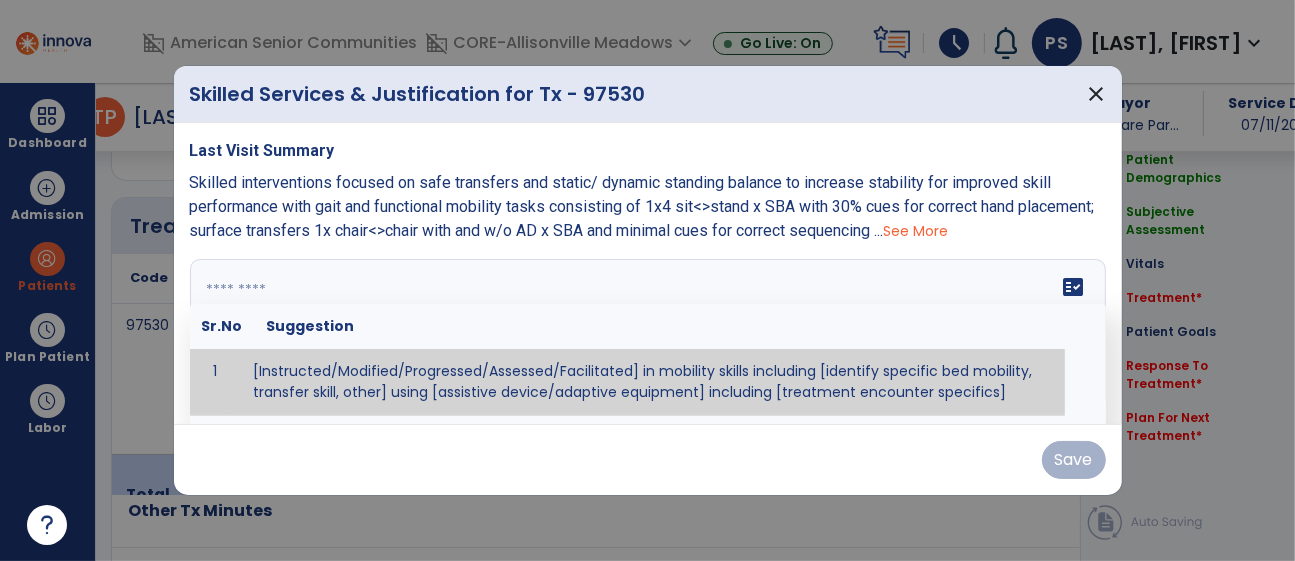 paste on "**********" 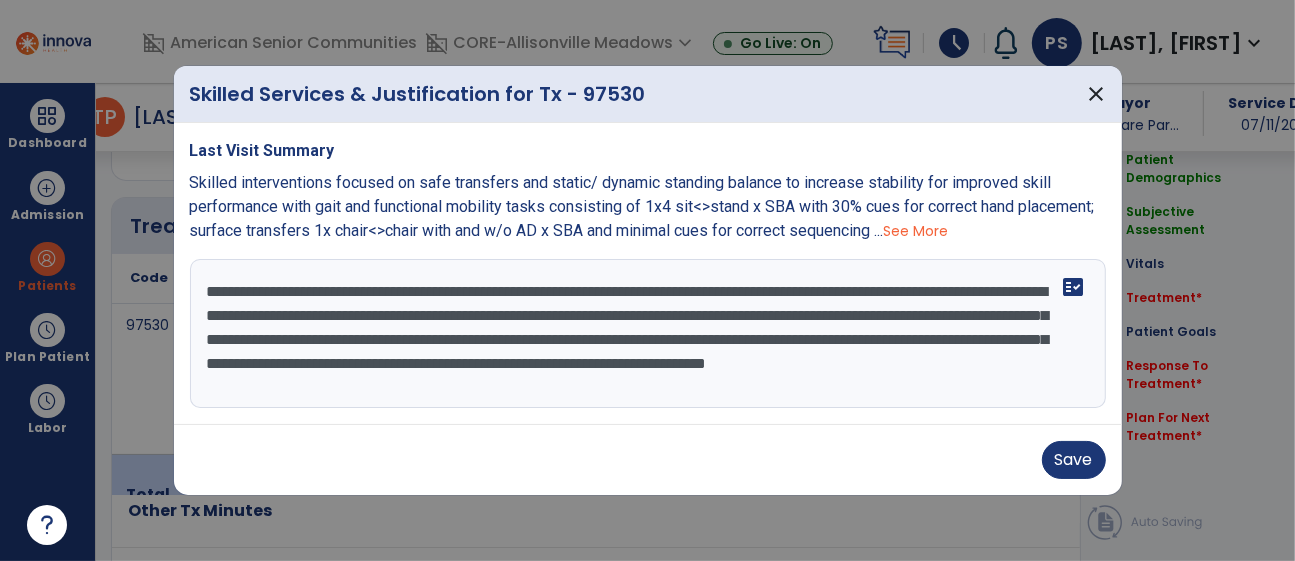 drag, startPoint x: 371, startPoint y: 287, endPoint x: 151, endPoint y: 288, distance: 220.00227 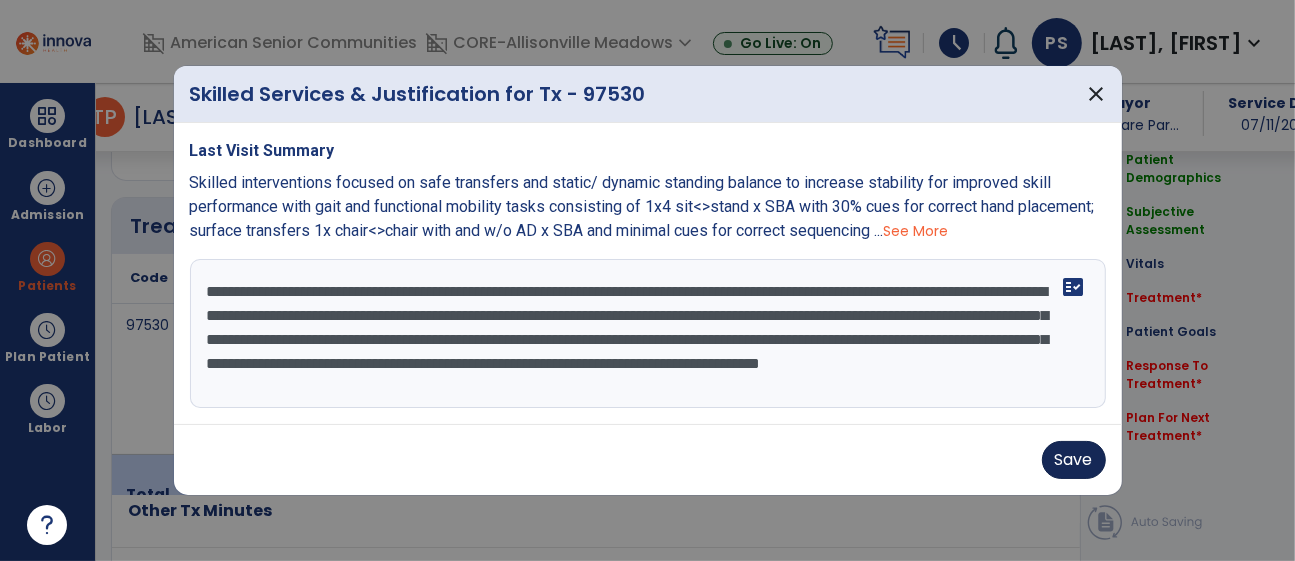 type on "**********" 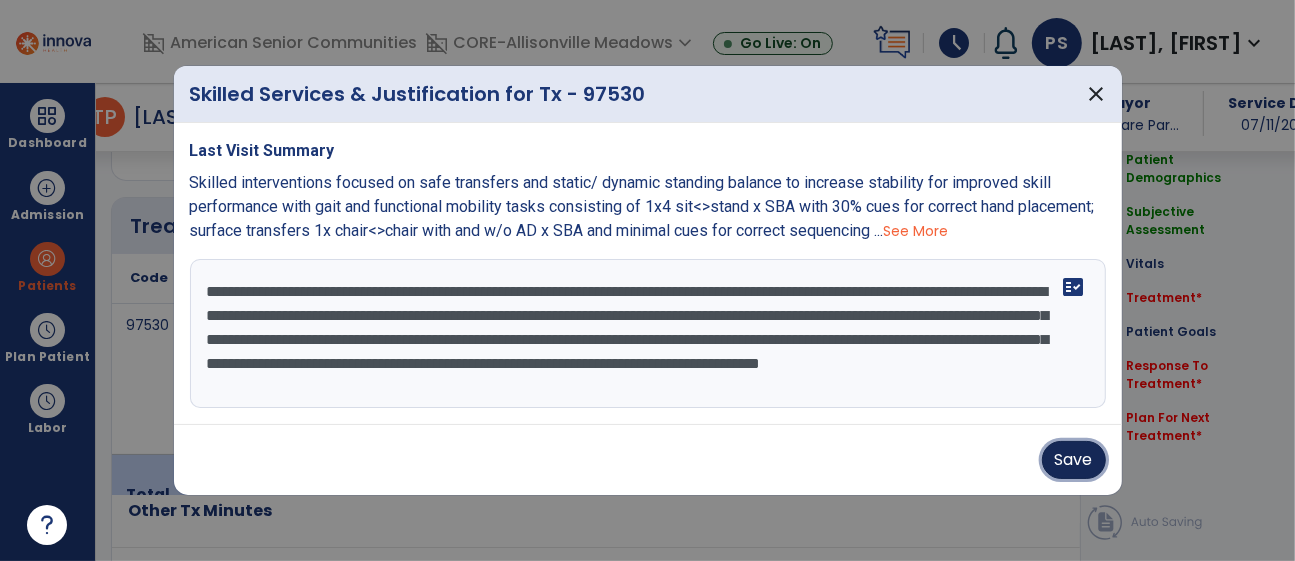 click on "Save" at bounding box center (1074, 460) 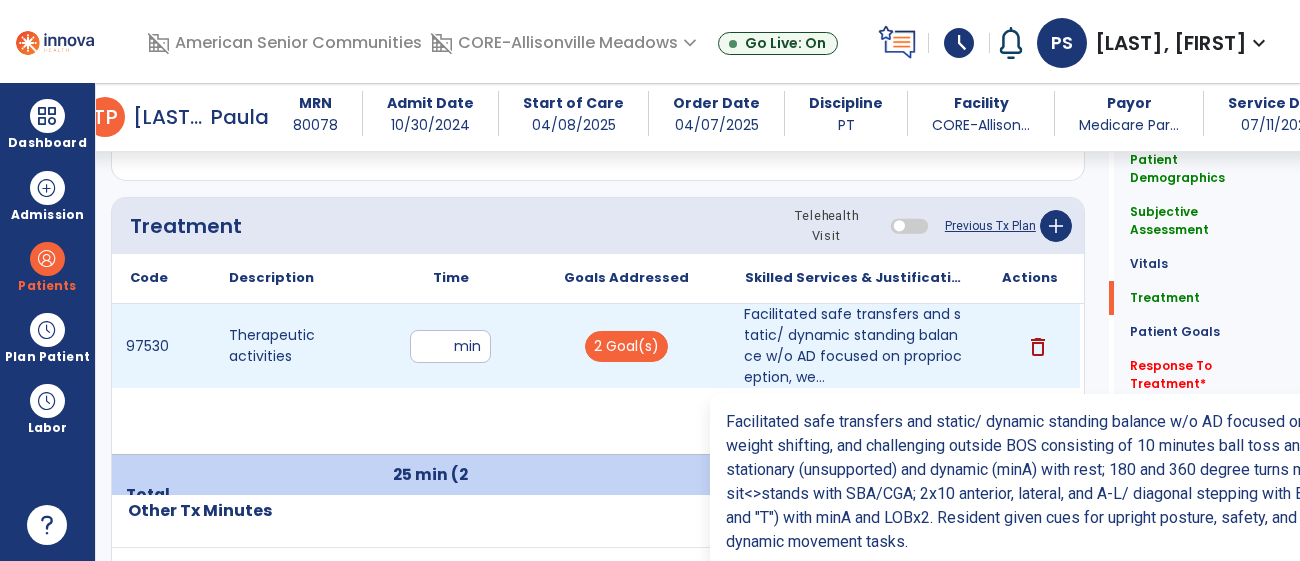 click on "Facilitated safe transfers and static/ dynamic standing balance w/o AD focused on proprioception, we..." at bounding box center (853, 346) 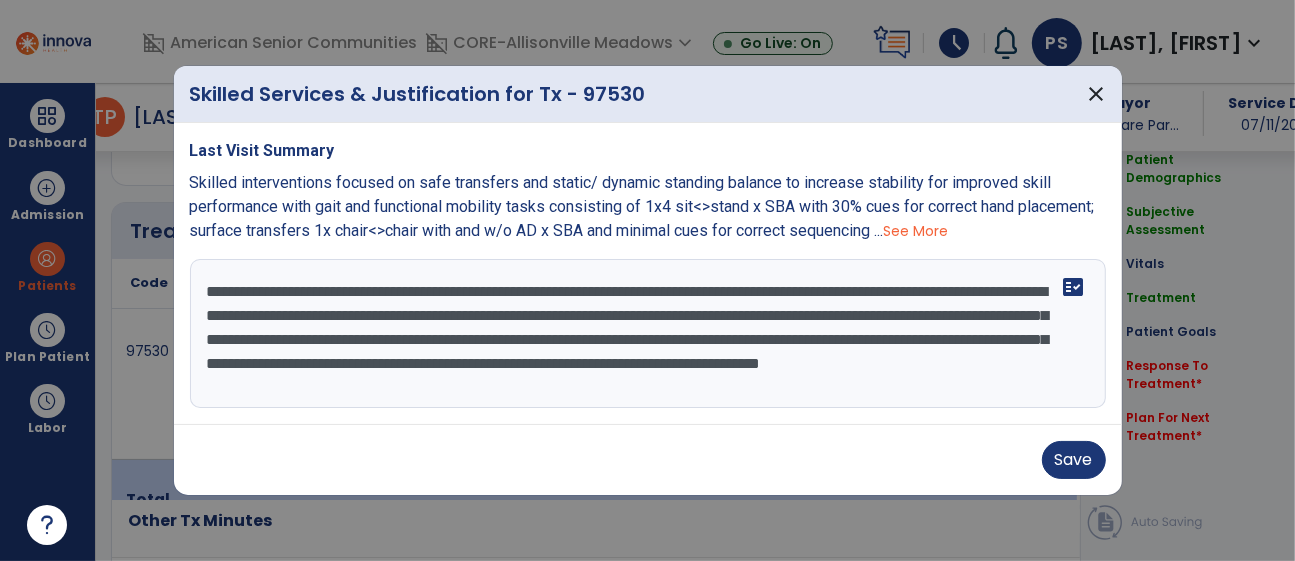 scroll, scrollTop: 1162, scrollLeft: 0, axis: vertical 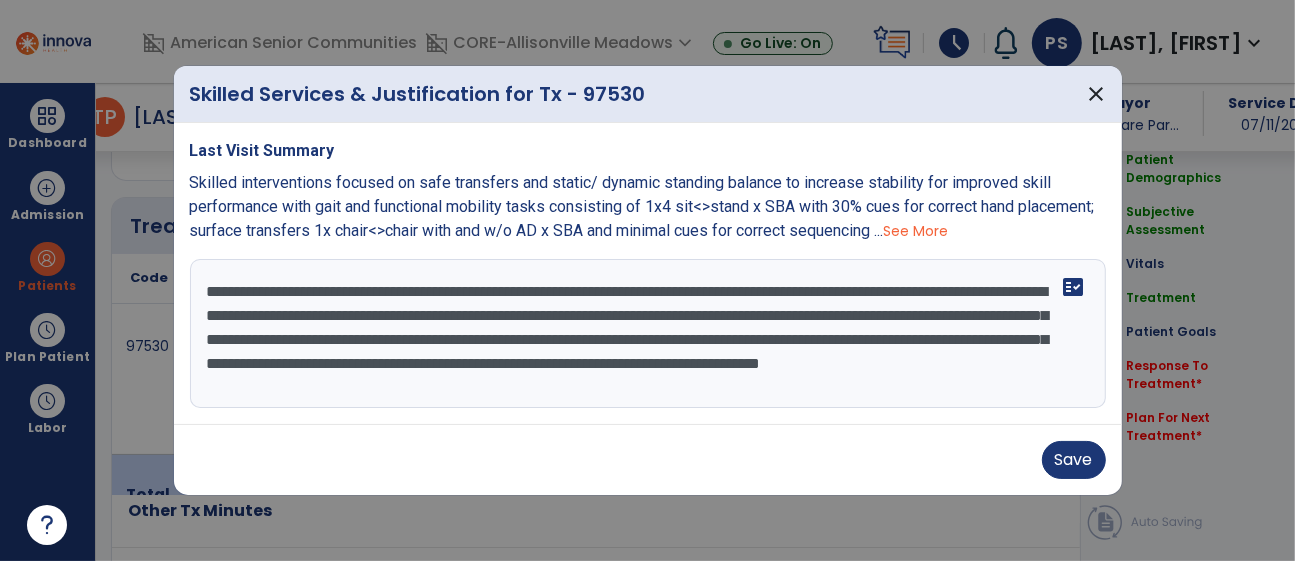 click on "**********" at bounding box center (648, 334) 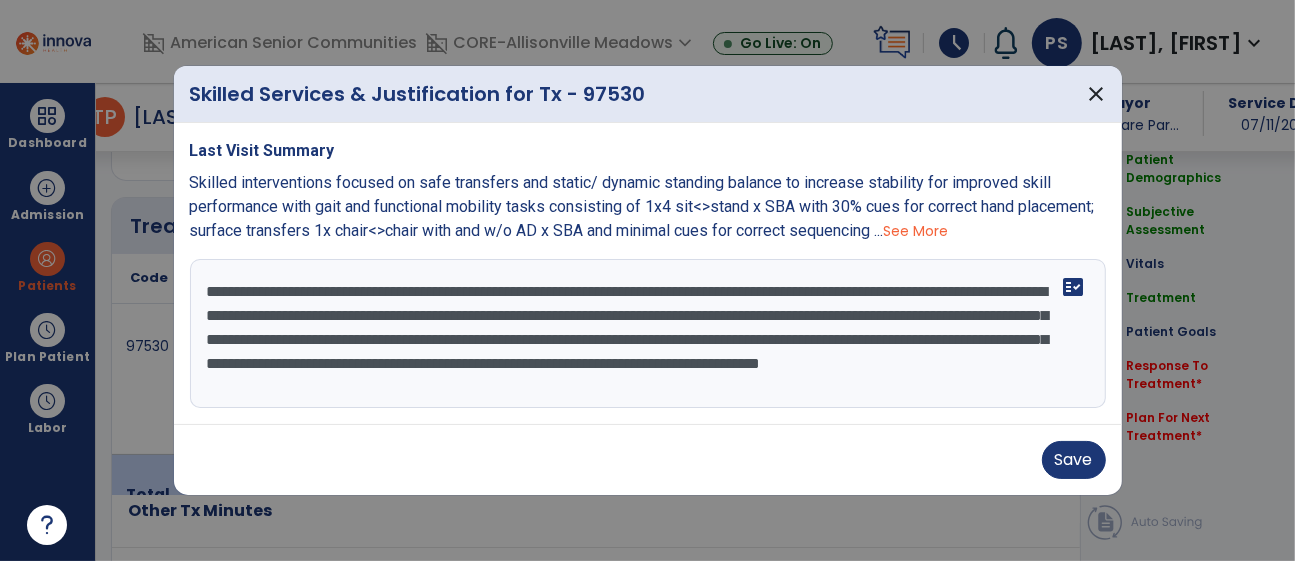 click on "**********" at bounding box center [648, 334] 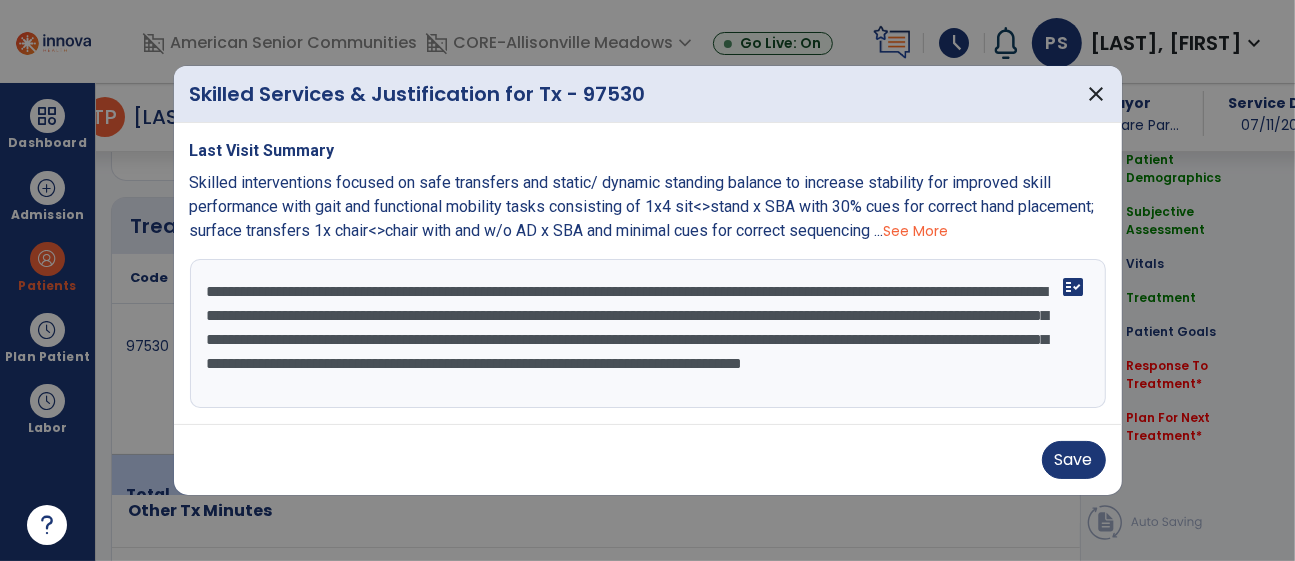 click on "**********" at bounding box center (648, 334) 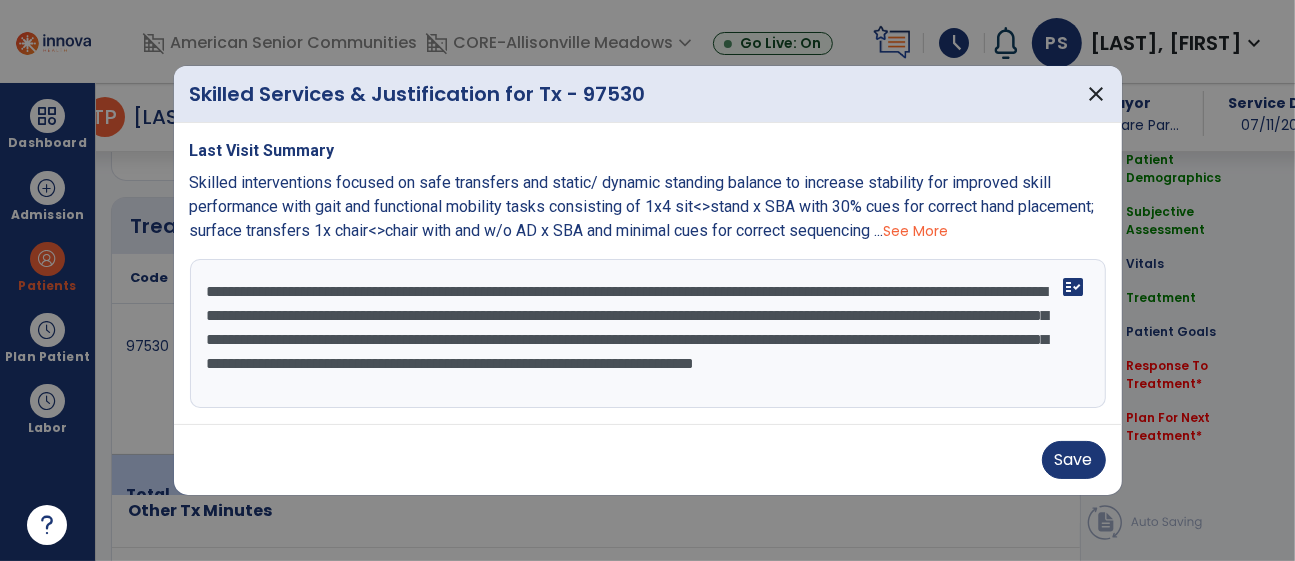 click on "**********" at bounding box center (648, 334) 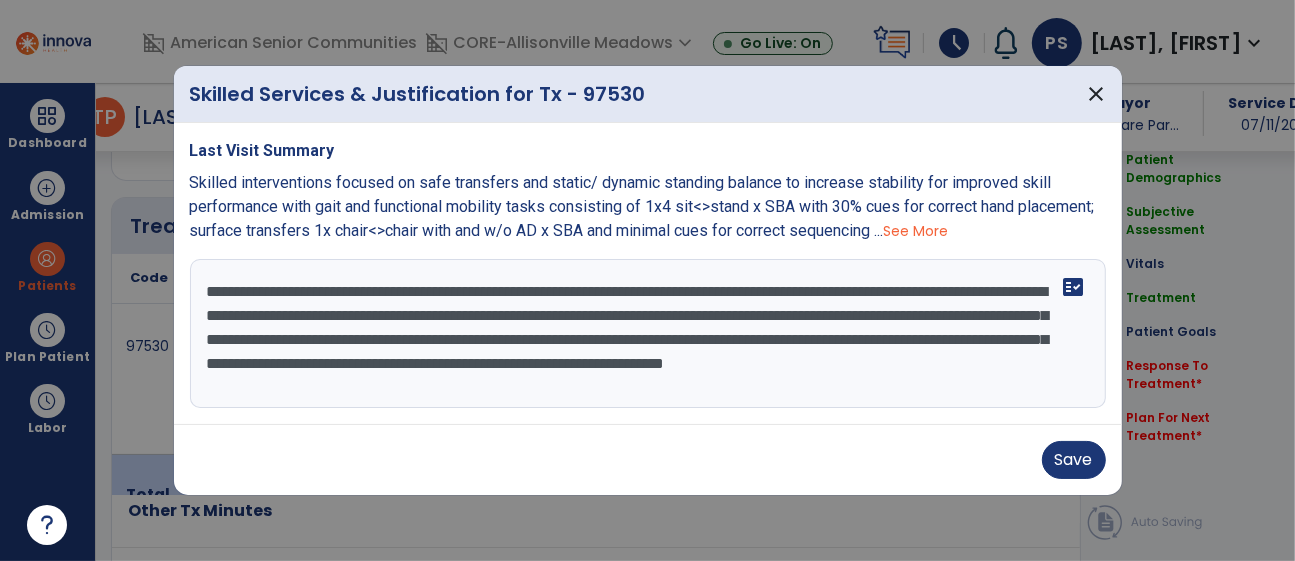 click on "**********" at bounding box center (648, 334) 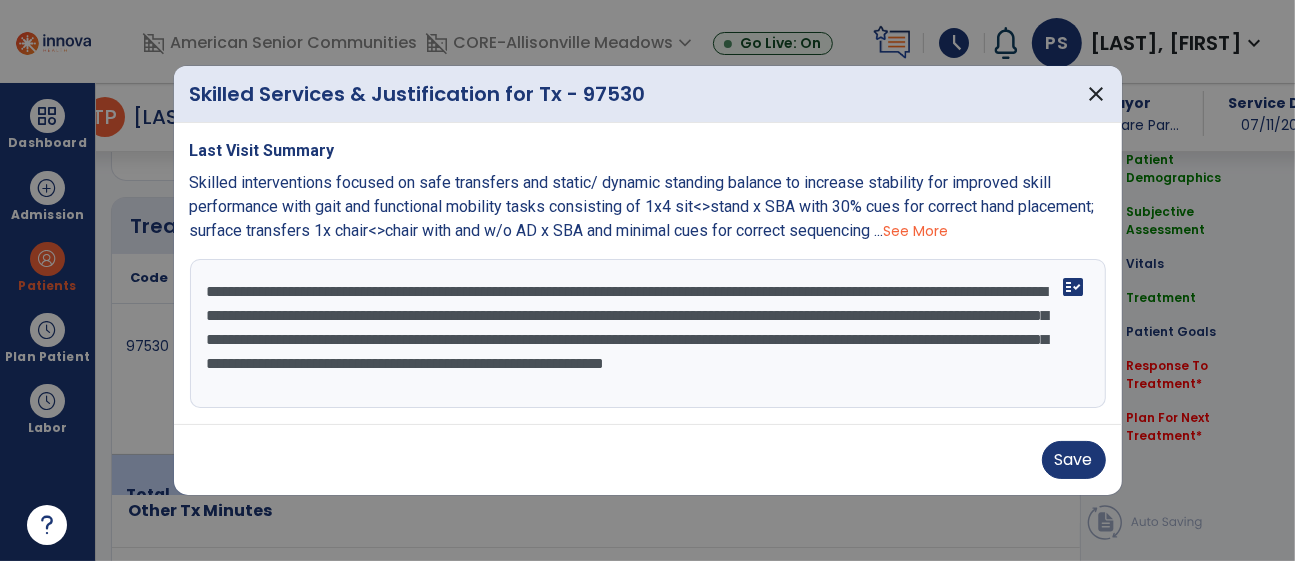 click on "**********" at bounding box center [648, 334] 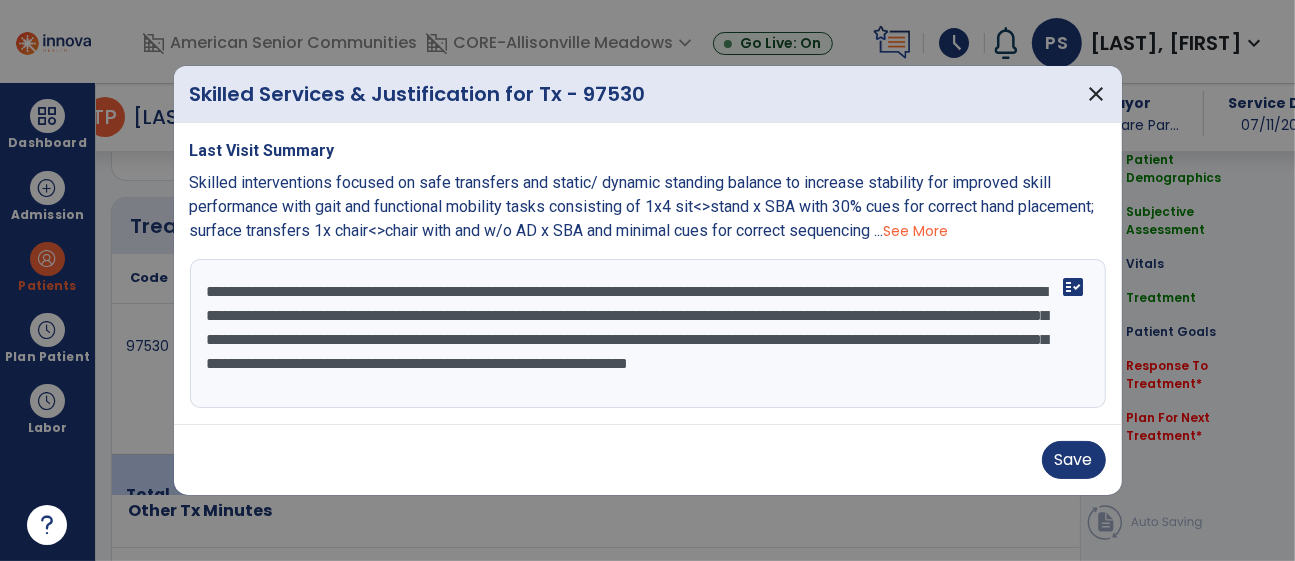 drag, startPoint x: 794, startPoint y: 340, endPoint x: 892, endPoint y: 331, distance: 98.4124 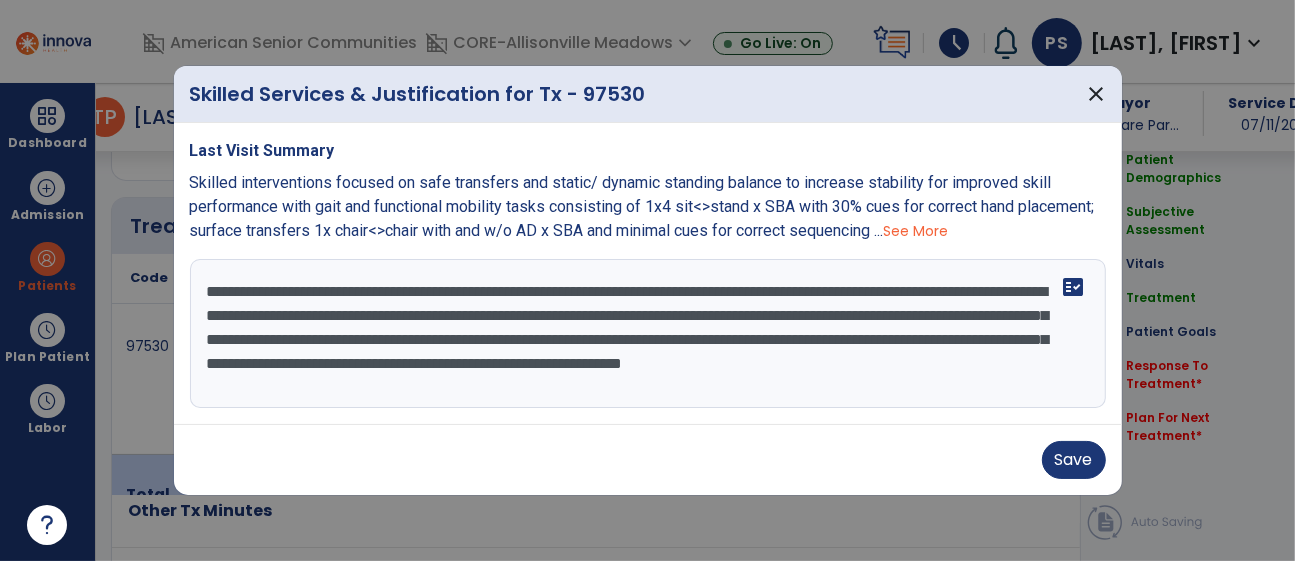 click on "**********" at bounding box center [648, 334] 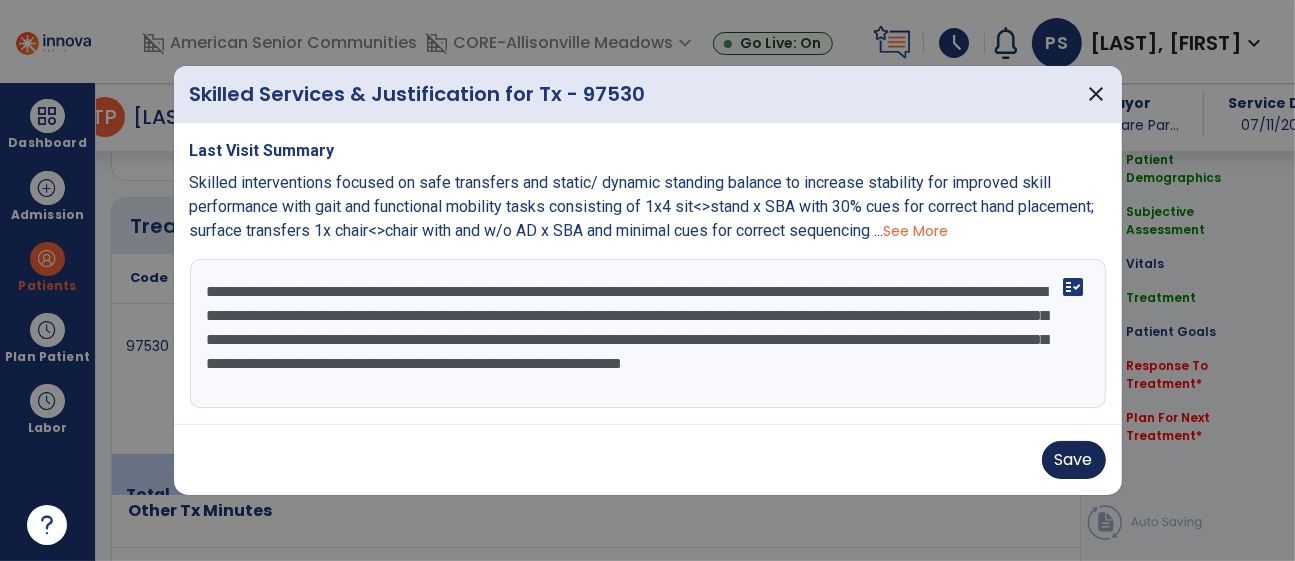 type on "**********" 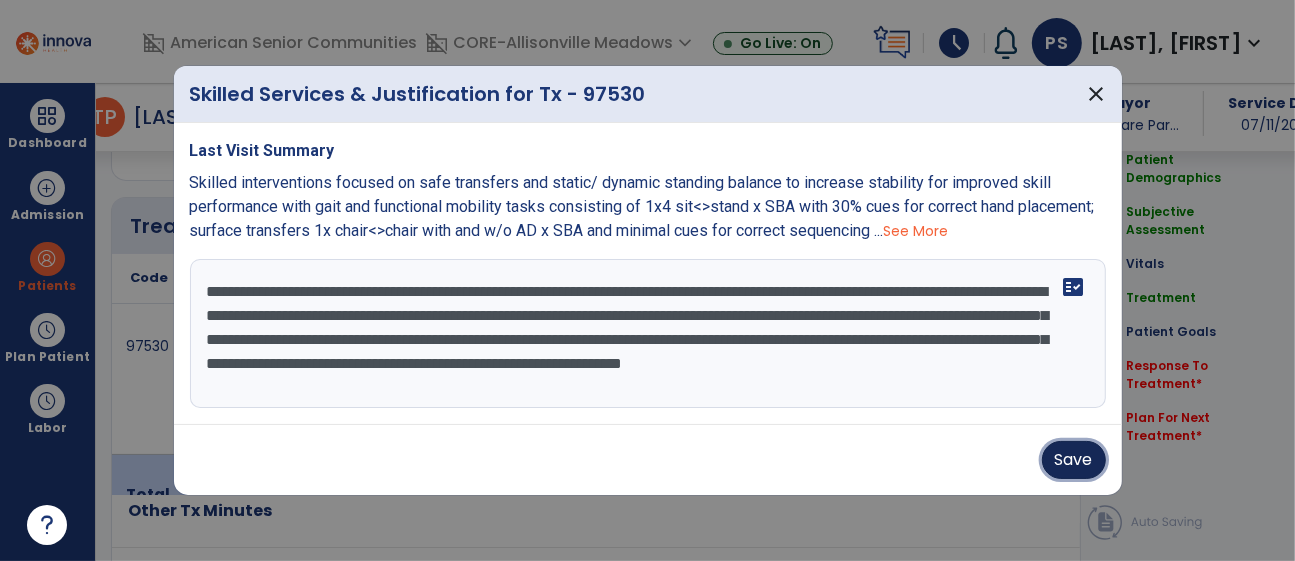 click on "Save" at bounding box center [1074, 460] 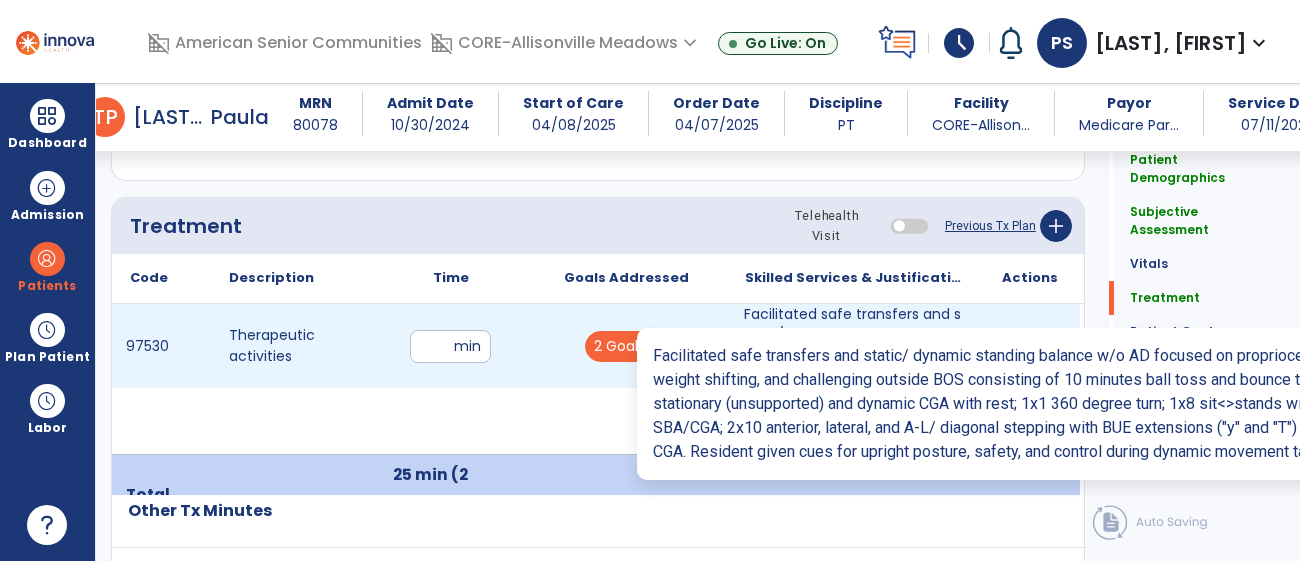 click on "Facilitated safe transfers and static/ dynamic standing balance w/o AD focused on proprioception, we..." at bounding box center [853, 346] 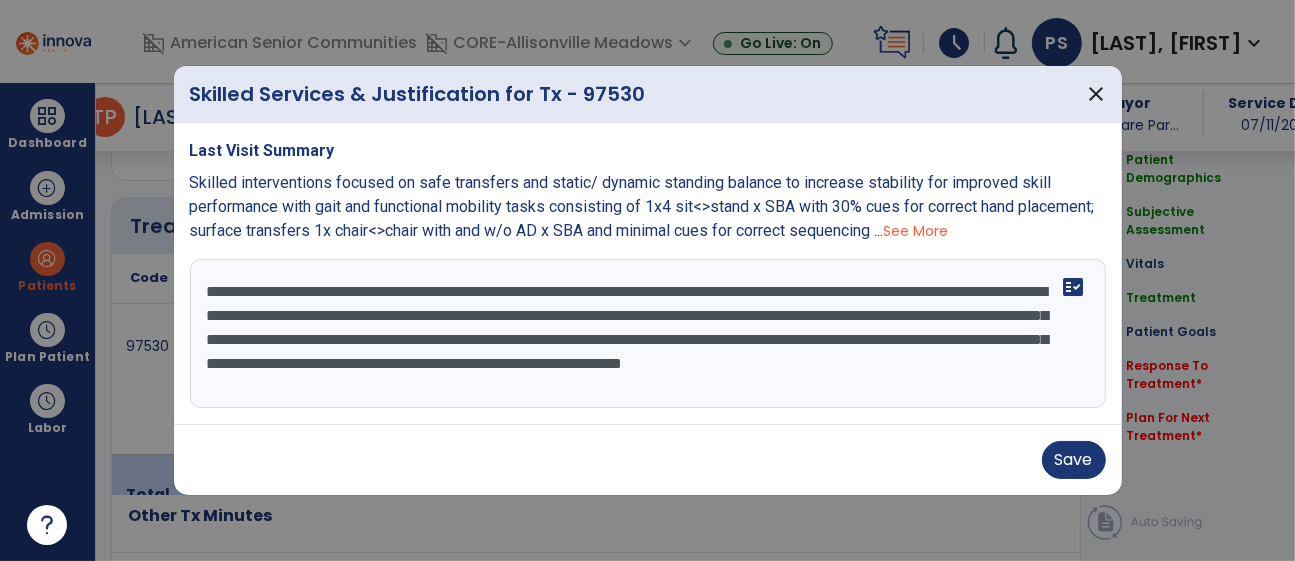scroll, scrollTop: 1162, scrollLeft: 0, axis: vertical 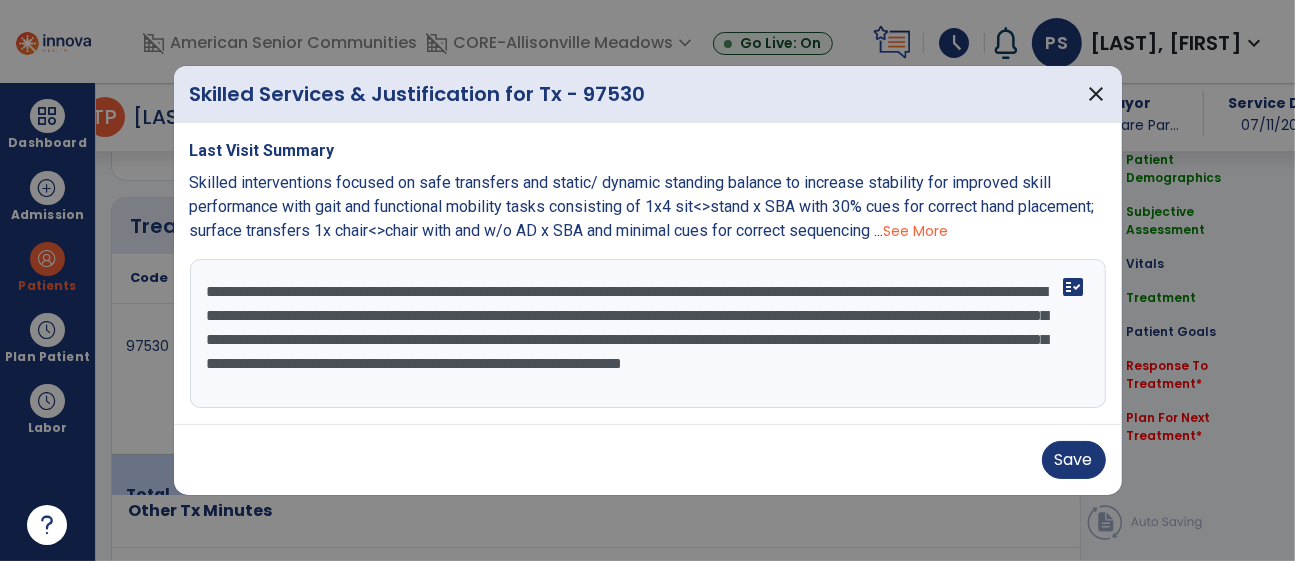 click on "**********" at bounding box center [648, 334] 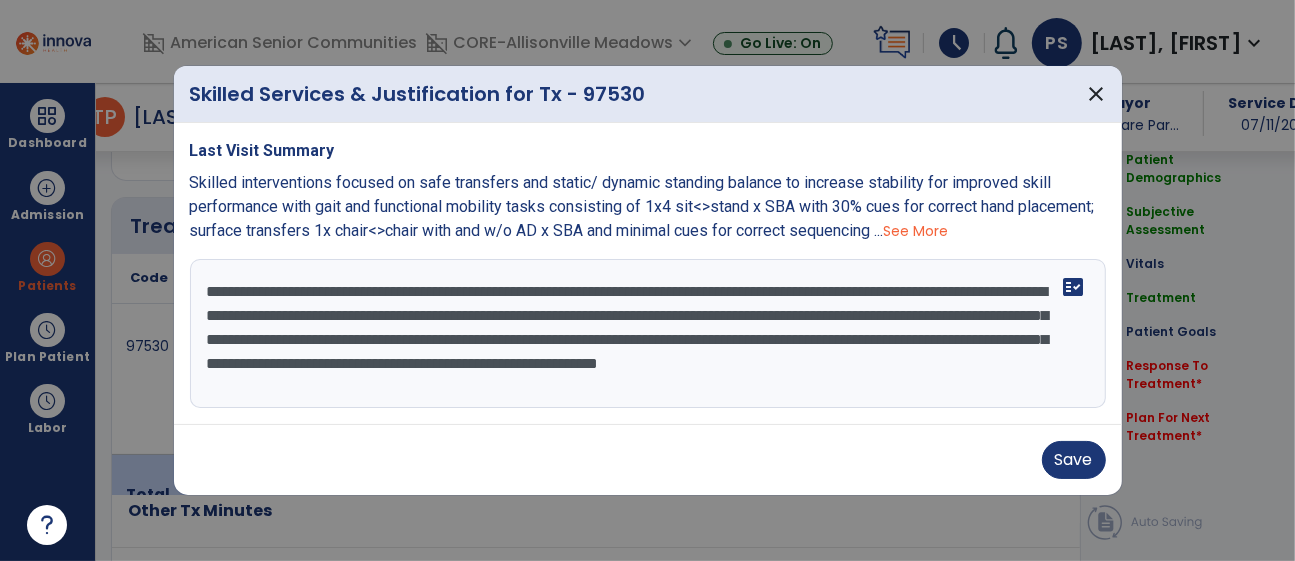 click on "**********" at bounding box center (648, 334) 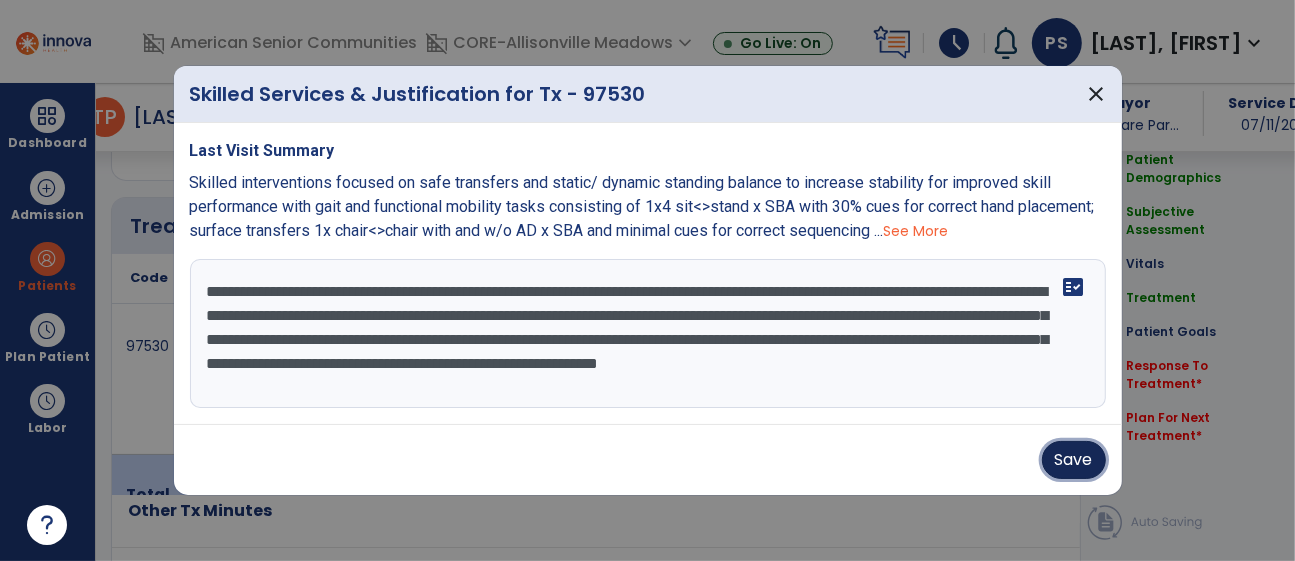click on "Save" at bounding box center (1074, 460) 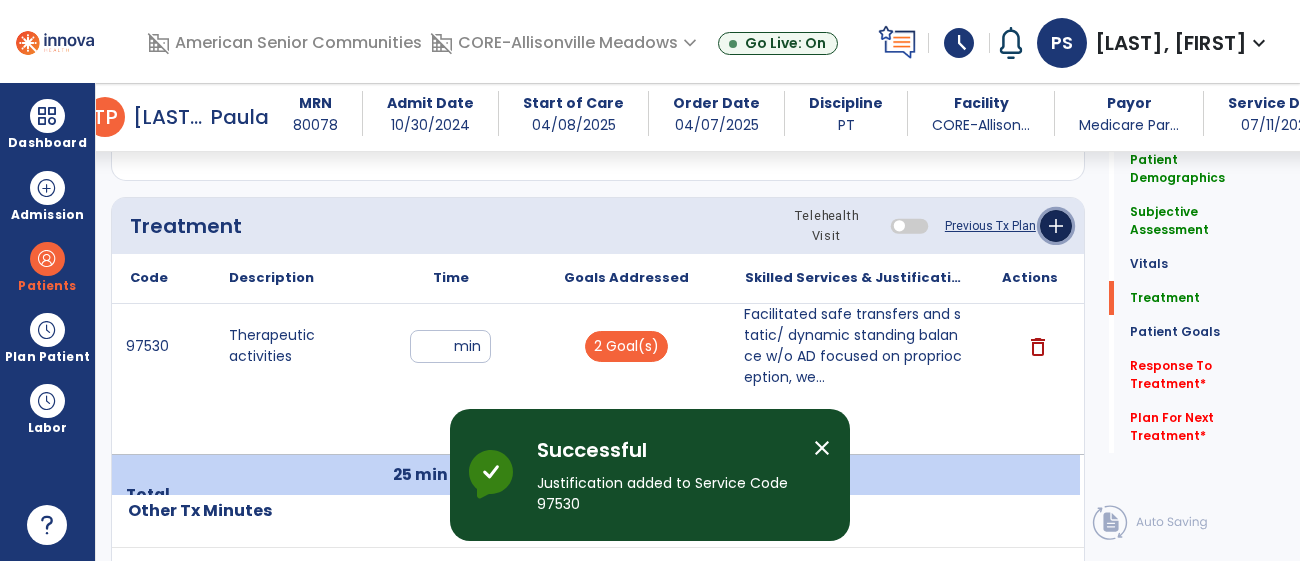 click on "add" 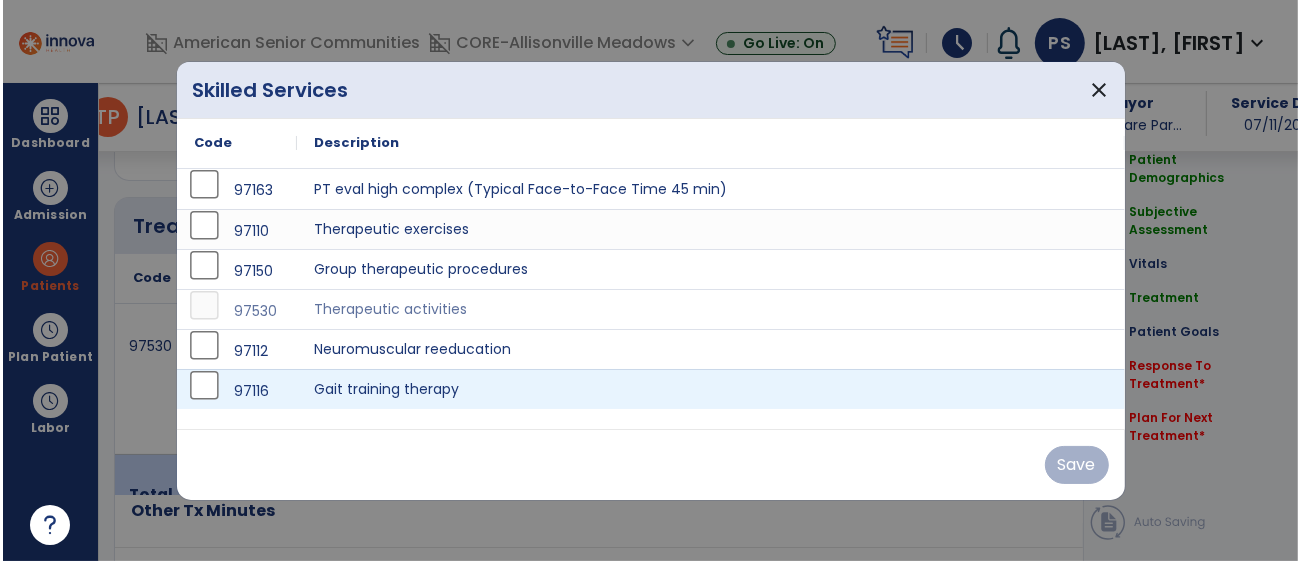 scroll, scrollTop: 1162, scrollLeft: 0, axis: vertical 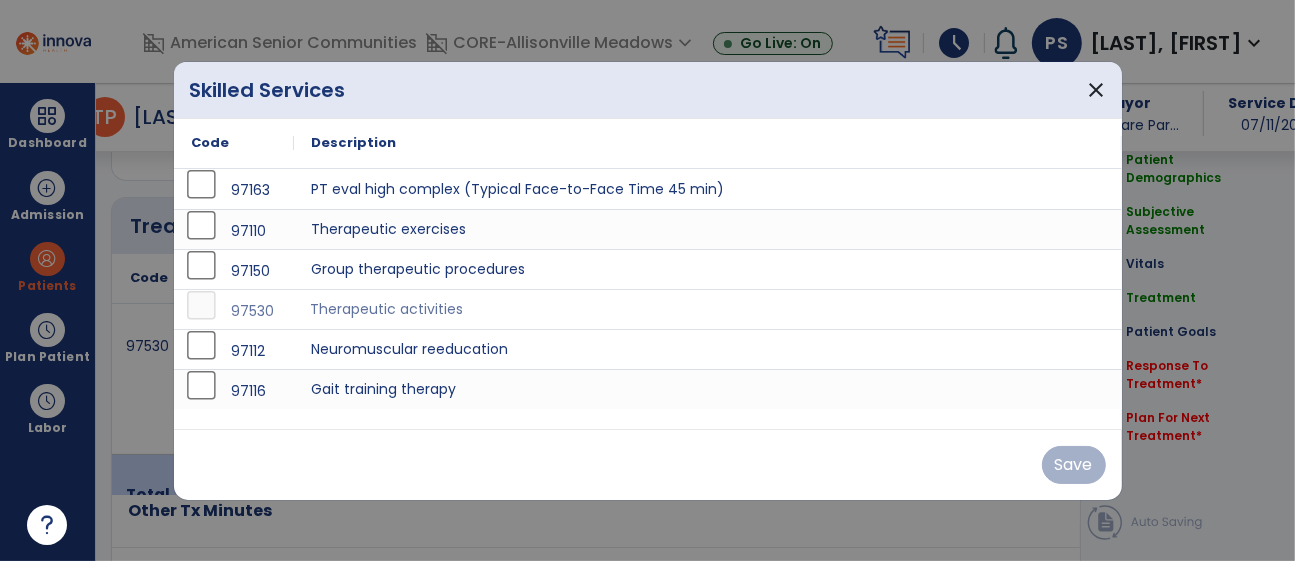 click on "Therapeutic activities" at bounding box center [708, 309] 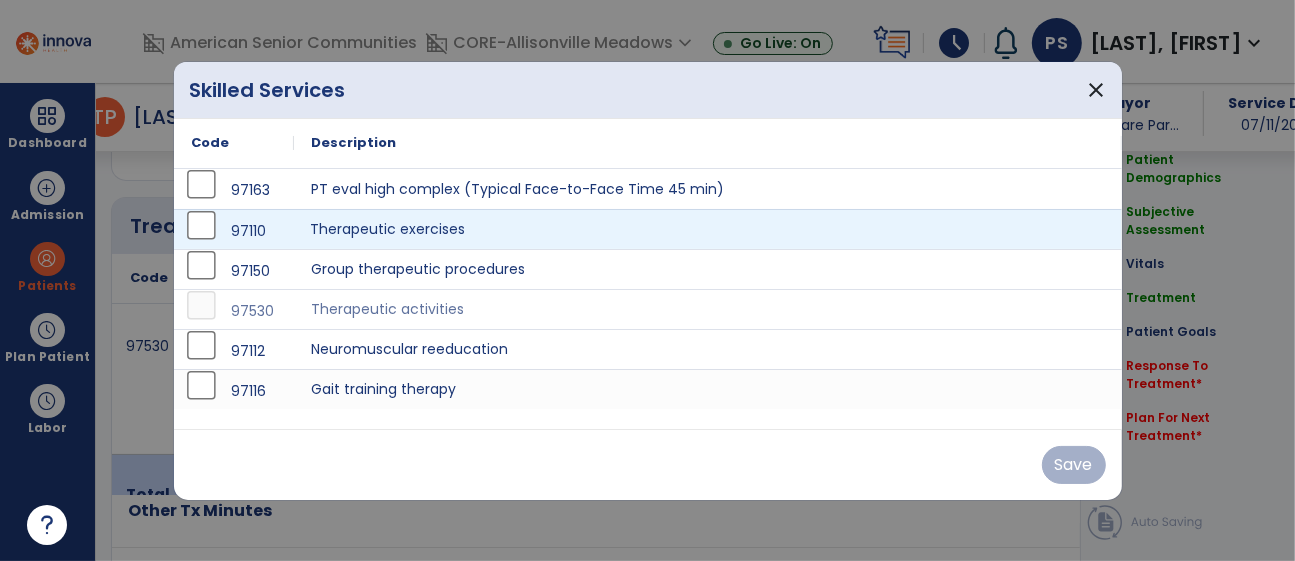 click on "Therapeutic exercises" at bounding box center (708, 229) 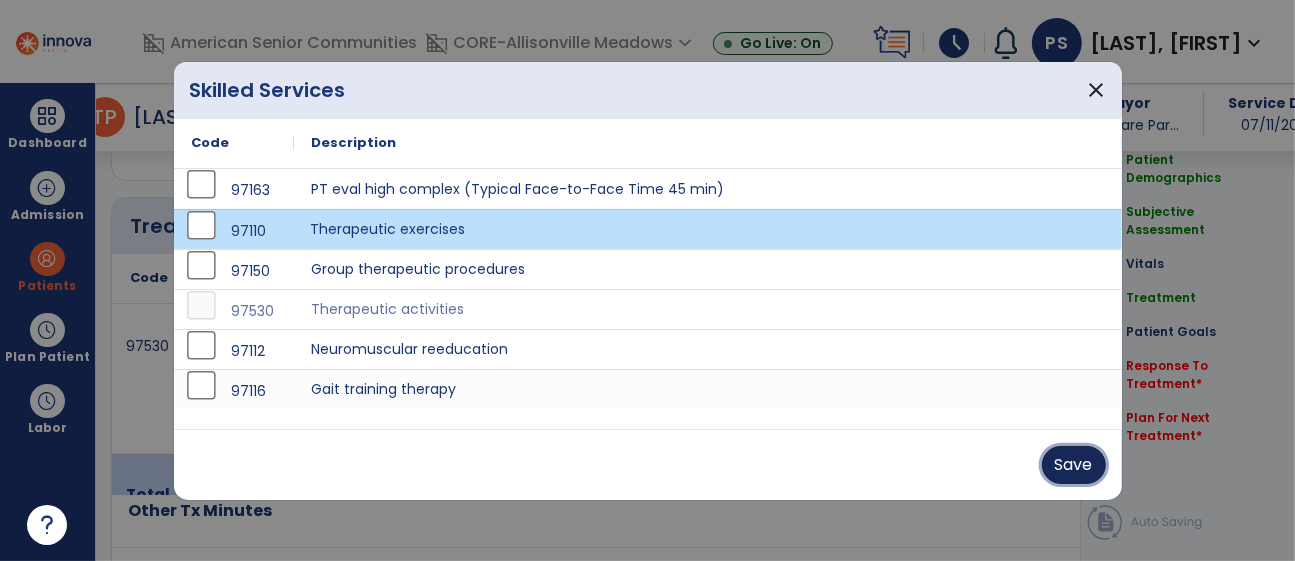 click on "Save" at bounding box center (1074, 465) 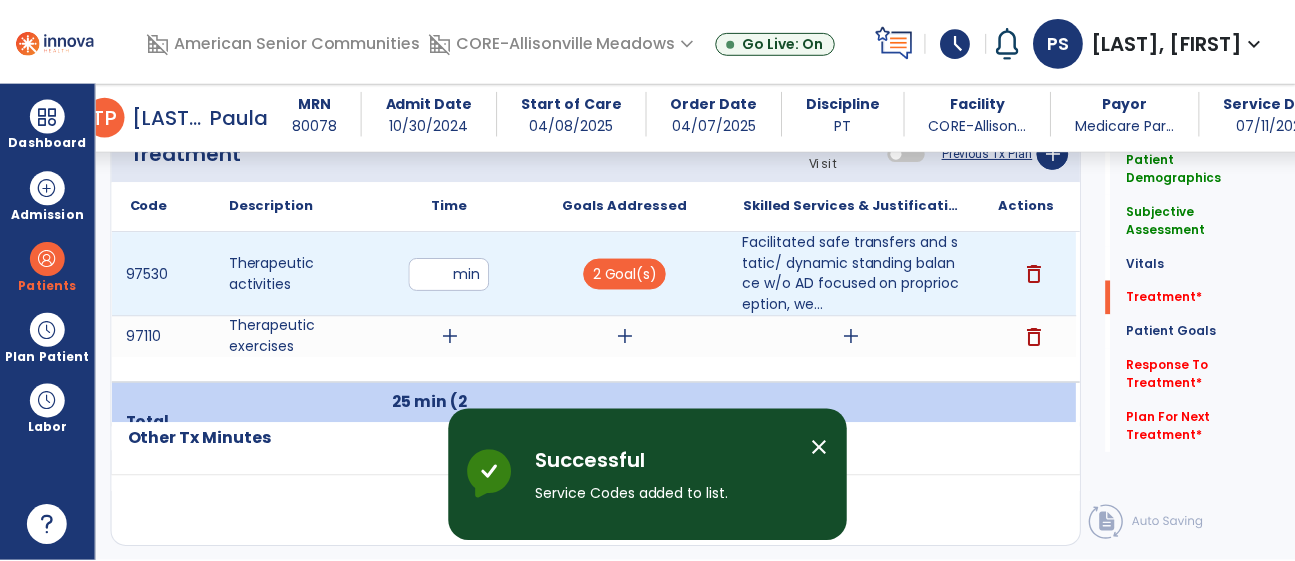 scroll, scrollTop: 1306, scrollLeft: 0, axis: vertical 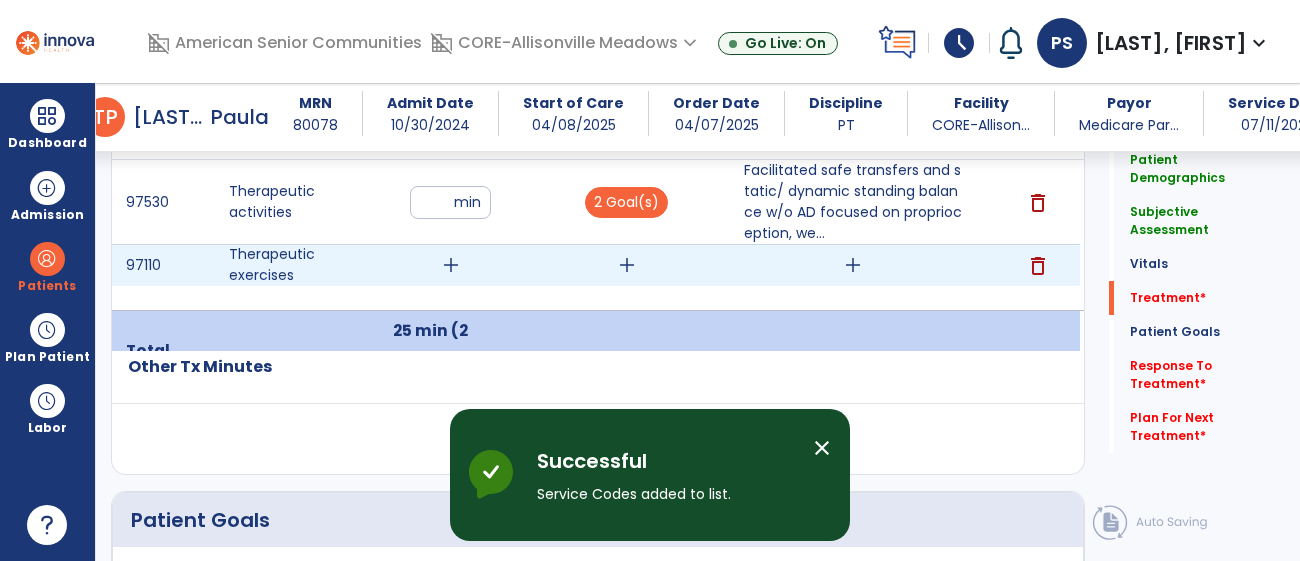 click on "add" at bounding box center [451, 265] 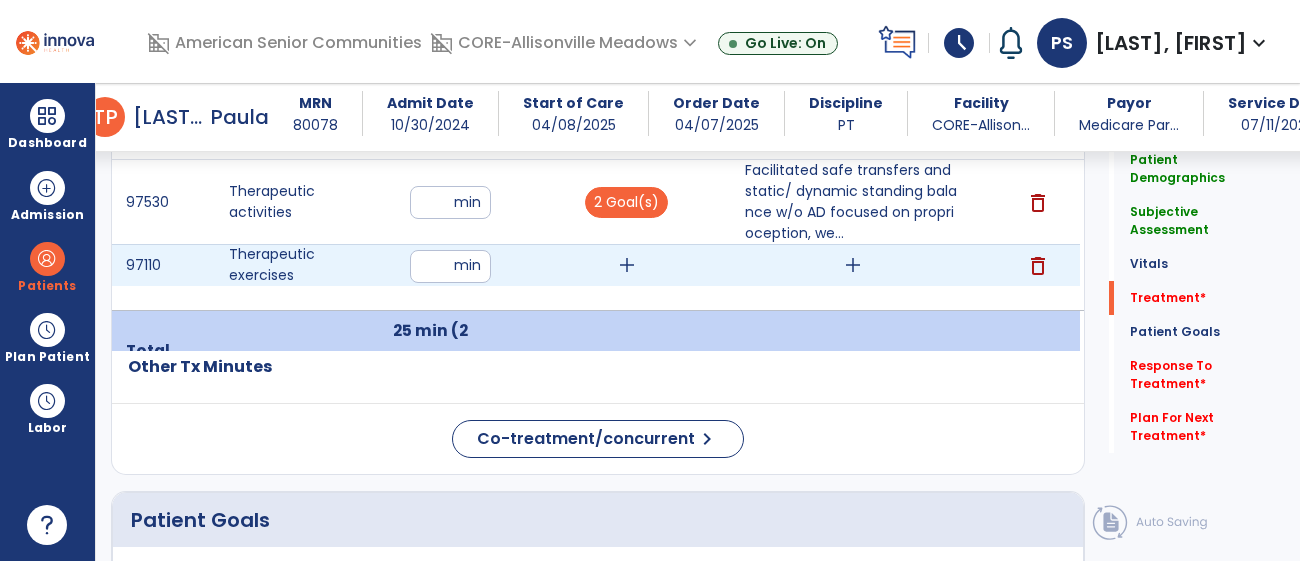 type on "**" 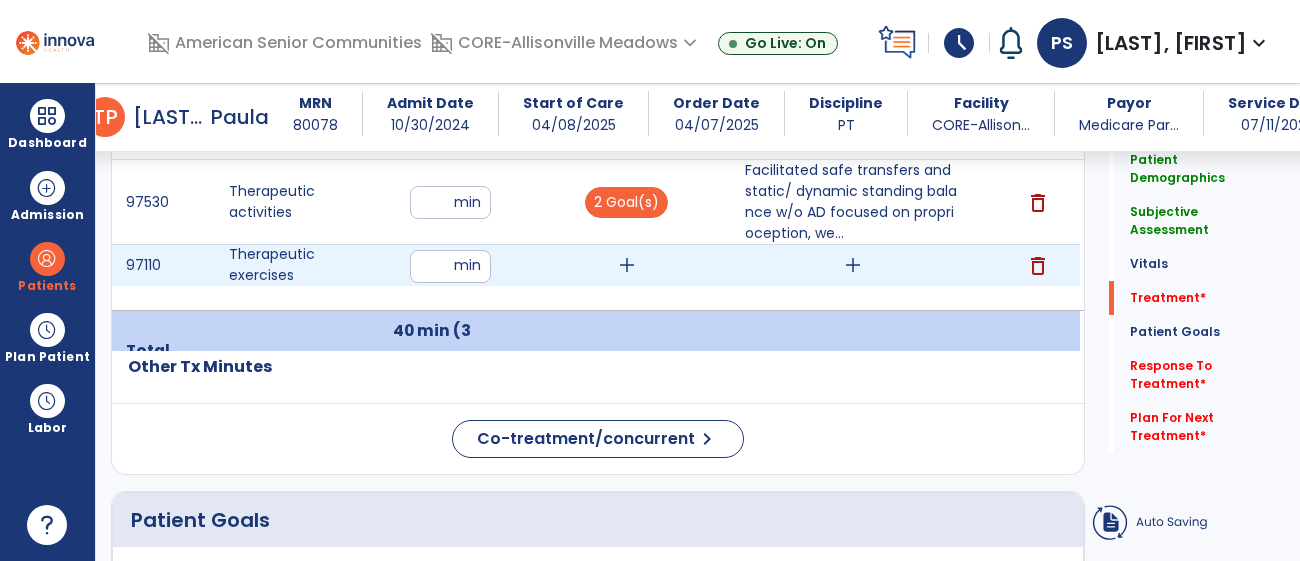 click on "97530  Therapeutic activities  ** min  2 Goal(s)  Facilitated safe transfers and static/ dynamic standing balance w/o AD focused on proprioception, we...  delete 97110  Therapeutic exercises  ** min add add delete" at bounding box center (596, 235) 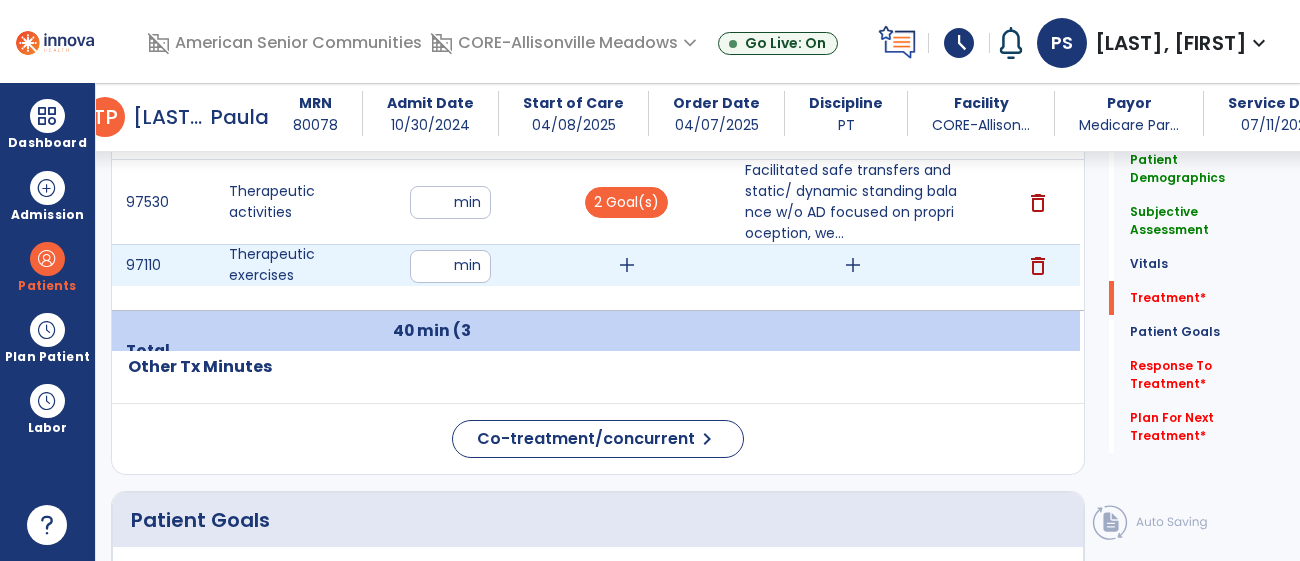click on "add" at bounding box center [627, 265] 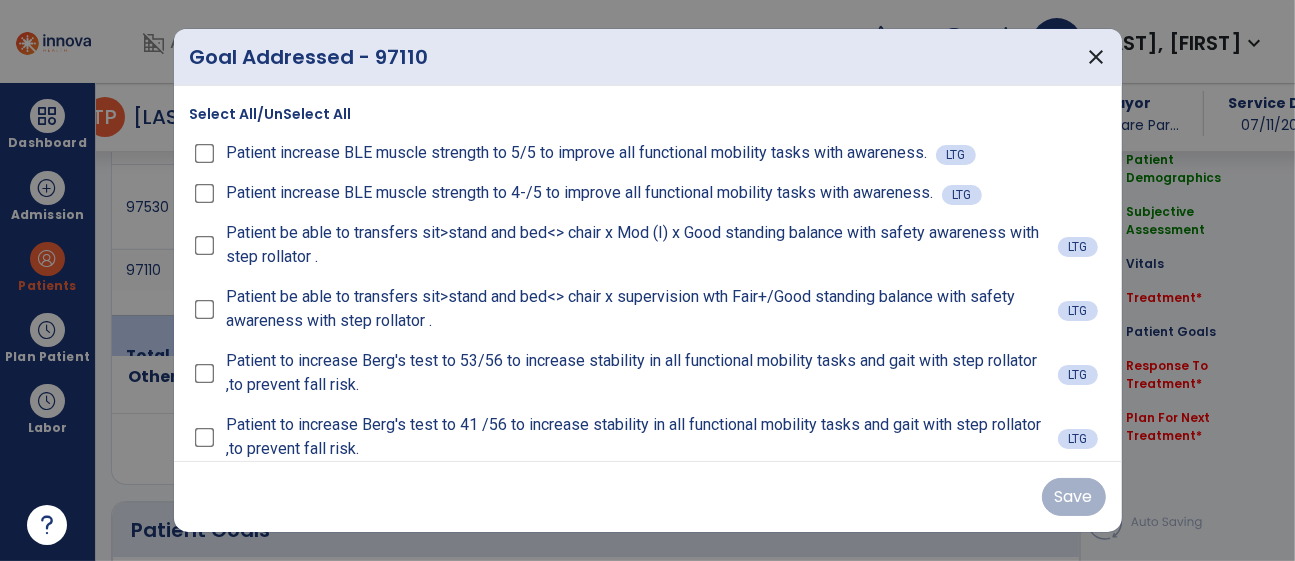 scroll, scrollTop: 1306, scrollLeft: 0, axis: vertical 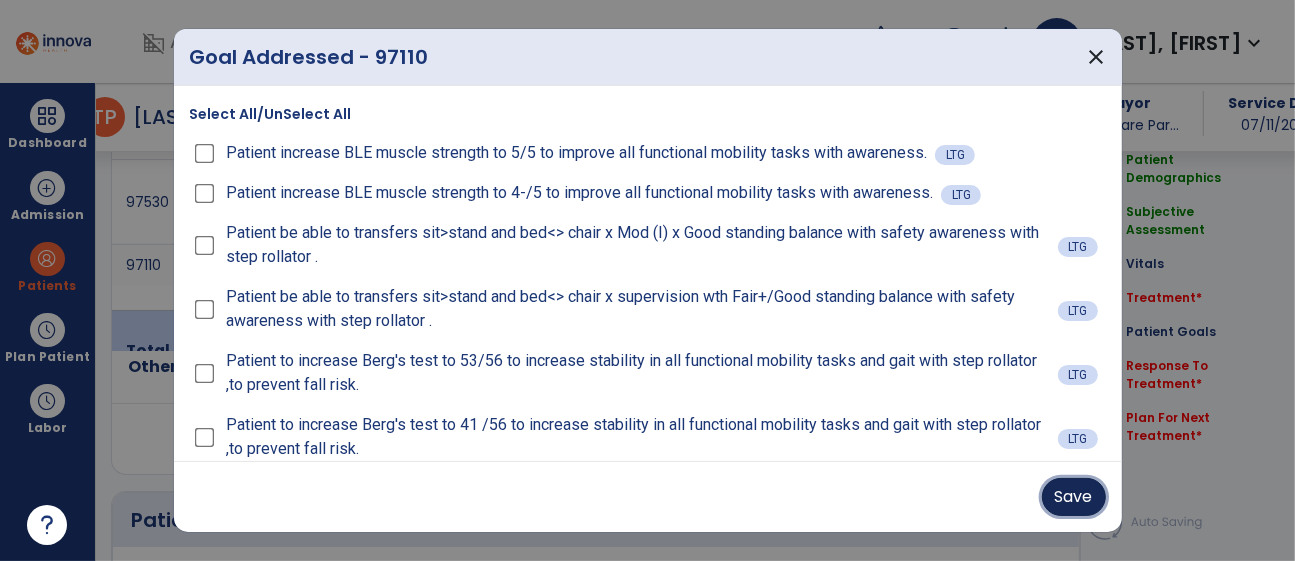 drag, startPoint x: 1049, startPoint y: 482, endPoint x: 1055, endPoint y: 496, distance: 15.231546 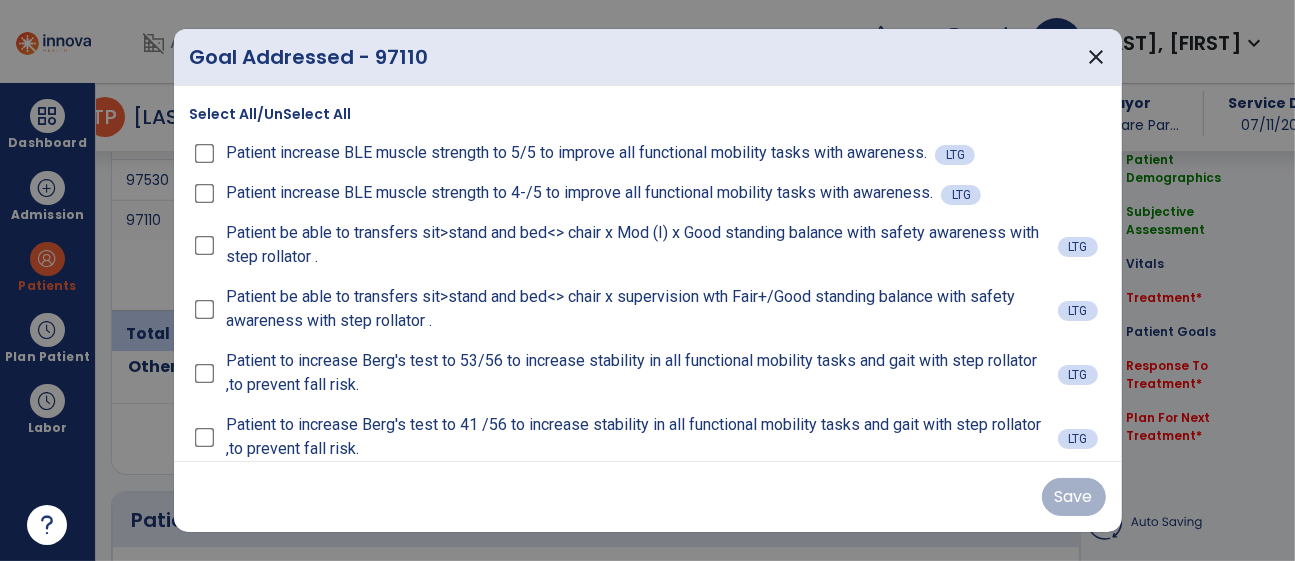 click on "Save" at bounding box center [648, 497] 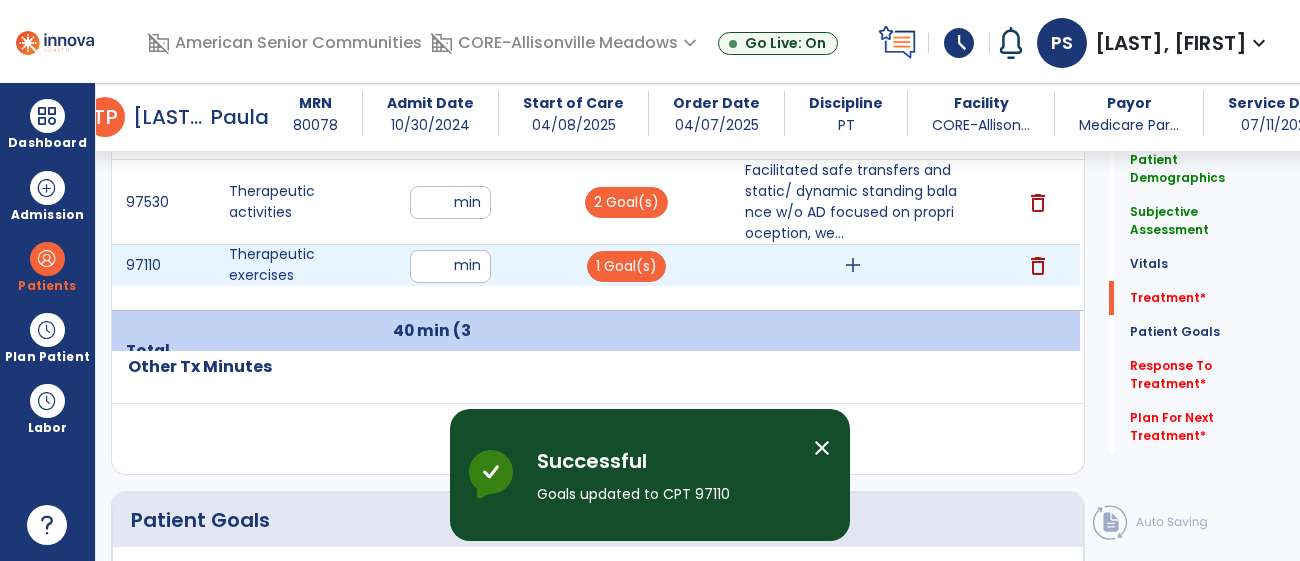 click on "add" at bounding box center (853, 265) 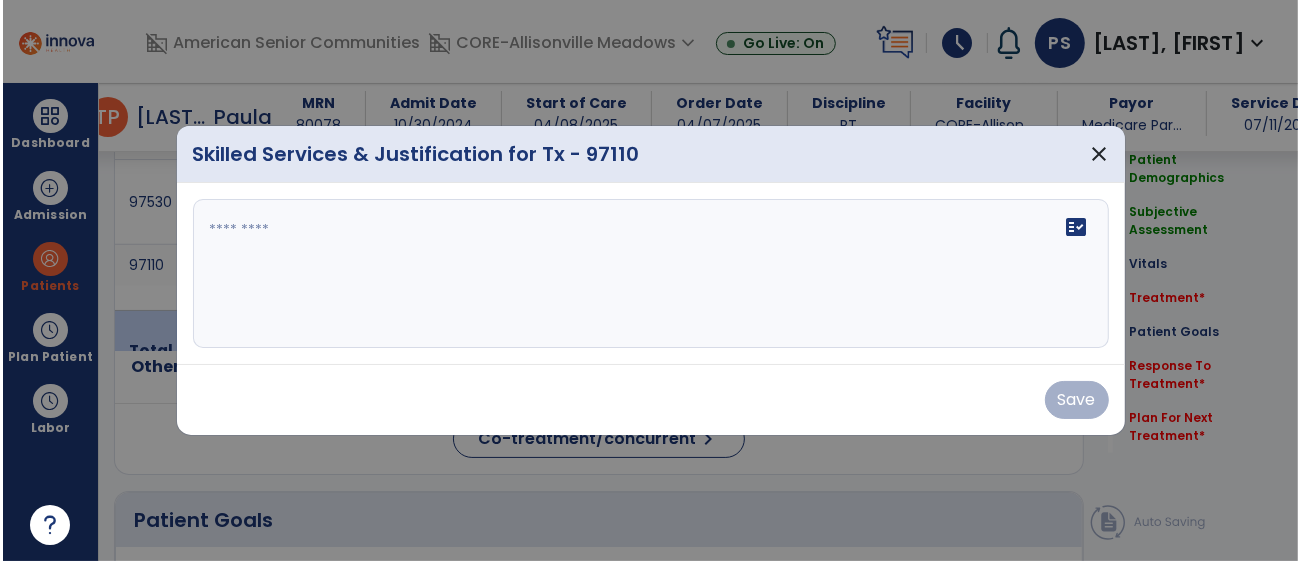 scroll, scrollTop: 1306, scrollLeft: 0, axis: vertical 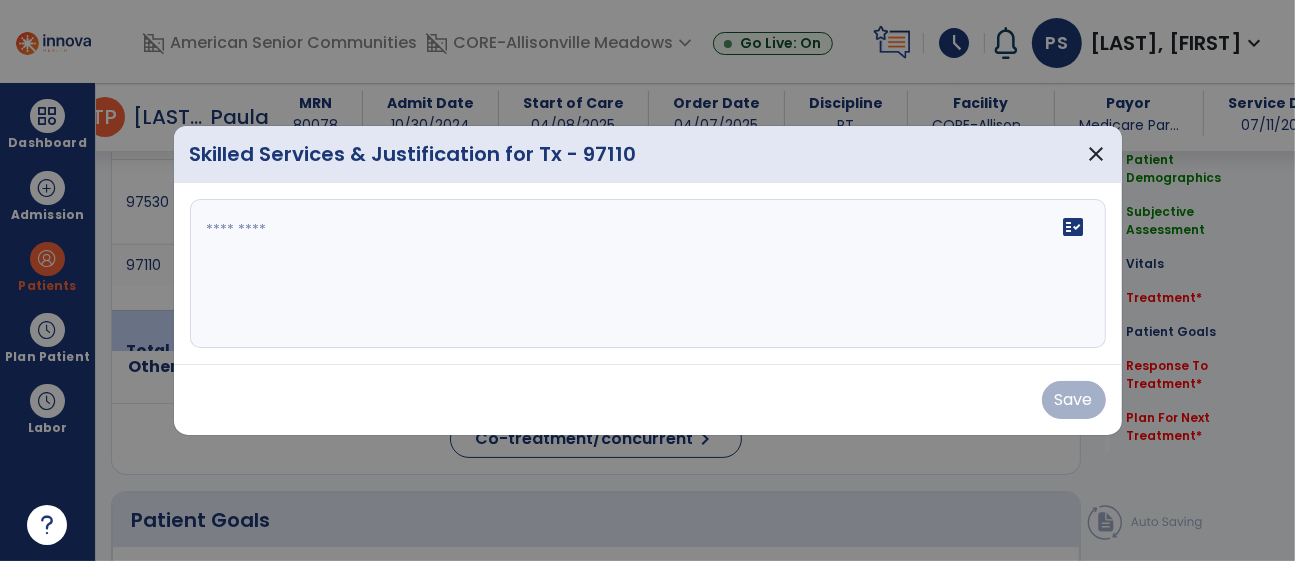 click on "fact_check" at bounding box center (648, 274) 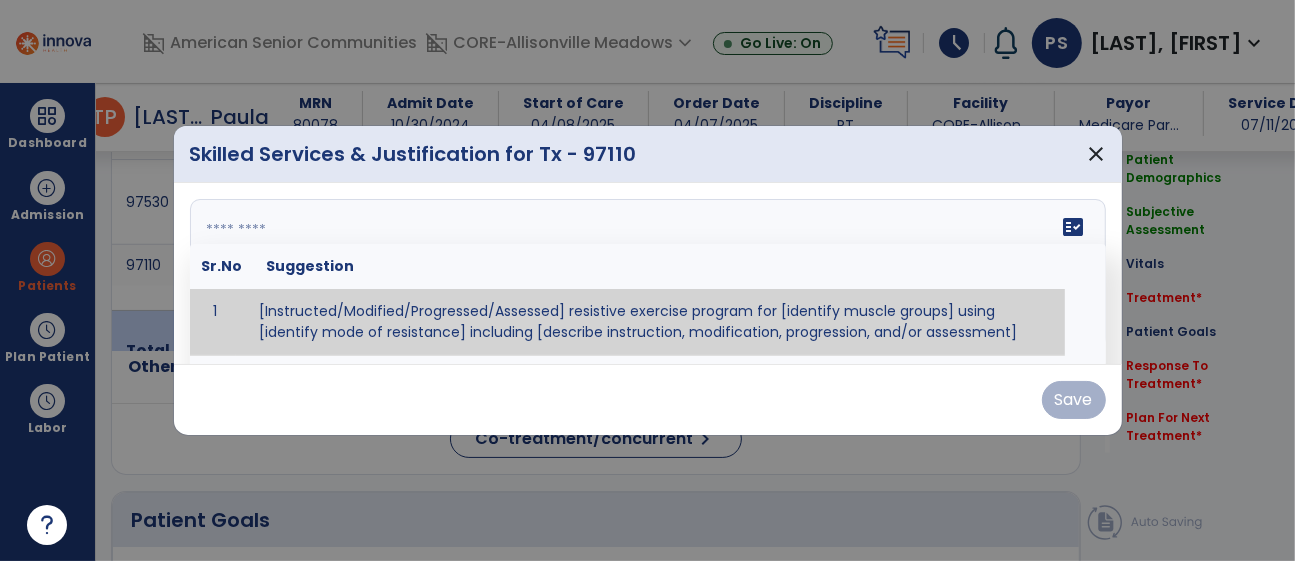paste on "**********" 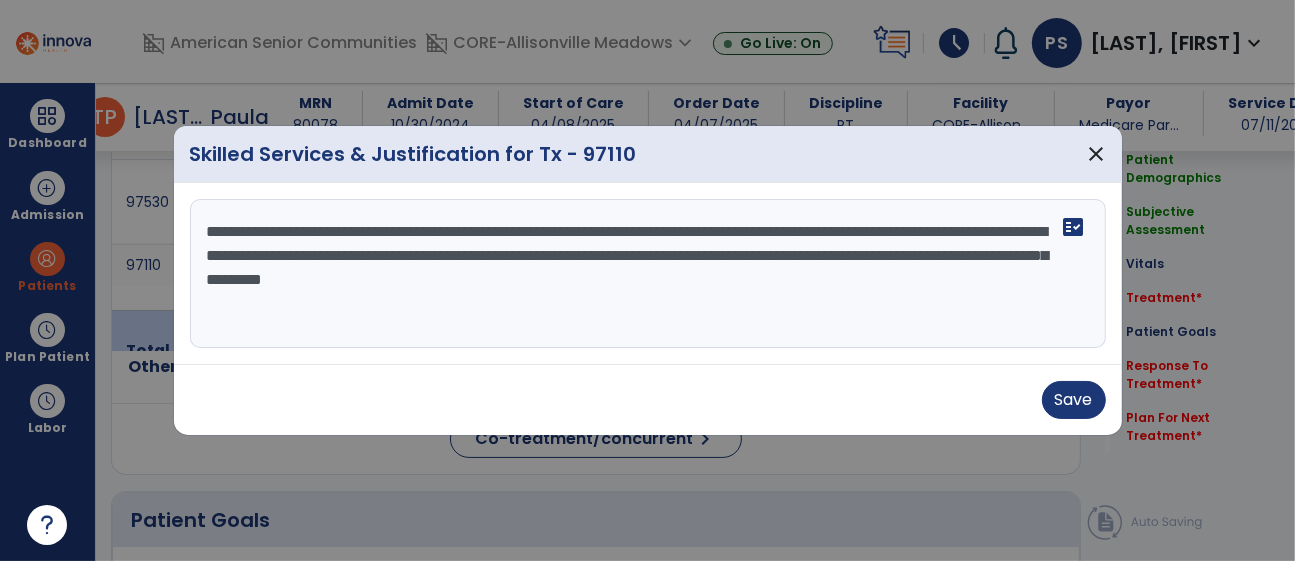 drag, startPoint x: 224, startPoint y: 337, endPoint x: 233, endPoint y: 328, distance: 12.727922 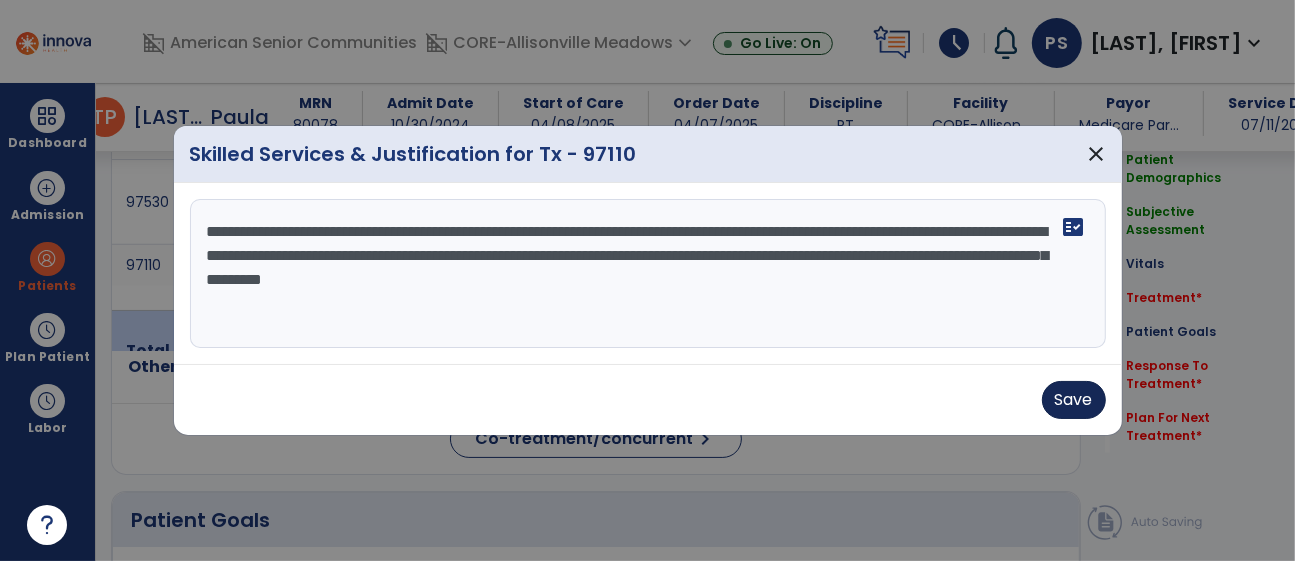 type on "**********" 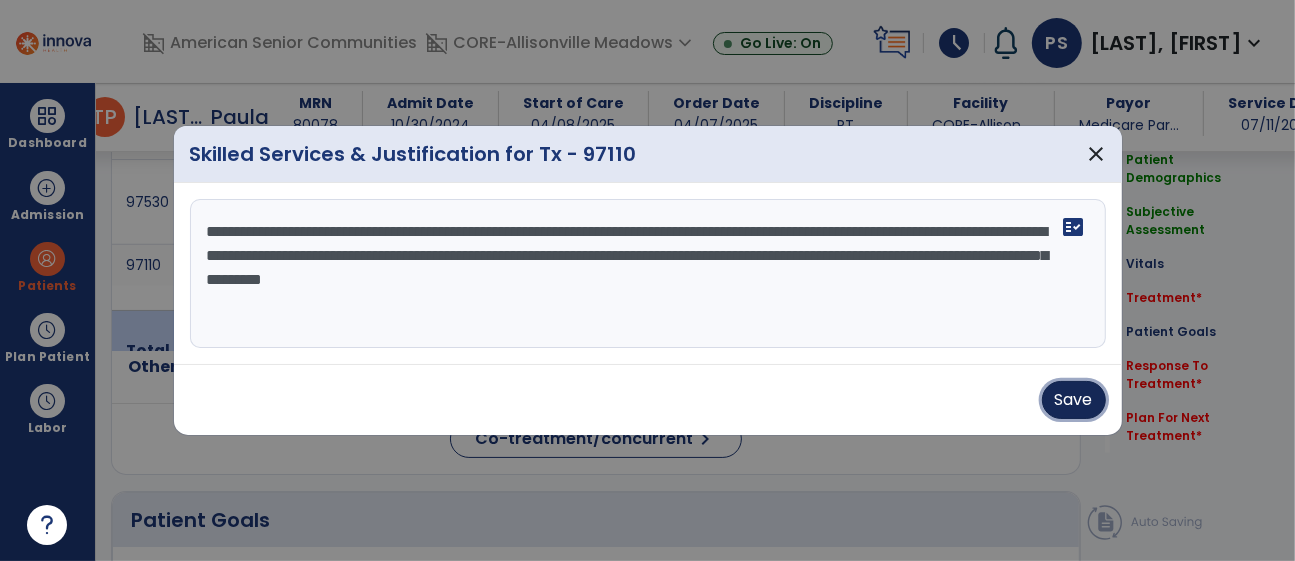 click on "Save" at bounding box center [1074, 400] 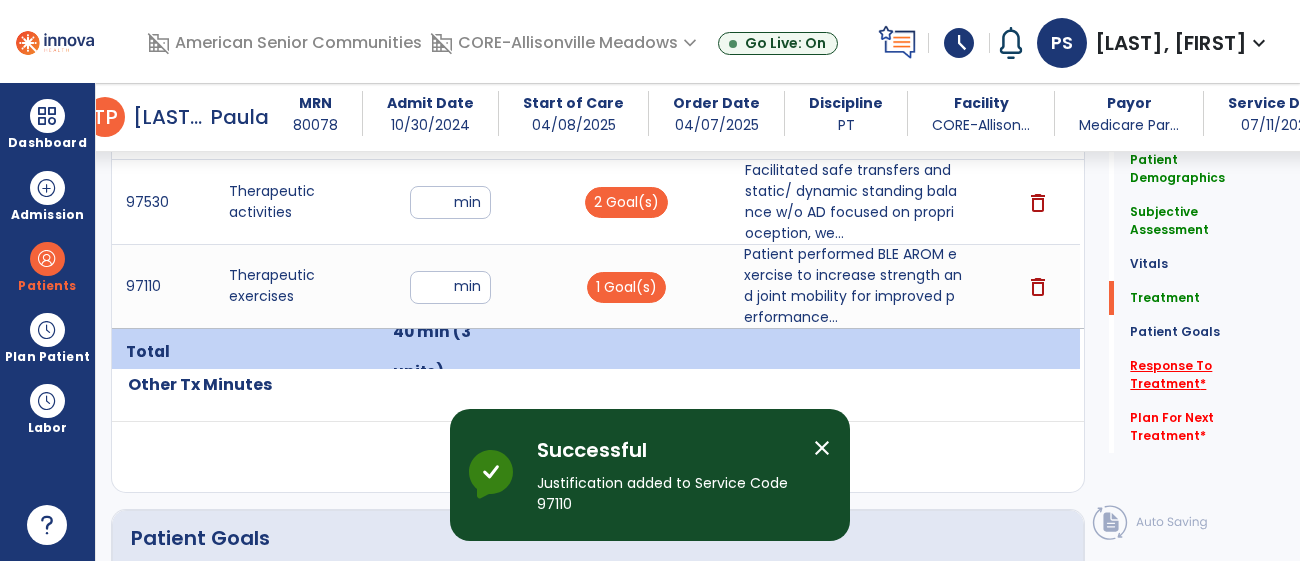 click on "Response To Treatment   *" 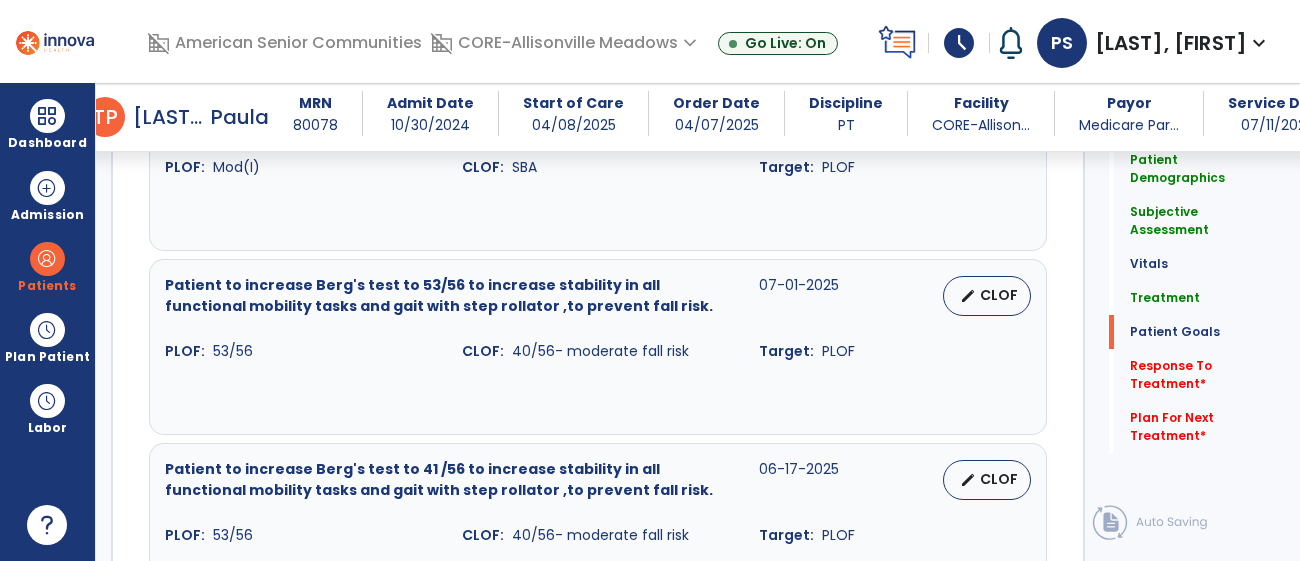 scroll, scrollTop: 2890, scrollLeft: 0, axis: vertical 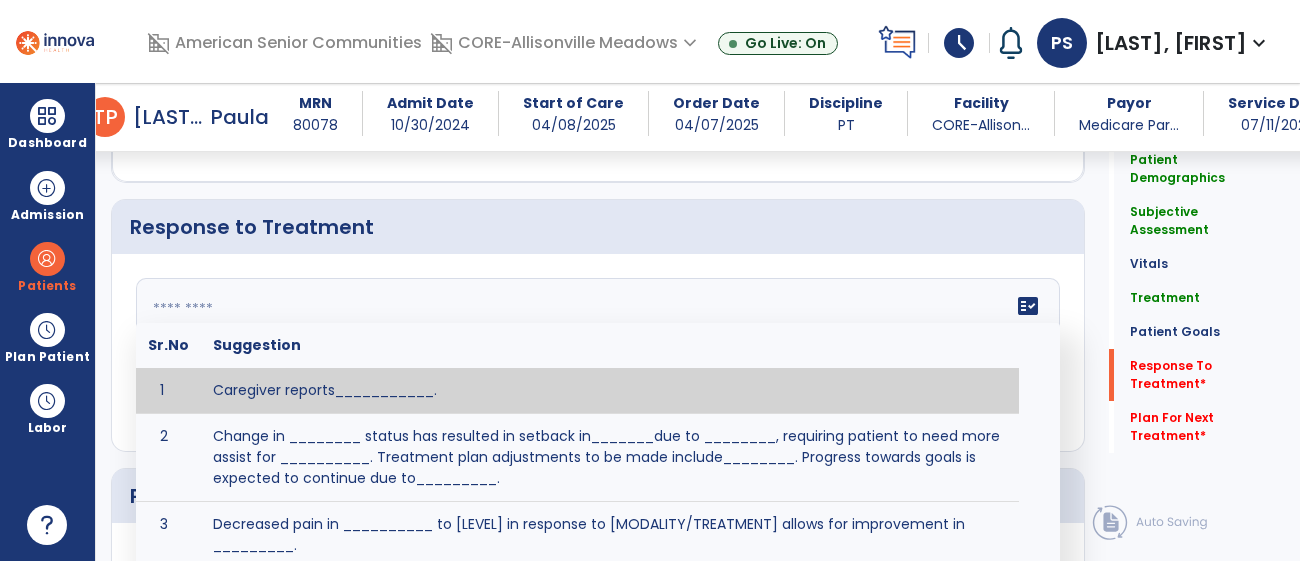 click on "fact_check  Sr.No Suggestion 1 Caregiver reports___________. 2 Change in ________ status has resulted in setback in_______due to ________, requiring patient to need more assist for __________.   Treatment plan adjustments to be made include________.  Progress towards goals is expected to continue due to_________. 3 Decreased pain in __________ to [LEVEL] in response to [MODALITY/TREATMENT] allows for improvement in _________. 4 Functional gains in _______ have impacted the patient's ability to perform_________ with a reduction in assist levels to_________. 5 Functional progress this week has been significant due to__________. 6 Gains in ________ have improved the patient's ability to perform ______with decreased levels of assist to___________. 7 Improvement in ________allows patient to tolerate higher levels of challenges in_________. 8 Pain in [AREA] has decreased to [LEVEL] in response to [TREATMENT/MODALITY], allowing fore ease in completing__________. 9 10 11 12 13 14 15 16 17 18 19 20 21" 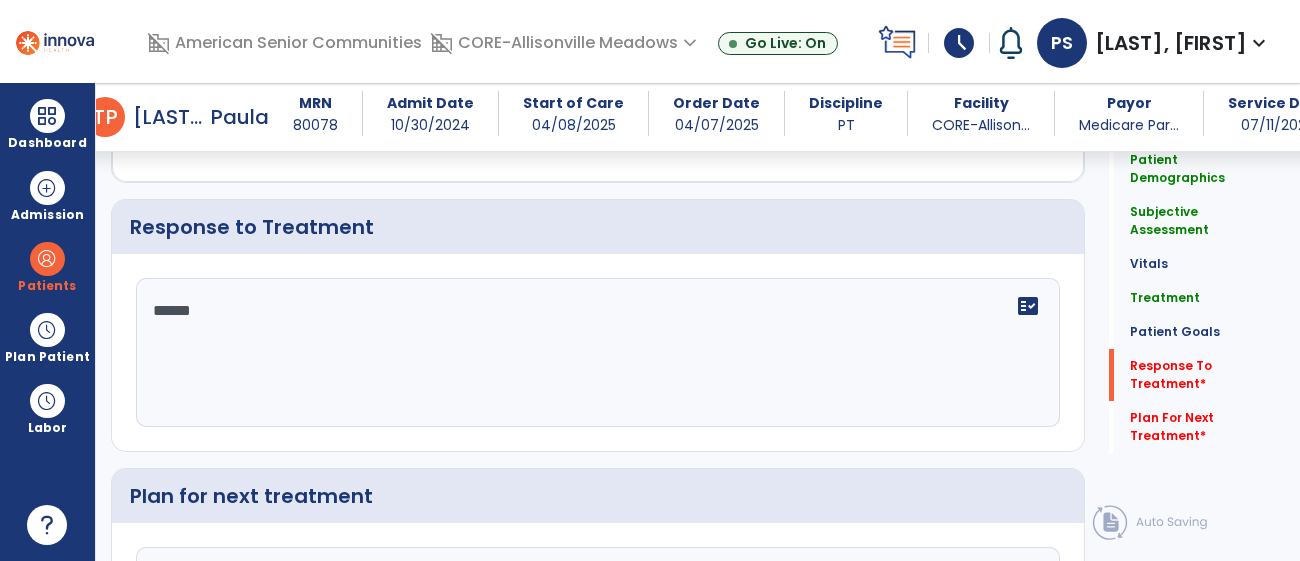 type on "*******" 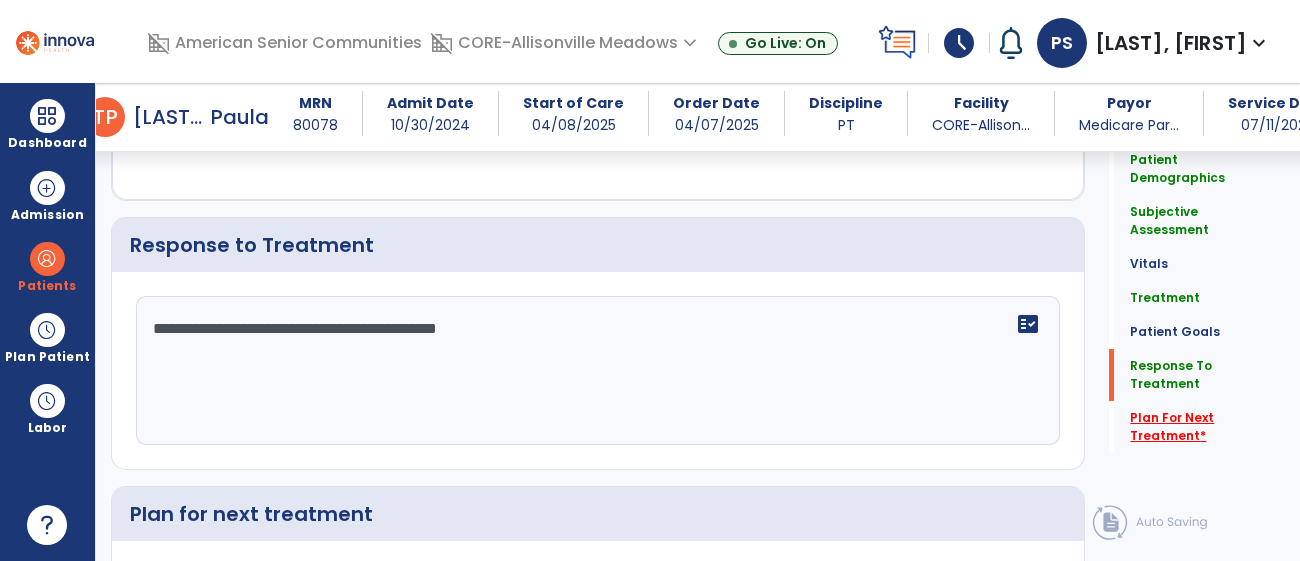 type on "**********" 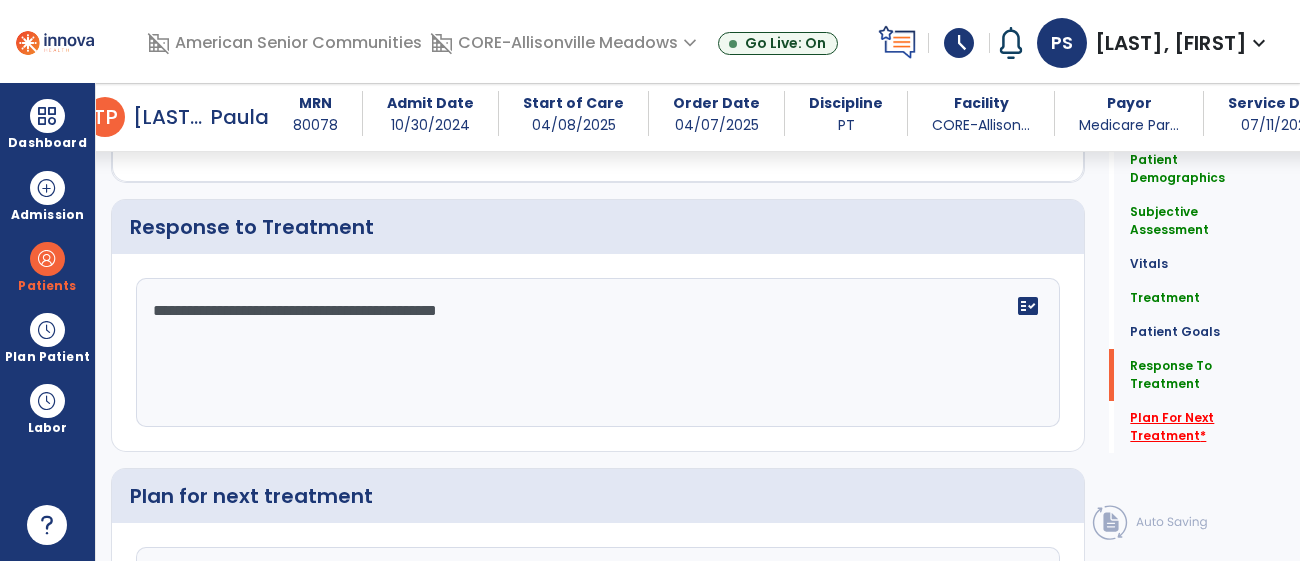 click on "Plan For Next Treatment   *" 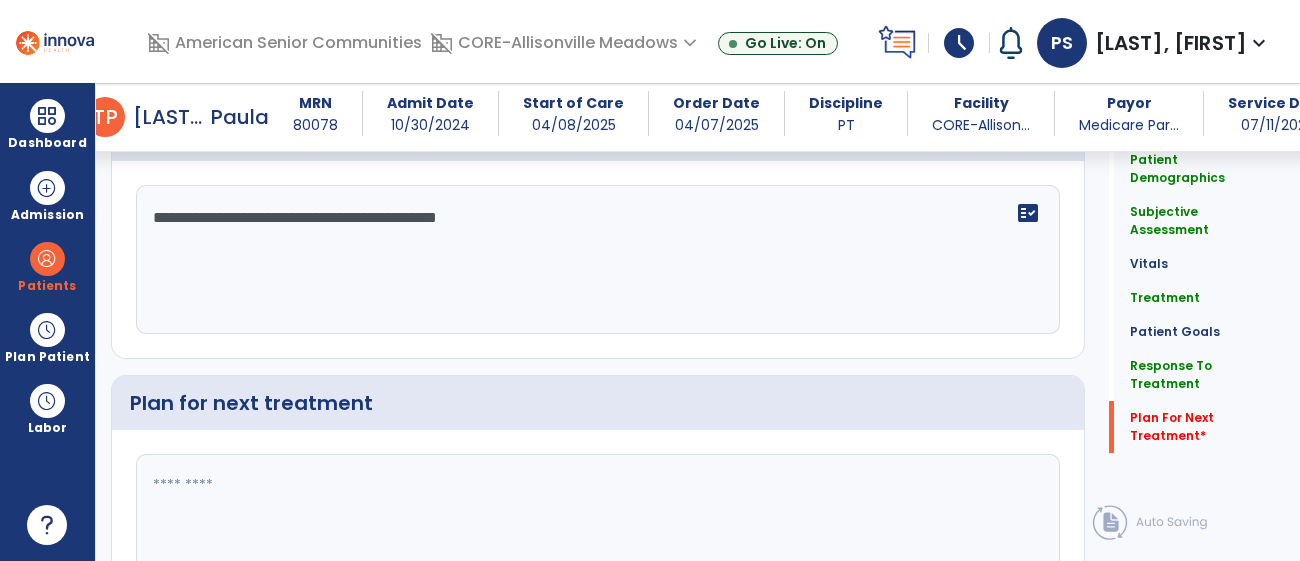 scroll, scrollTop: 3112, scrollLeft: 0, axis: vertical 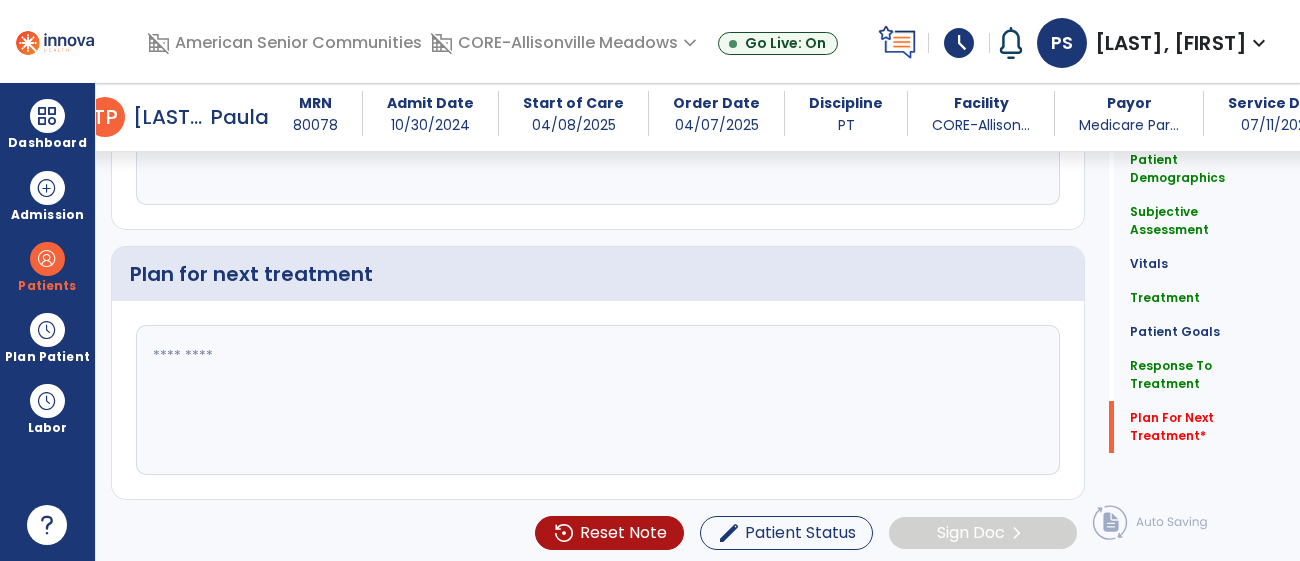 click 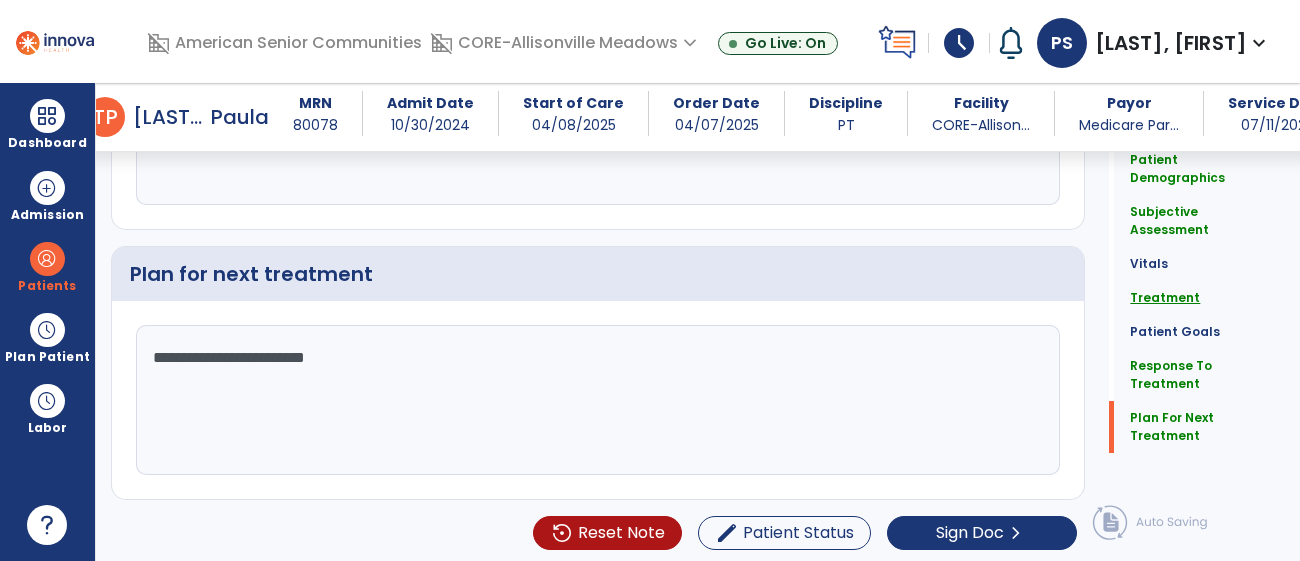 type on "**********" 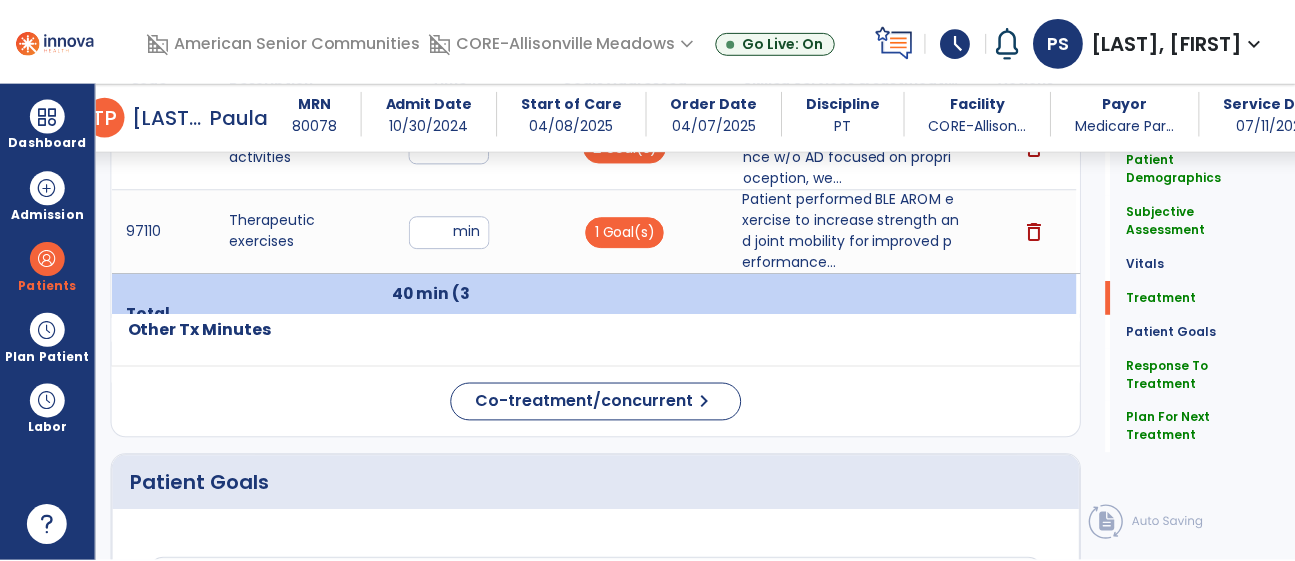 scroll, scrollTop: 1255, scrollLeft: 0, axis: vertical 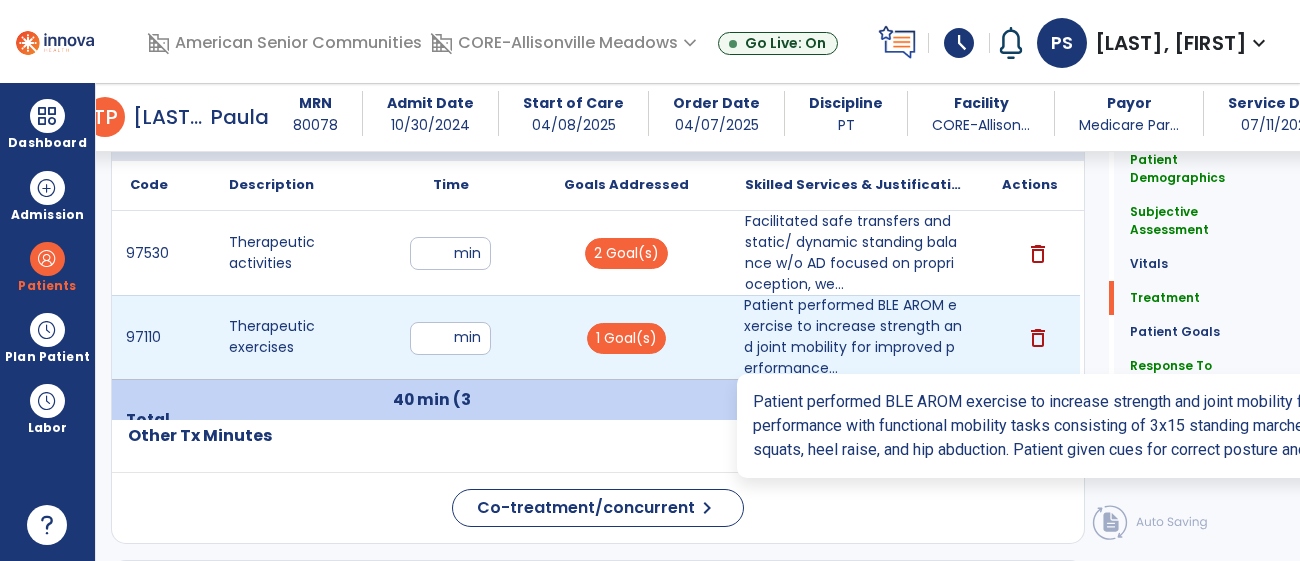 click on "Patient performed BLE AROM exercise to increase strength and joint mobility for improved performance..." at bounding box center (853, 337) 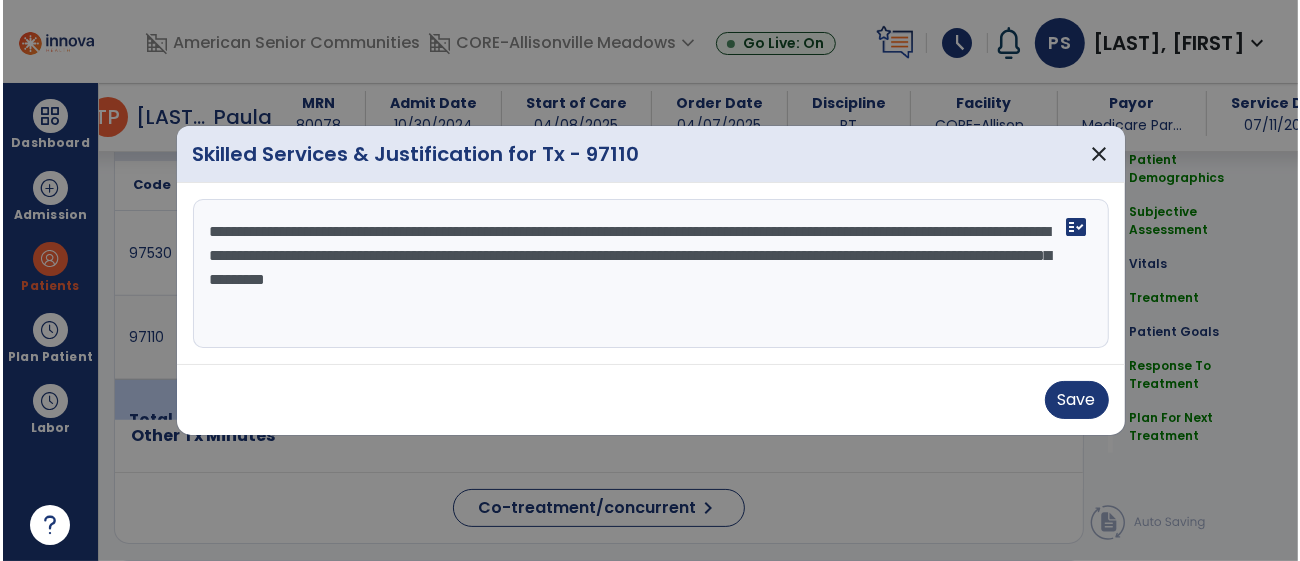 scroll, scrollTop: 1255, scrollLeft: 0, axis: vertical 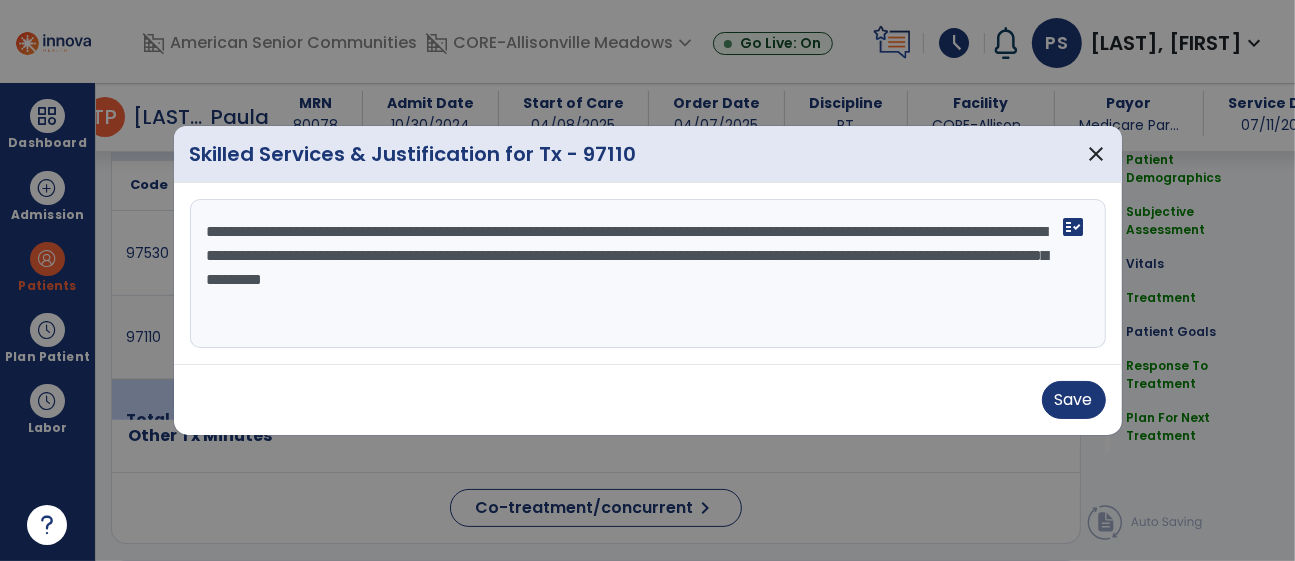 click on "**********" at bounding box center [648, 274] 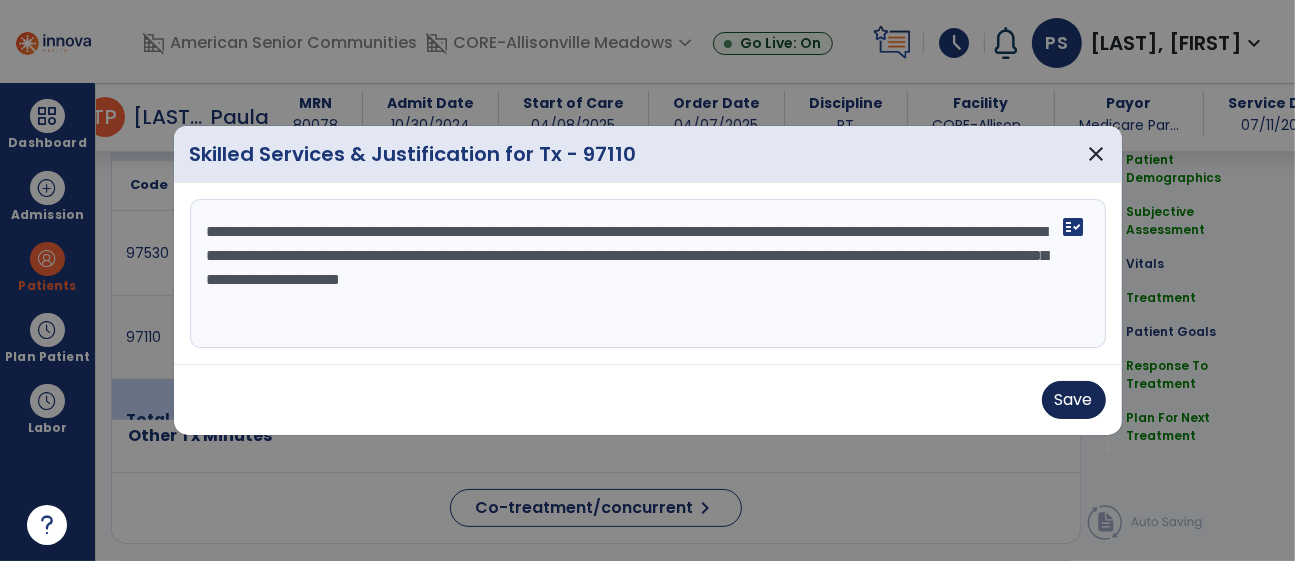 type on "**********" 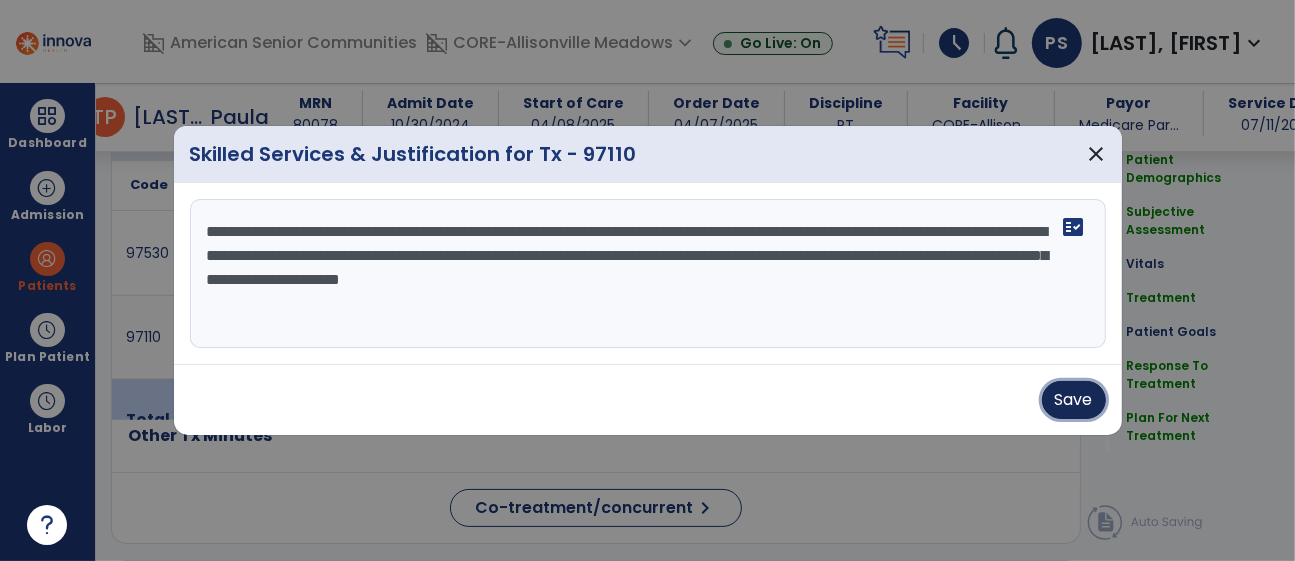 drag, startPoint x: 1067, startPoint y: 401, endPoint x: 1056, endPoint y: 418, distance: 20.248457 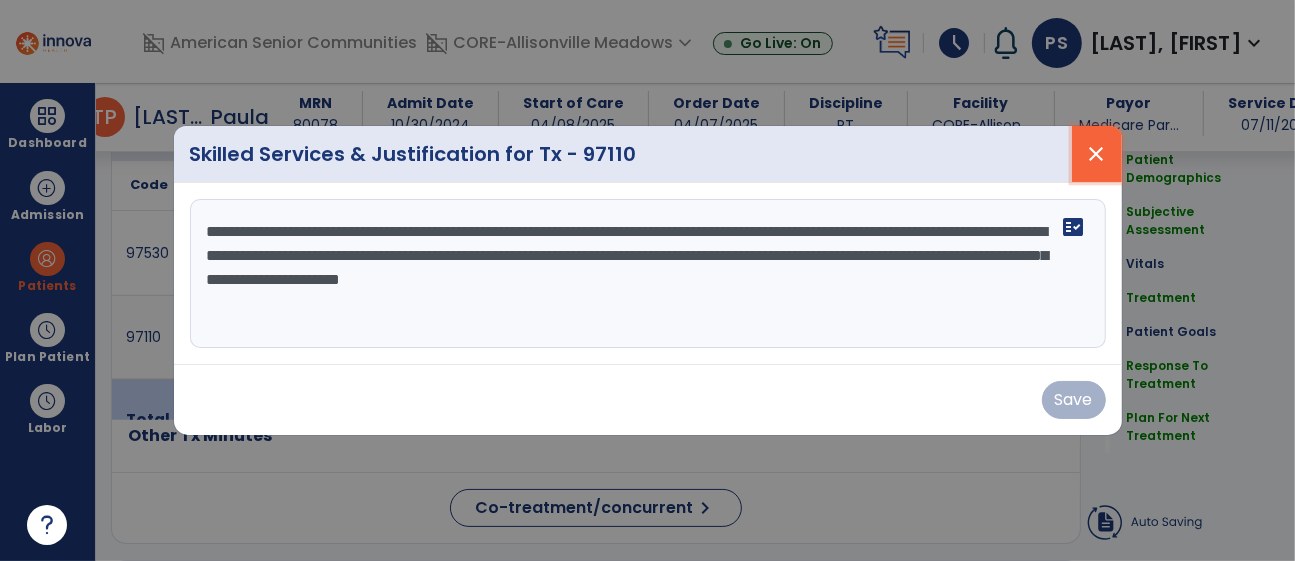 click on "close" at bounding box center [1097, 154] 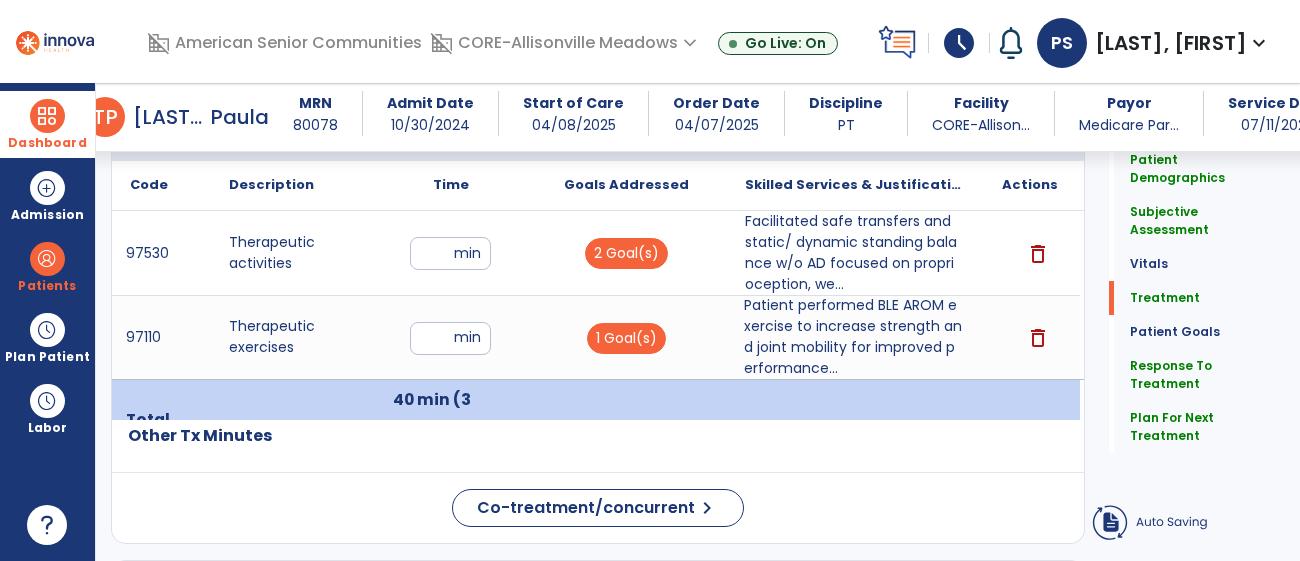 click at bounding box center (47, 116) 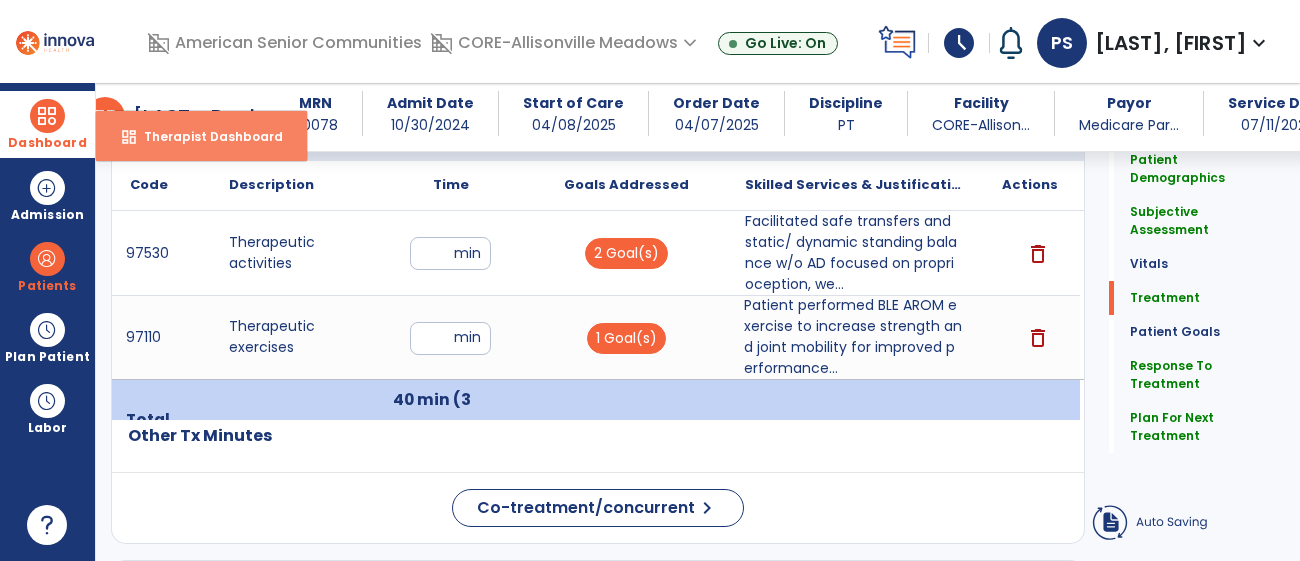 click on "Therapist Dashboard" at bounding box center [205, 136] 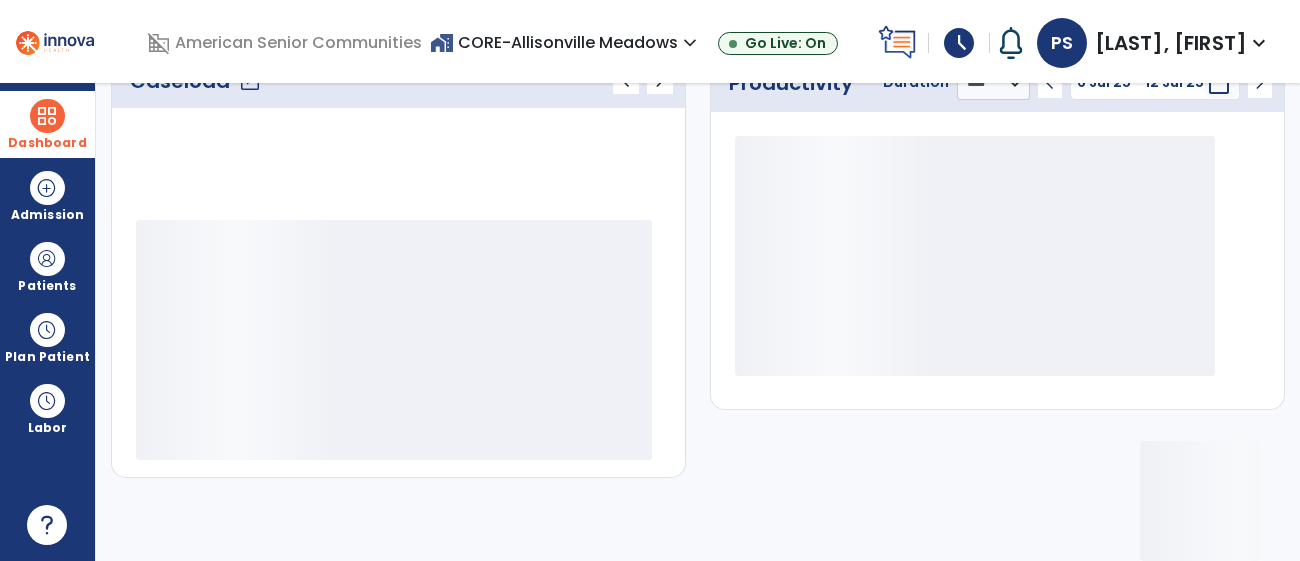 scroll, scrollTop: 314, scrollLeft: 0, axis: vertical 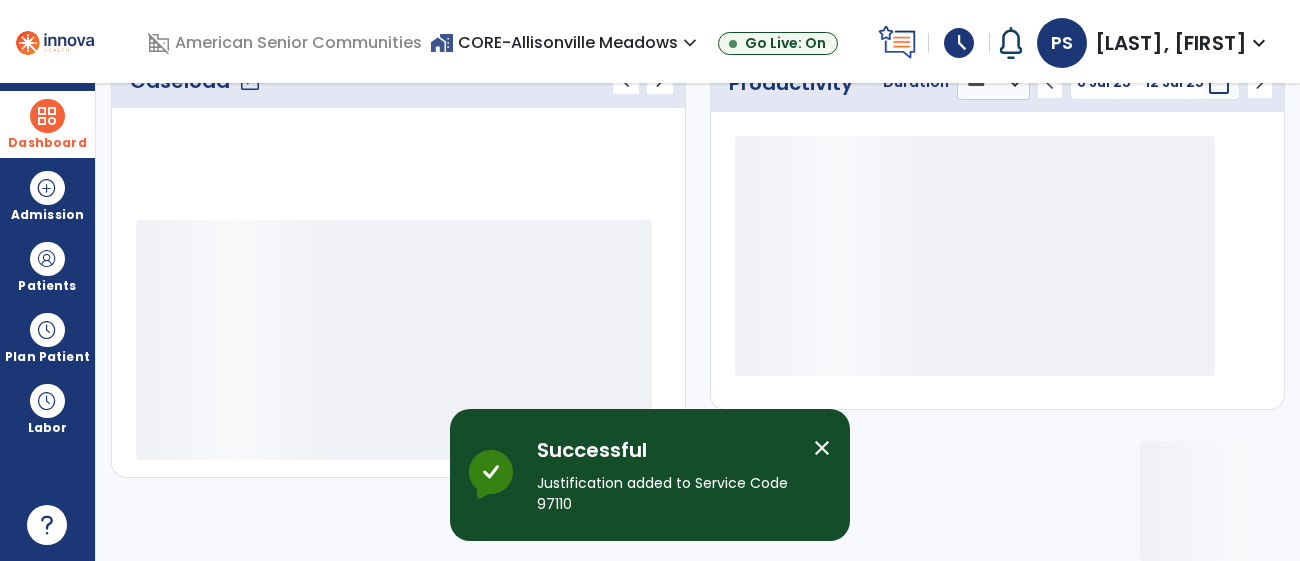 click on "home_work   CORE-Allisonville Meadows   expand_more" at bounding box center (566, 42) 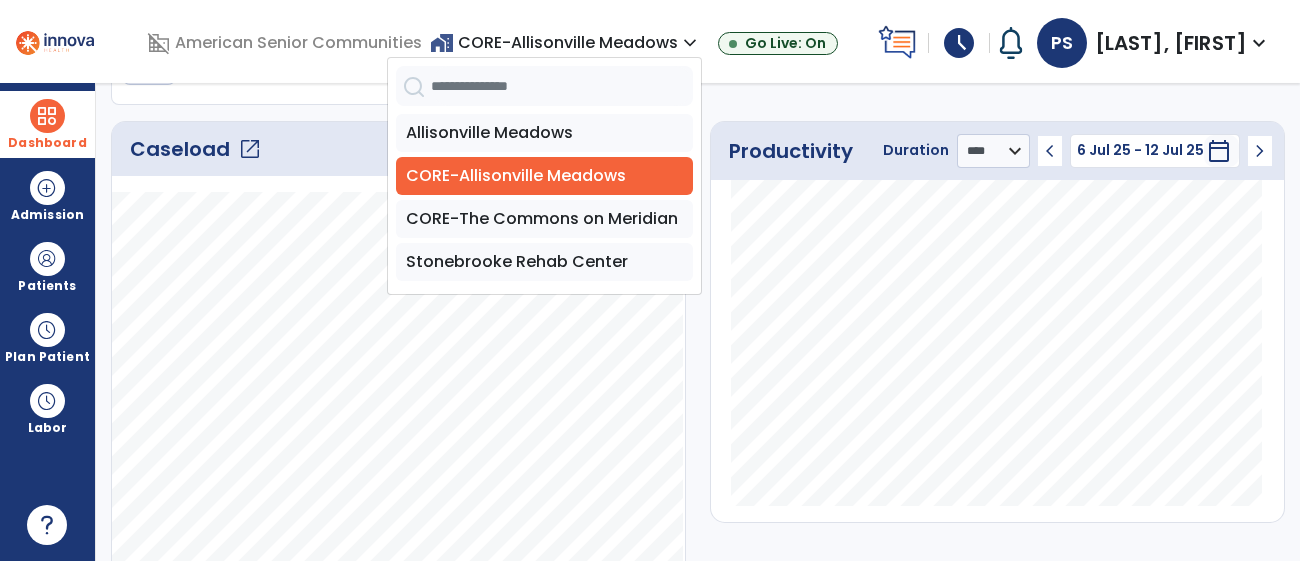 scroll, scrollTop: 314, scrollLeft: 0, axis: vertical 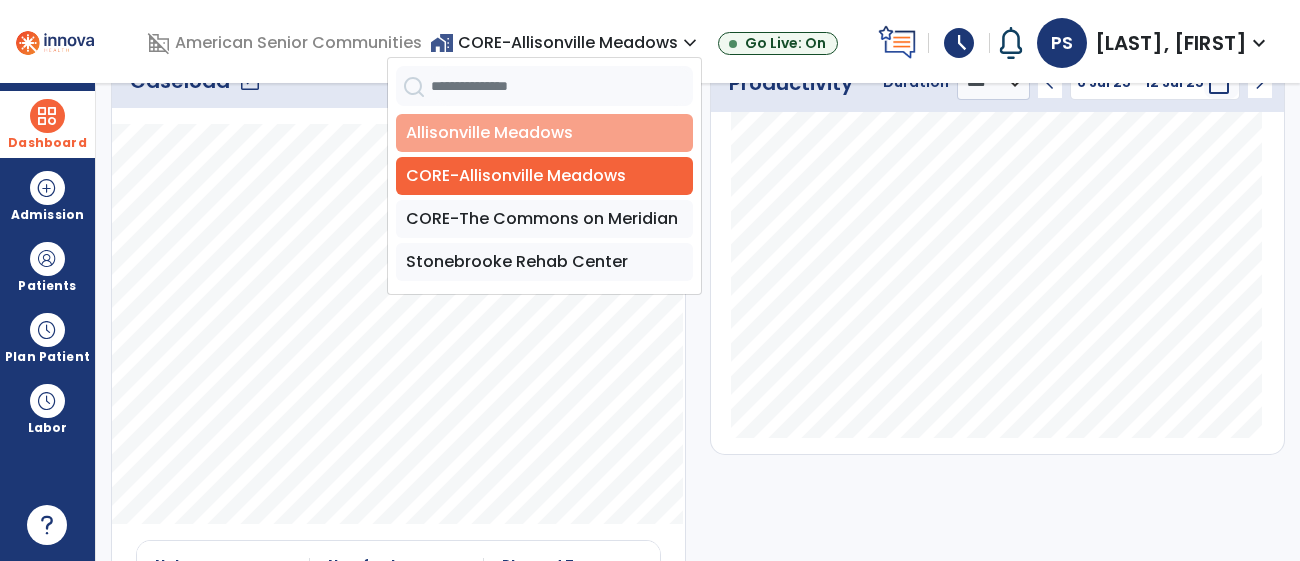click on "Allisonville Meadows" at bounding box center (544, 133) 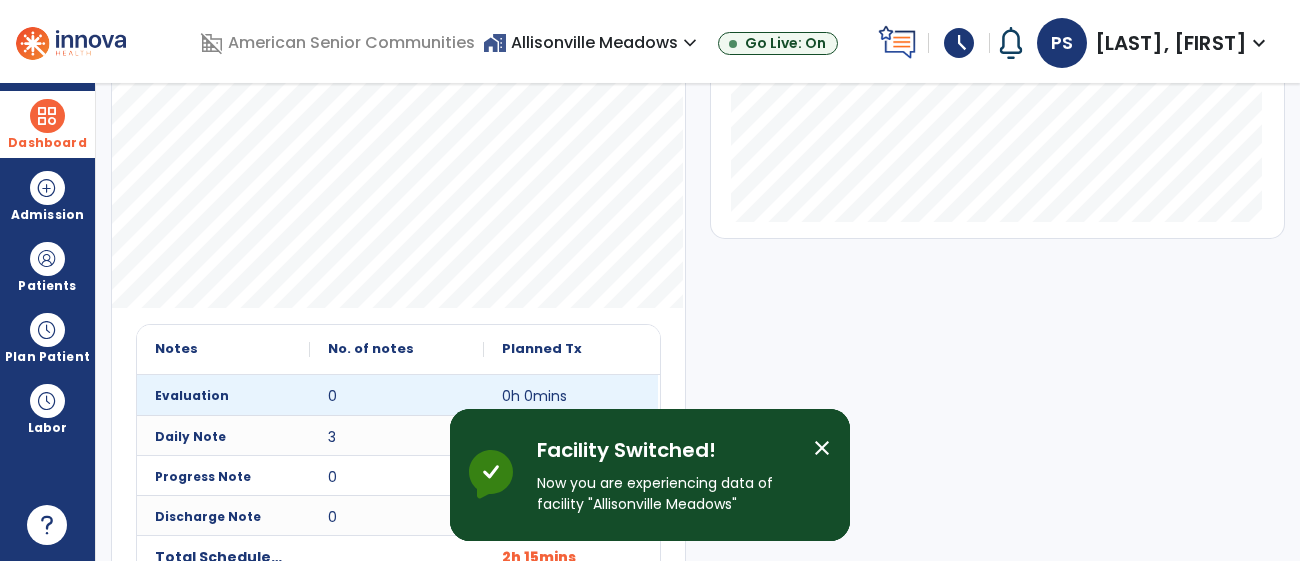scroll, scrollTop: 584, scrollLeft: 0, axis: vertical 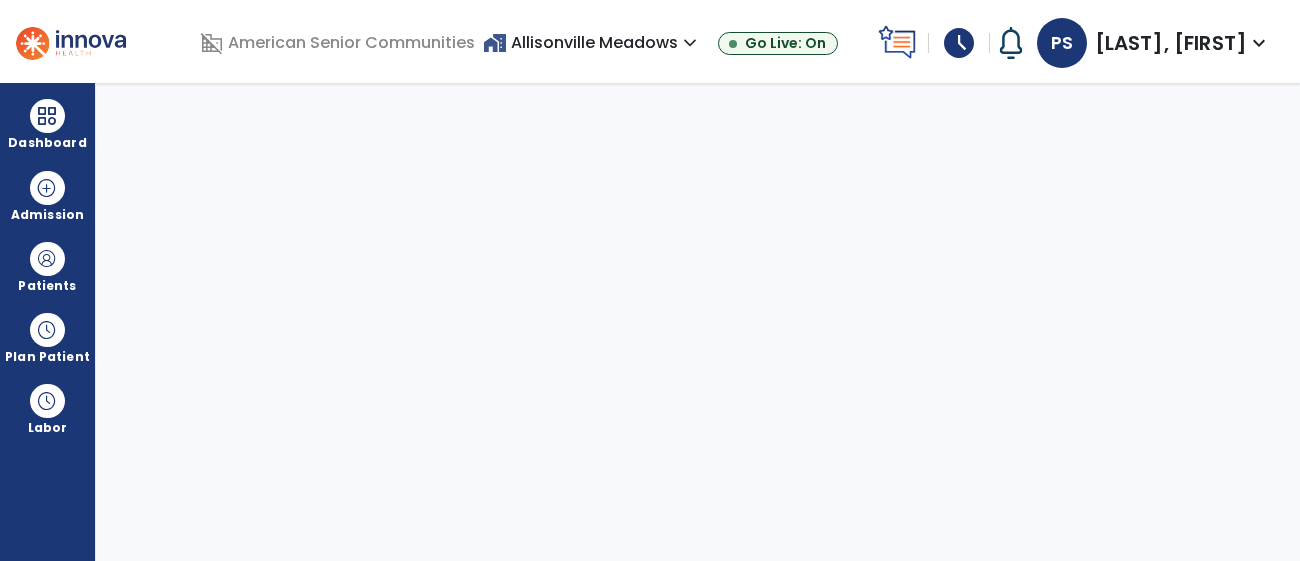 select on "****" 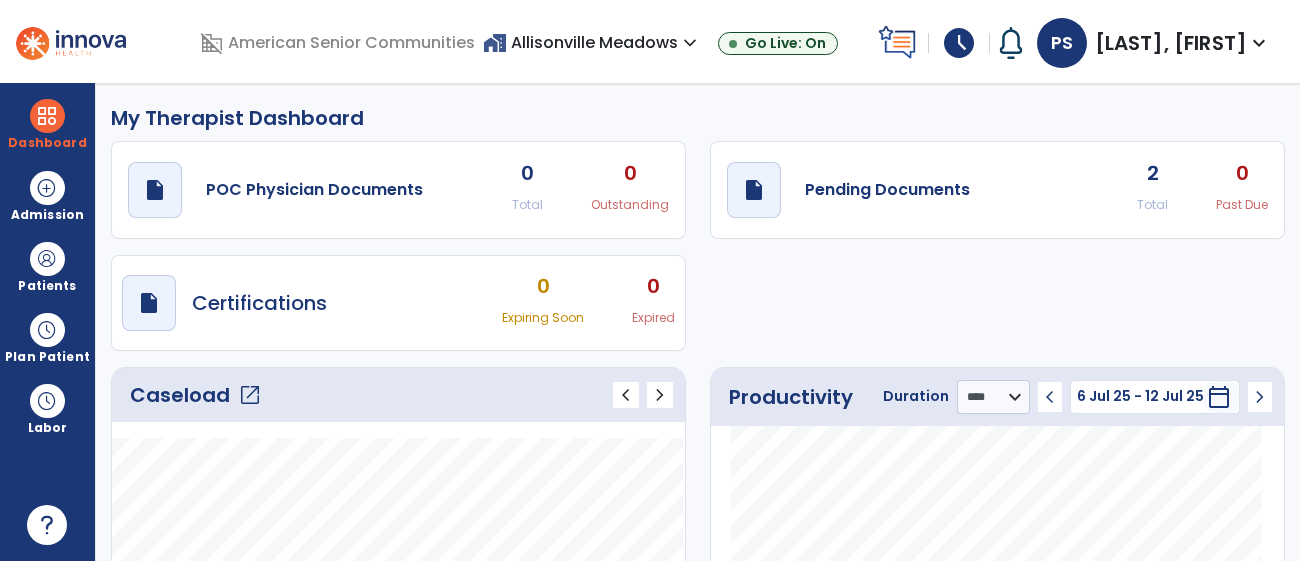 click on "Caseload   open_in_new" 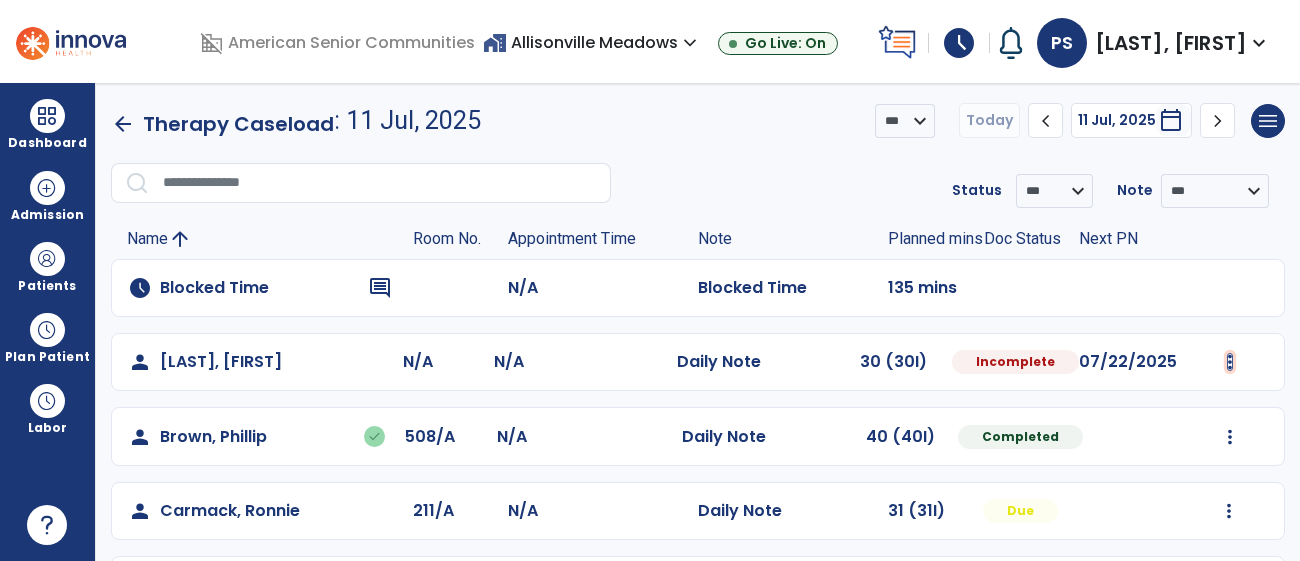 click at bounding box center (1230, 362) 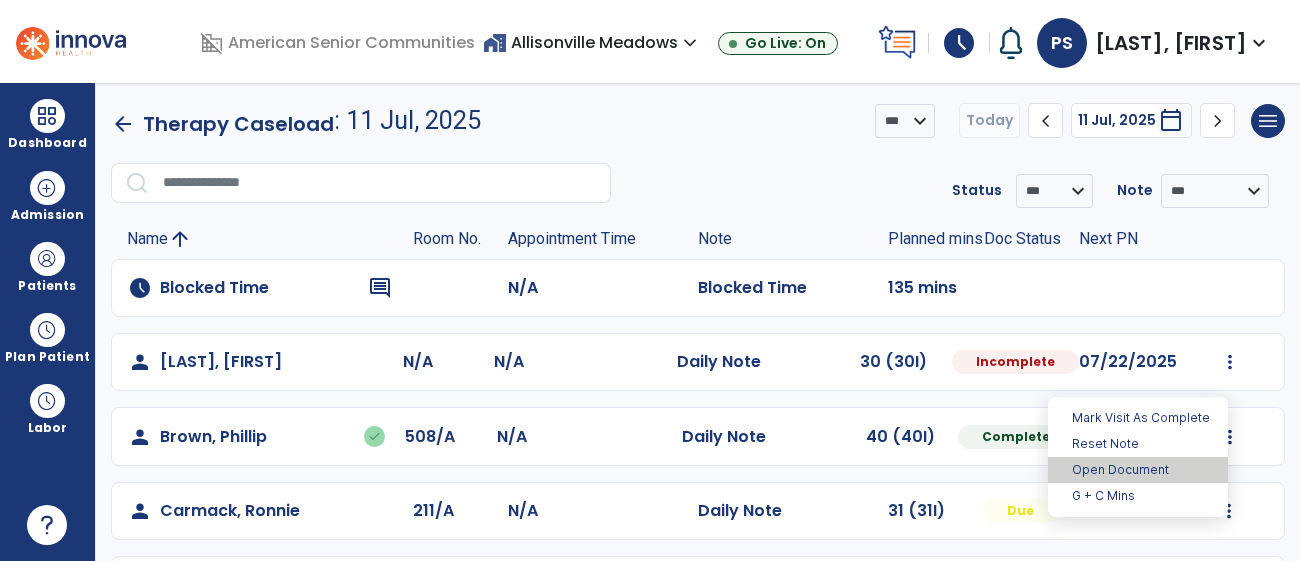 click on "Open Document" at bounding box center [1138, 470] 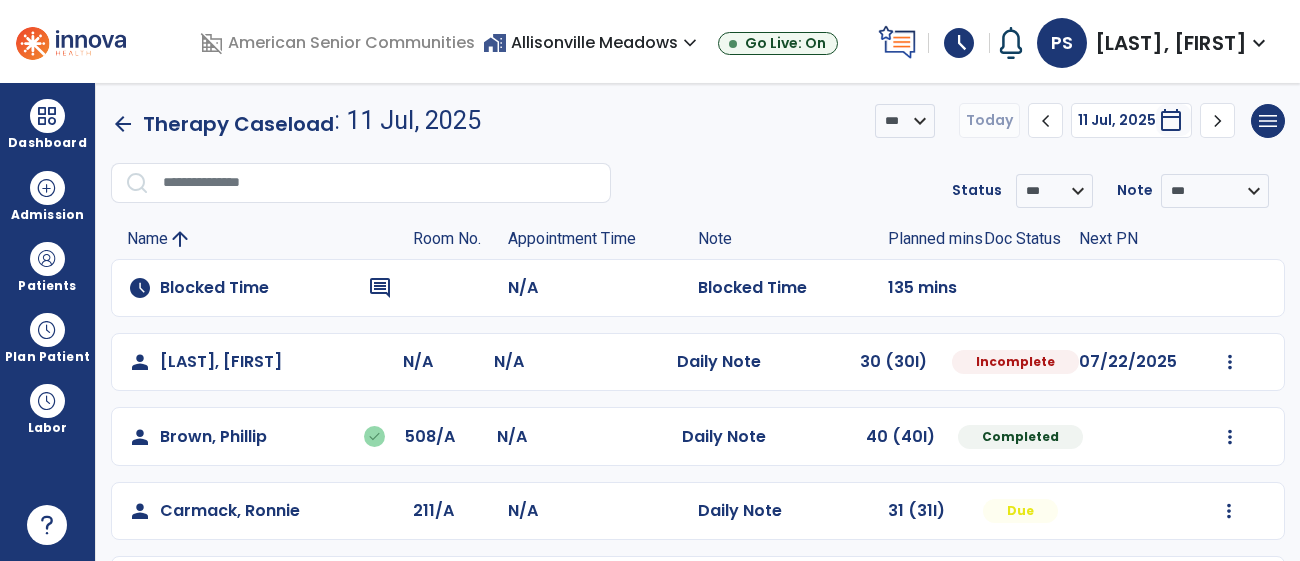 select on "*" 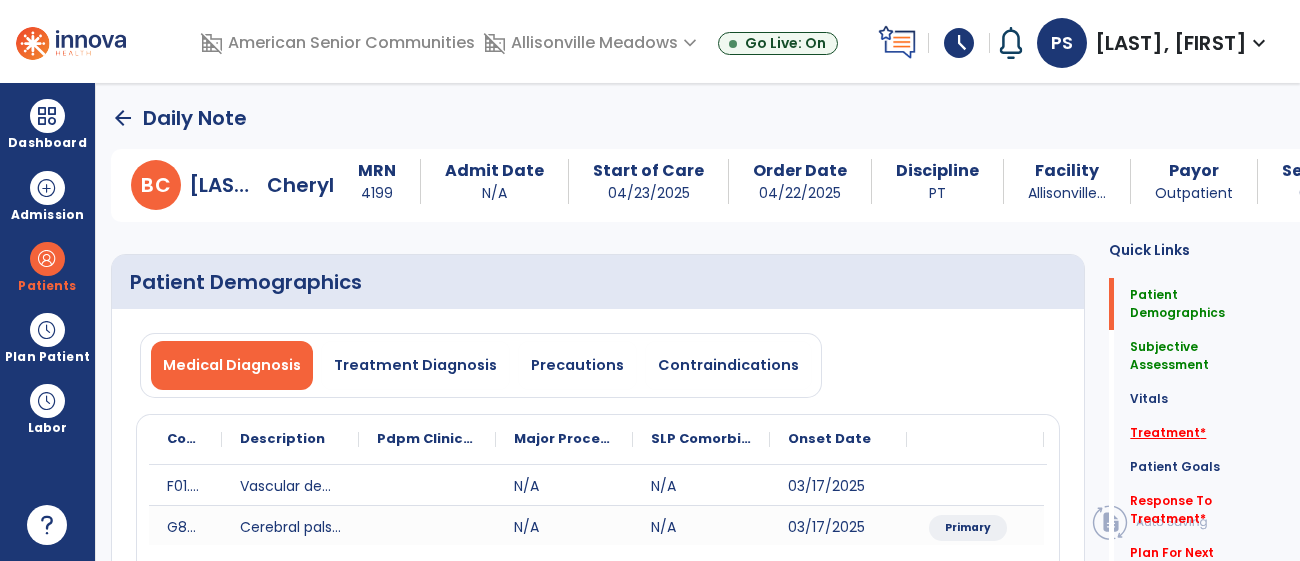 click on "Treatment   *" 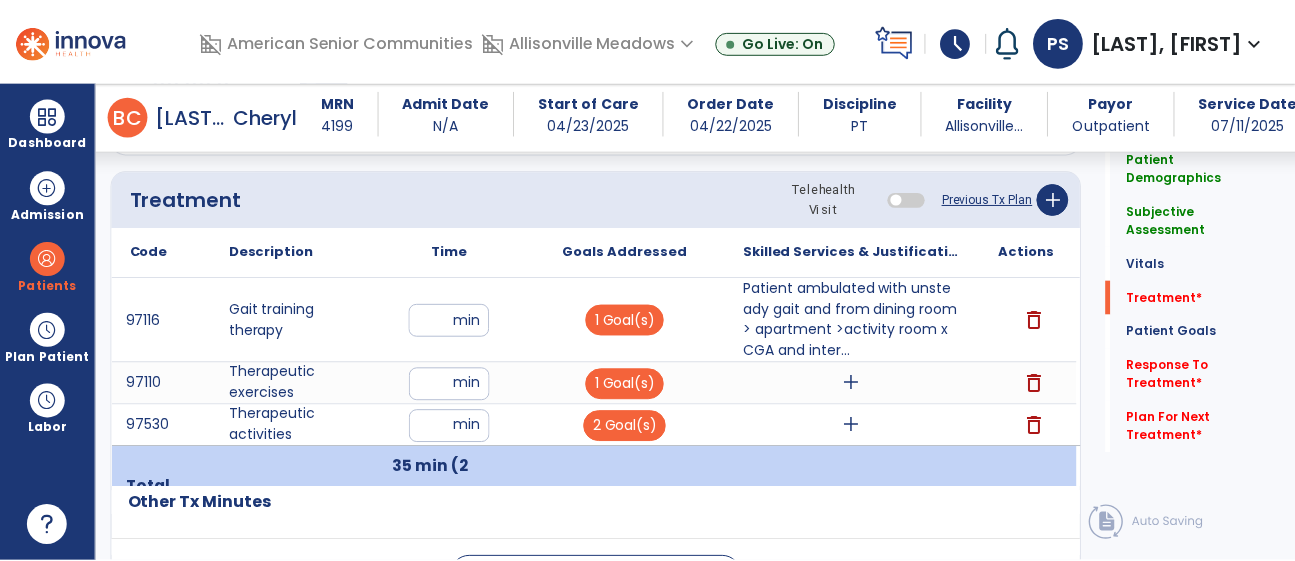 scroll, scrollTop: 1274, scrollLeft: 0, axis: vertical 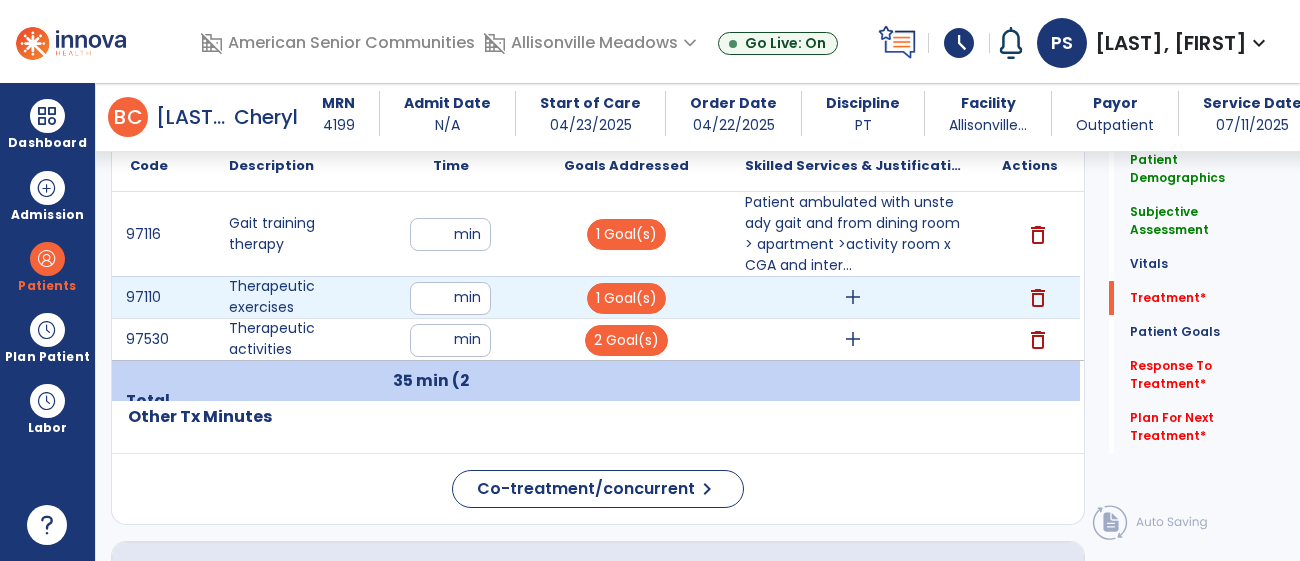 click on "add" at bounding box center (853, 297) 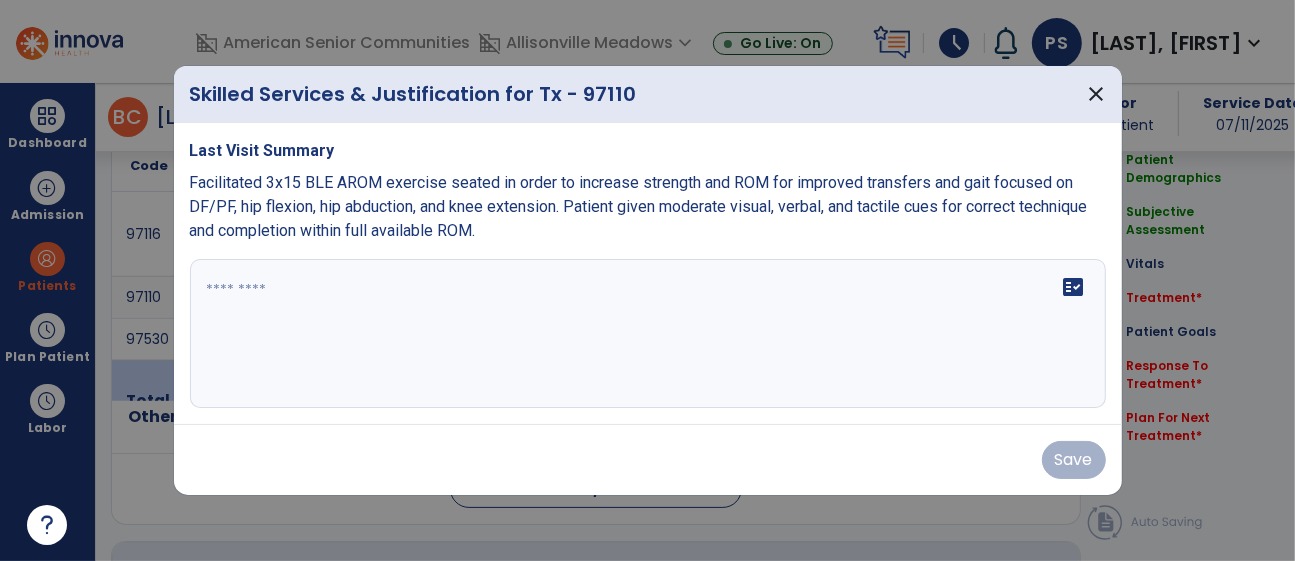 scroll, scrollTop: 1274, scrollLeft: 0, axis: vertical 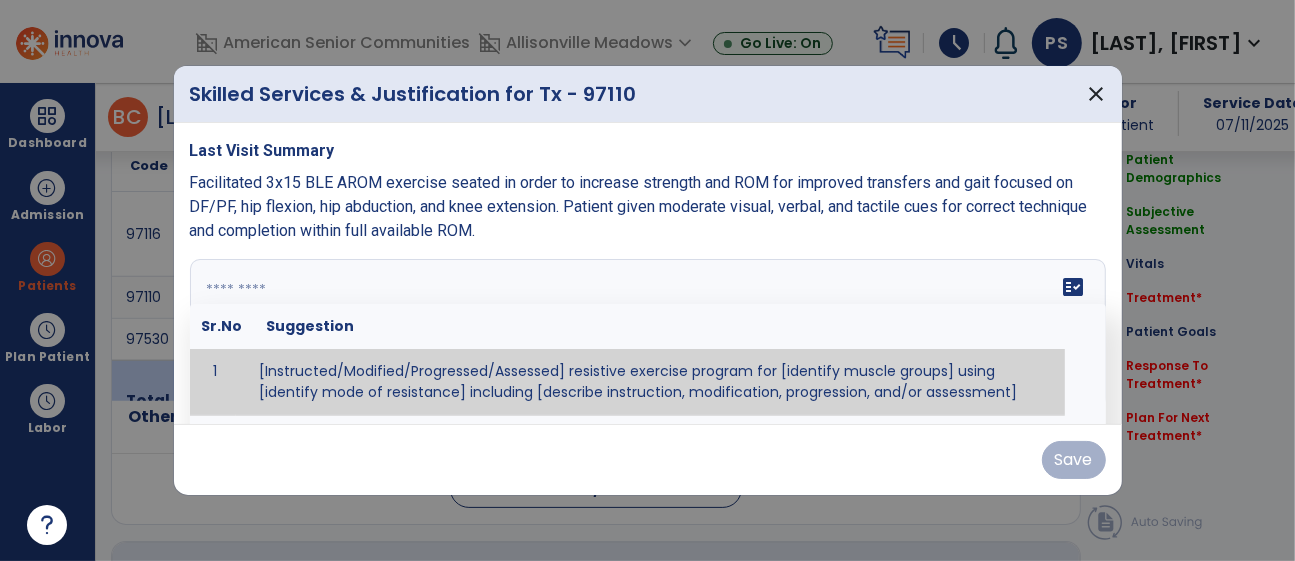 drag, startPoint x: 696, startPoint y: 323, endPoint x: 708, endPoint y: 329, distance: 13.416408 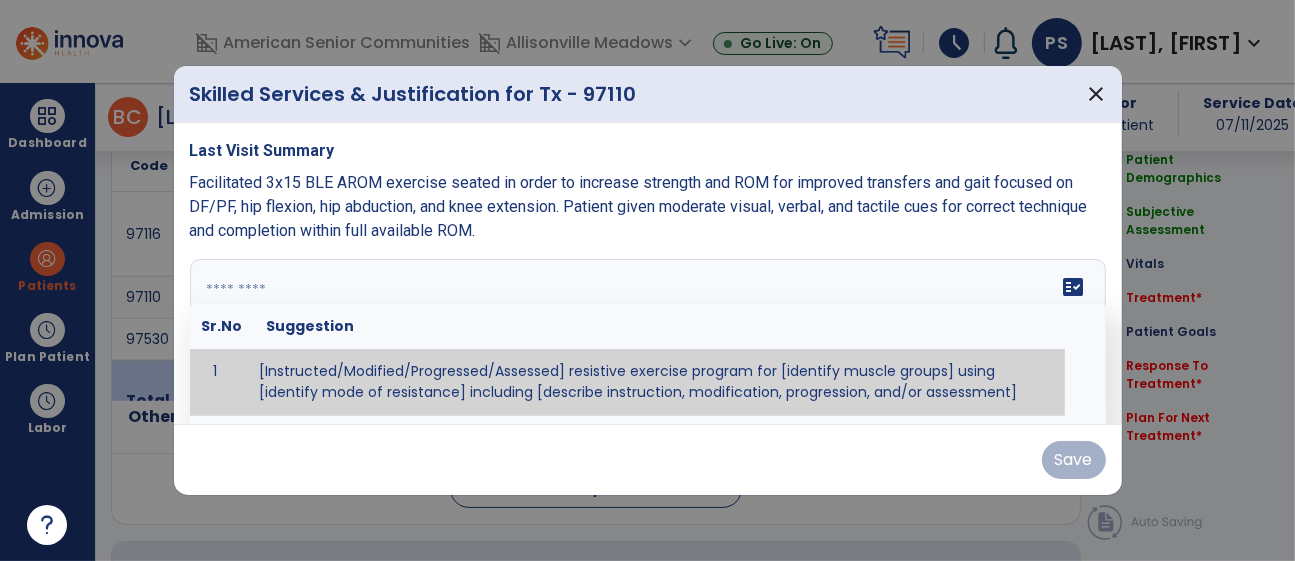click on "fact_check  Sr.No Suggestion 1 [Instructed/Modified/Progressed/Assessed] resistive exercise program for [identify muscle groups] using [identify mode of resistance] including [describe instruction, modification, progression, and/or assessment] 2 [Instructed/Modified/Progressed/Assessed] aerobic exercise program using [identify equipment/mode] including [describe instruction, modification,progression, and/or assessment] 3 [Instructed/Modified/Progressed/Assessed] [PROM/A/AROM/AROM] program for [identify joint movements] using [contract-relax, over-pressure, inhibitory techniques, other] 4 [Assessed/Tested] aerobic capacity with administration of [aerobic capacity test]" at bounding box center (648, 334) 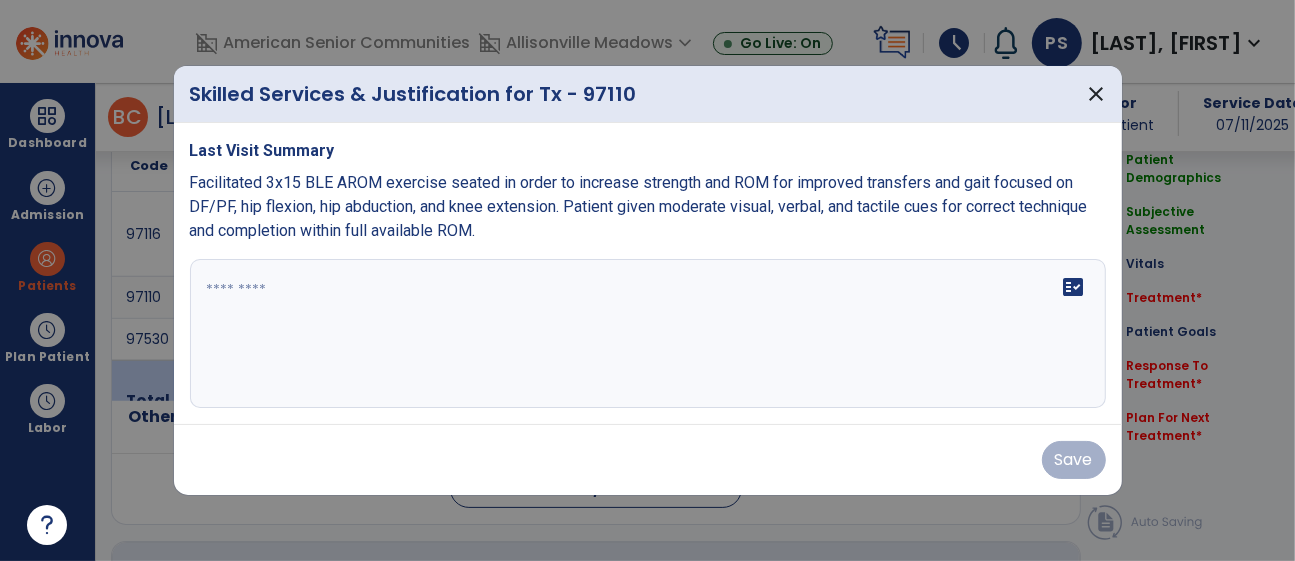 drag, startPoint x: 488, startPoint y: 219, endPoint x: 153, endPoint y: 193, distance: 336.00745 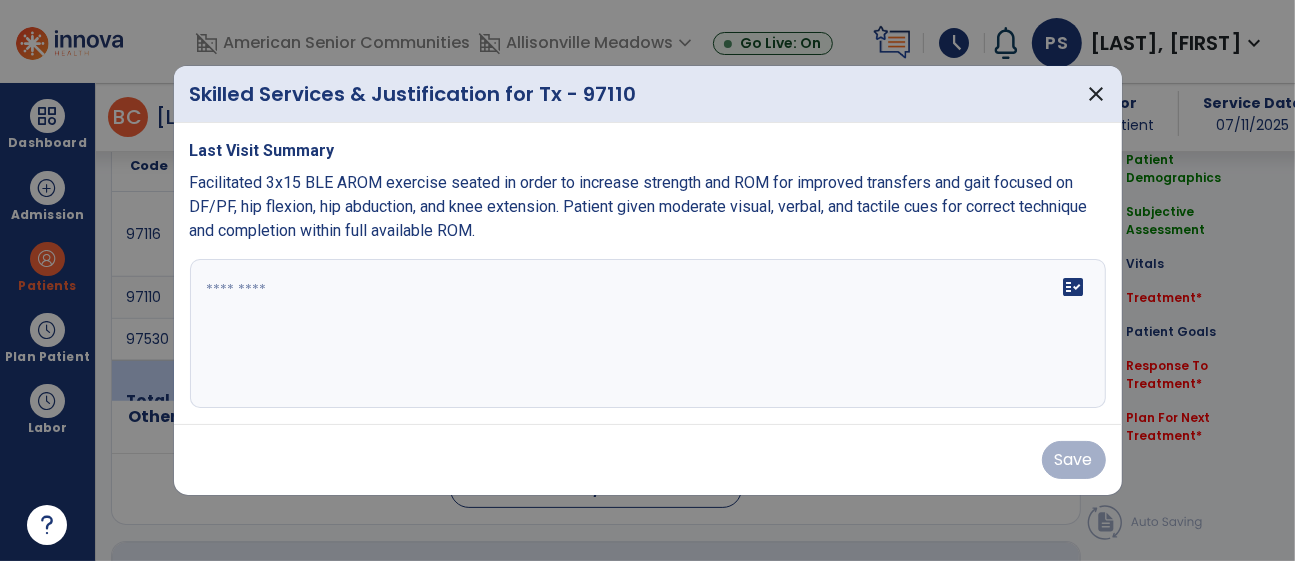 click on "Skilled Services & Justification for Tx - 97110   close   Last Visit Summary Facilitated 3x15 BLE AROM exercise seated in order to increase strength and ROM for improved transfers and gait focused on DF/PF, hip flexion, hip abduction, and knee extension. Patient given moderate visual, verbal, and tactile cues for correct technique and completion within full available ROM.
fact_check   Save" at bounding box center [647, 280] 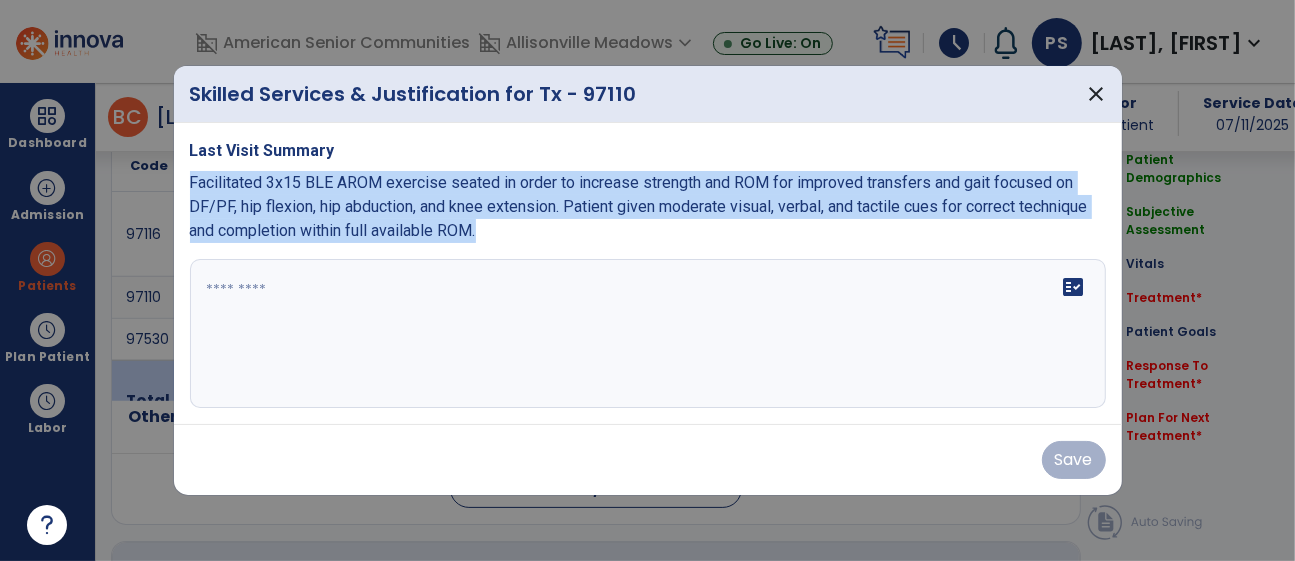 drag, startPoint x: 494, startPoint y: 228, endPoint x: 185, endPoint y: 173, distance: 313.85666 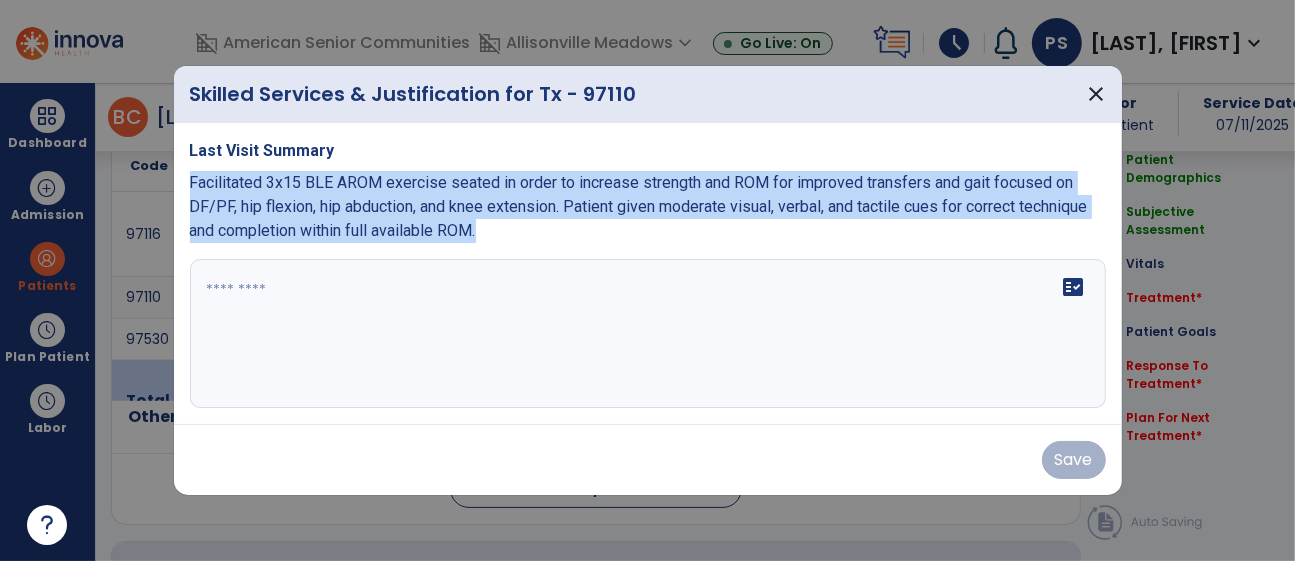 click on "Last Visit Summary Facilitated 3x15 BLE AROM exercise seated in order to increase strength and ROM for improved transfers and gait focused on DF/PF, hip flexion, hip abduction, and knee extension. Patient given moderate visual, verbal, and tactile cues for correct technique and completion within full available ROM.
fact_check" at bounding box center [648, 274] 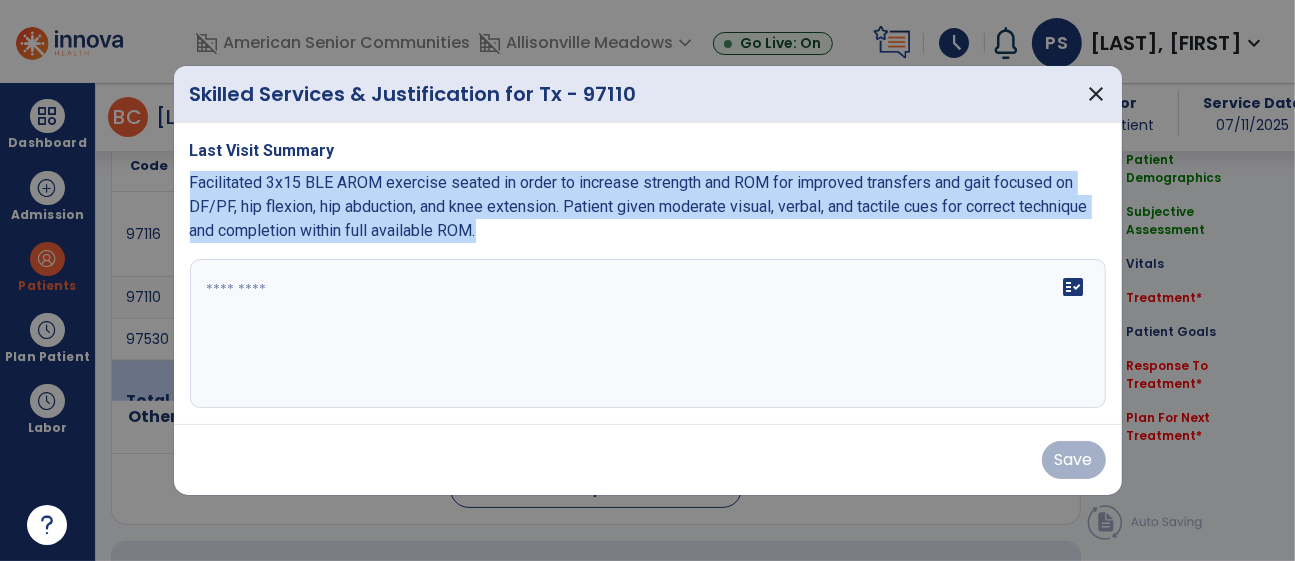 copy on "Facilitated 3x15 BLE AROM exercise seated in order to increase strength and ROM for improved transfers and gait focused on DF/PF, hip flexion, hip abduction, and knee extension. Patient given moderate visual, verbal, and tactile cues for correct technique and completion within full available ROM." 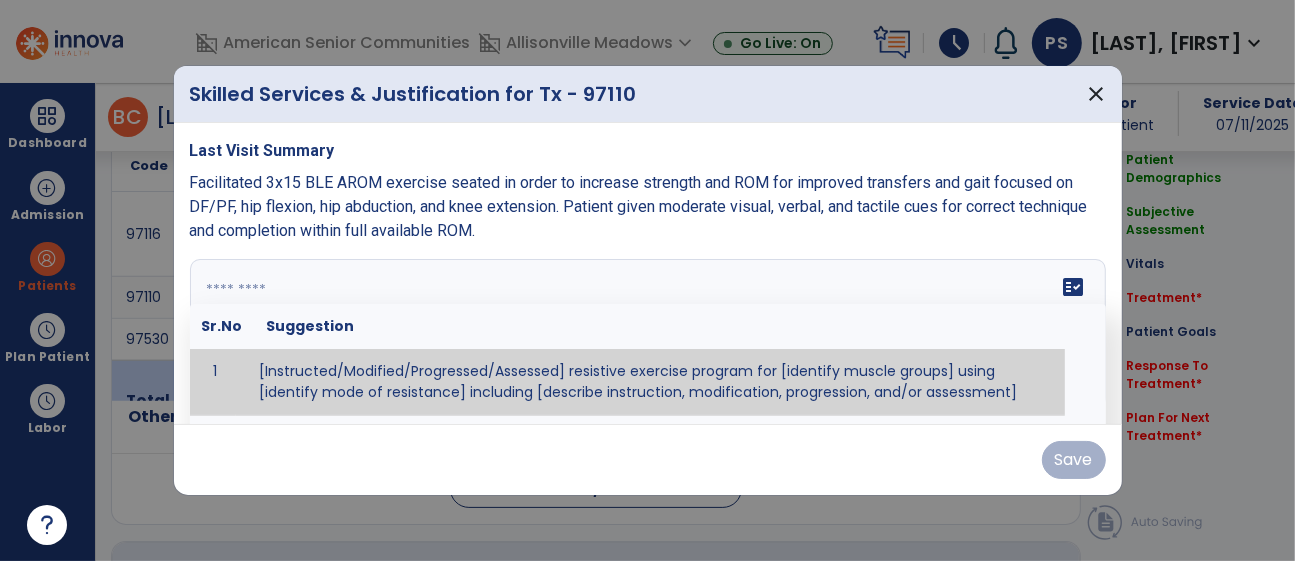 click at bounding box center (648, 334) 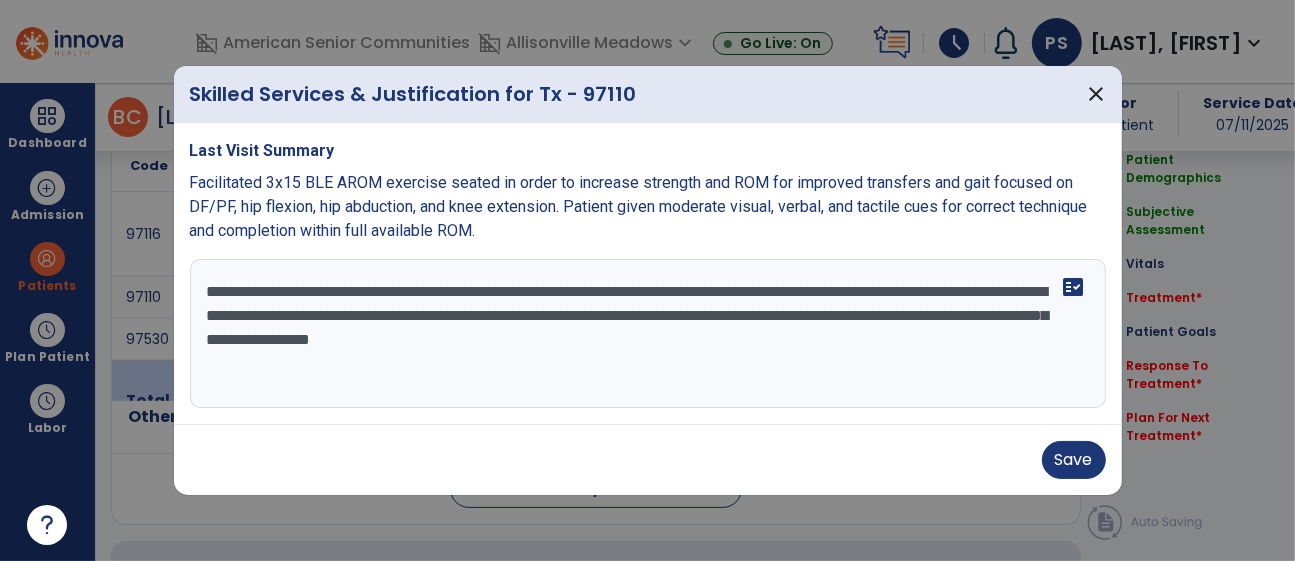 click on "**********" at bounding box center [648, 334] 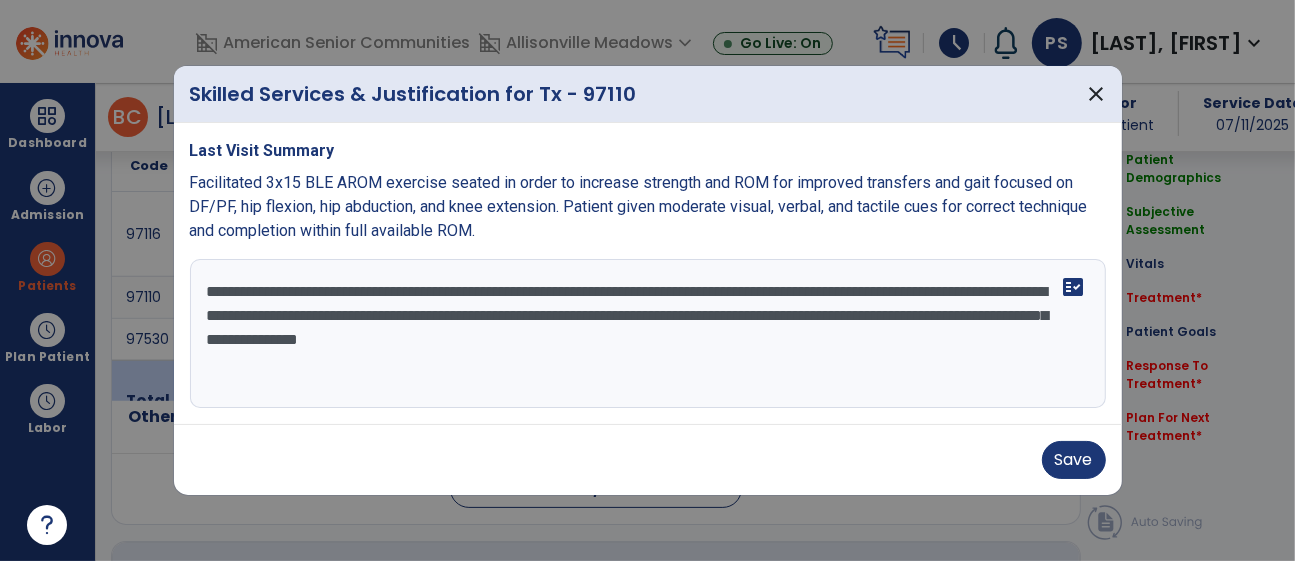 click on "**********" at bounding box center [648, 334] 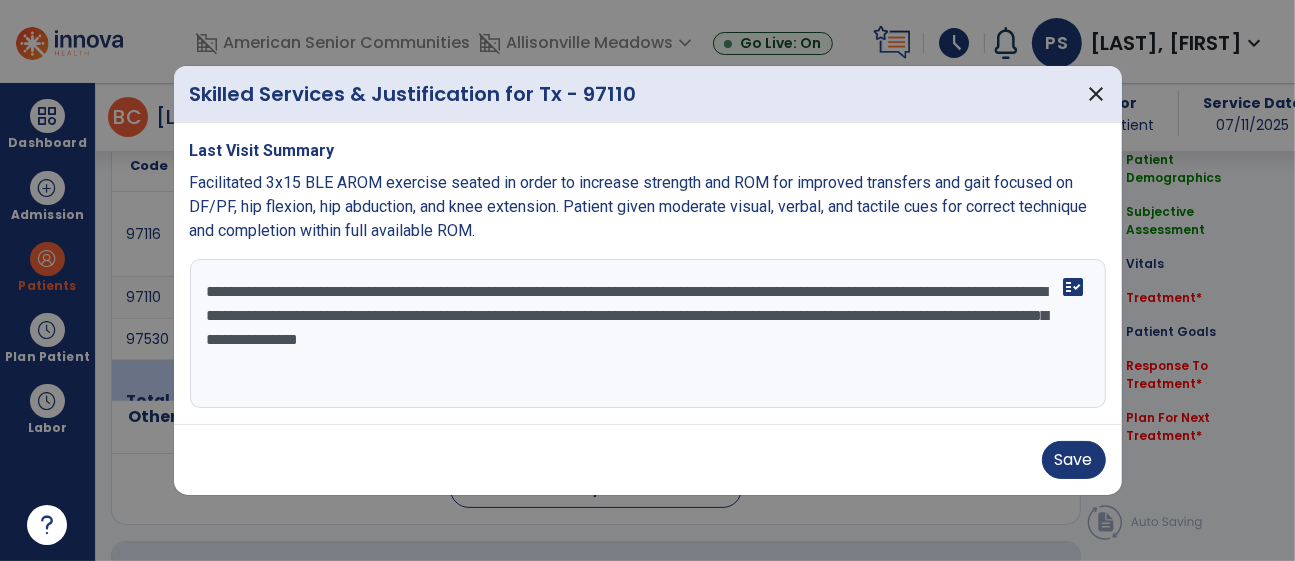 click on "**********" at bounding box center [648, 334] 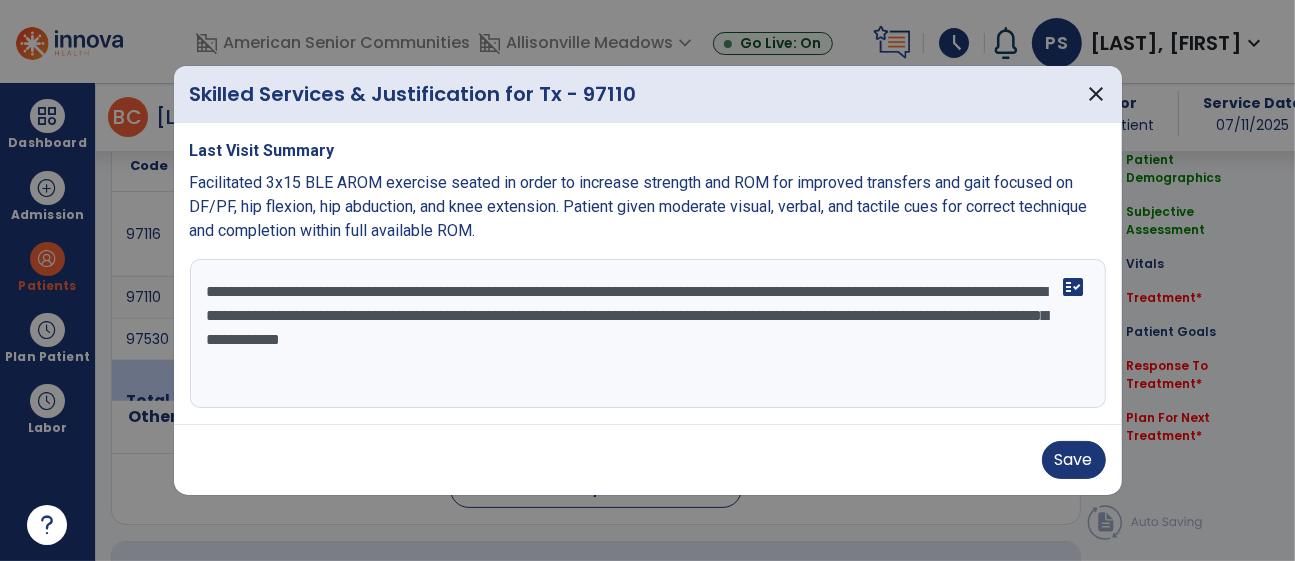click on "**********" at bounding box center (648, 334) 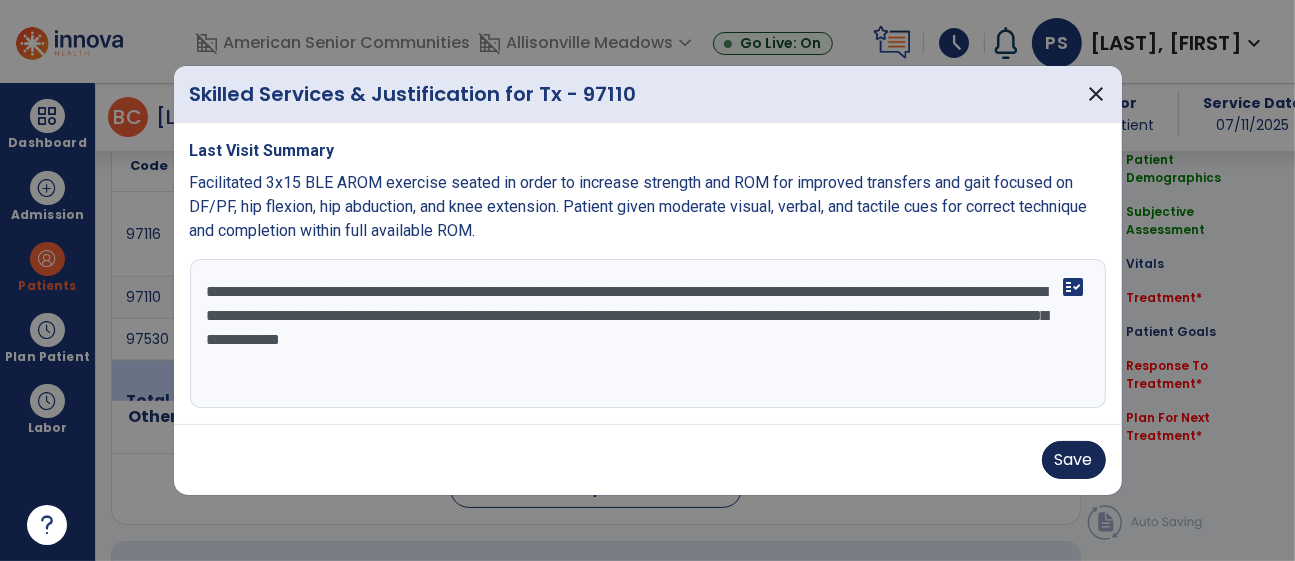 type on "**********" 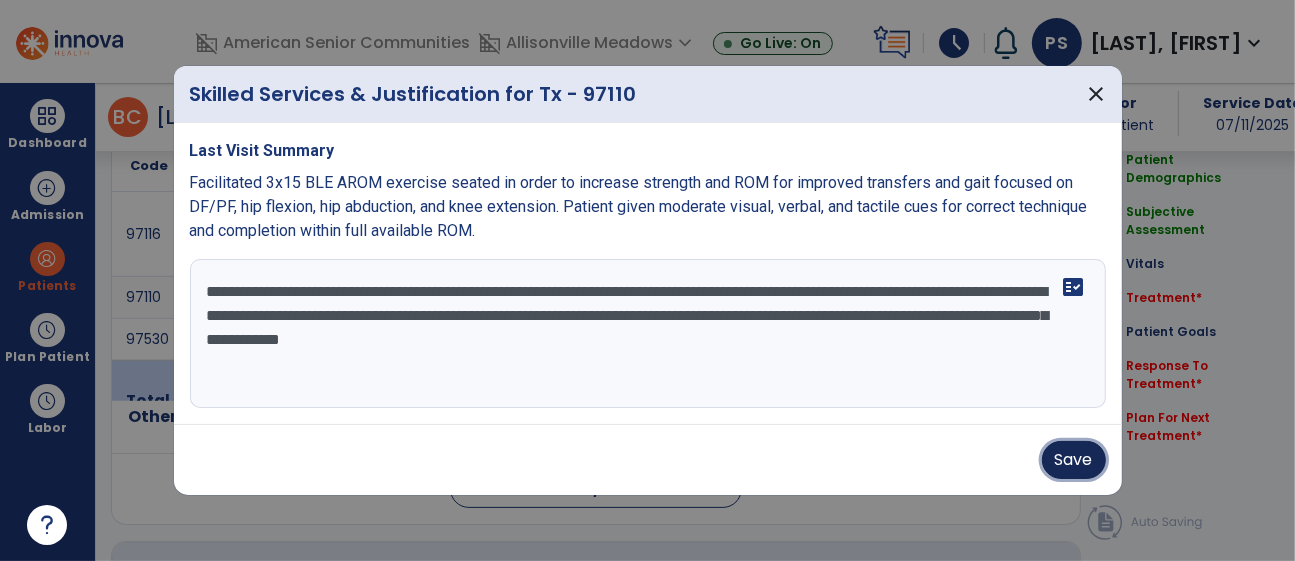 click on "Save" at bounding box center [1074, 460] 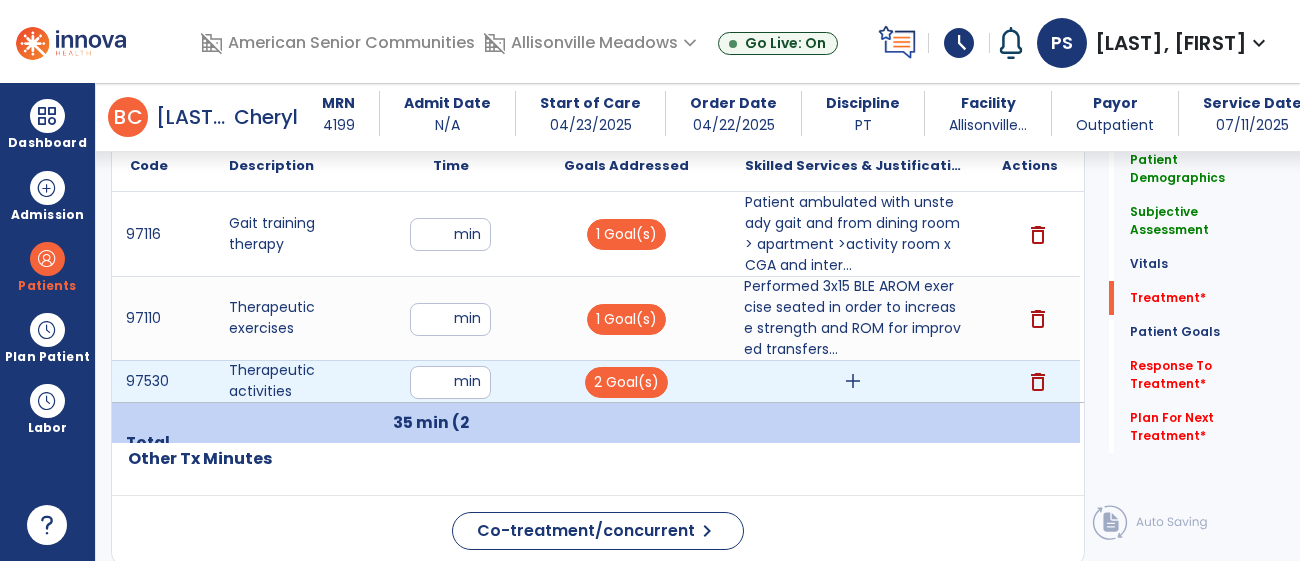 click on "add" at bounding box center [853, 381] 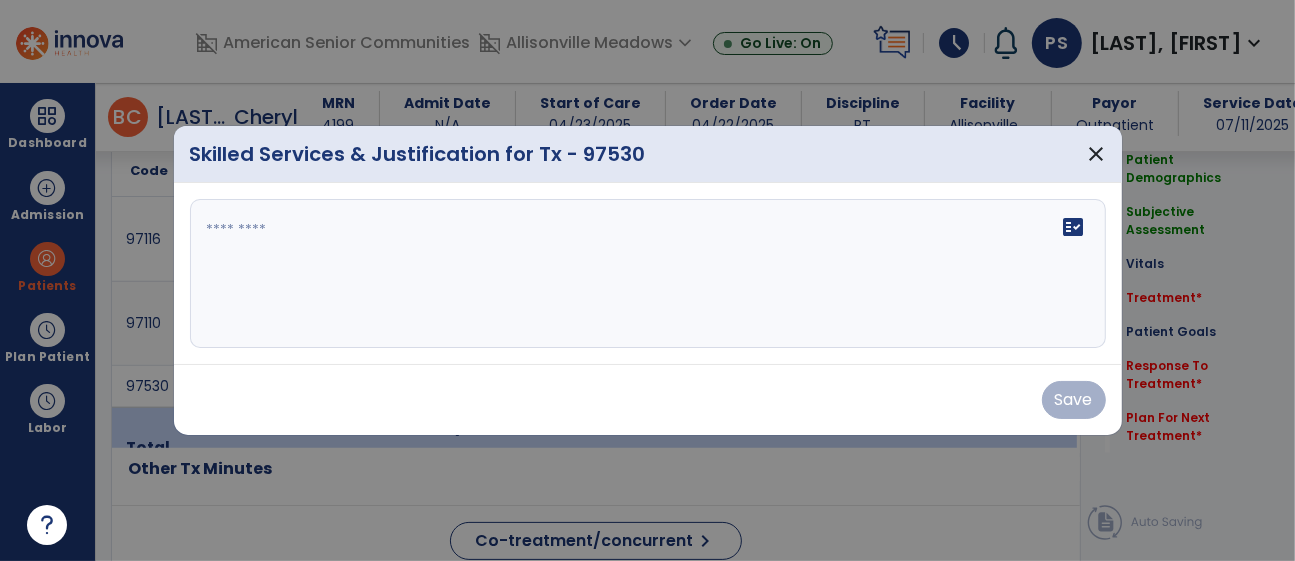 scroll, scrollTop: 1274, scrollLeft: 0, axis: vertical 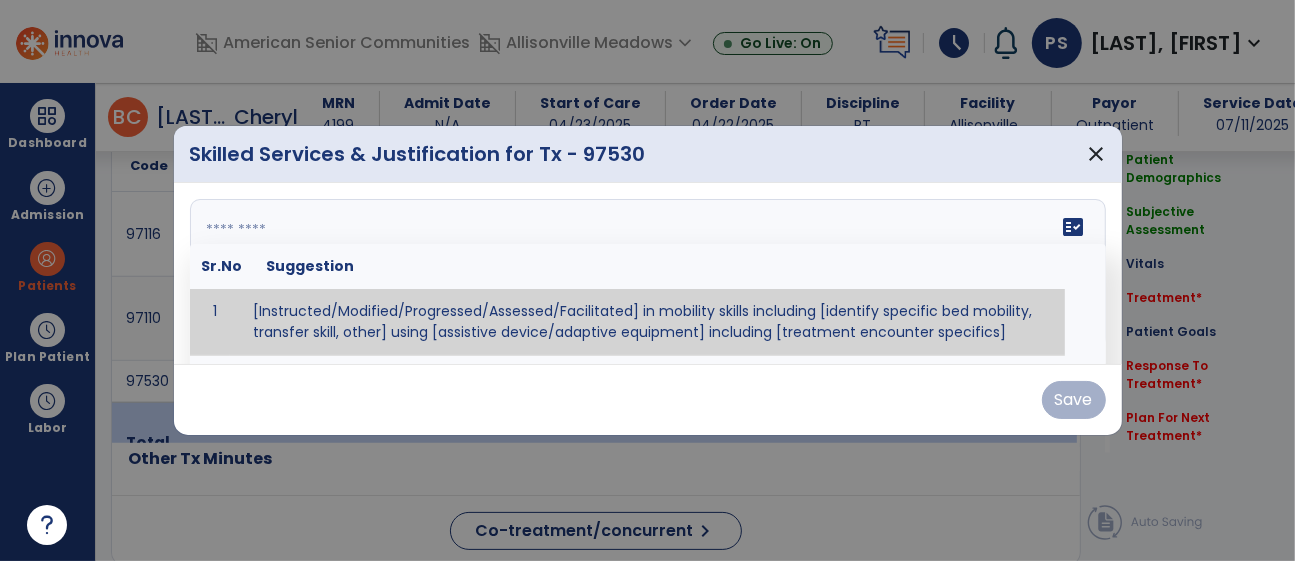 click at bounding box center [648, 274] 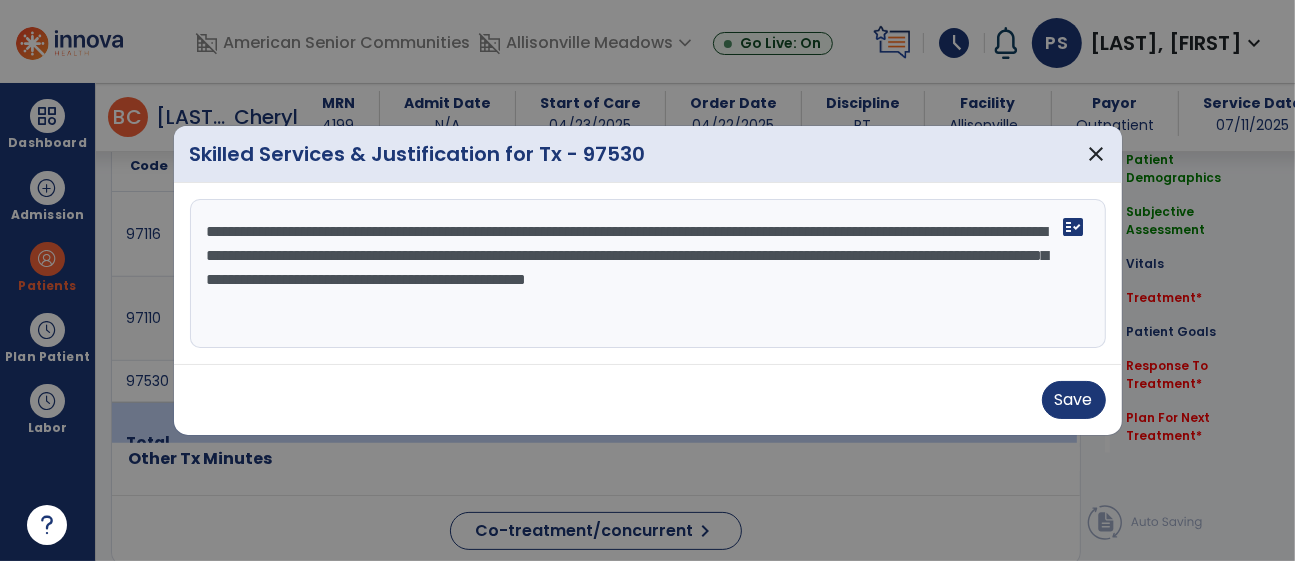 drag, startPoint x: 421, startPoint y: 232, endPoint x: 338, endPoint y: 241, distance: 83.48653 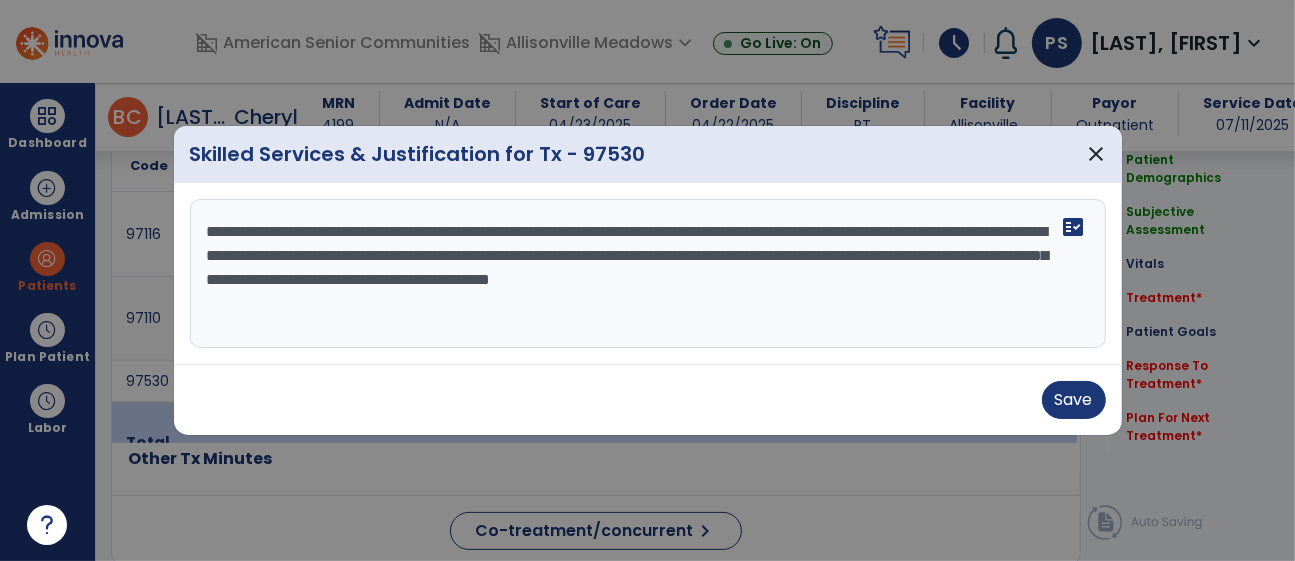 drag, startPoint x: 899, startPoint y: 229, endPoint x: 714, endPoint y: 243, distance: 185.52898 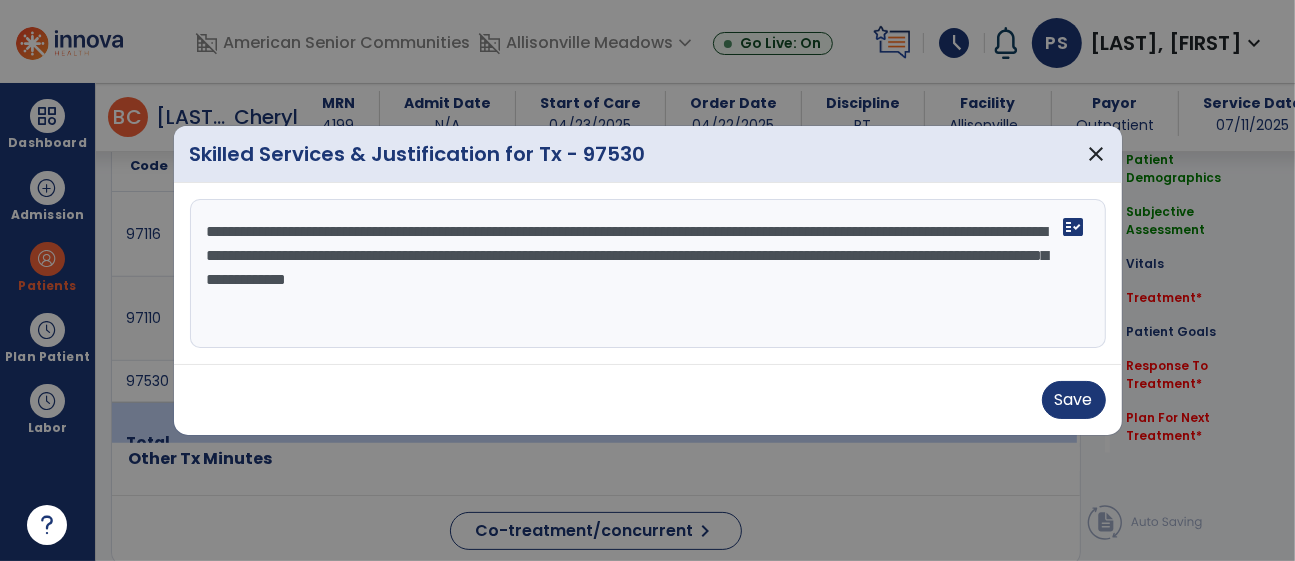type on "**********" 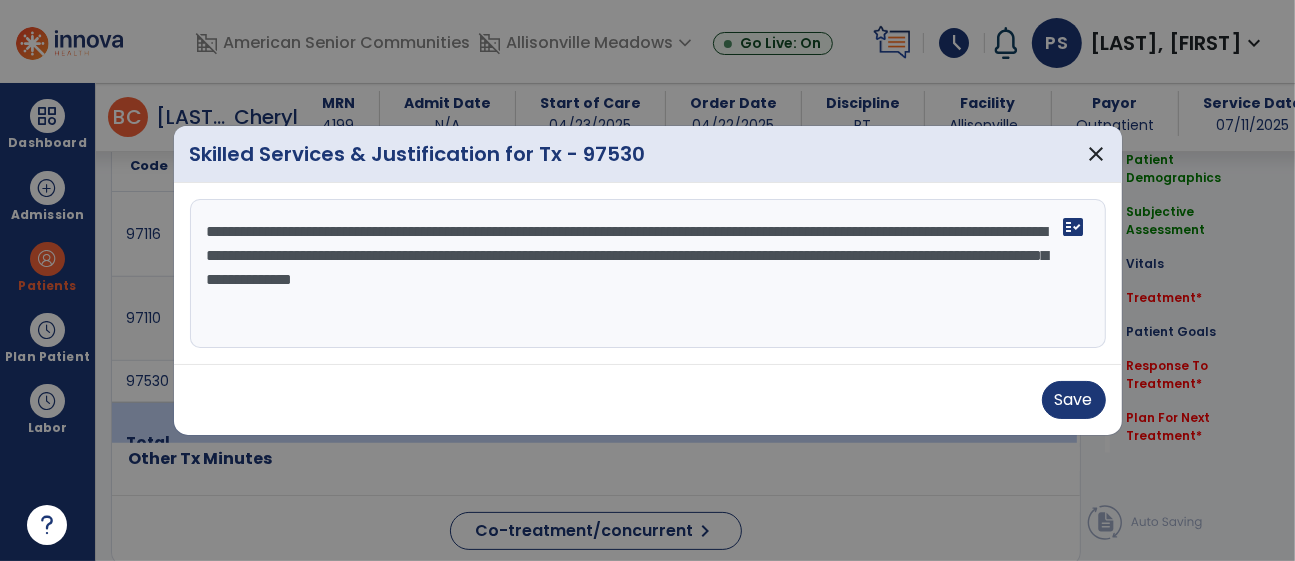 drag, startPoint x: 958, startPoint y: 294, endPoint x: 10, endPoint y: 210, distance: 951.71423 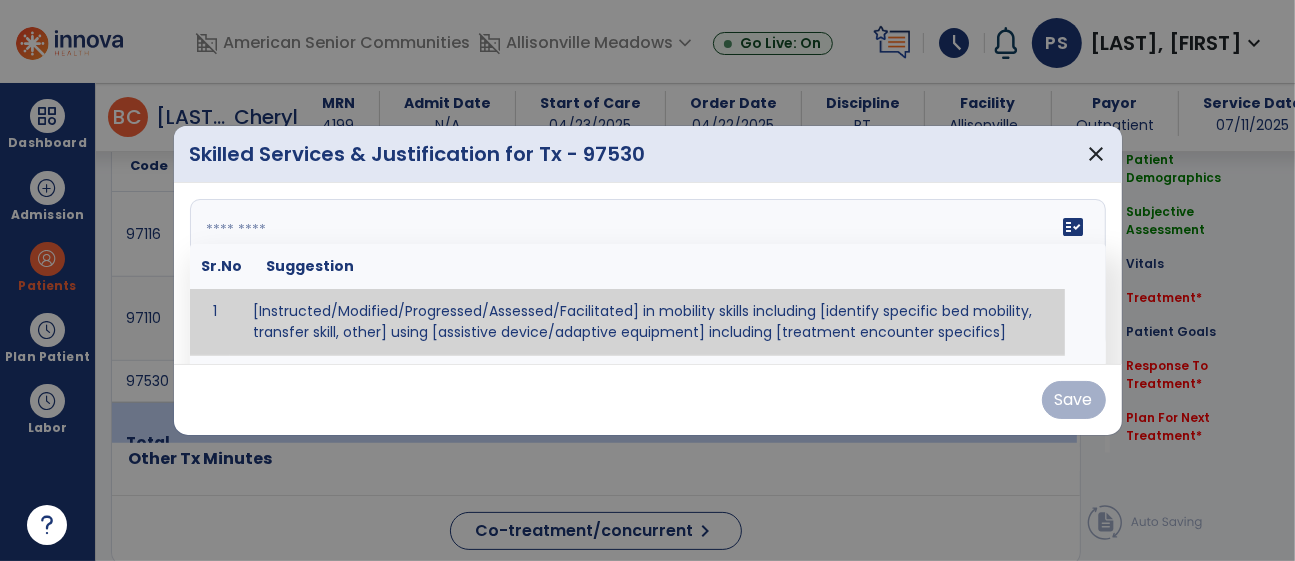 click at bounding box center (645, 274) 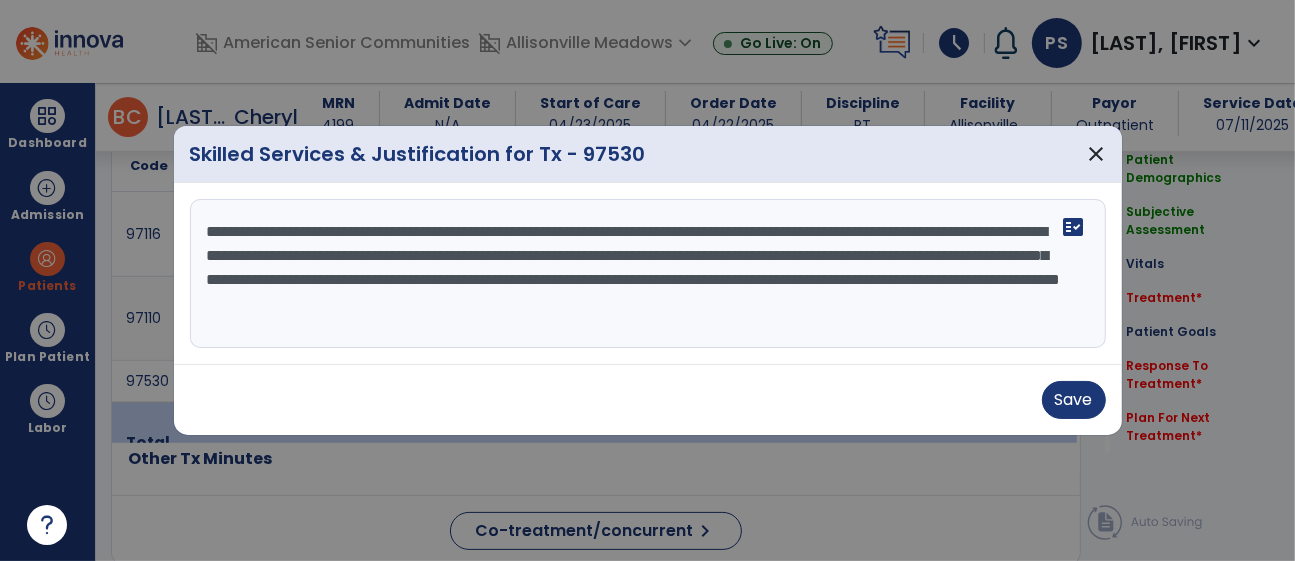 drag, startPoint x: 317, startPoint y: 251, endPoint x: 894, endPoint y: 255, distance: 577.01385 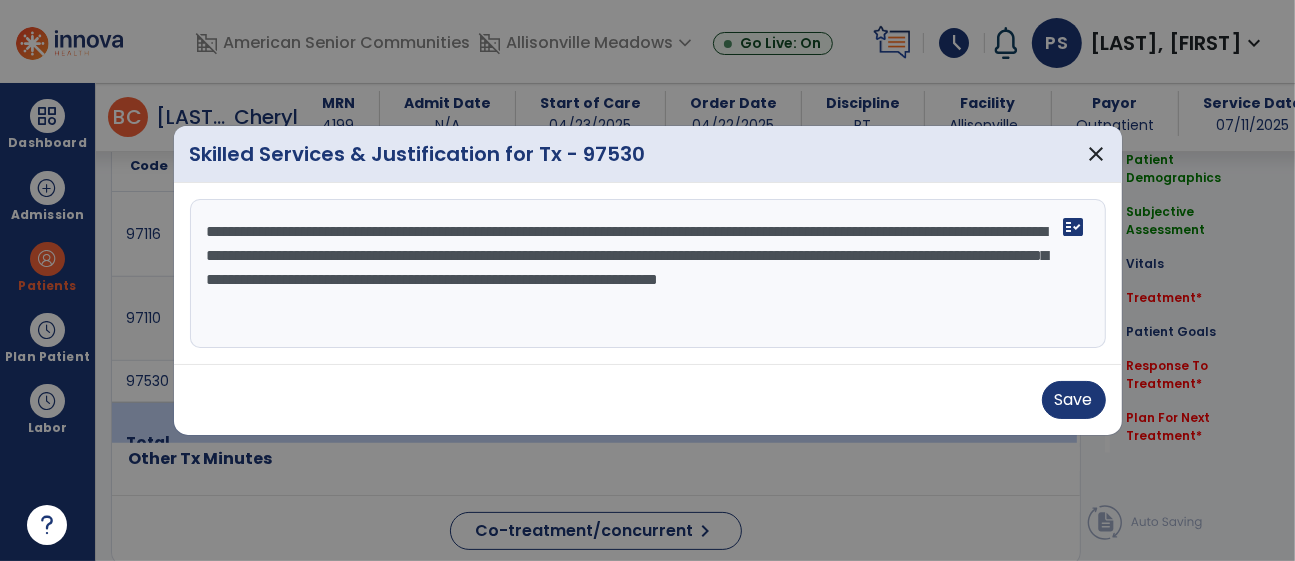 click on "**********" at bounding box center (648, 274) 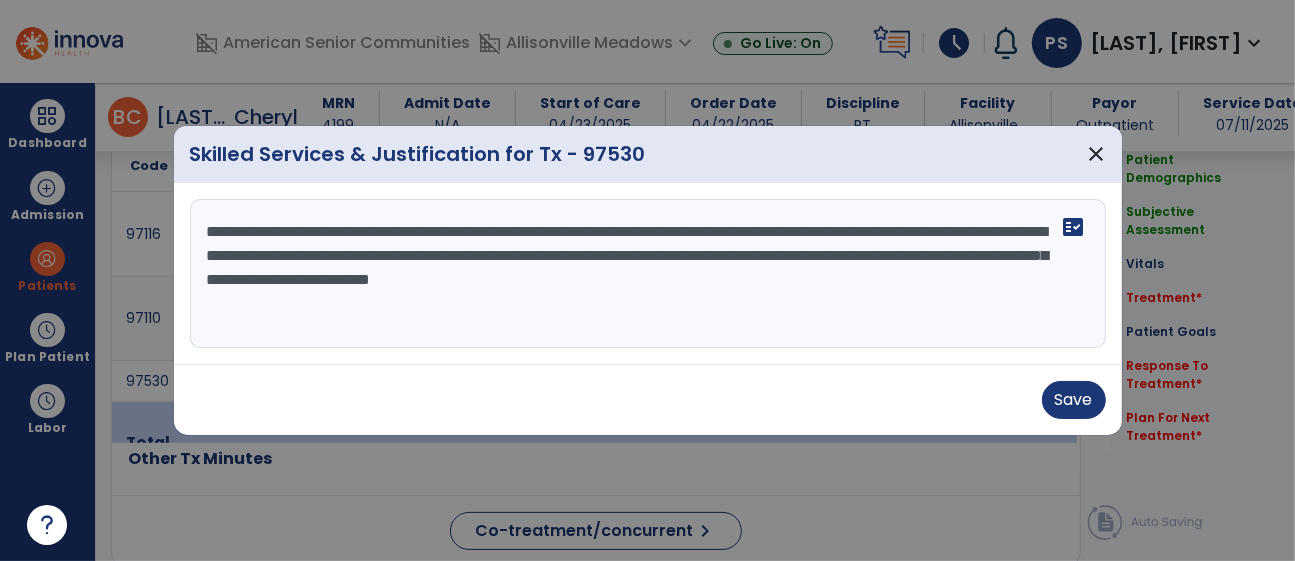 click on "**********" at bounding box center [648, 274] 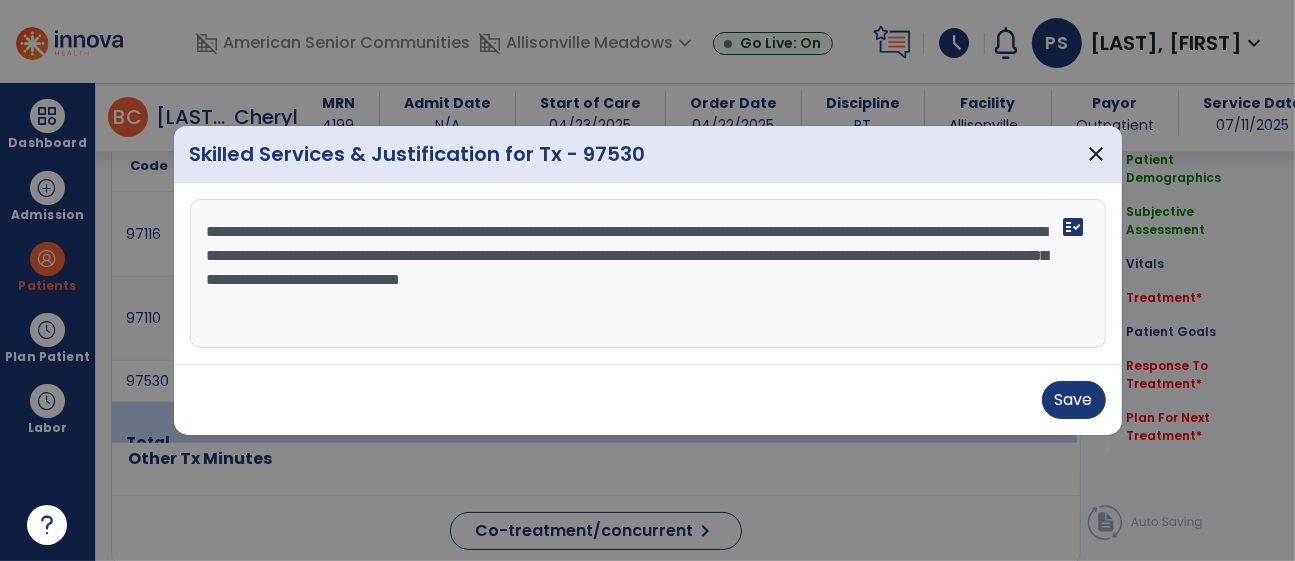 click on "**********" at bounding box center (648, 274) 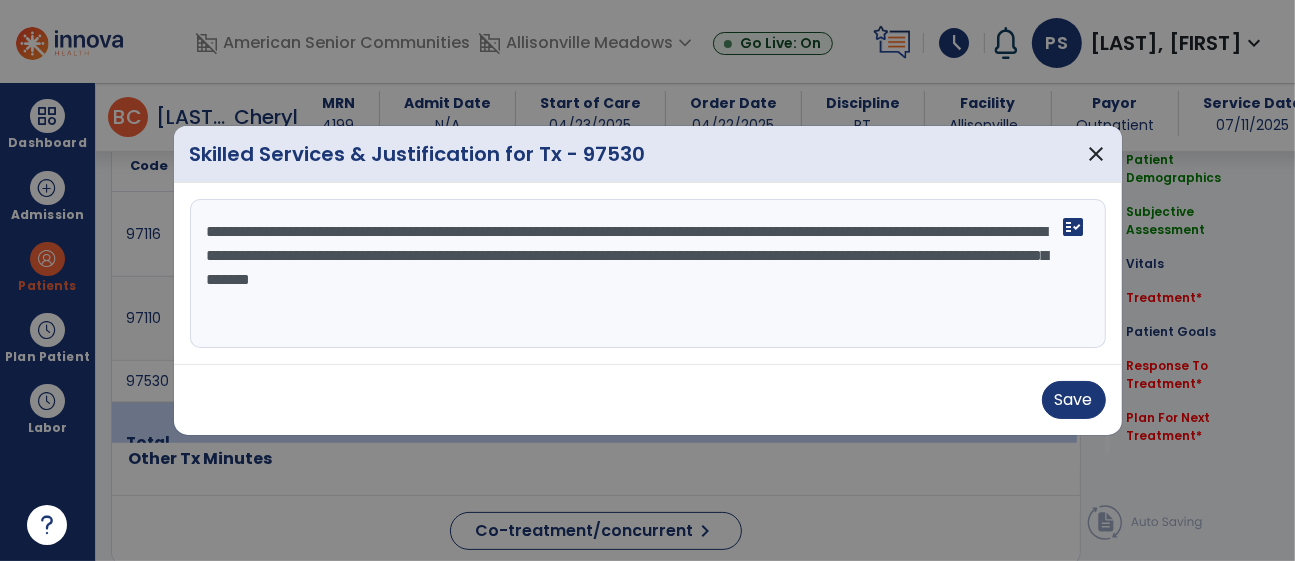 click on "**********" at bounding box center [648, 274] 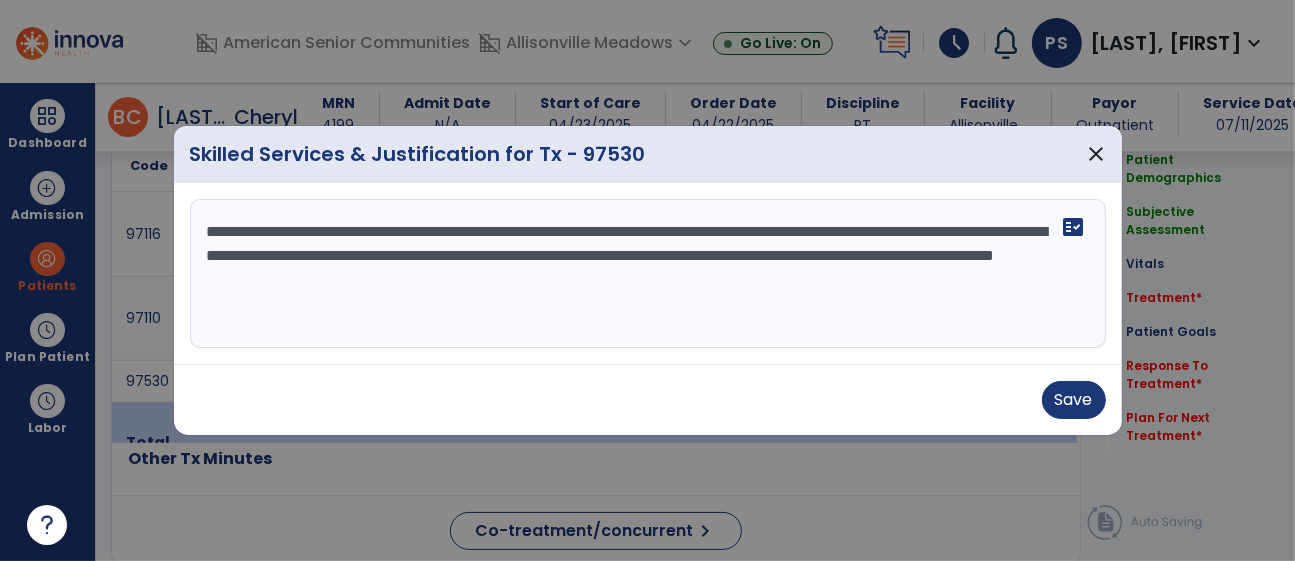 click on "**********" at bounding box center (648, 274) 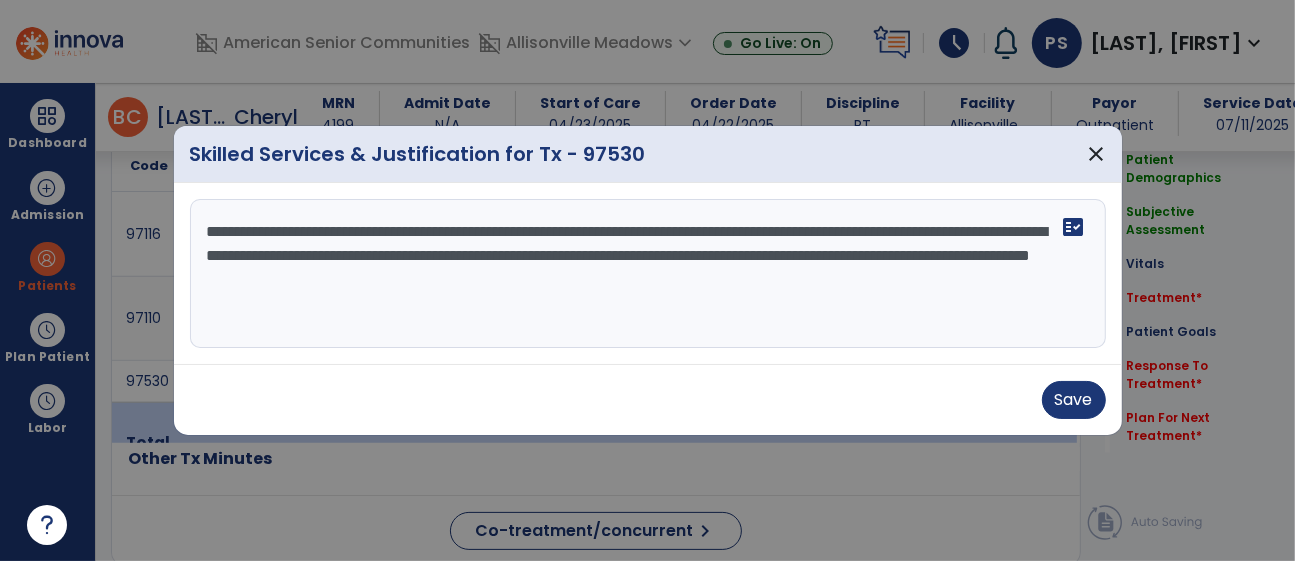 click on "**********" at bounding box center (648, 274) 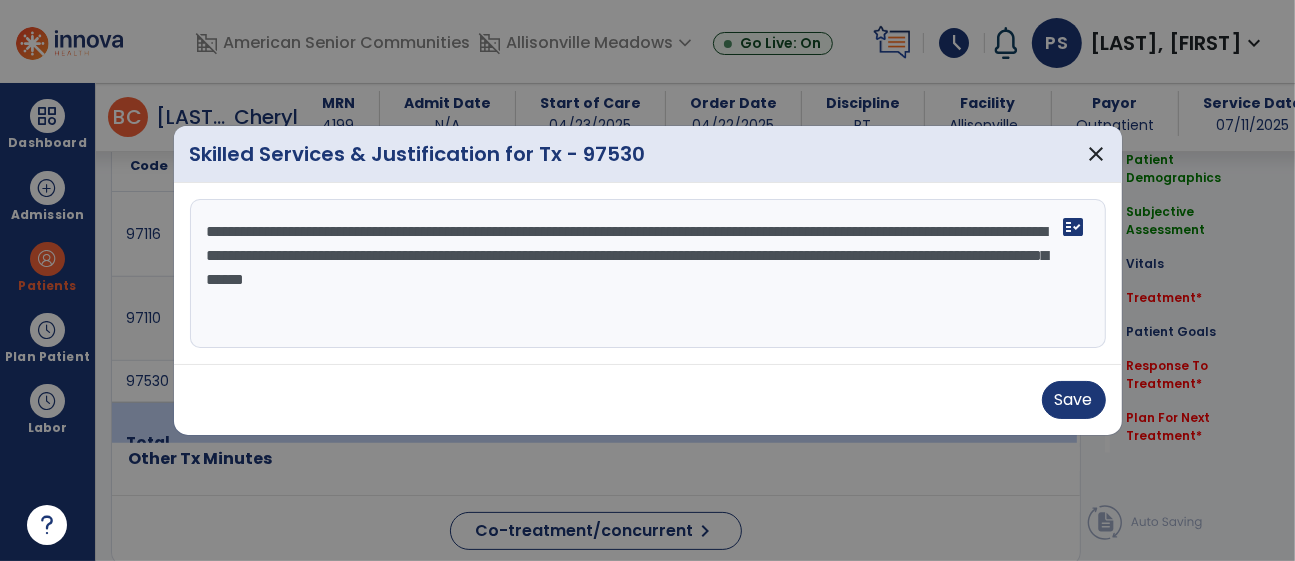 drag, startPoint x: 302, startPoint y: 282, endPoint x: 174, endPoint y: 296, distance: 128.76335 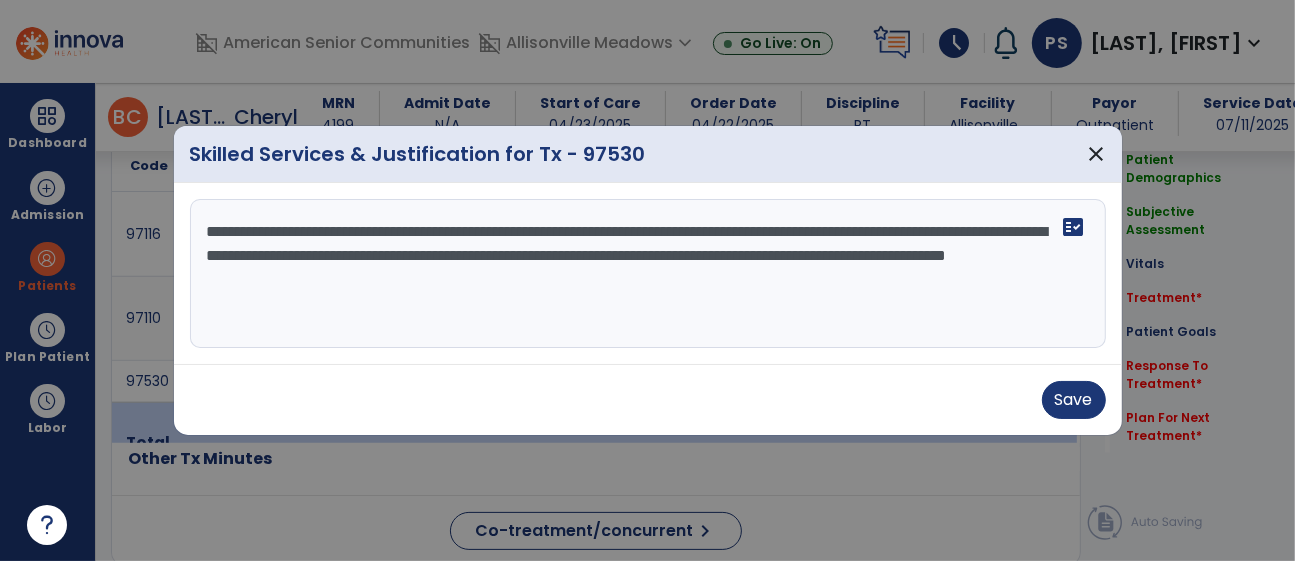 click on "**********" at bounding box center (648, 274) 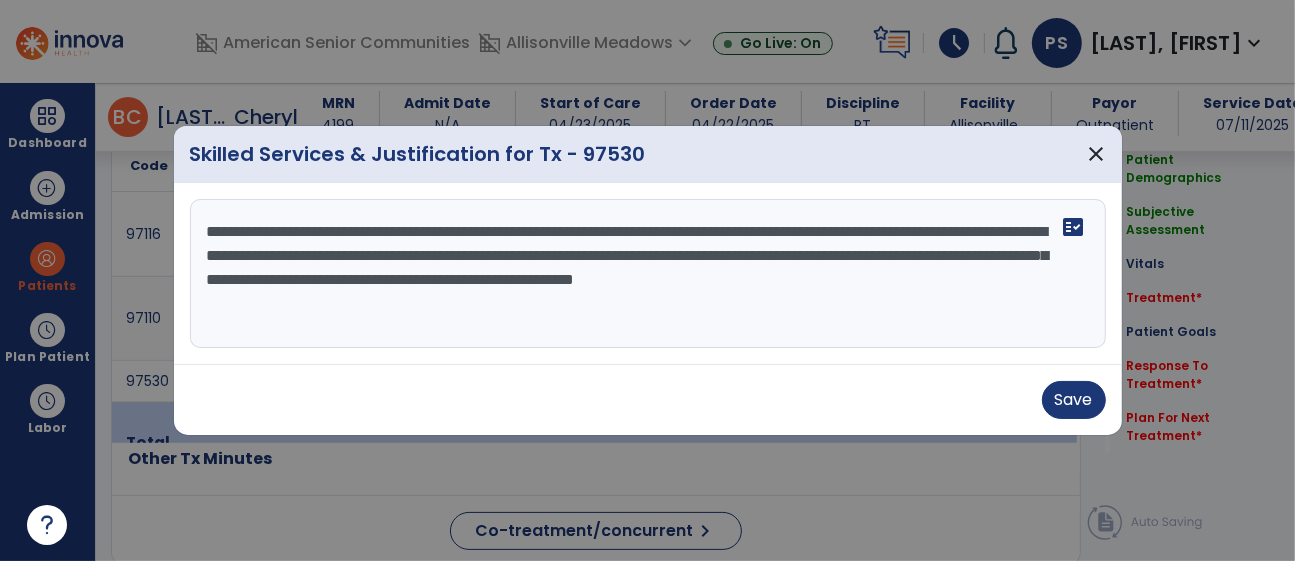 click on "**********" at bounding box center (648, 274) 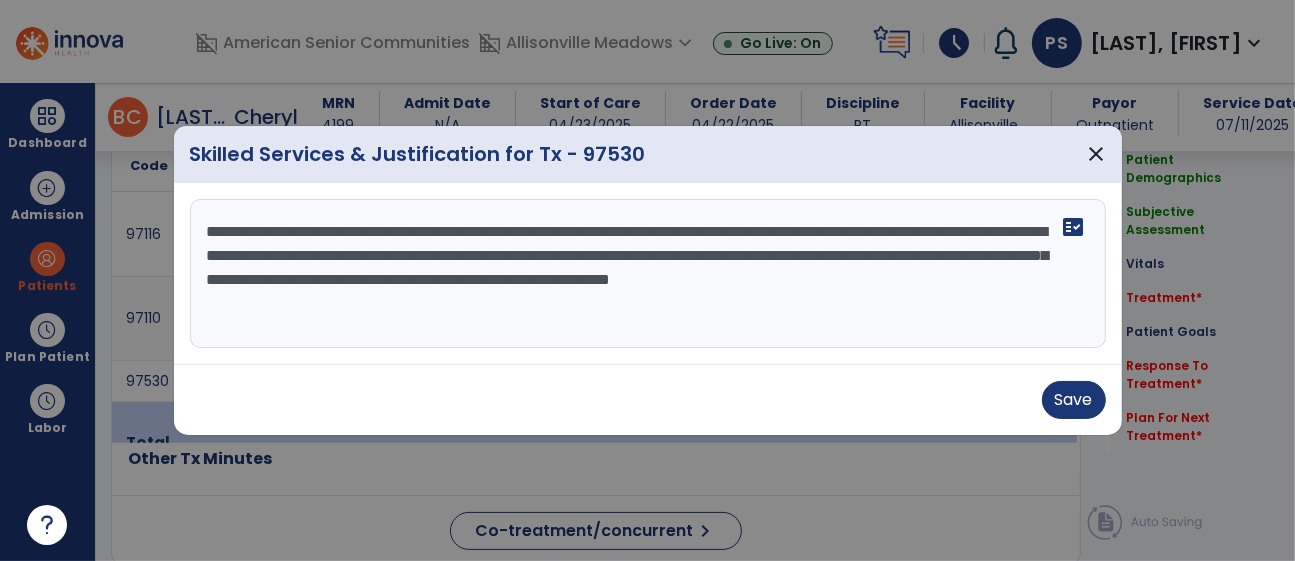 click on "**********" at bounding box center (648, 274) 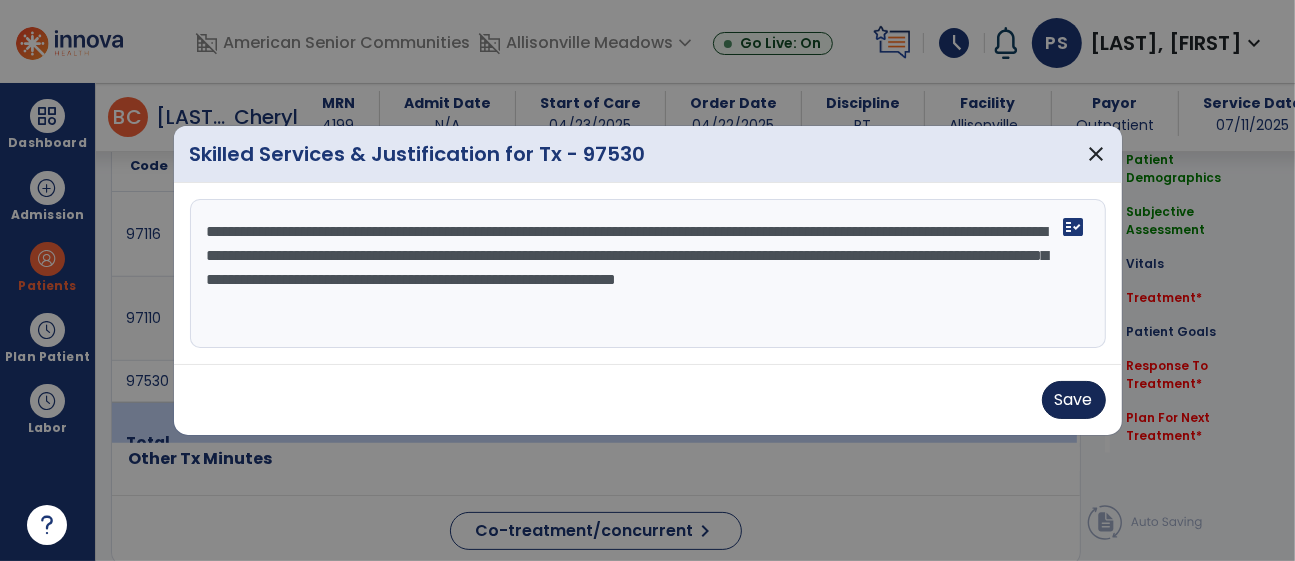 type on "**********" 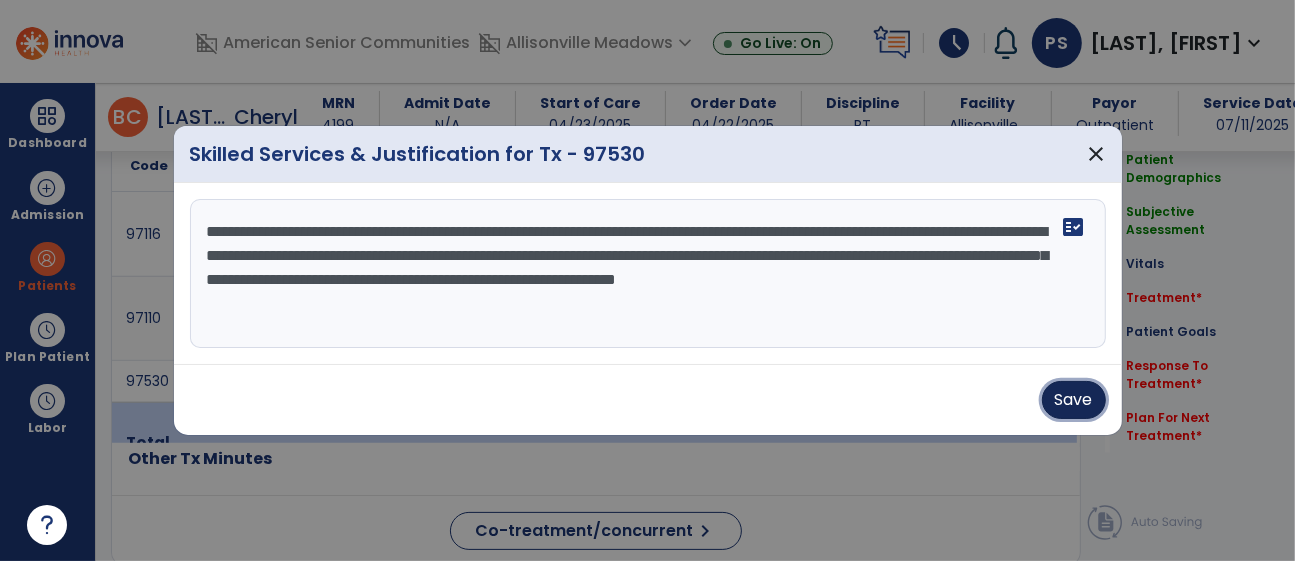 click on "Save" at bounding box center (1074, 400) 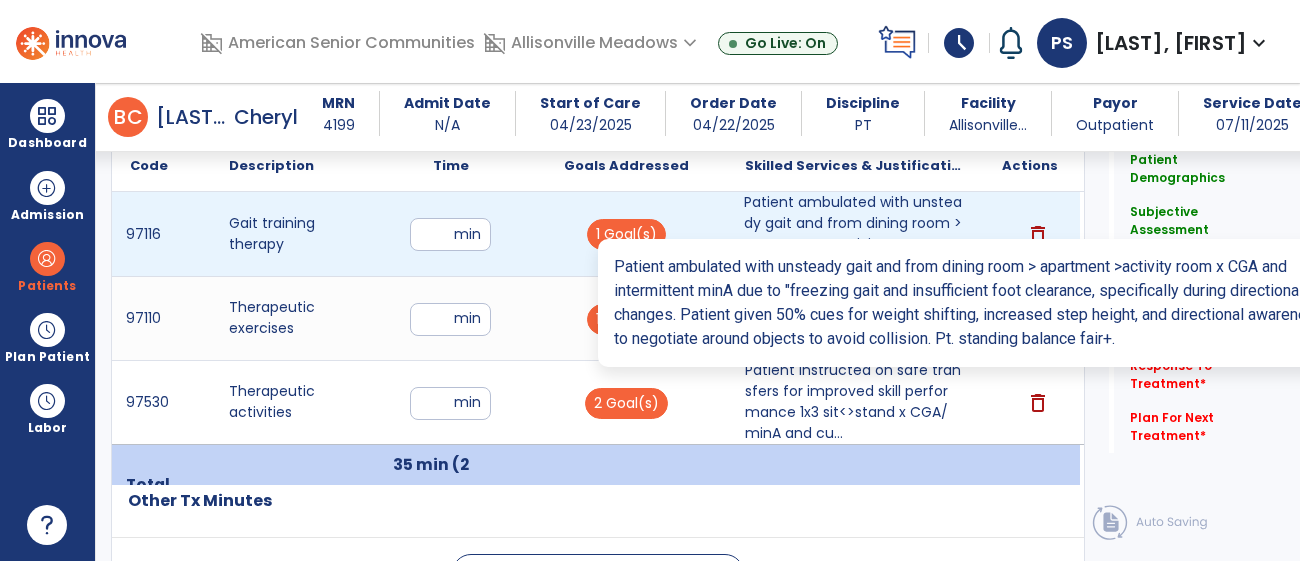 click on "Patient ambulated with unsteady gait and from dining room > apartment >activity room x CGA and inter..." at bounding box center [853, 234] 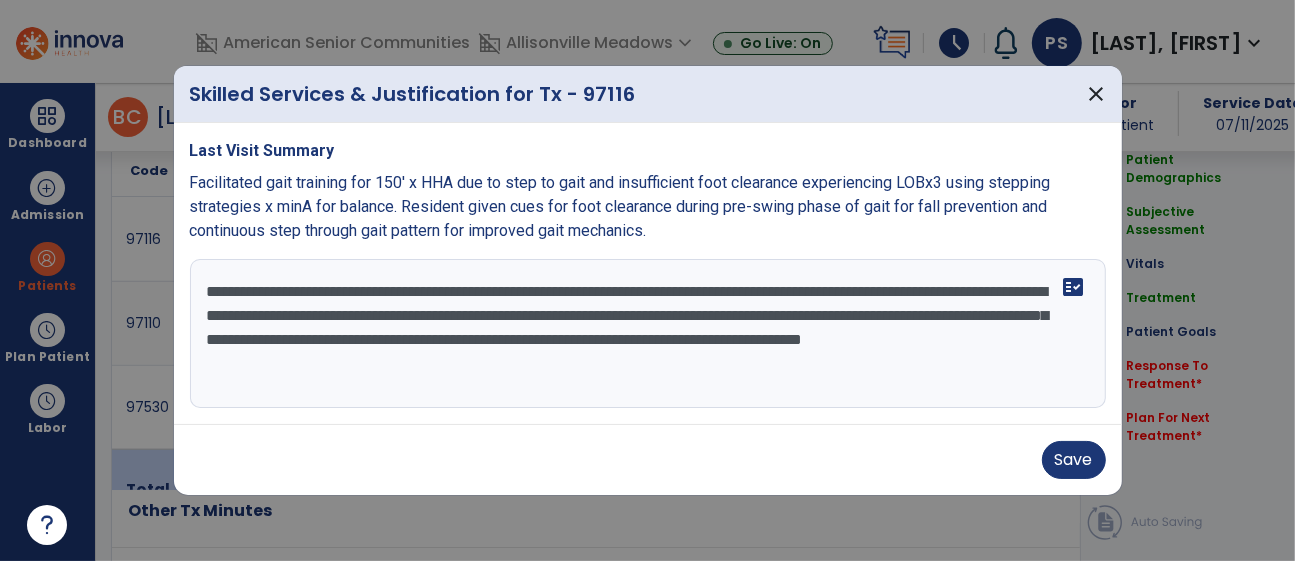 scroll, scrollTop: 1274, scrollLeft: 0, axis: vertical 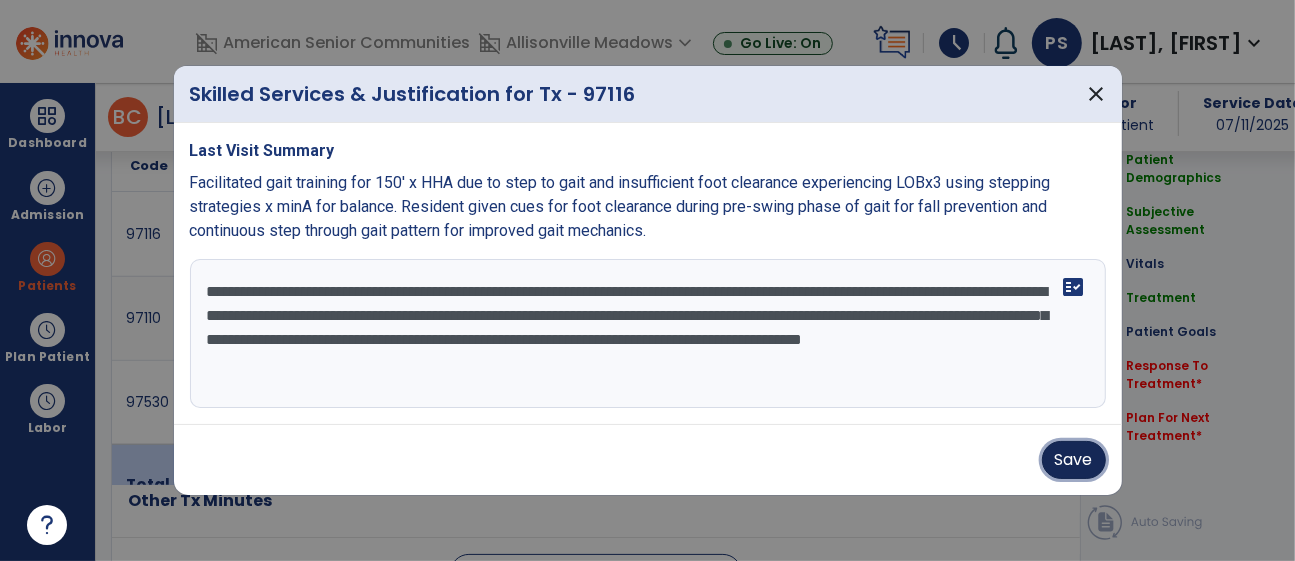 click on "Save" at bounding box center (1074, 460) 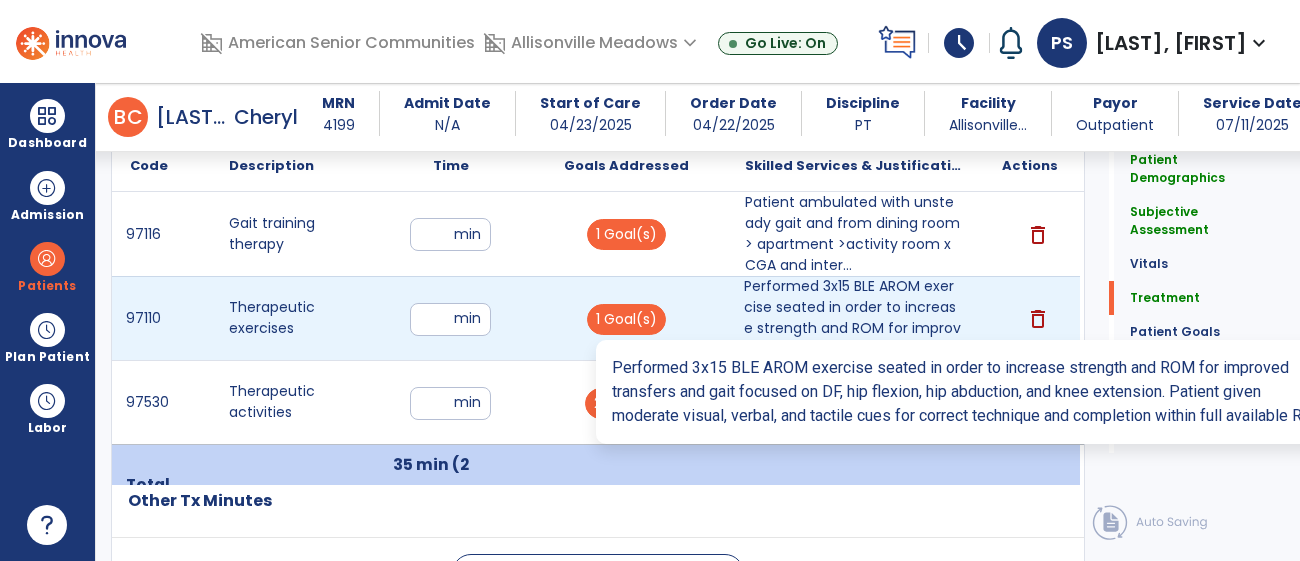 click on "Performed 3x15 BLE AROM exercise seated in order to increase strength and ROM for improved transfers..." at bounding box center [853, 318] 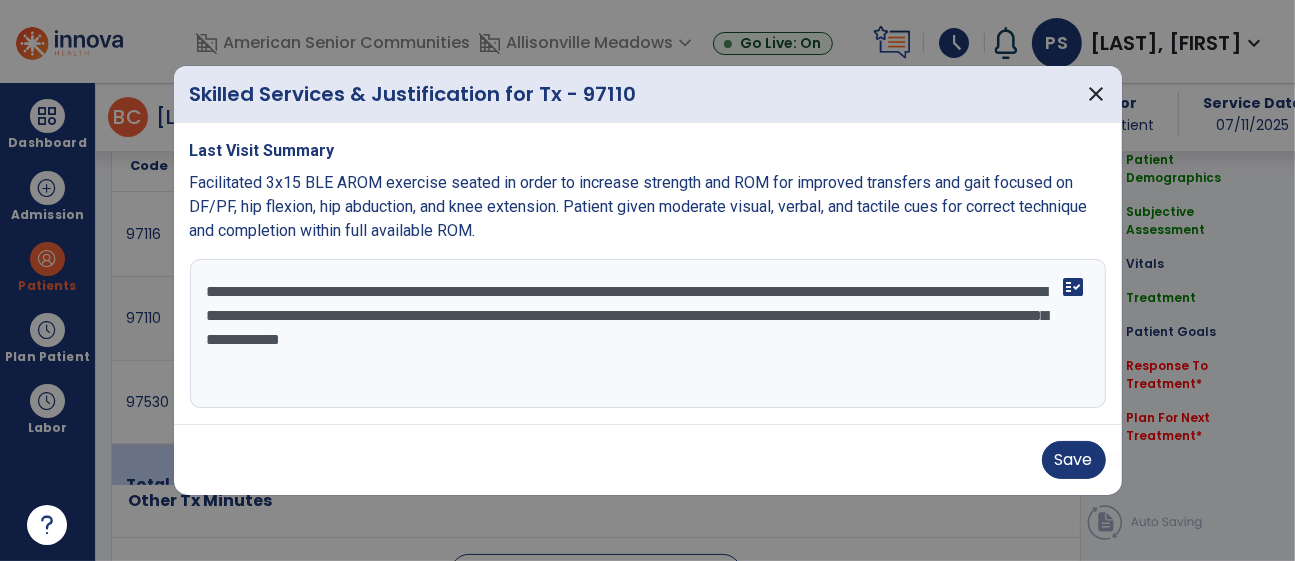 scroll, scrollTop: 1274, scrollLeft: 0, axis: vertical 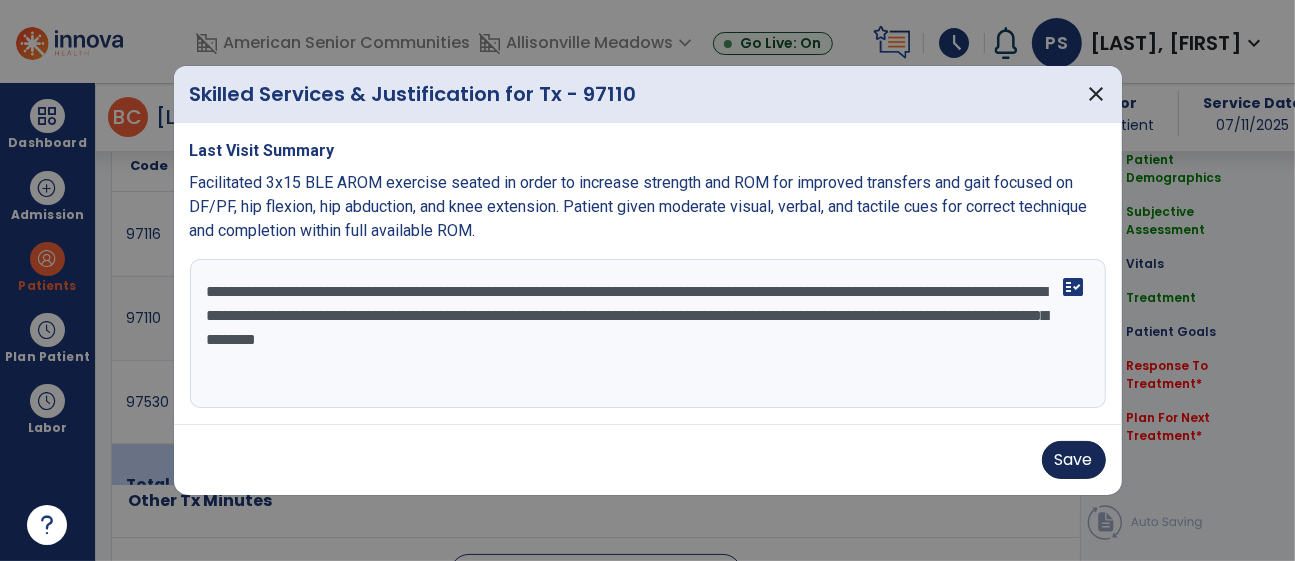 type on "**********" 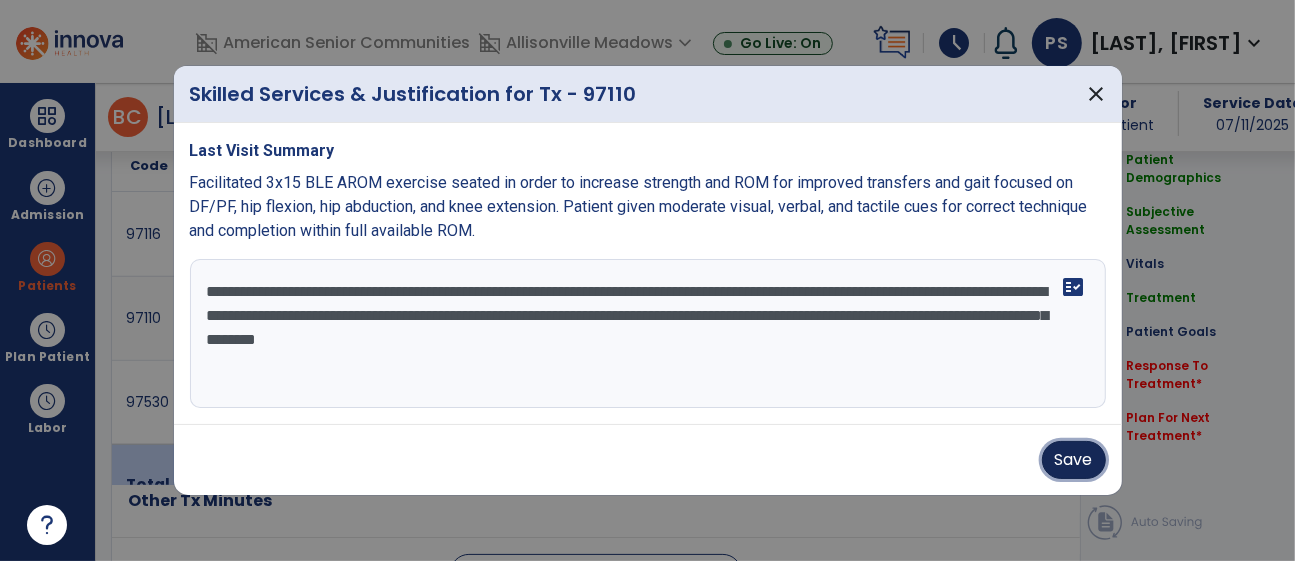 click on "Save" at bounding box center [1074, 460] 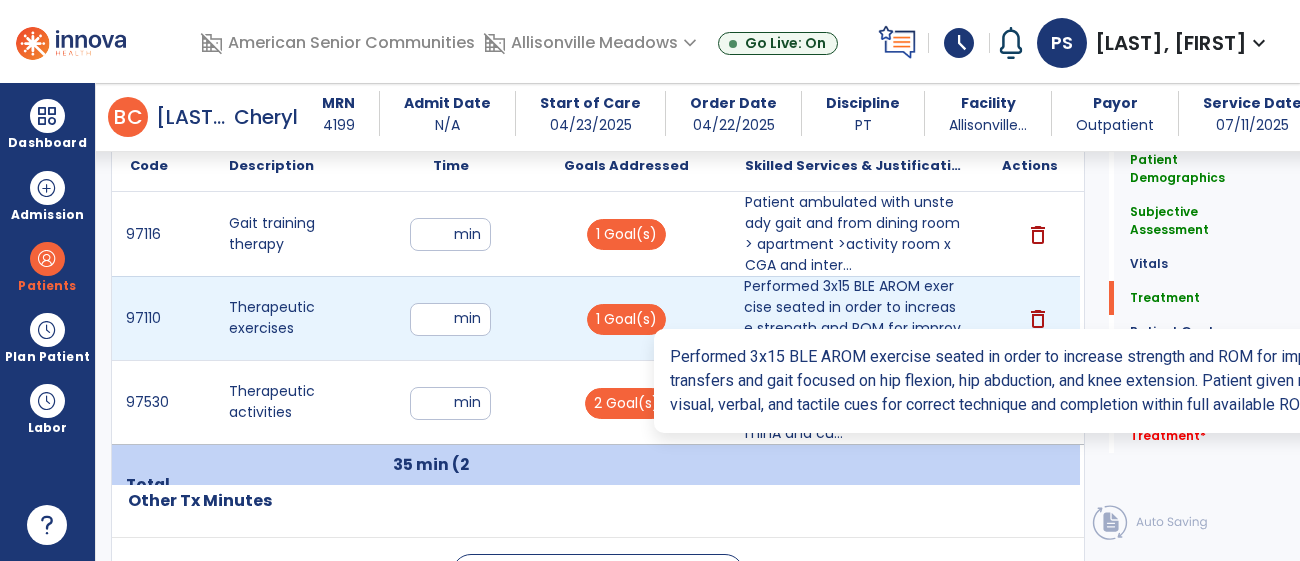click on "Performed 3x15 BLE AROM exercise seated in order to increase strength and ROM for improved transfers..." at bounding box center (853, 318) 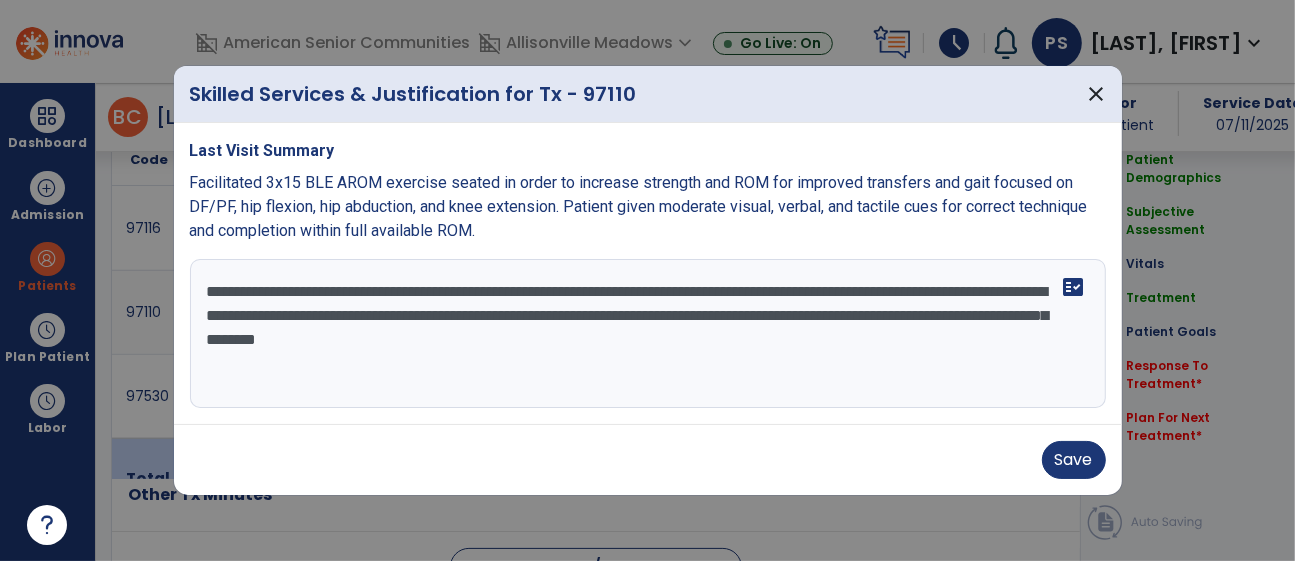 scroll, scrollTop: 1274, scrollLeft: 0, axis: vertical 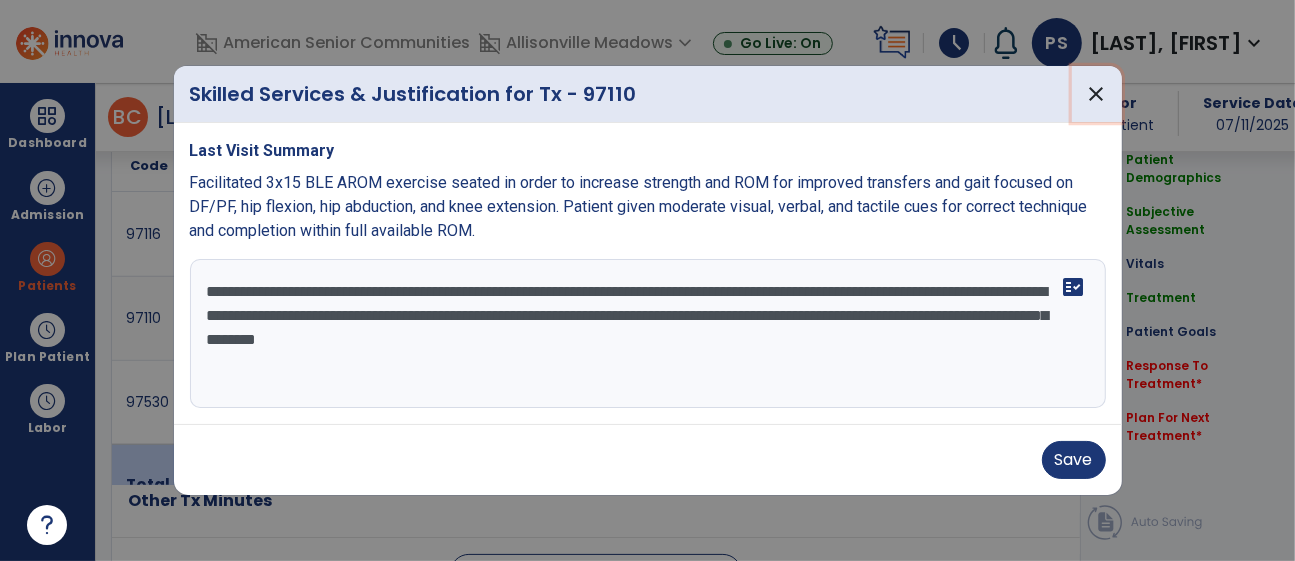 click on "close" at bounding box center [1097, 94] 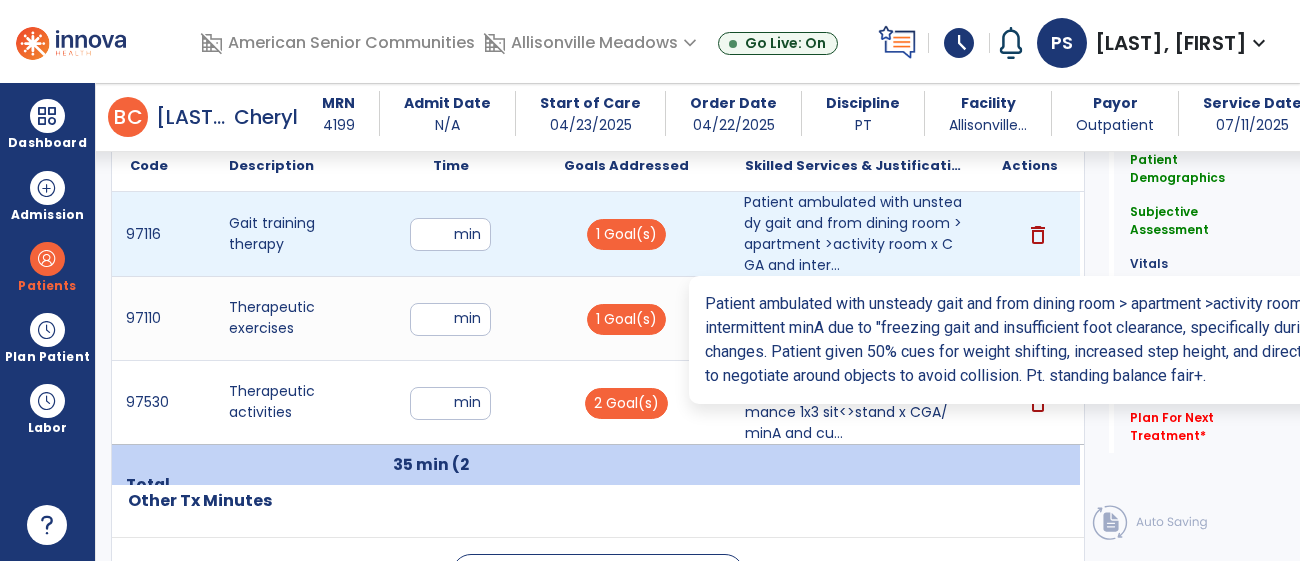 click on "Patient ambulated with unsteady gait and from dining room > apartment >activity room x CGA and inter..." at bounding box center [853, 234] 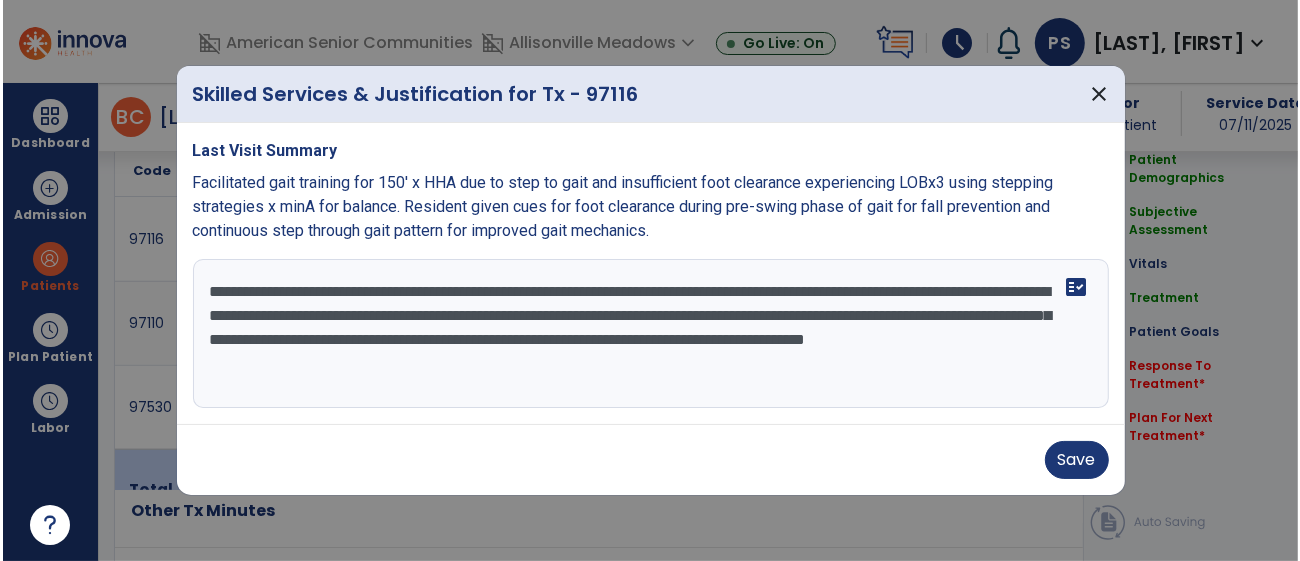 scroll, scrollTop: 1274, scrollLeft: 0, axis: vertical 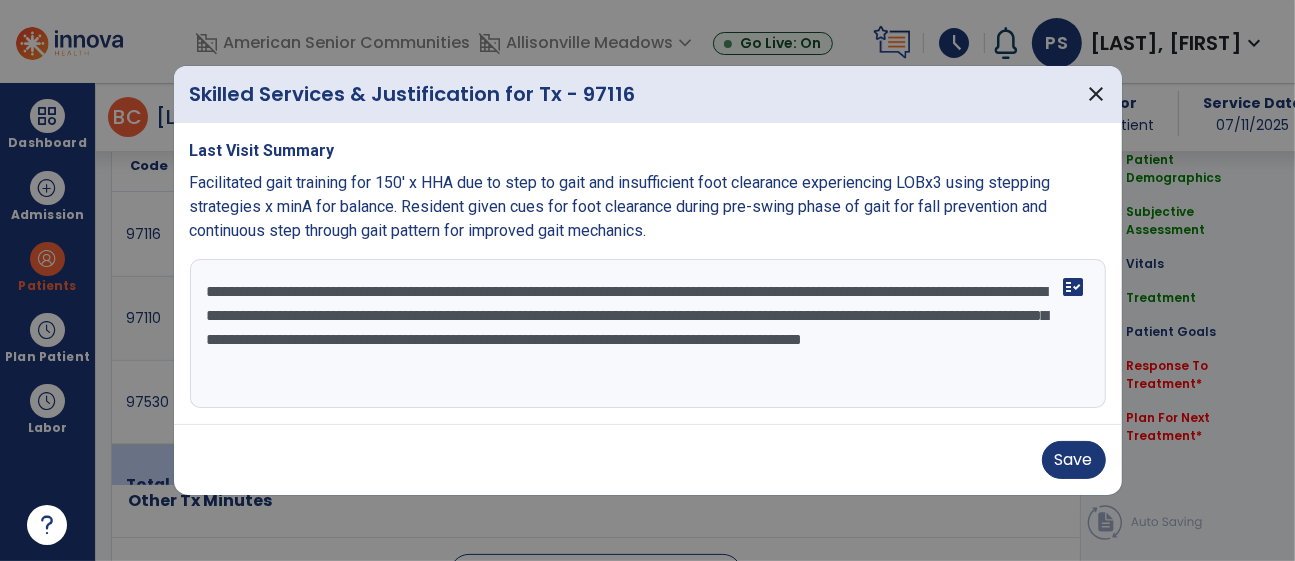 click on "**********" at bounding box center [648, 334] 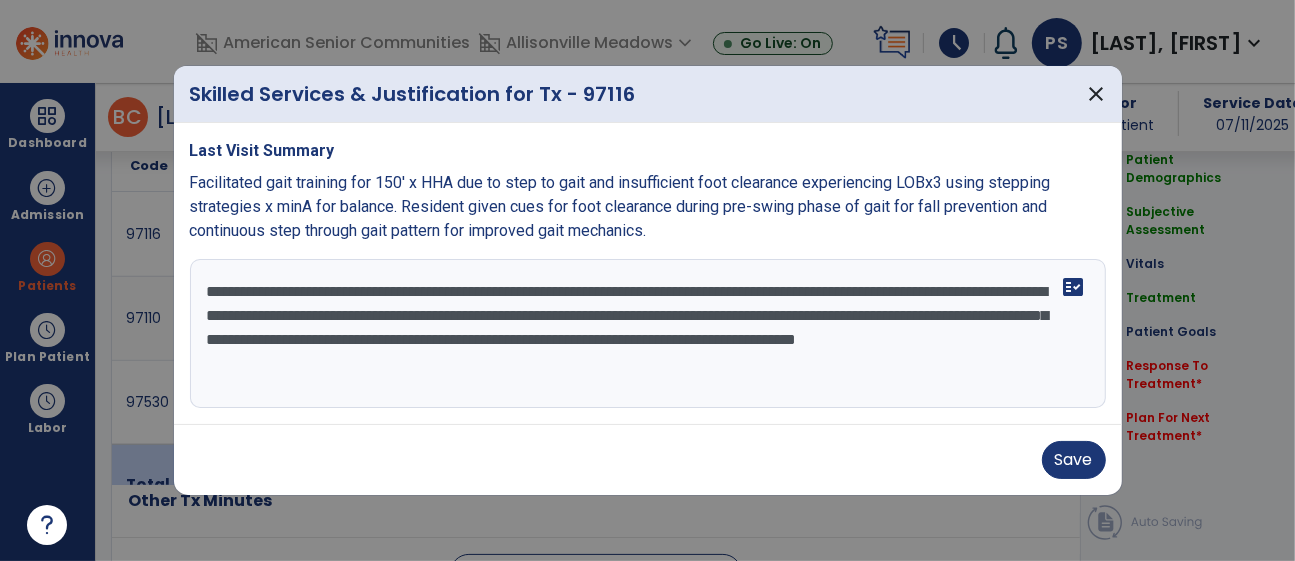 type on "**********" 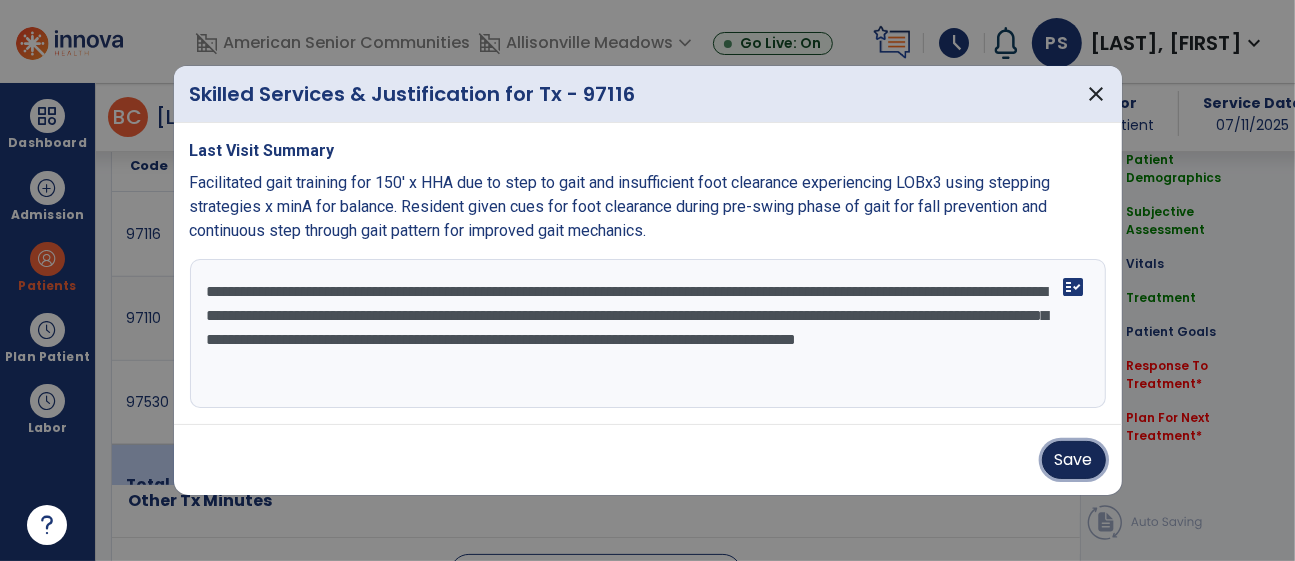 click on "Save" at bounding box center [648, 459] 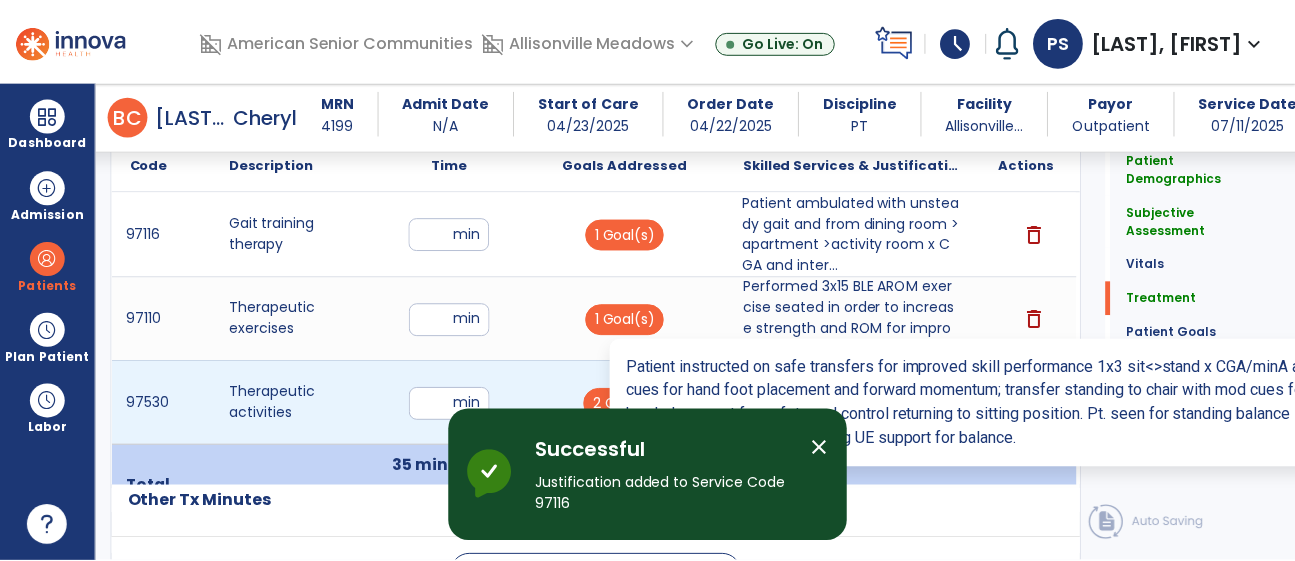 scroll, scrollTop: 1346, scrollLeft: 0, axis: vertical 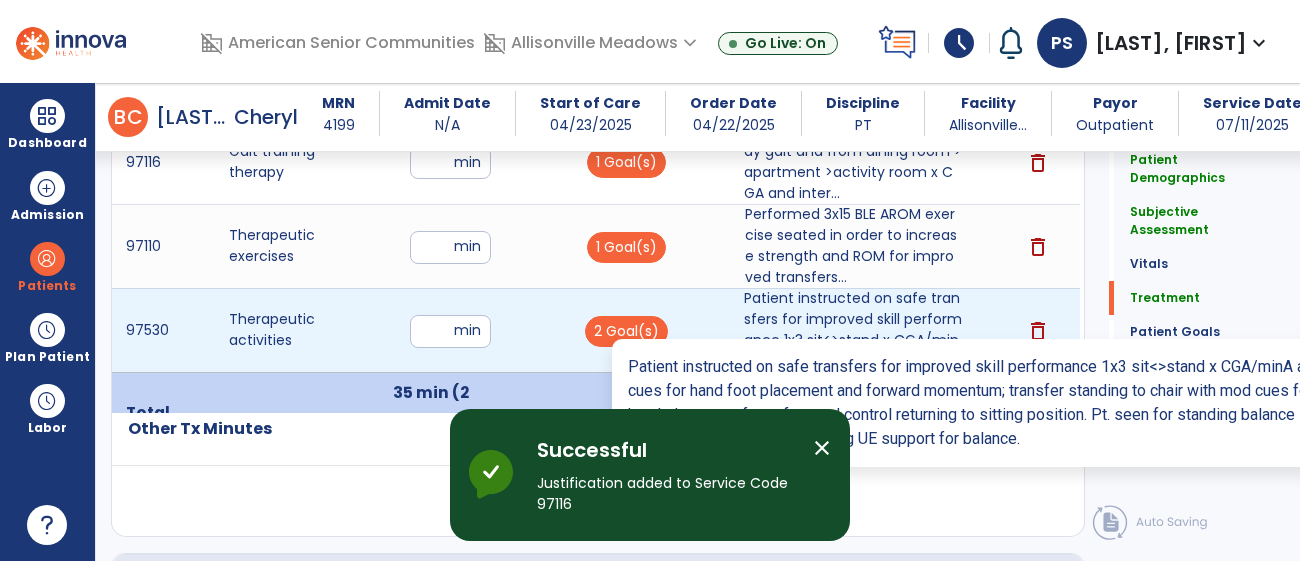 click on "Patient instructed on safe transfers for improved skill performance 1x3 sit<>stand x CGA/minA and cu..." at bounding box center [853, 330] 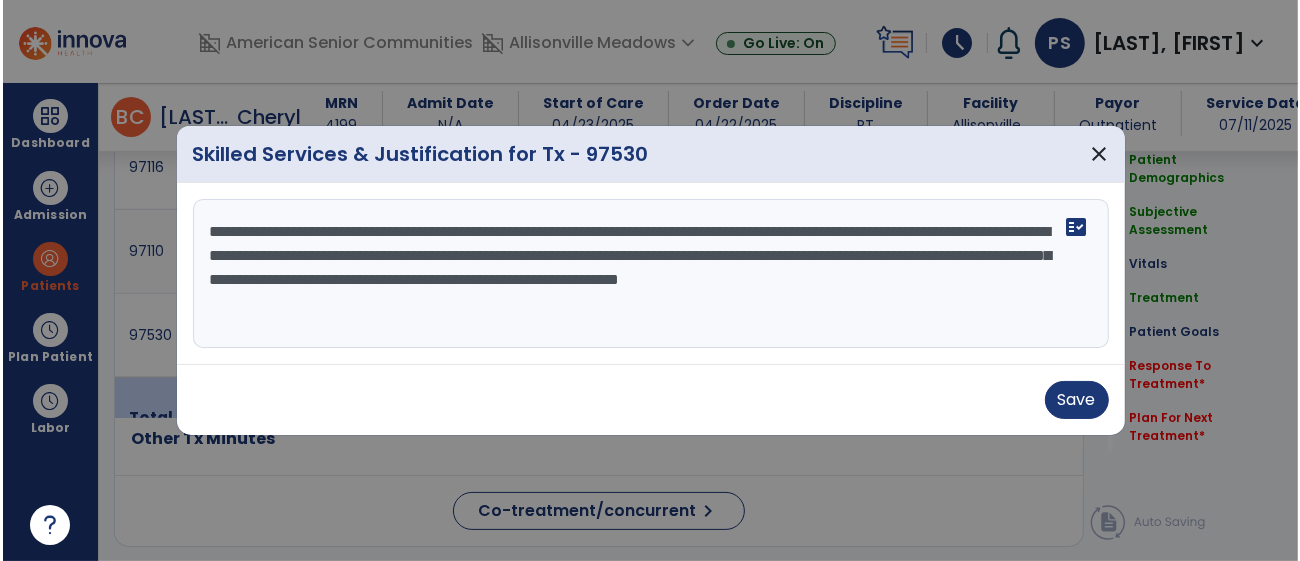 scroll, scrollTop: 1346, scrollLeft: 0, axis: vertical 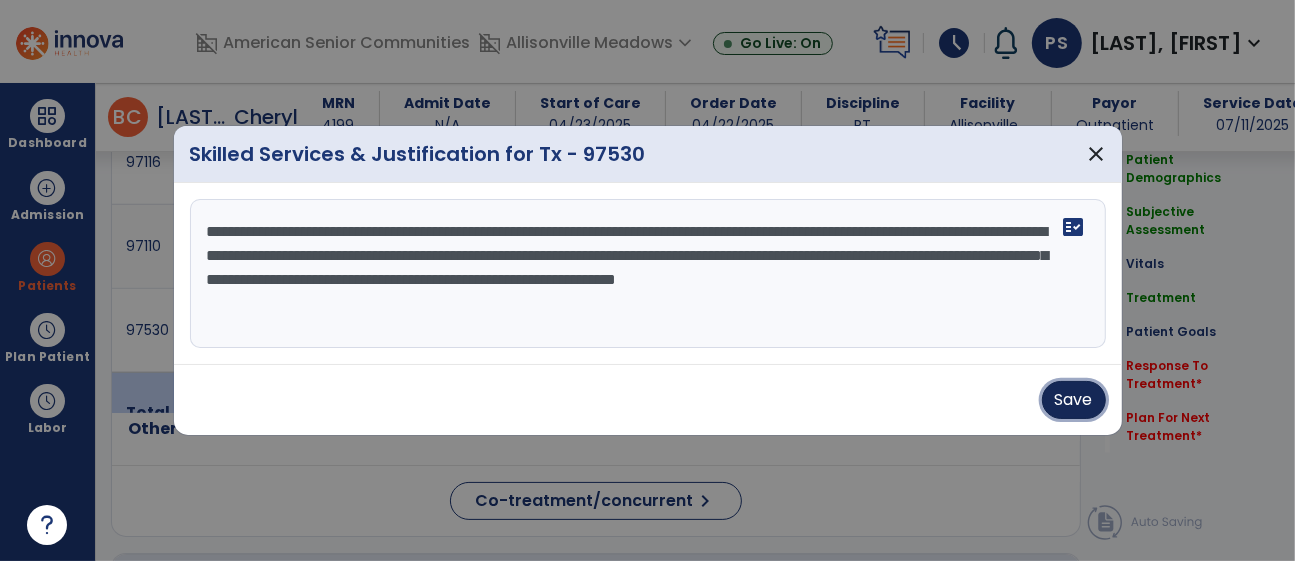 drag, startPoint x: 1078, startPoint y: 387, endPoint x: 1102, endPoint y: 432, distance: 51 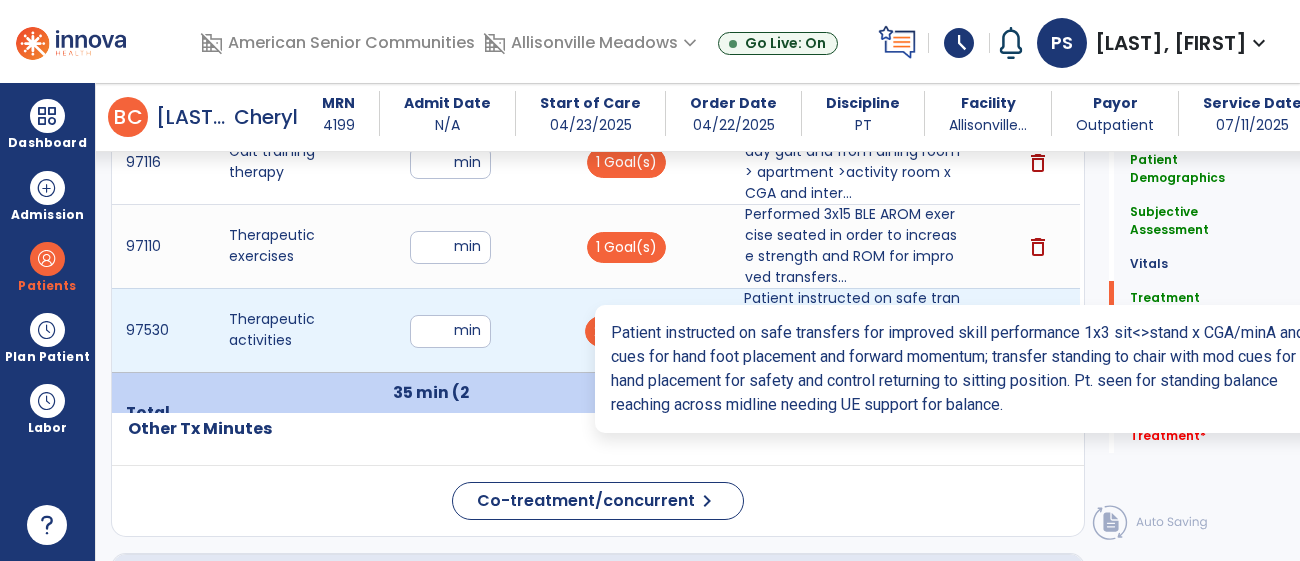 scroll, scrollTop: 1274, scrollLeft: 0, axis: vertical 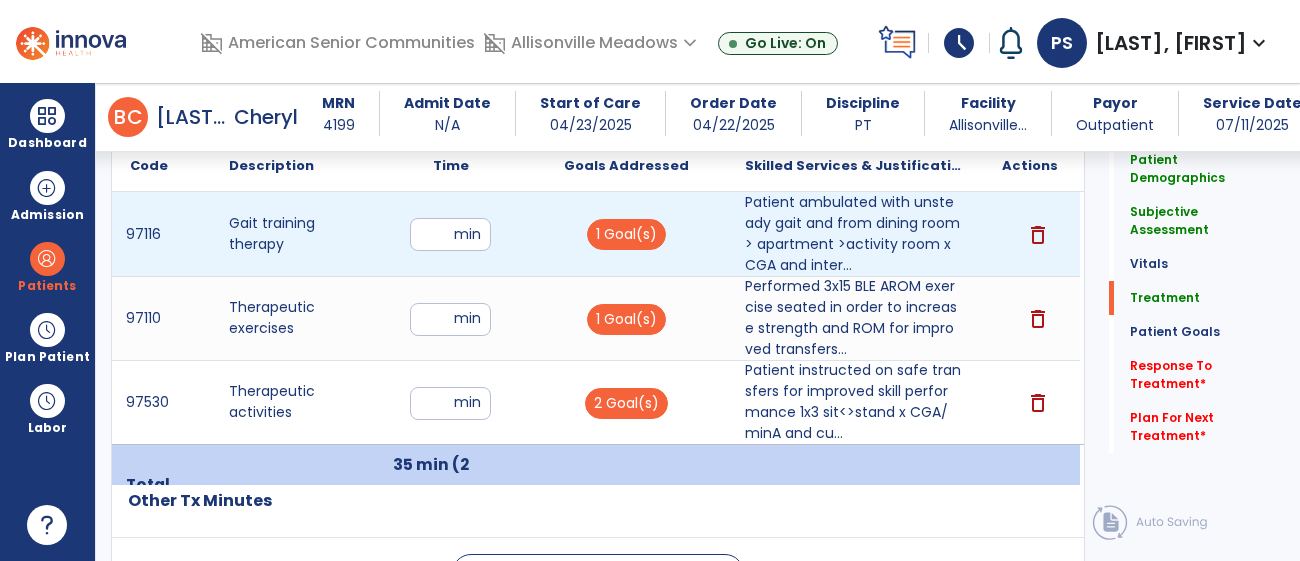 click on "**" at bounding box center [450, 234] 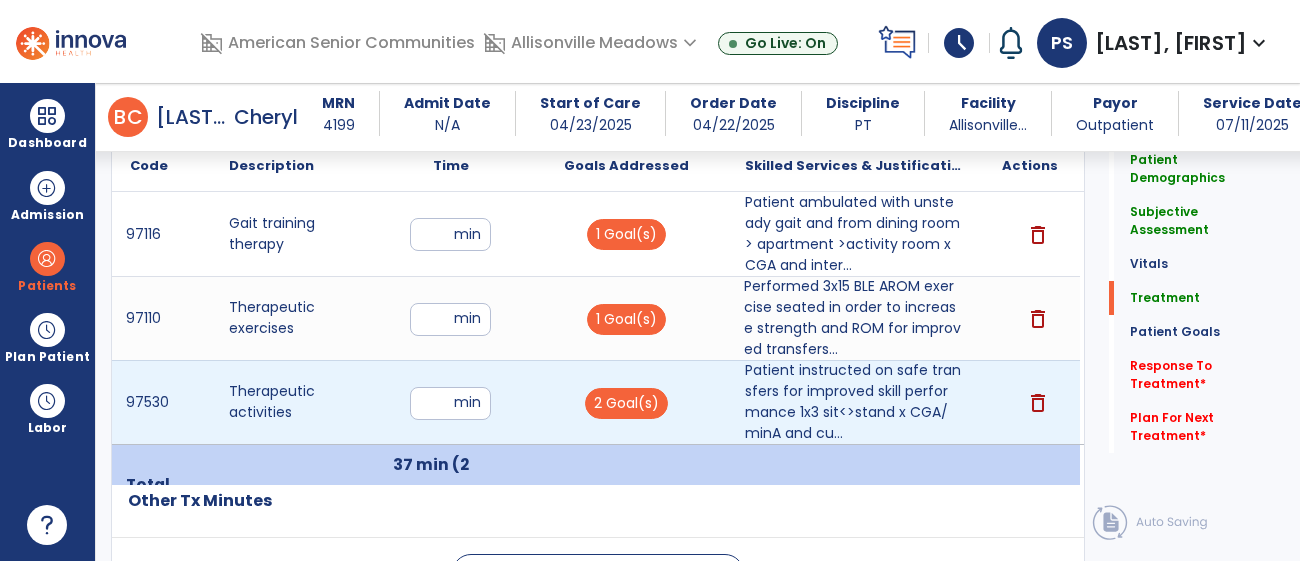 click on "**" at bounding box center [450, 403] 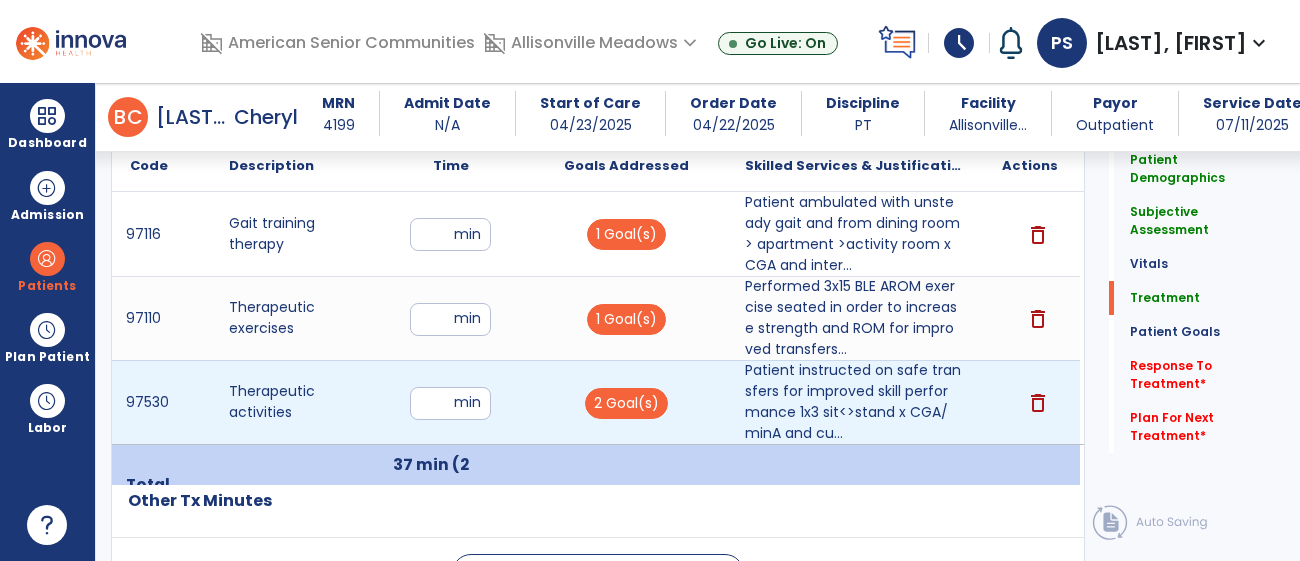 type on "*" 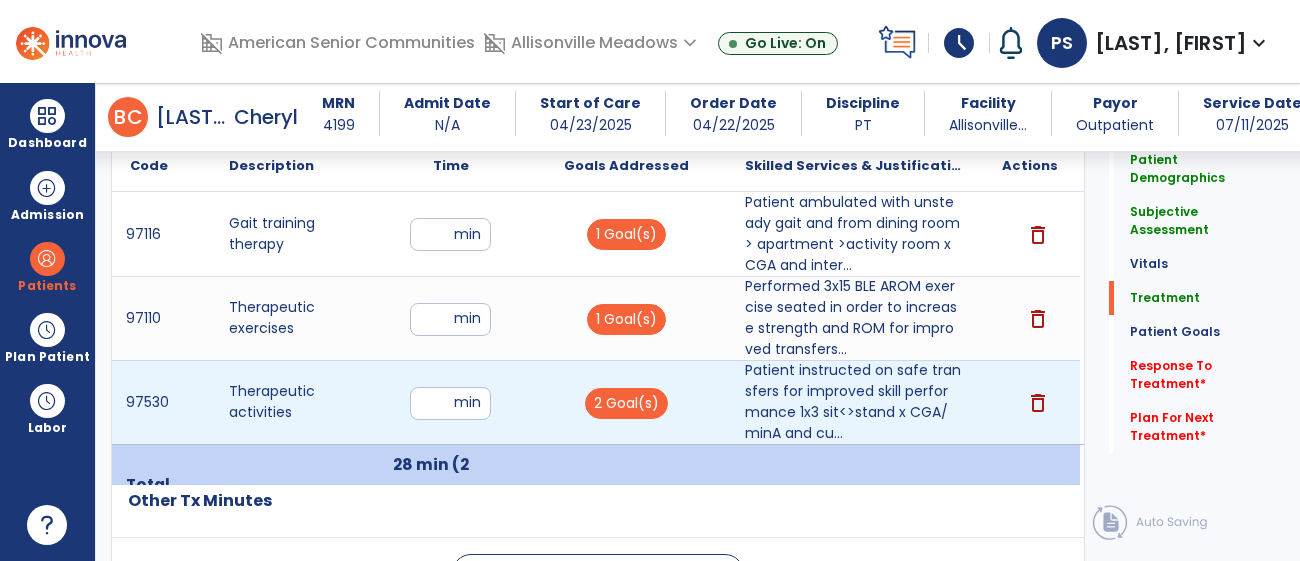 click on "*" at bounding box center (450, 403) 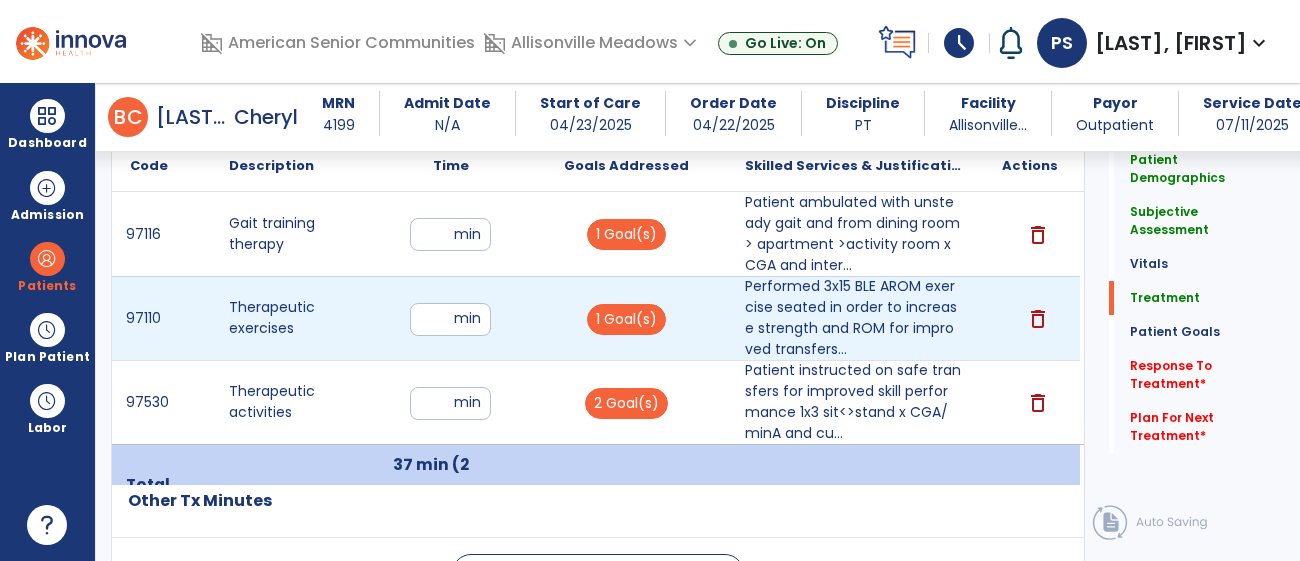 click on "**" at bounding box center [450, 319] 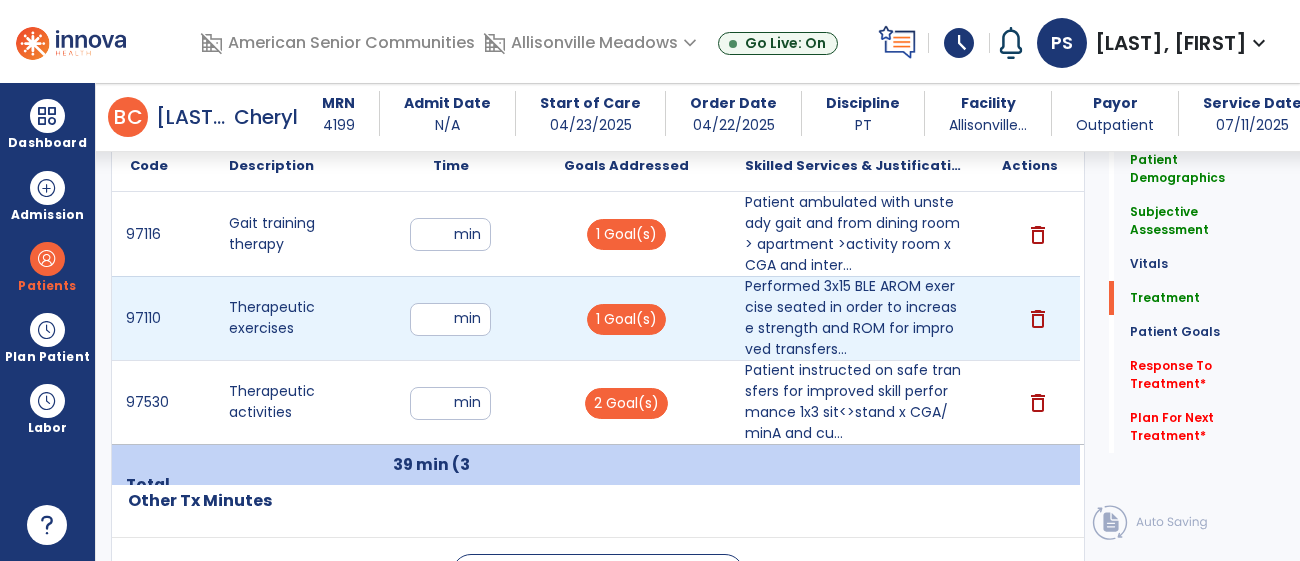 click on "**" at bounding box center (450, 319) 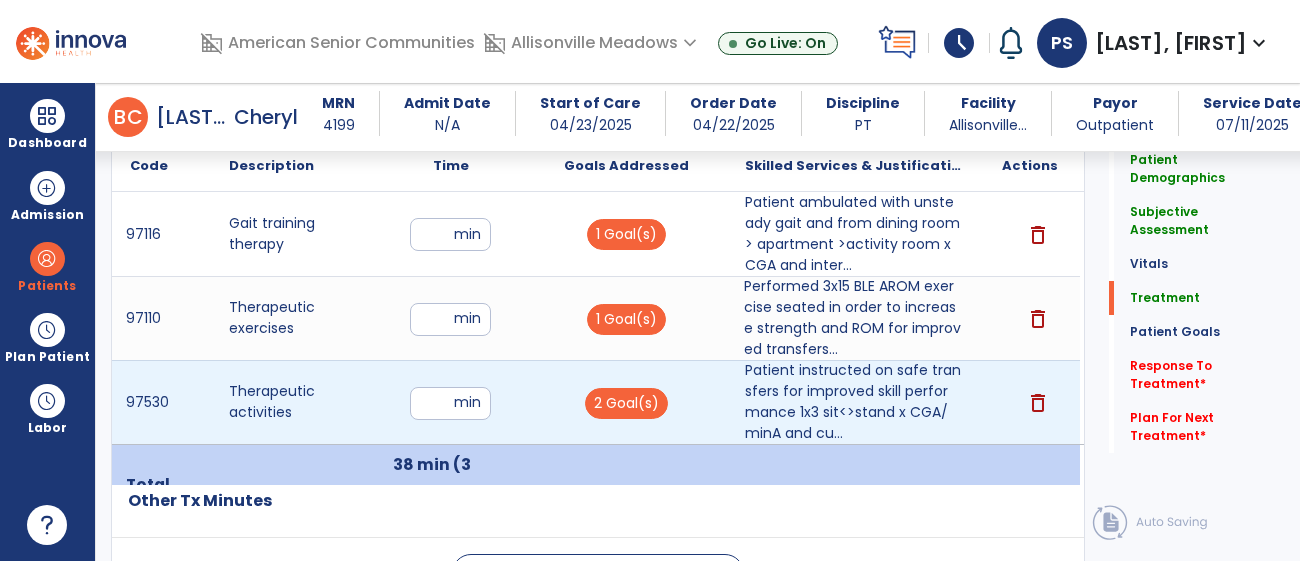 click on "**" at bounding box center [450, 403] 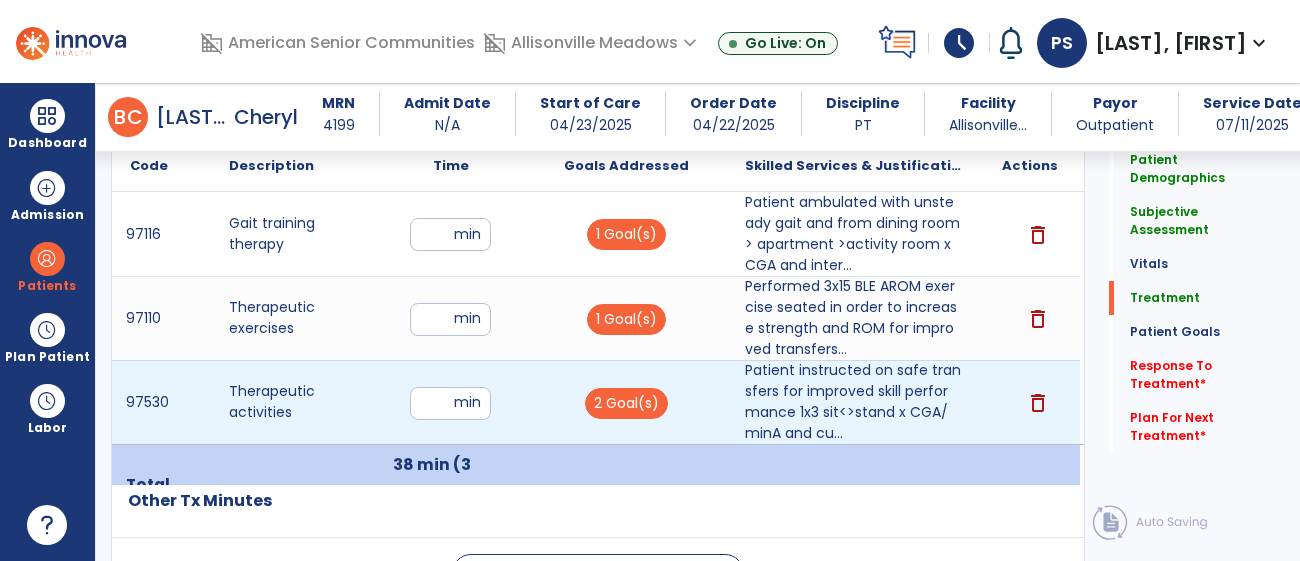 type on "*" 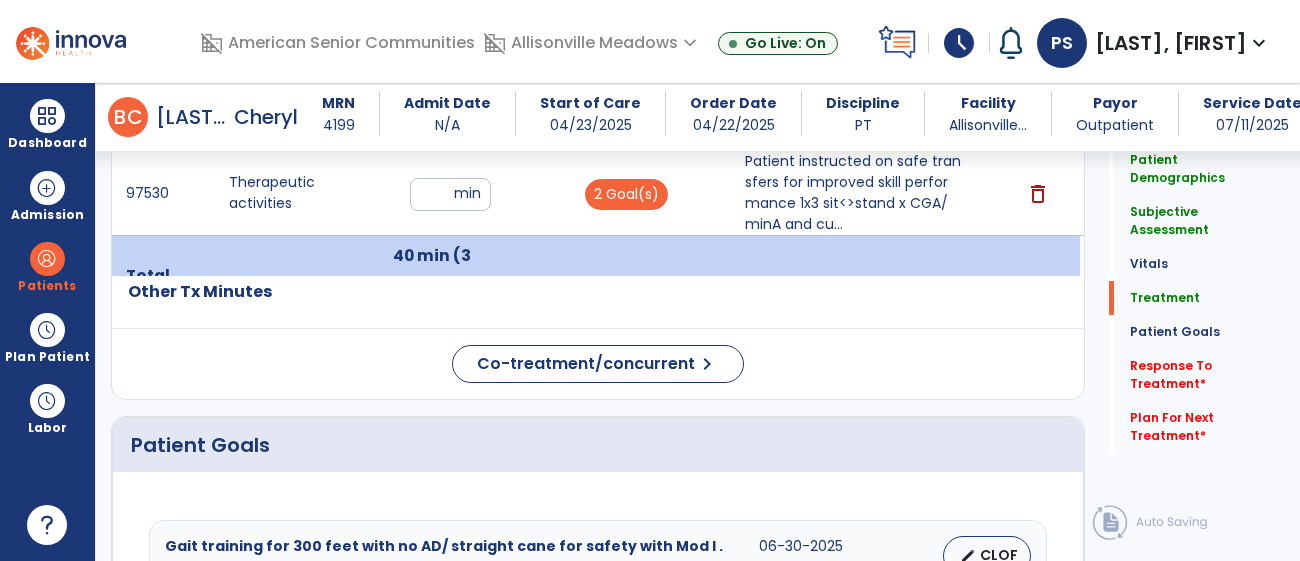 scroll, scrollTop: 1490, scrollLeft: 0, axis: vertical 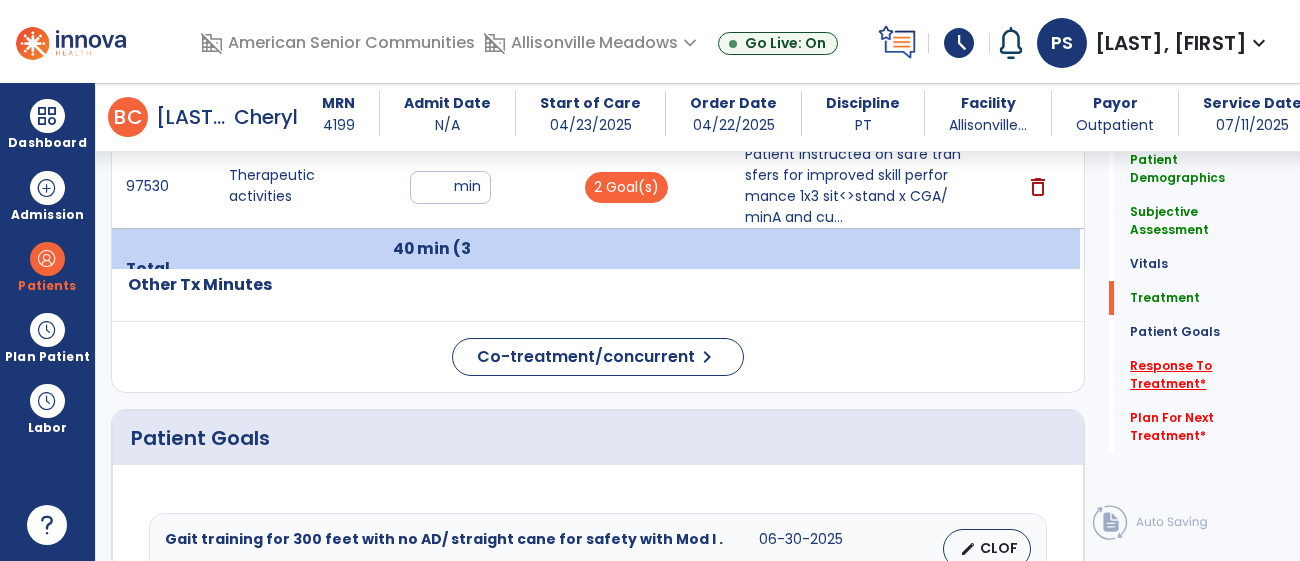 click on "Response To Treatment   *" 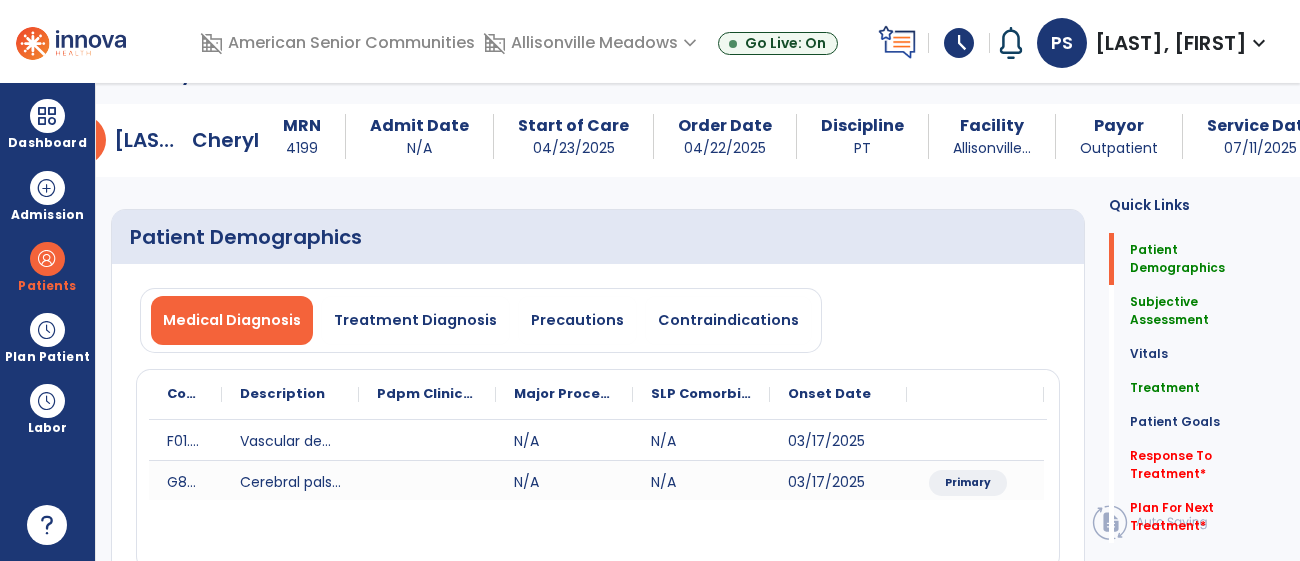 scroll, scrollTop: 0, scrollLeft: 0, axis: both 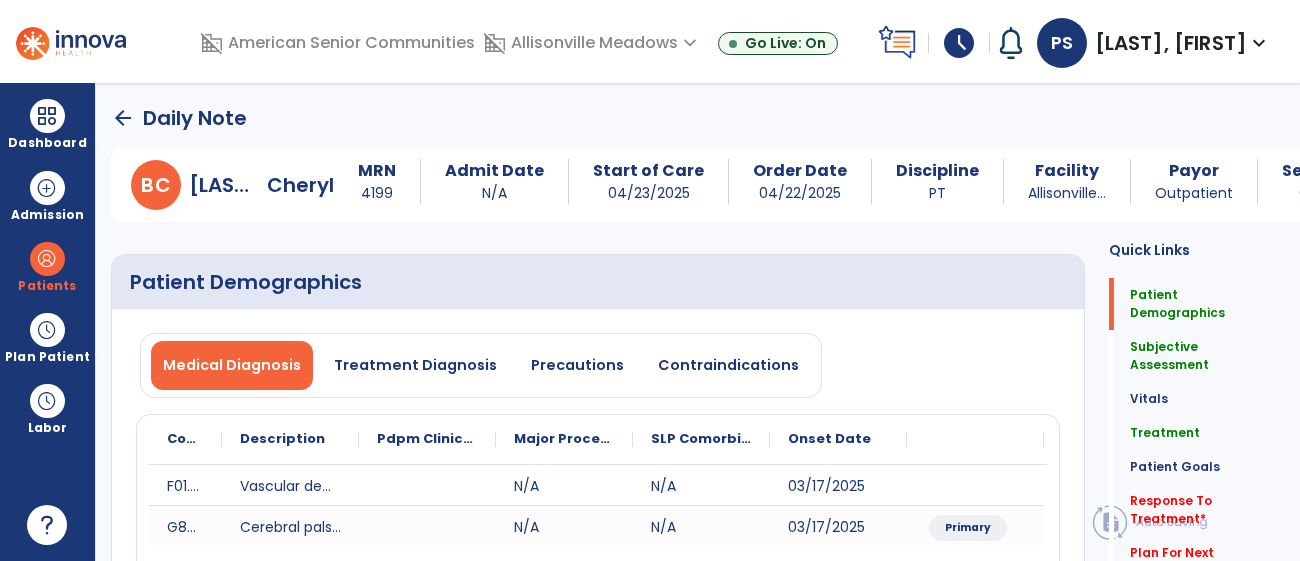click on "arrow_back" 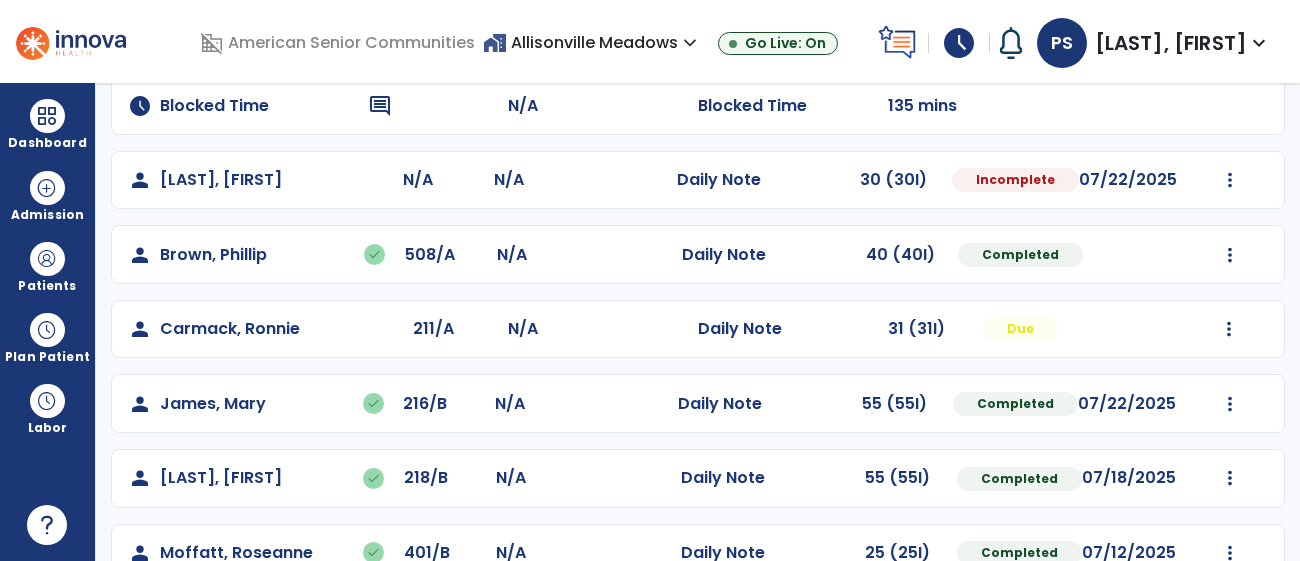 scroll, scrollTop: 0, scrollLeft: 0, axis: both 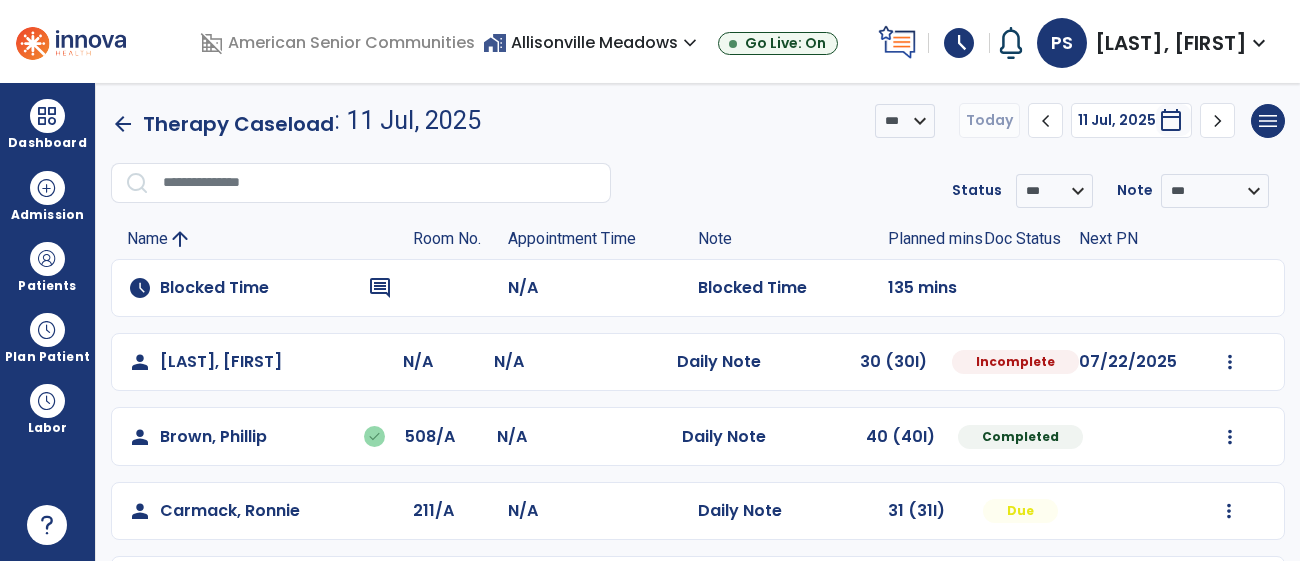 click on "home_work   Allisonville Meadows   expand_more" at bounding box center [592, 42] 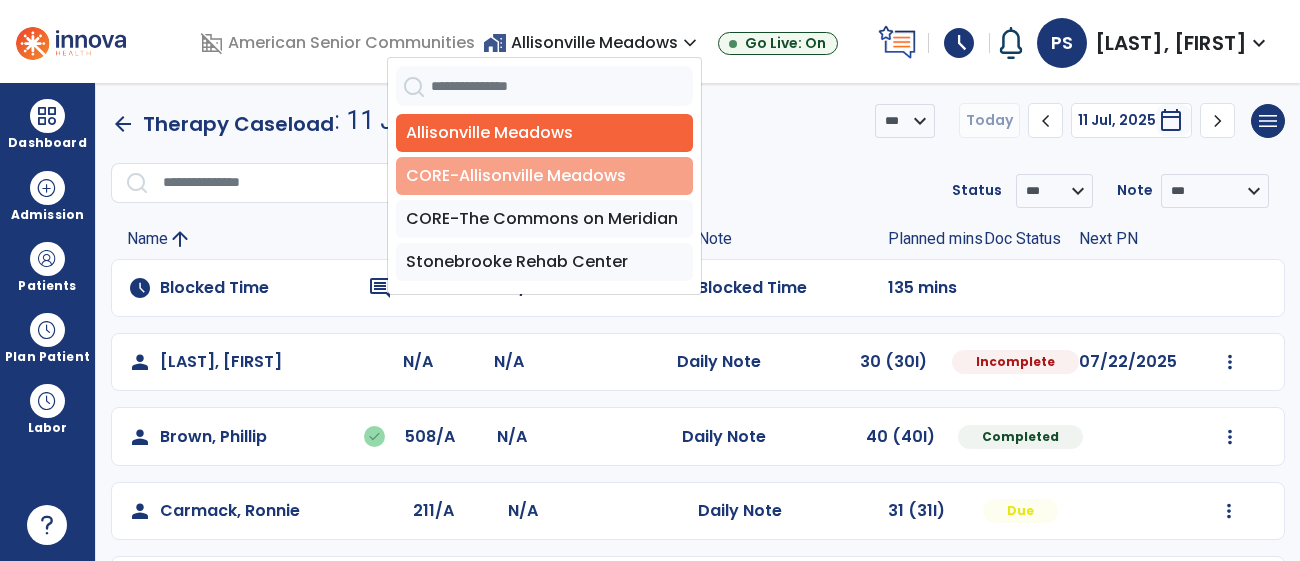 click on "CORE-Allisonville Meadows" at bounding box center (544, 176) 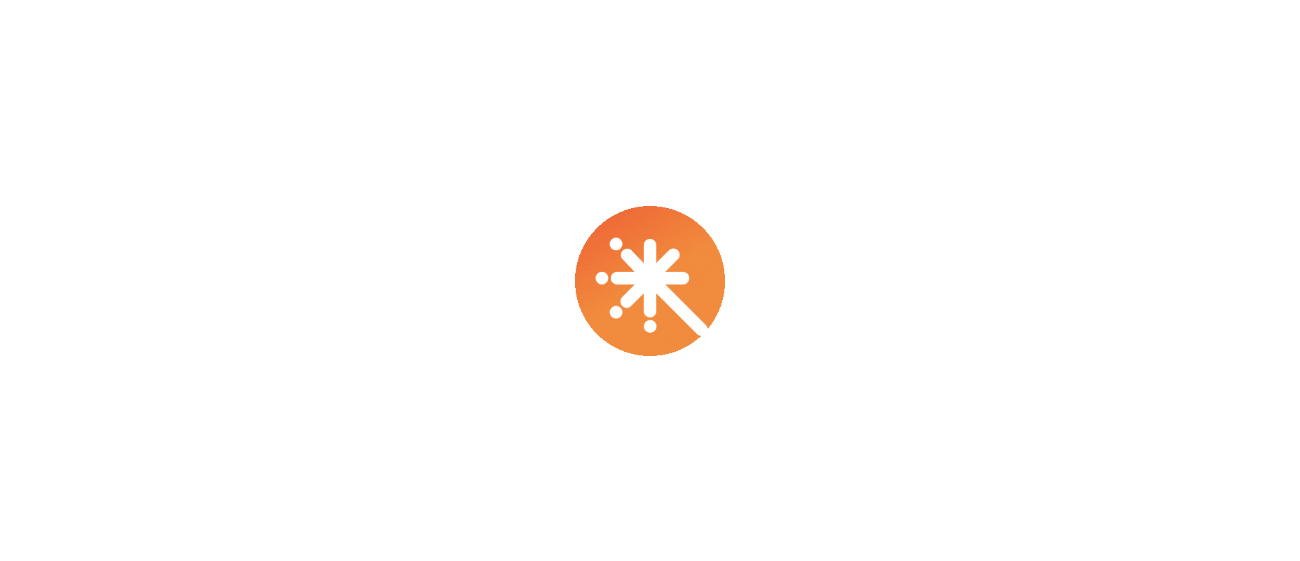 scroll, scrollTop: 0, scrollLeft: 0, axis: both 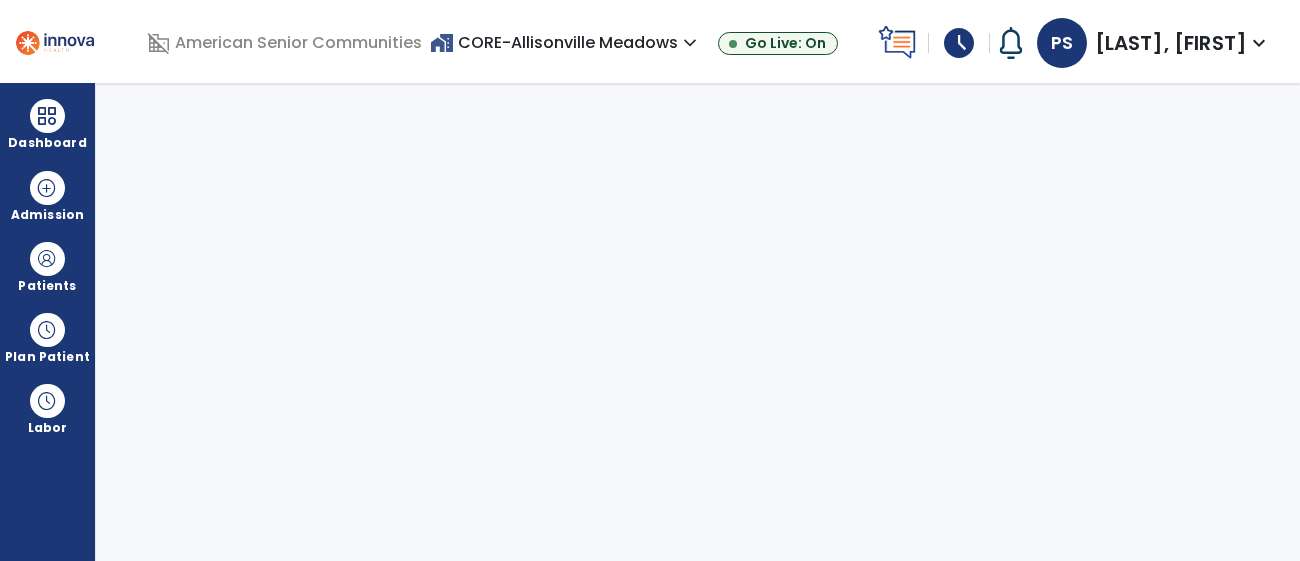 select on "****" 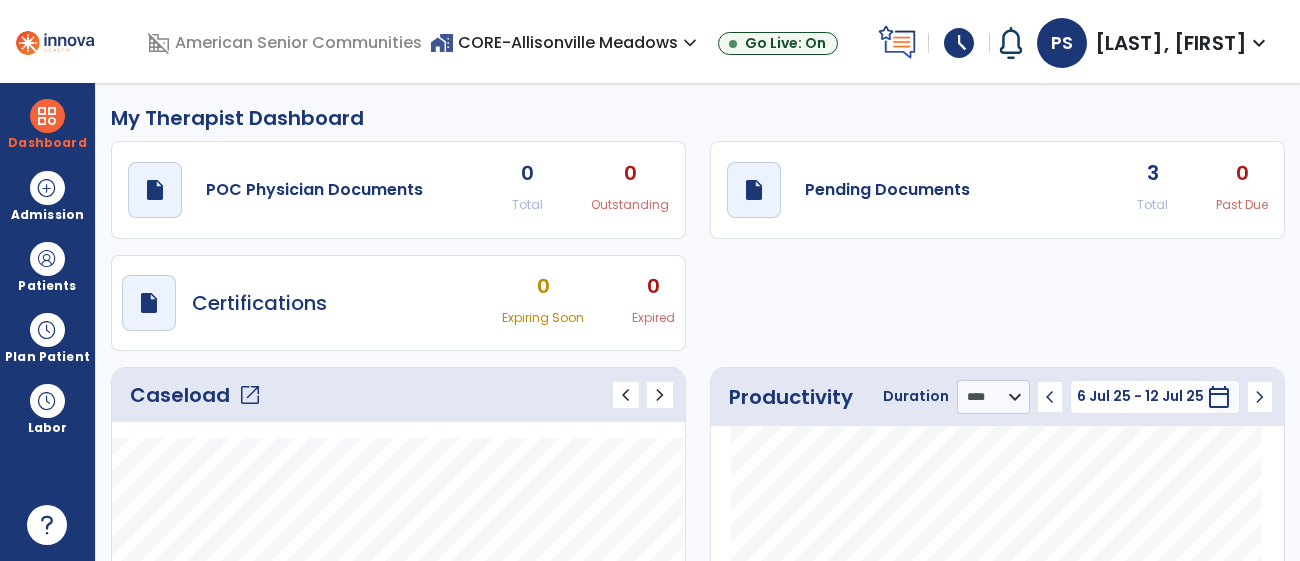 click on "Caseload   open_in_new   chevron_left   chevron_right" 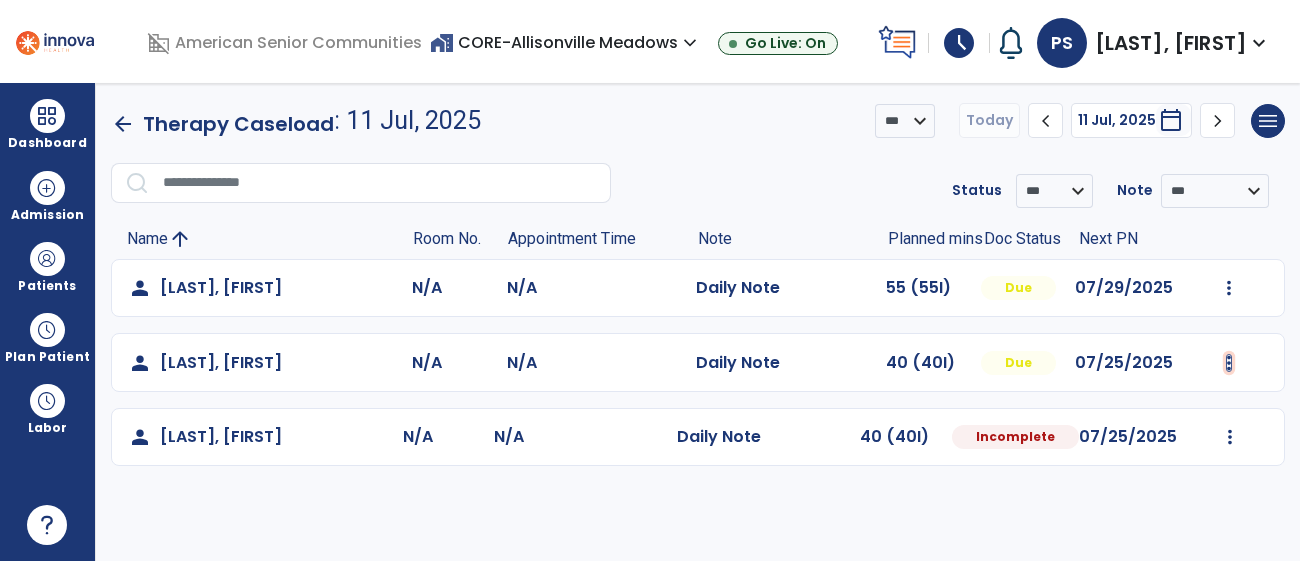 click at bounding box center [1229, 288] 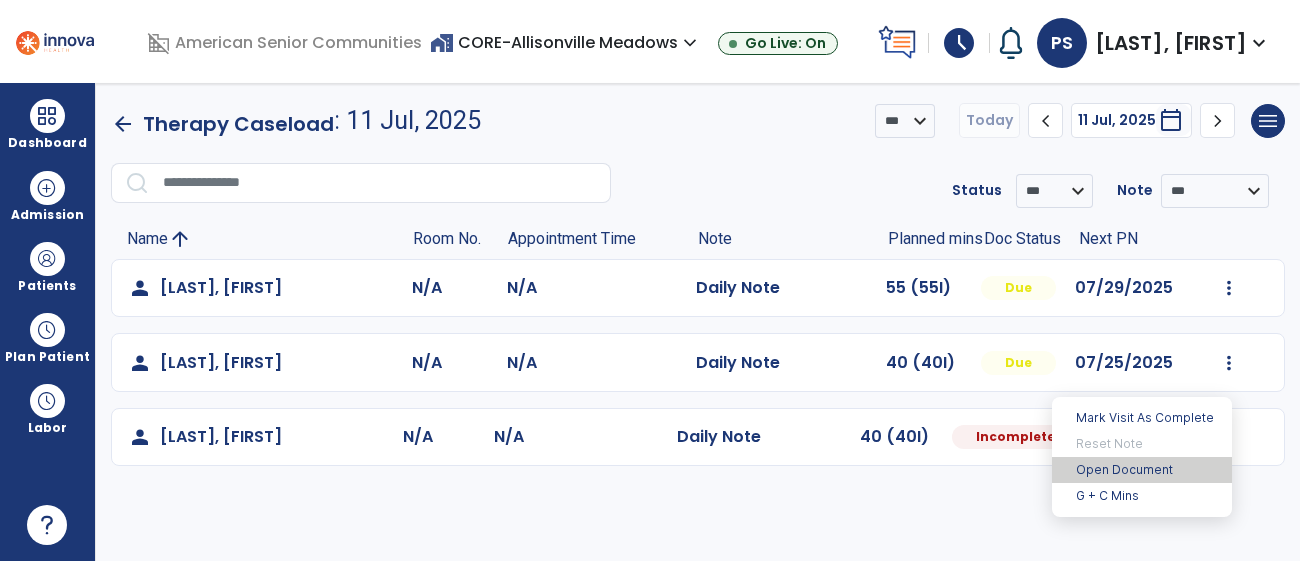 click on "Open Document" at bounding box center (1142, 470) 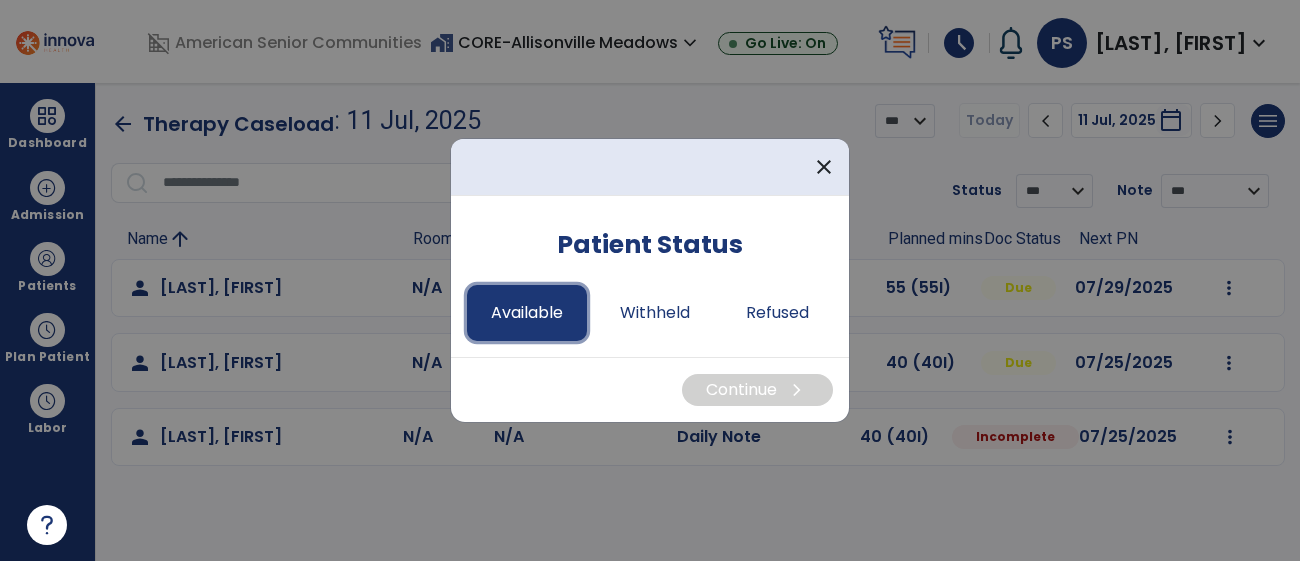 click on "Available" at bounding box center (527, 313) 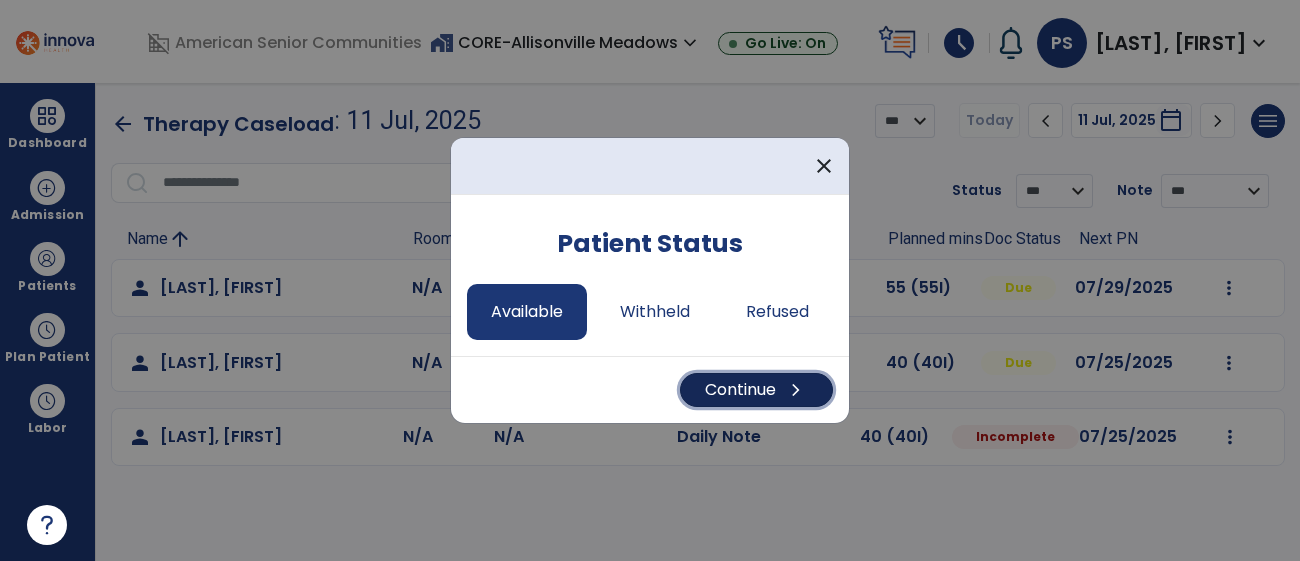 click on "Continue   chevron_right" at bounding box center (756, 390) 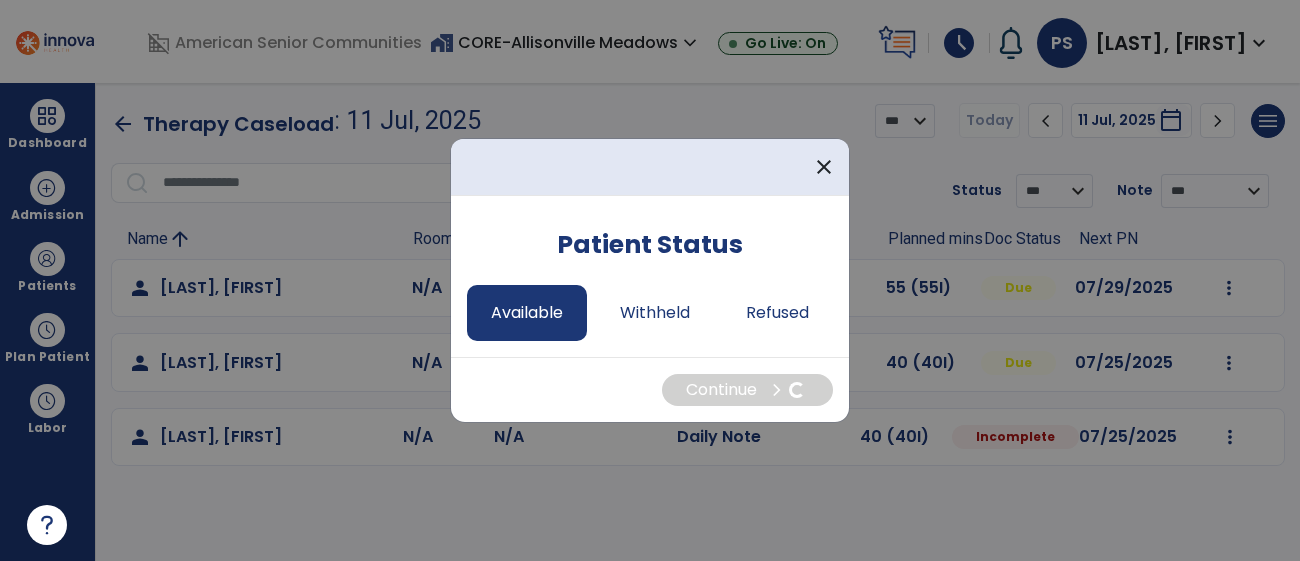 select on "*" 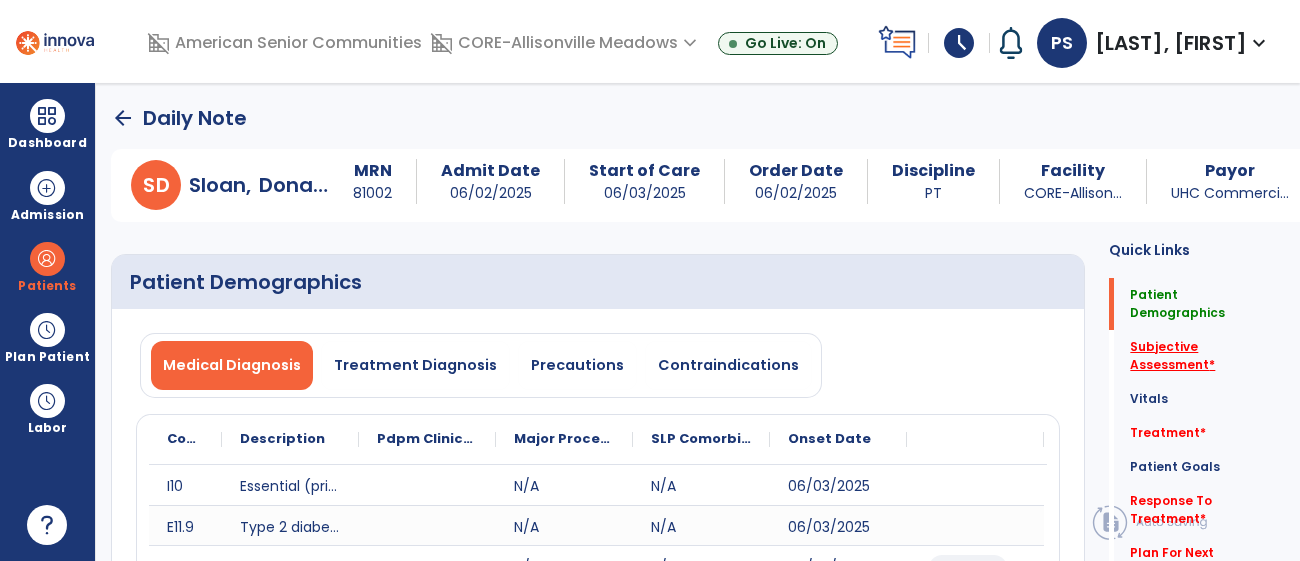 click on "Subjective Assessment   *" 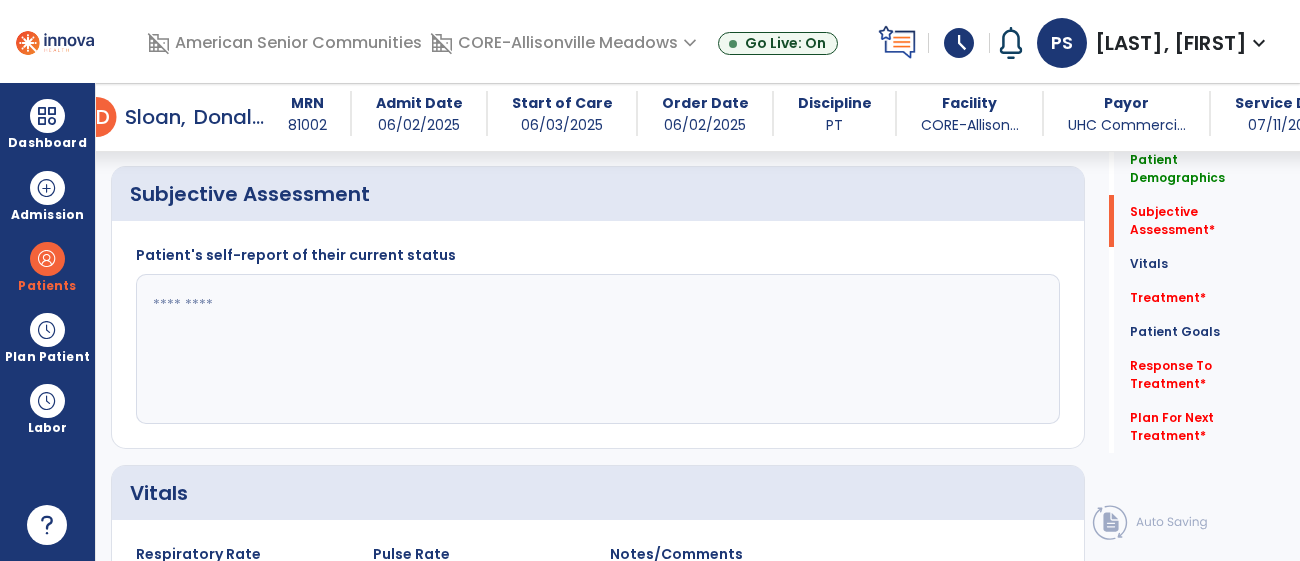 scroll, scrollTop: 475, scrollLeft: 0, axis: vertical 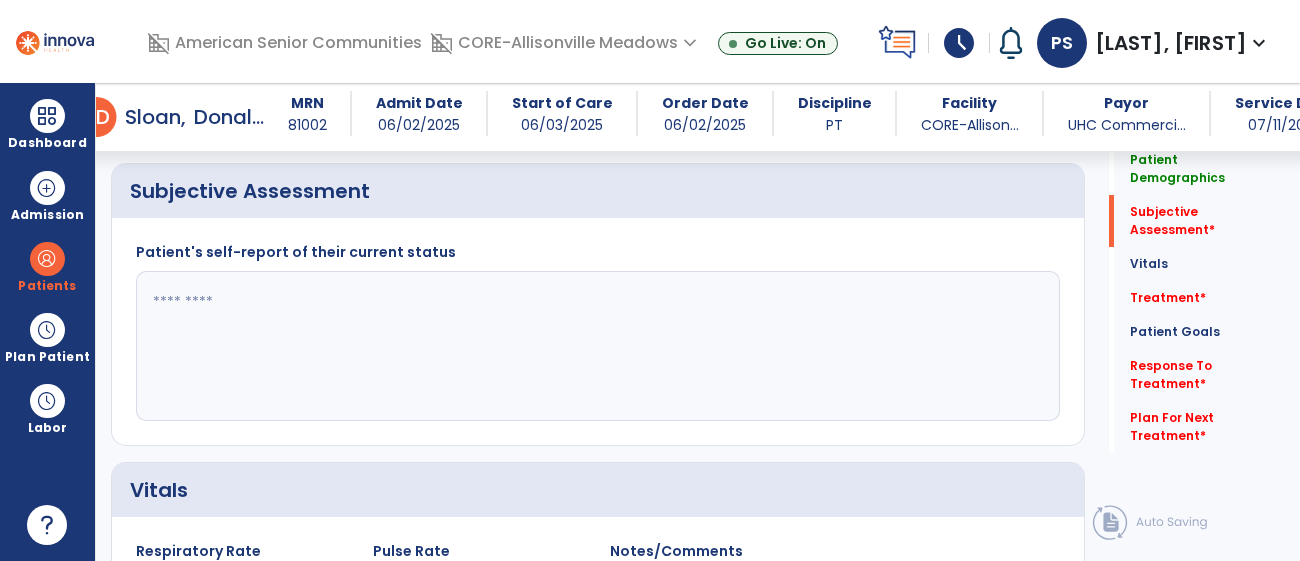 click 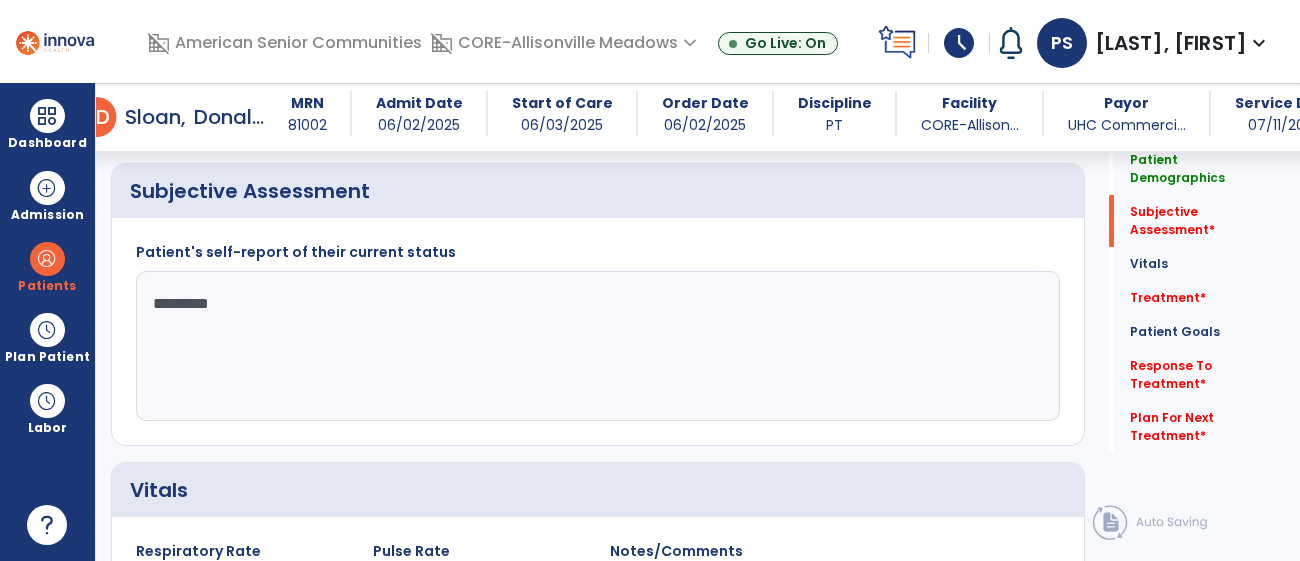 type on "**********" 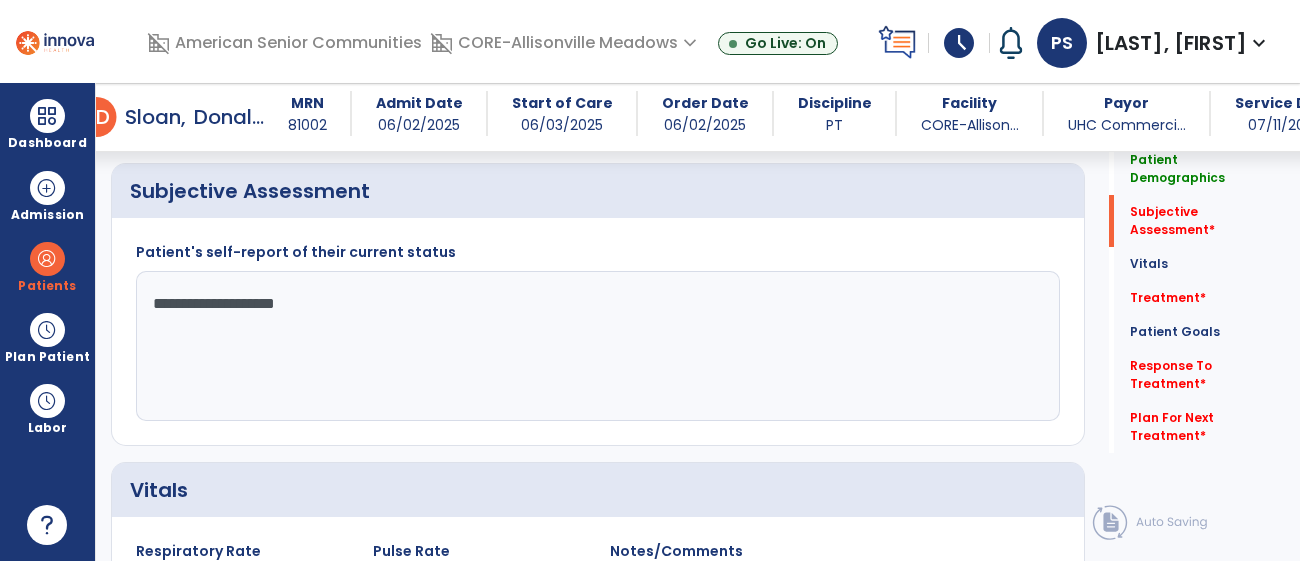 type on "**********" 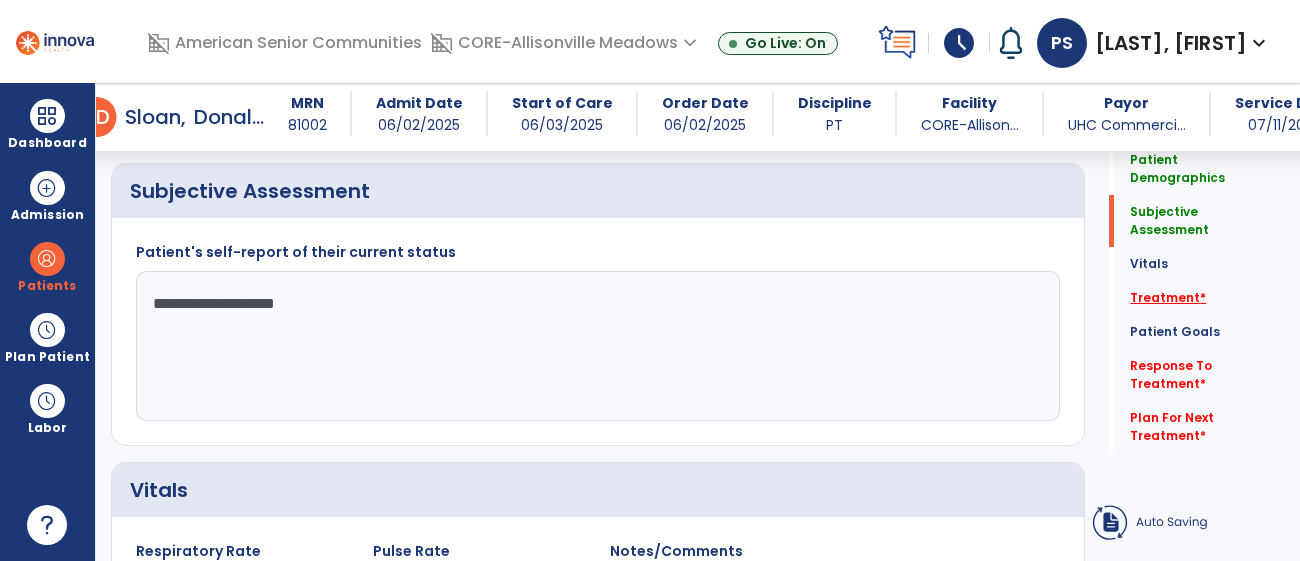 click on "Treatment   *" 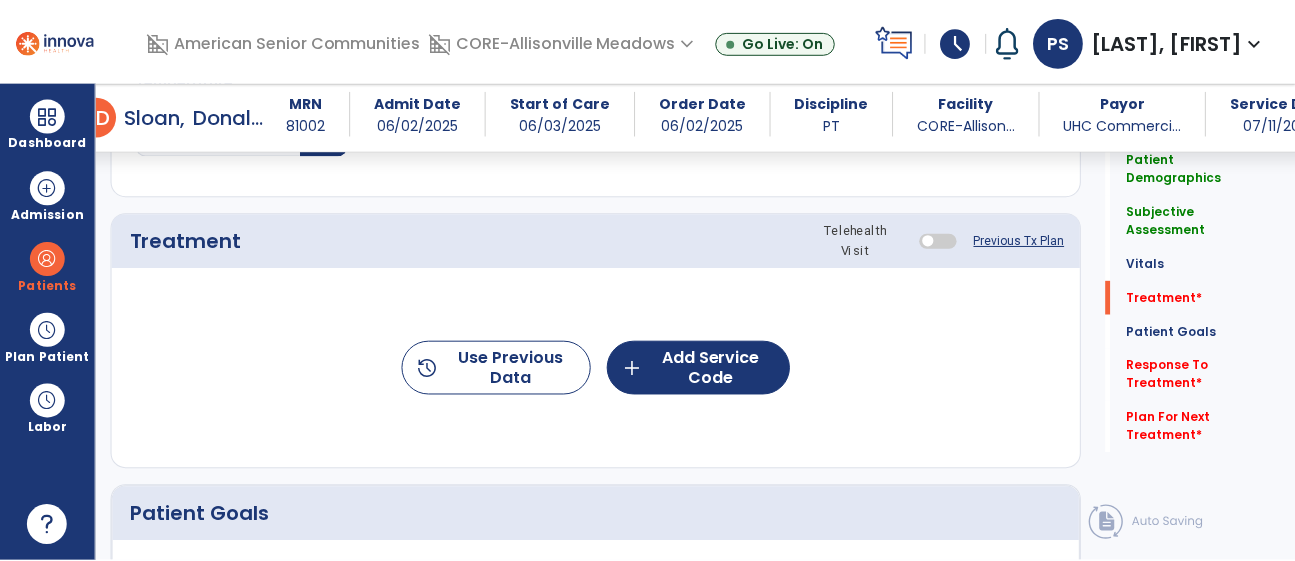 scroll, scrollTop: 1162, scrollLeft: 0, axis: vertical 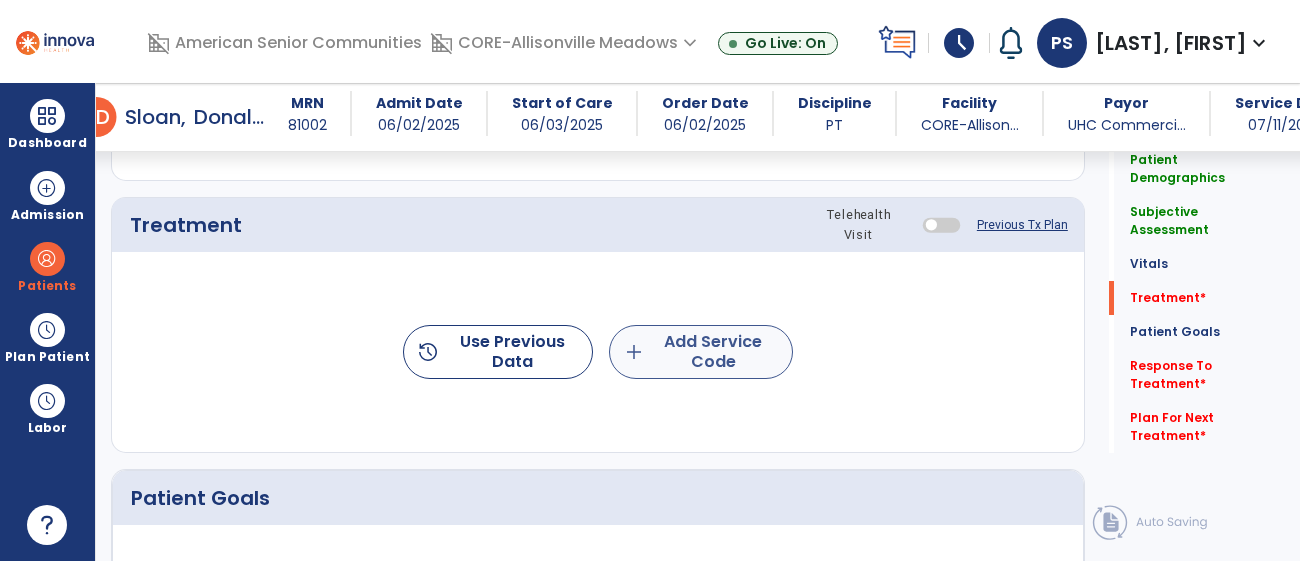 click on "history  Use Previous Data  add  Add Service Code" 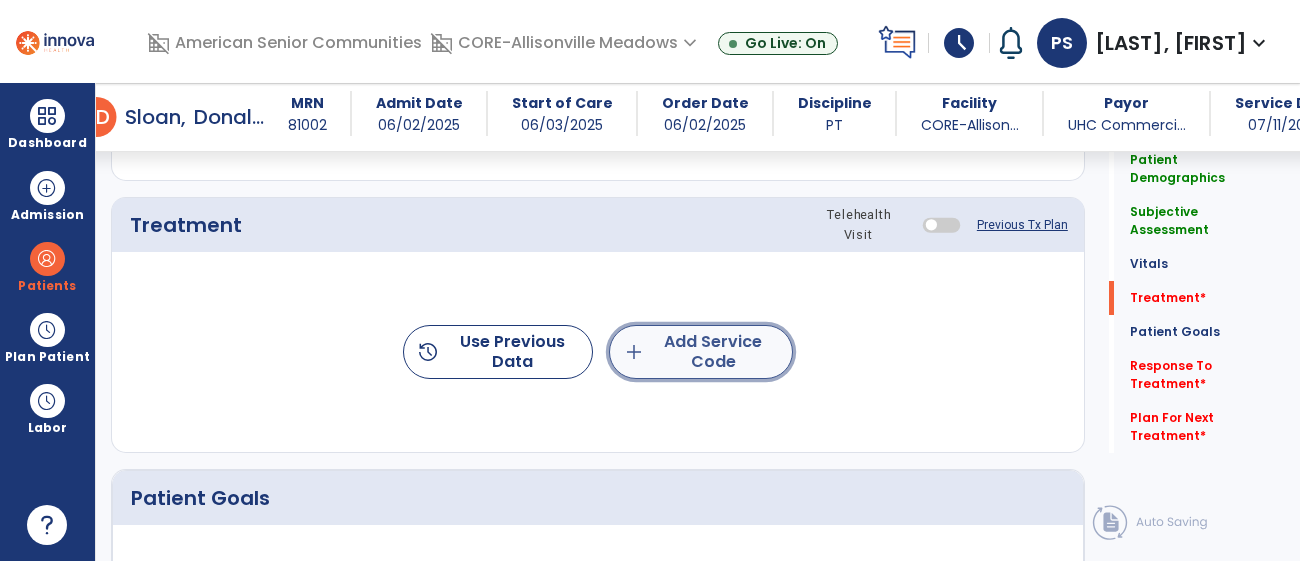 click on "add  Add Service Code" 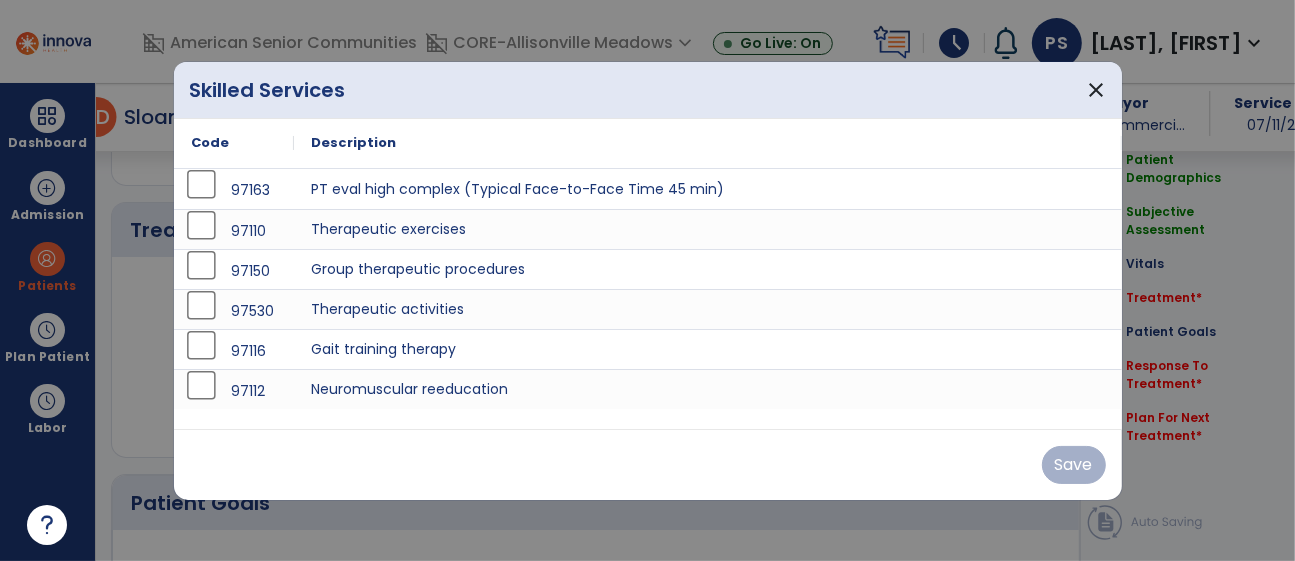 scroll, scrollTop: 1162, scrollLeft: 0, axis: vertical 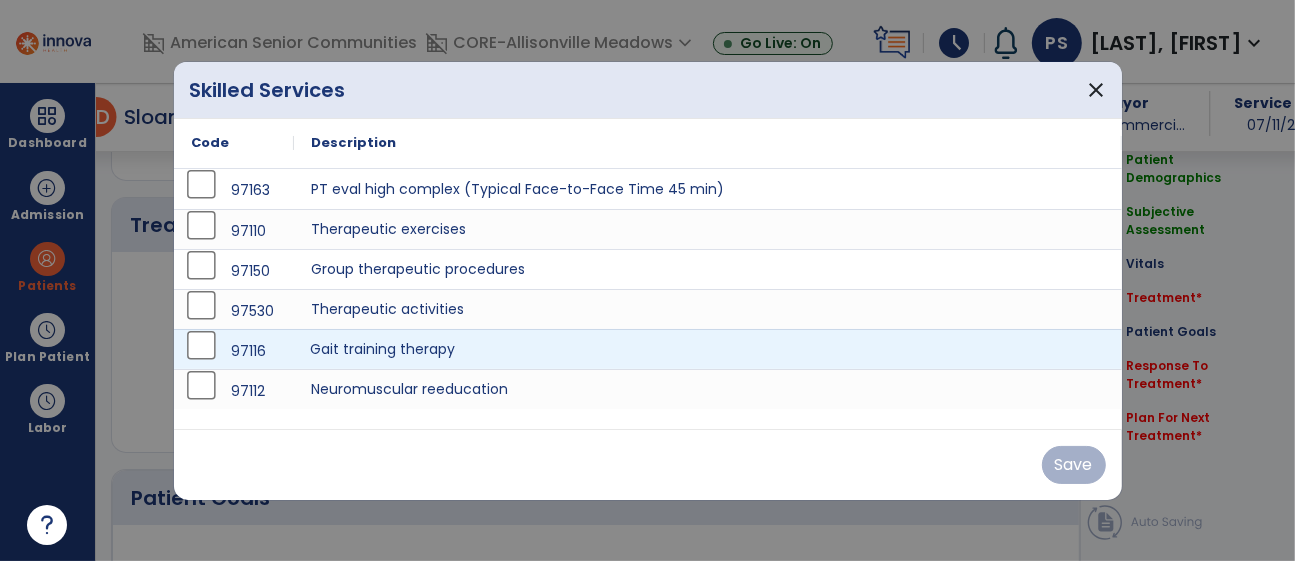 click on "Gait training therapy" at bounding box center [708, 349] 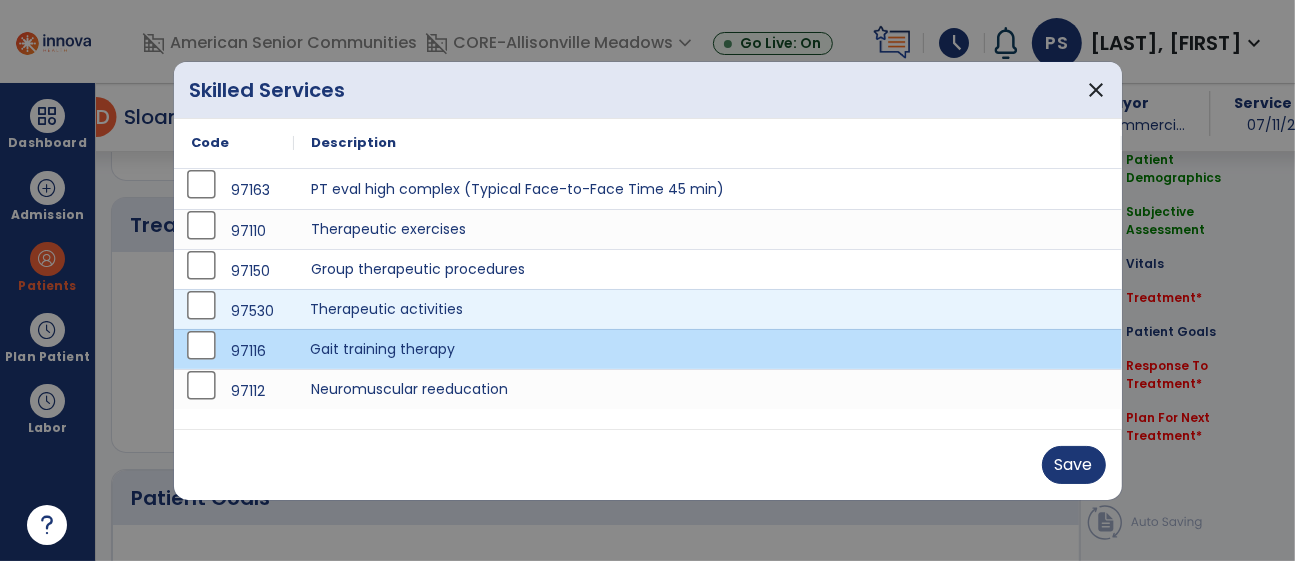 click on "Therapeutic activities" at bounding box center (708, 309) 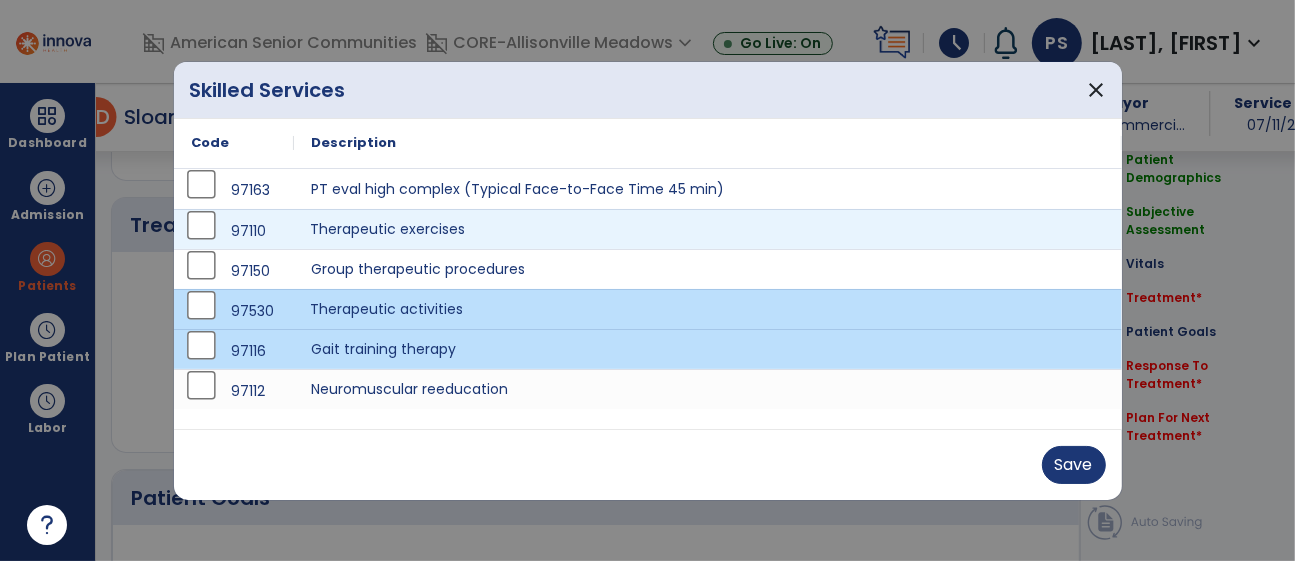click on "Therapeutic exercises" at bounding box center (708, 229) 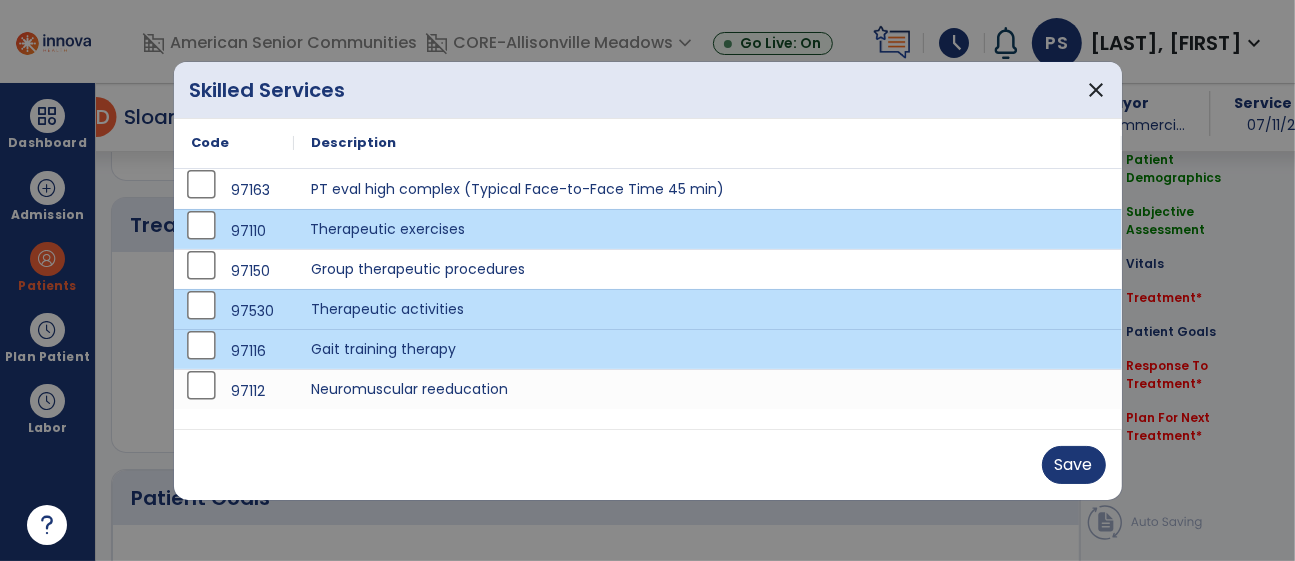 click on "Save" at bounding box center (648, 465) 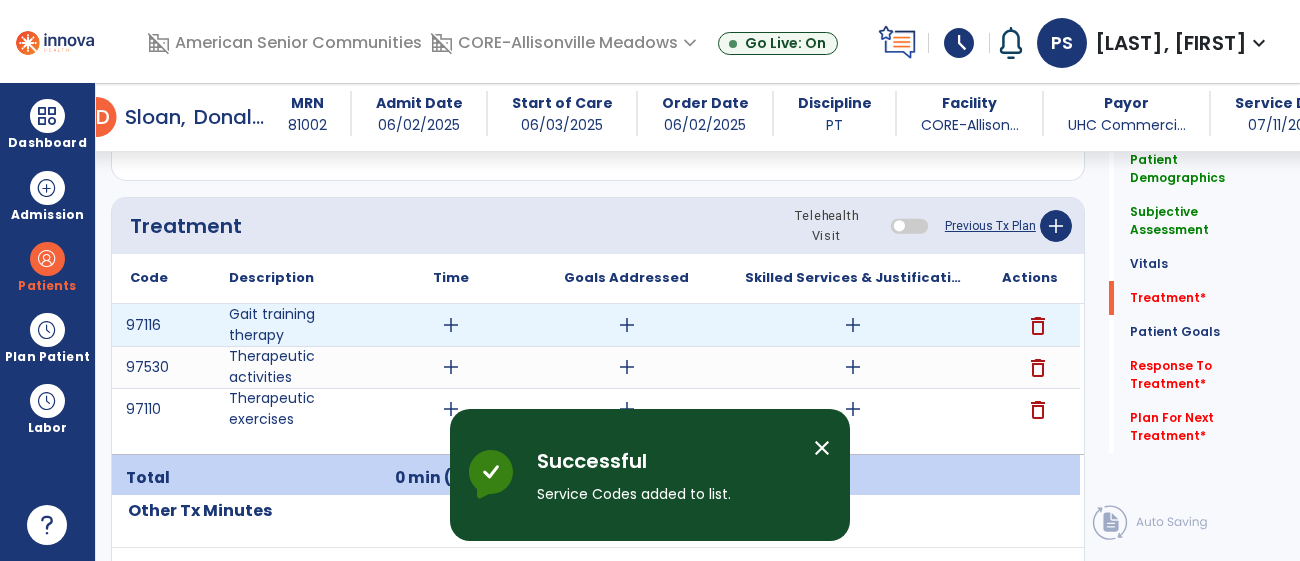 click on "add" at bounding box center (451, 325) 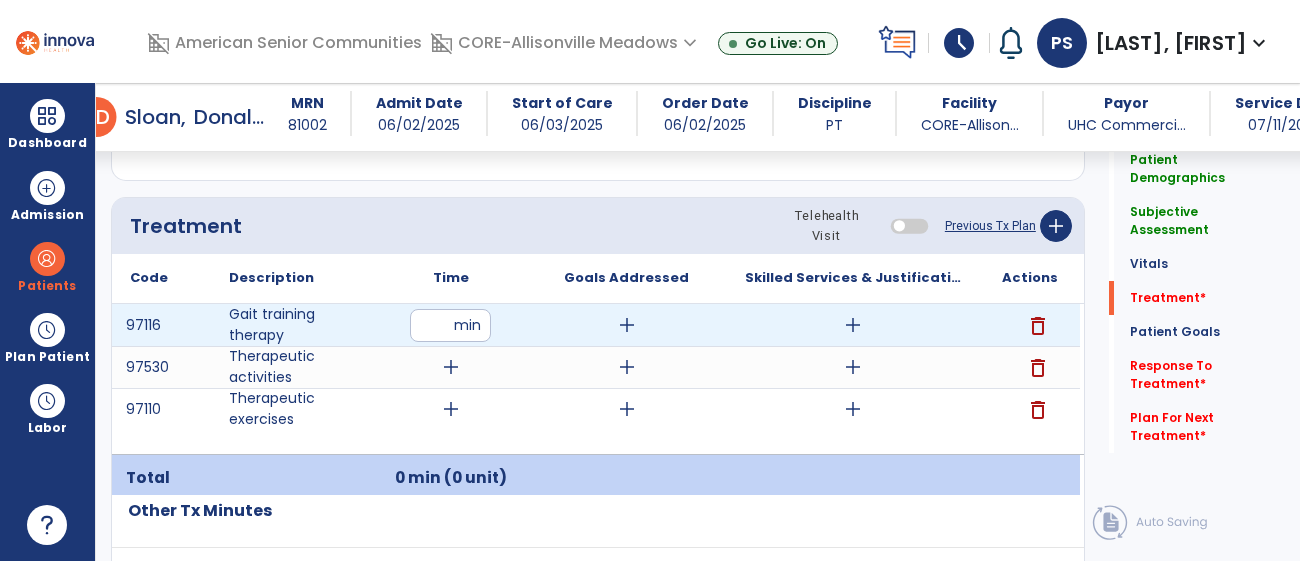 type on "**" 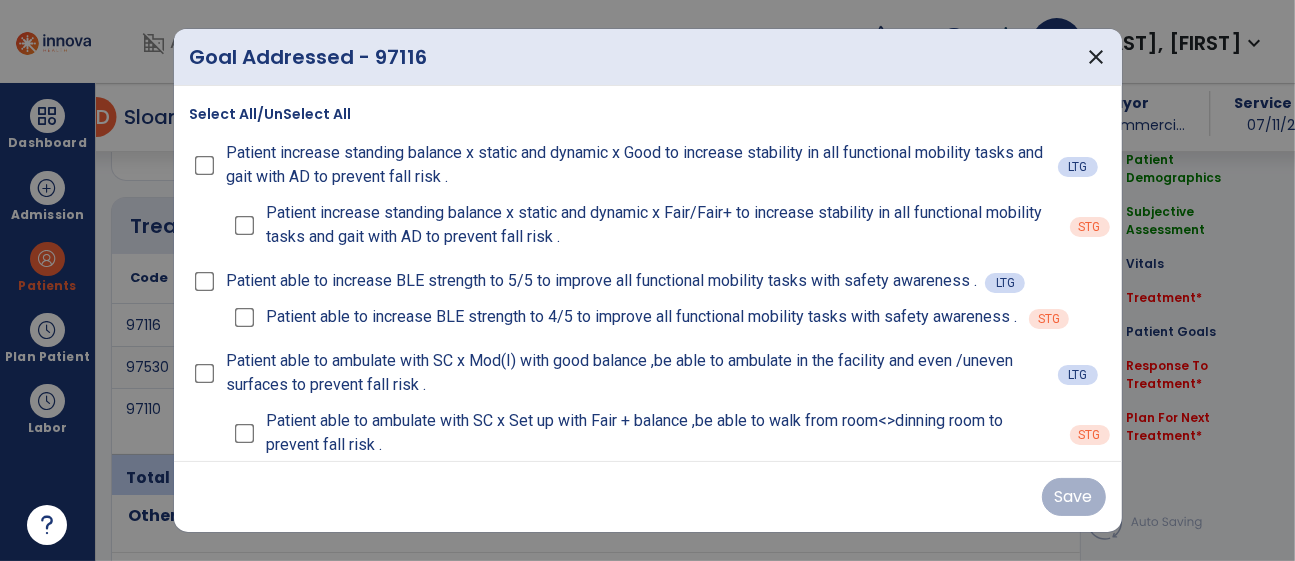 scroll, scrollTop: 1162, scrollLeft: 0, axis: vertical 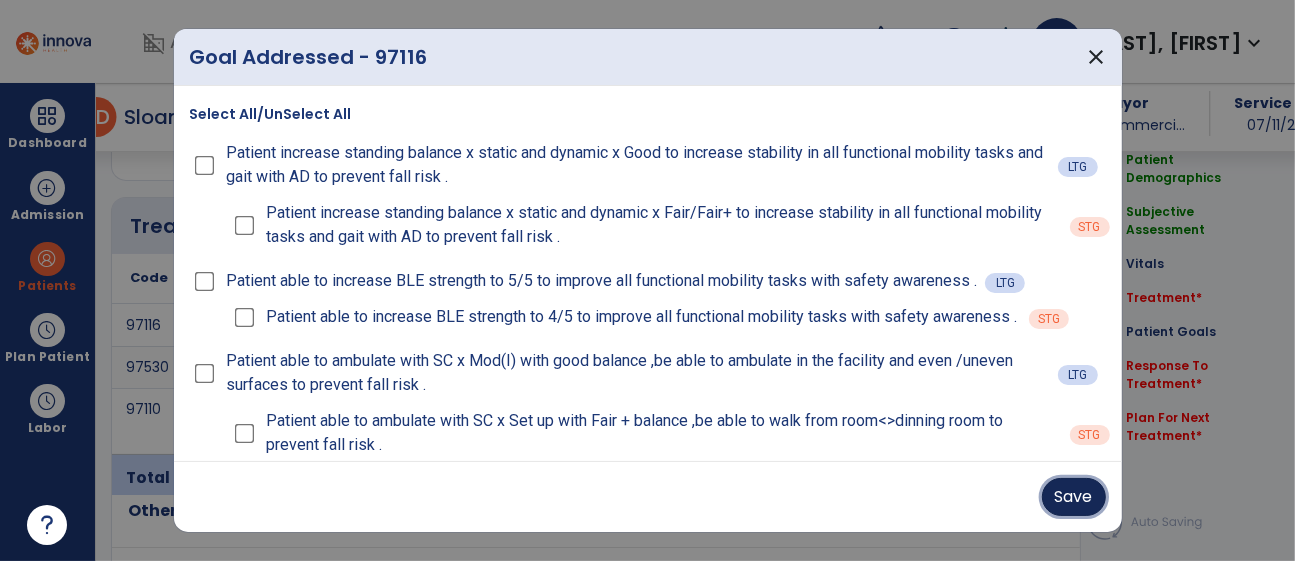 click on "Save" at bounding box center (1074, 497) 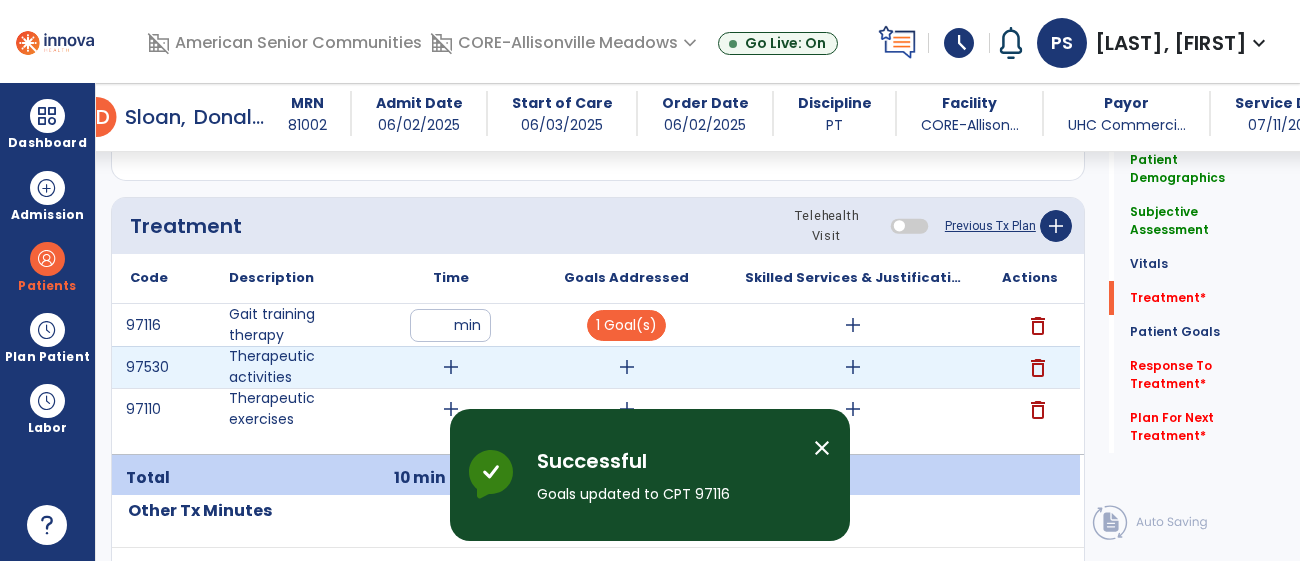 click on "add" at bounding box center (451, 367) 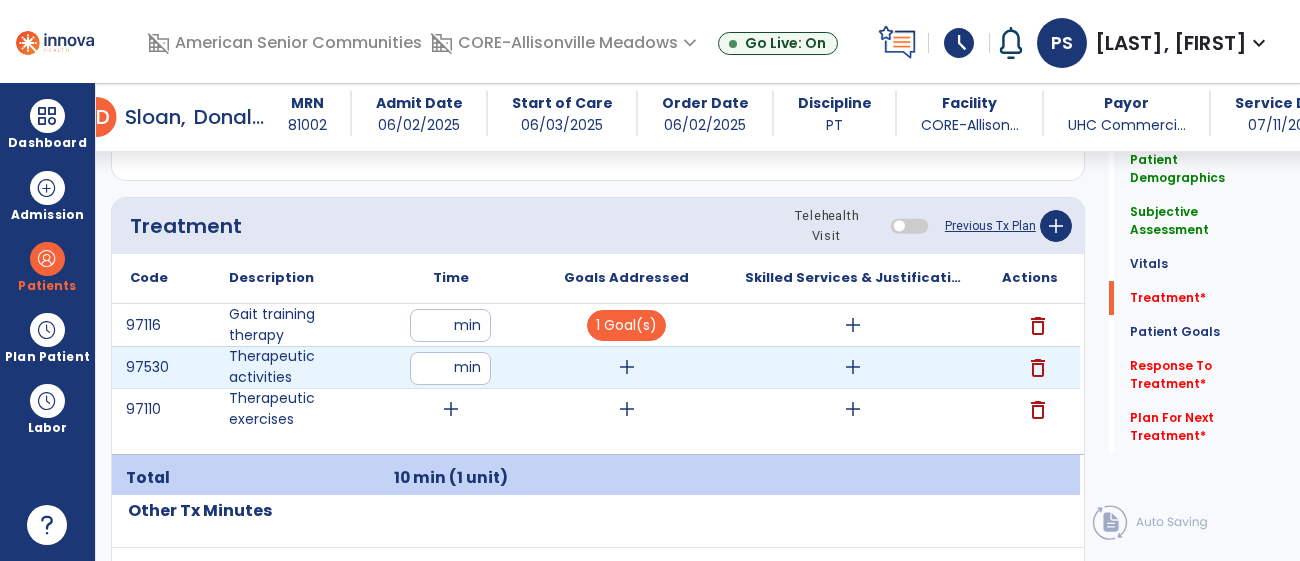 click at bounding box center [450, 368] 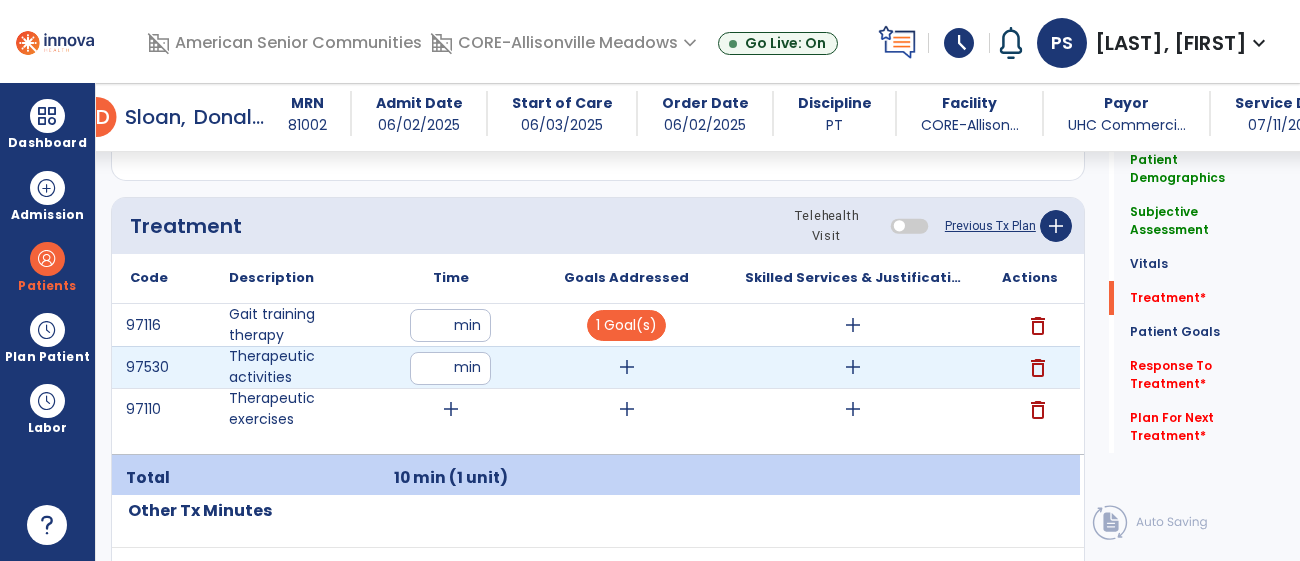 click at bounding box center (450, 368) 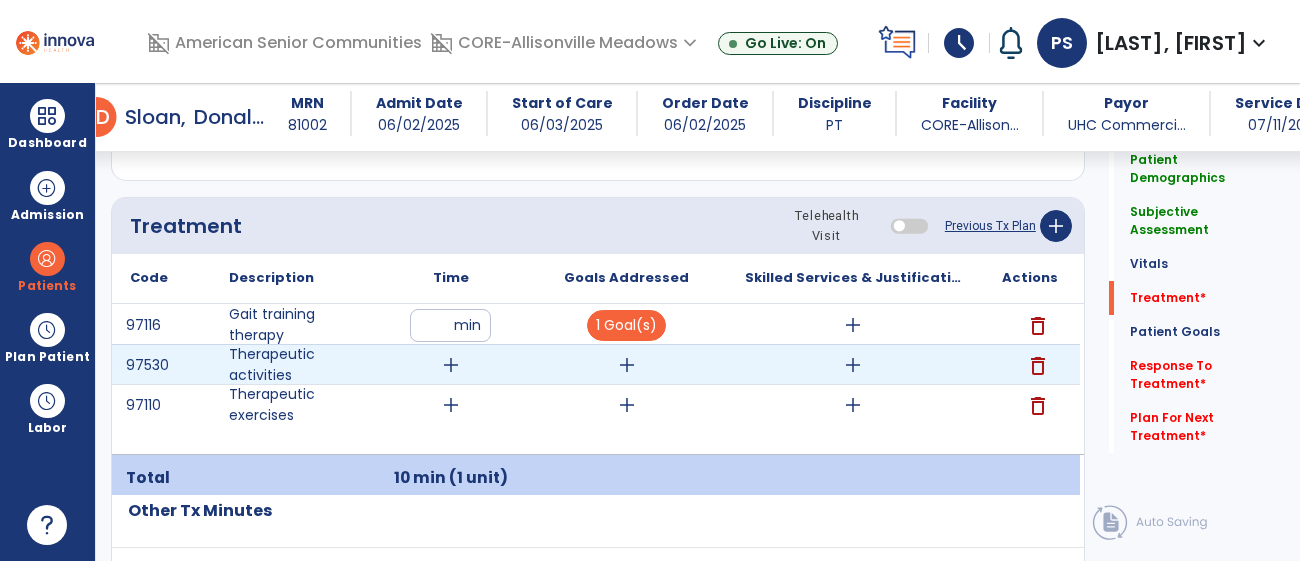 click on "add" at bounding box center (627, 365) 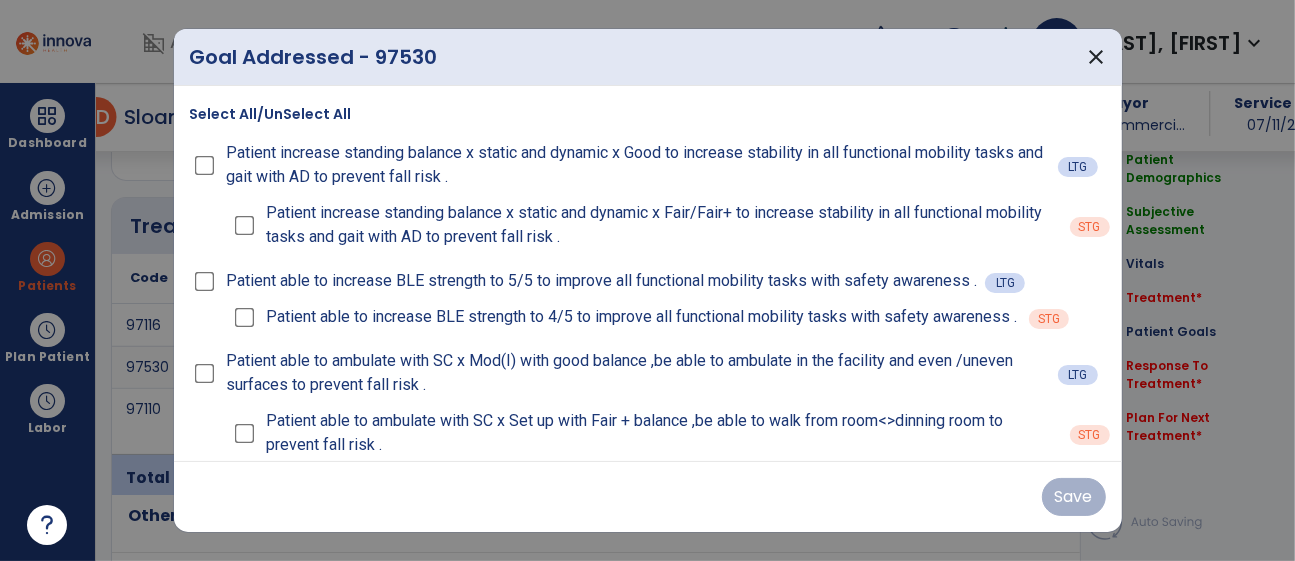 scroll, scrollTop: 1162, scrollLeft: 0, axis: vertical 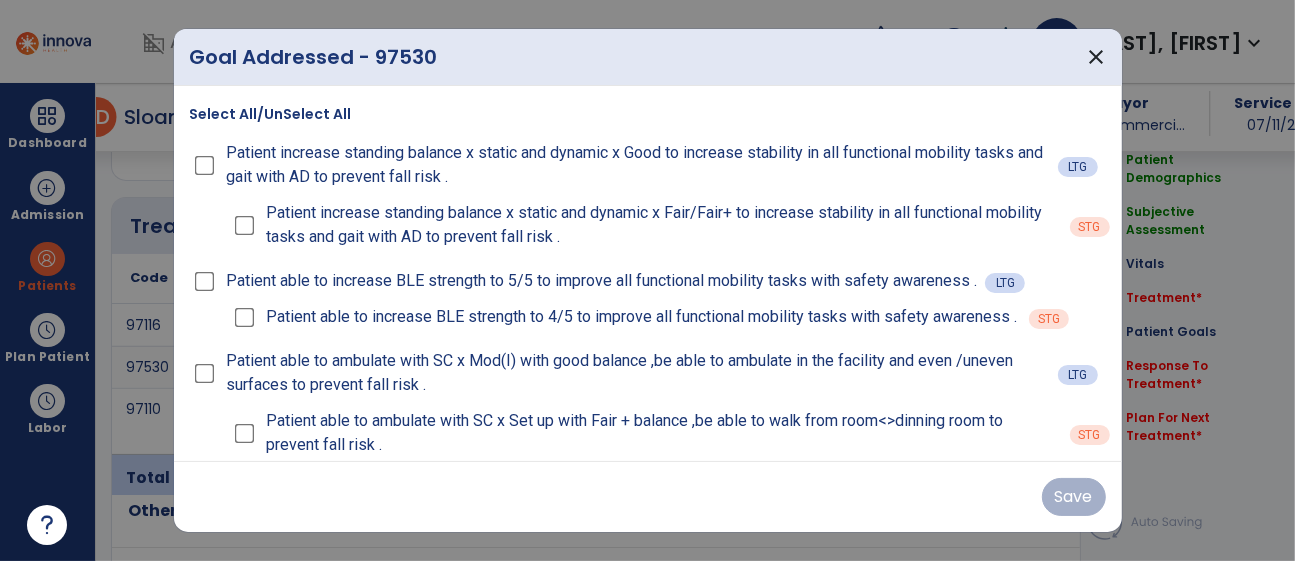 click on "Patient increase standing balance  x static and dynamic x Fair/Fair+ to increase stability in all functional mobility tasks and gait with AD to prevent fall risk ." at bounding box center [644, 225] 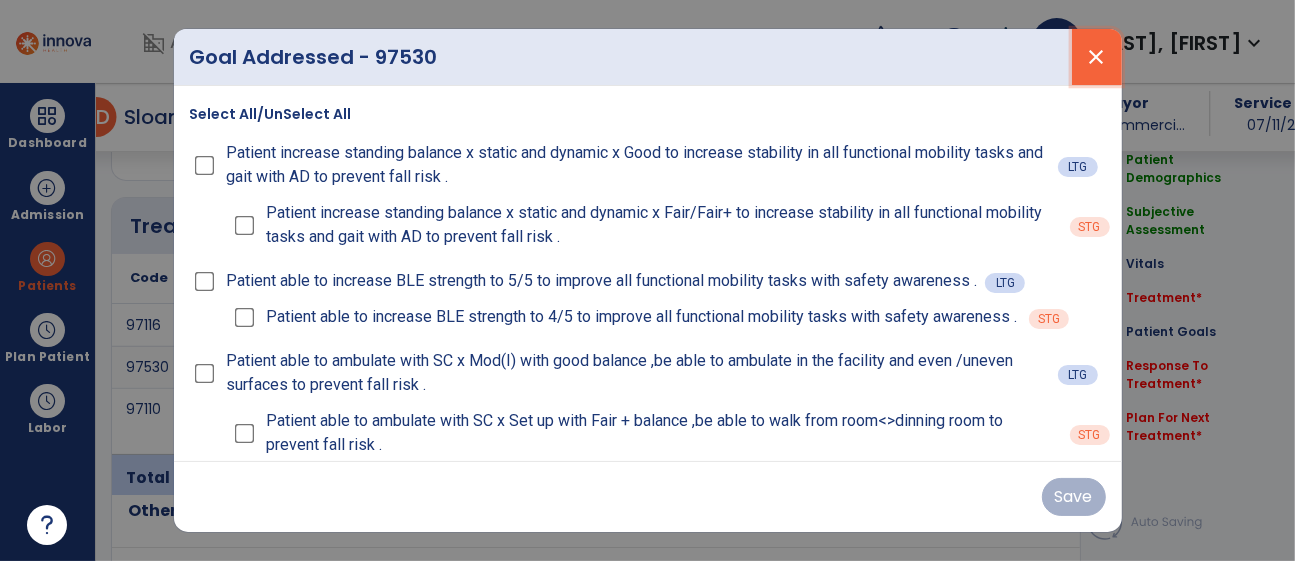 click on "close" at bounding box center [1097, 57] 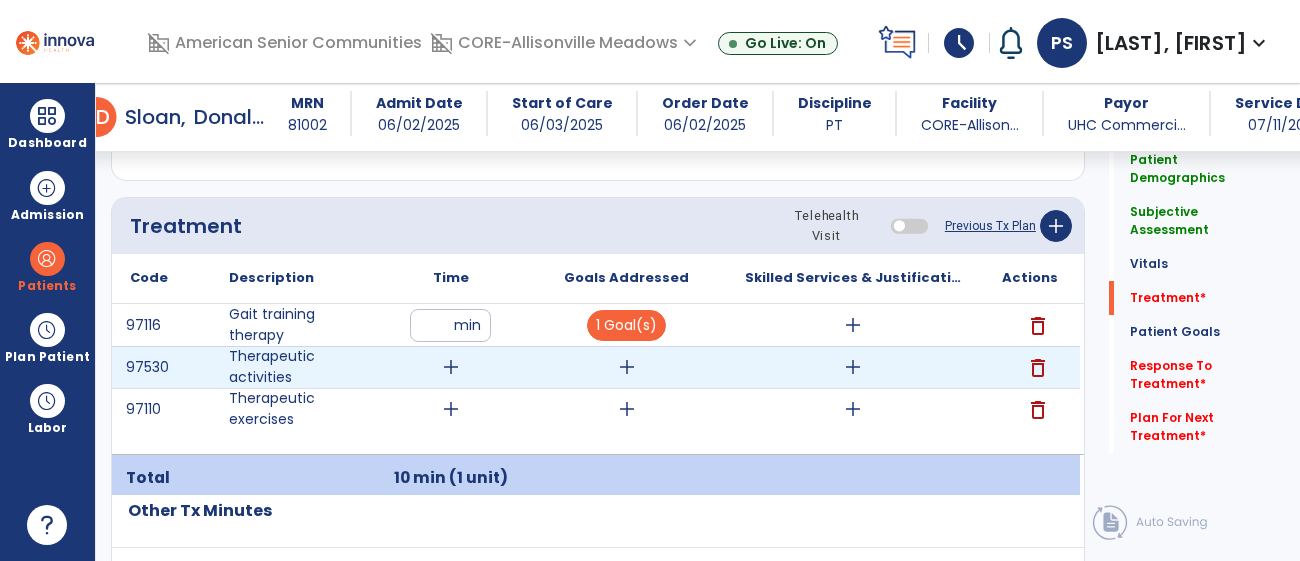 click on "delete" at bounding box center (1038, 368) 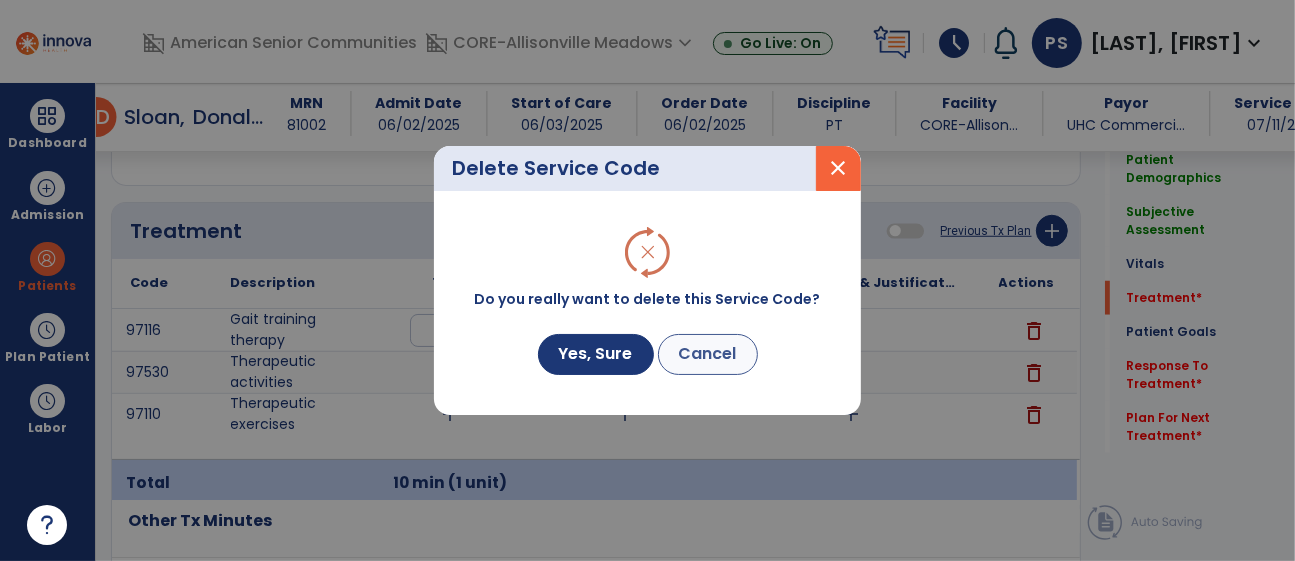 scroll, scrollTop: 1162, scrollLeft: 0, axis: vertical 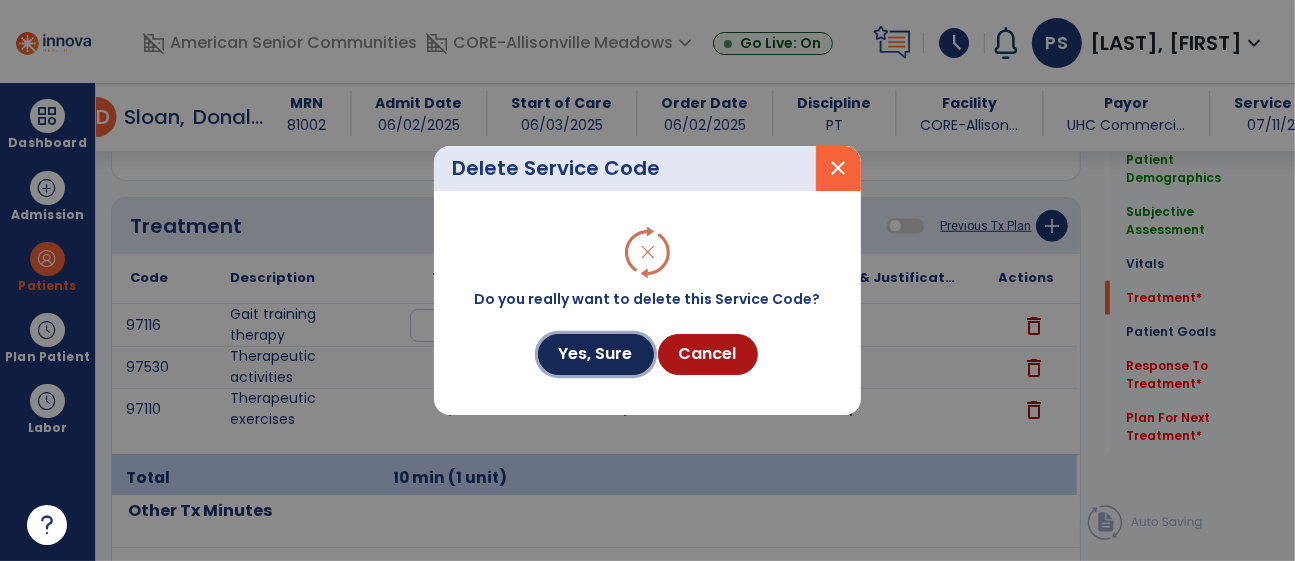 click on "Yes, Sure" at bounding box center [596, 354] 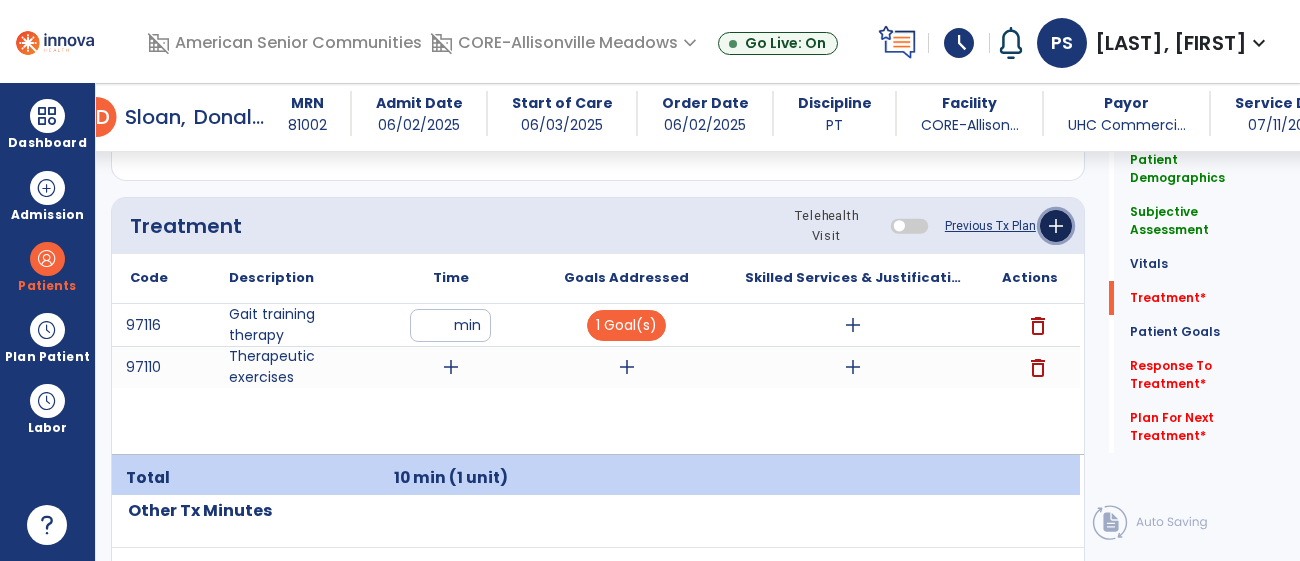 click on "add" 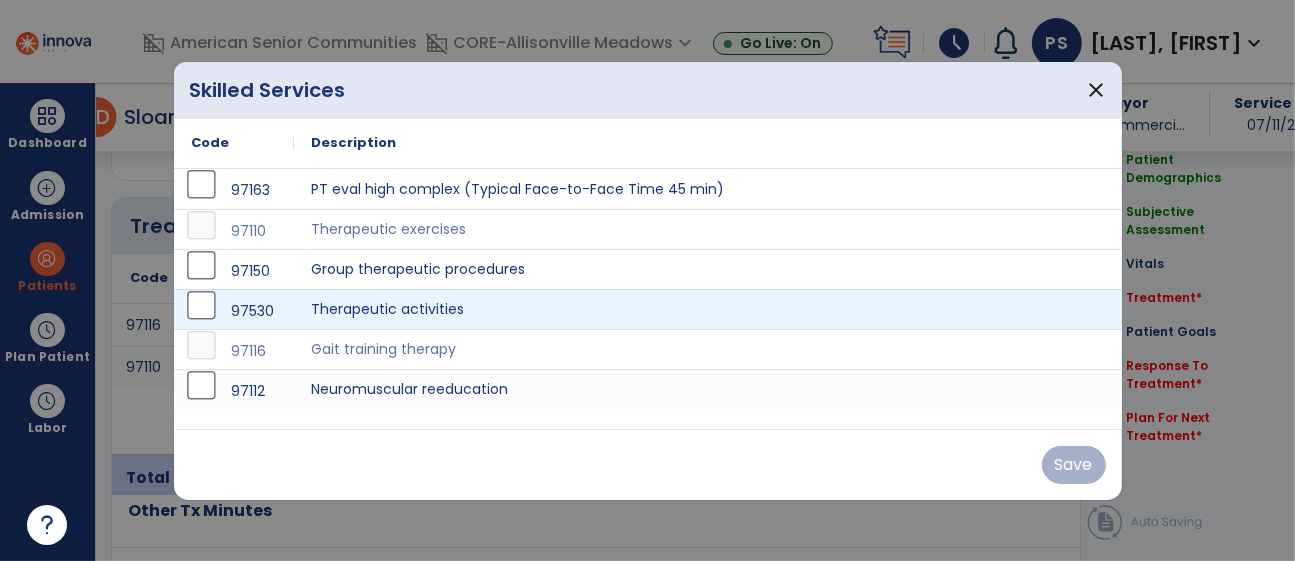 scroll, scrollTop: 1162, scrollLeft: 0, axis: vertical 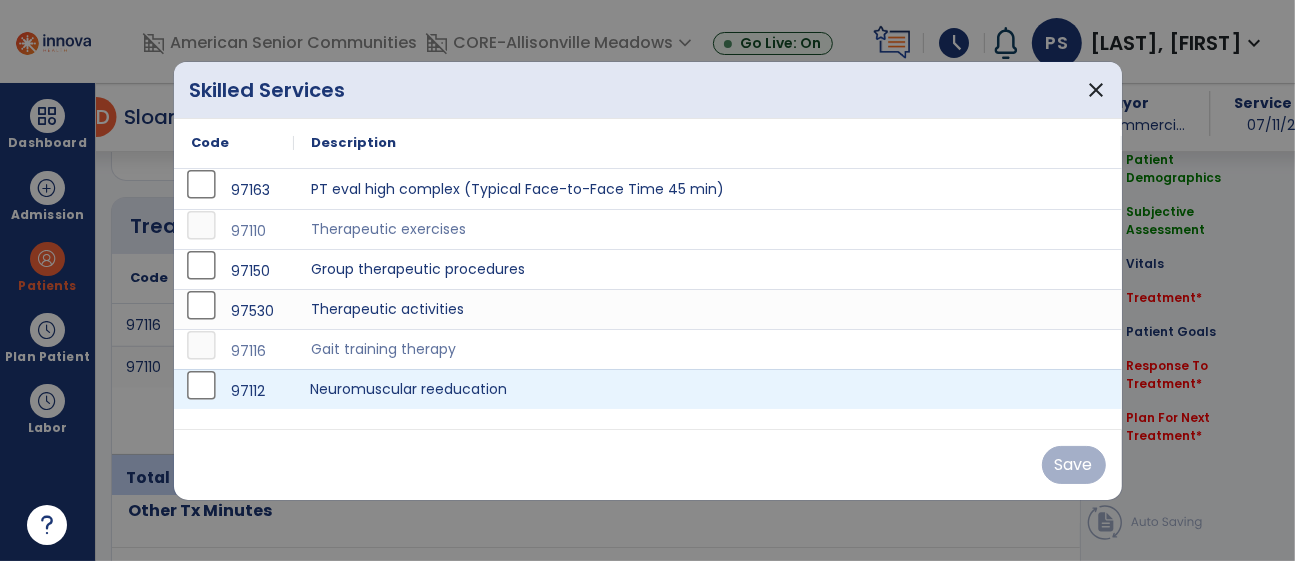click on "Neuromuscular reeducation" at bounding box center [708, 389] 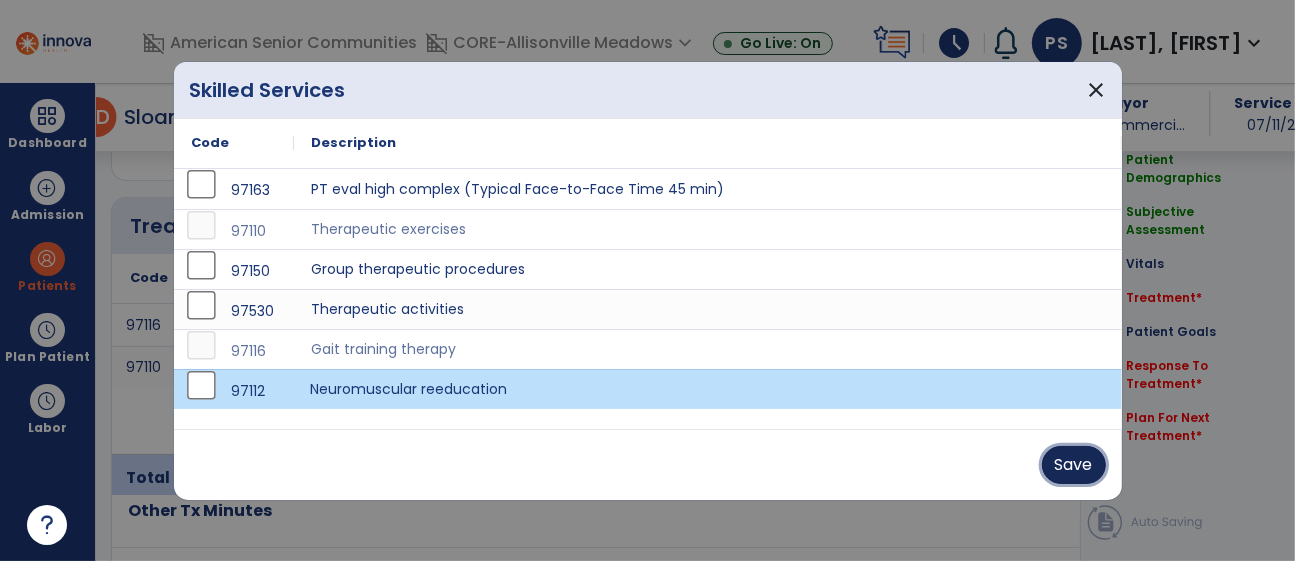 click on "Save" at bounding box center (1074, 465) 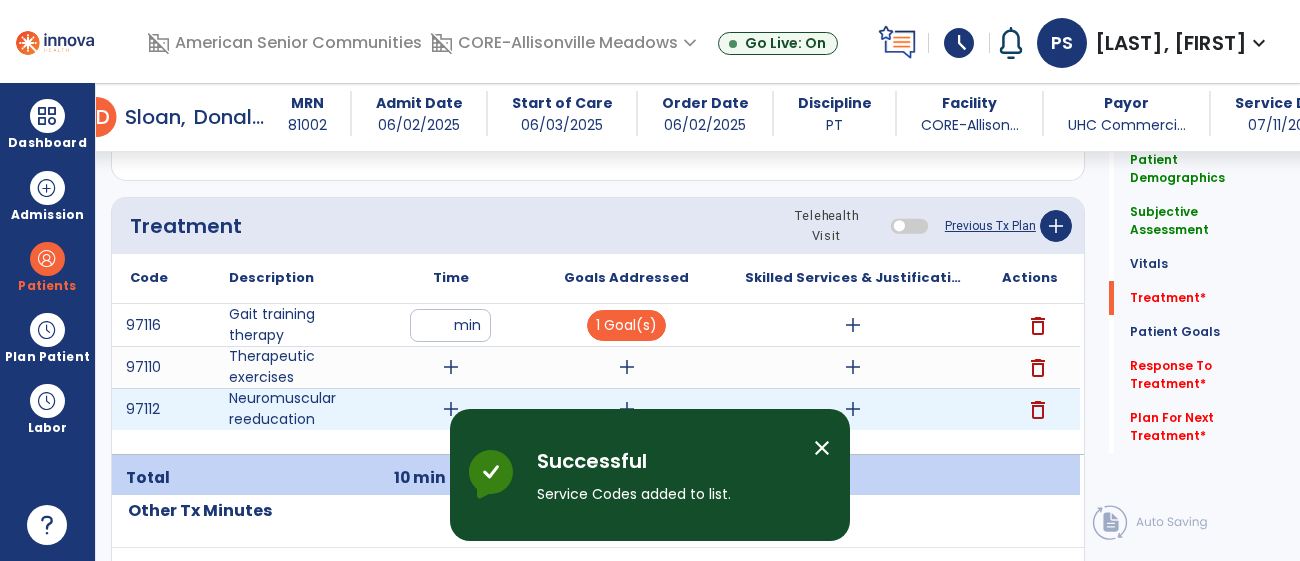 click on "add" at bounding box center [451, 409] 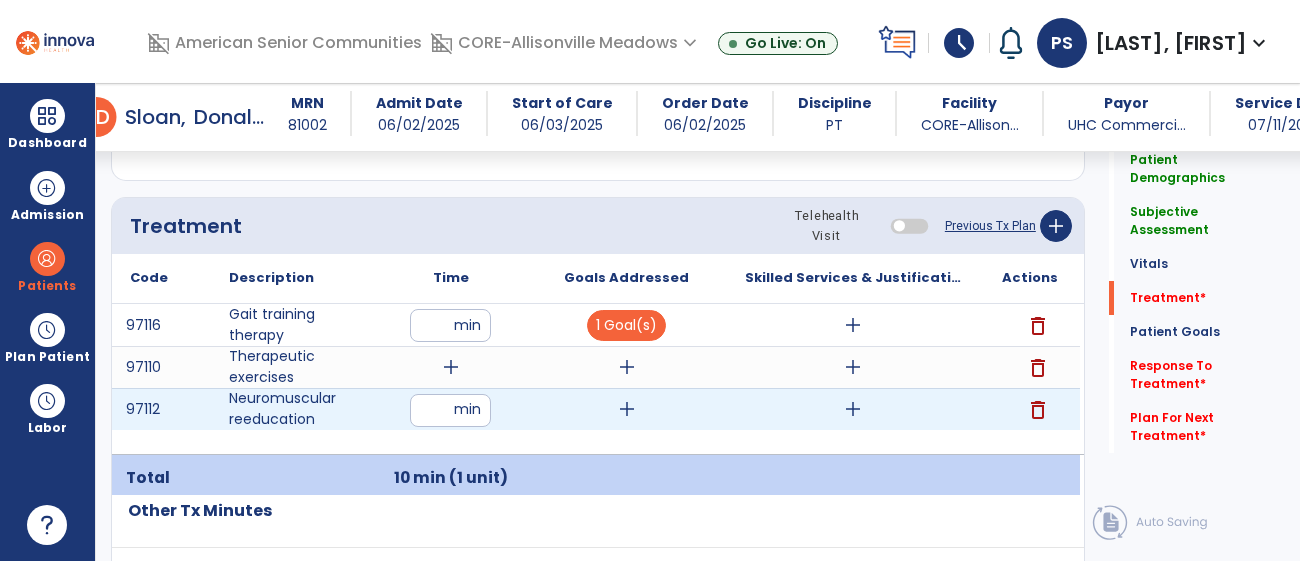 type on "**" 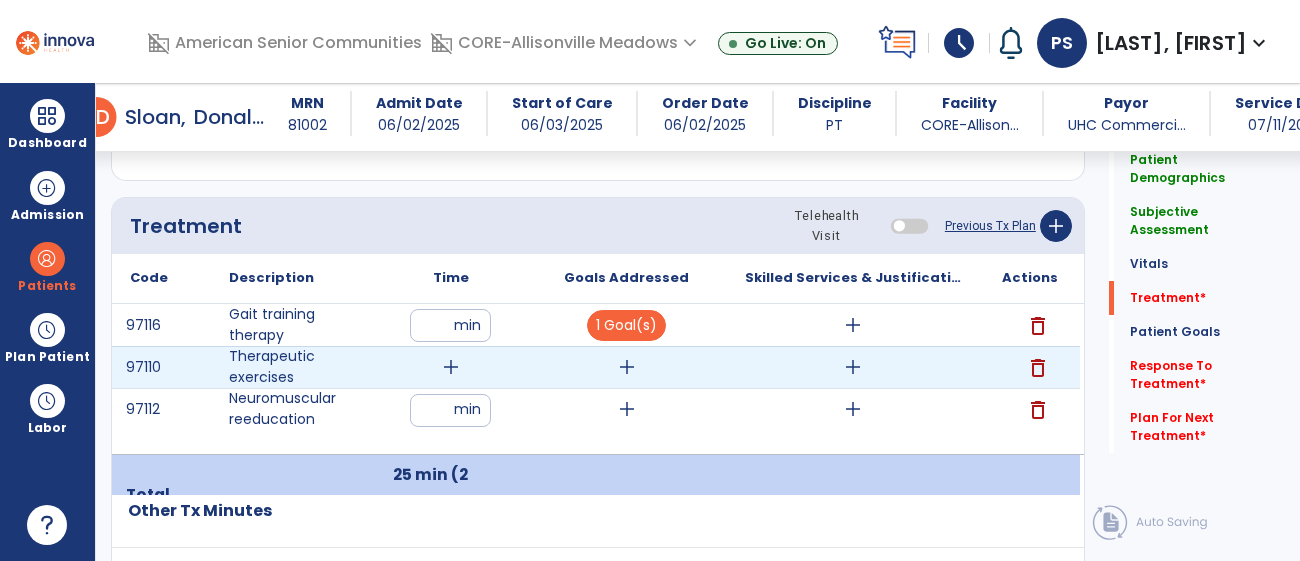 click on "add" at bounding box center [451, 367] 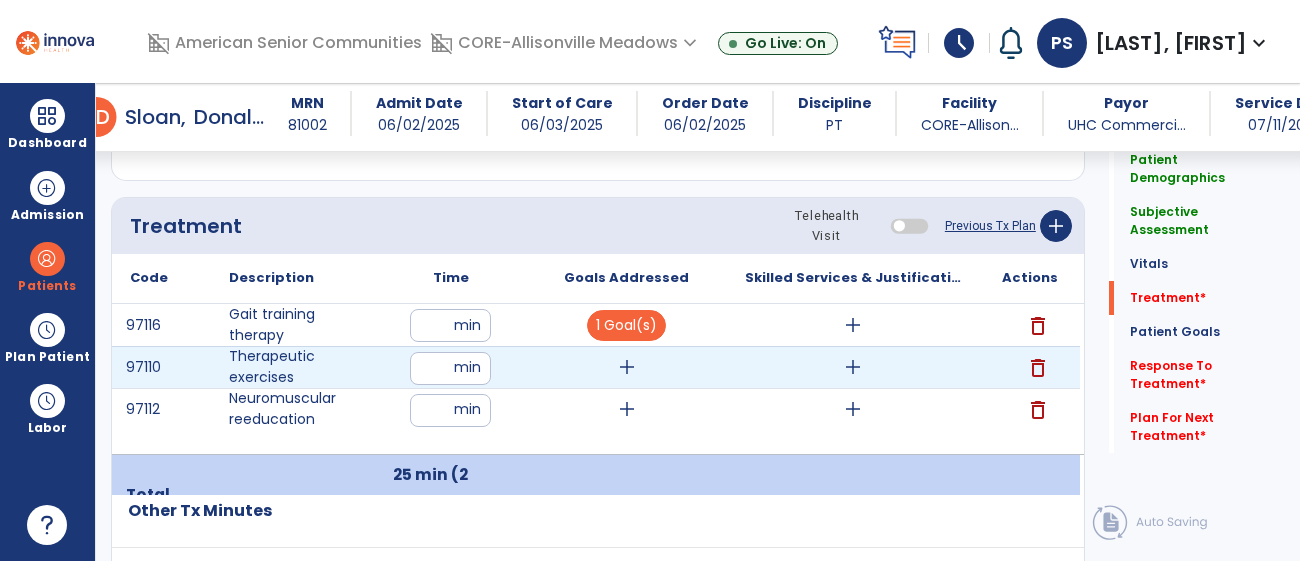 type on "**" 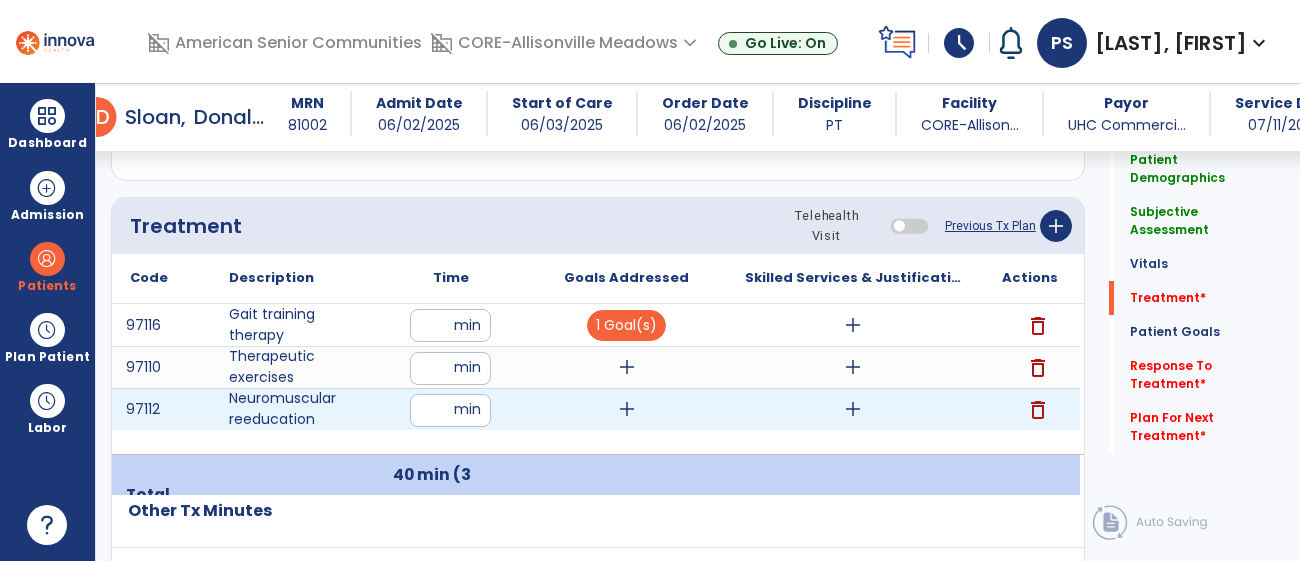 click on "add" at bounding box center (627, 409) 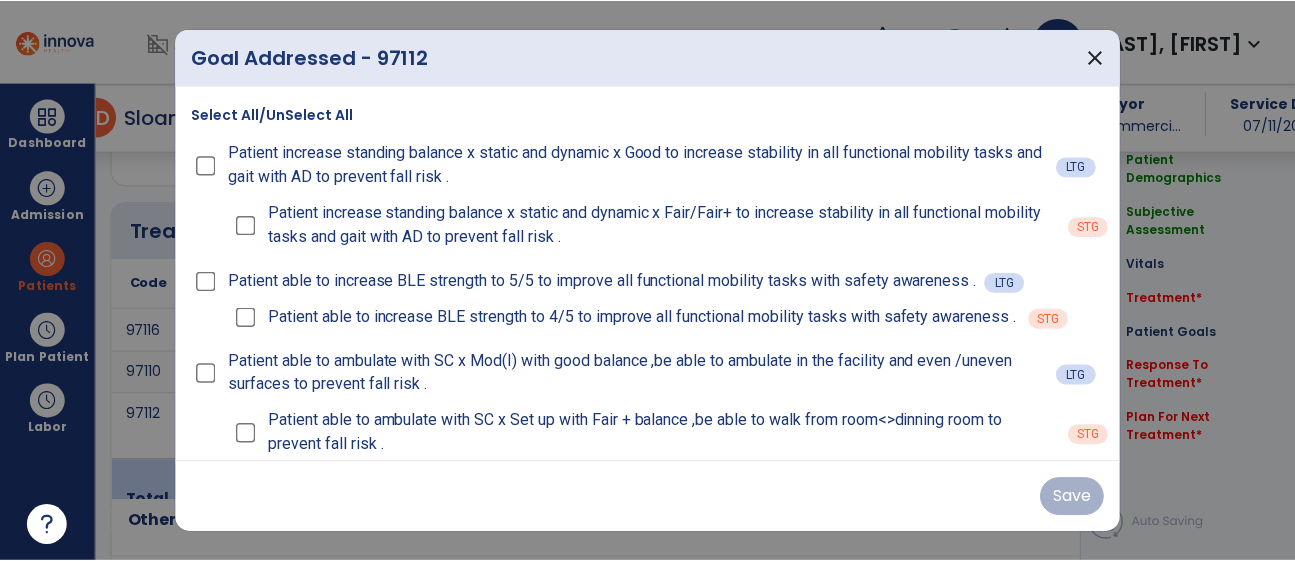 scroll, scrollTop: 1162, scrollLeft: 0, axis: vertical 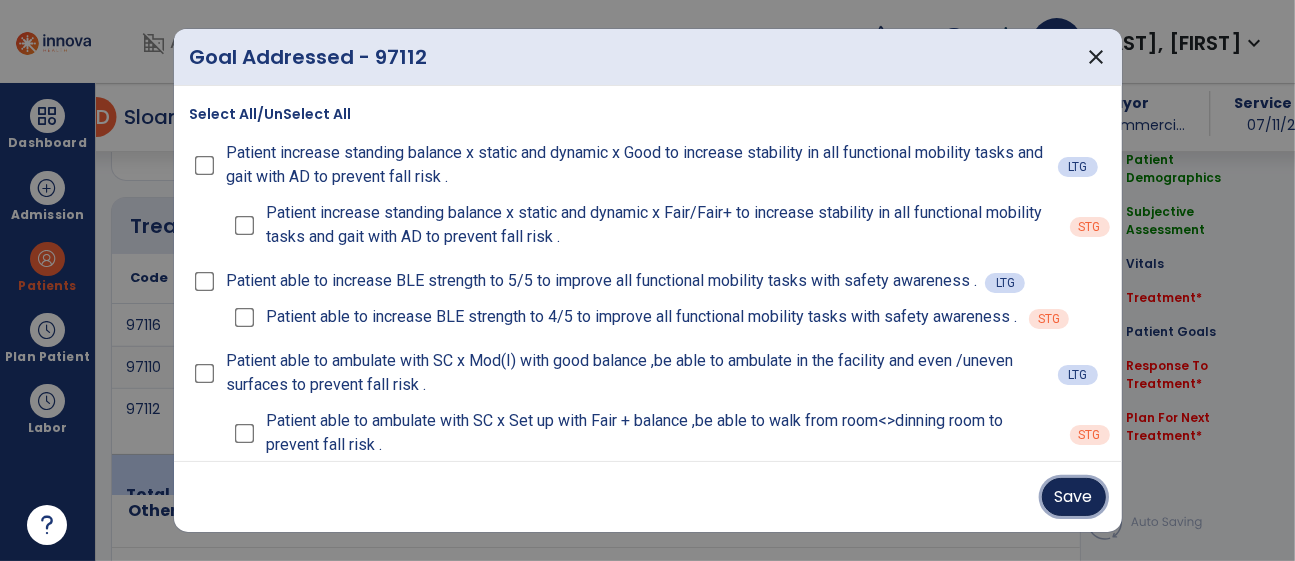 click on "Save" at bounding box center (1074, 497) 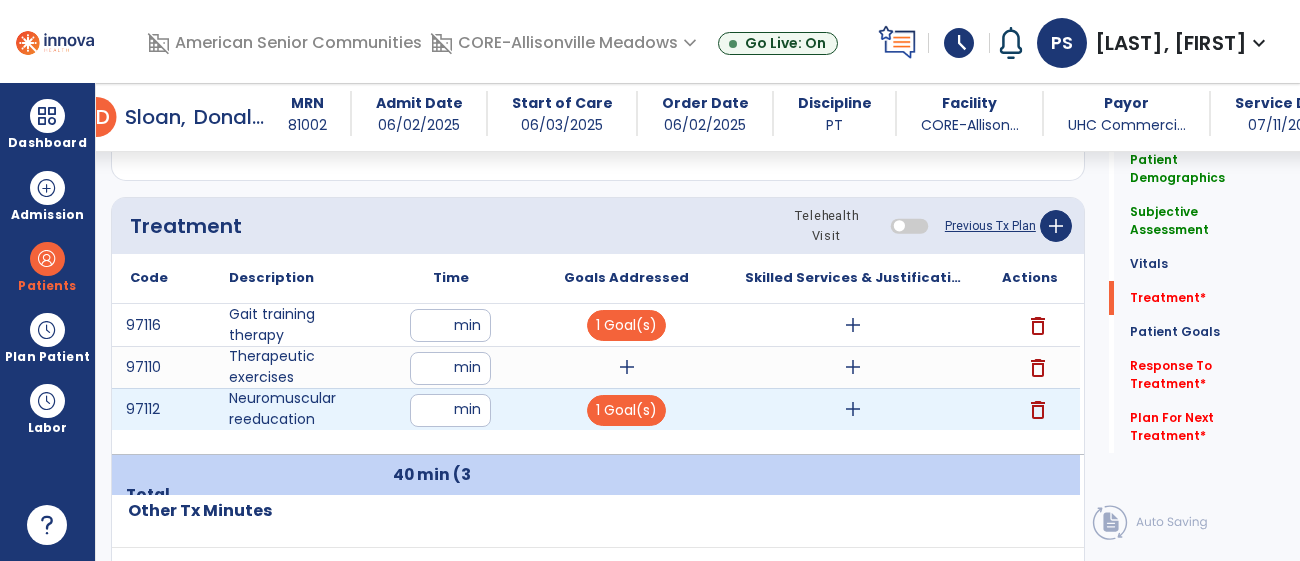 click on "add" at bounding box center [853, 409] 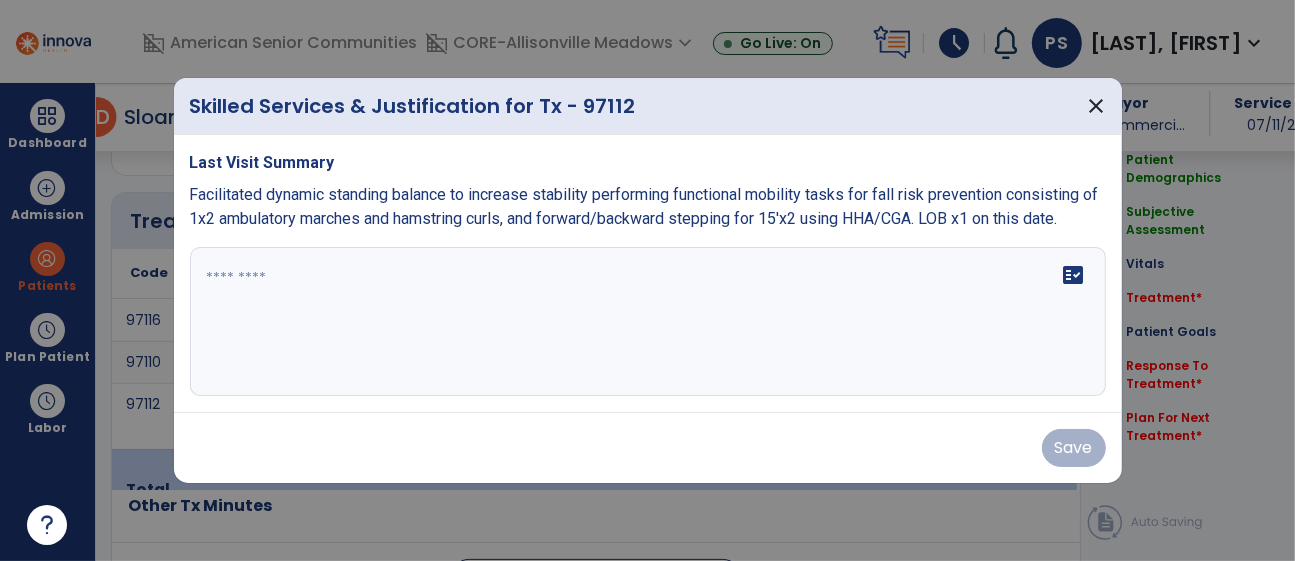 scroll, scrollTop: 1162, scrollLeft: 0, axis: vertical 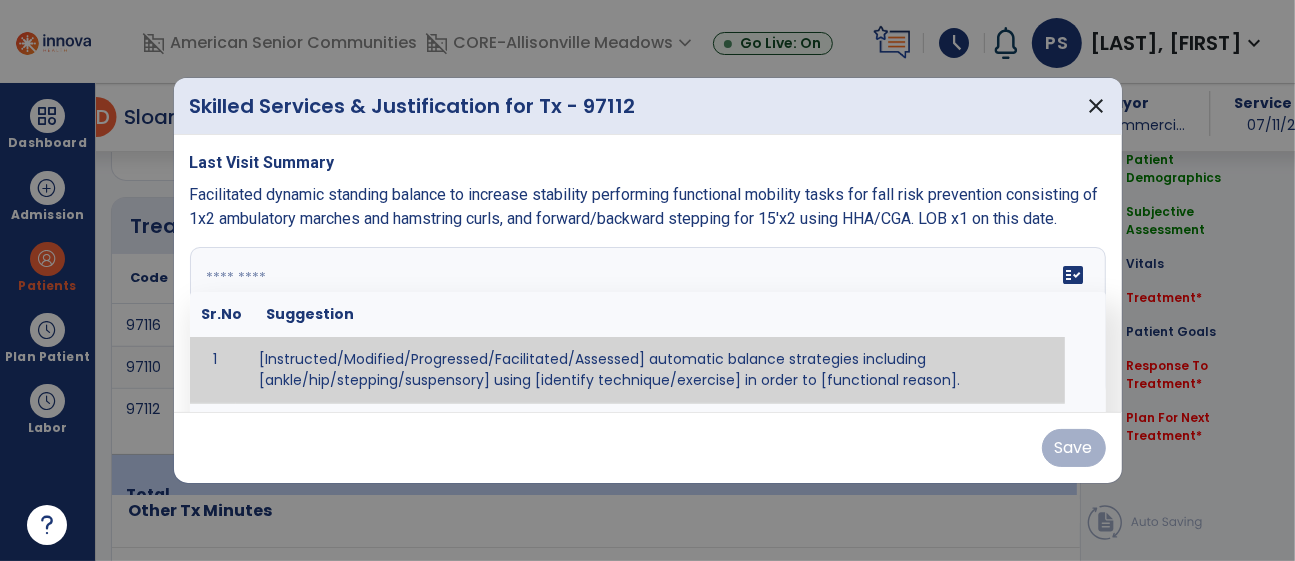 click on "fact_check  Sr.No Suggestion 1 [Instructed/Modified/Progressed/Facilitated/Assessed] automatic balance strategies including [ankle/hip/stepping/suspensory] using [identify technique/exercise] in order to [functional reason]. 2 [Instructed/Modified/Progressed/Facilitated/Assessed] sensory integration techniques including [visual inhibition/somatosensory inhibition/visual excitatory/somatosensory excitatory/vestibular excitatory] using [identify technique/exercise] in order to [functional reason]. 3 [Instructed/Modified/Progressed/Facilitated/Assessed] visual input including [oculomotor exercises, smooth pursuits, saccades, visual field, other] in order to [functional reasons]. 4 [Instructed/Modified/Progressed/Assessed] somatosensory techniques including [joint compression, proprioceptive activities, other] in order to [functional reasons]. 5 [Instructed/Modified/Progressed/Assessed] vestibular techniques including [gaze stabilization, Brandt-Darhoff, Epley, other] in order to [functional reasons]. 6 7" at bounding box center (648, 322) 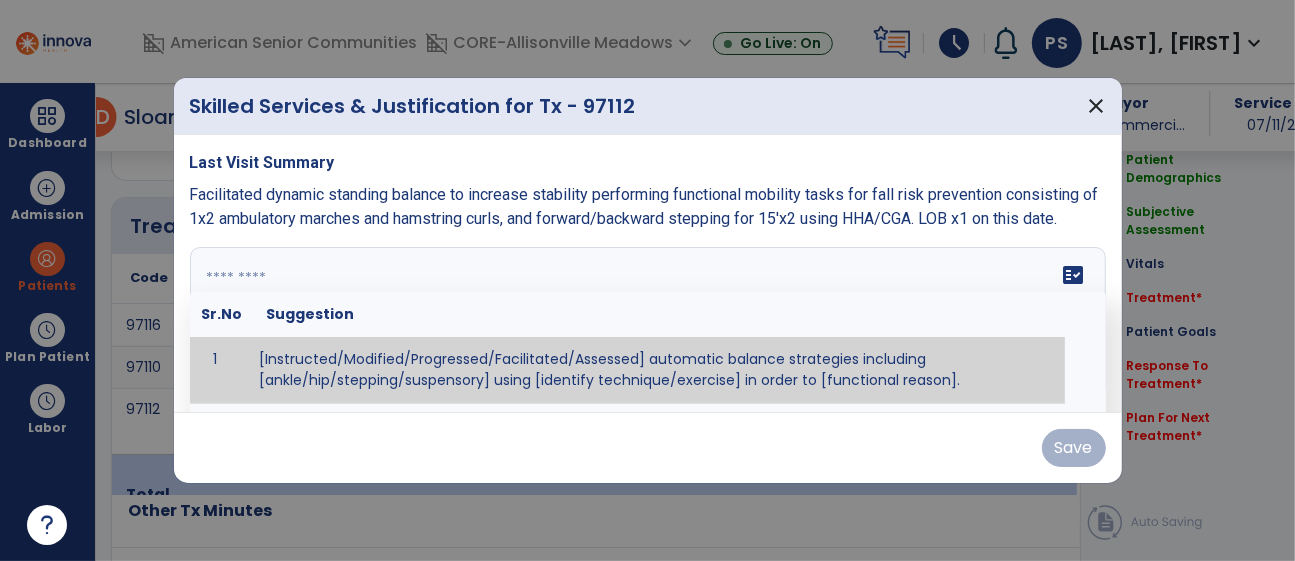 paste on "**********" 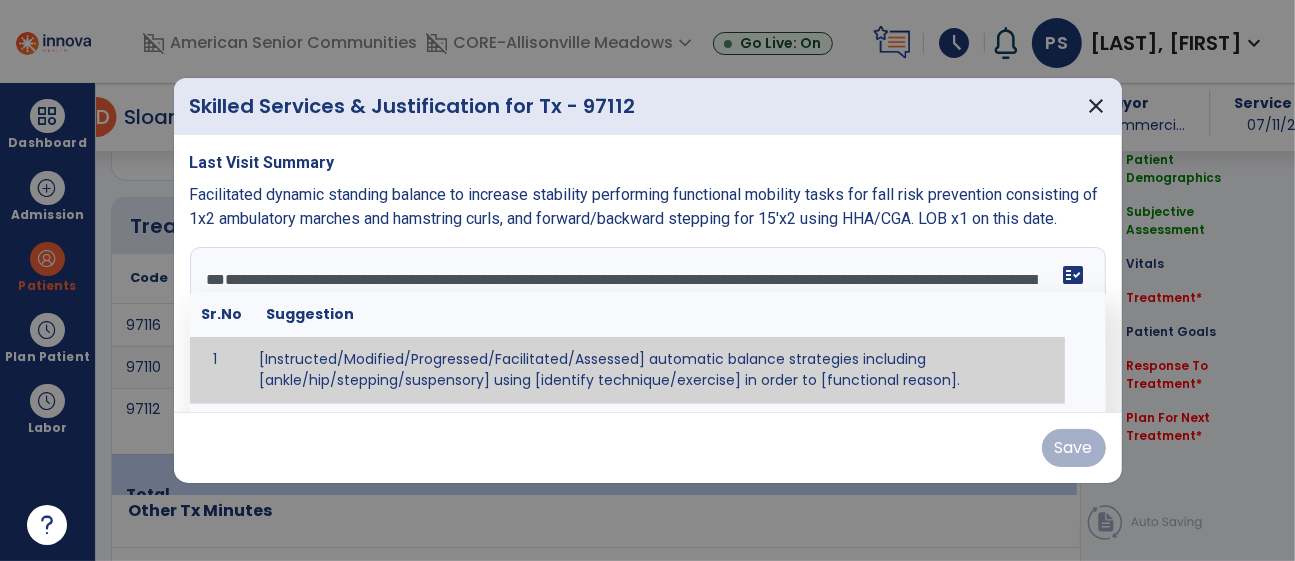 scroll, scrollTop: 15, scrollLeft: 0, axis: vertical 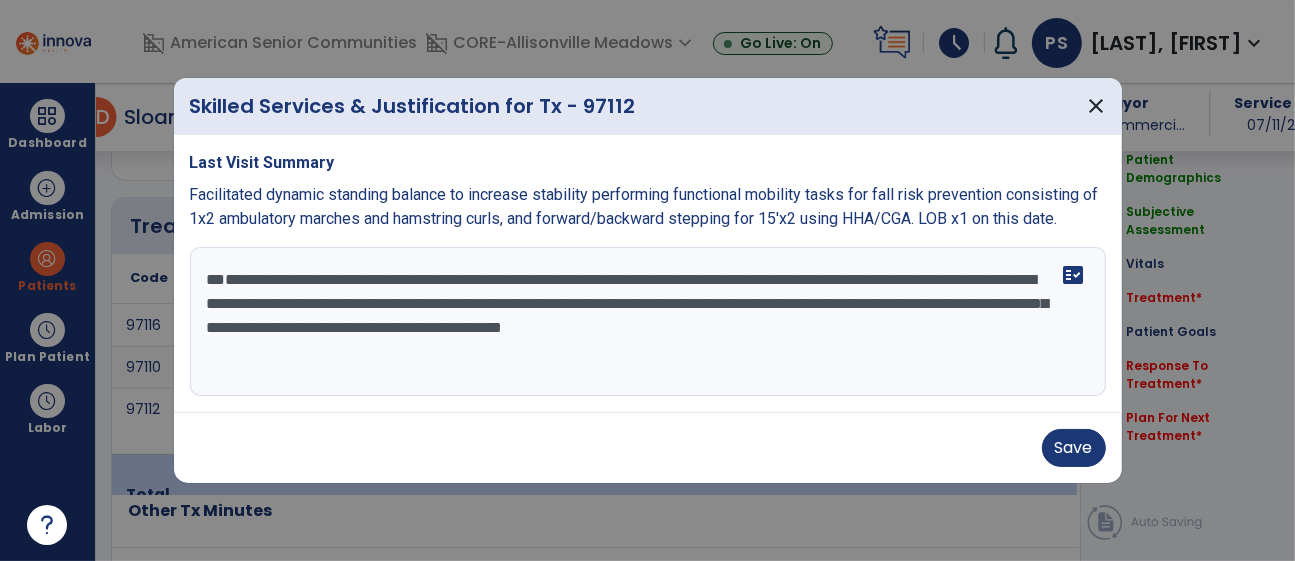 click on "**********" at bounding box center (648, 322) 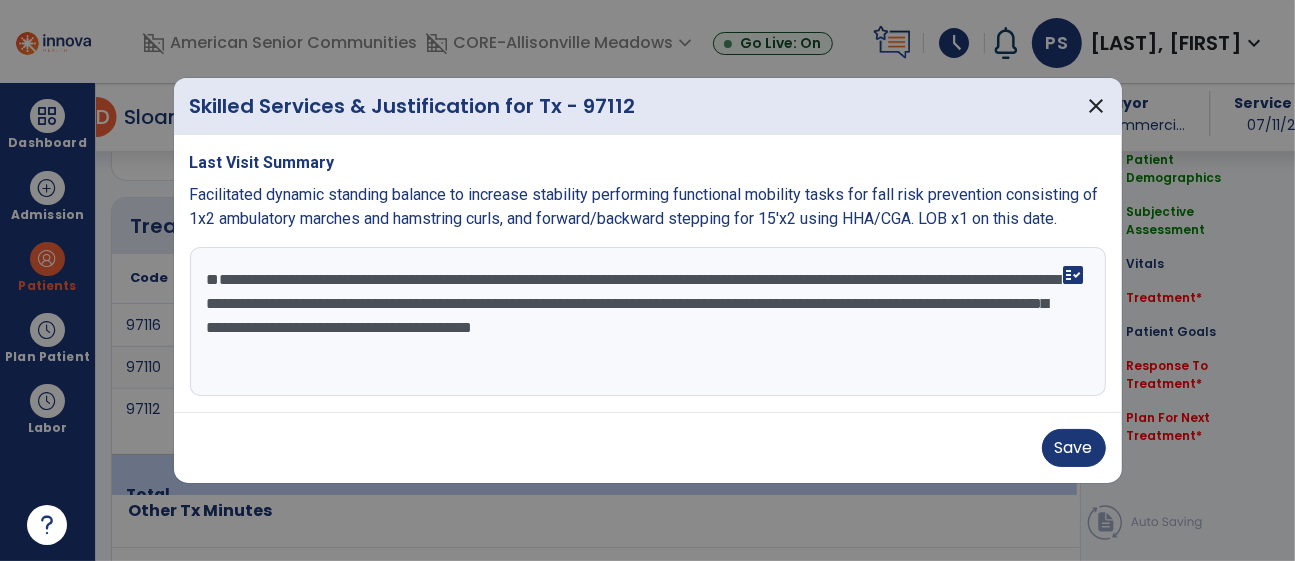scroll, scrollTop: 0, scrollLeft: 0, axis: both 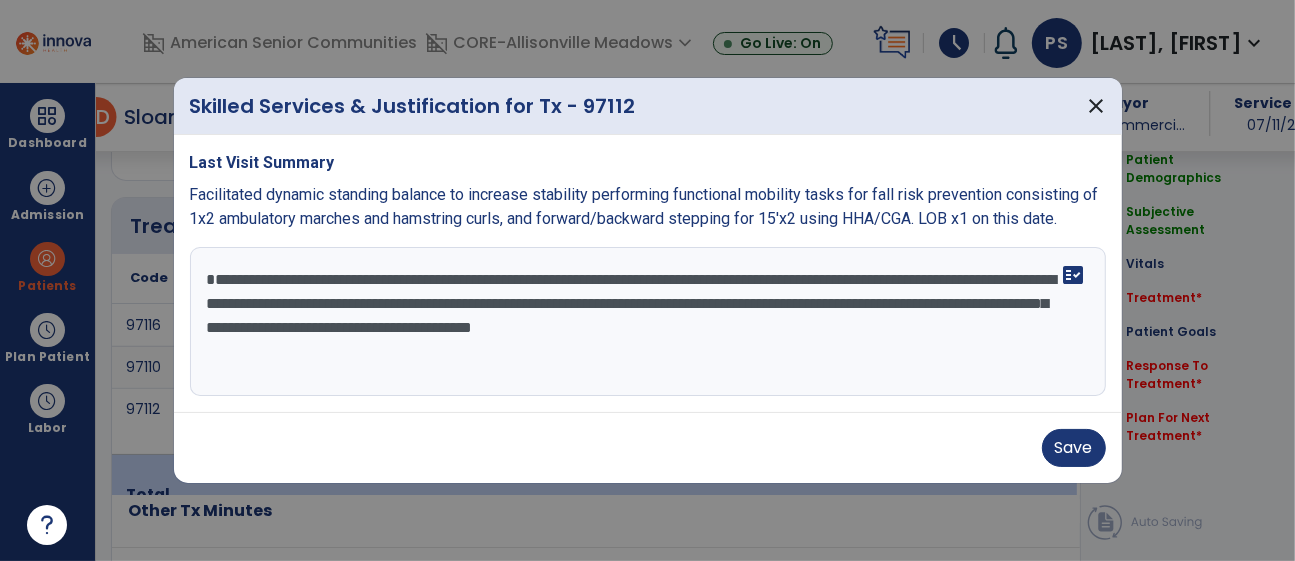 click on "**********" at bounding box center (648, 322) 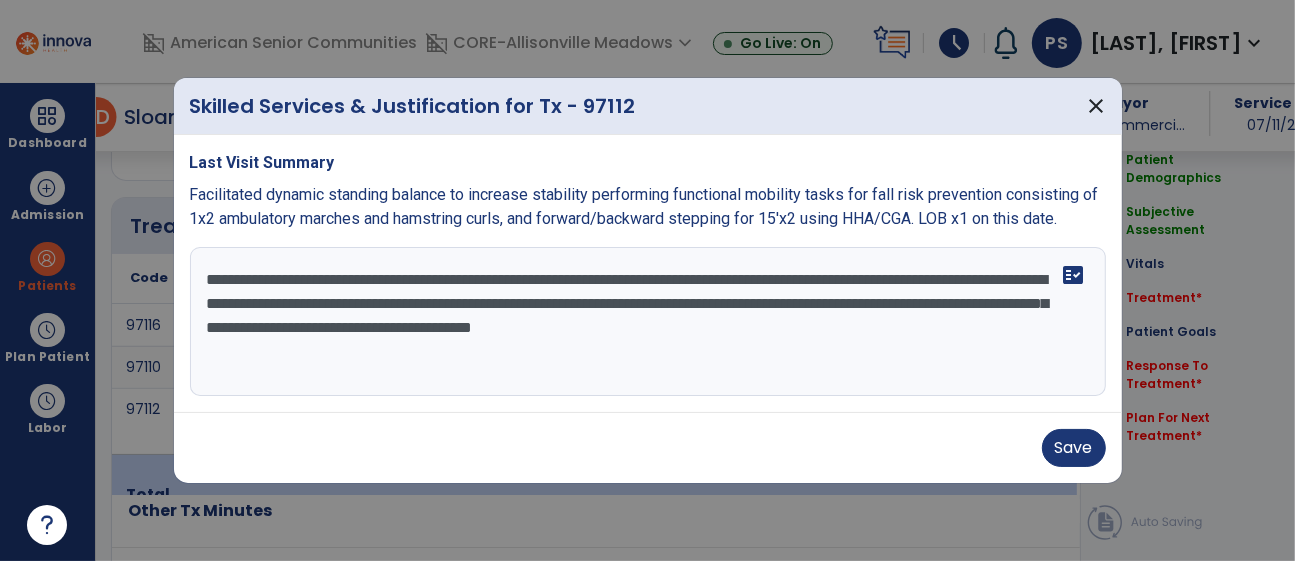 click on "**********" at bounding box center [648, 322] 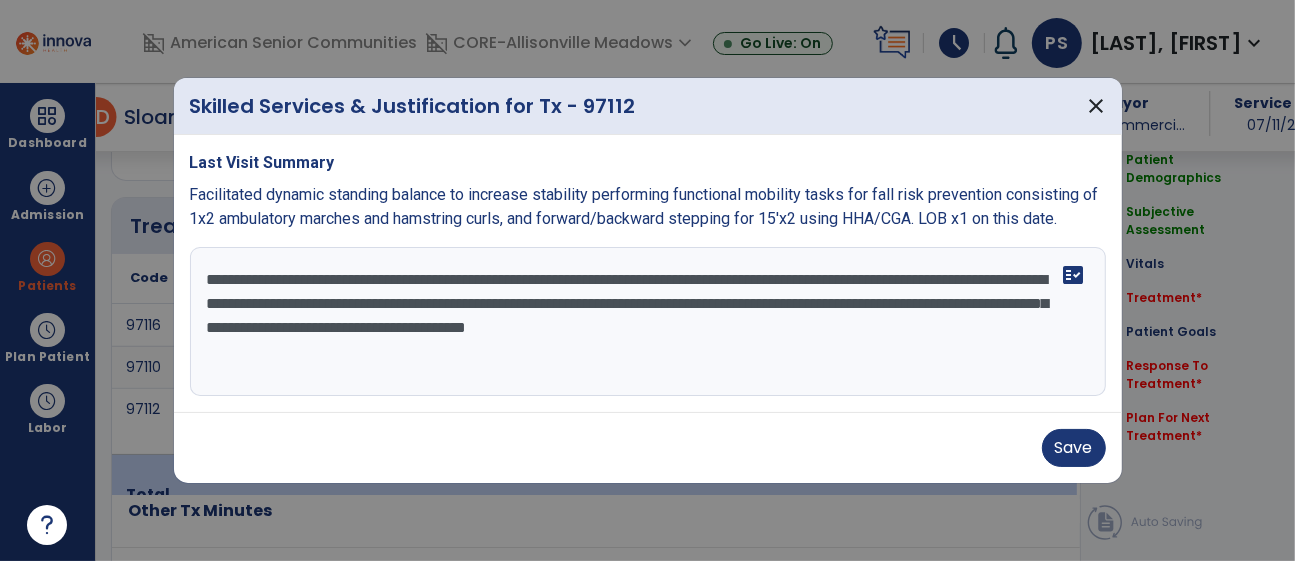 click on "**********" at bounding box center (648, 322) 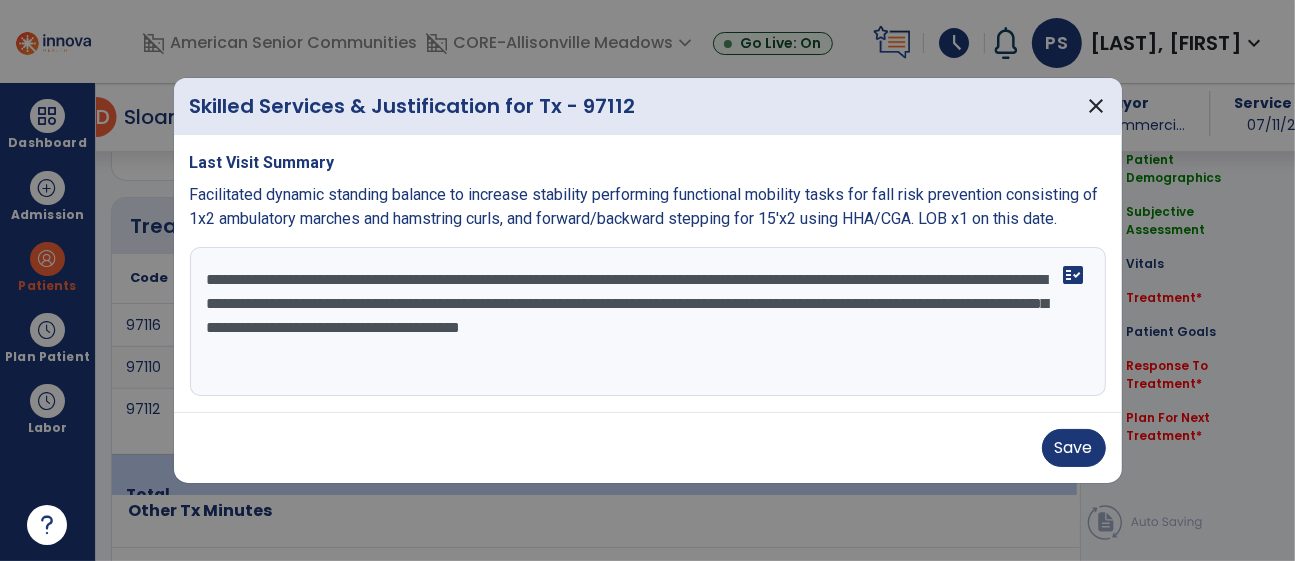 drag, startPoint x: 936, startPoint y: 318, endPoint x: 988, endPoint y: 332, distance: 53.851646 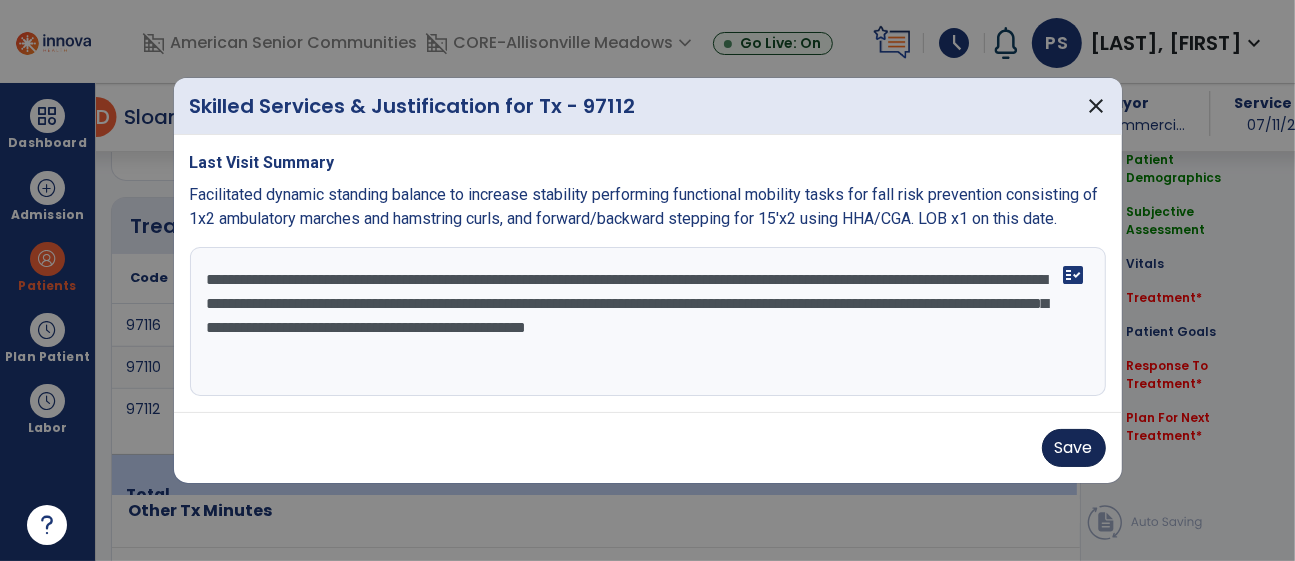 type on "**********" 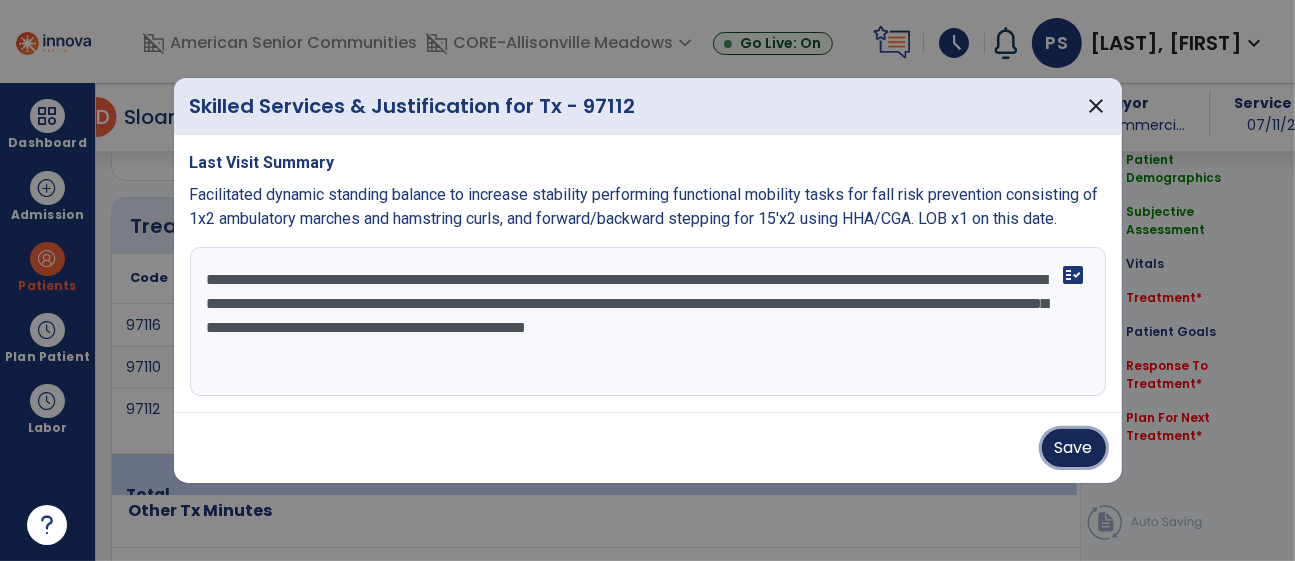 click on "Save" at bounding box center [1074, 448] 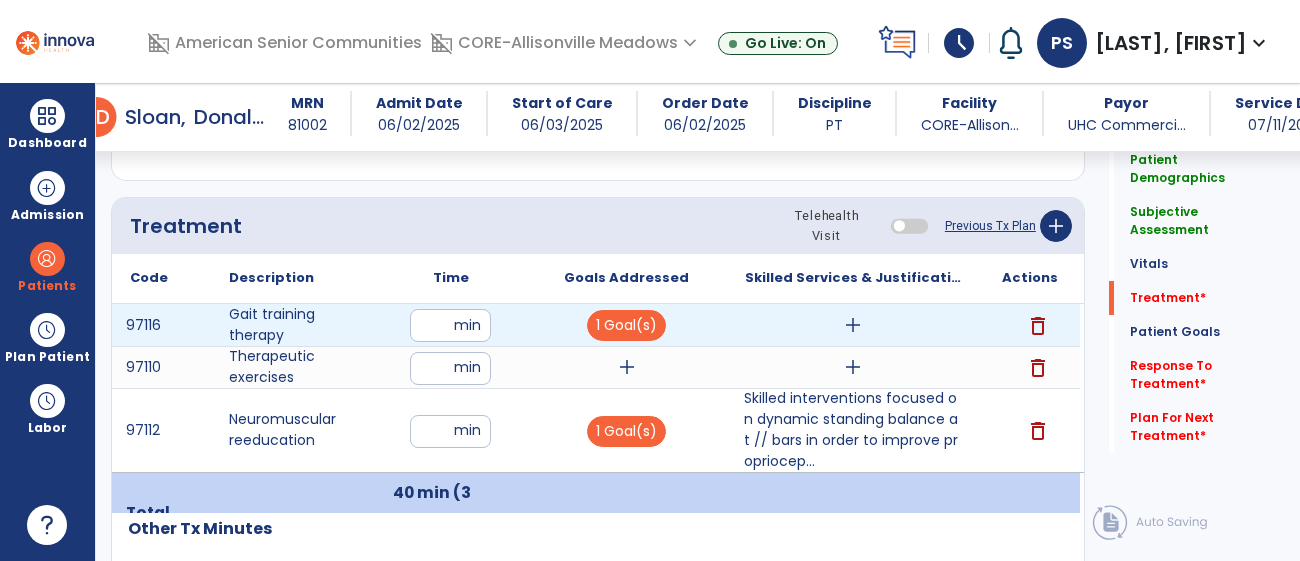 click on "add" at bounding box center (853, 325) 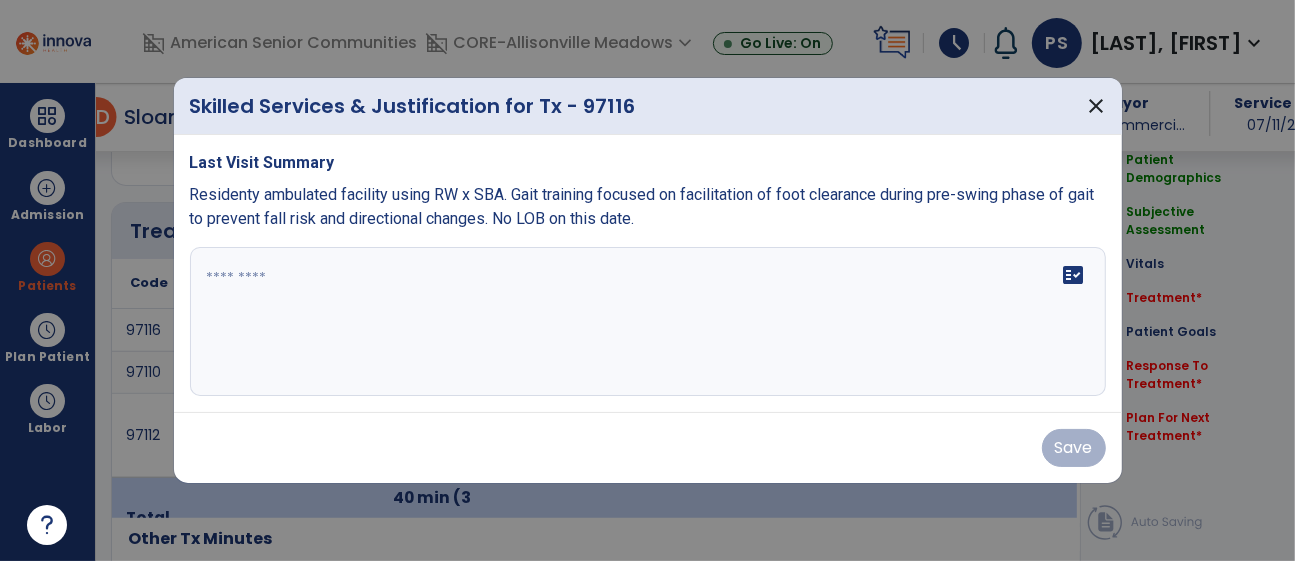 scroll, scrollTop: 1162, scrollLeft: 0, axis: vertical 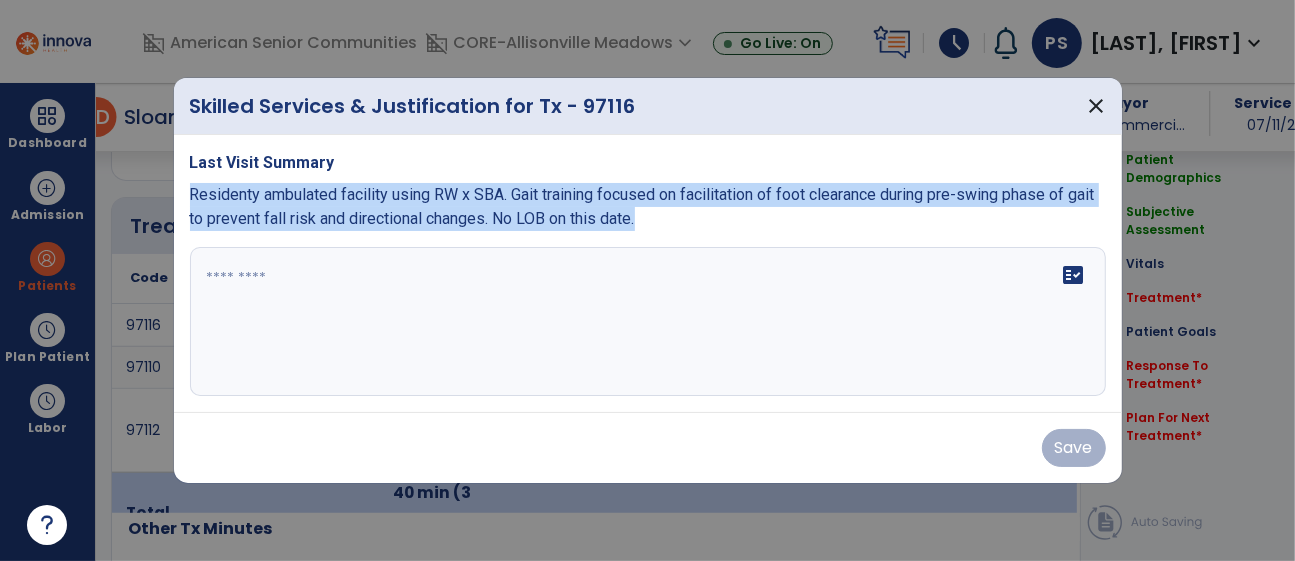 drag, startPoint x: 708, startPoint y: 216, endPoint x: 173, endPoint y: 194, distance: 535.45215 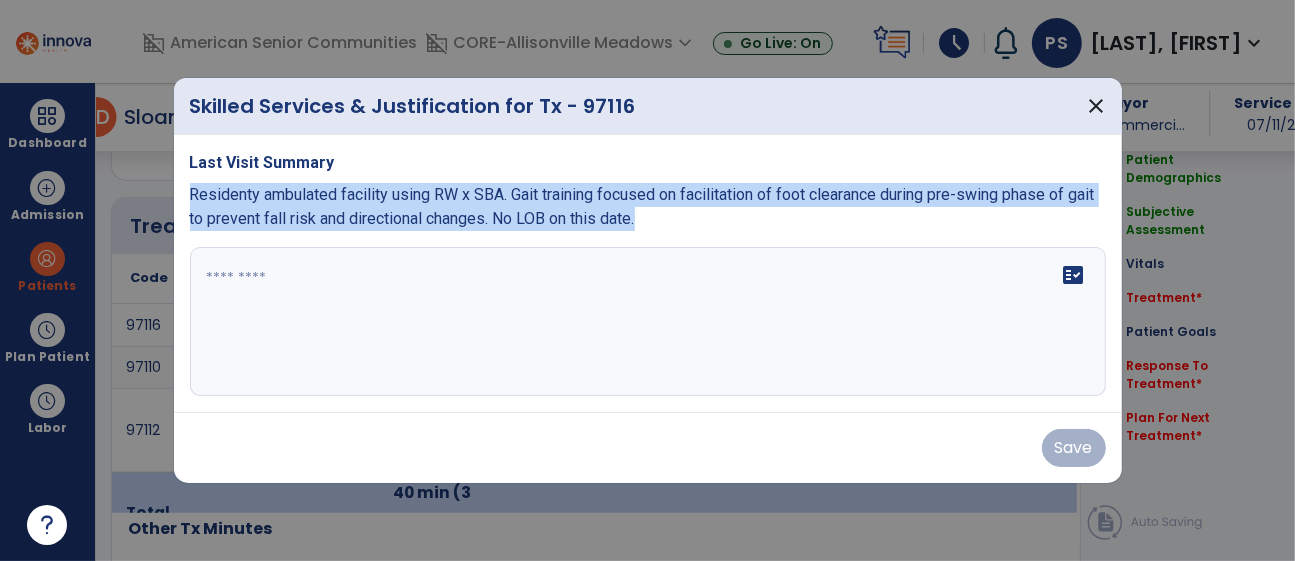 click on "Last Visit Summary Residenty ambulated facility using RW x SBA. Gait training focused on facilitation of foot clearance during pre-swing phase of gait to prevent fall risk and directional changes. No LOB on this date.   fact_check" at bounding box center (648, 274) 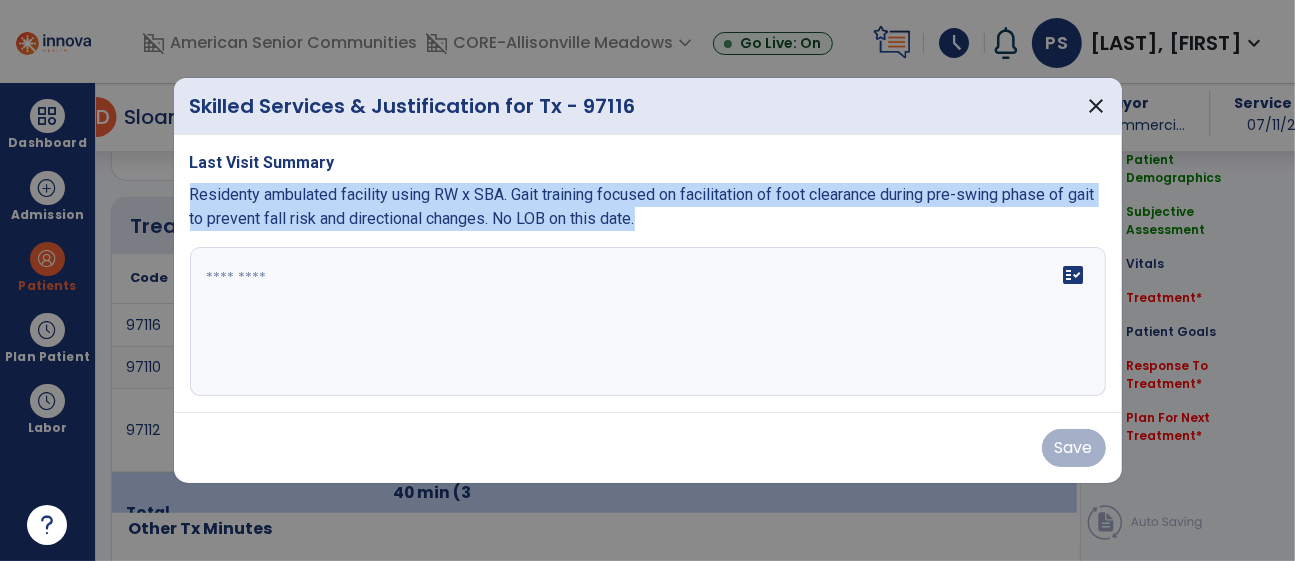 copy on "Residenty ambulated facility using RW x SBA. Gait training focused on facilitation of foot clearance during pre-swing phase of gait to prevent fall risk and directional changes. No LOB on this date." 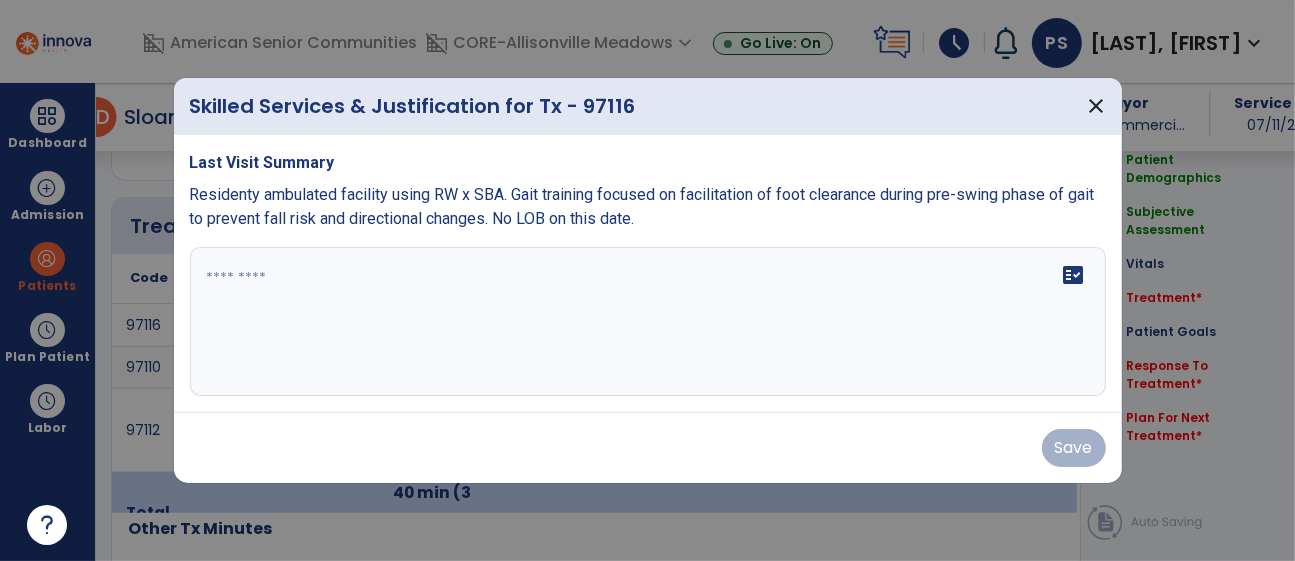 click on "fact_check" at bounding box center (648, 322) 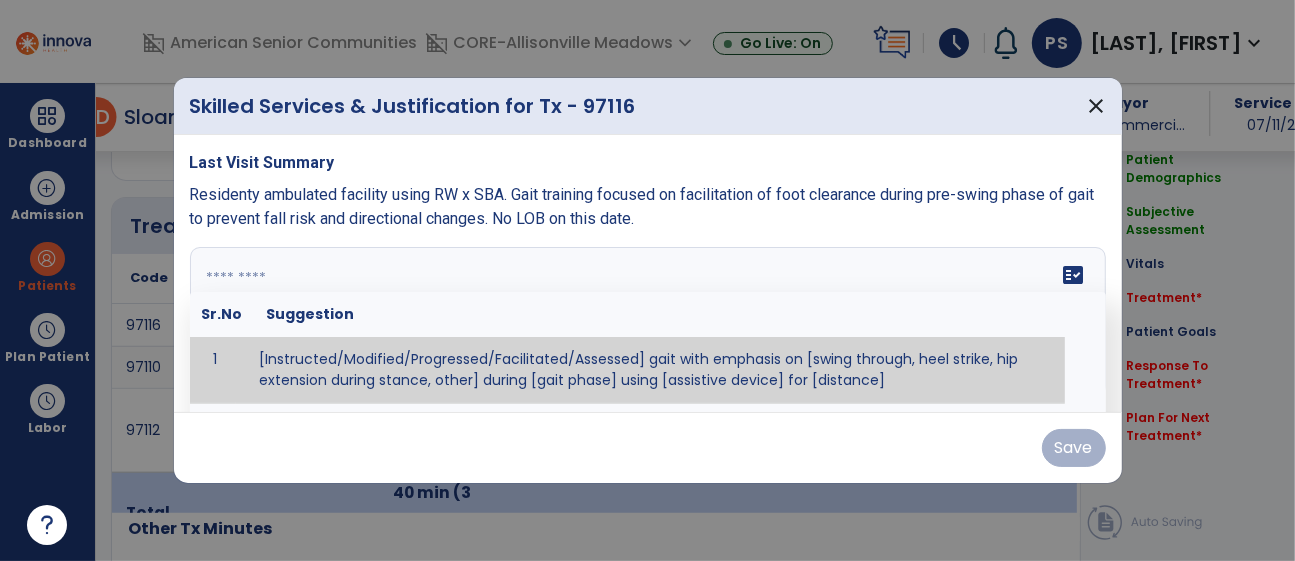 paste on "**********" 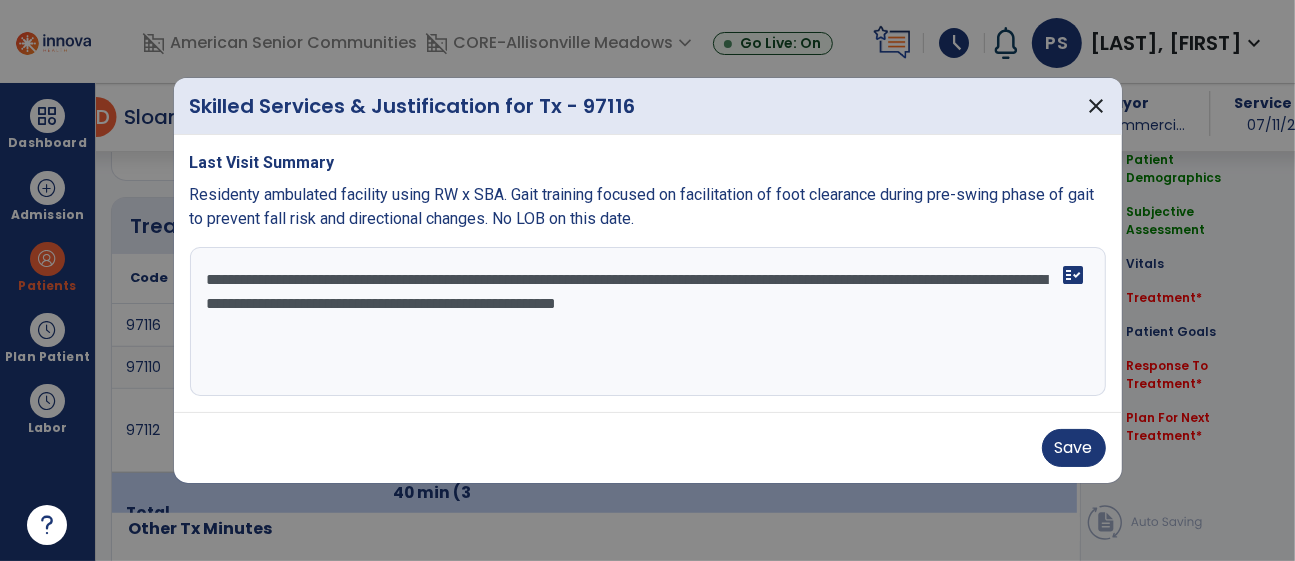 drag, startPoint x: 436, startPoint y: 280, endPoint x: 131, endPoint y: 241, distance: 307.48334 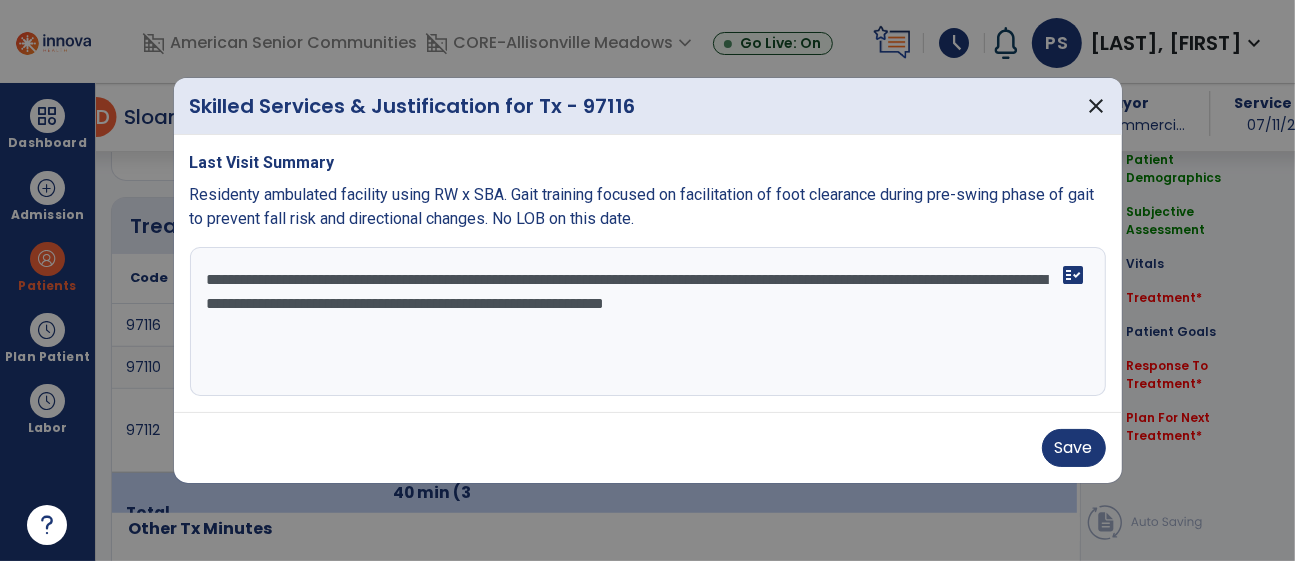 click on "**********" at bounding box center (648, 322) 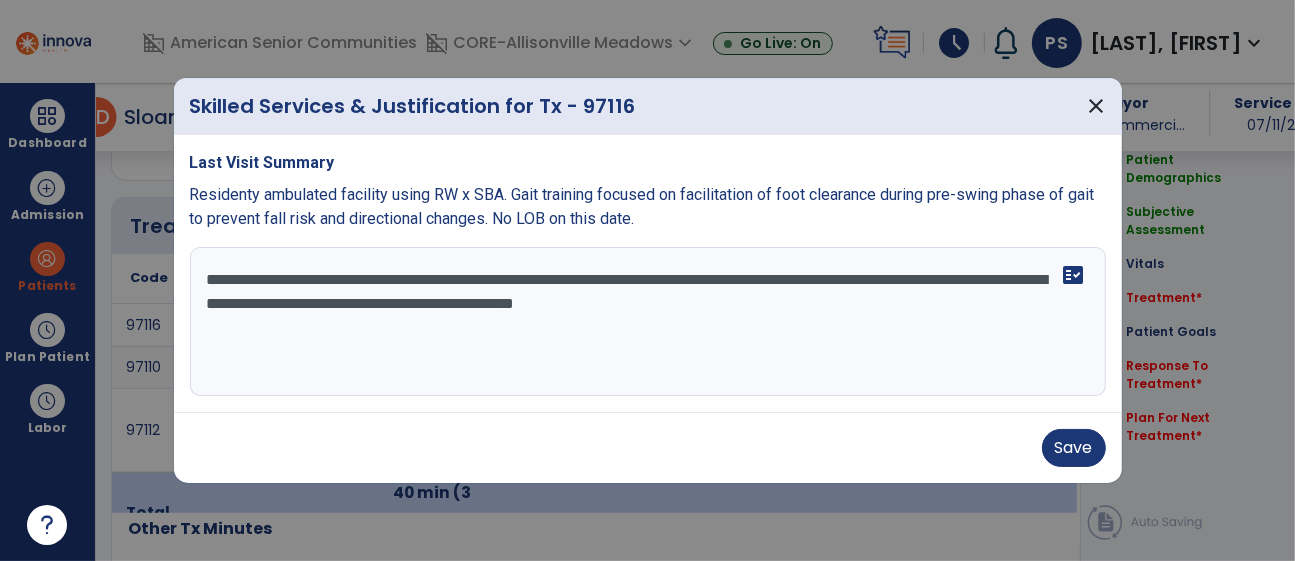 drag, startPoint x: 796, startPoint y: 279, endPoint x: 698, endPoint y: 281, distance: 98.02041 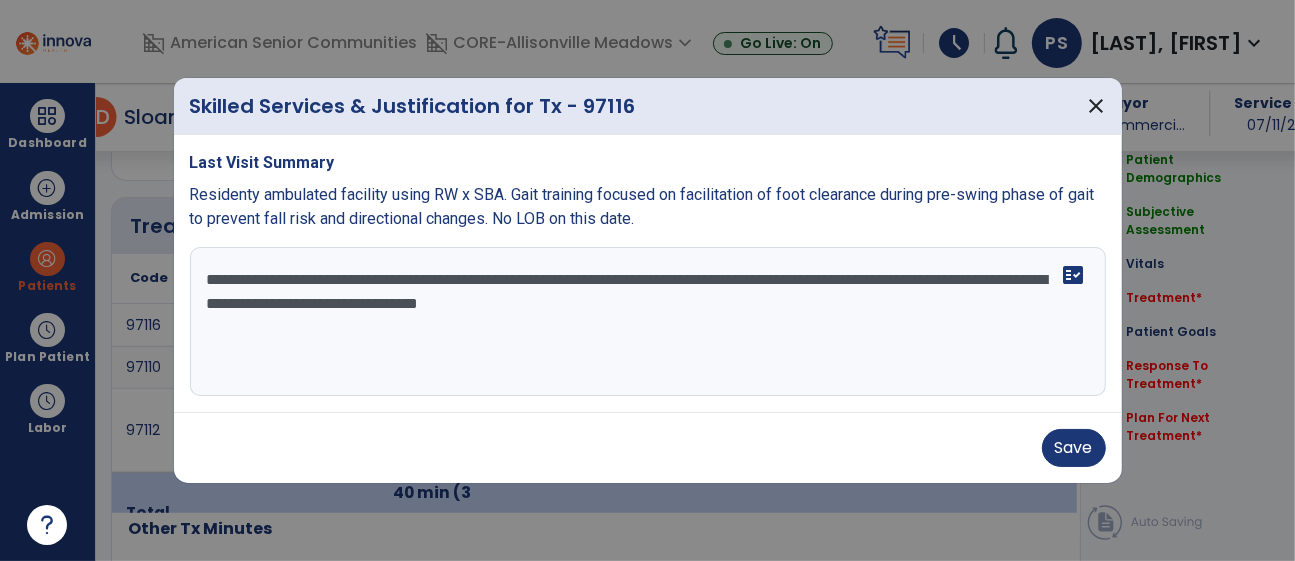 click on "**********" at bounding box center [648, 322] 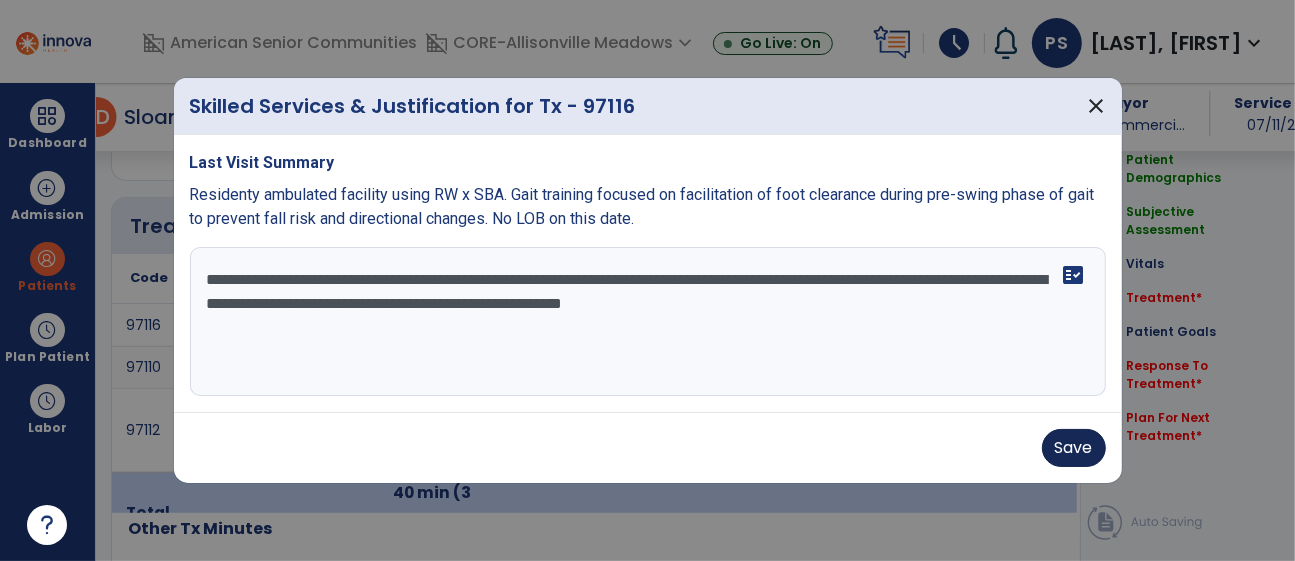 type on "**********" 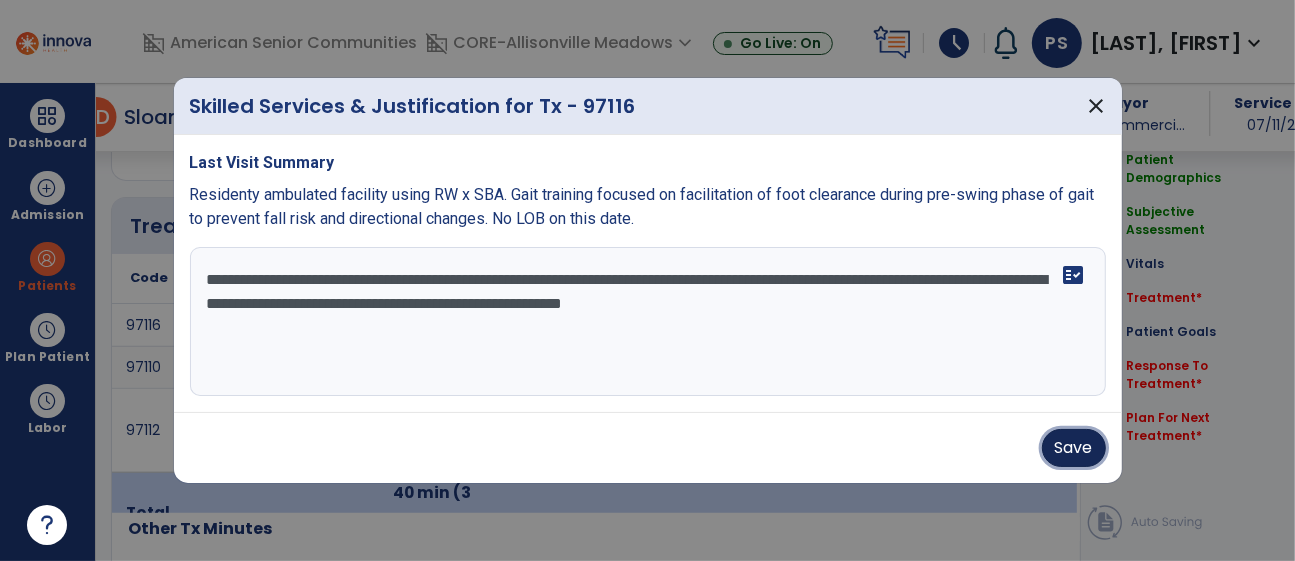 click on "Save" at bounding box center (1074, 448) 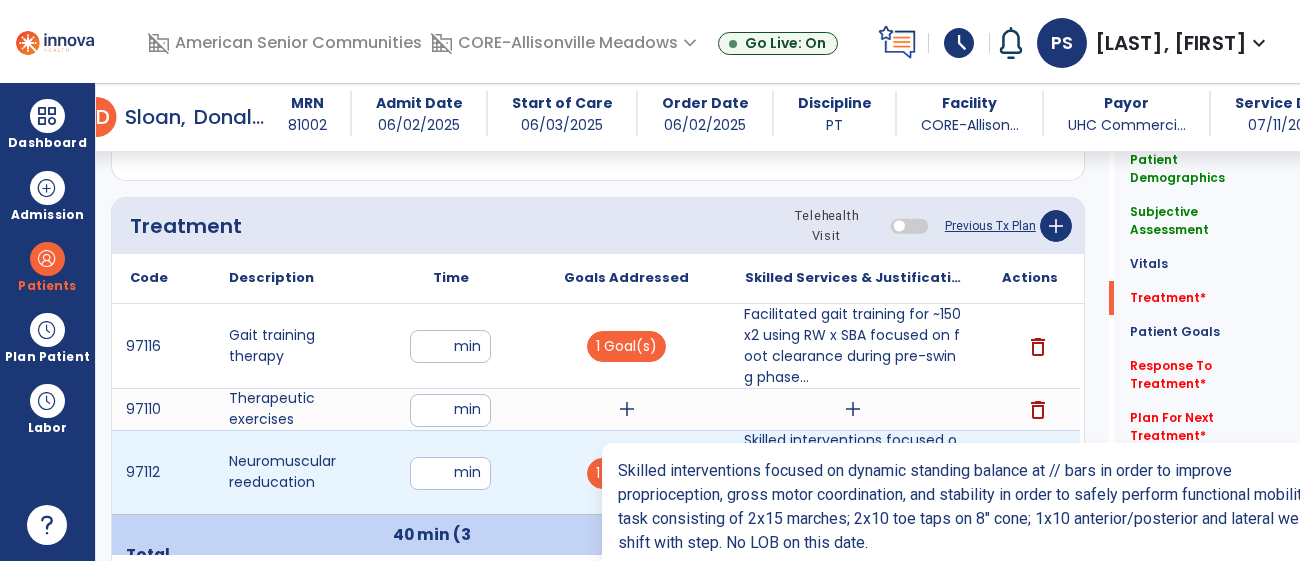 click on "Skilled interventions focused on  dynamic standing balance at // bars in order to improve propriocep..." at bounding box center (853, 472) 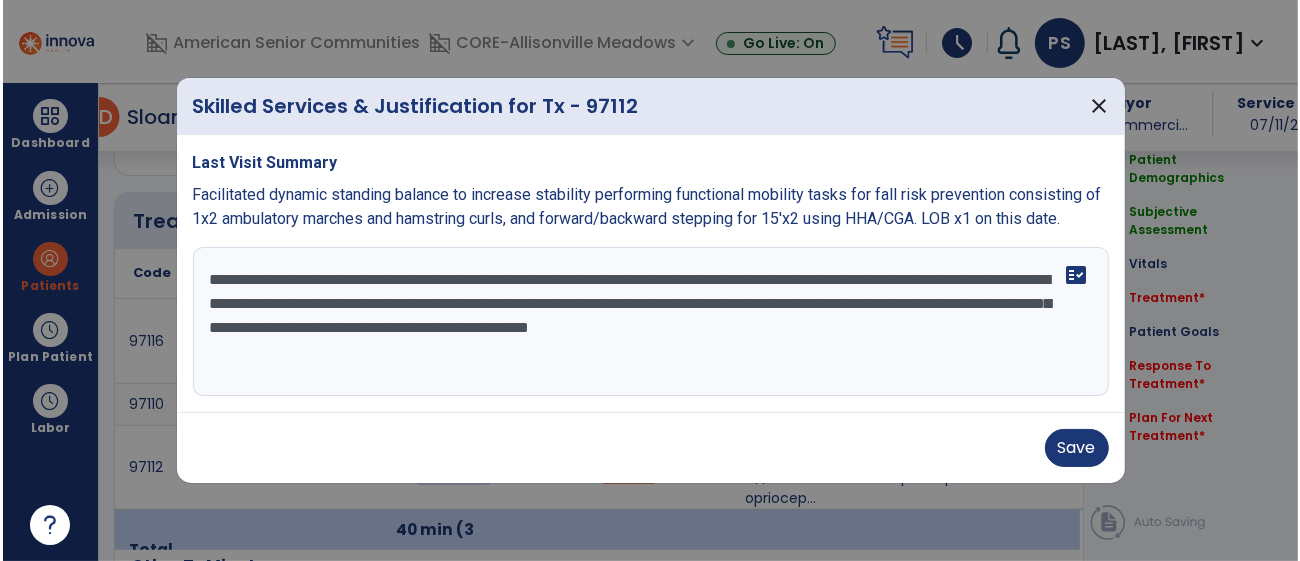 scroll, scrollTop: 1162, scrollLeft: 0, axis: vertical 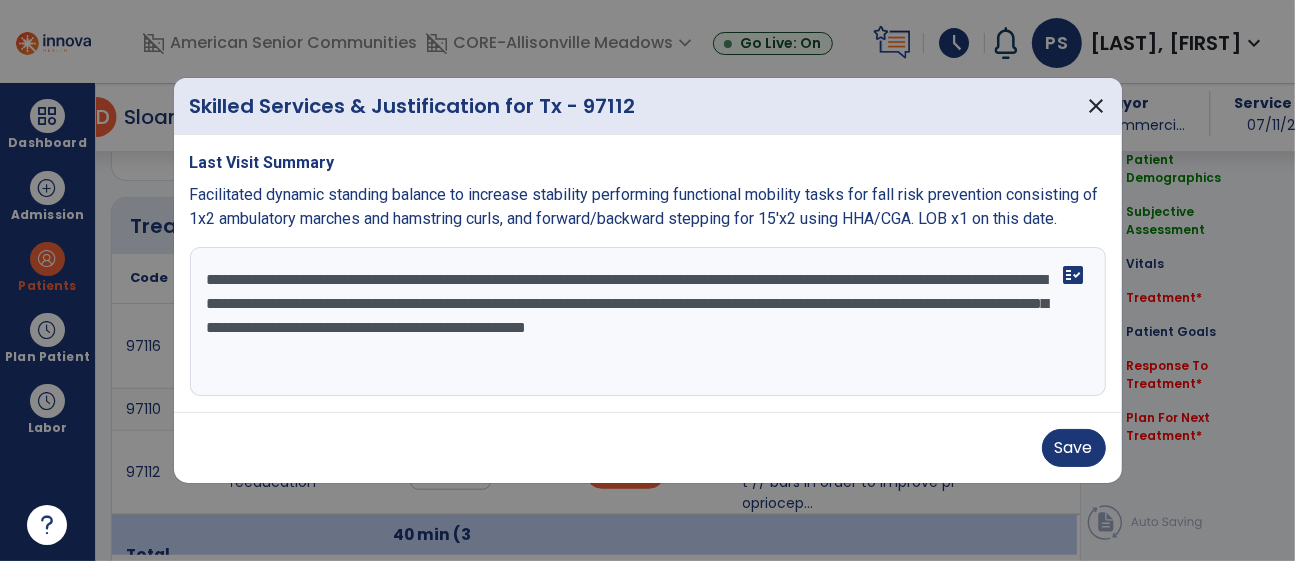 click on "**********" at bounding box center (648, 322) 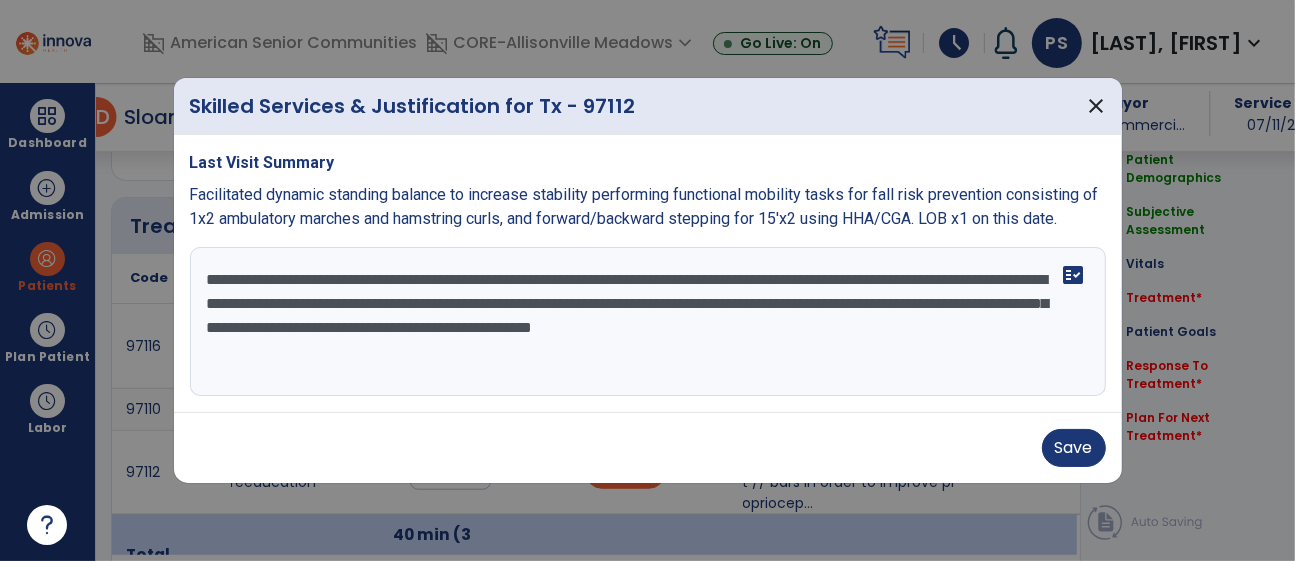 click on "**********" at bounding box center [648, 322] 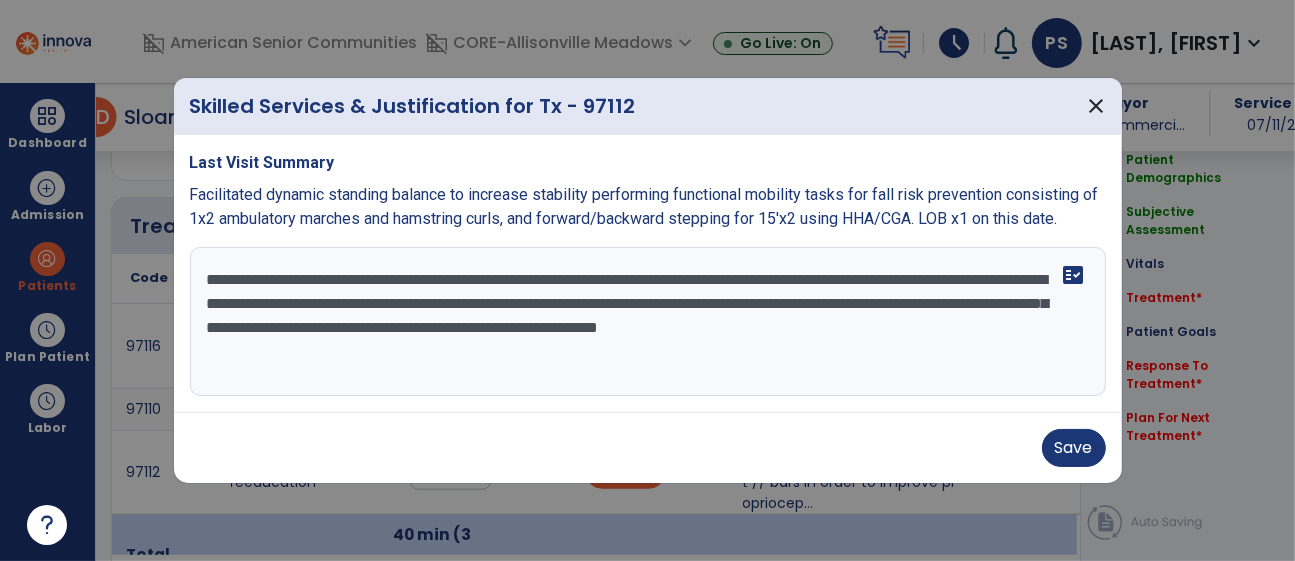 click on "**********" at bounding box center [648, 322] 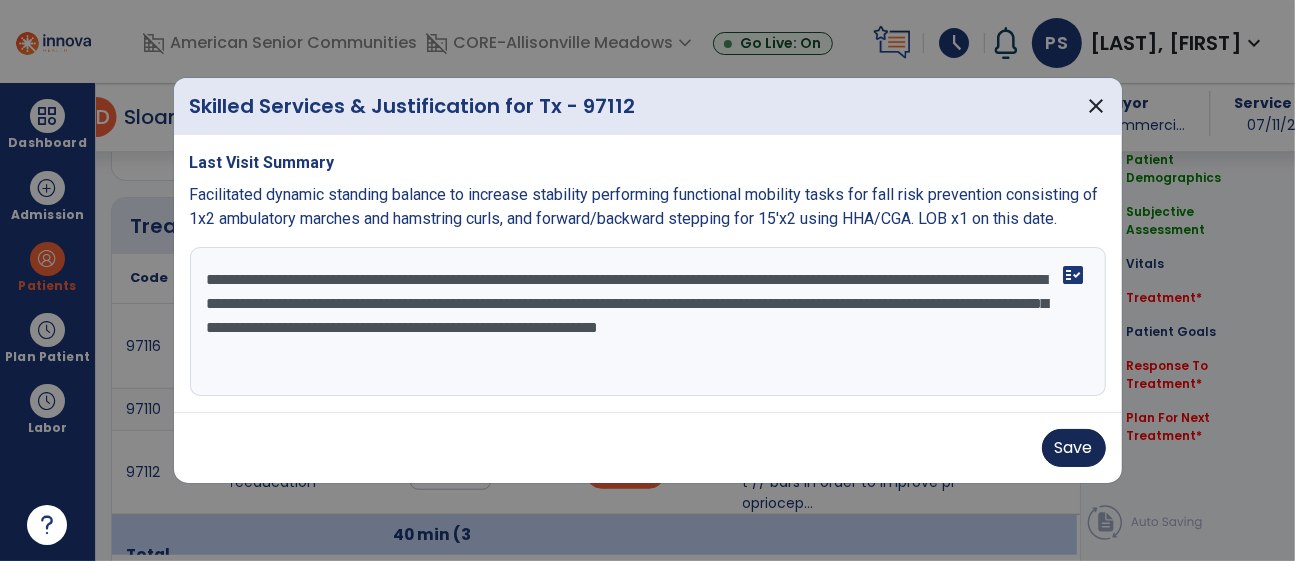 type on "**********" 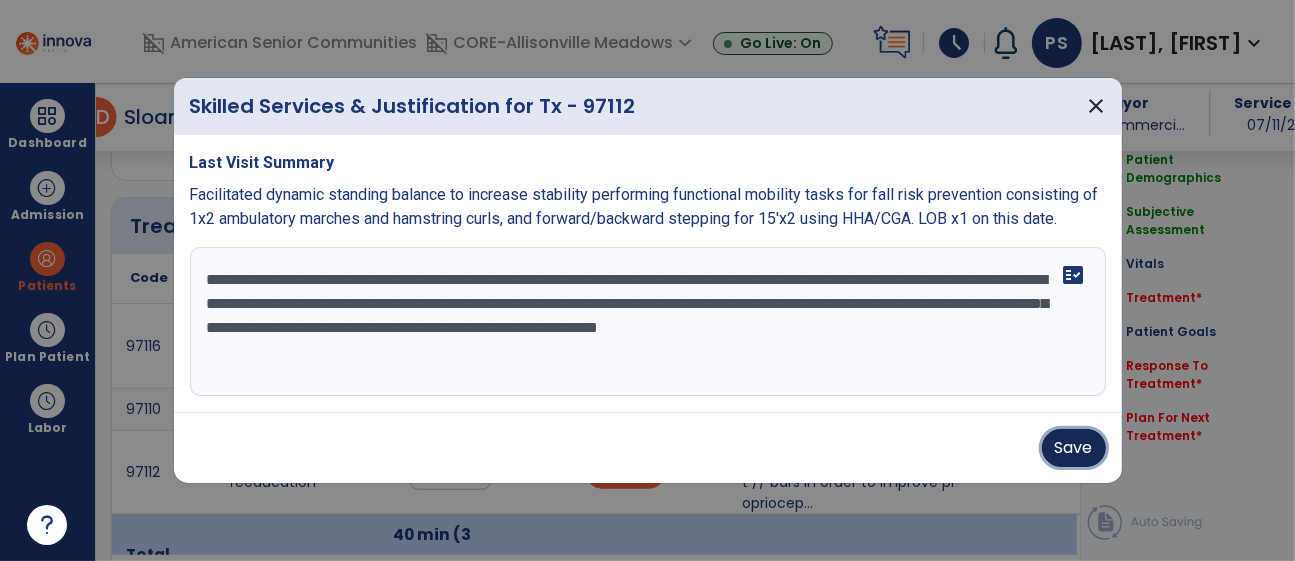 click on "Save" at bounding box center (1074, 448) 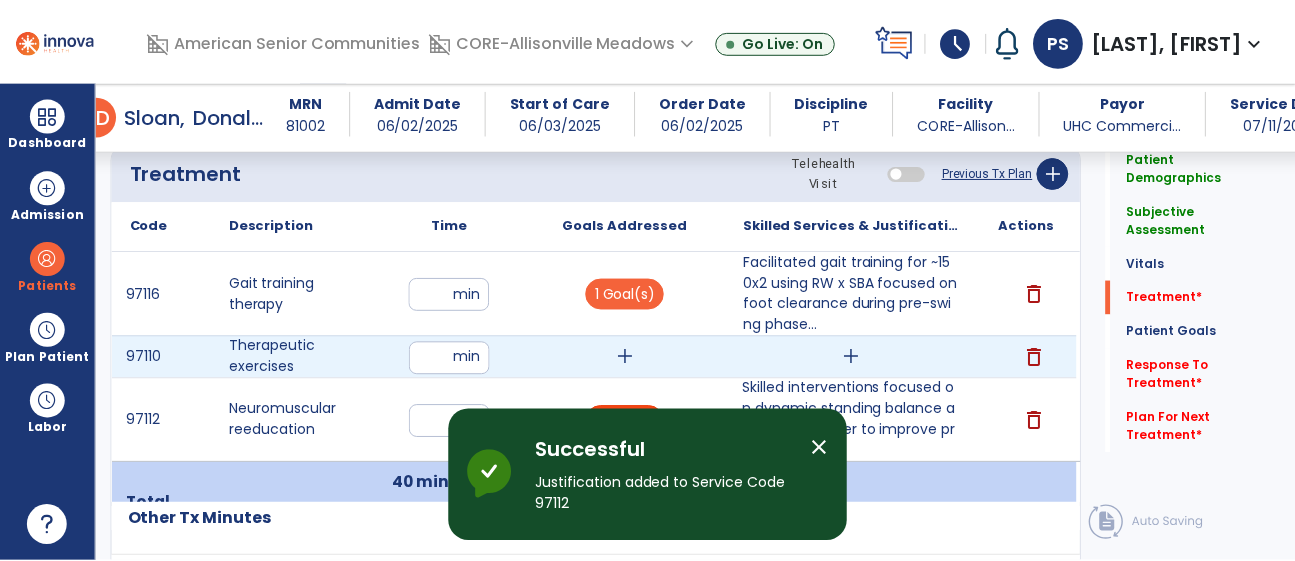 scroll, scrollTop: 1306, scrollLeft: 0, axis: vertical 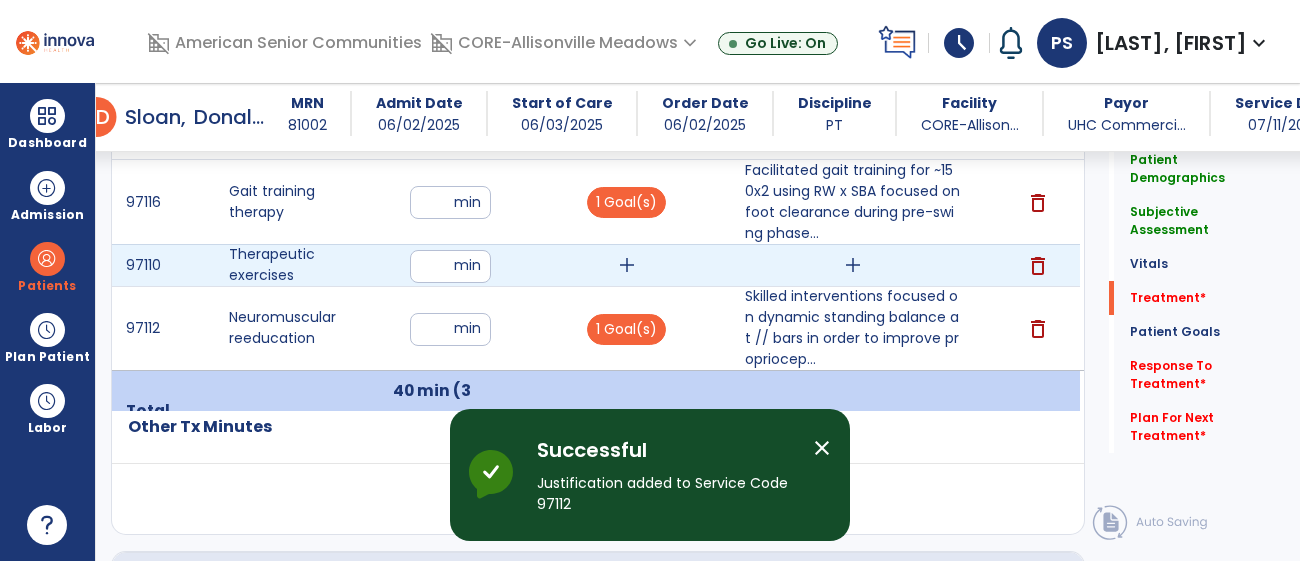 click on "add" at bounding box center [627, 265] 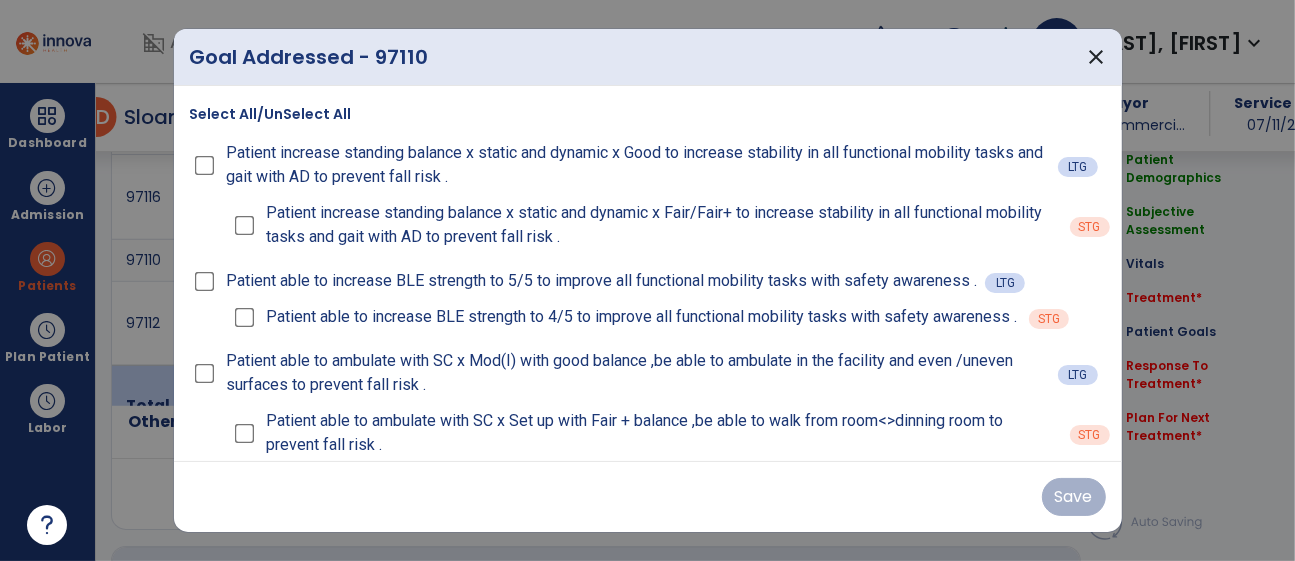 scroll, scrollTop: 1306, scrollLeft: 0, axis: vertical 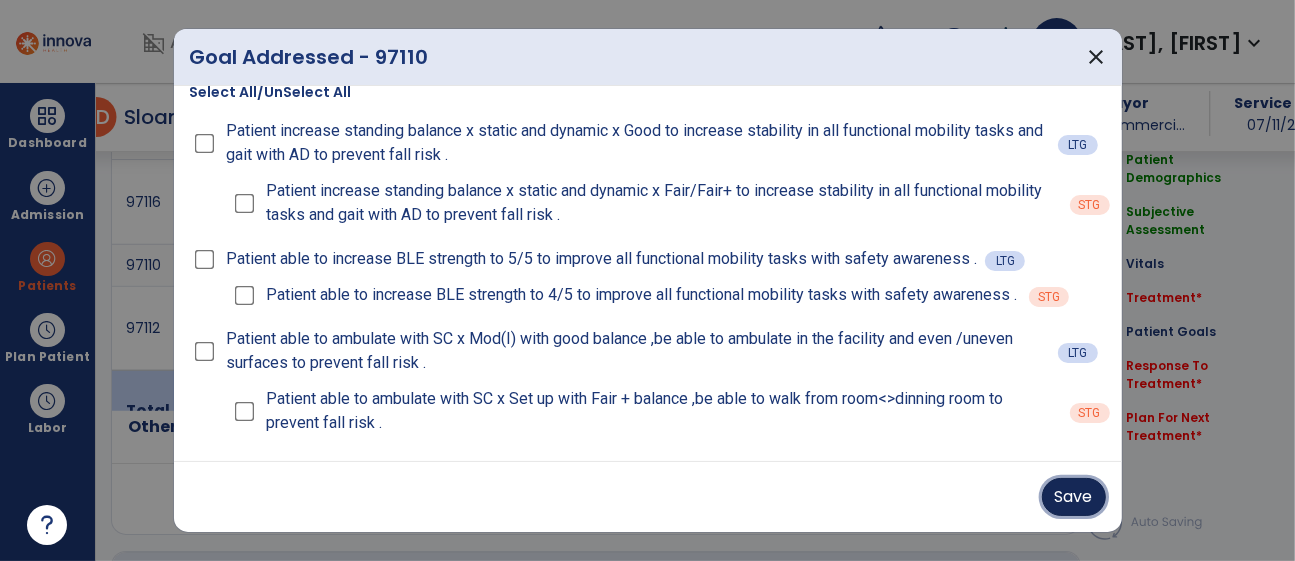 click on "Save" at bounding box center [1074, 497] 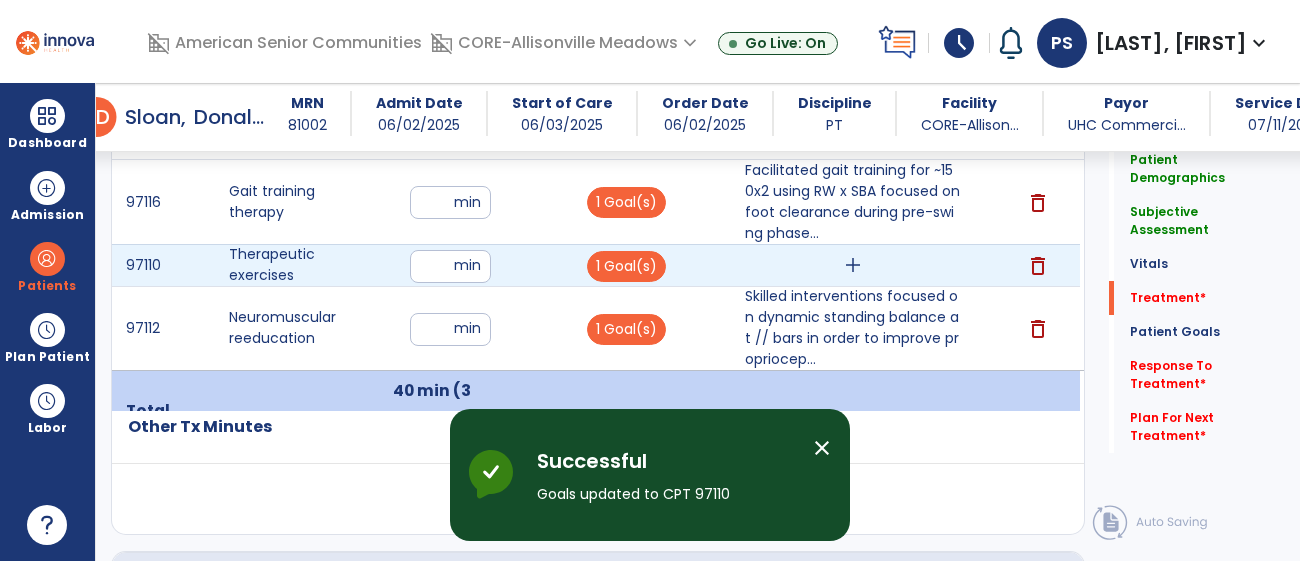 click on "add" at bounding box center [853, 265] 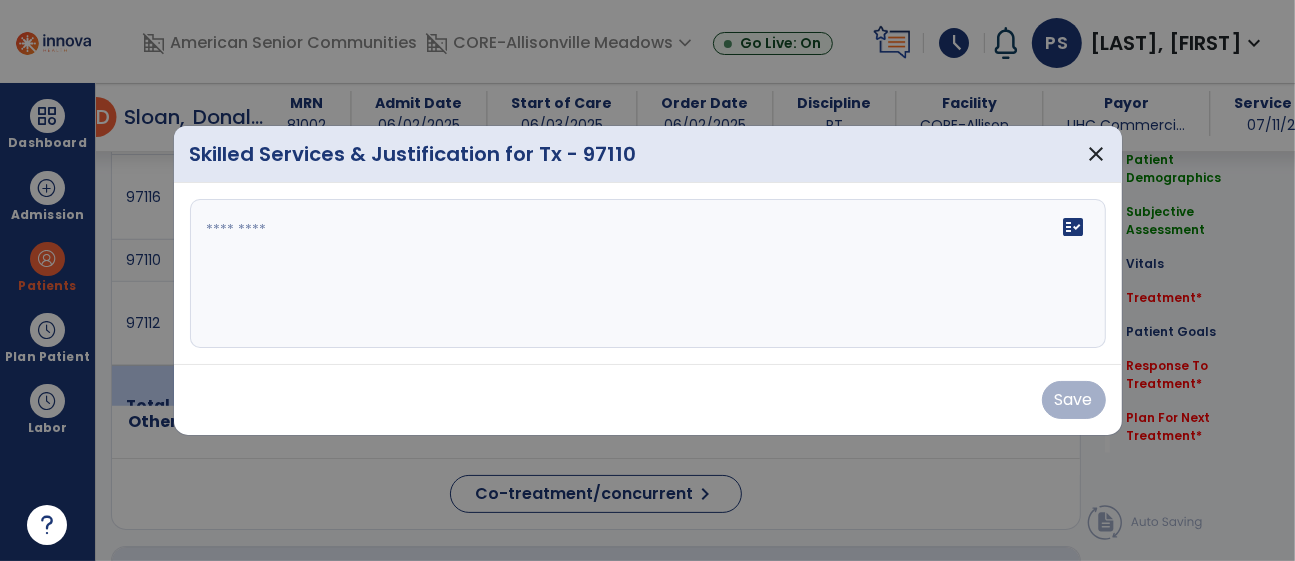 scroll, scrollTop: 1306, scrollLeft: 0, axis: vertical 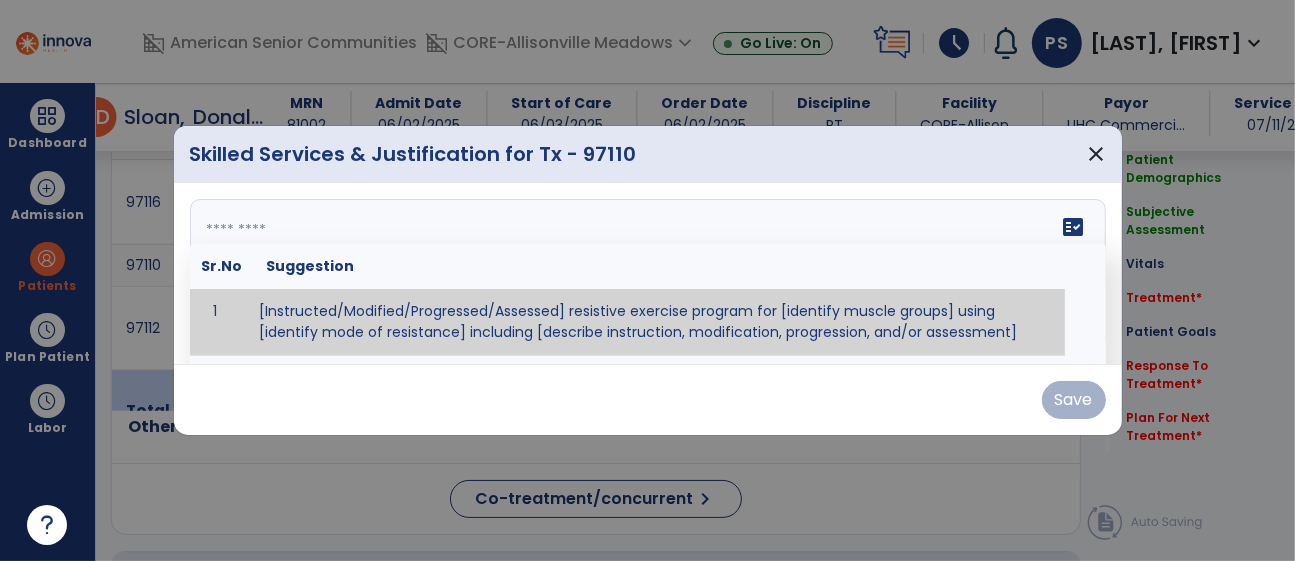 click on "fact_check  Sr.No Suggestion 1 [Instructed/Modified/Progressed/Assessed] resistive exercise program for [identify muscle groups] using [identify mode of resistance] including [describe instruction, modification, progression, and/or assessment] 2 [Instructed/Modified/Progressed/Assessed] aerobic exercise program using [identify equipment/mode] including [describe instruction, modification,progression, and/or assessment] 3 [Instructed/Modified/Progressed/Assessed] [PROM/A/AROM/AROM] program for [identify joint movements] using [contract-relax, over-pressure, inhibitory techniques, other] 4 [Assessed/Tested] aerobic capacity with administration of [aerobic capacity test]" at bounding box center [648, 274] 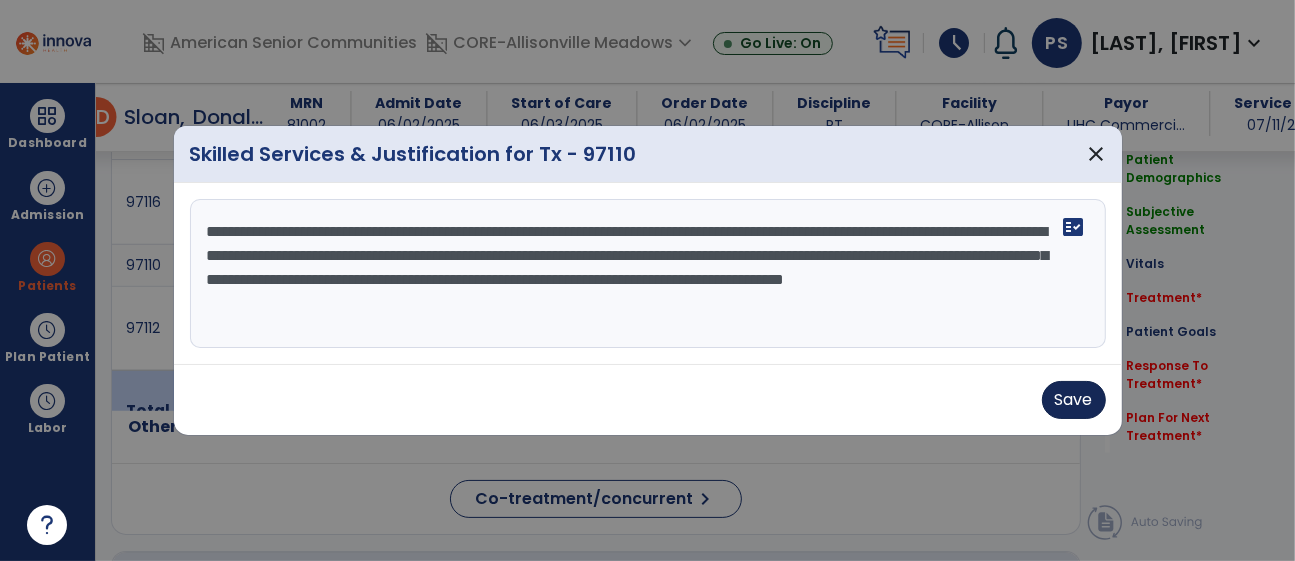 type on "**********" 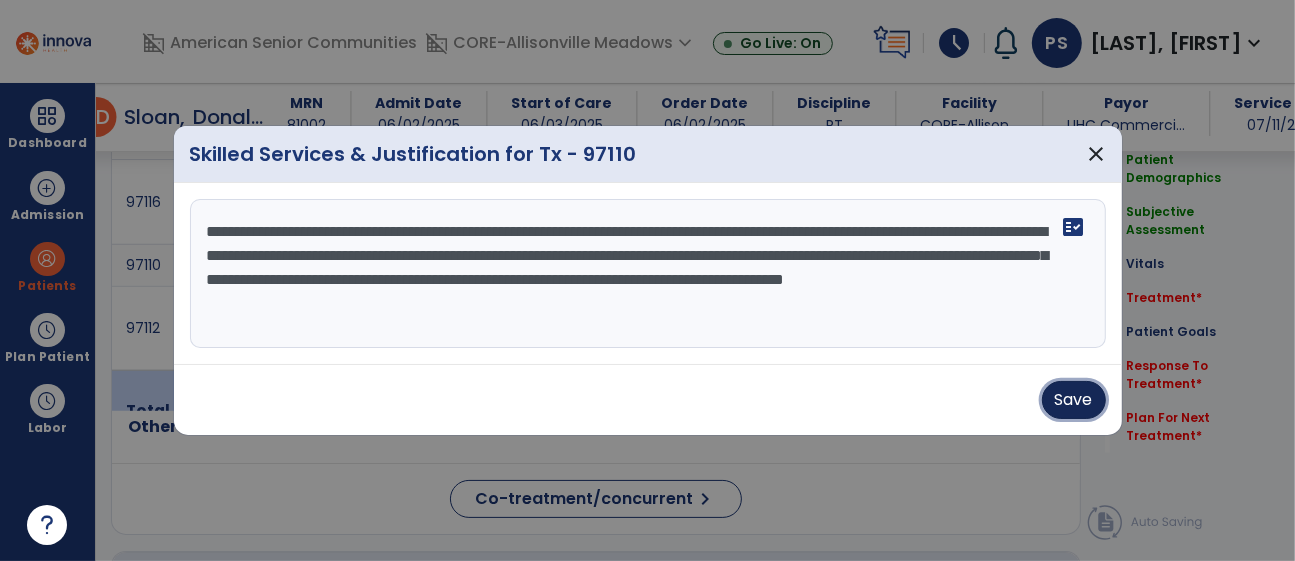 drag, startPoint x: 1061, startPoint y: 412, endPoint x: 994, endPoint y: 368, distance: 80.1561 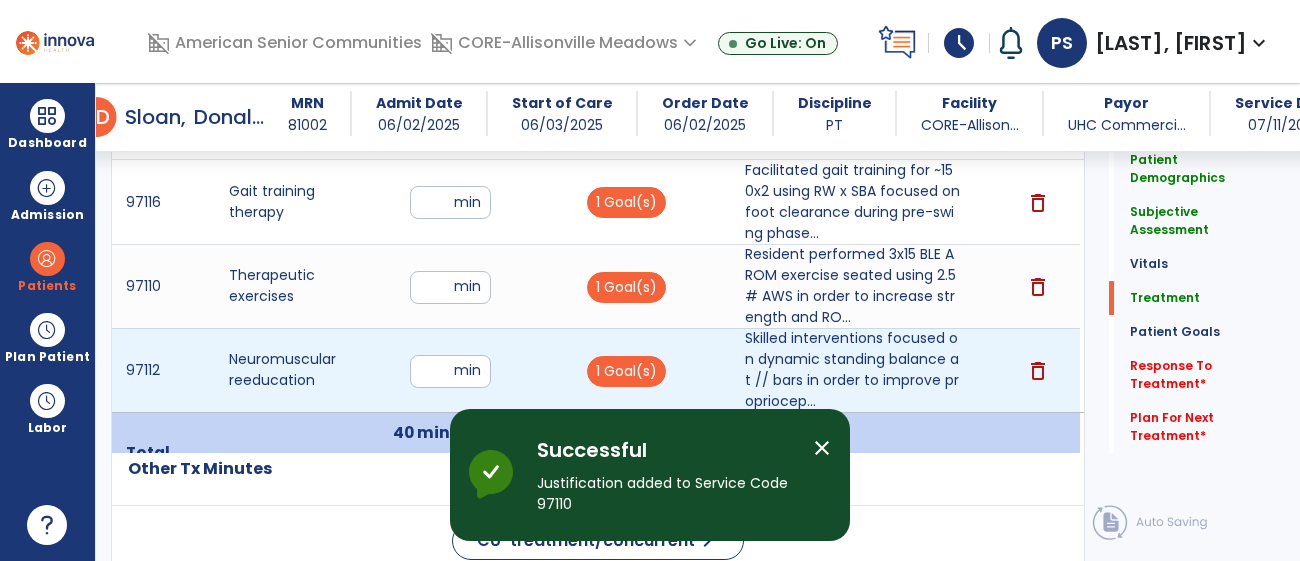 click on "**" at bounding box center [450, 371] 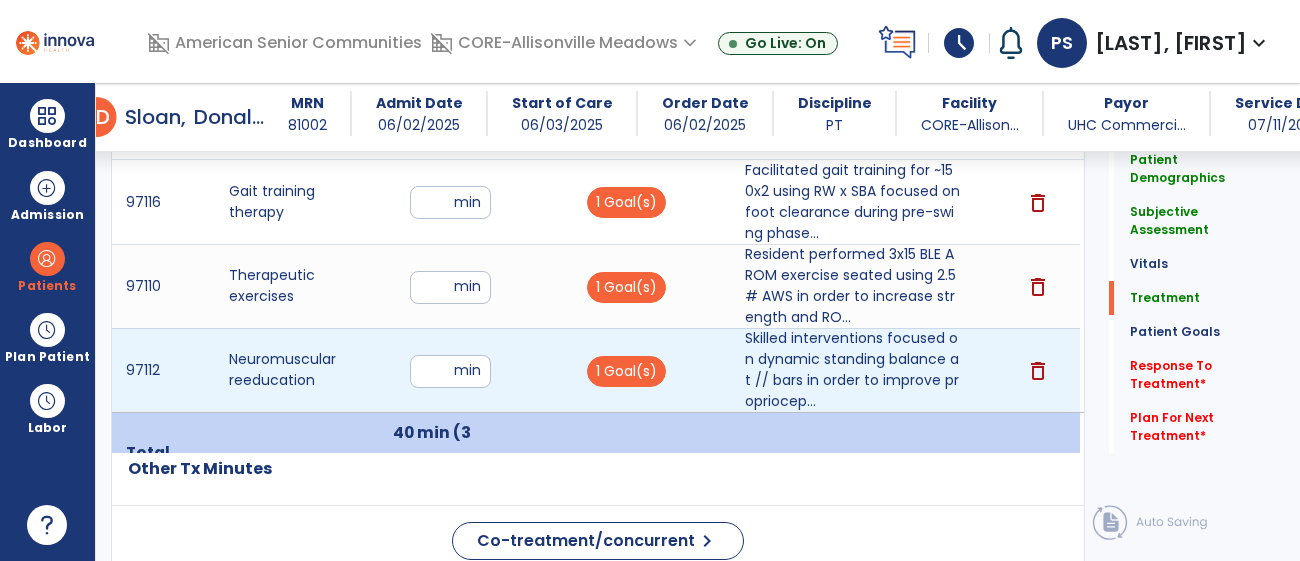 type on "*" 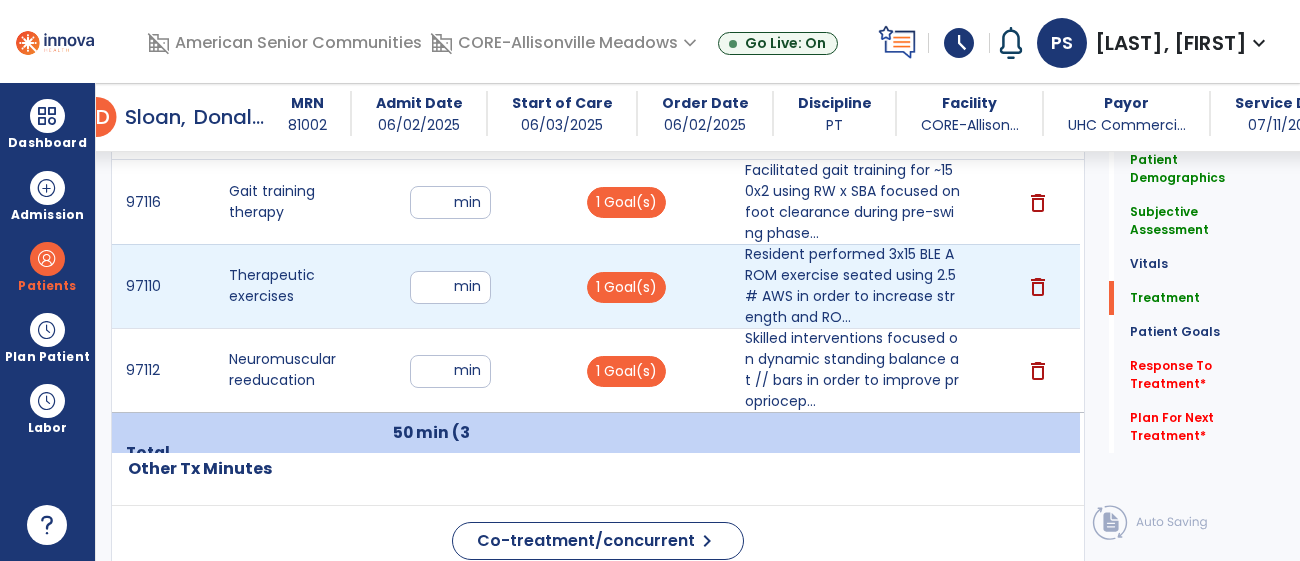 click on "delete" at bounding box center [1038, 287] 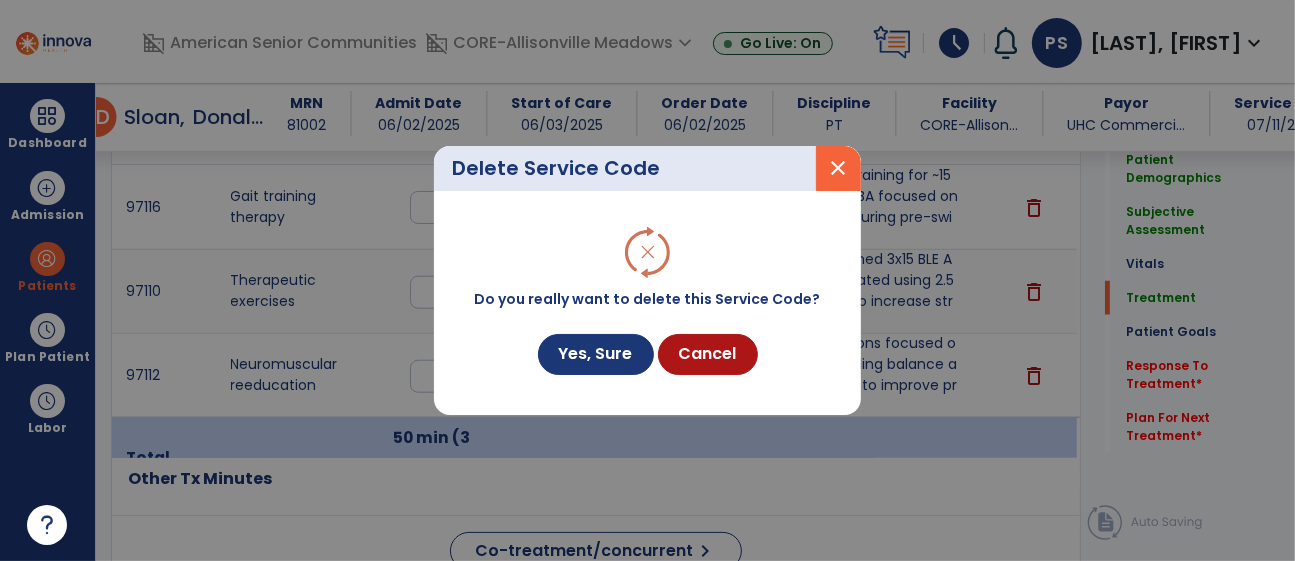 scroll, scrollTop: 1306, scrollLeft: 0, axis: vertical 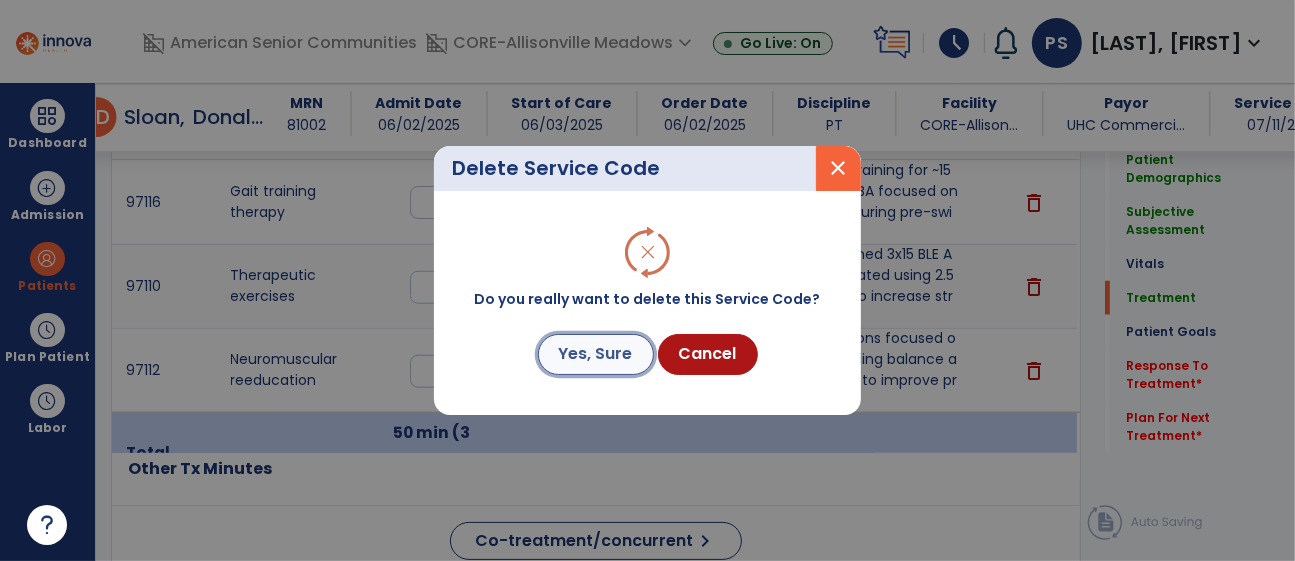 click on "Yes, Sure" at bounding box center [596, 354] 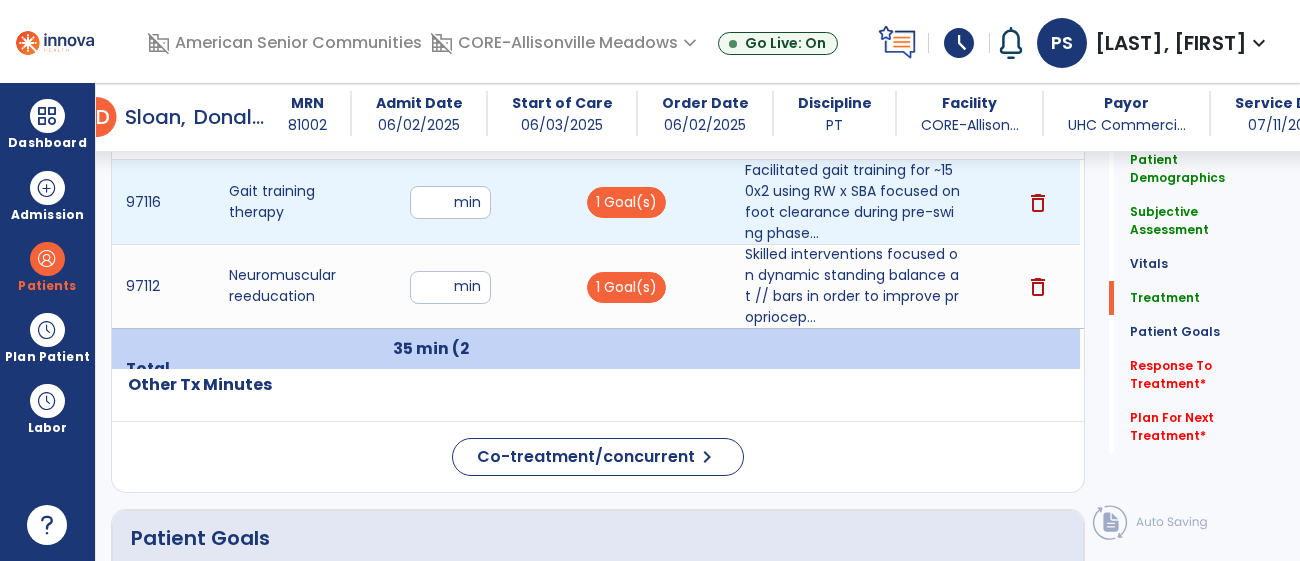 click on "**" at bounding box center (450, 202) 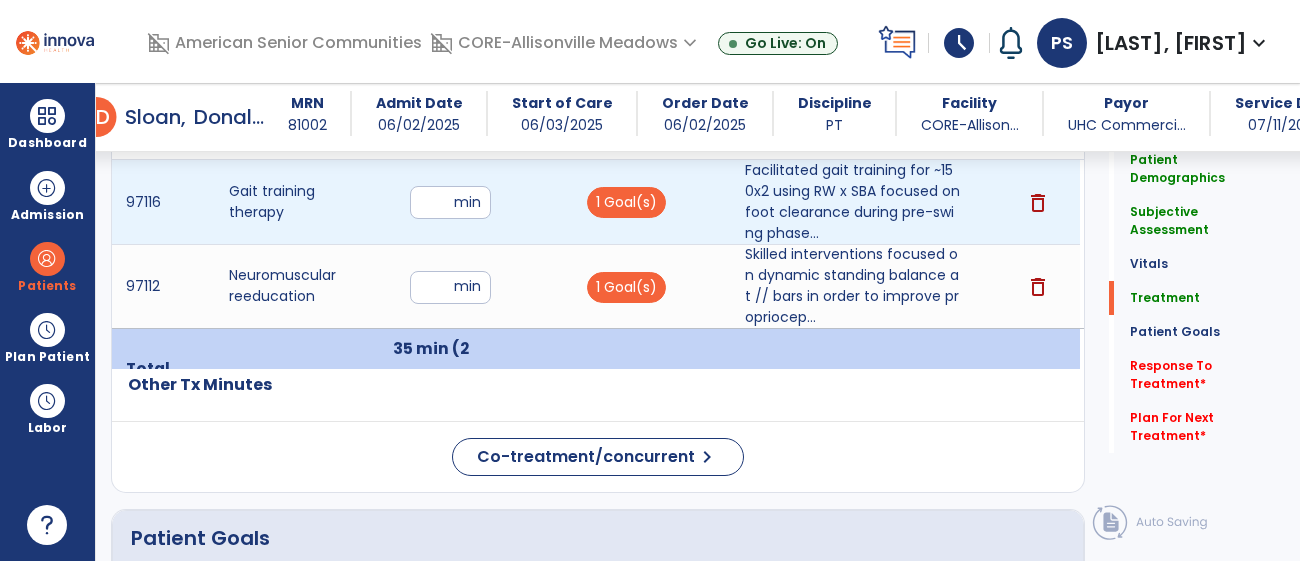 type on "**" 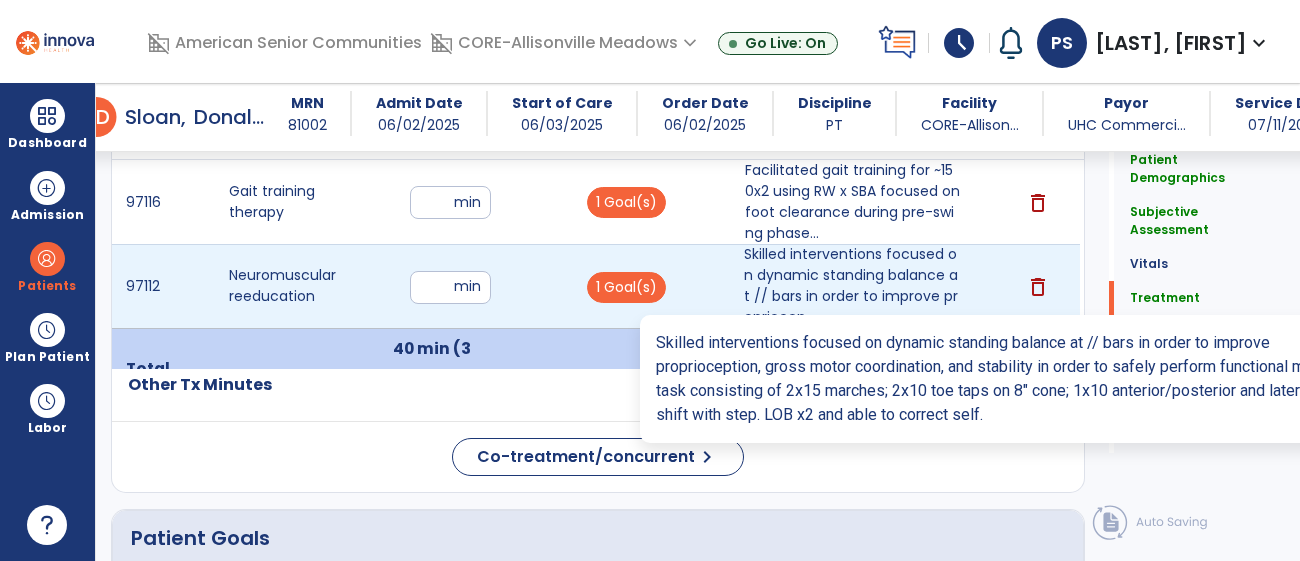 click on "Skilled interventions focused on  dynamic standing balance at // bars in order to improve propriocep..." at bounding box center (853, 286) 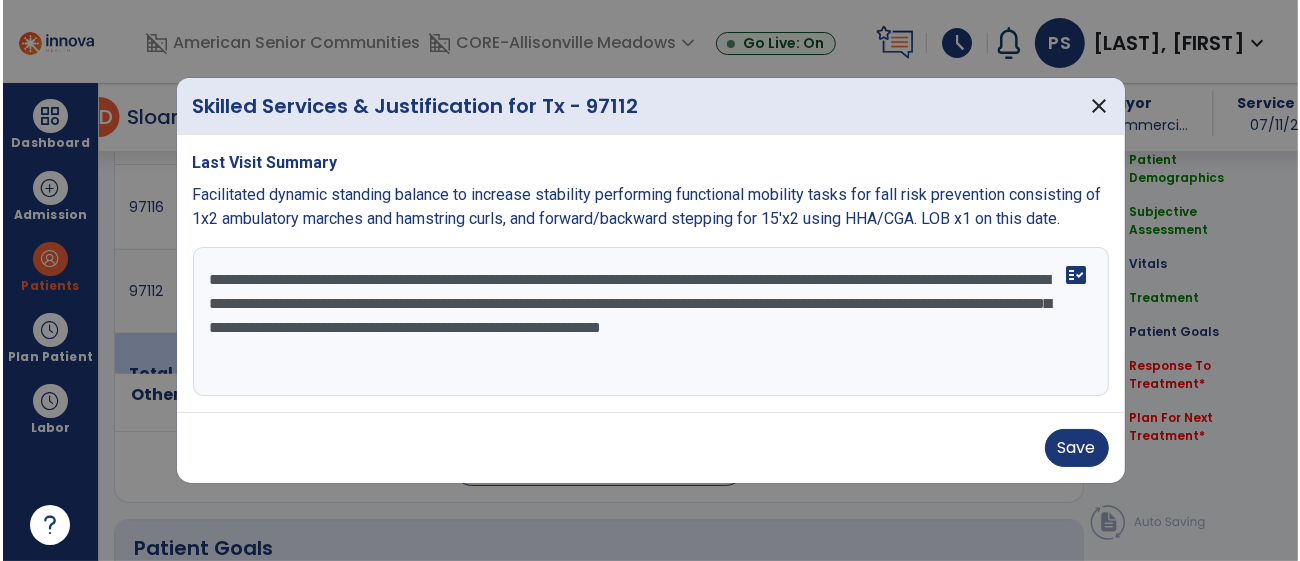scroll, scrollTop: 1306, scrollLeft: 0, axis: vertical 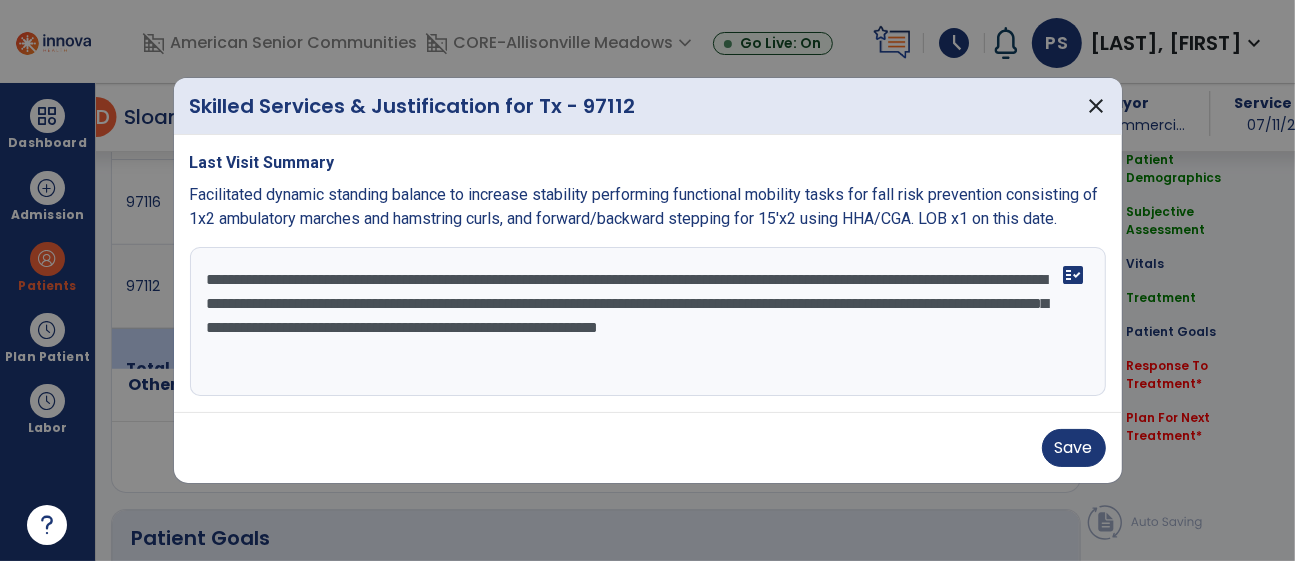 click on "**********" at bounding box center (648, 322) 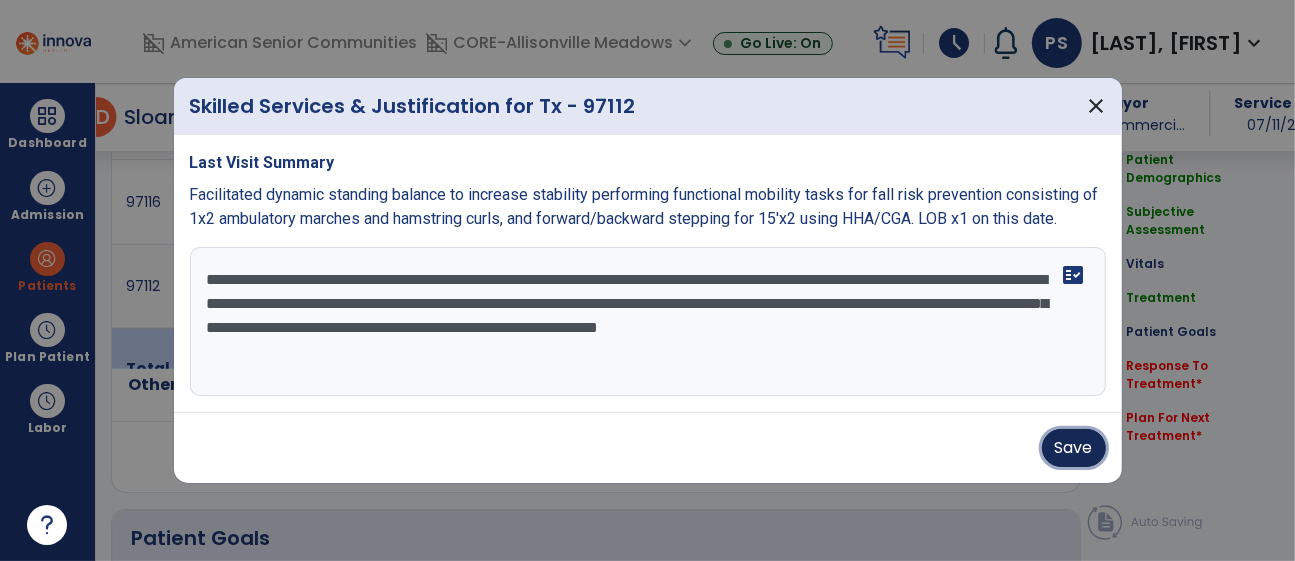 click on "Save" at bounding box center (1074, 448) 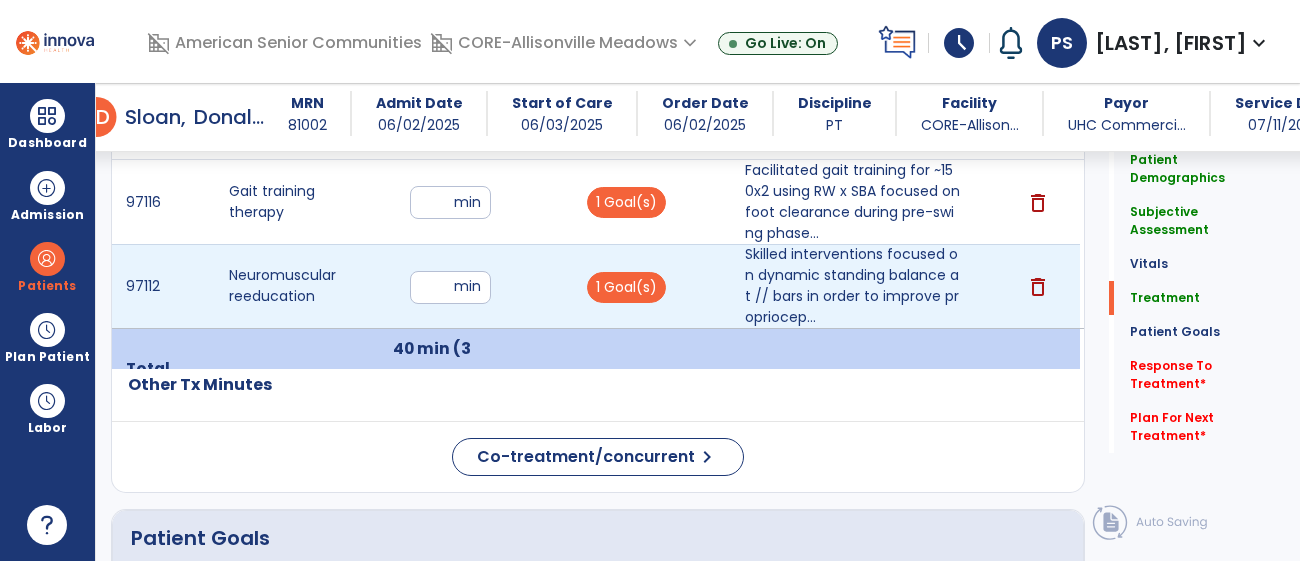 click on "**" at bounding box center (450, 287) 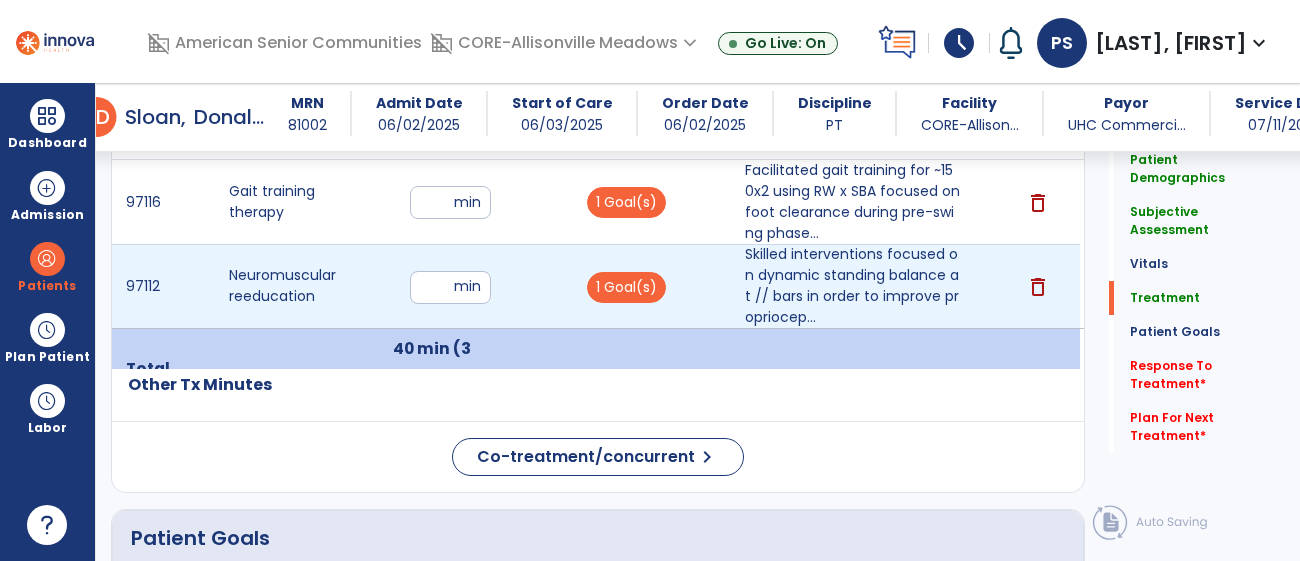 type on "**" 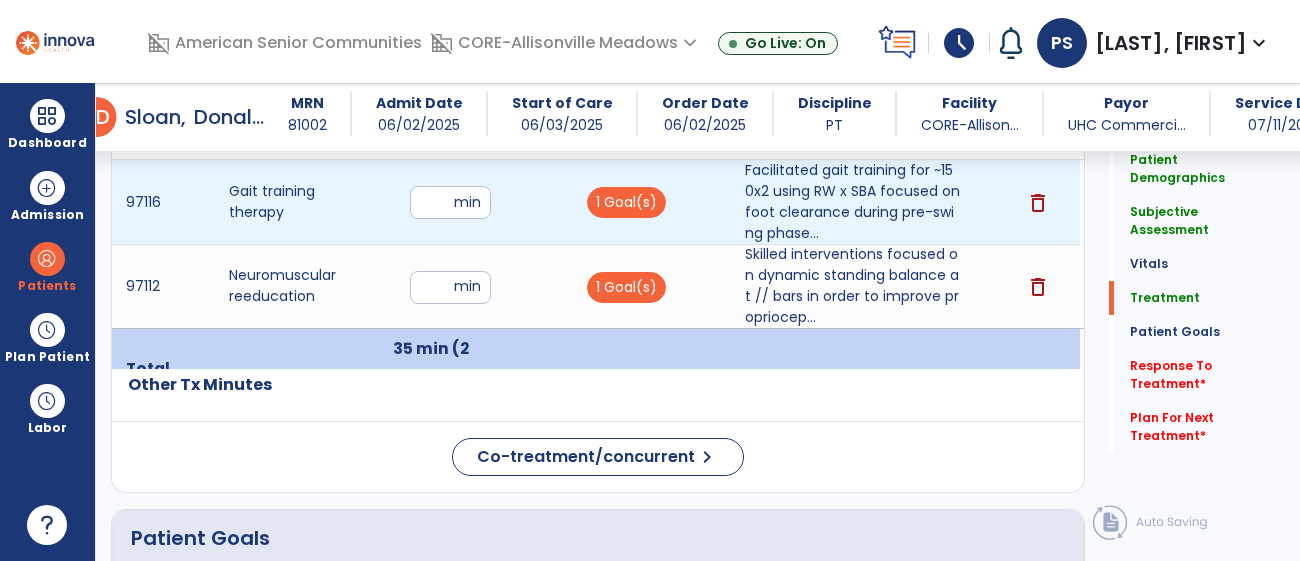 click on "**" at bounding box center [450, 202] 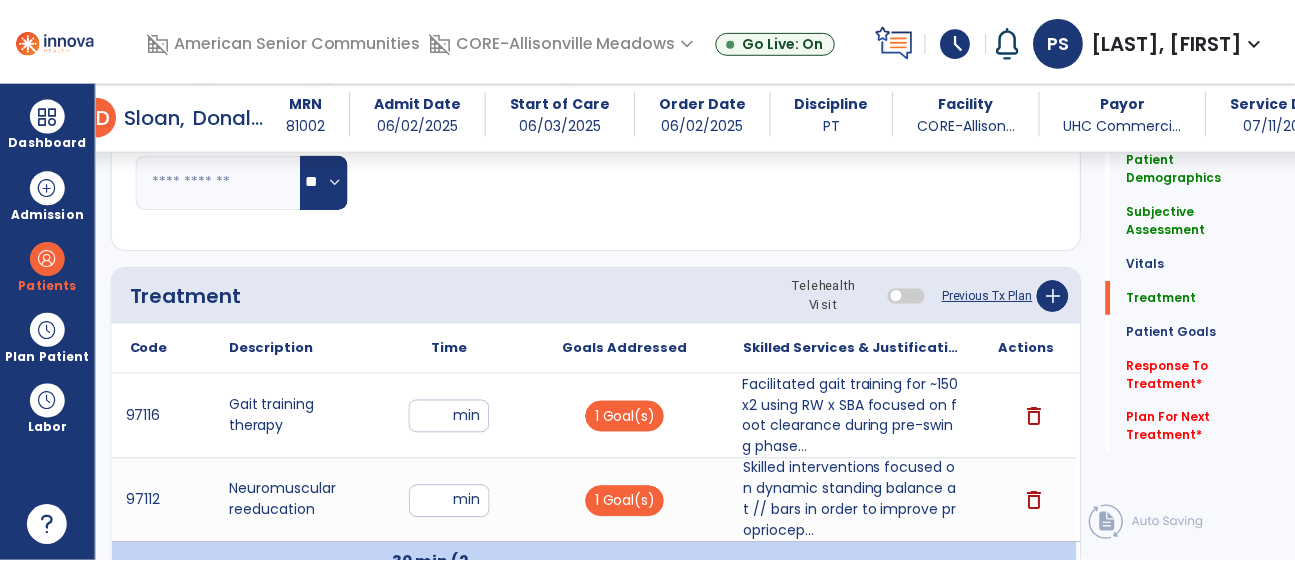 scroll, scrollTop: 1090, scrollLeft: 0, axis: vertical 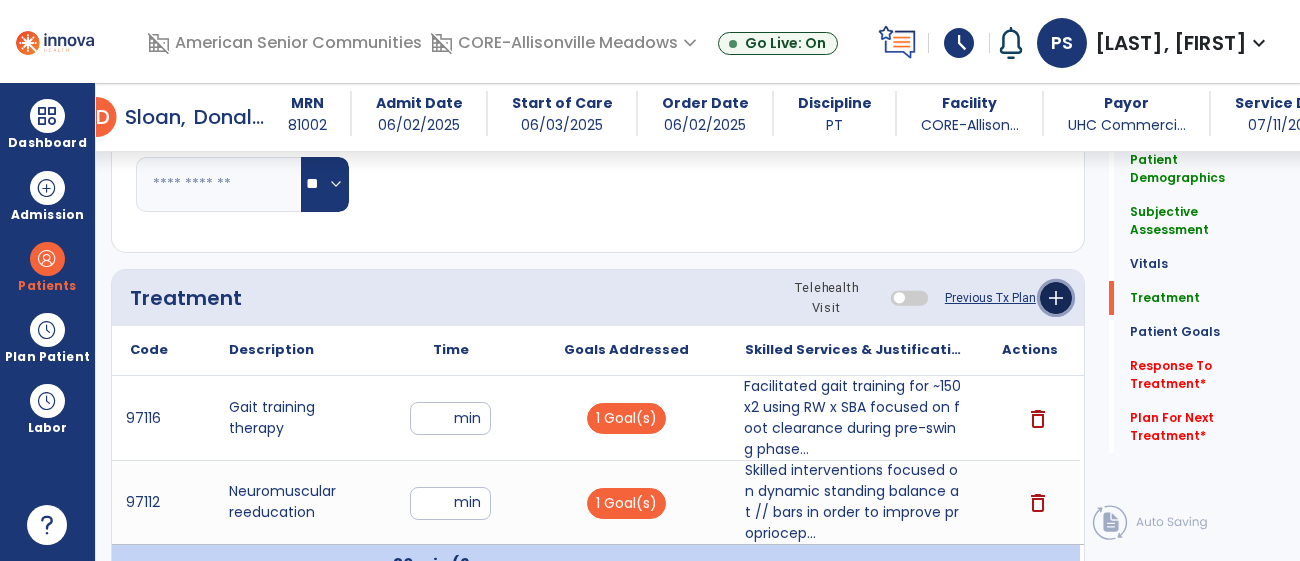 click on "add" 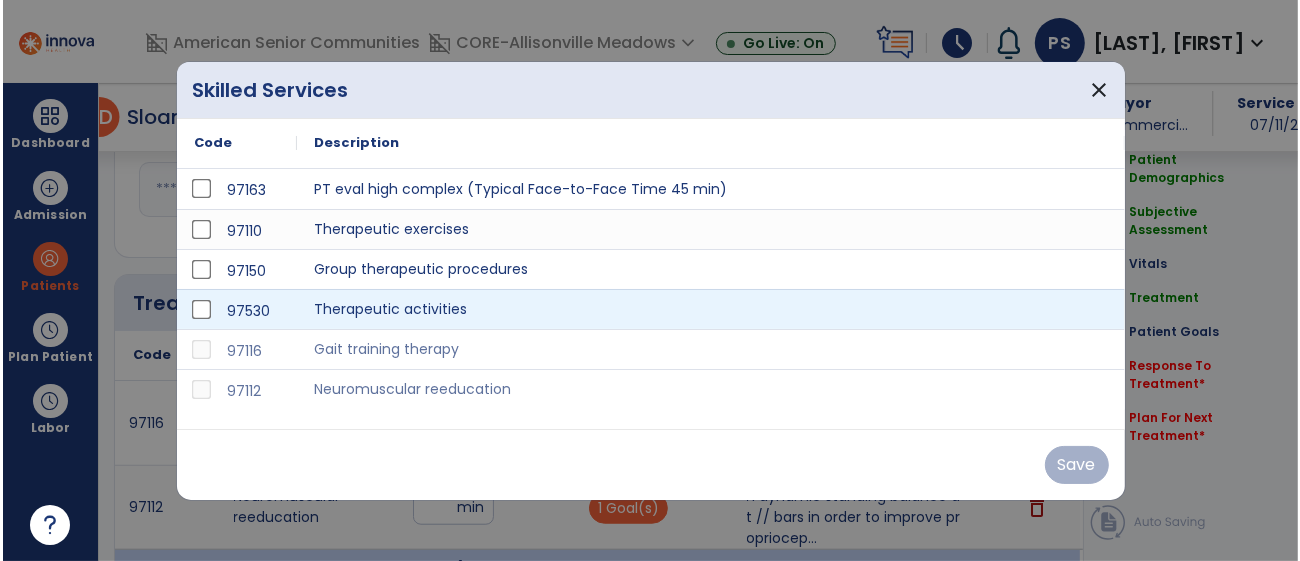 scroll, scrollTop: 1090, scrollLeft: 0, axis: vertical 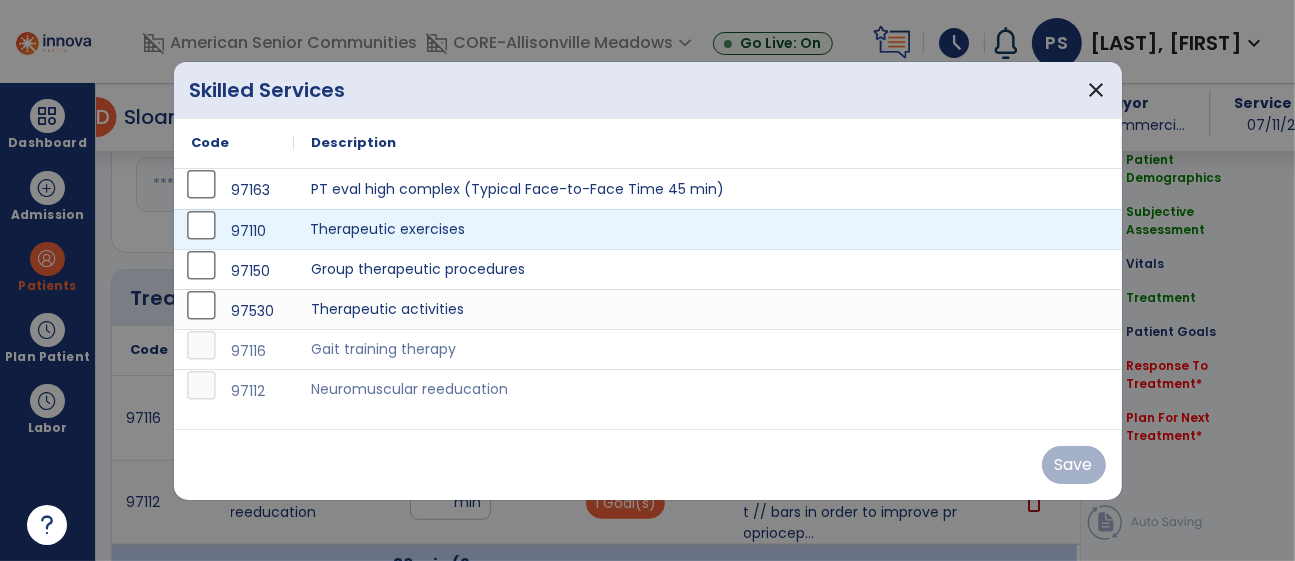 click on "Therapeutic exercises" at bounding box center [708, 229] 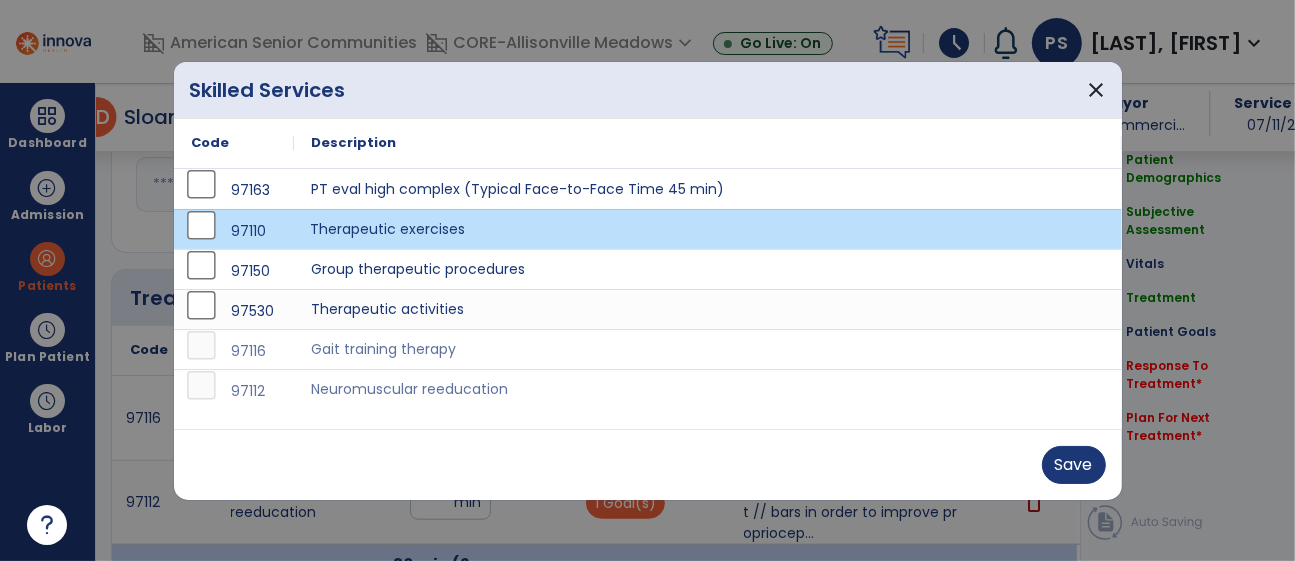 click on "Save" at bounding box center [648, 464] 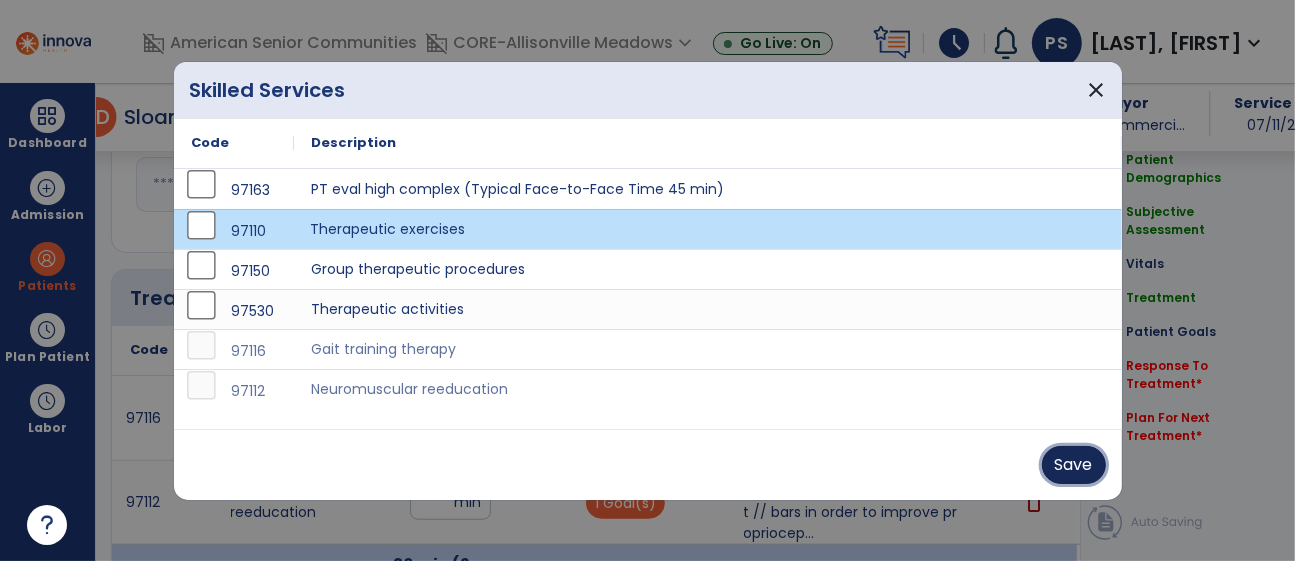 click on "Save" at bounding box center (1074, 465) 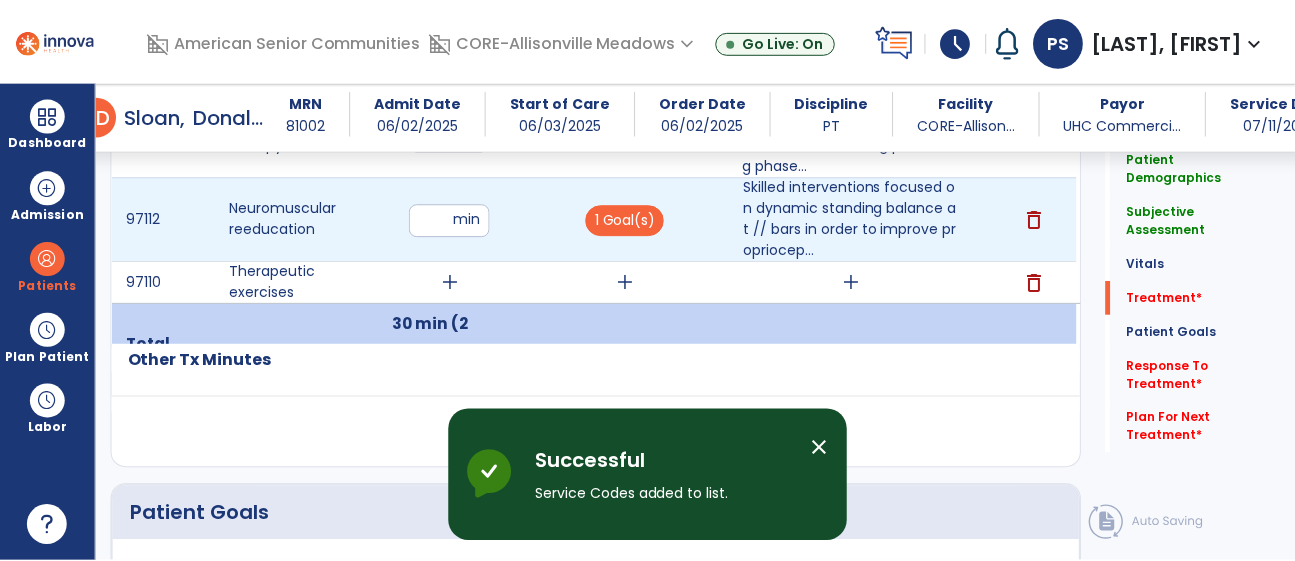 scroll, scrollTop: 1378, scrollLeft: 0, axis: vertical 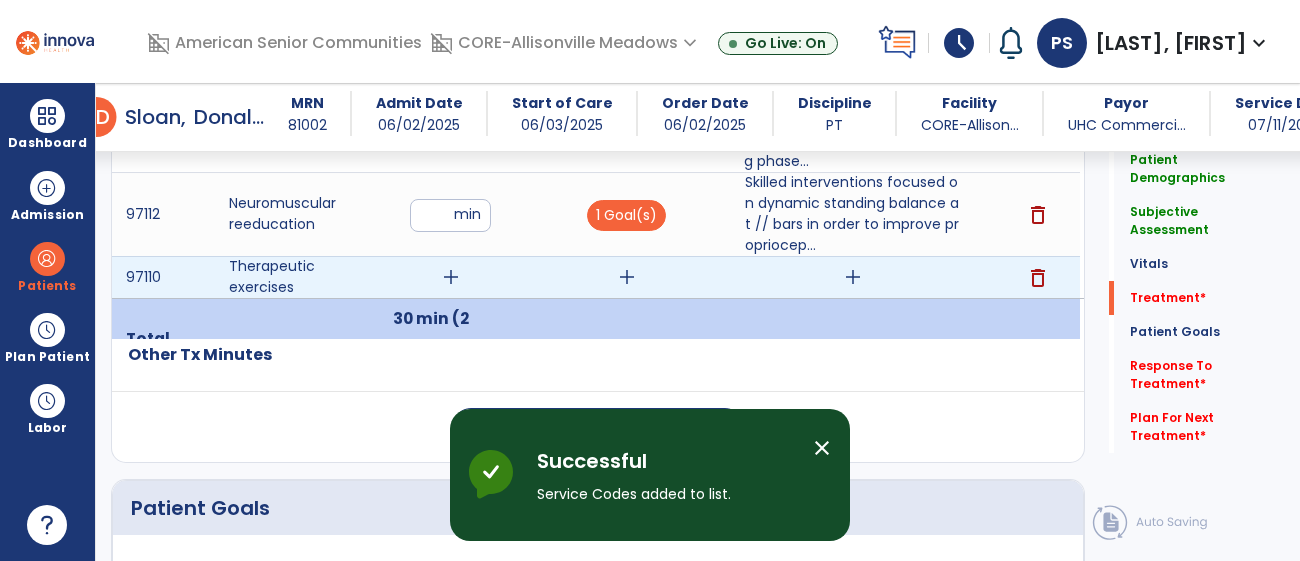 click on "add" at bounding box center [451, 277] 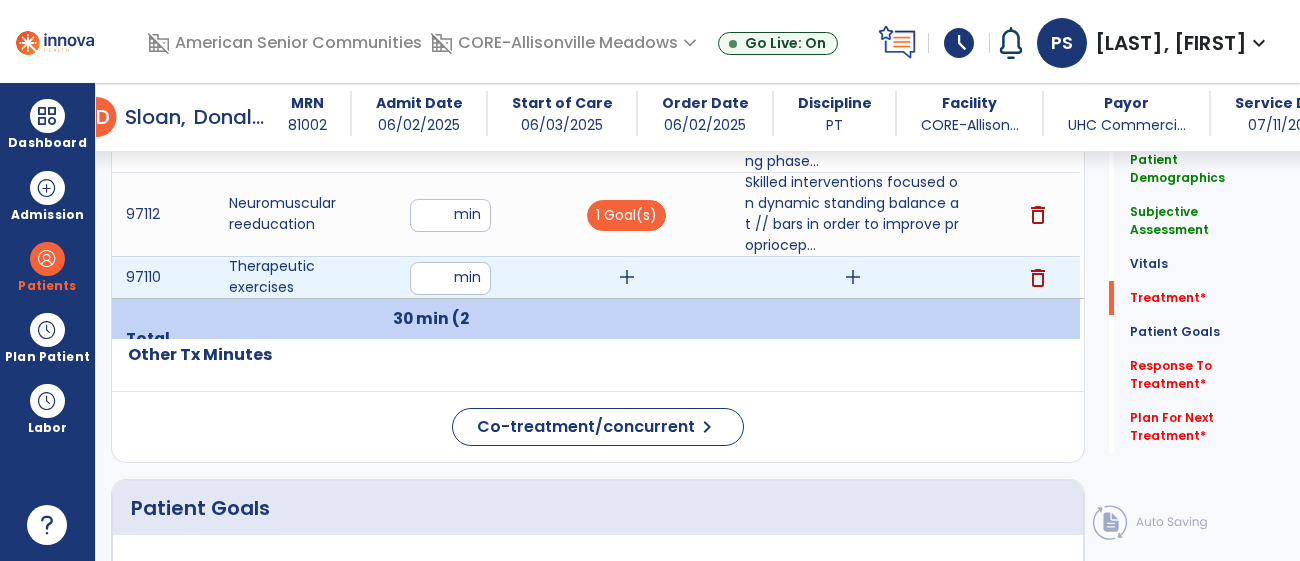 type on "**" 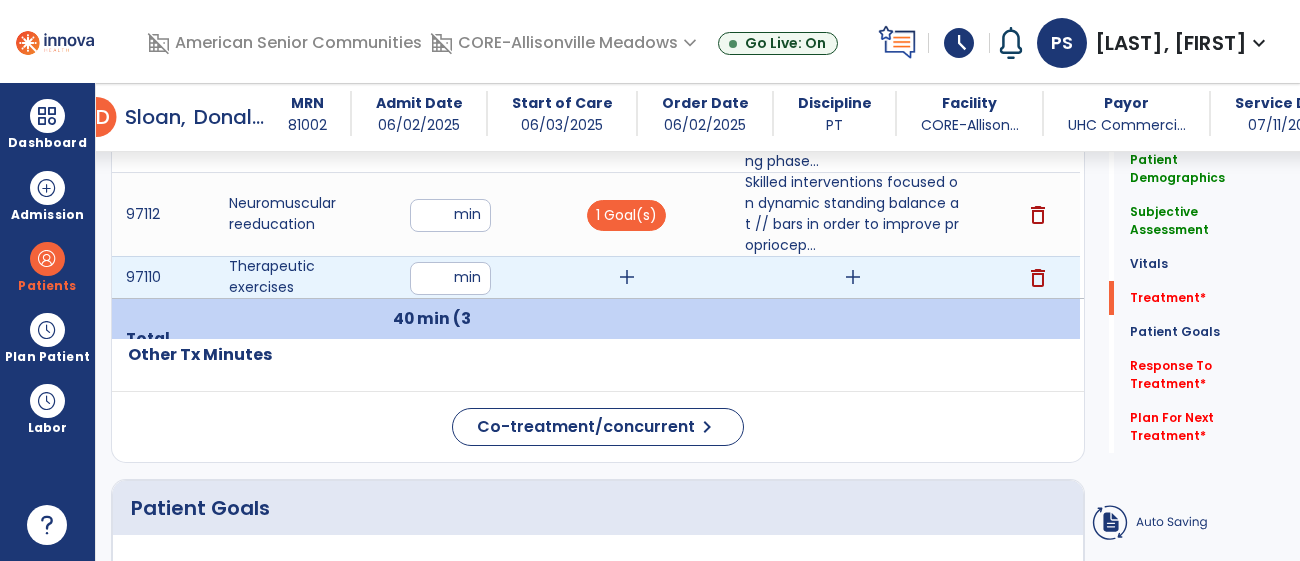click on "Code
Description
Time" 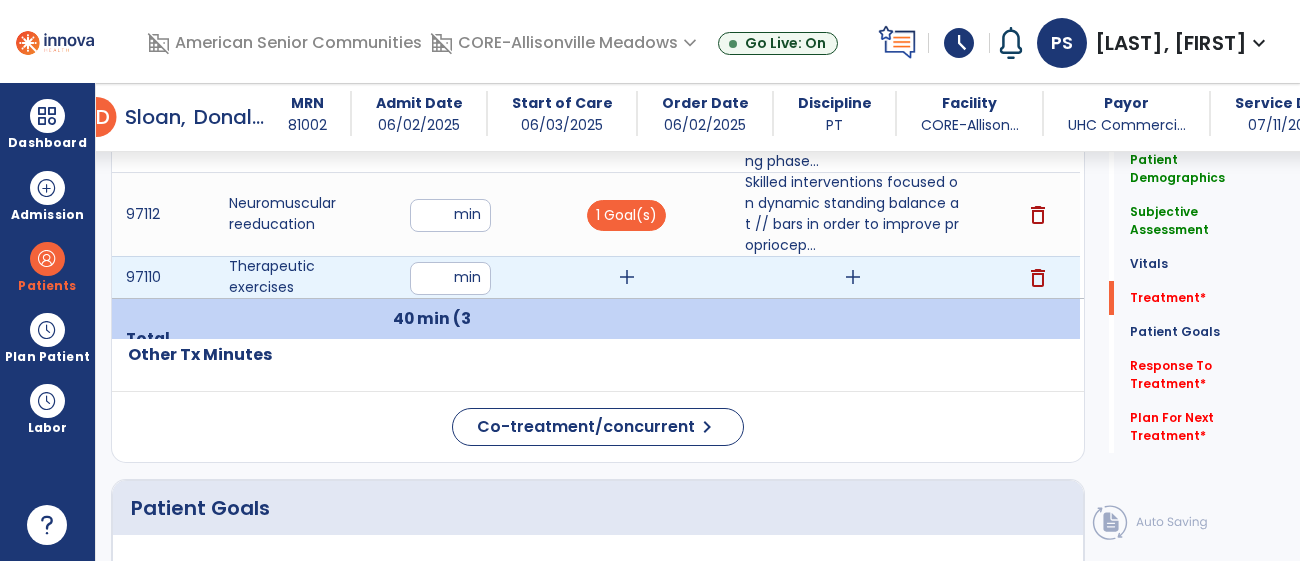 click on "add" at bounding box center (627, 277) 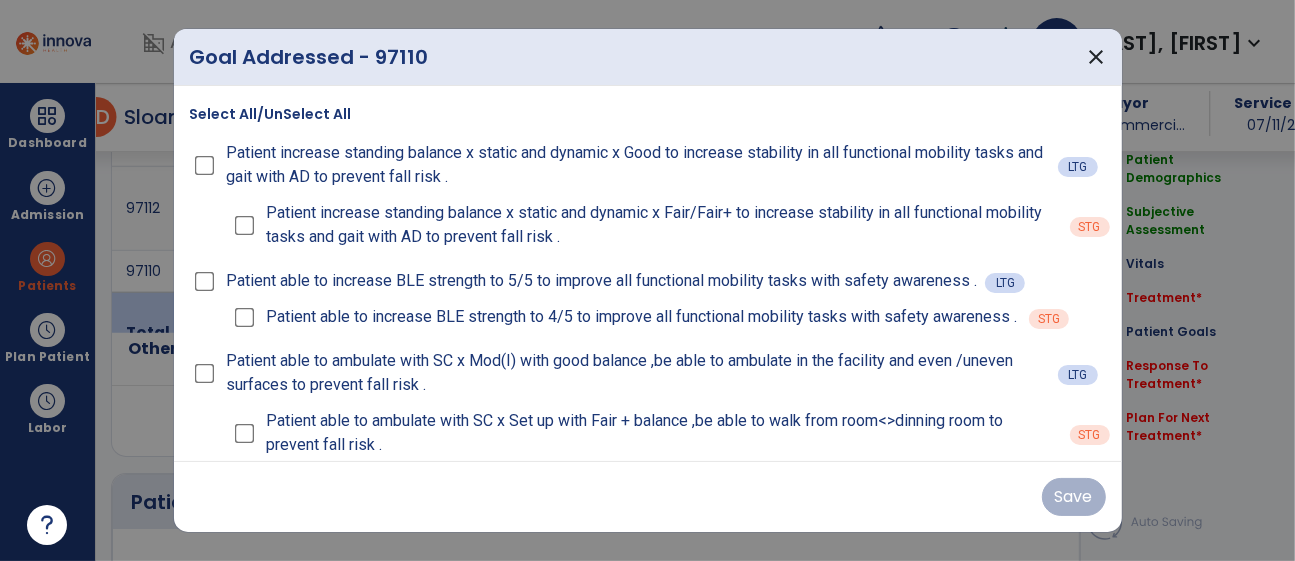 scroll, scrollTop: 1378, scrollLeft: 0, axis: vertical 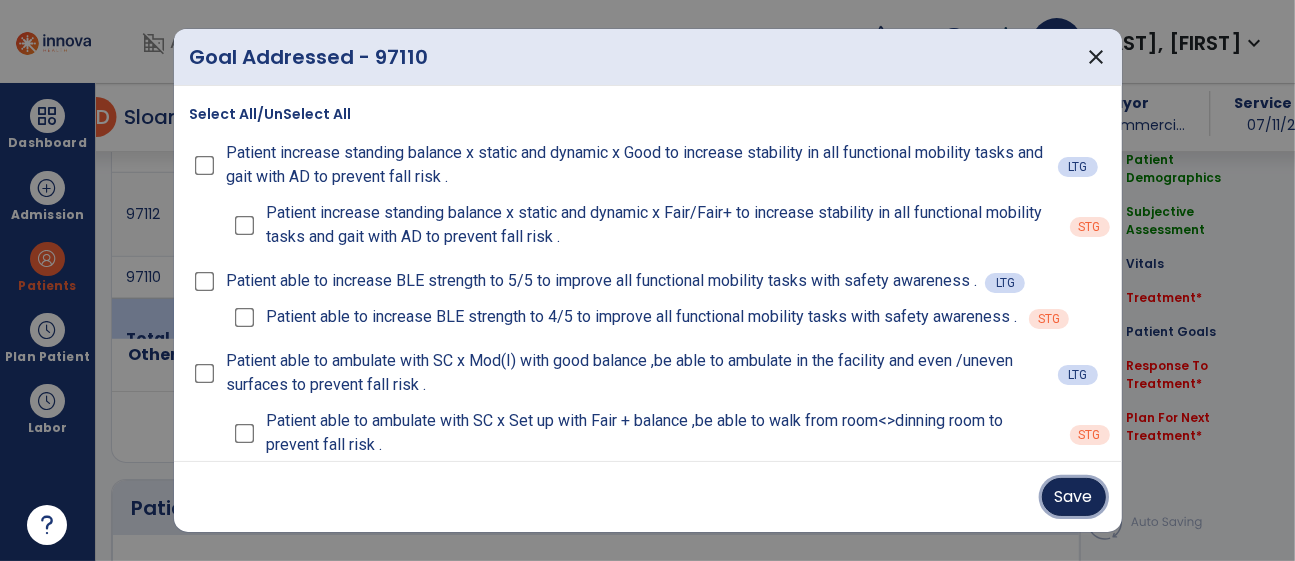 click on "Save" at bounding box center (1074, 497) 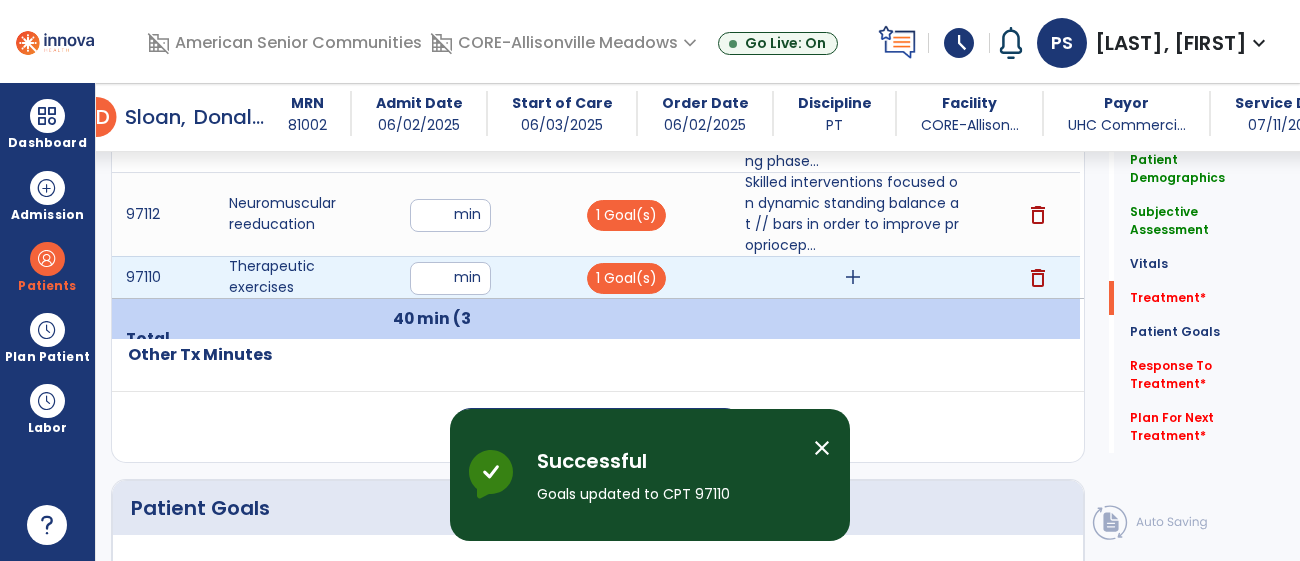 click on "add" at bounding box center [853, 277] 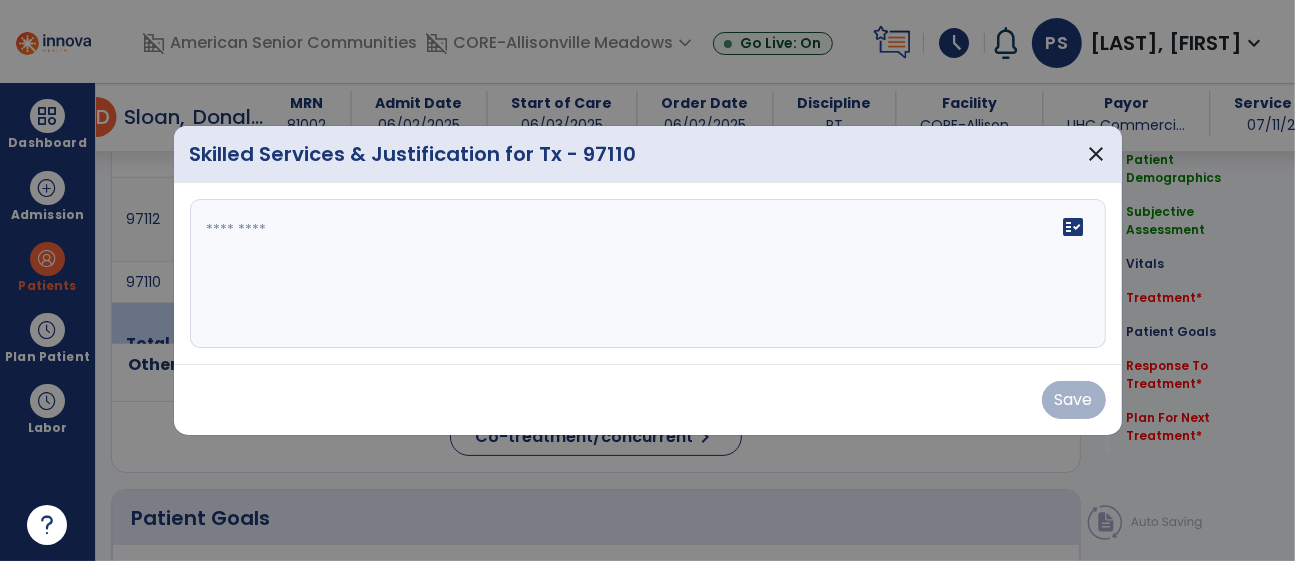 scroll, scrollTop: 1378, scrollLeft: 0, axis: vertical 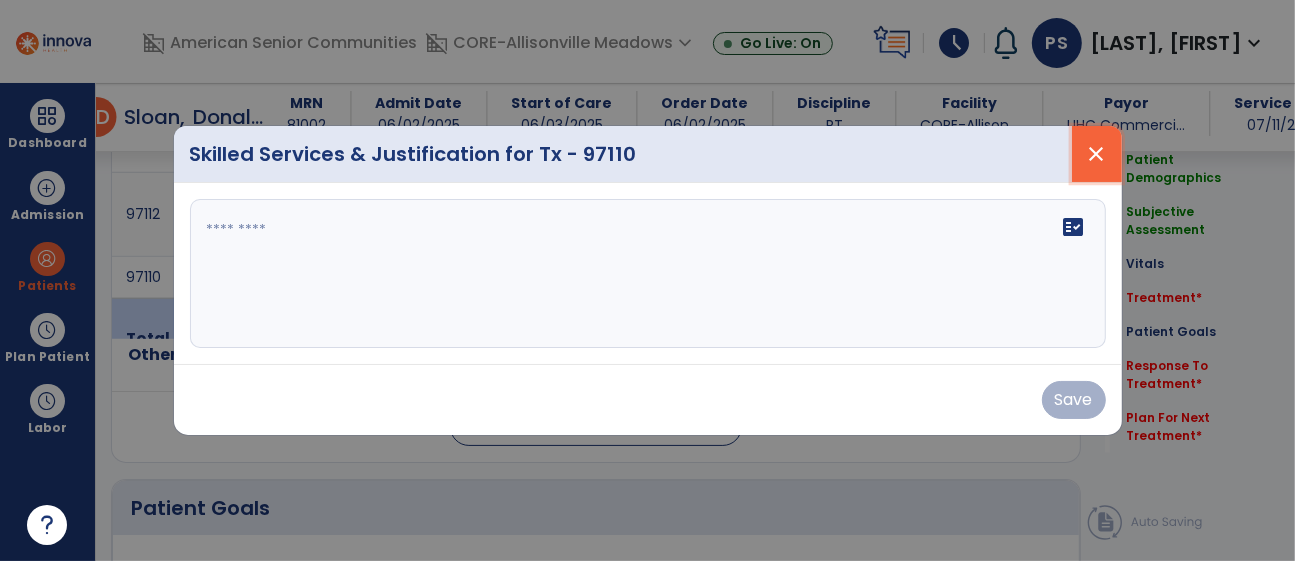 click on "close" at bounding box center (1097, 154) 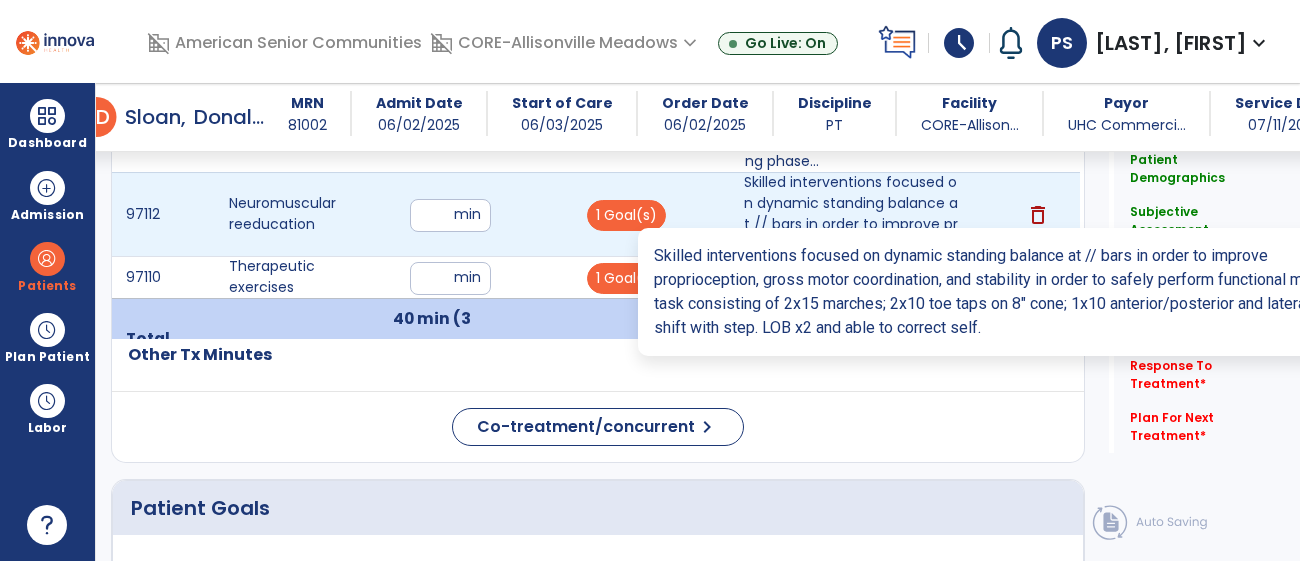 click on "Skilled interventions focused on  dynamic standing balance at // bars in order to improve propriocep..." at bounding box center (853, 214) 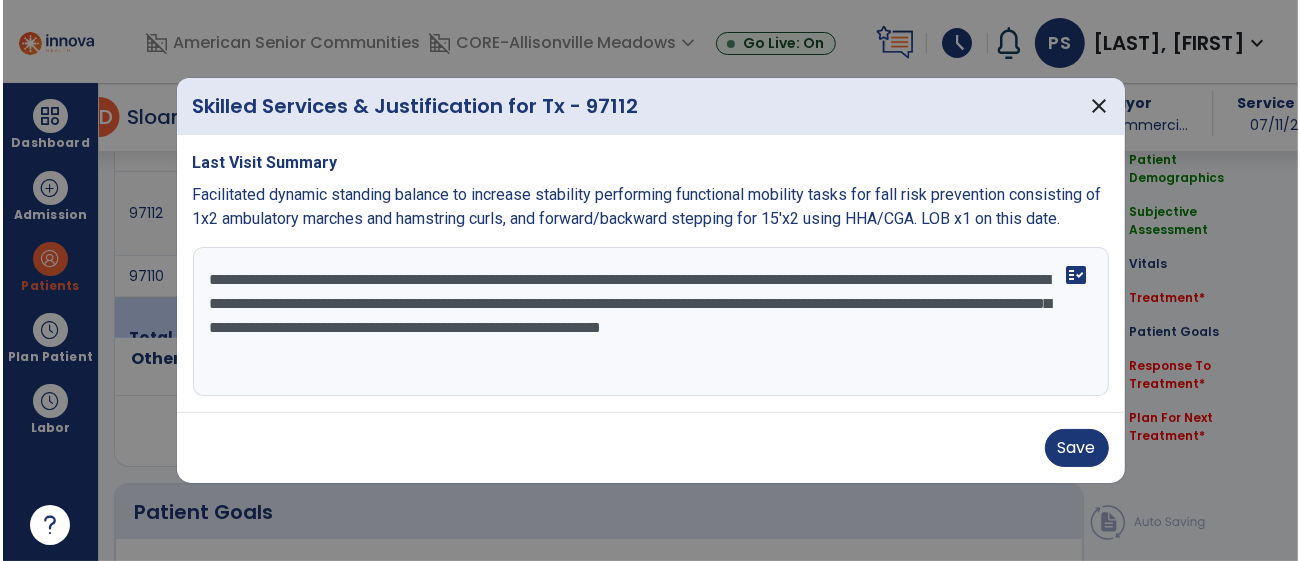 scroll, scrollTop: 1378, scrollLeft: 0, axis: vertical 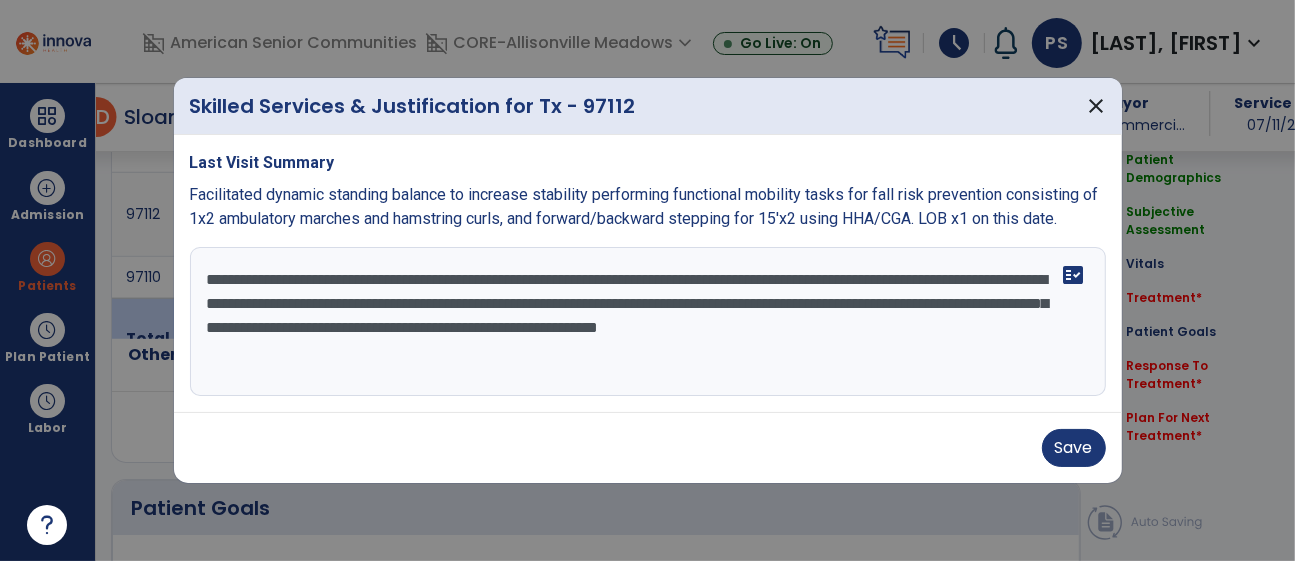 drag, startPoint x: 1018, startPoint y: 303, endPoint x: 286, endPoint y: 334, distance: 732.6561 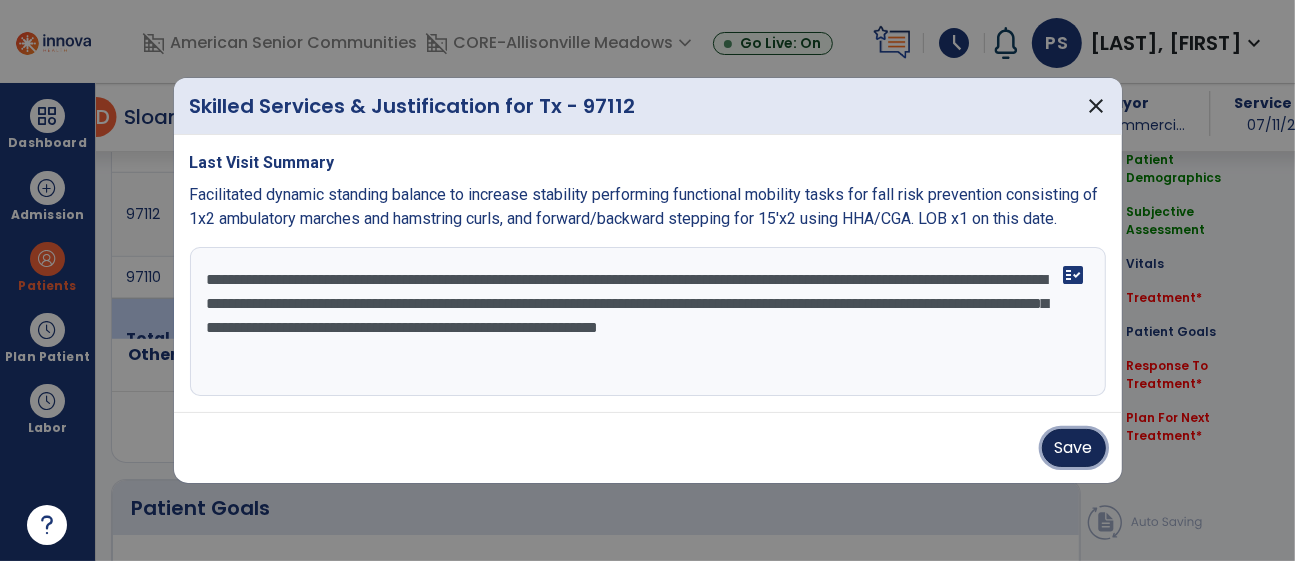 click on "Save" at bounding box center [1074, 448] 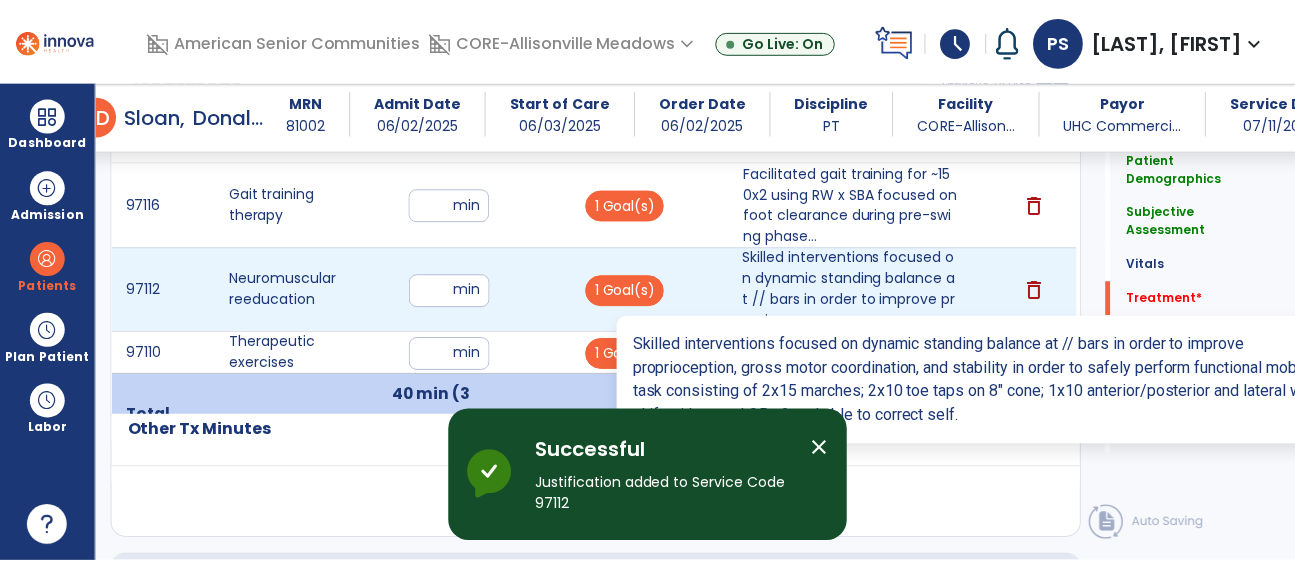 scroll, scrollTop: 1306, scrollLeft: 0, axis: vertical 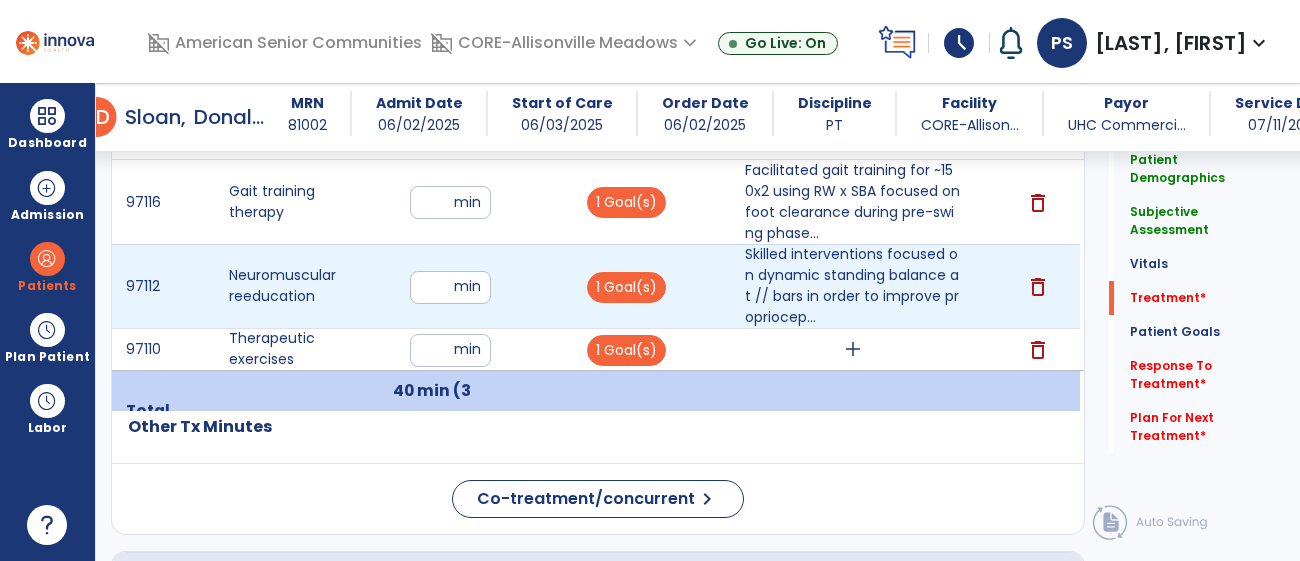 click on "**" at bounding box center [450, 287] 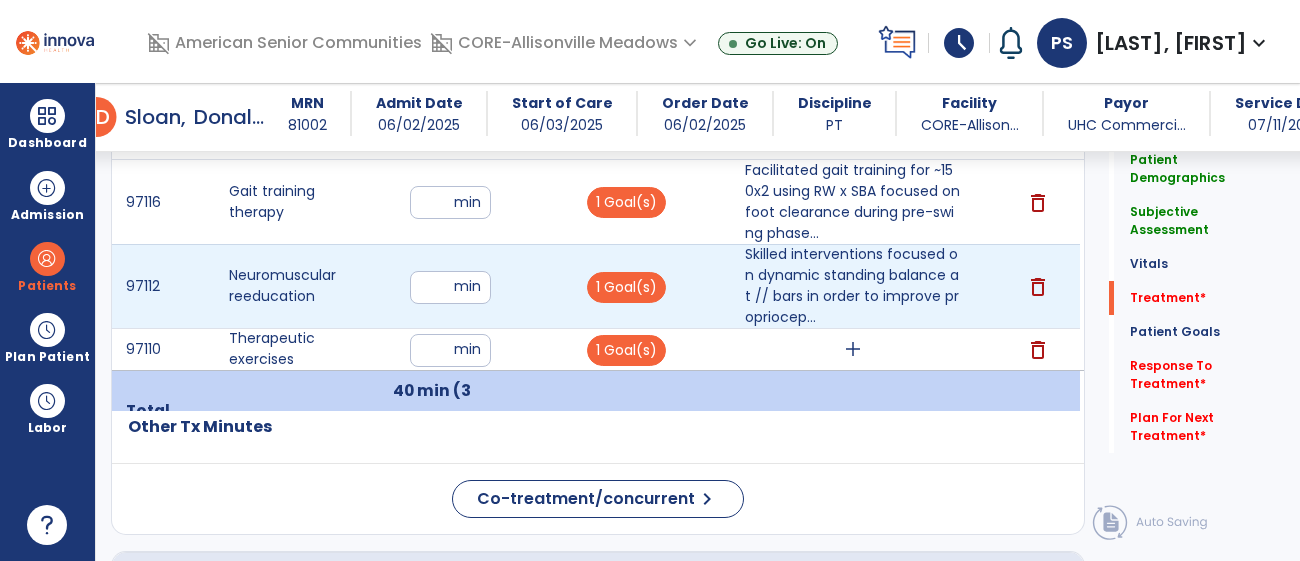 type on "*" 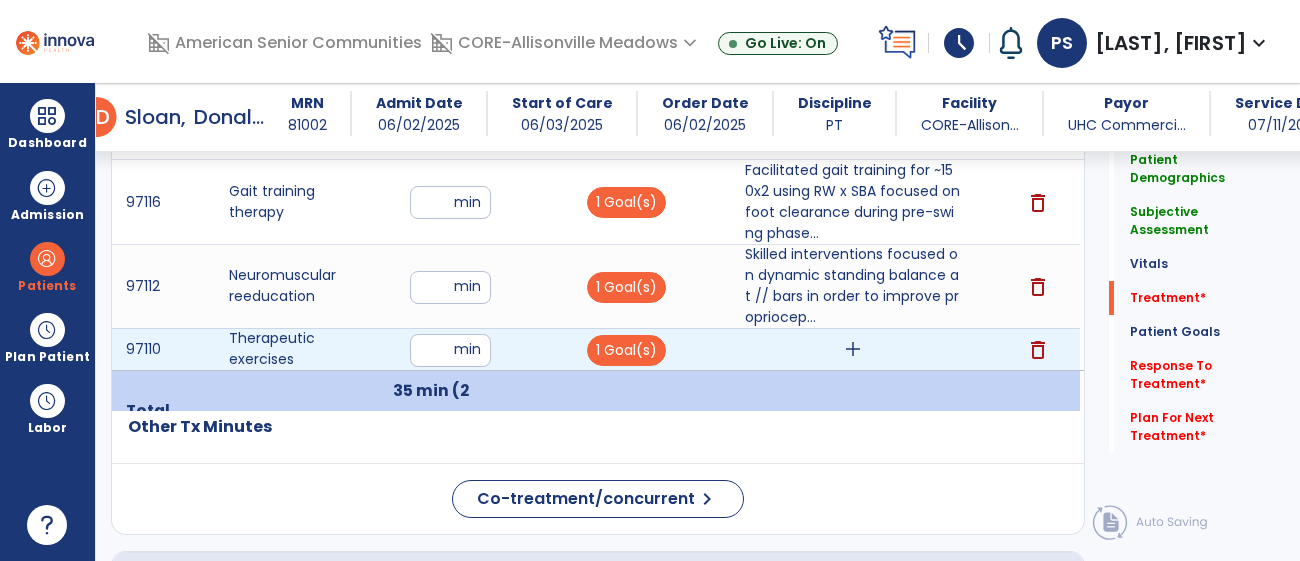 click on "**" at bounding box center (450, 350) 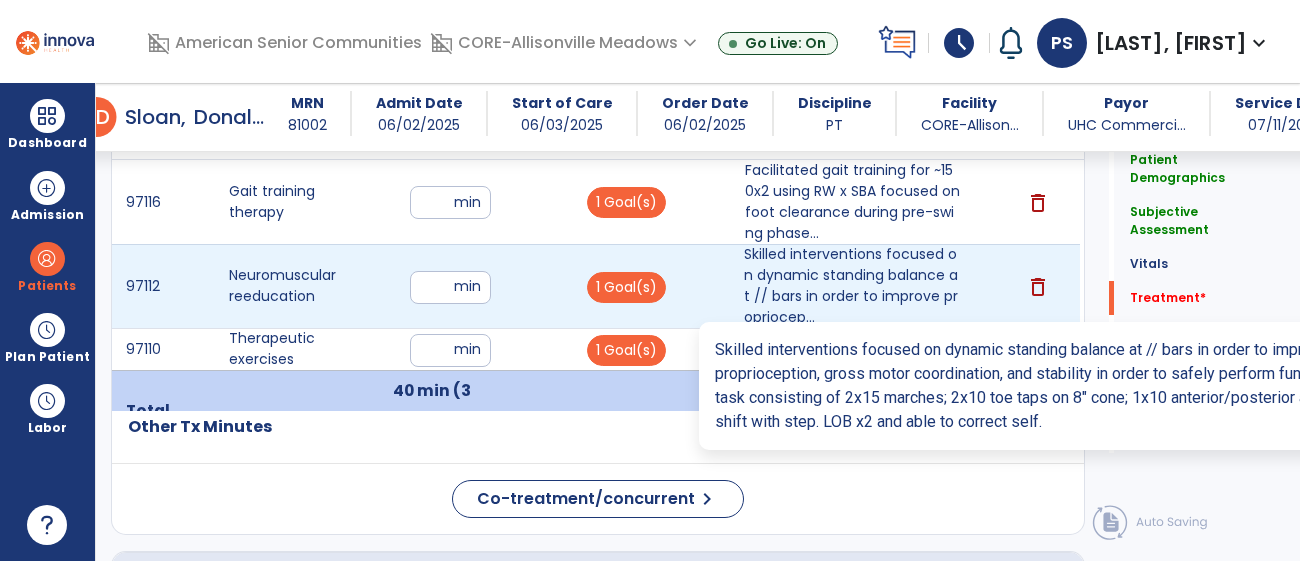 click on "Skilled interventions focused on  dynamic standing balance at // bars in order to improve propriocep..." at bounding box center [853, 286] 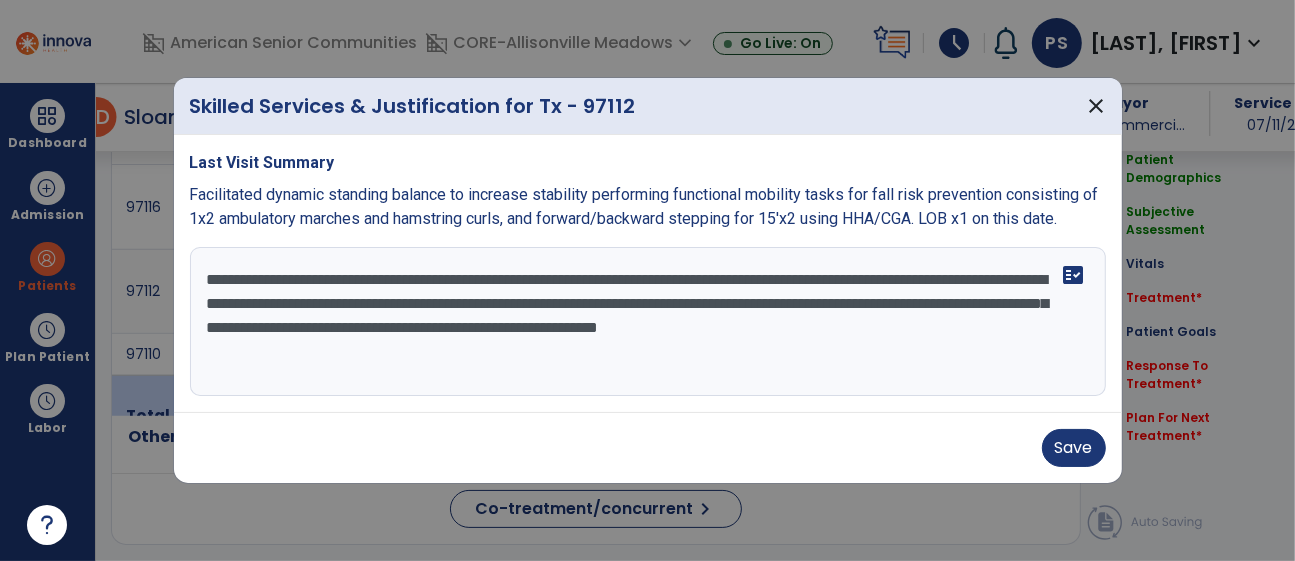 scroll, scrollTop: 1306, scrollLeft: 0, axis: vertical 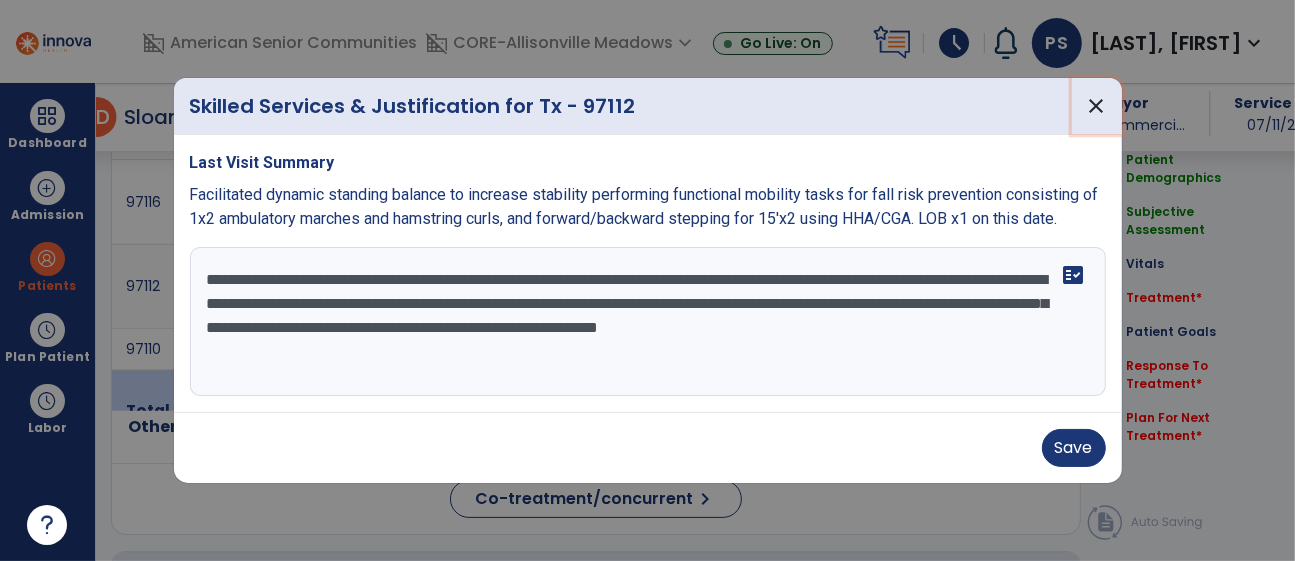 click on "close" at bounding box center (1097, 106) 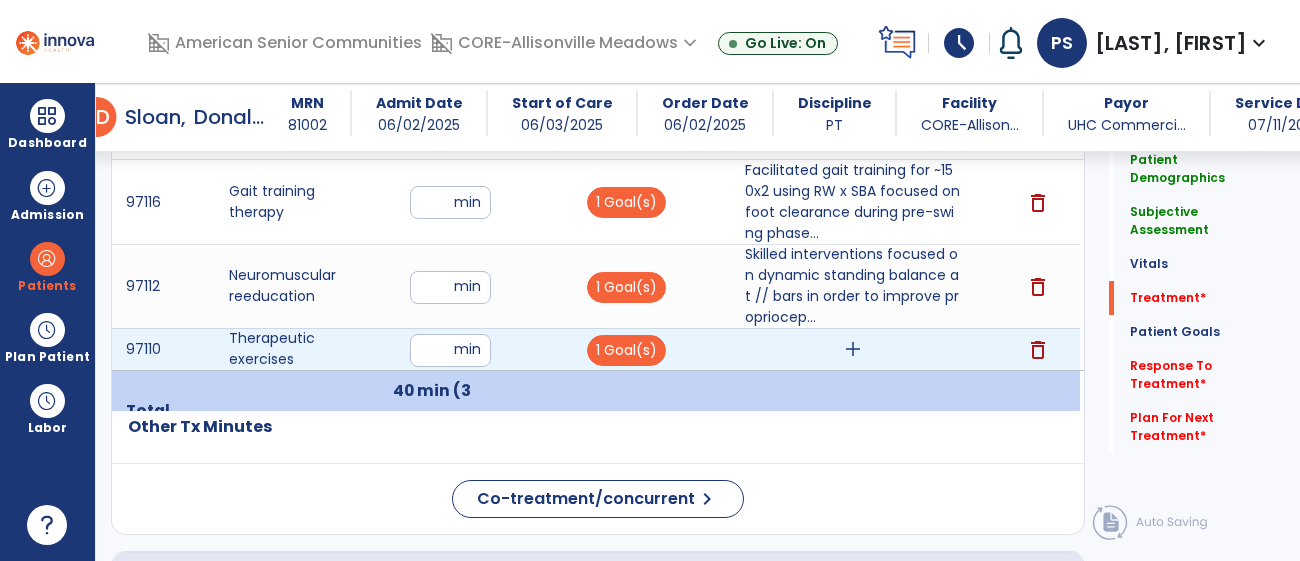 click on "add" at bounding box center [853, 349] 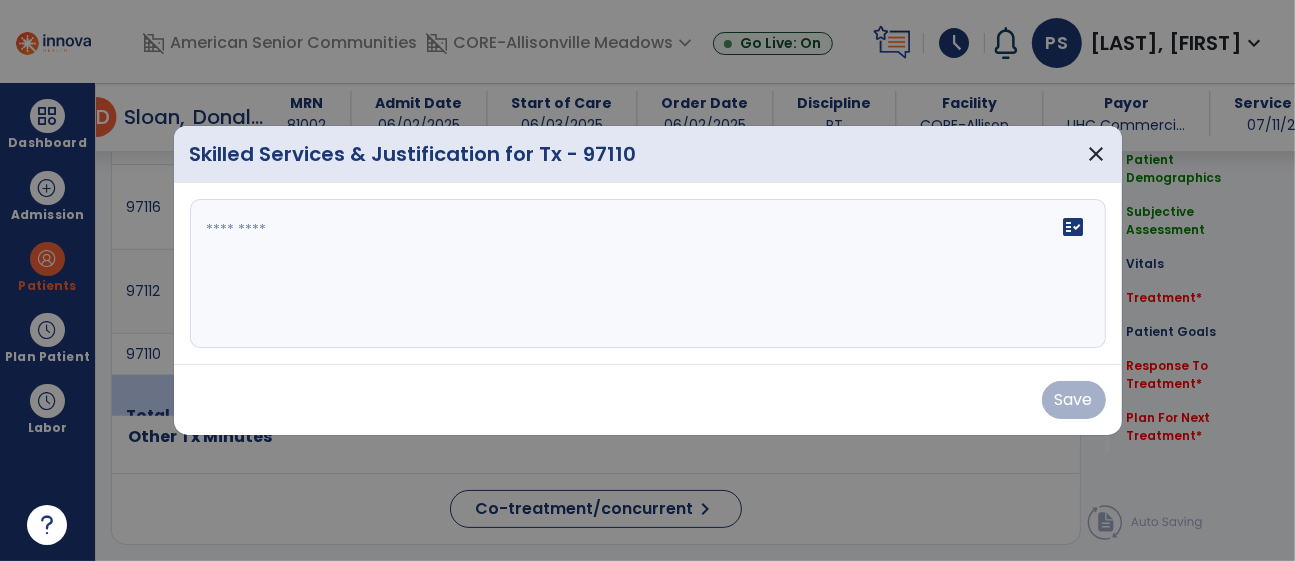 scroll, scrollTop: 1306, scrollLeft: 0, axis: vertical 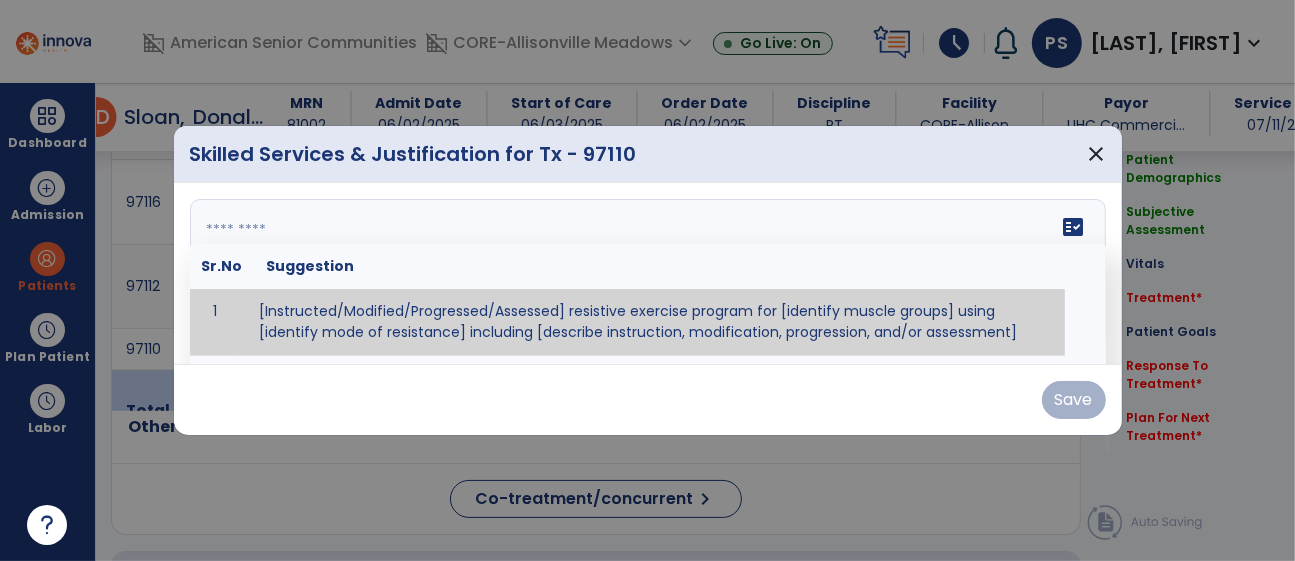 click at bounding box center [648, 274] 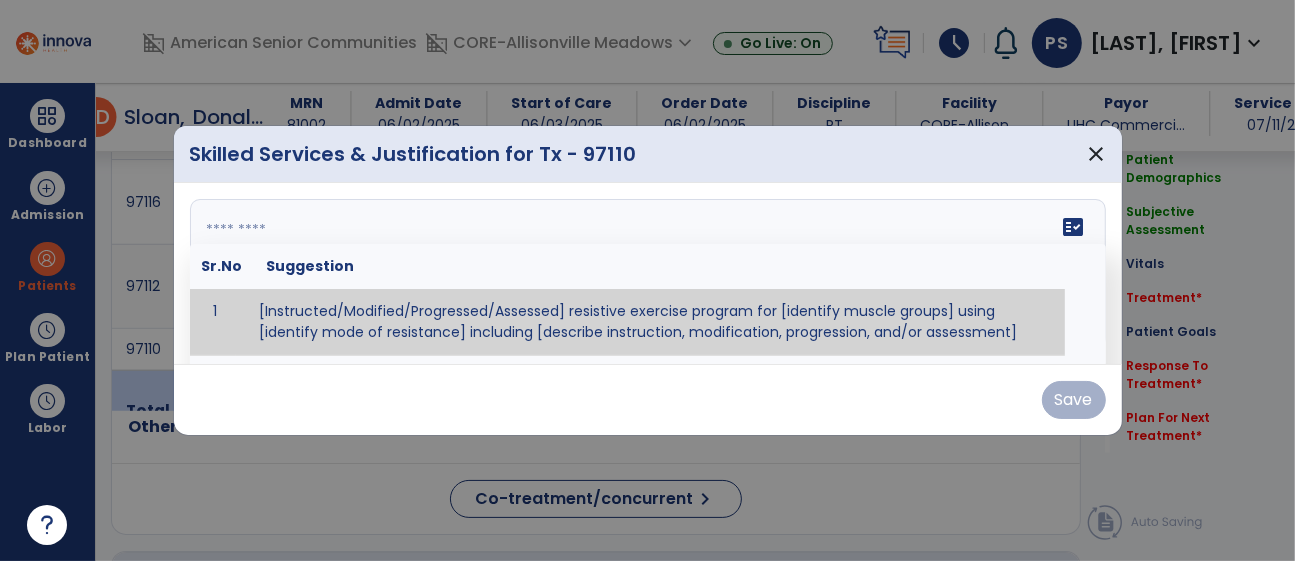 click at bounding box center (645, 274) 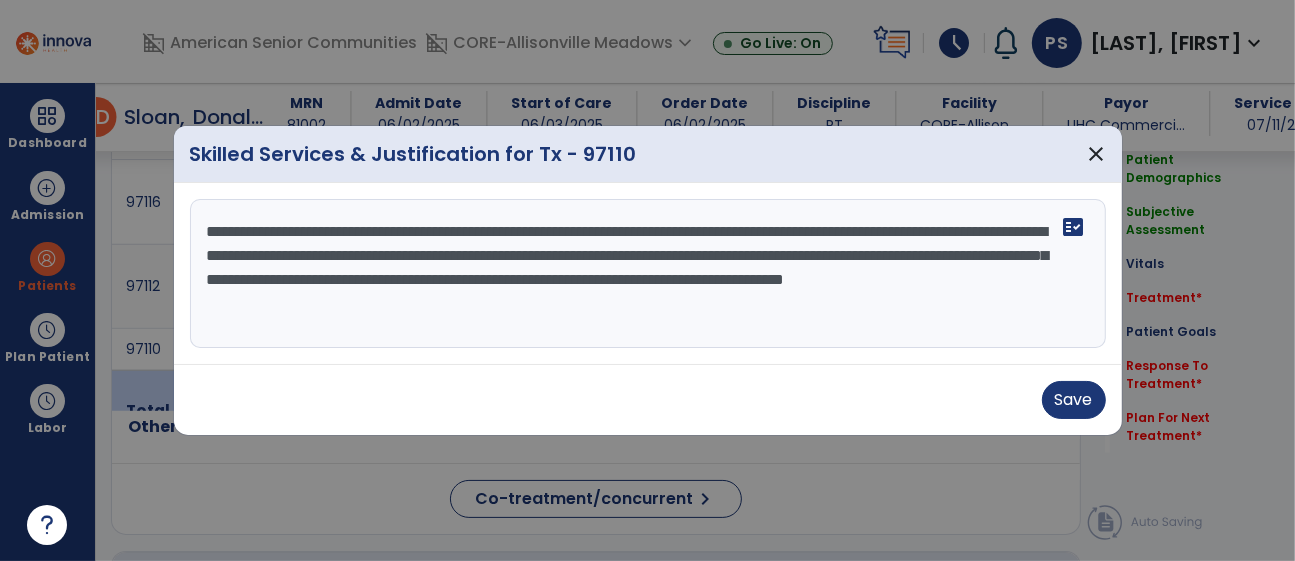 click on "**********" at bounding box center [648, 274] 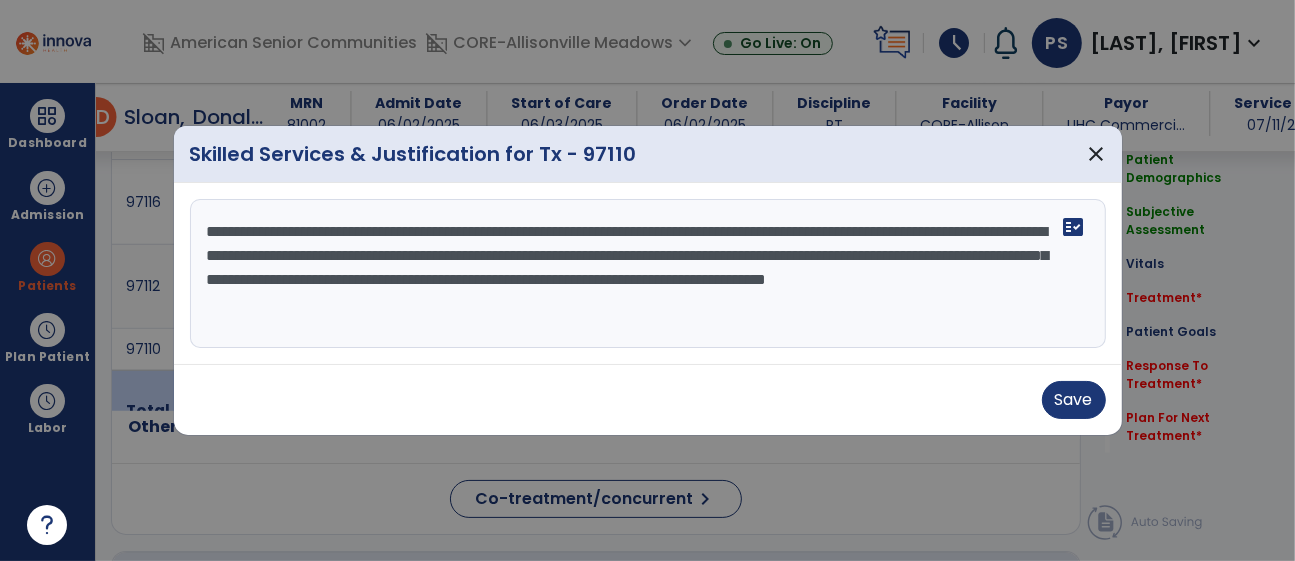 click on "**********" at bounding box center [648, 274] 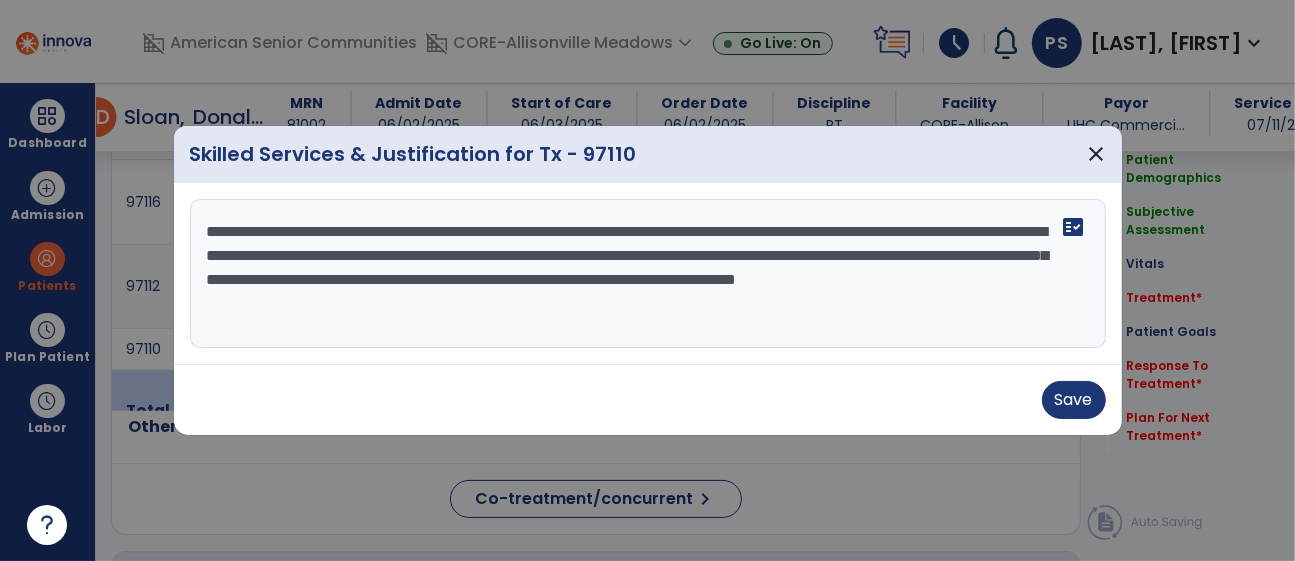 click on "**********" at bounding box center [648, 274] 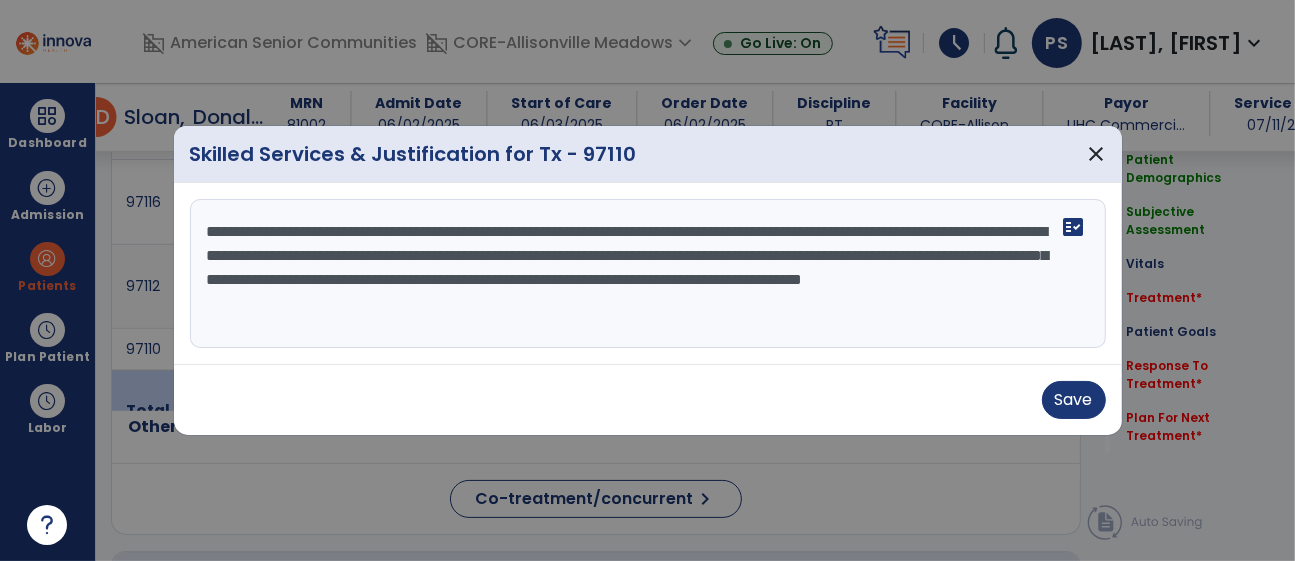click on "**********" at bounding box center [648, 274] 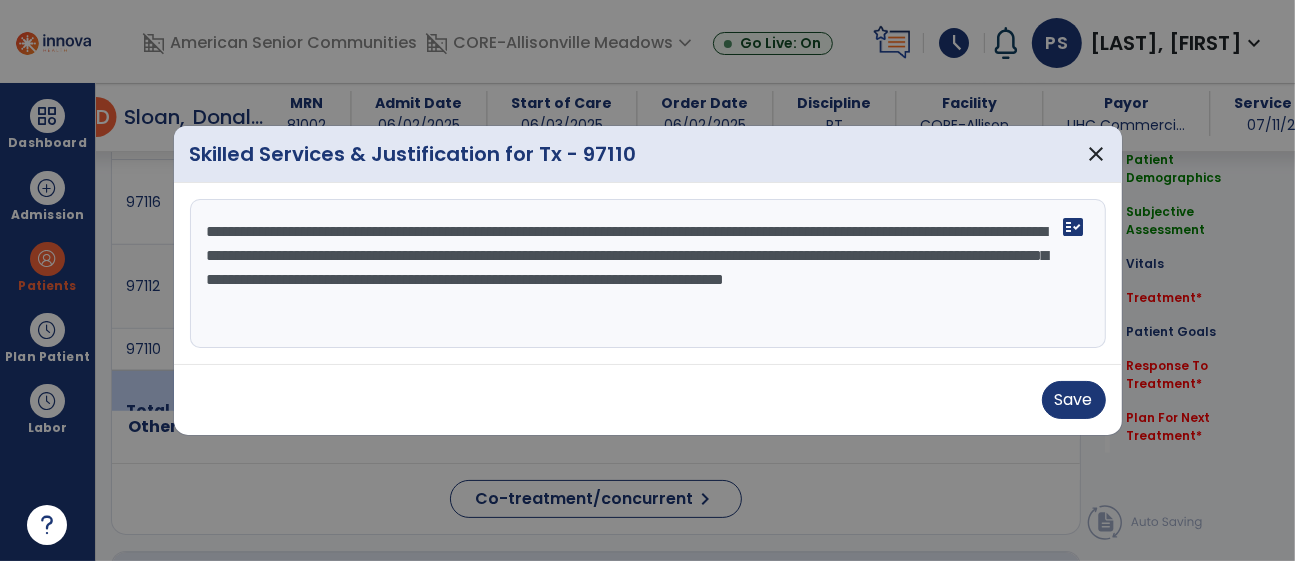 click on "**********" at bounding box center [648, 274] 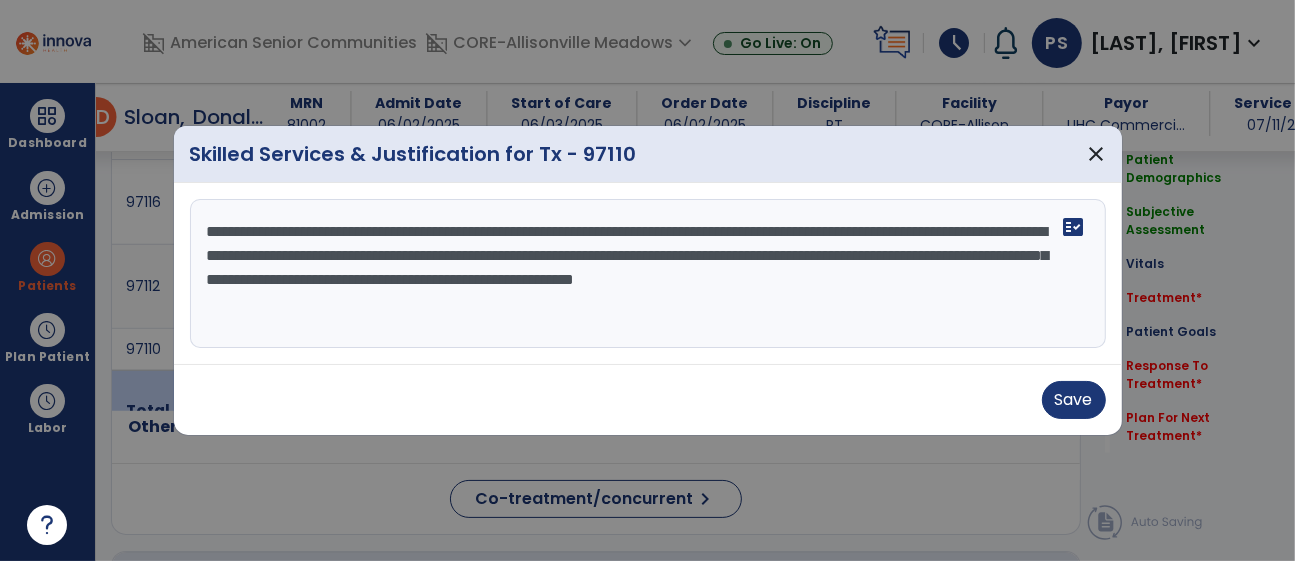 drag, startPoint x: 1023, startPoint y: 254, endPoint x: 898, endPoint y: 261, distance: 125.19585 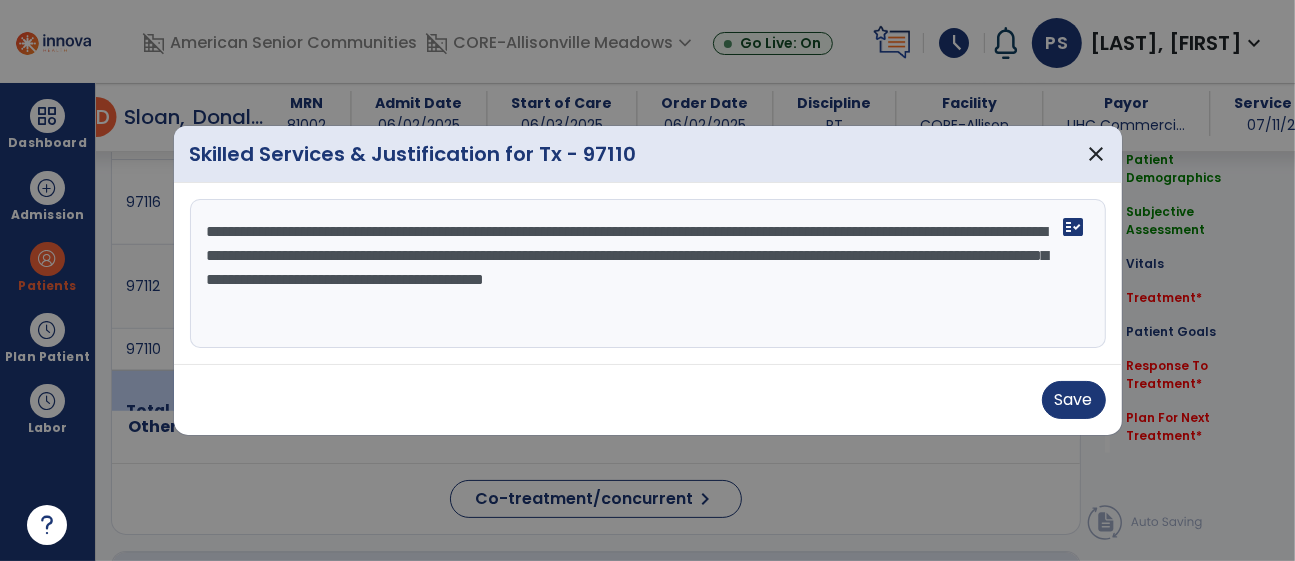 drag, startPoint x: 1062, startPoint y: 250, endPoint x: 899, endPoint y: 259, distance: 163.24828 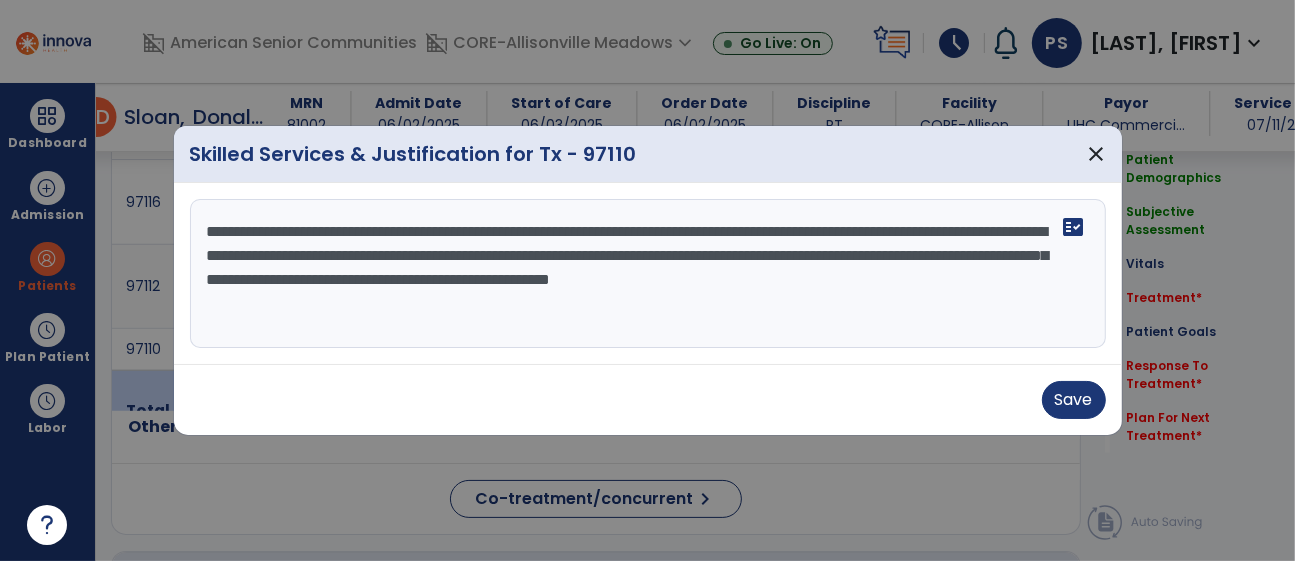 drag, startPoint x: 471, startPoint y: 282, endPoint x: 405, endPoint y: 286, distance: 66.1211 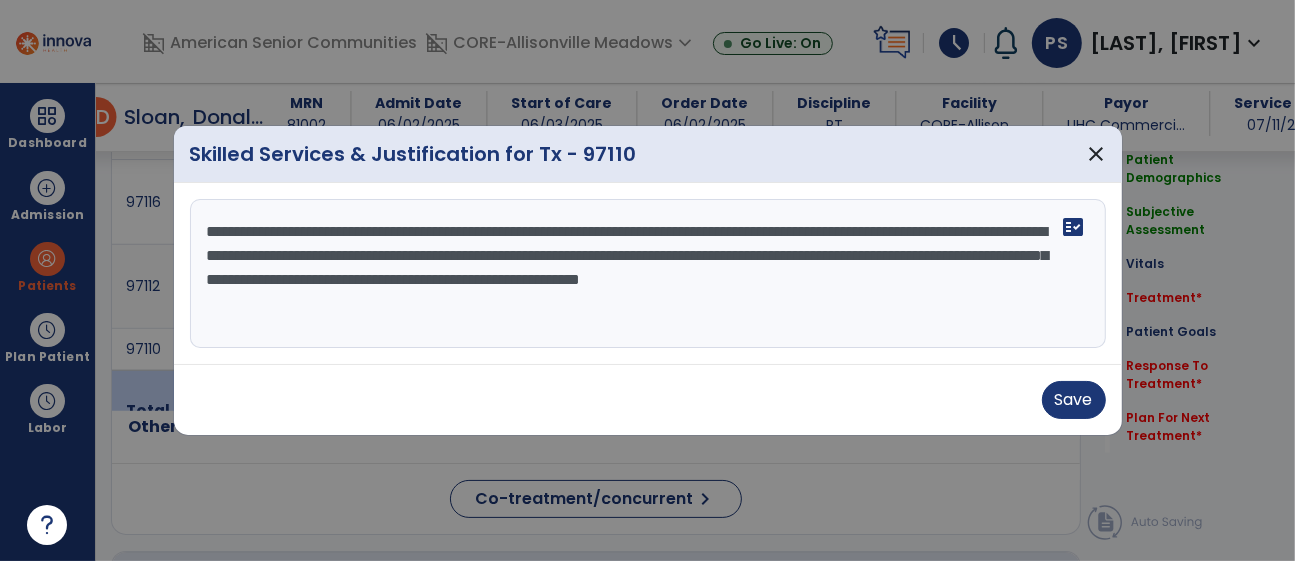 drag, startPoint x: 351, startPoint y: 278, endPoint x: 390, endPoint y: 271, distance: 39.623226 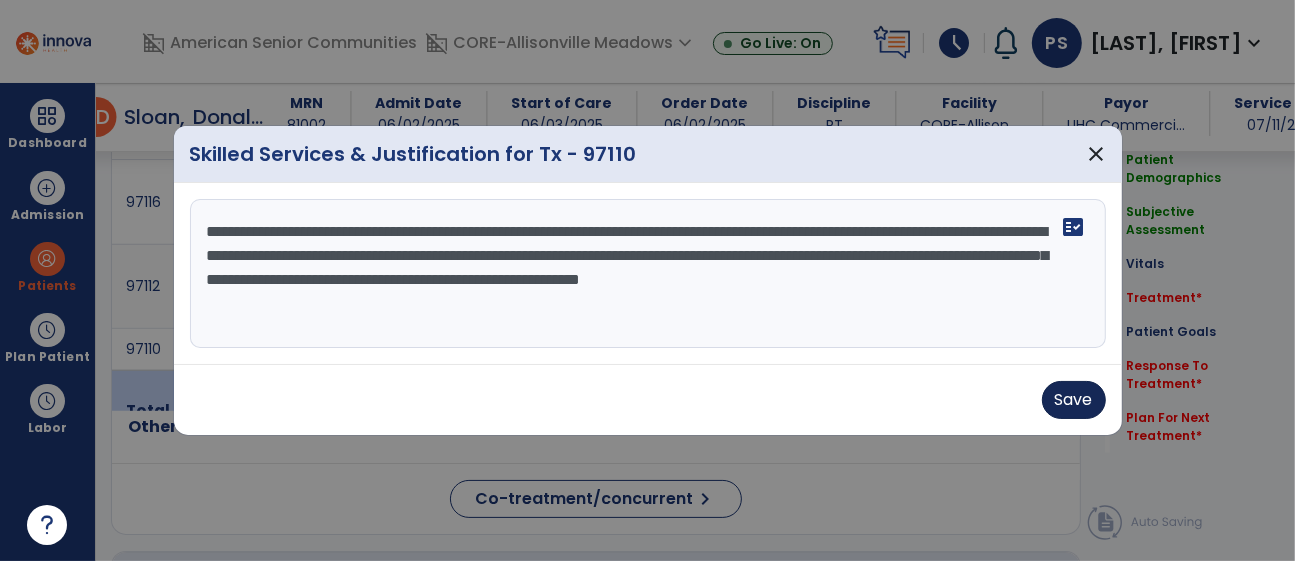 type on "**********" 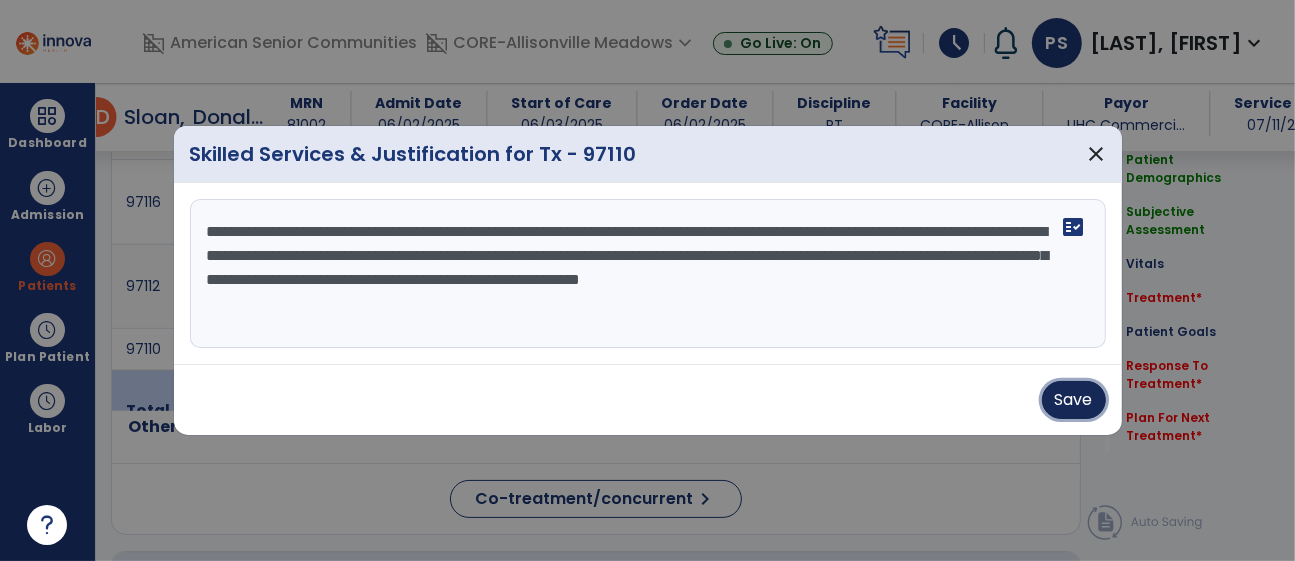click on "Save" at bounding box center [1074, 400] 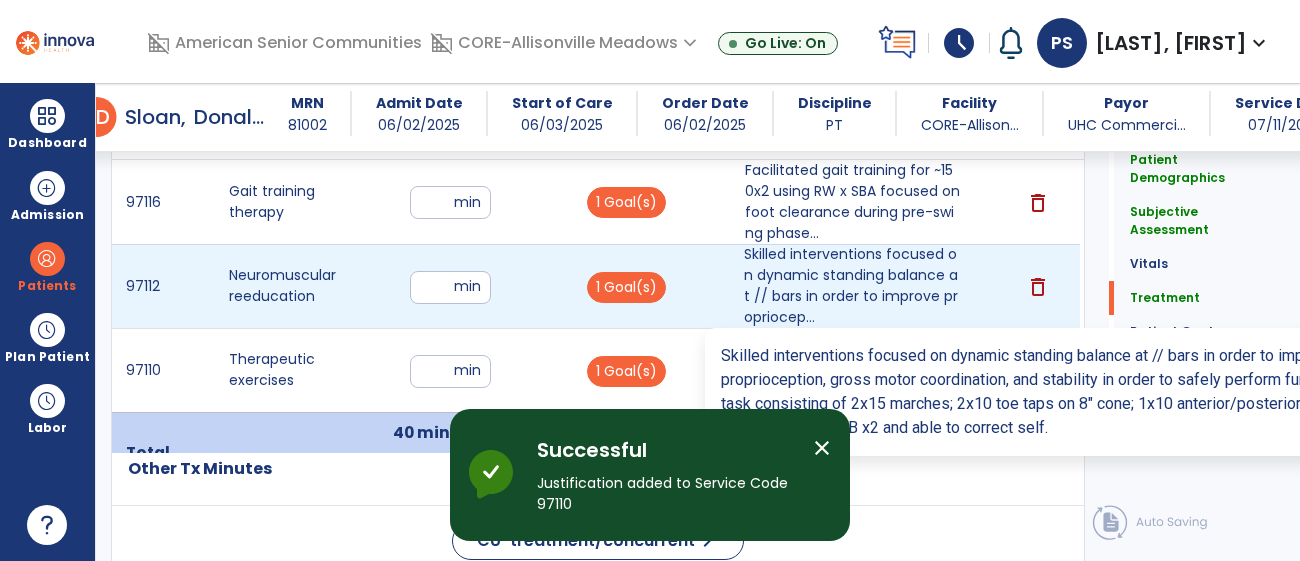 click on "Skilled interventions focused on  dynamic standing balance at // bars in order to improve propriocep..." at bounding box center [853, 286] 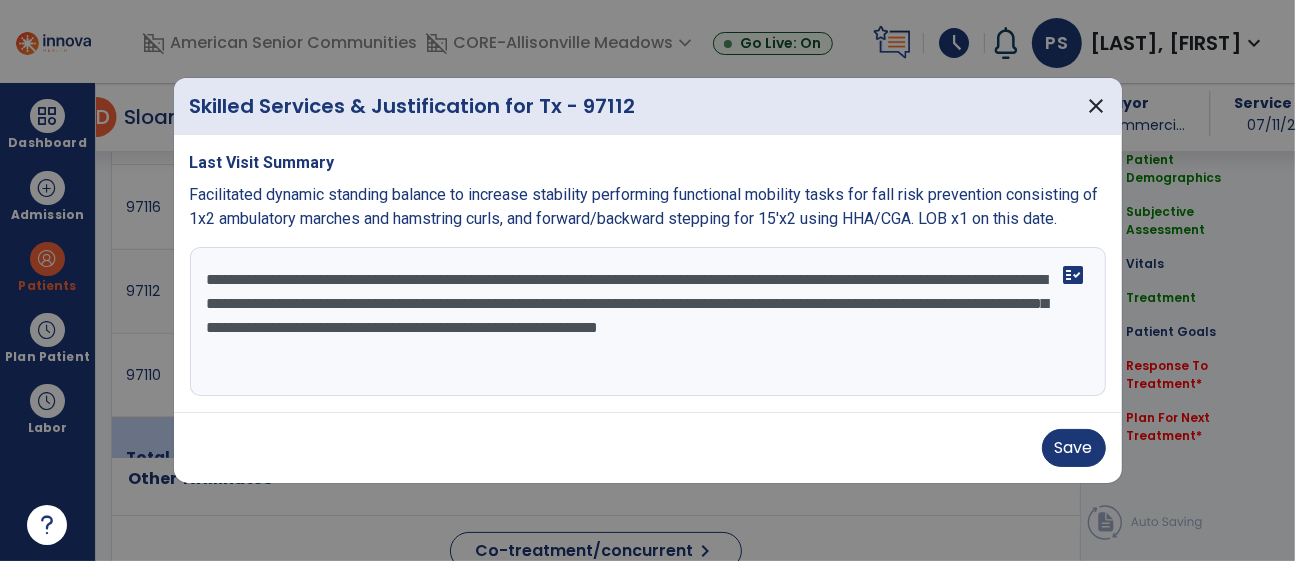 scroll, scrollTop: 1306, scrollLeft: 0, axis: vertical 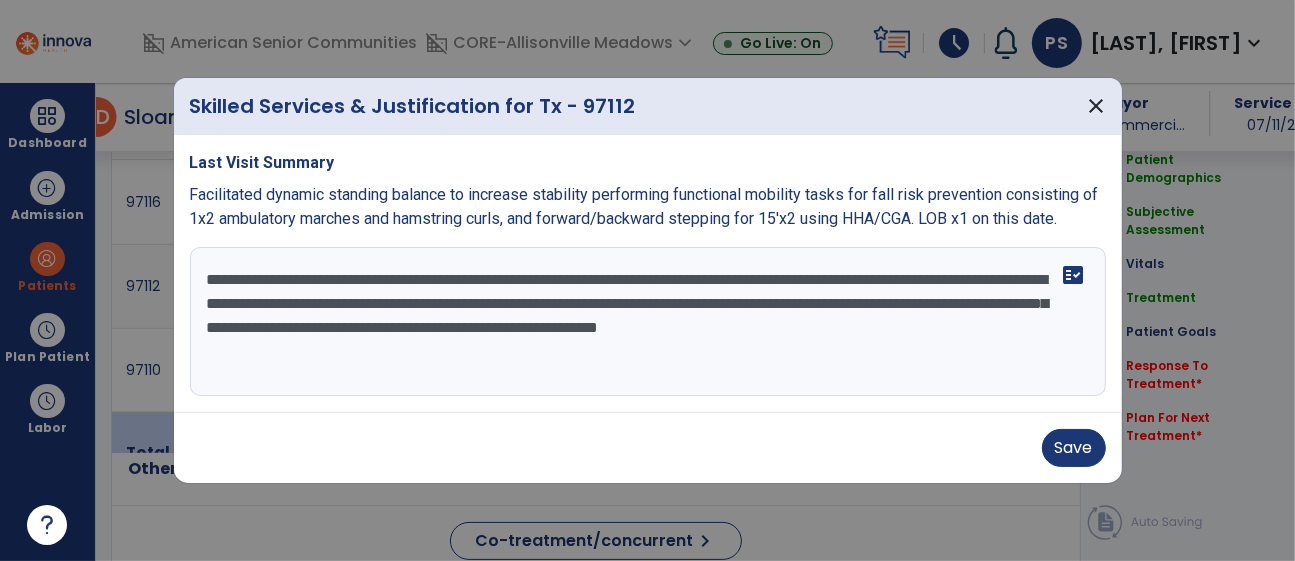 drag, startPoint x: 1001, startPoint y: 300, endPoint x: 289, endPoint y: 332, distance: 712.71875 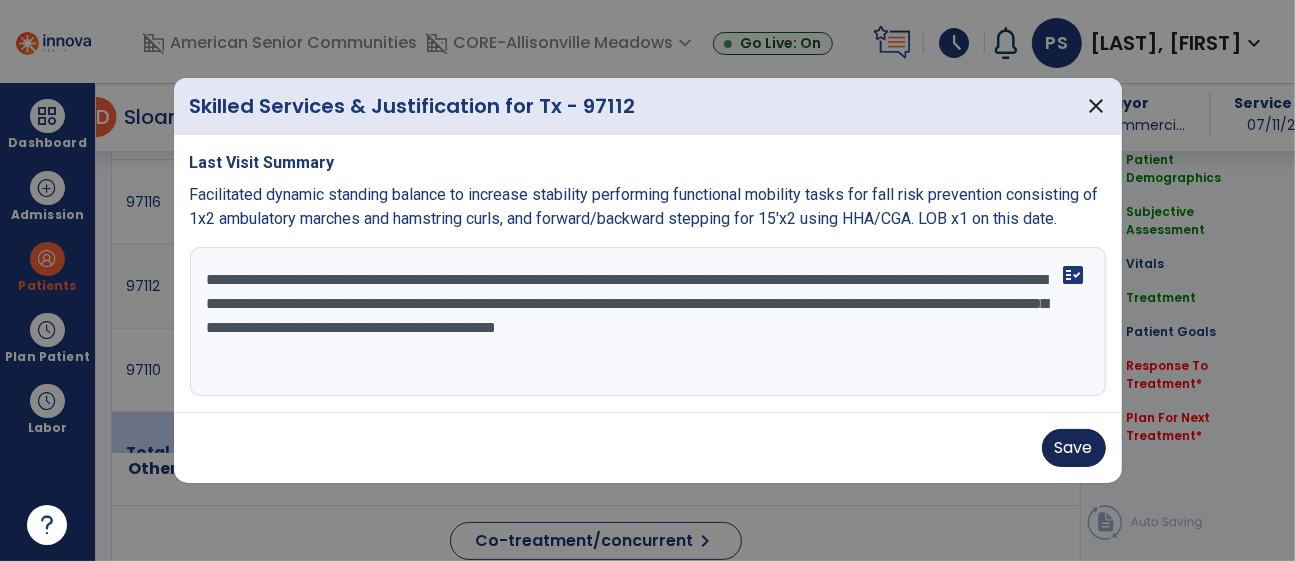 type on "**********" 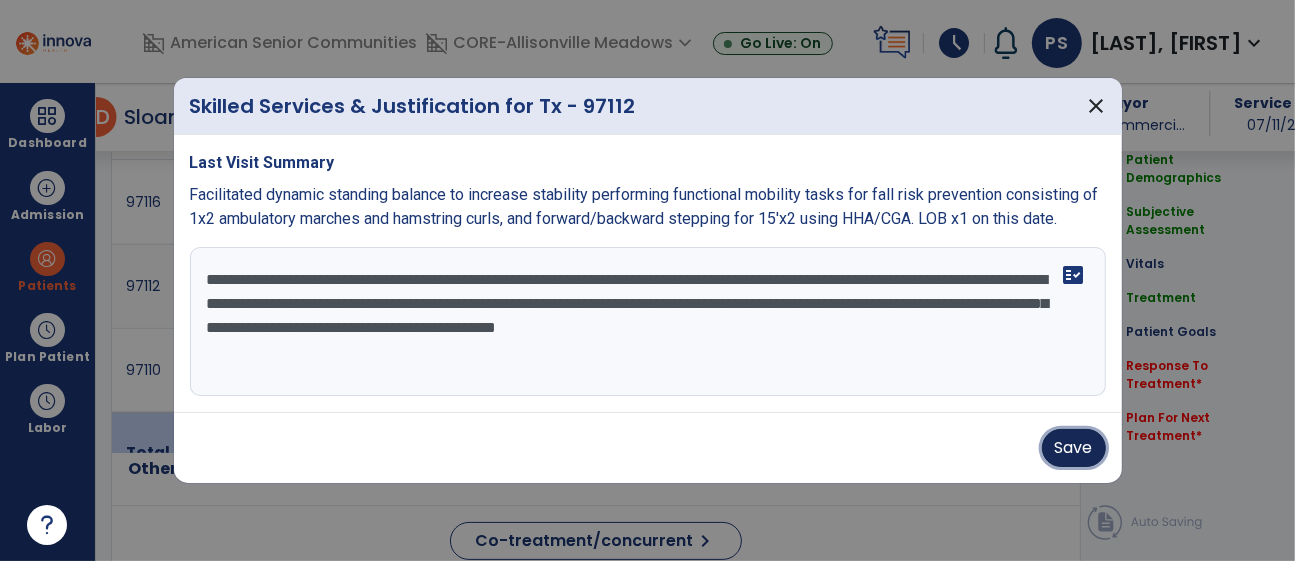 click on "Save" at bounding box center (1074, 448) 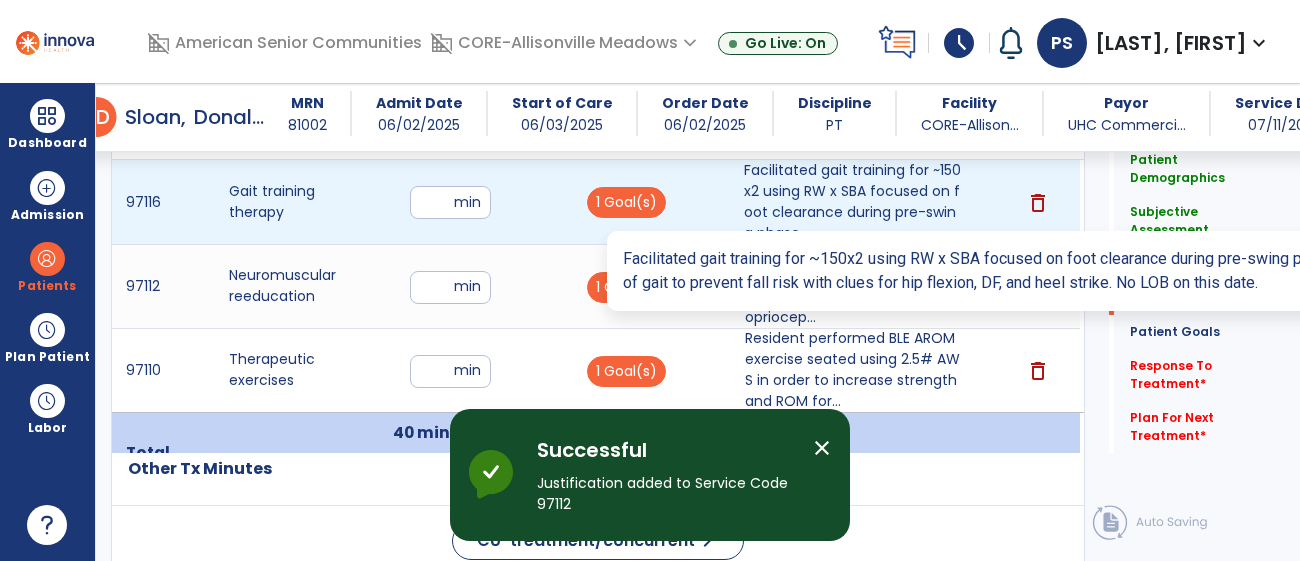 click on "Facilitated gait training for ~150x2 using RW x SBA focused on foot clearance during pre-swing phase..." at bounding box center [853, 202] 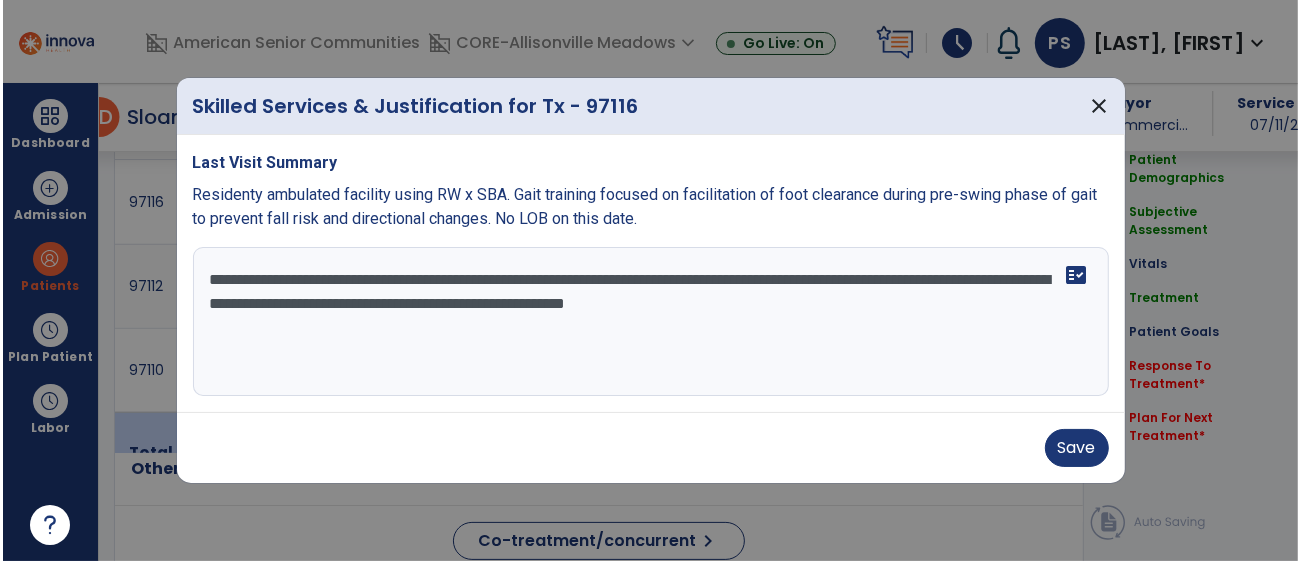 scroll, scrollTop: 1306, scrollLeft: 0, axis: vertical 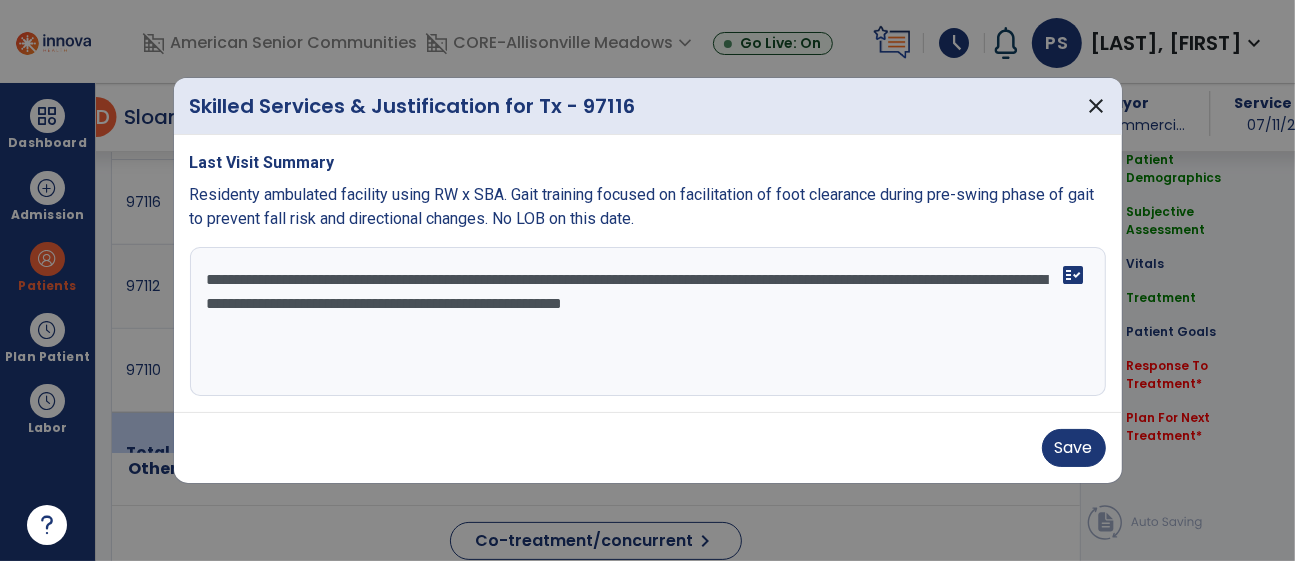 click on "**********" at bounding box center (648, 322) 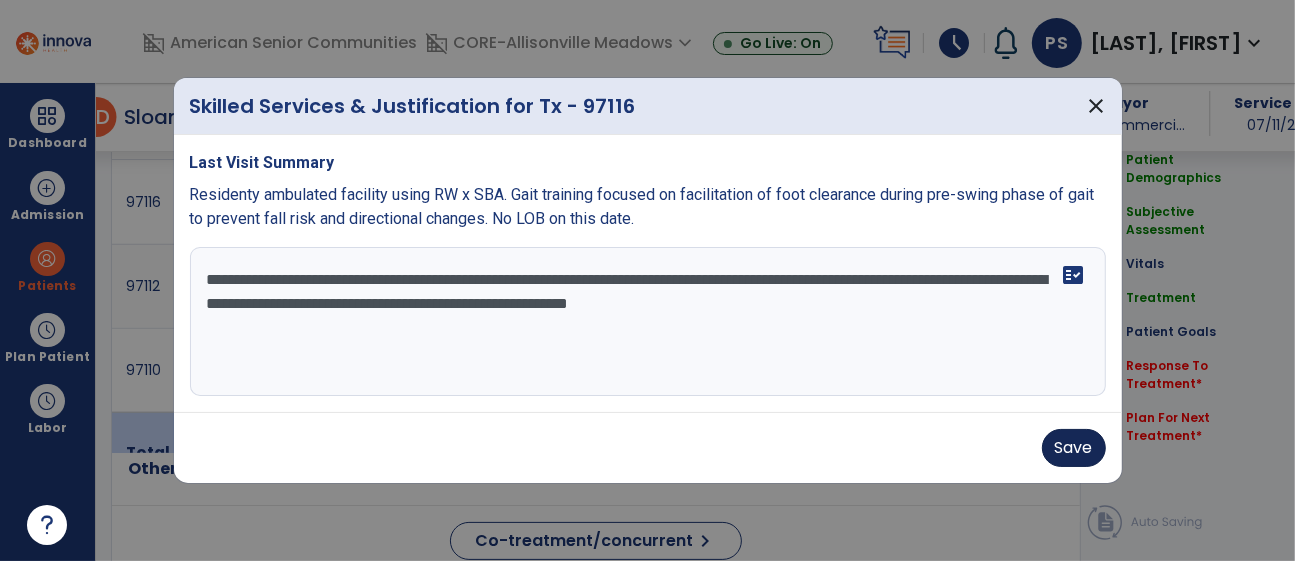 type on "**********" 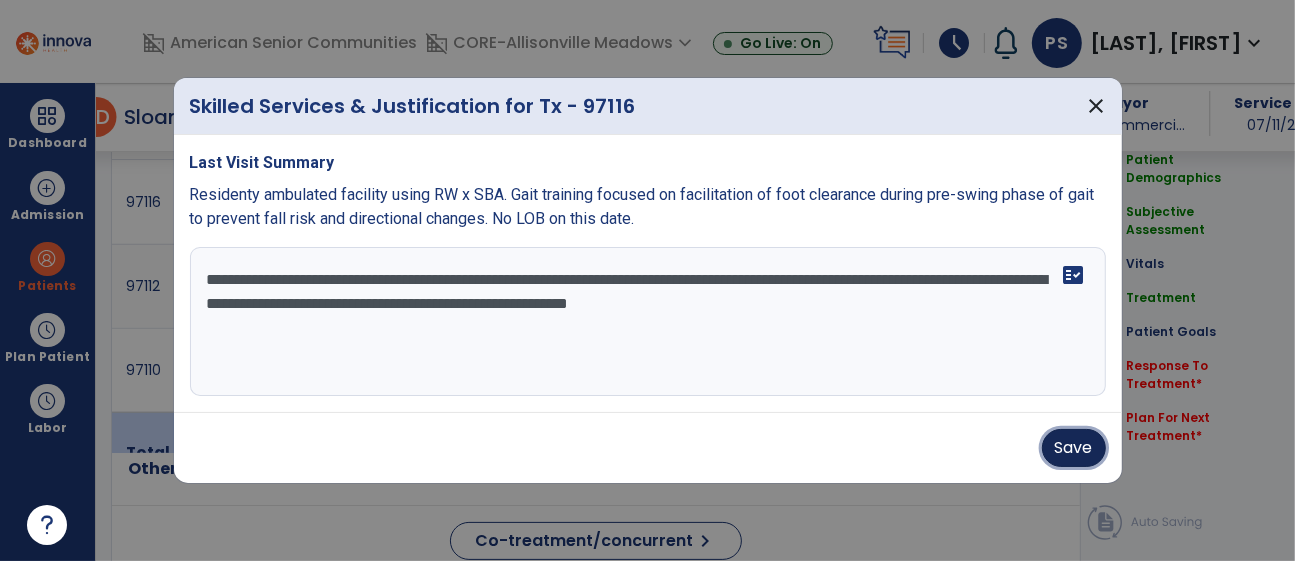 click on "Save" at bounding box center [1074, 448] 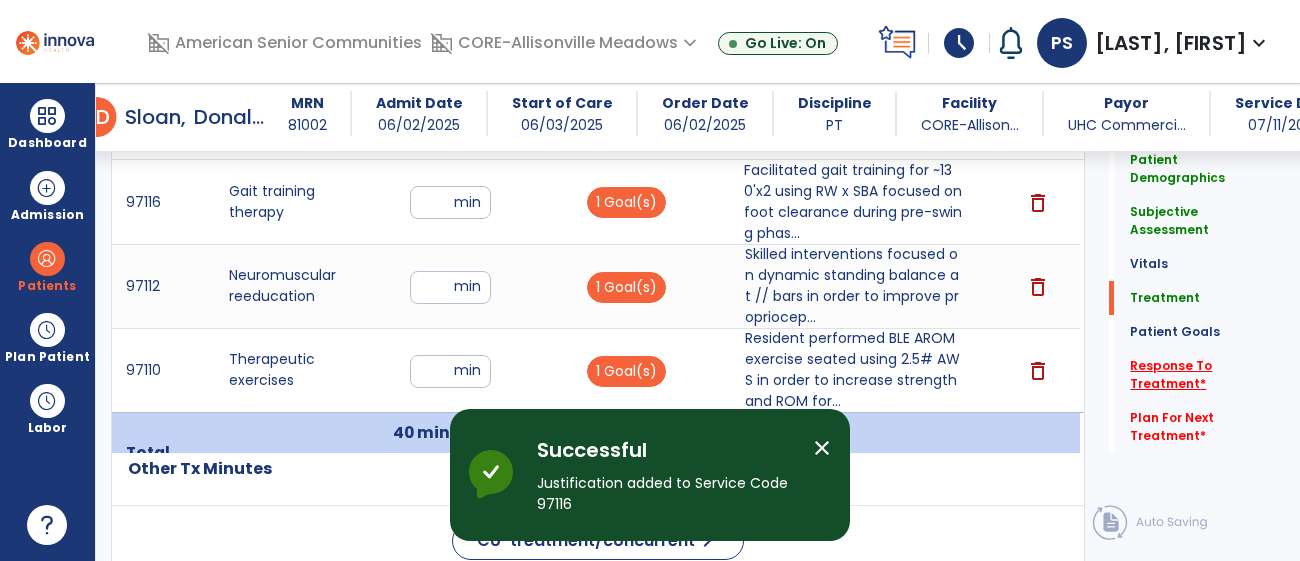 click on "Response To Treatment   *" 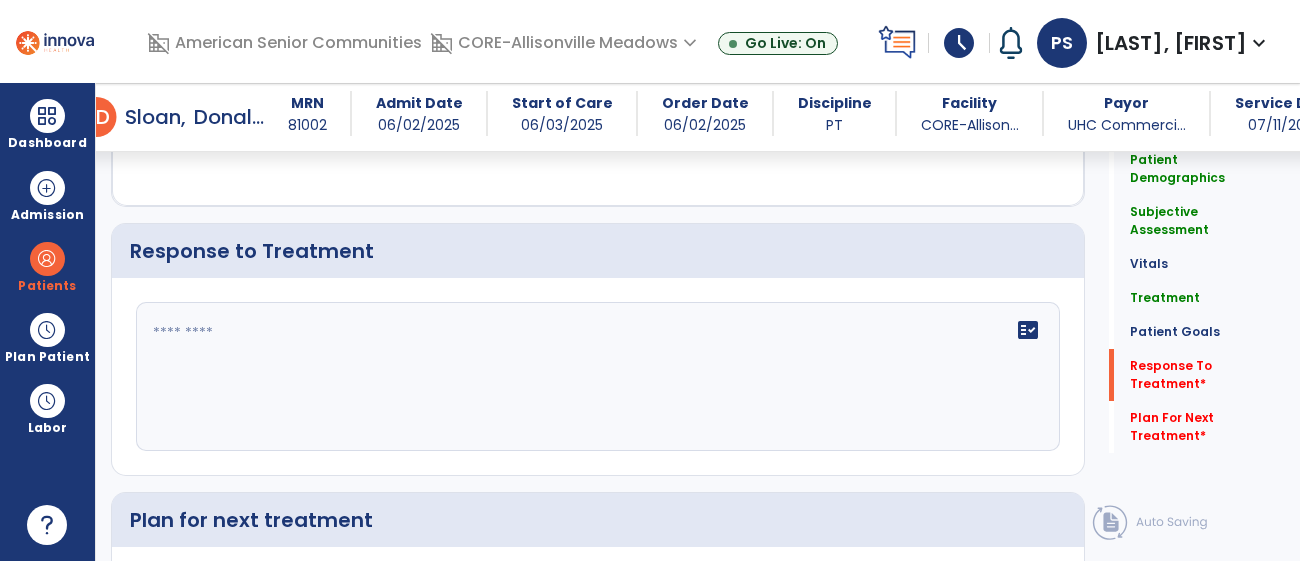 scroll, scrollTop: 2761, scrollLeft: 0, axis: vertical 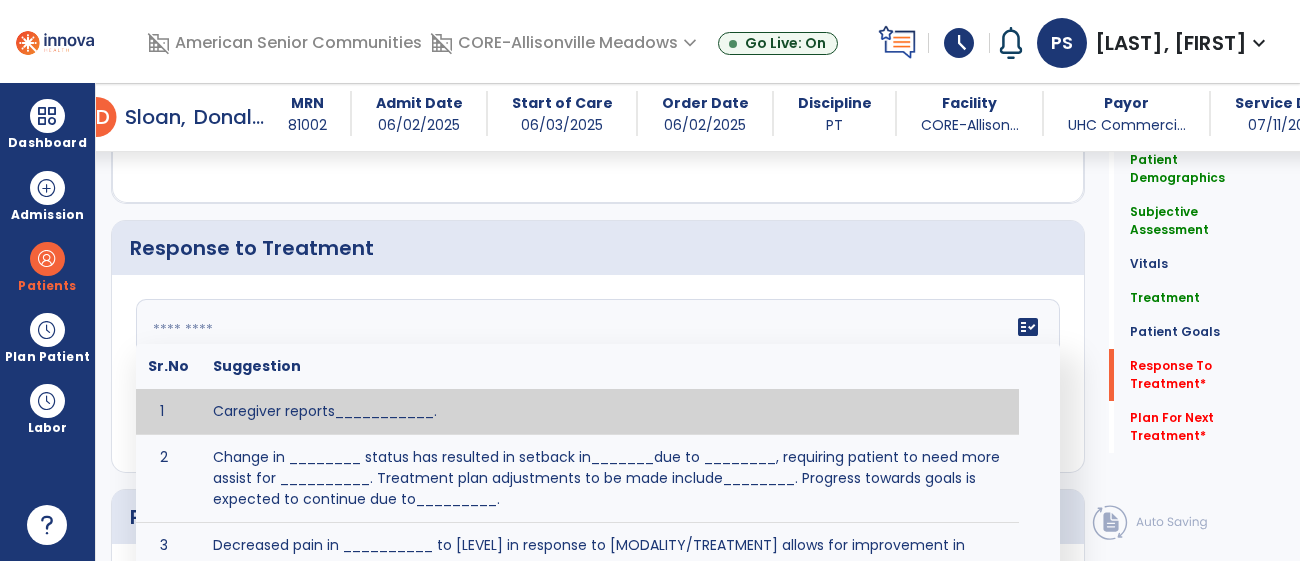 click 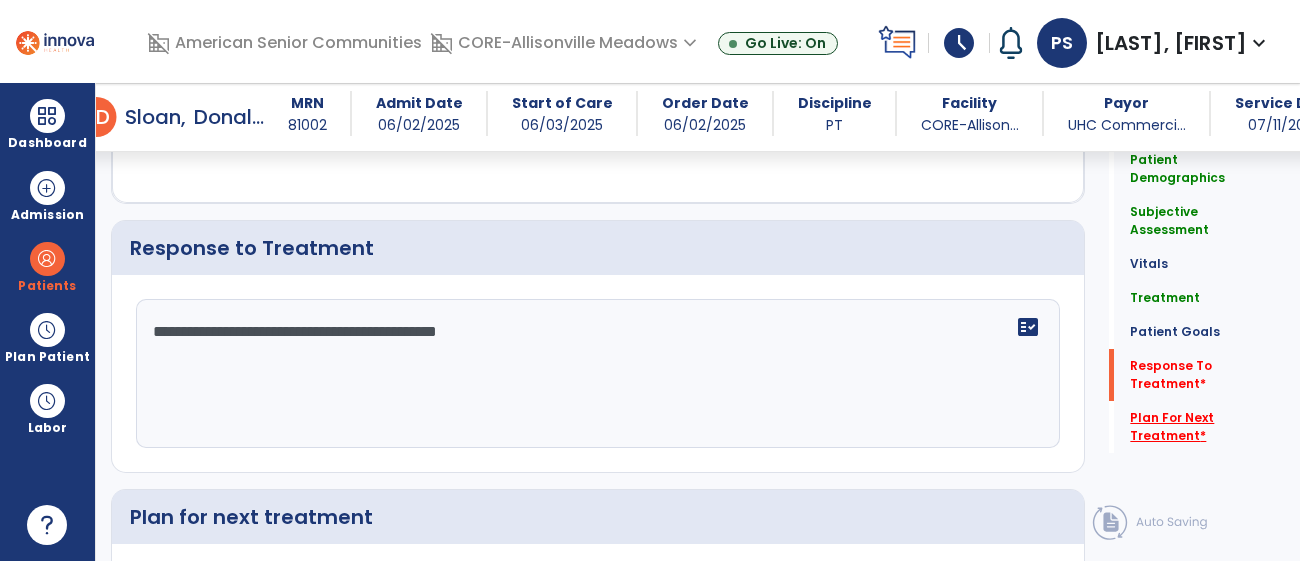 type on "**********" 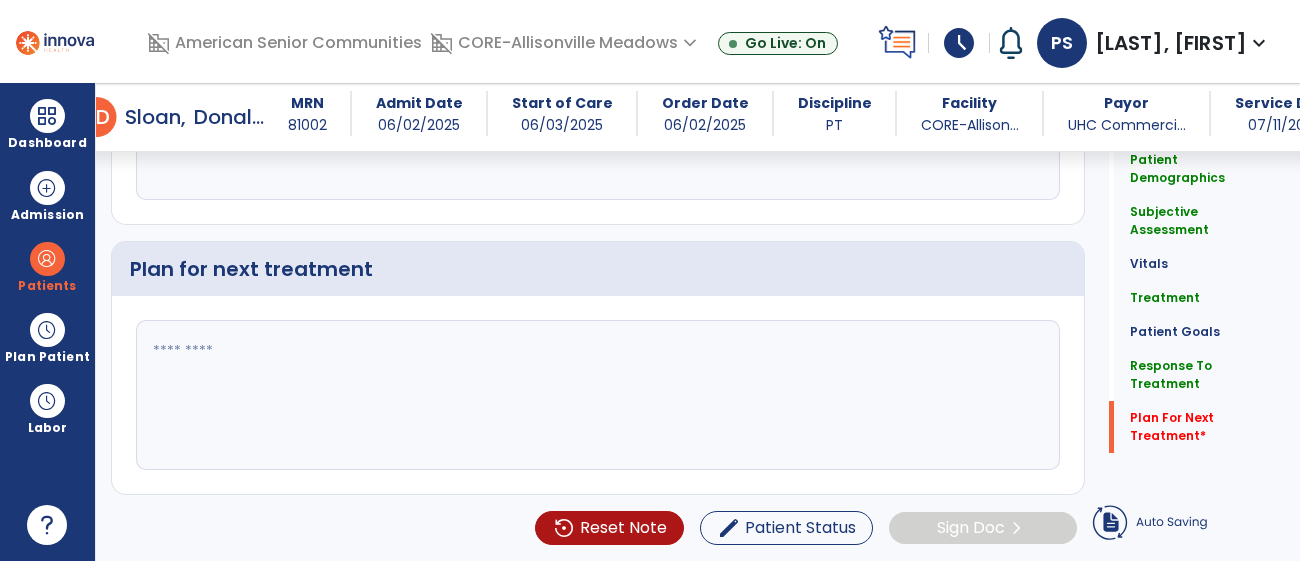 click 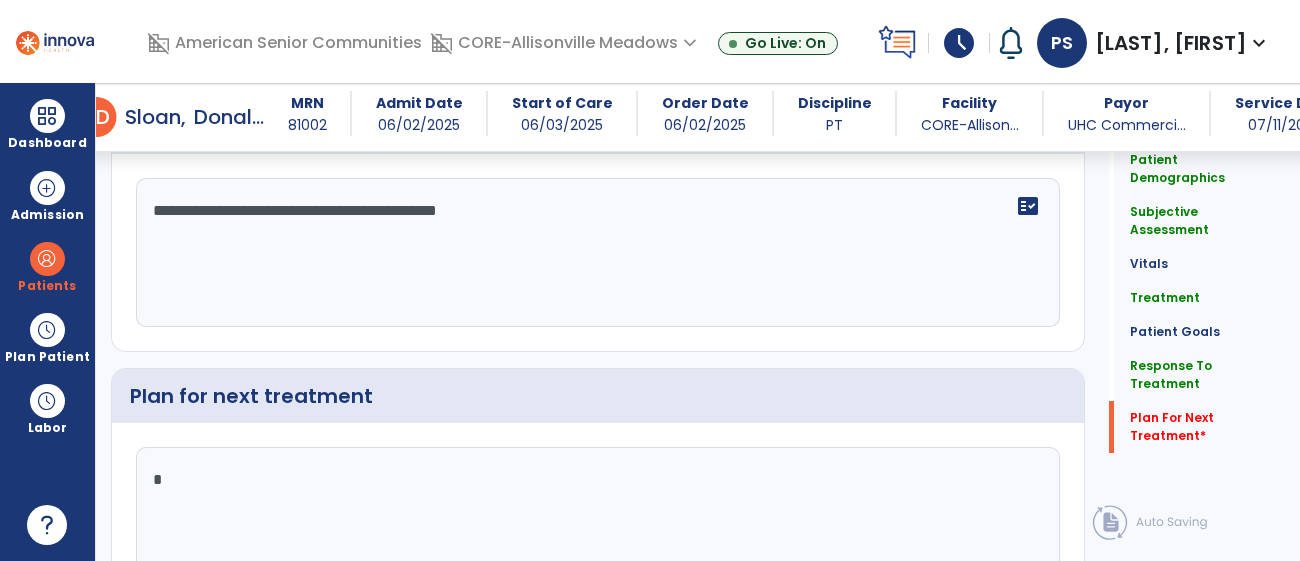 scroll, scrollTop: 2984, scrollLeft: 0, axis: vertical 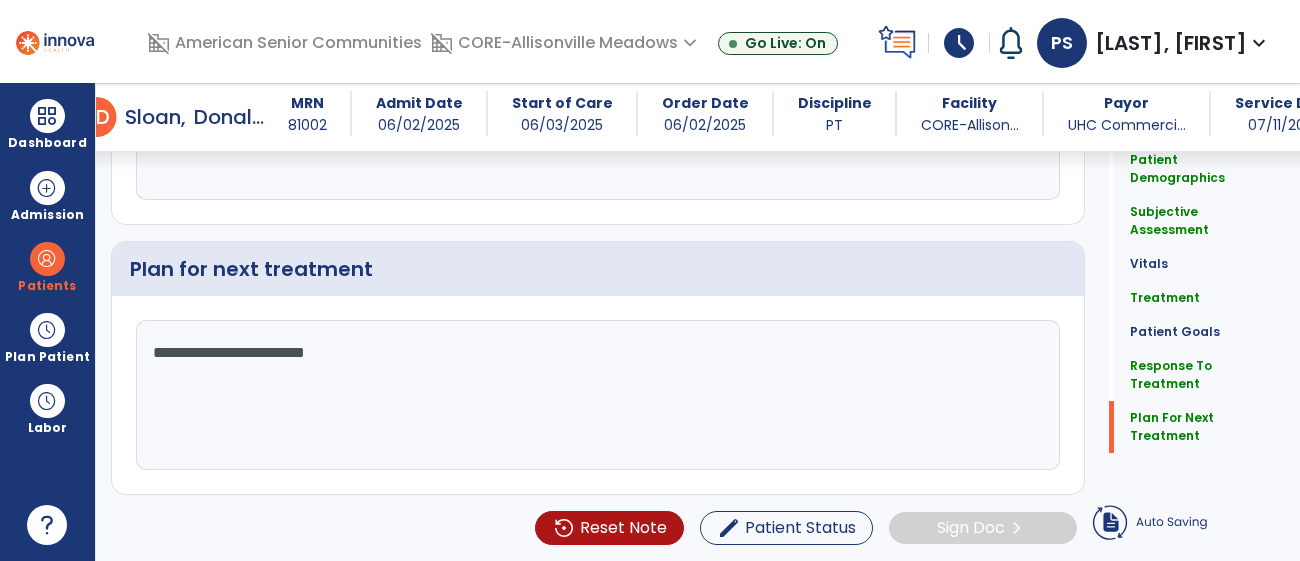 type on "**********" 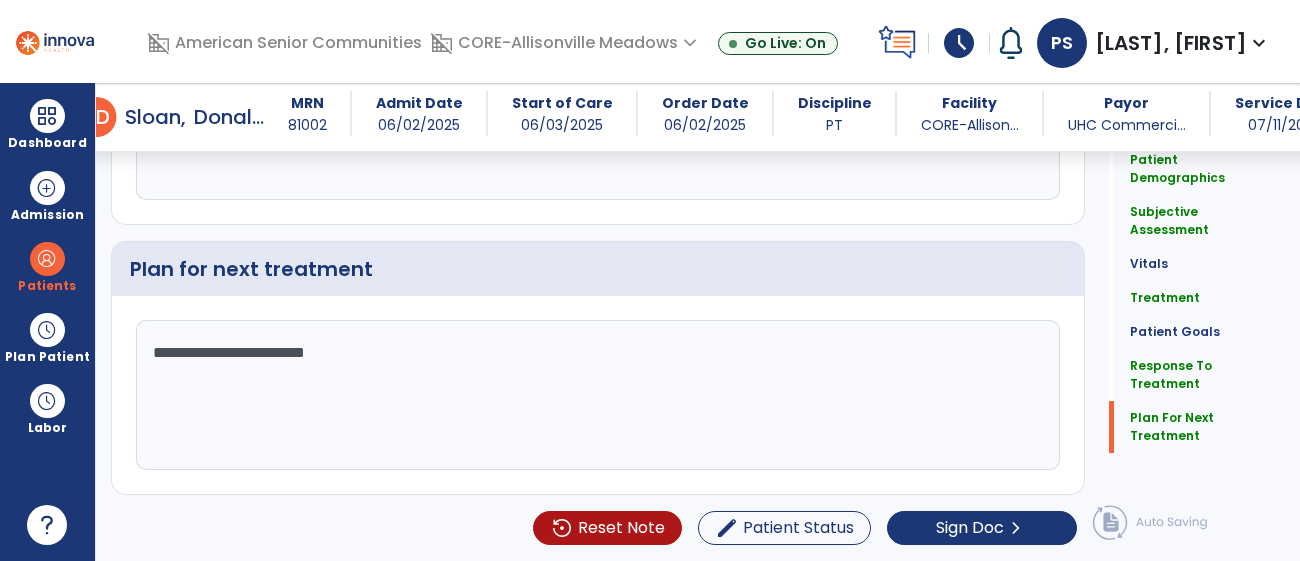 click on "Treatment   Treatment" 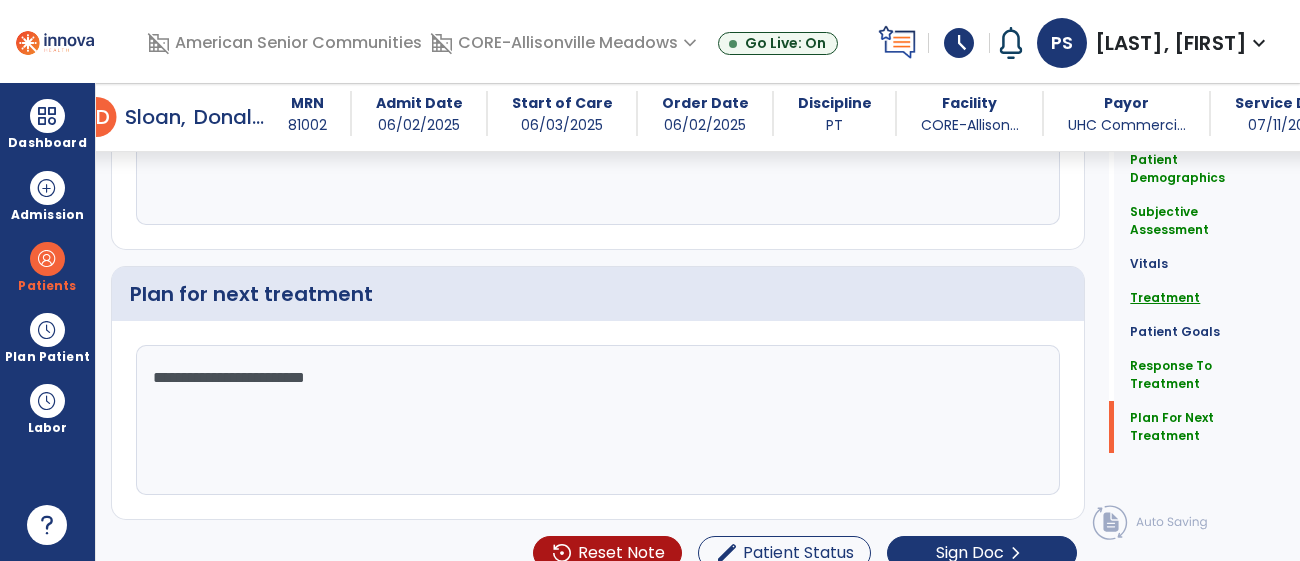 click on "Treatment" 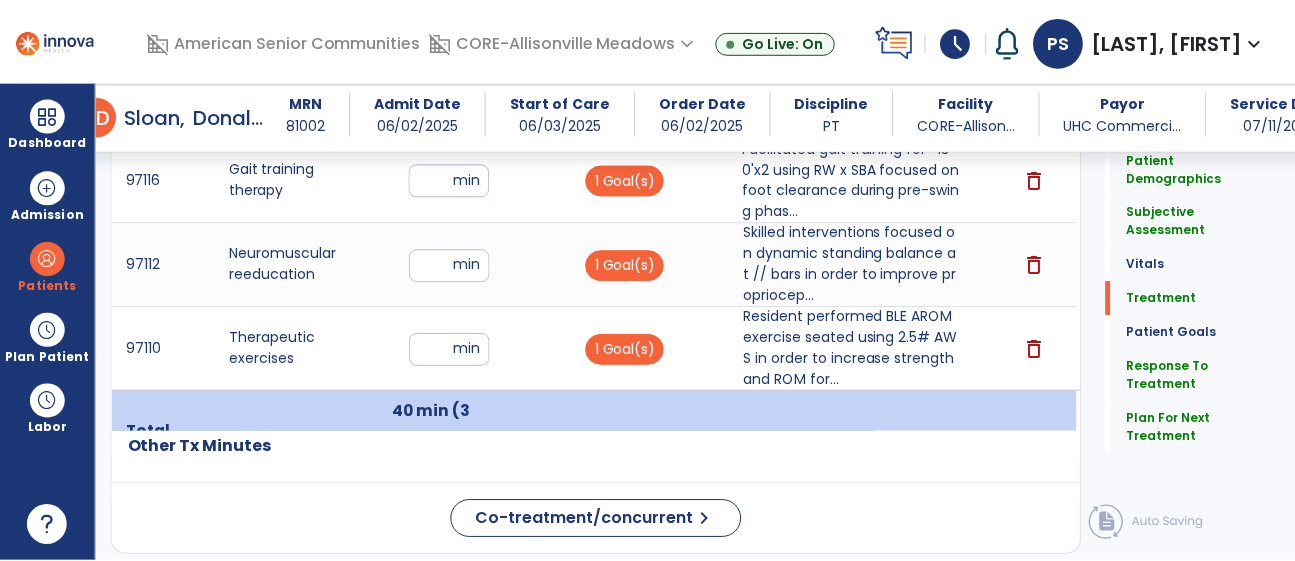 scroll, scrollTop: 1297, scrollLeft: 0, axis: vertical 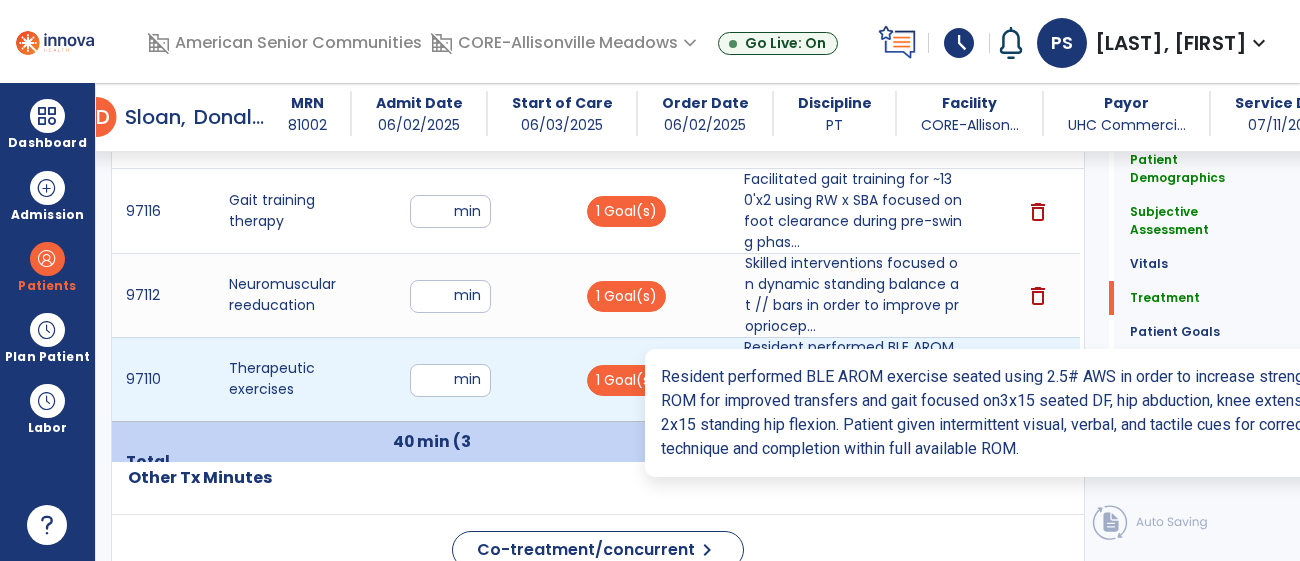 click on "Resident performed BLE AROM exercise seated using 2.5# AWS in order to increase strength and ROM for..." at bounding box center (853, 379) 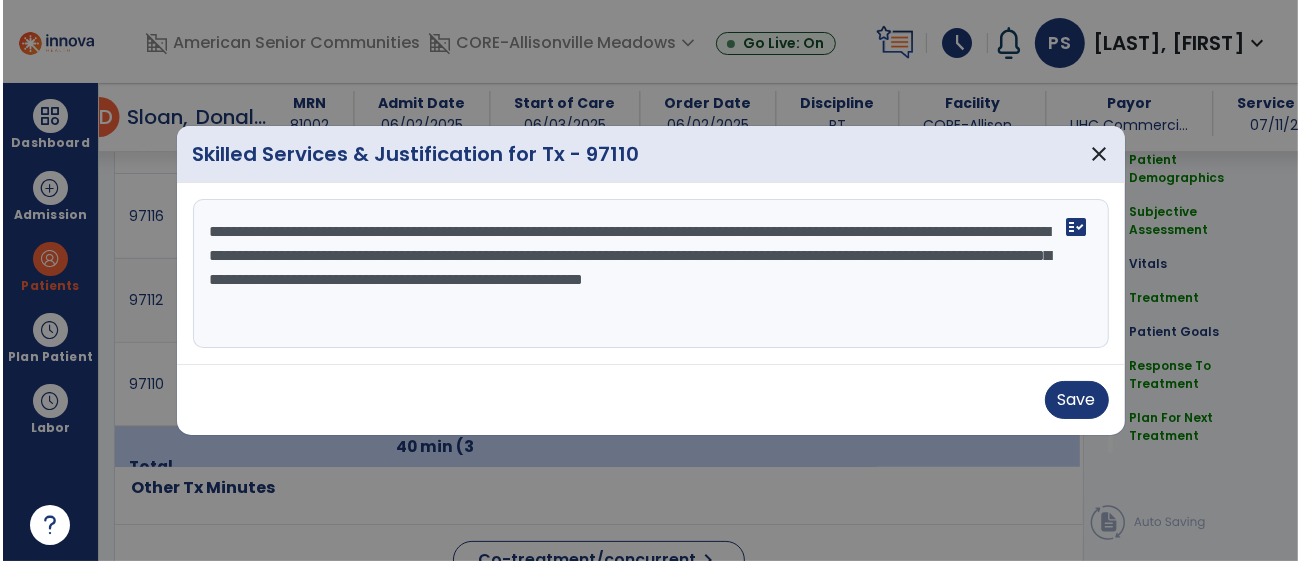 scroll, scrollTop: 1297, scrollLeft: 0, axis: vertical 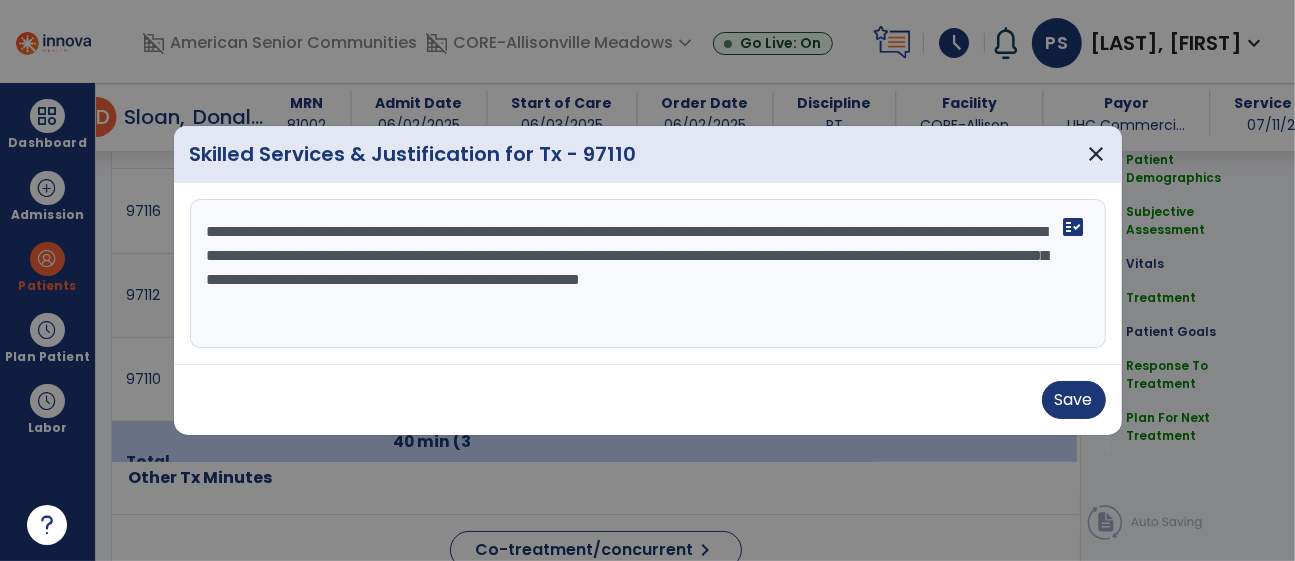 click on "**********" at bounding box center (648, 274) 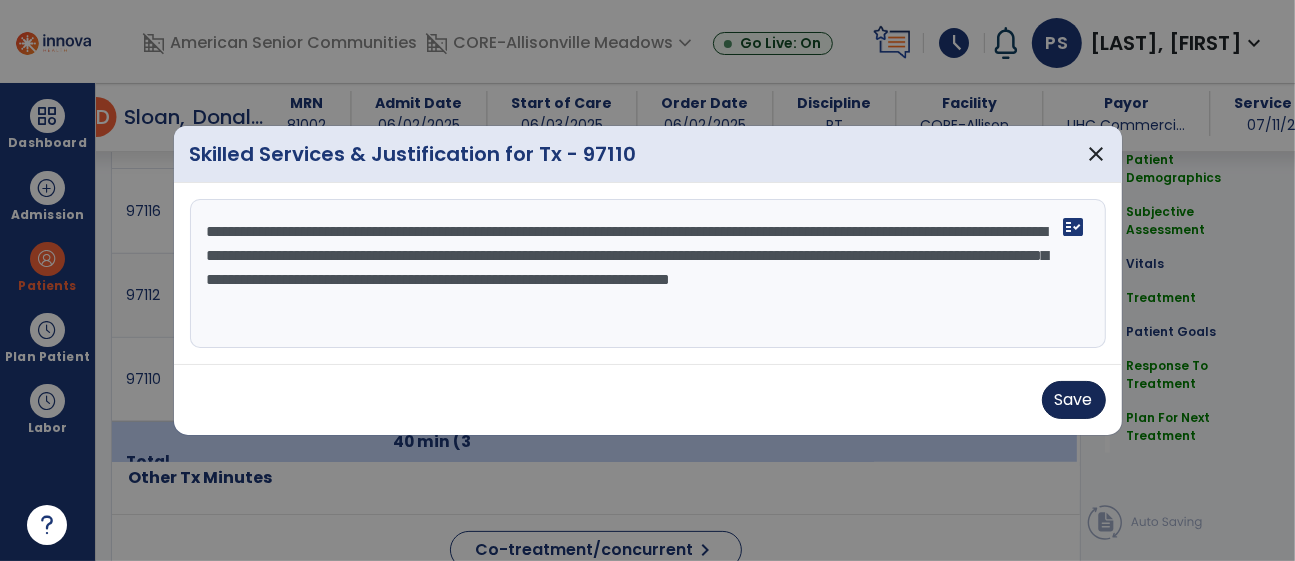type on "**********" 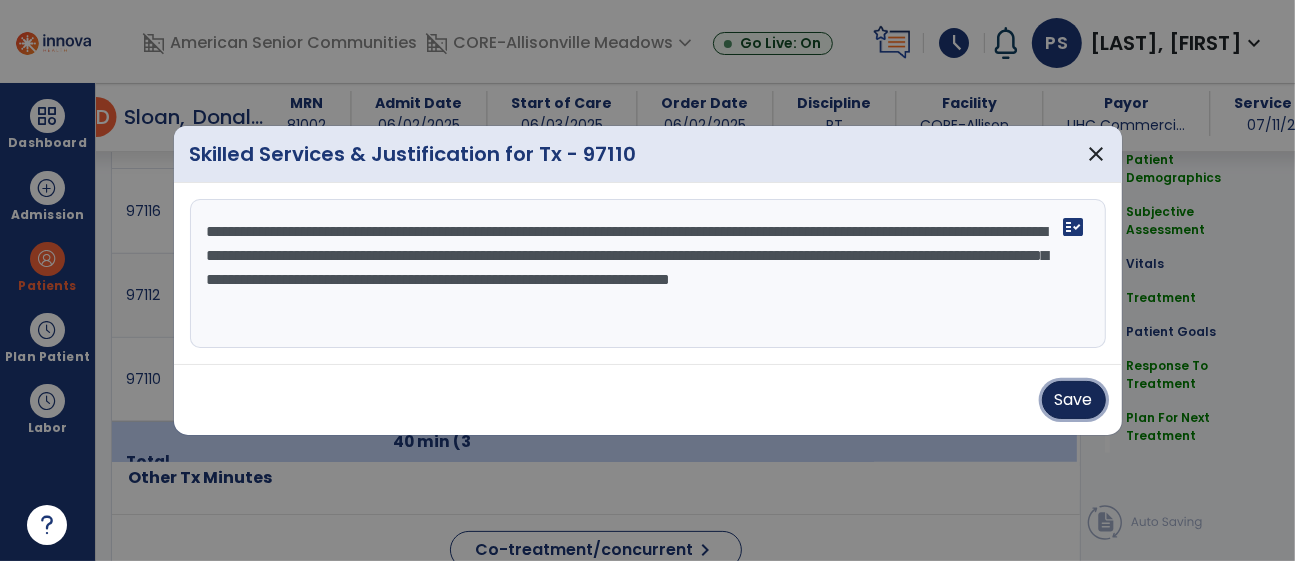 click on "Save" at bounding box center [1074, 400] 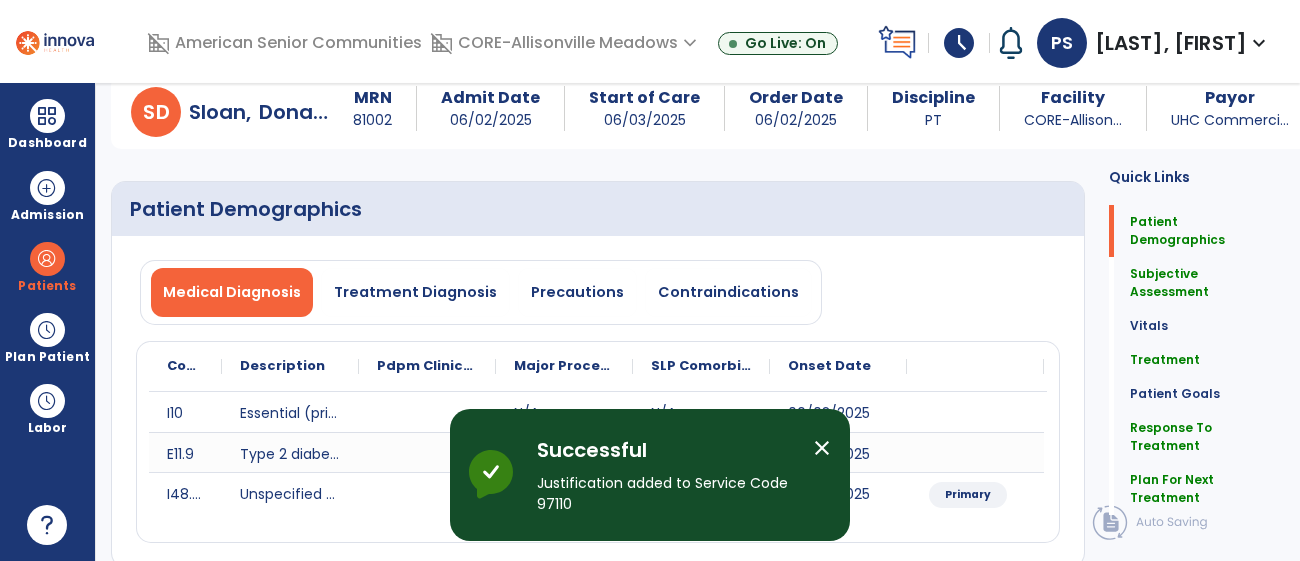 scroll, scrollTop: 0, scrollLeft: 0, axis: both 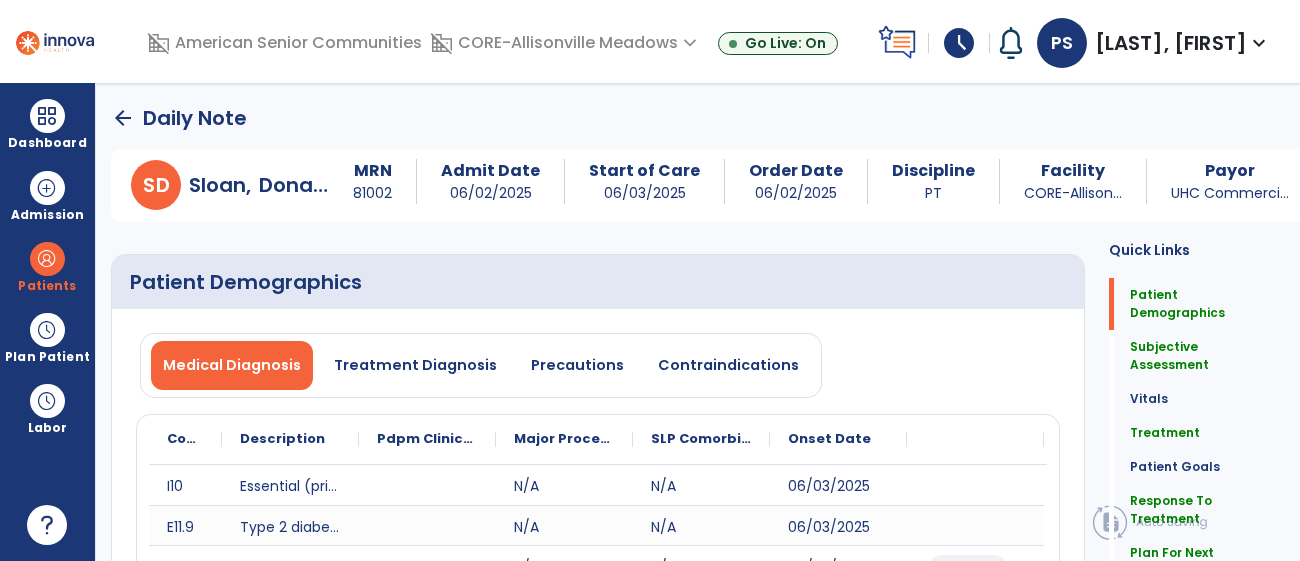 click on "arrow_back" 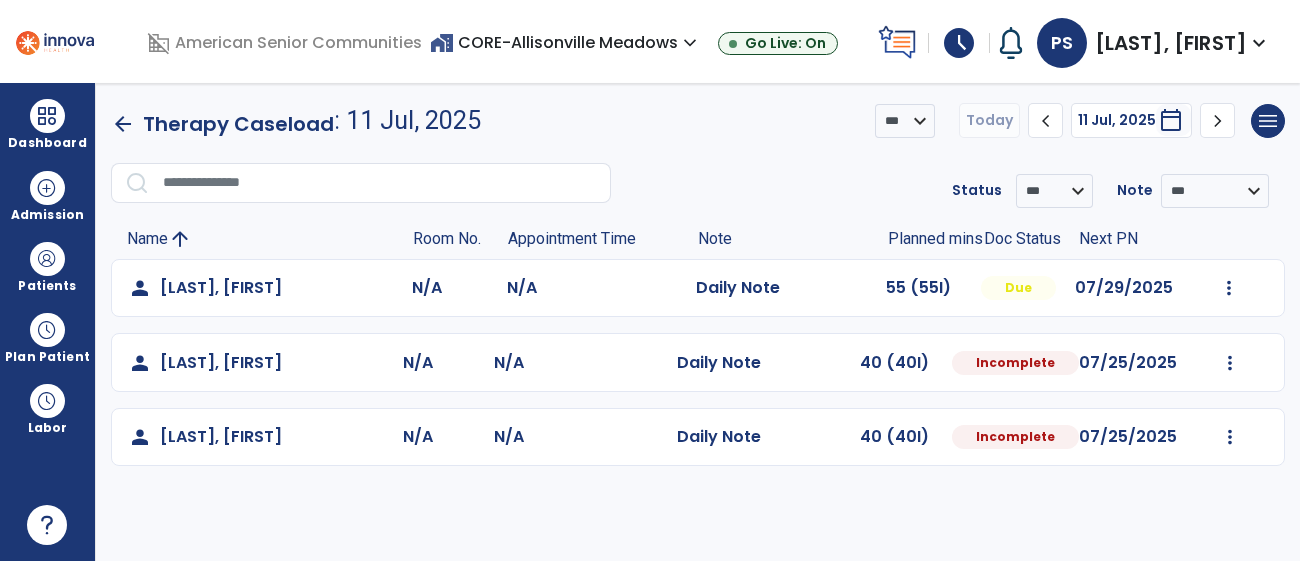 click on "Mark Visit As Complete   Reset Note   Open Document   G + C Mins" 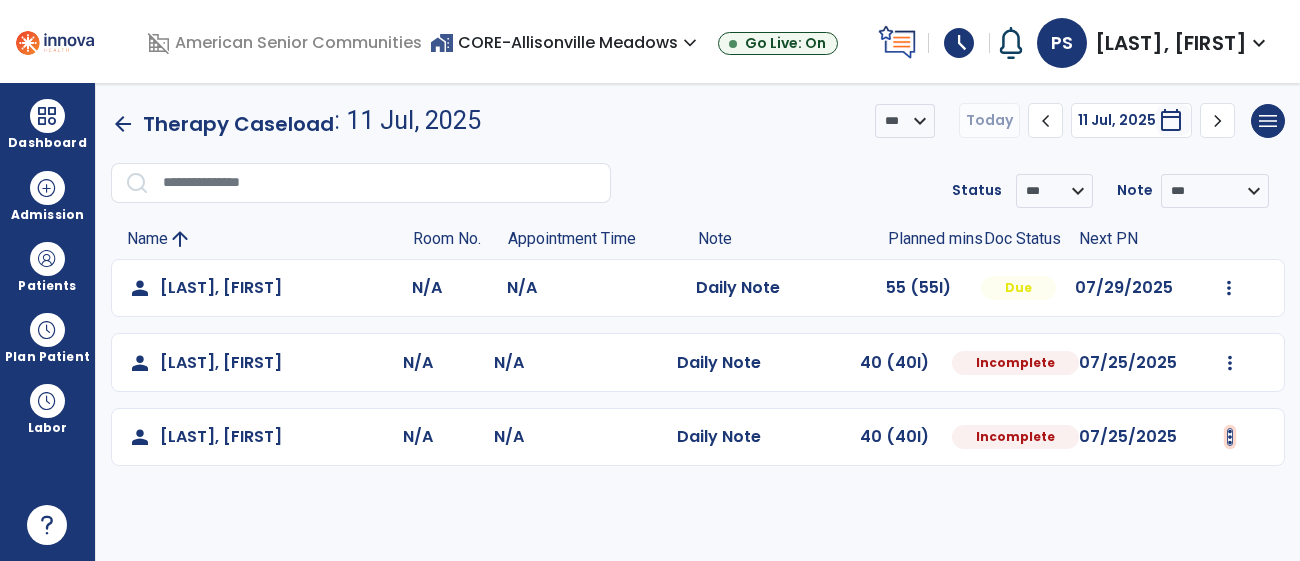 click at bounding box center [1229, 288] 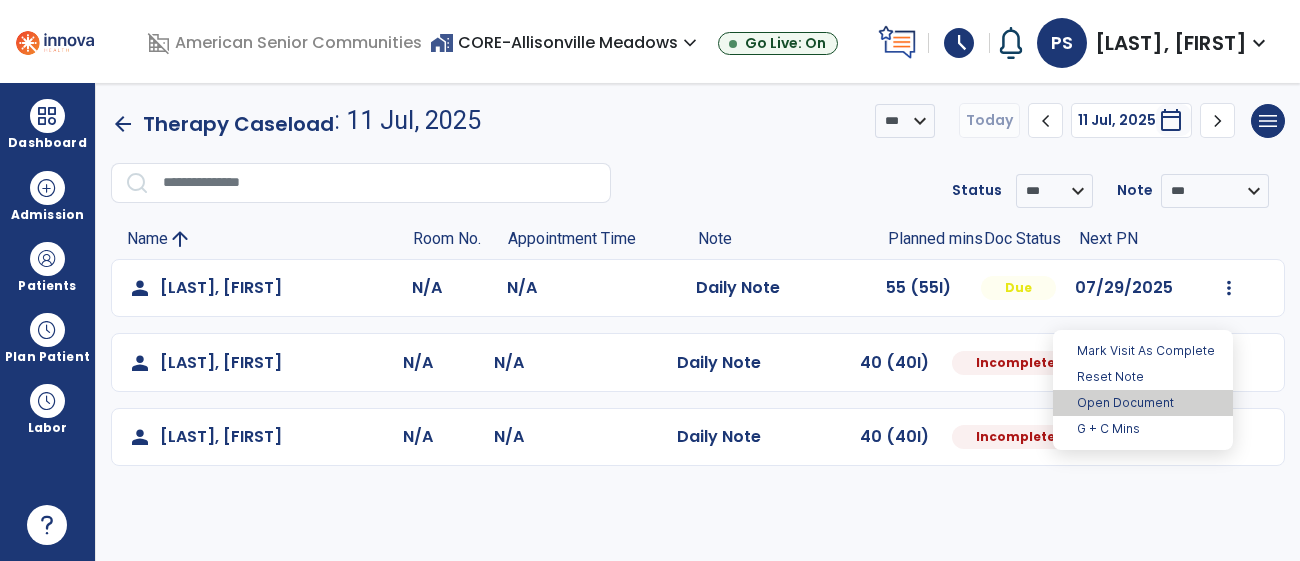 click on "Open Document" at bounding box center (1143, 403) 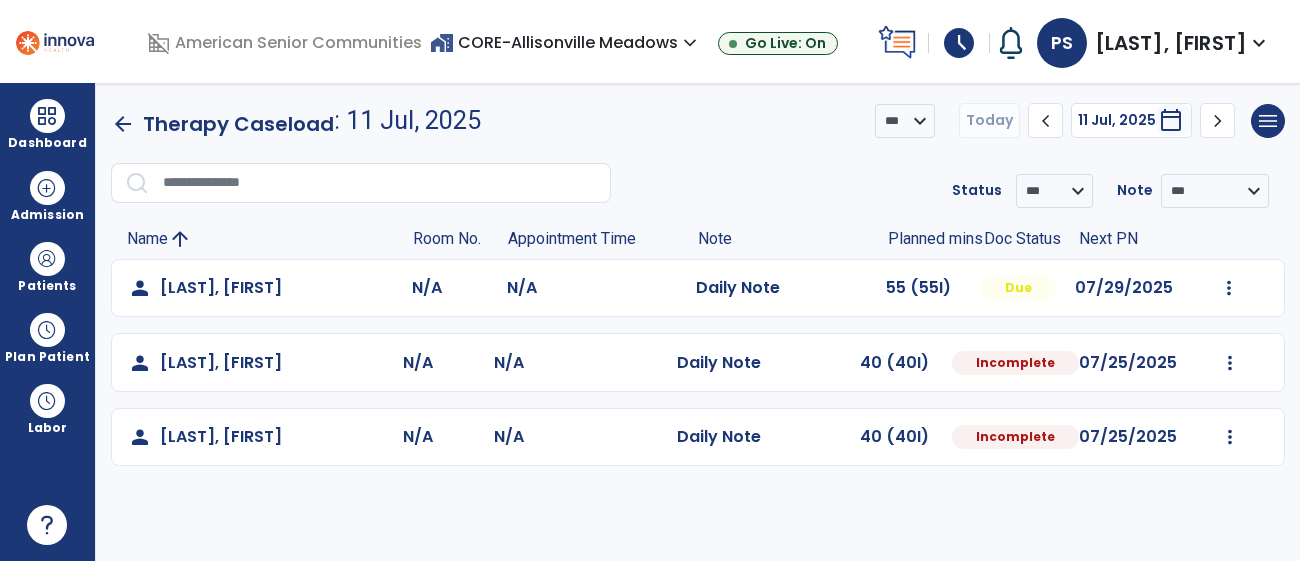 select on "*" 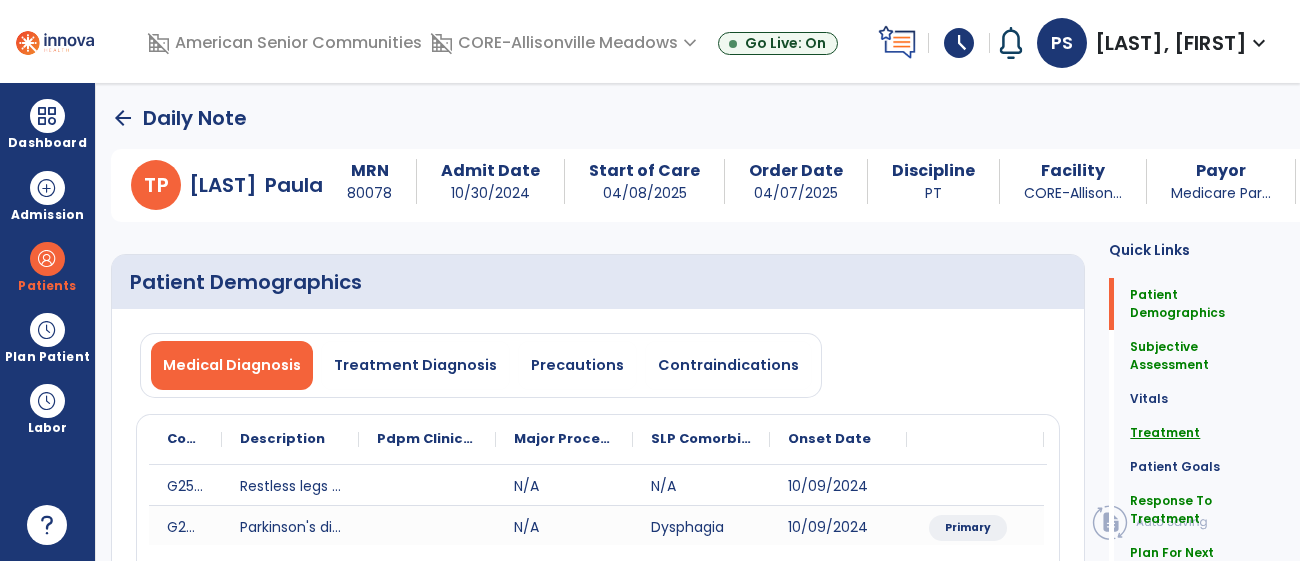 click on "Treatment" 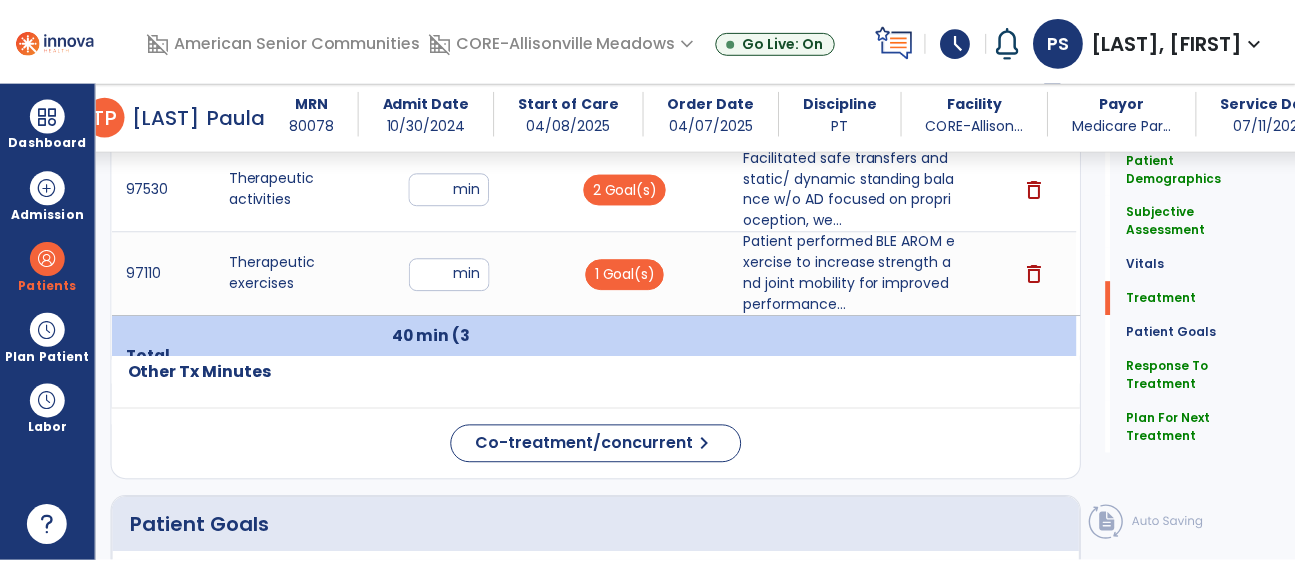 scroll, scrollTop: 1346, scrollLeft: 0, axis: vertical 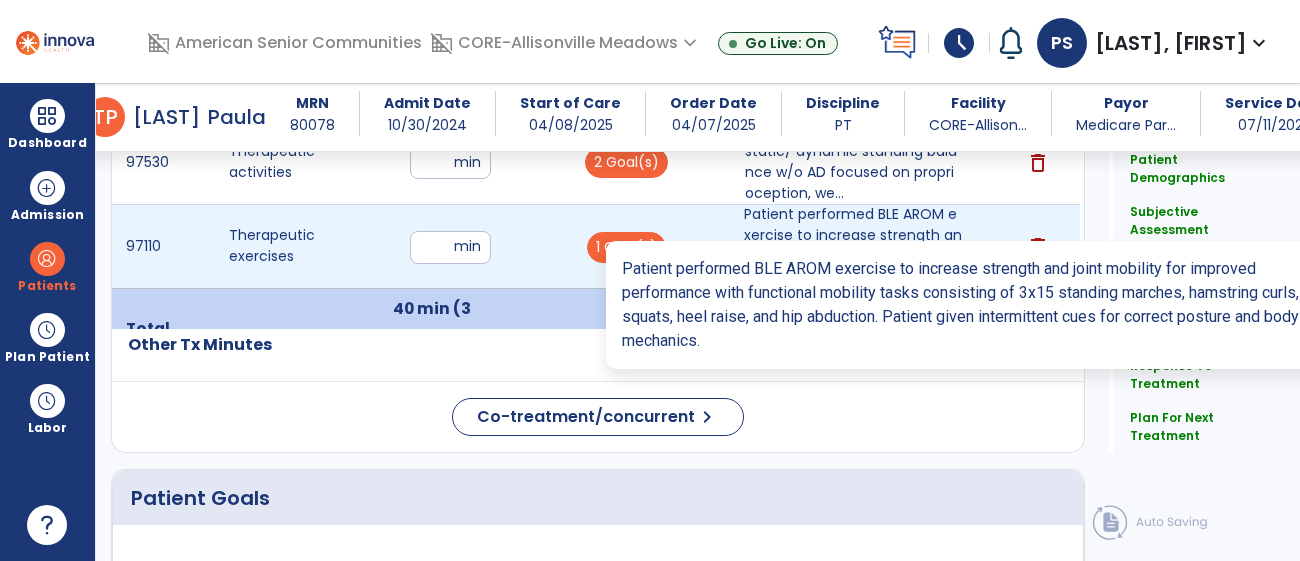 click on "Patient performed BLE AROM exercise to increase strength and joint mobility for improved performance..." at bounding box center [853, 246] 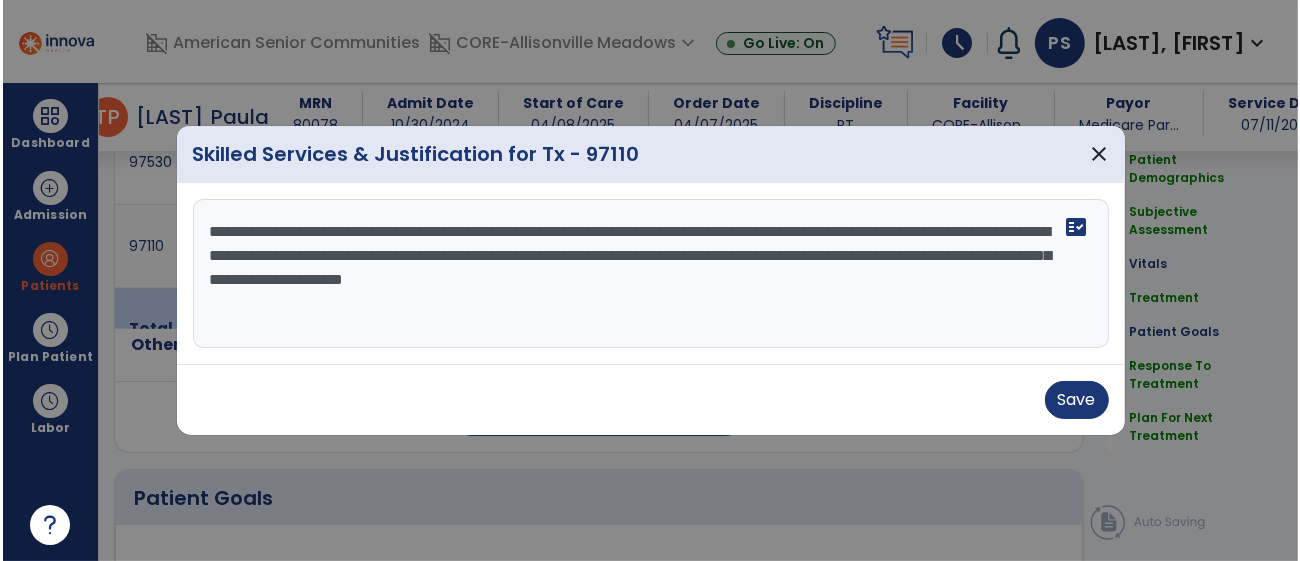 scroll, scrollTop: 1346, scrollLeft: 0, axis: vertical 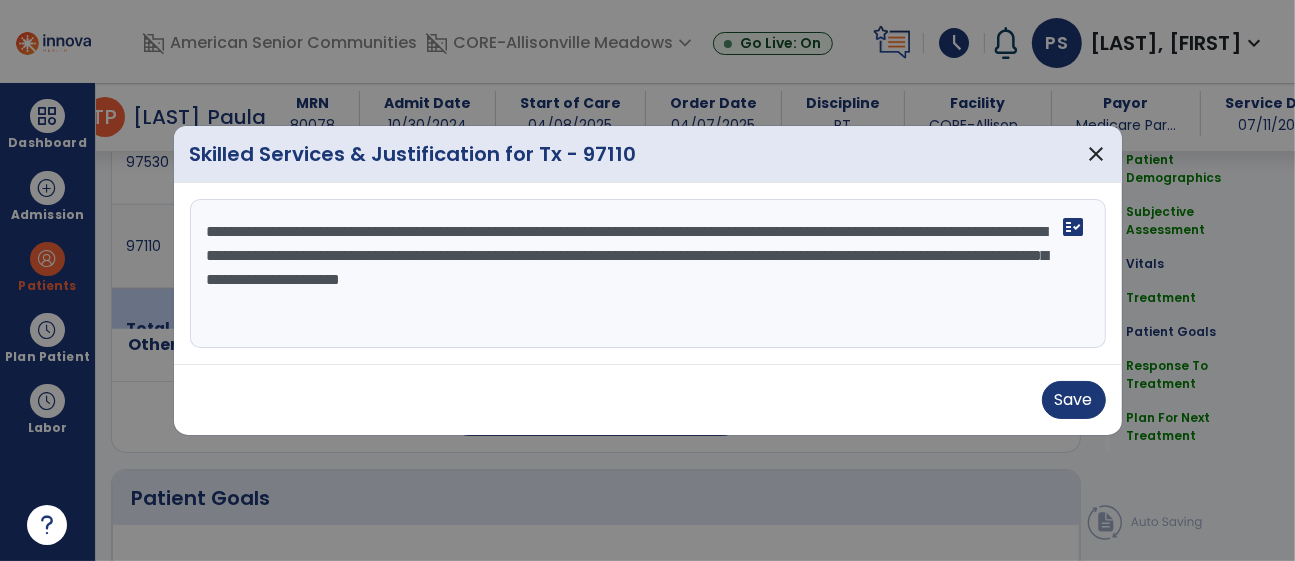 click on "**********" at bounding box center [648, 274] 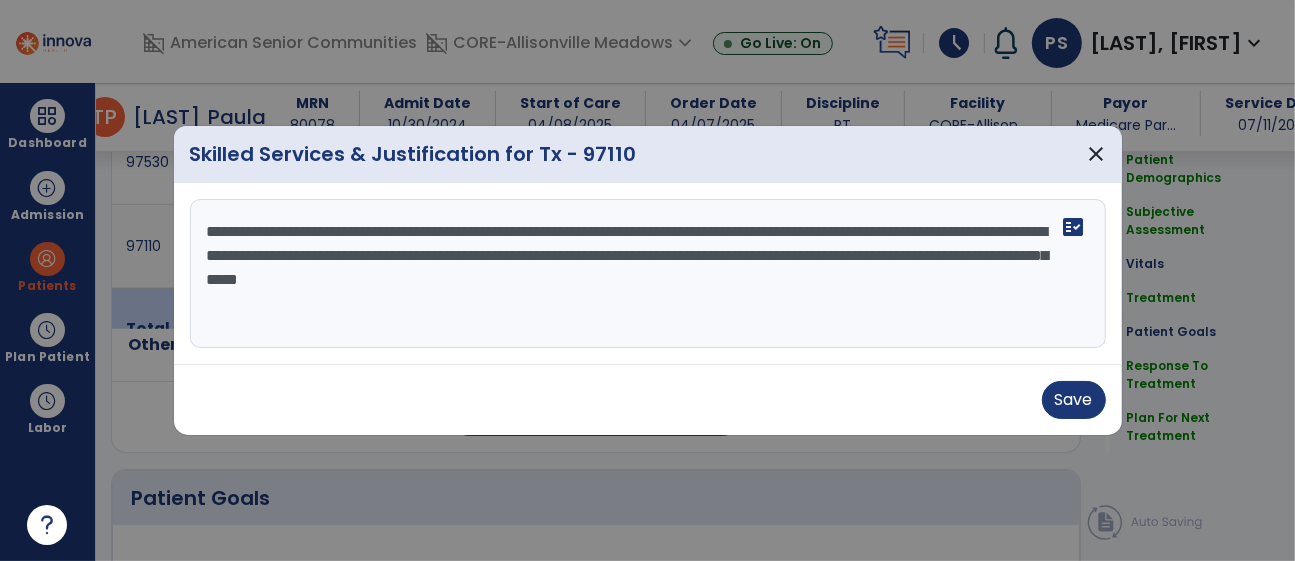 drag, startPoint x: 284, startPoint y: 286, endPoint x: 297, endPoint y: 281, distance: 13.928389 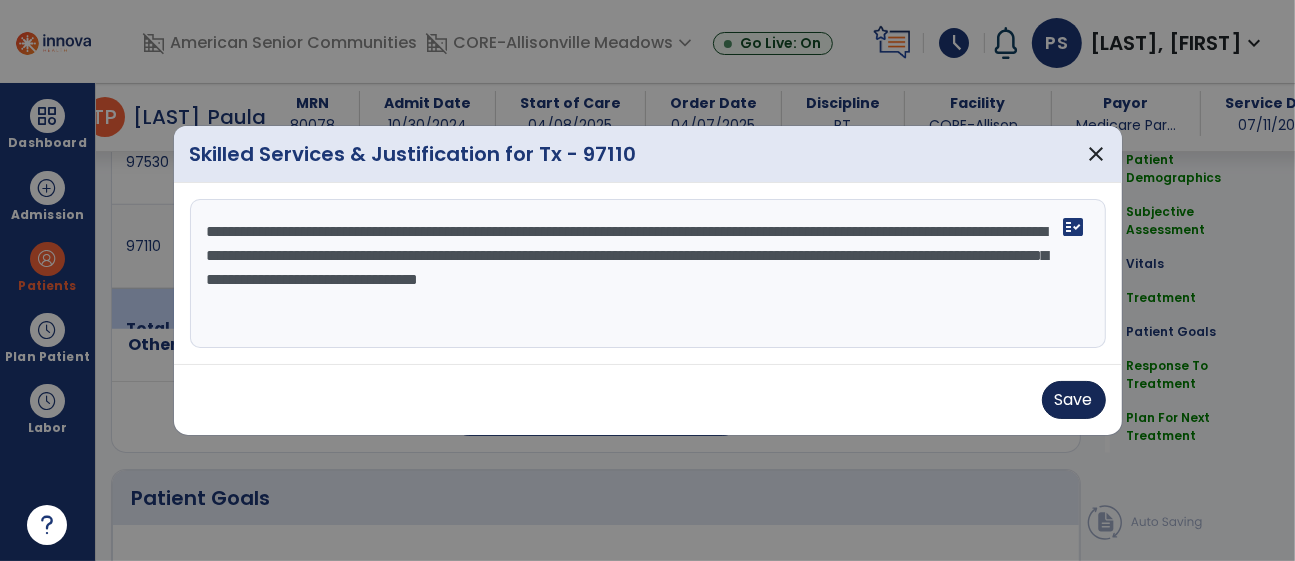 type on "**********" 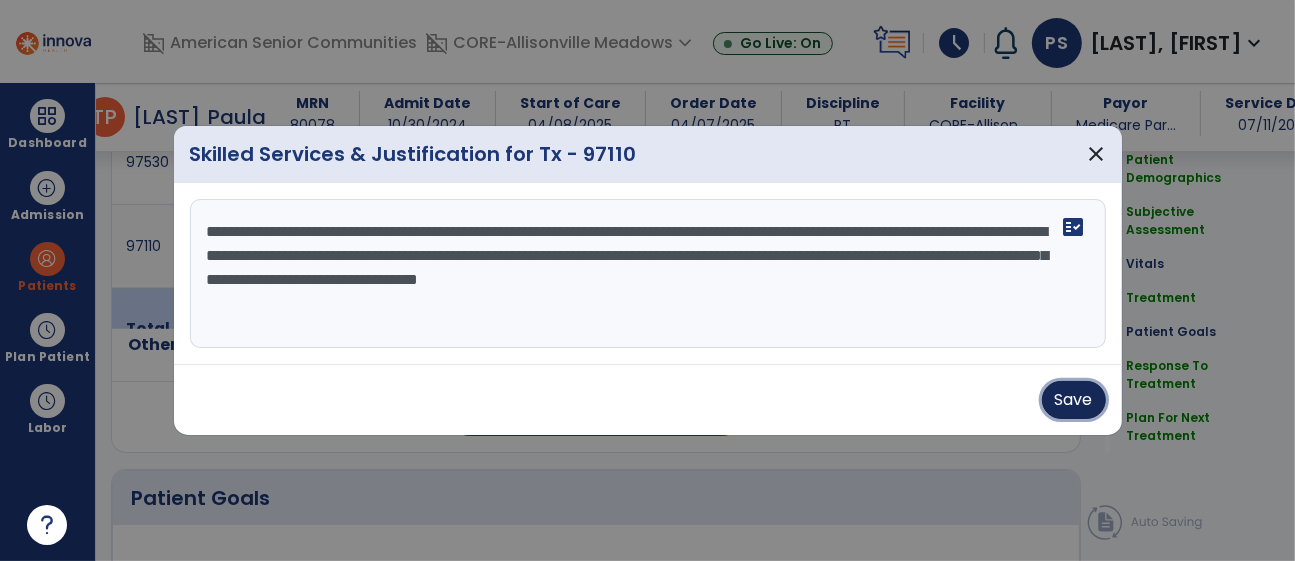 click on "Save" at bounding box center [1074, 400] 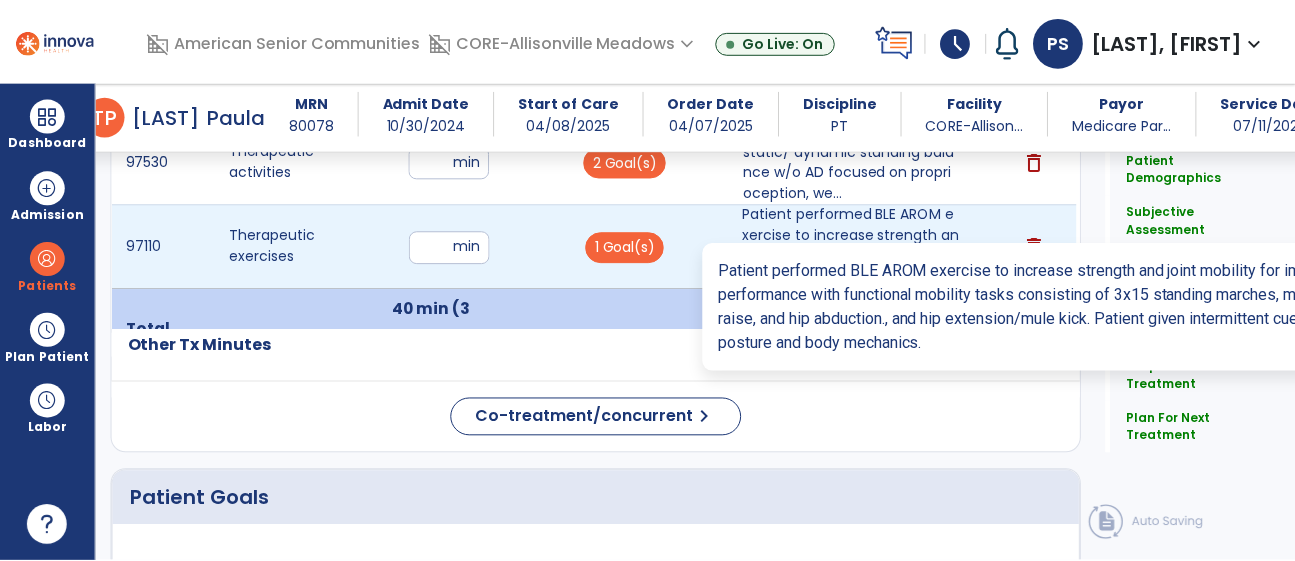 scroll, scrollTop: 1274, scrollLeft: 0, axis: vertical 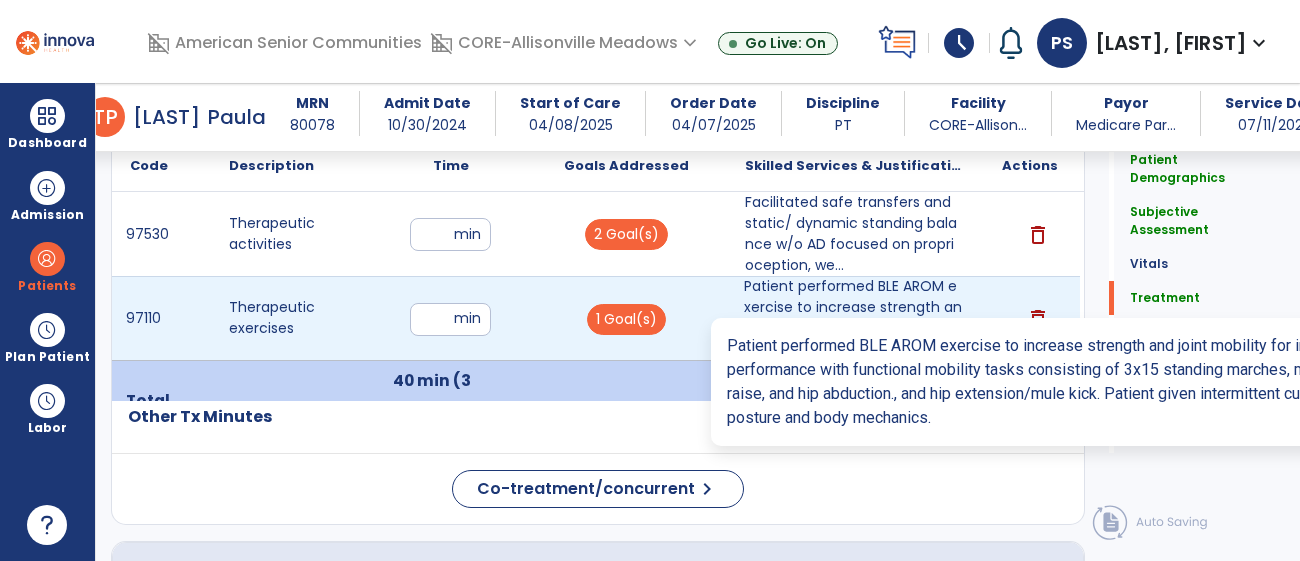click on "Patient performed BLE AROM exercise to increase strength and joint mobility for improved performance..." at bounding box center (853, 318) 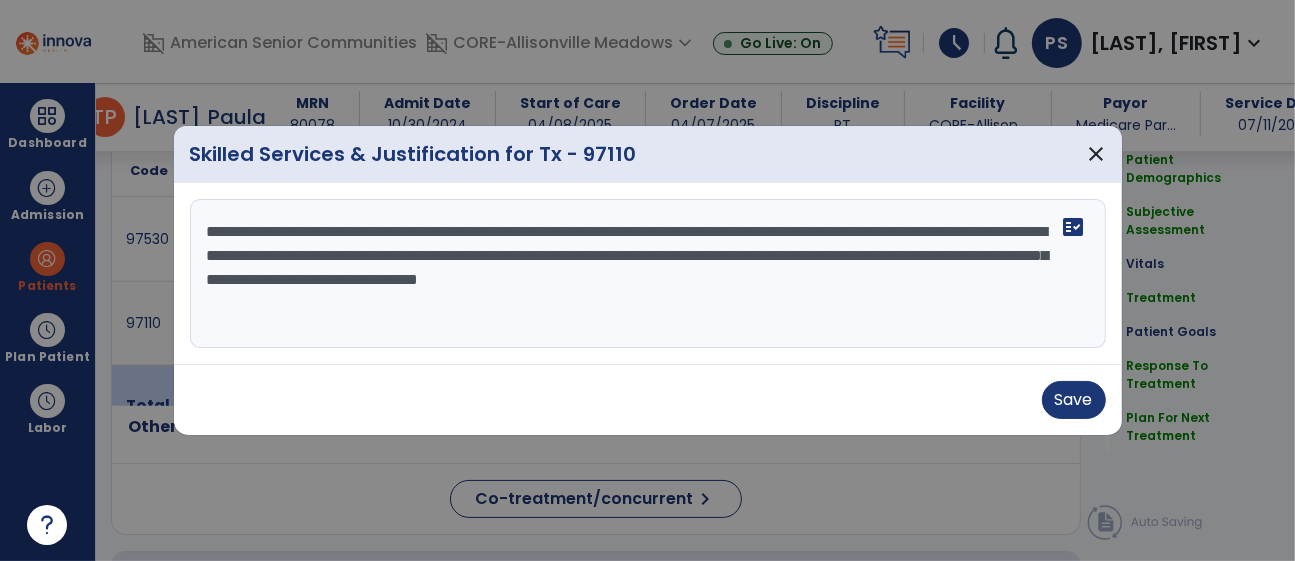 scroll, scrollTop: 1274, scrollLeft: 0, axis: vertical 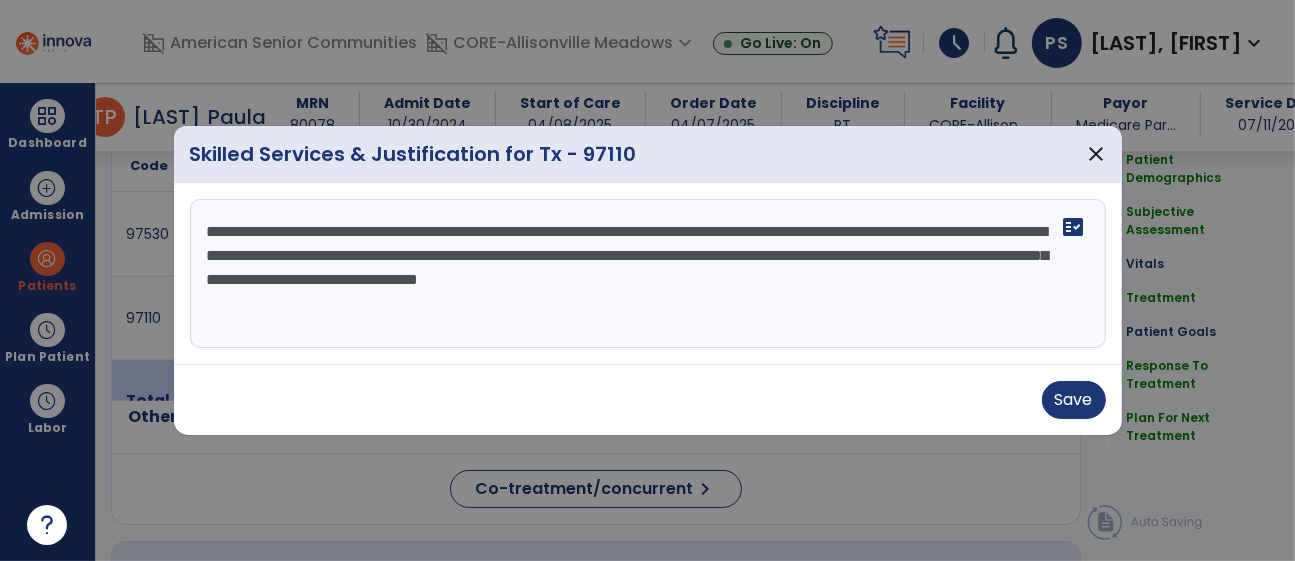 click on "**********" at bounding box center [648, 274] 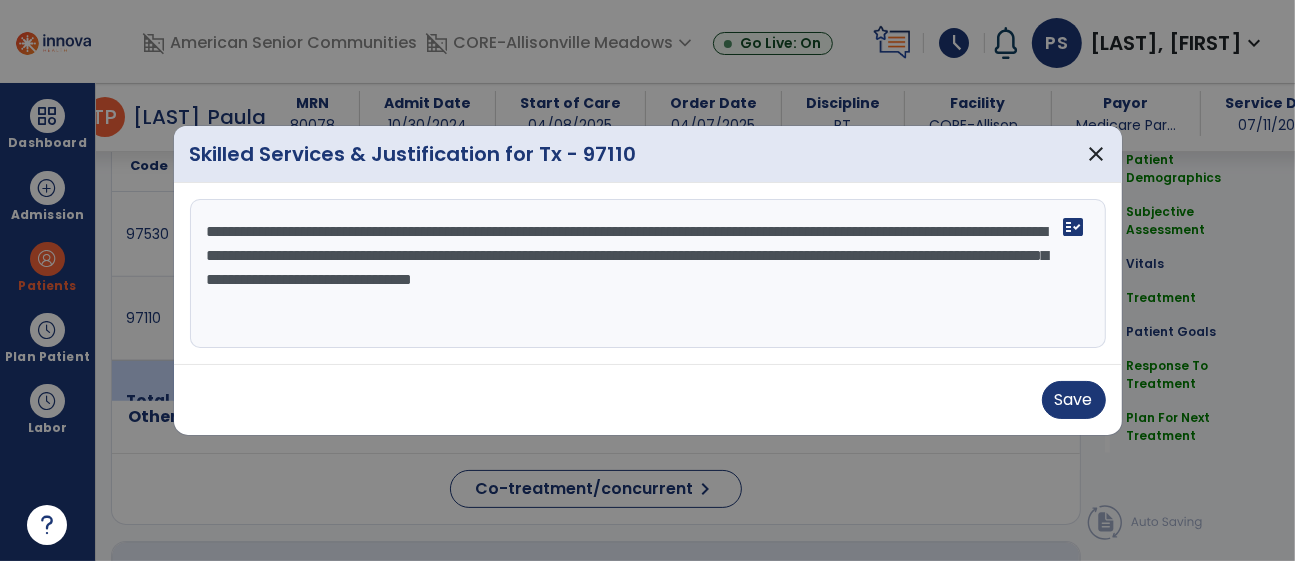 type on "**********" 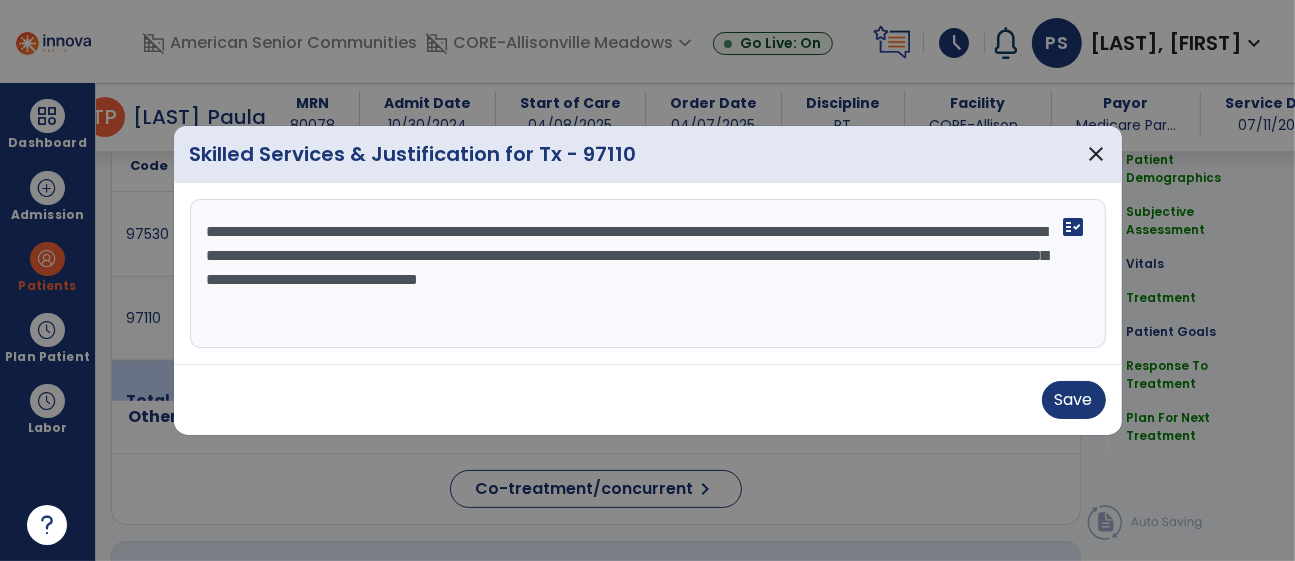 click on "**********" at bounding box center (648, 274) 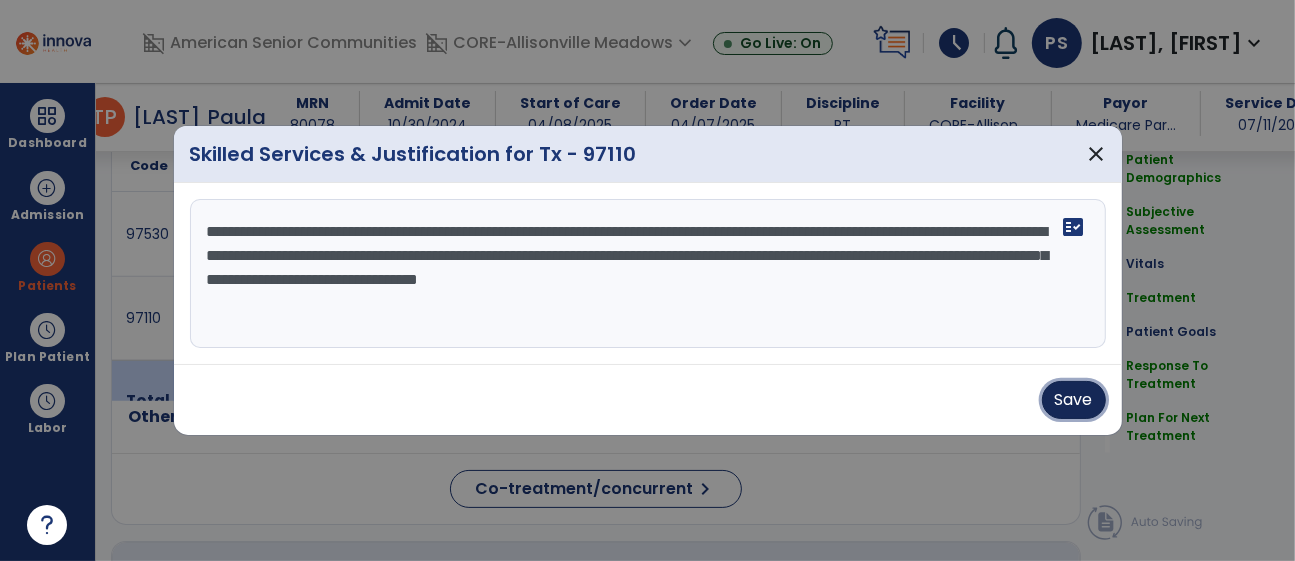 click on "Save" at bounding box center [1074, 400] 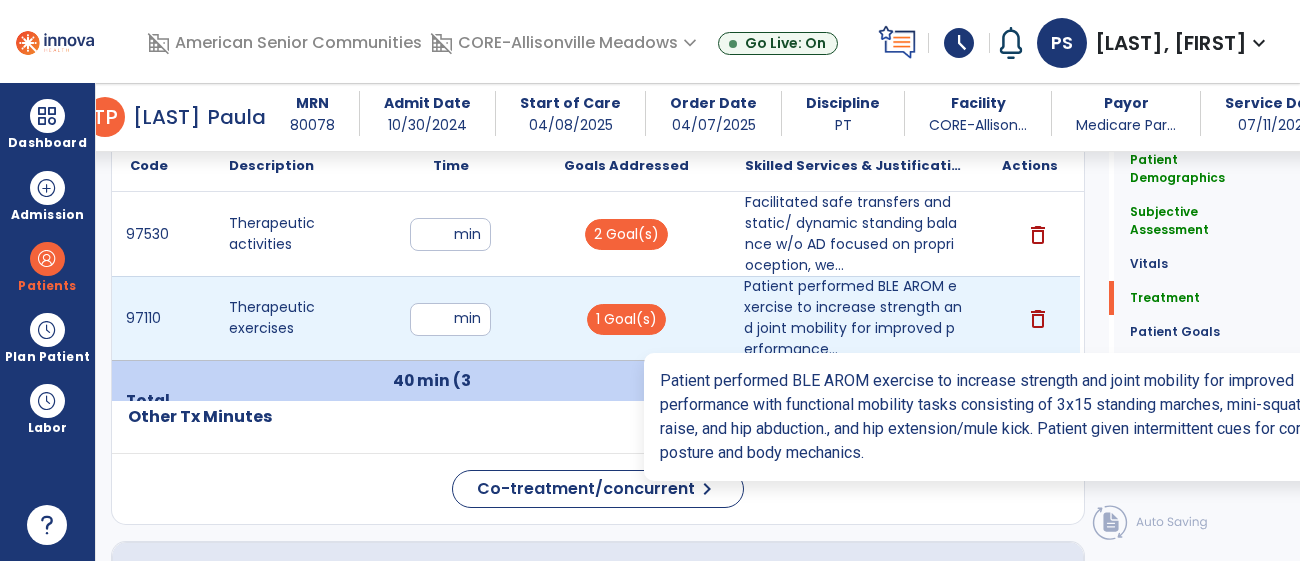 click on "Patient performed BLE AROM exercise to increase strength and joint mobility for improved performance..." at bounding box center [853, 318] 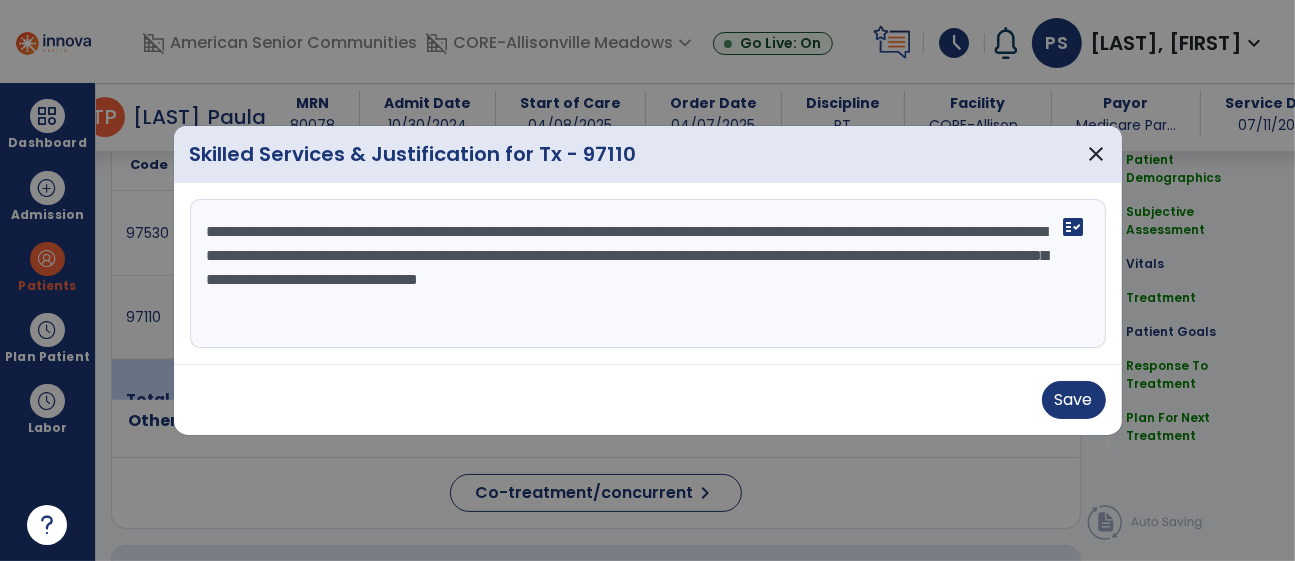 scroll, scrollTop: 1274, scrollLeft: 0, axis: vertical 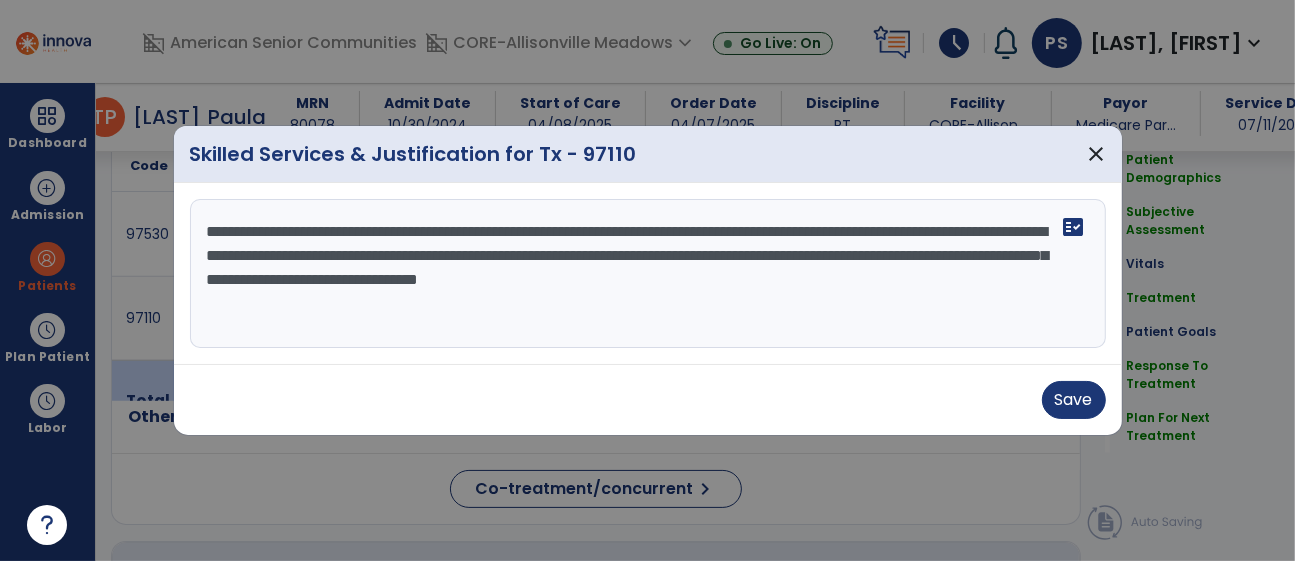 click on "**********" at bounding box center [648, 274] 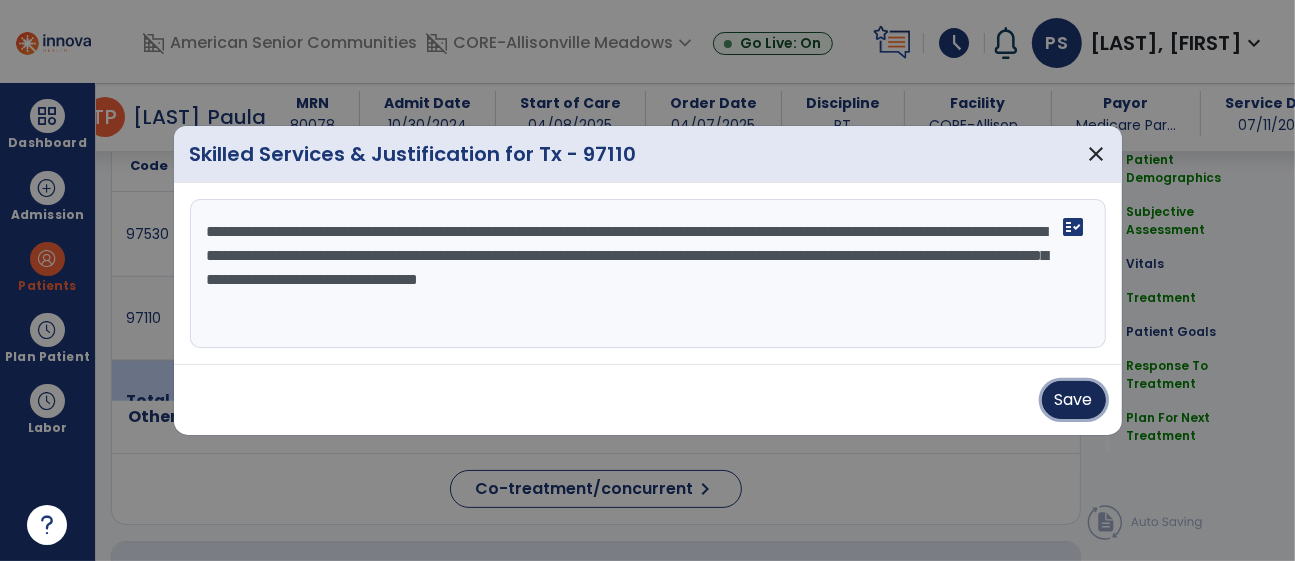 drag, startPoint x: 1064, startPoint y: 390, endPoint x: 908, endPoint y: 359, distance: 159.05031 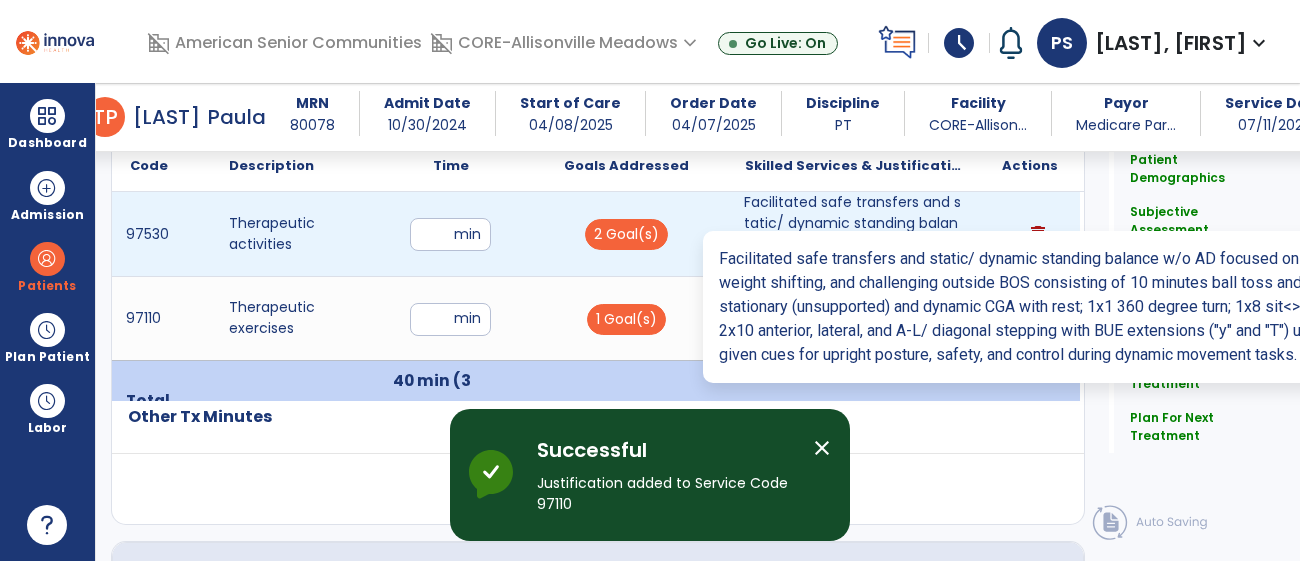 click on "Facilitated safe transfers and static/ dynamic standing balance w/o AD focused on proprioception, we..." at bounding box center (853, 234) 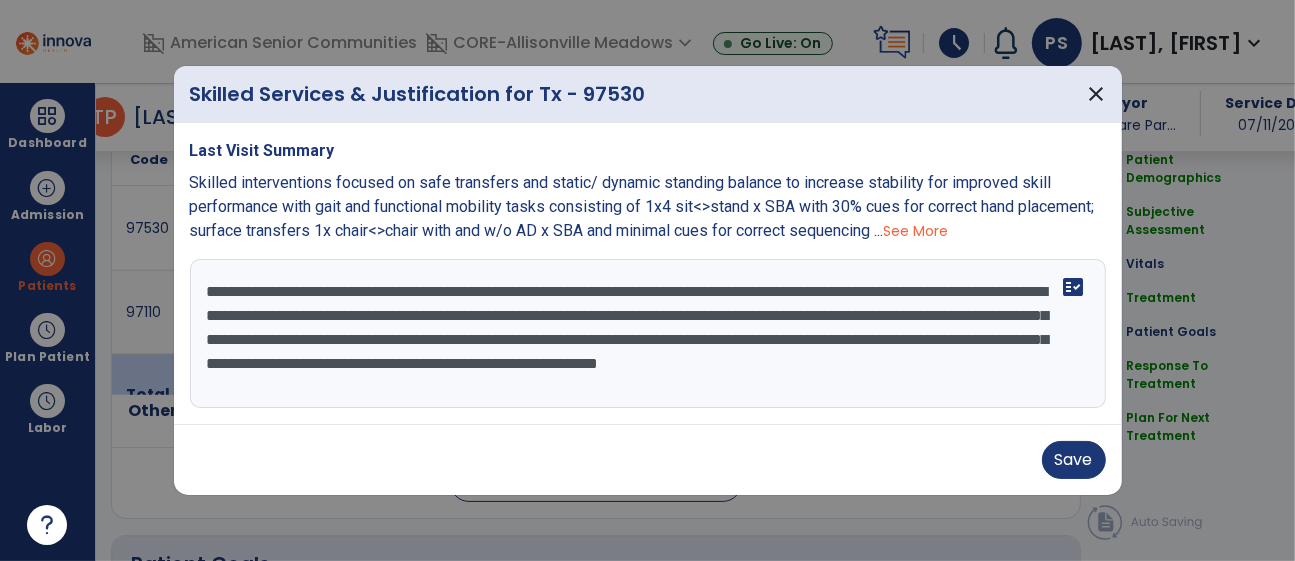 scroll, scrollTop: 1274, scrollLeft: 0, axis: vertical 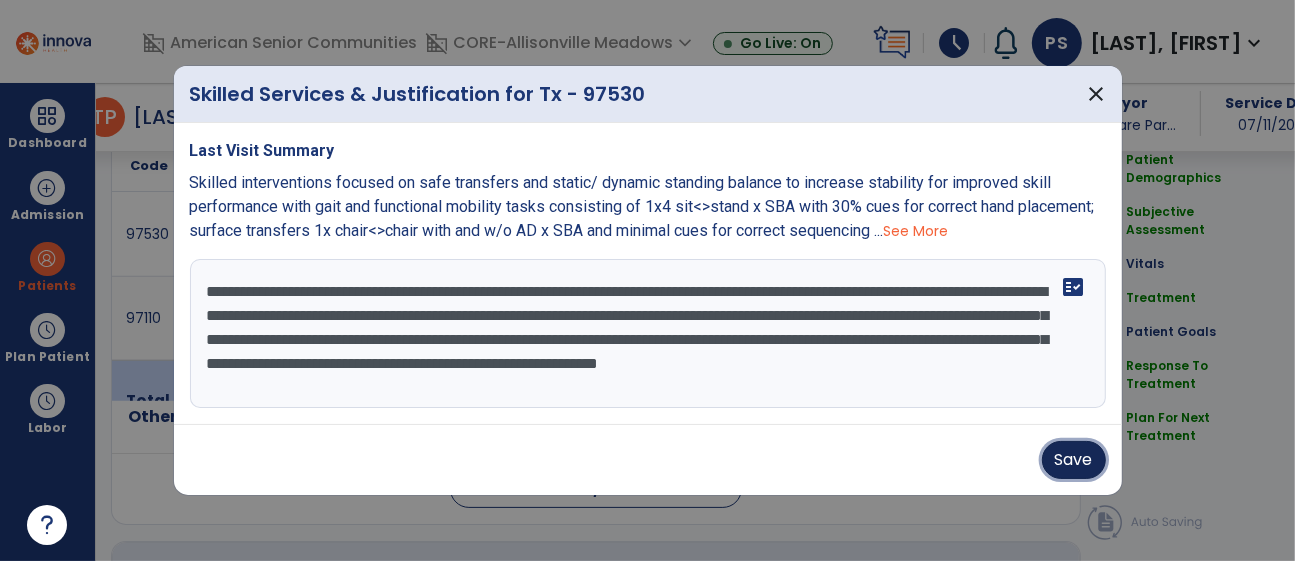 drag, startPoint x: 1059, startPoint y: 452, endPoint x: 731, endPoint y: 364, distance: 339.59976 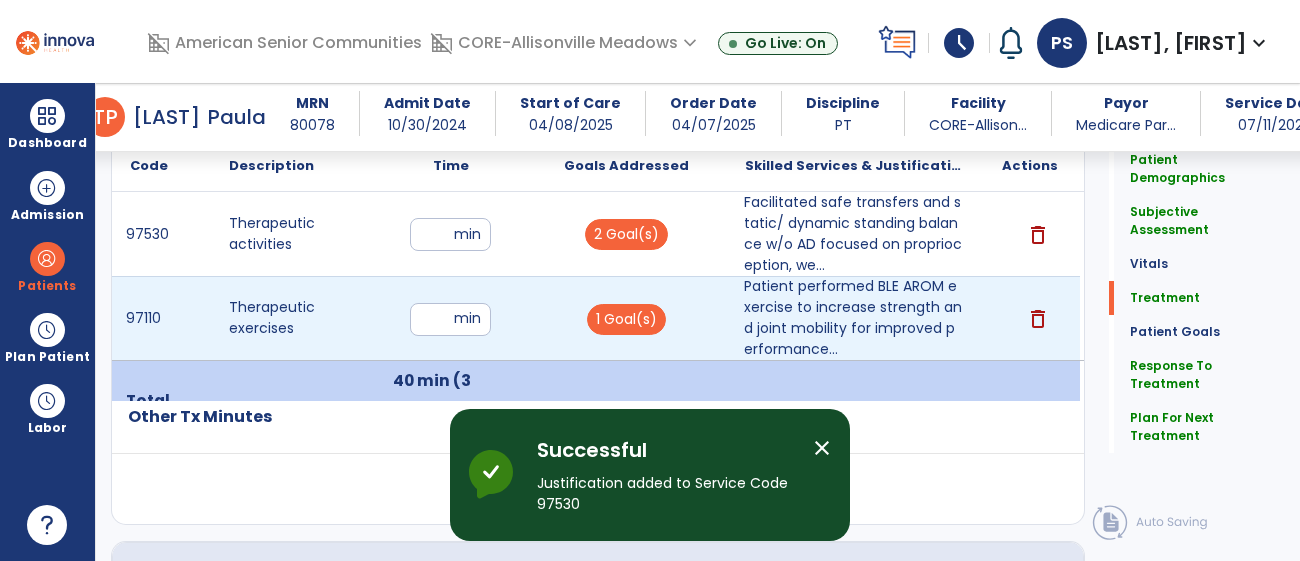 click on "Patient performed BLE AROM exercise to increase strength and joint mobility for improved performance..." at bounding box center (853, 318) 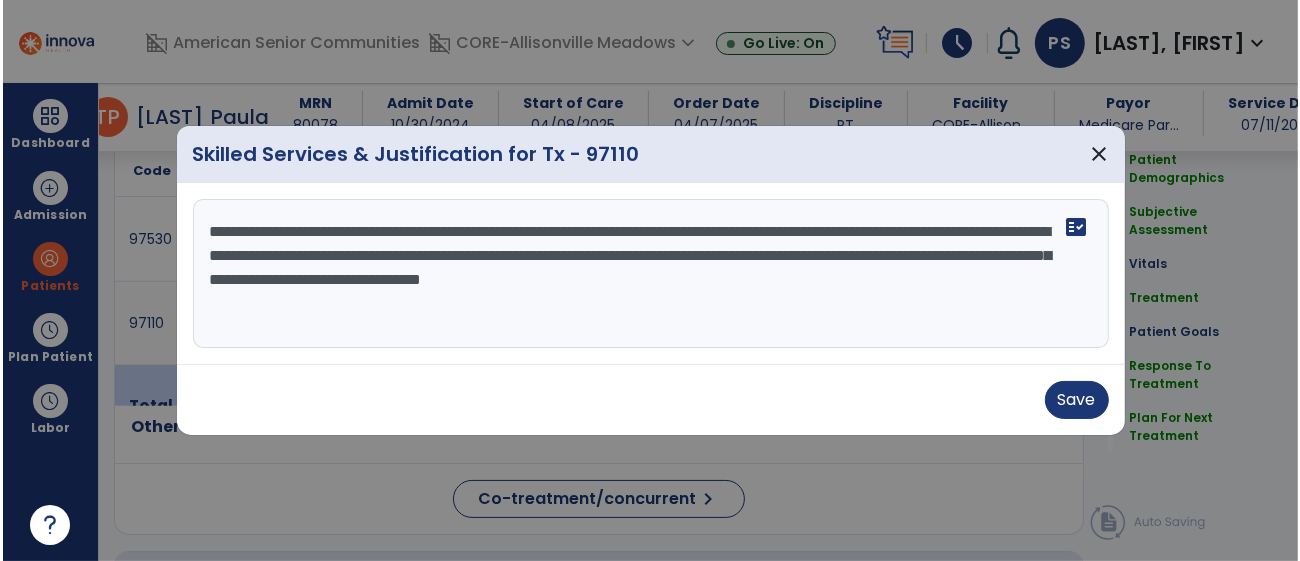 scroll, scrollTop: 1274, scrollLeft: 0, axis: vertical 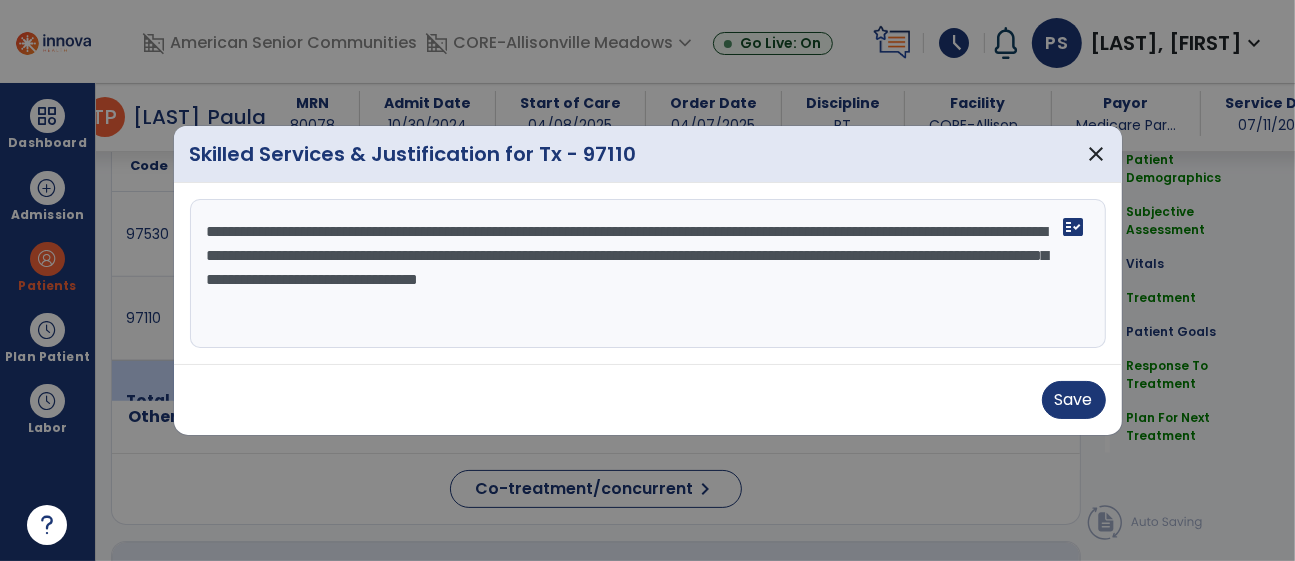 drag, startPoint x: 737, startPoint y: 257, endPoint x: 713, endPoint y: 257, distance: 24 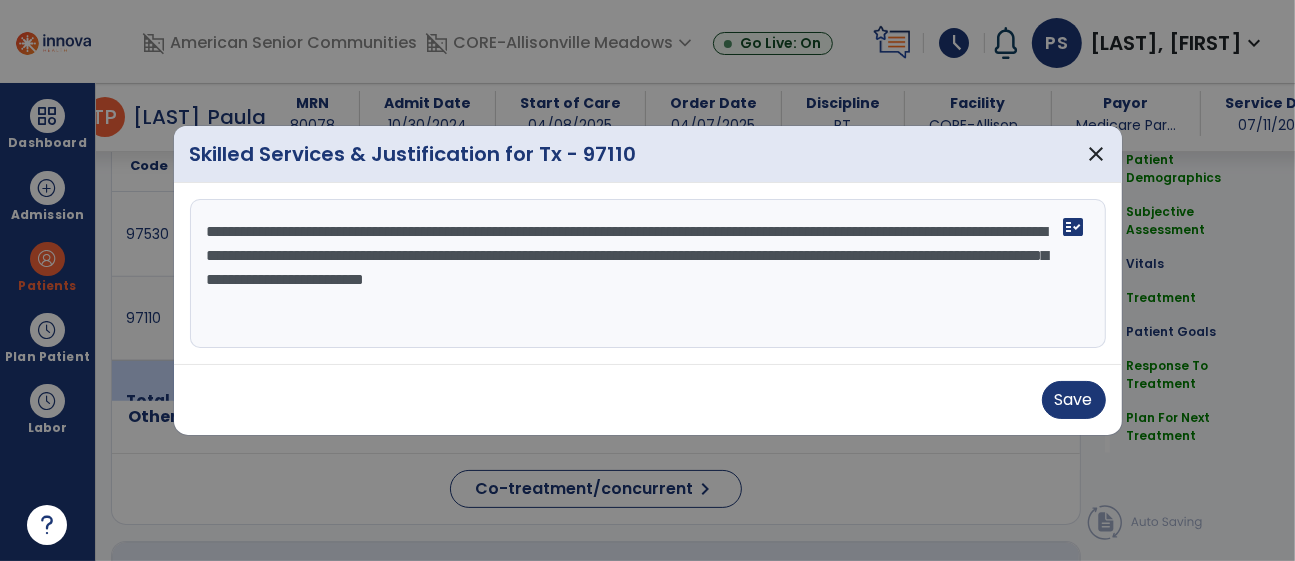click on "**********" at bounding box center (648, 274) 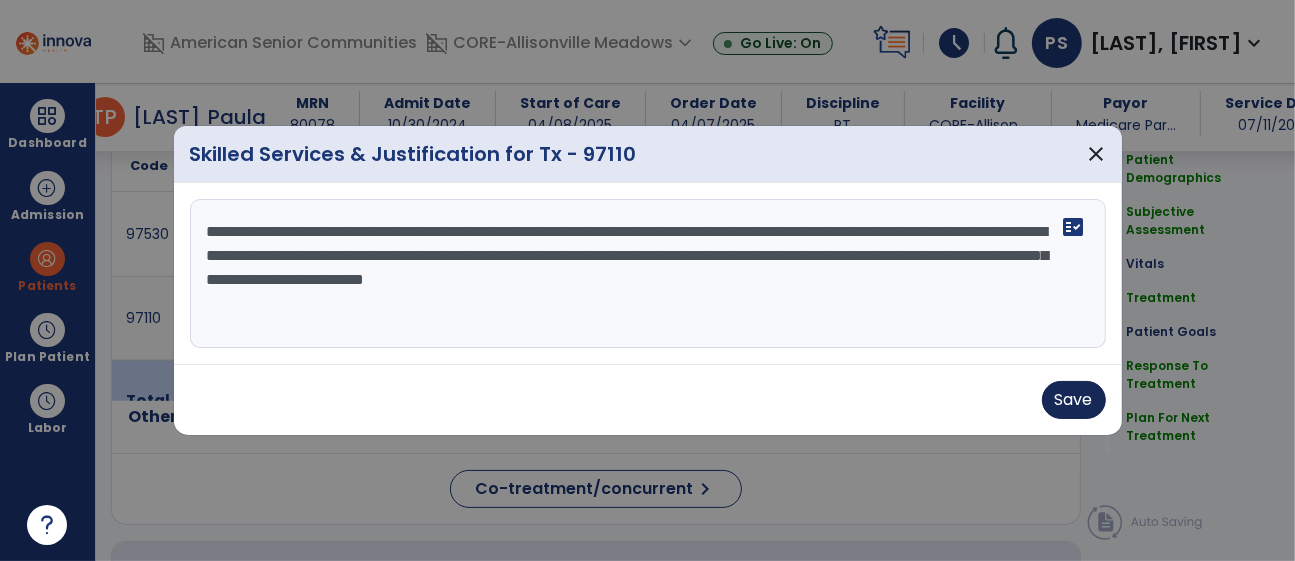 type on "**********" 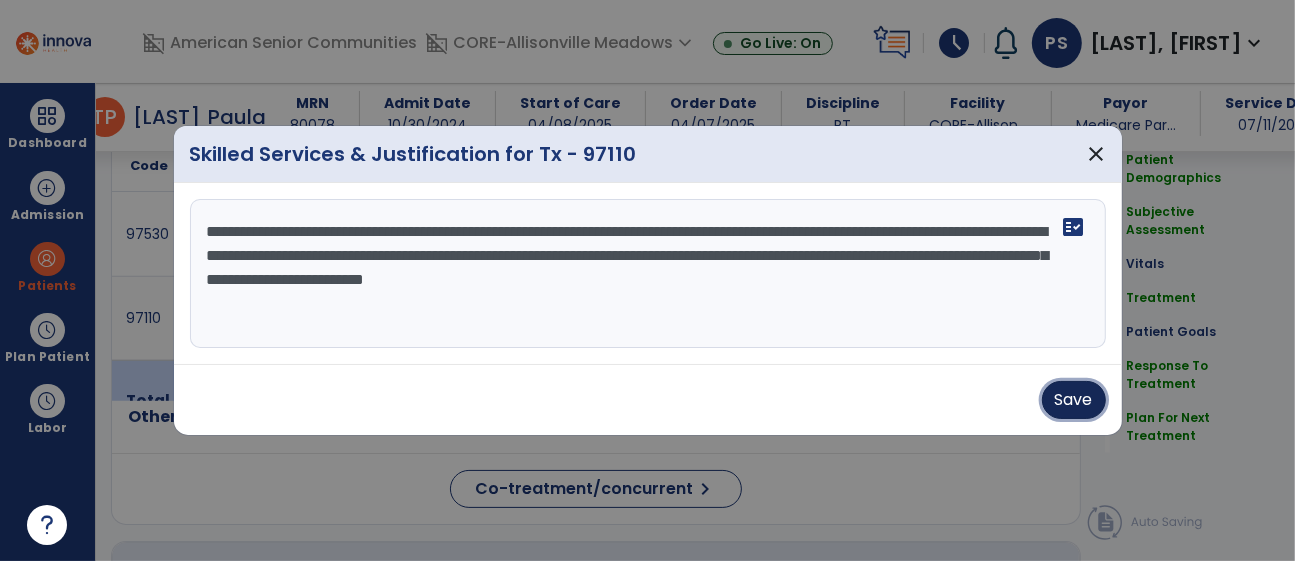 click on "Save" at bounding box center [1074, 400] 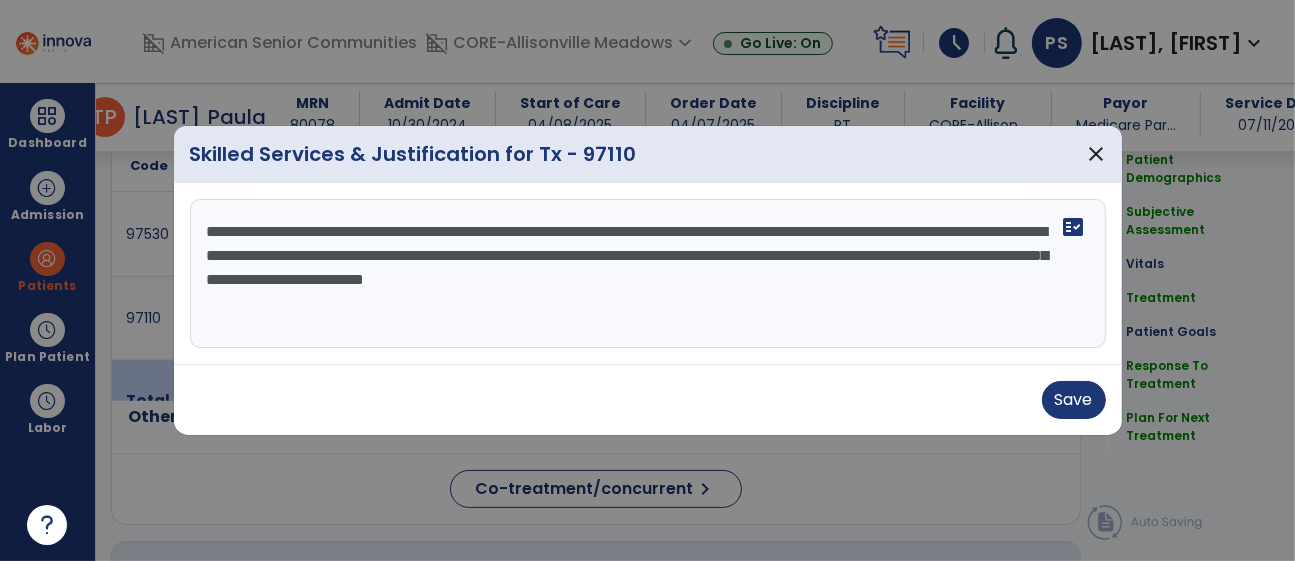 click on "Save" at bounding box center [648, 400] 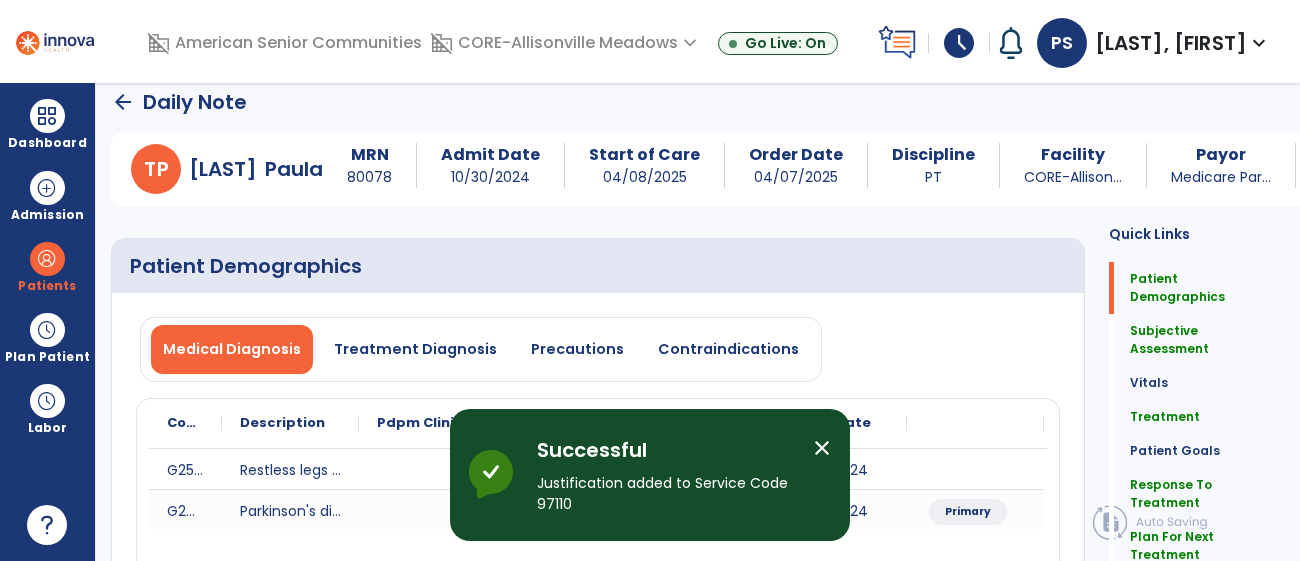 scroll, scrollTop: 0, scrollLeft: 0, axis: both 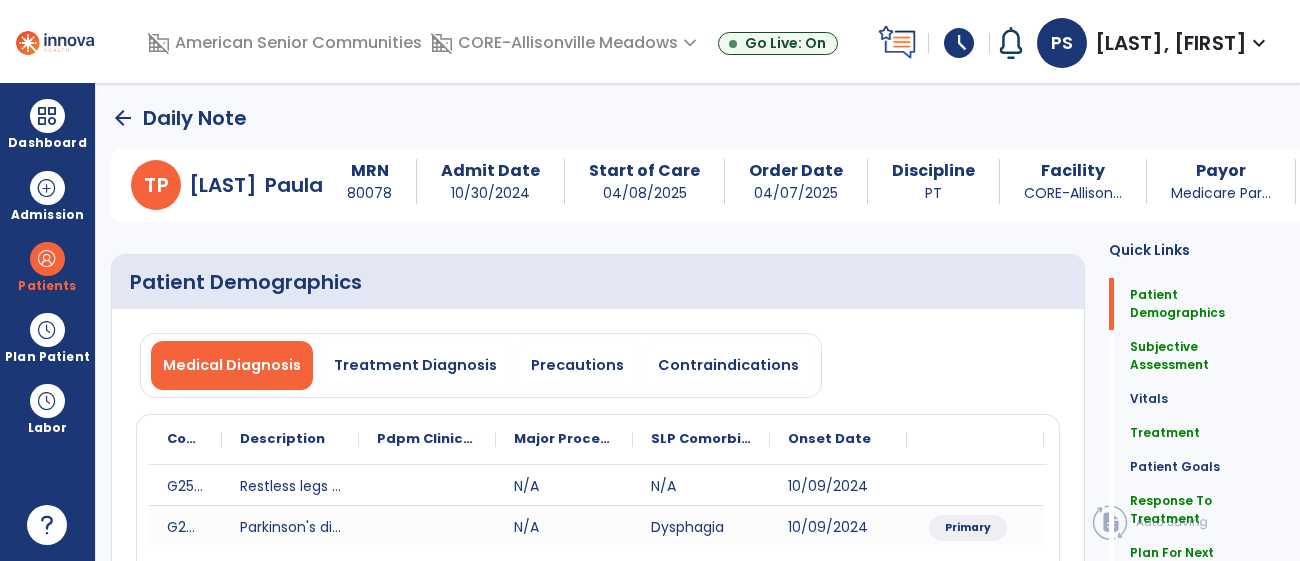 click on "arrow_back" 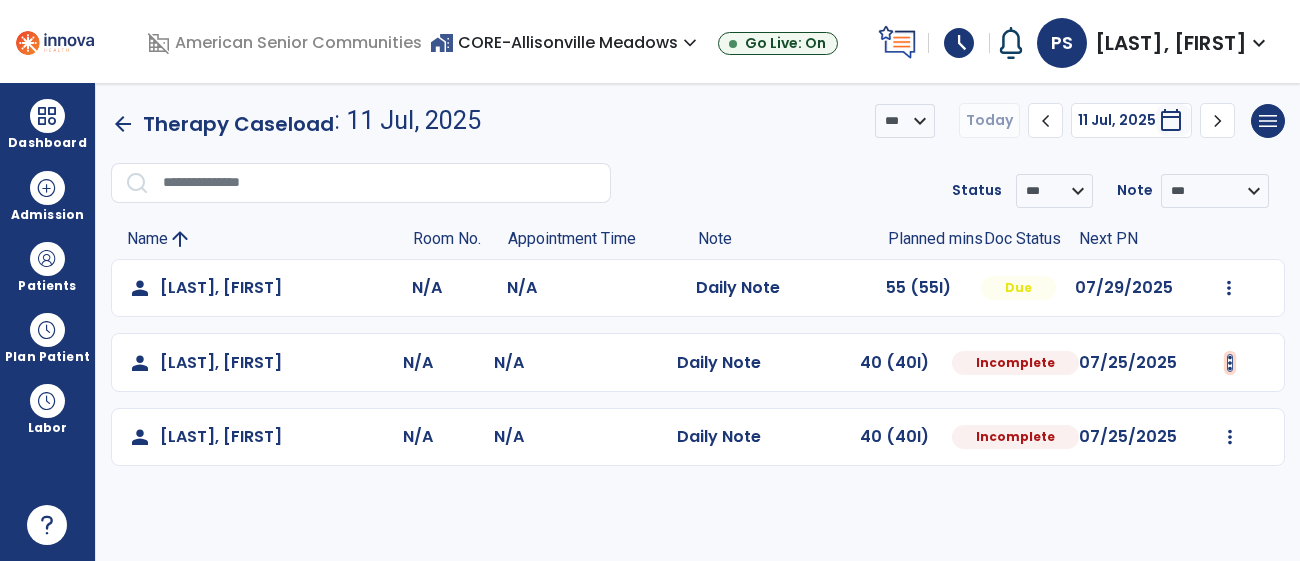click at bounding box center (1229, 288) 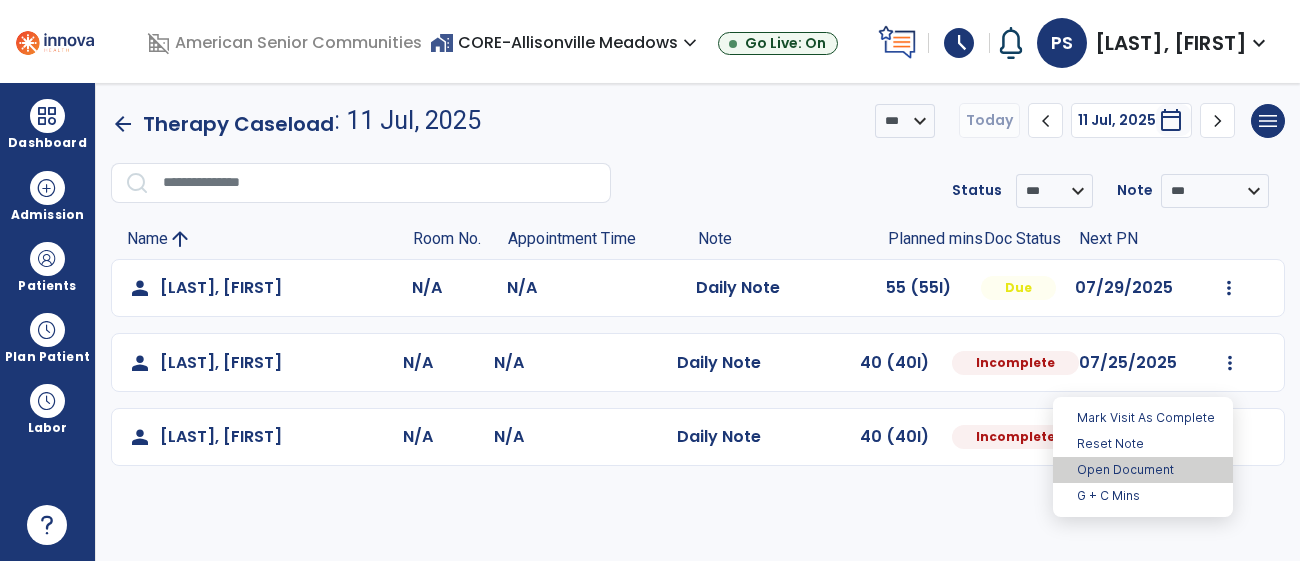 click on "Open Document" at bounding box center (1143, 470) 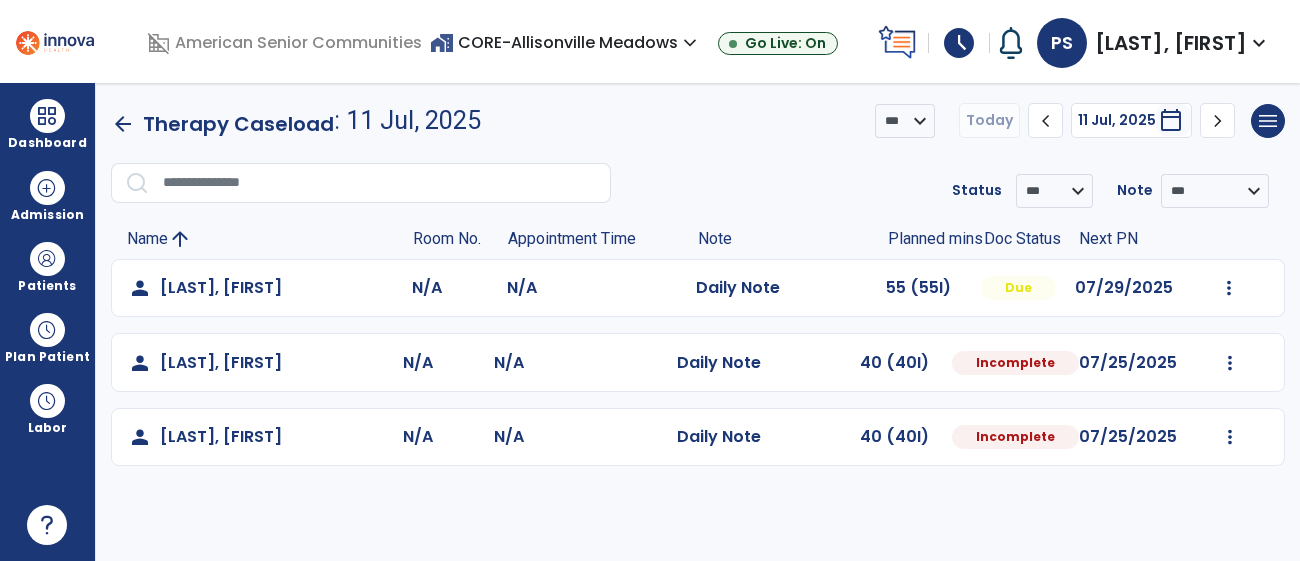 select on "*" 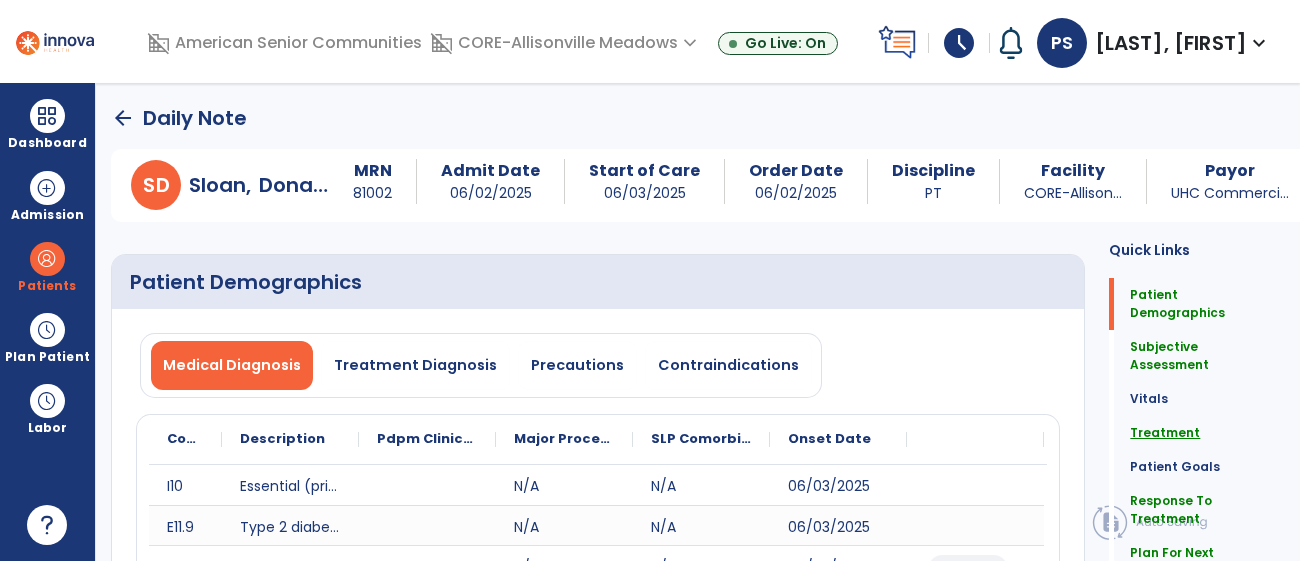 click on "Treatment" 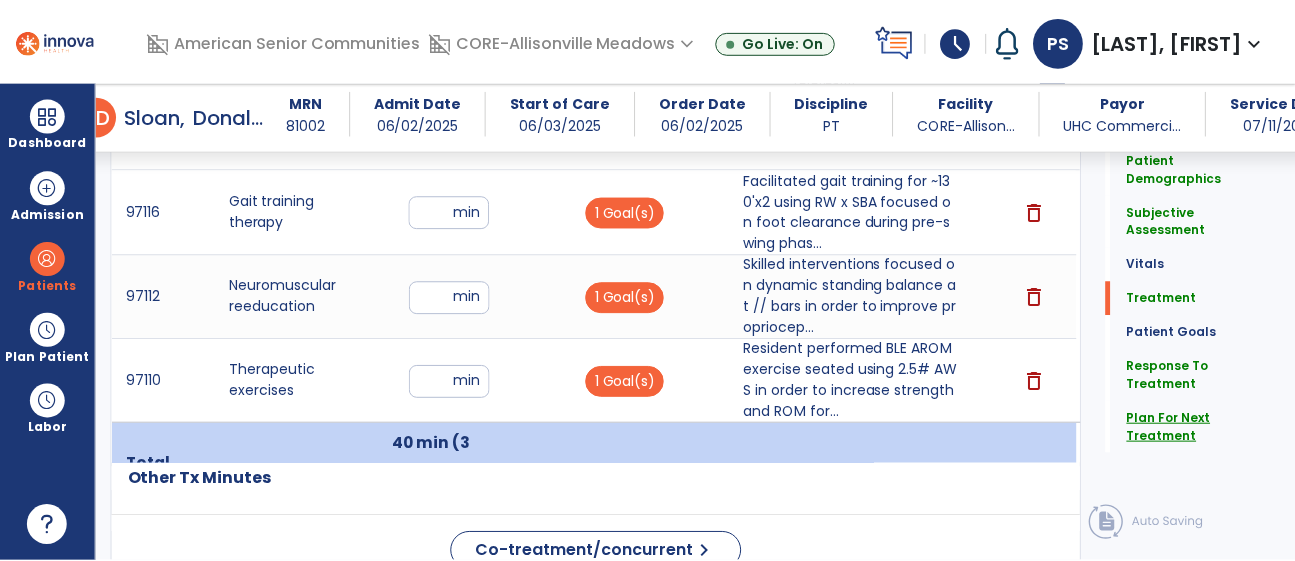 scroll, scrollTop: 1316, scrollLeft: 0, axis: vertical 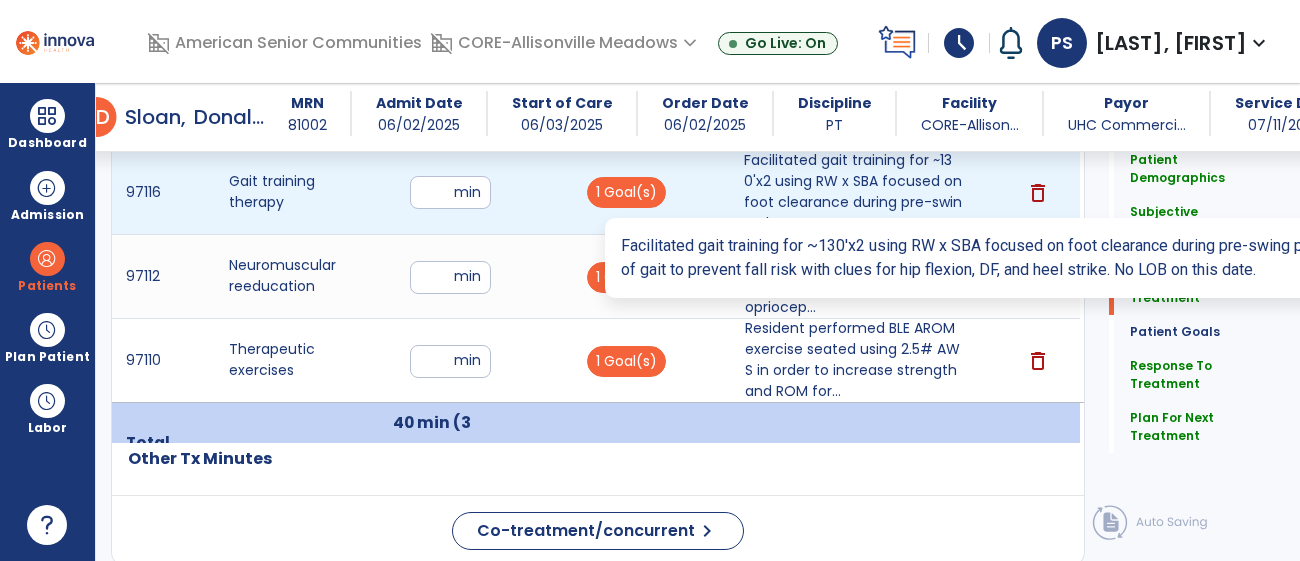 click on "Facilitated gait training for ~130'x2 using RW x SBA focused on foot clearance during pre-swing phas..." at bounding box center (853, 192) 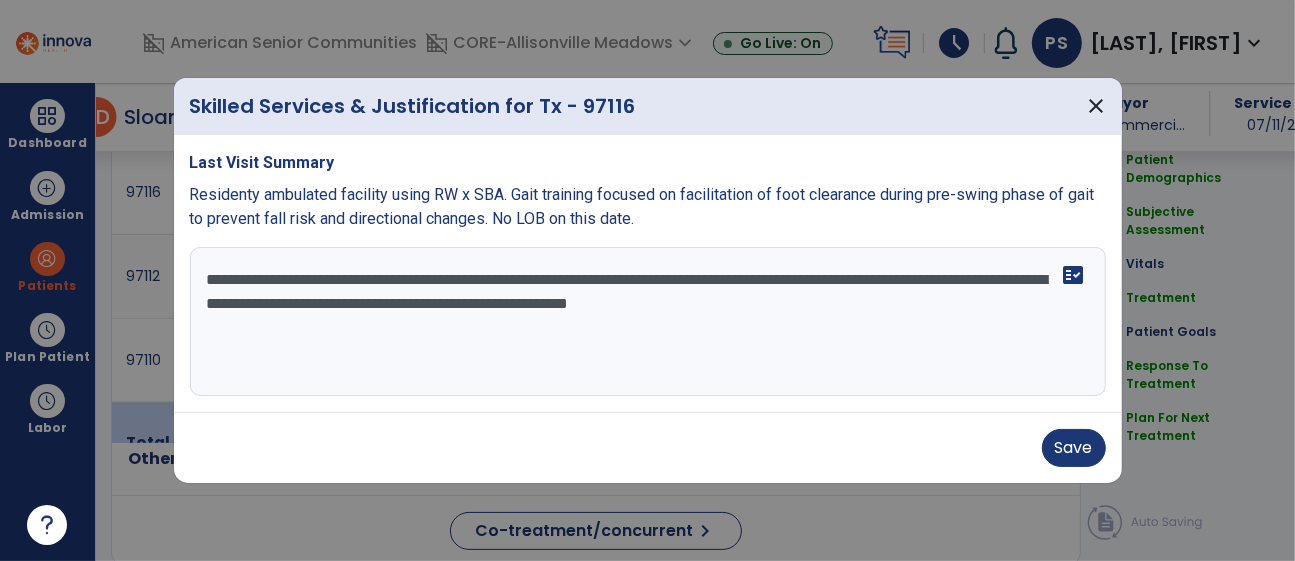 scroll, scrollTop: 1316, scrollLeft: 0, axis: vertical 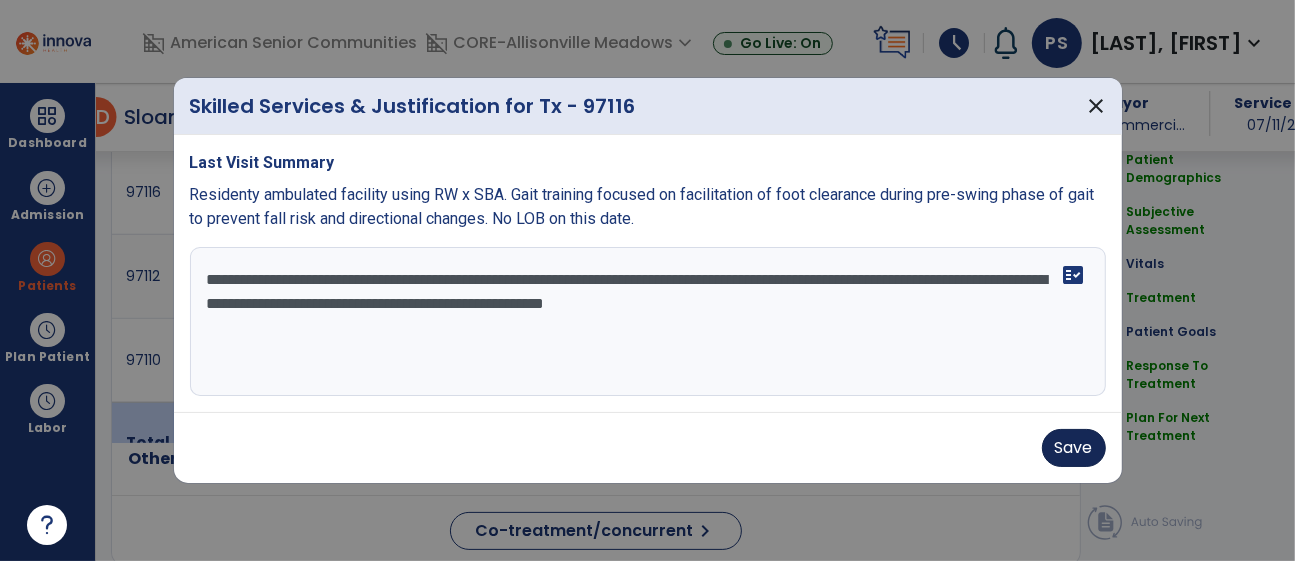 type on "**********" 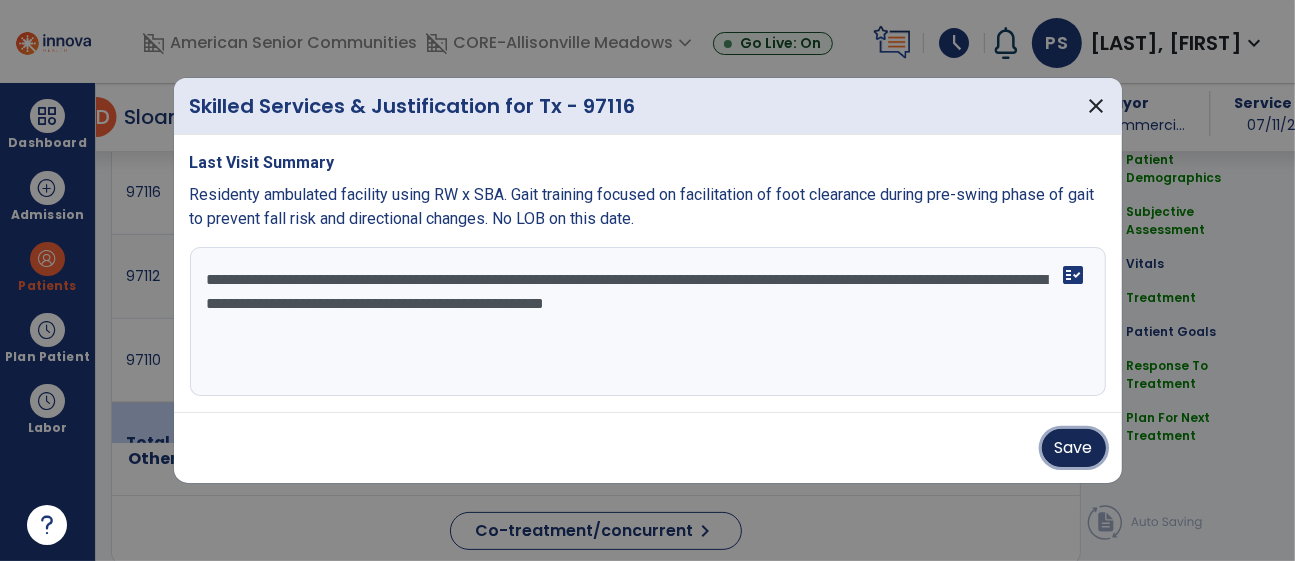 click on "Save" at bounding box center (1074, 448) 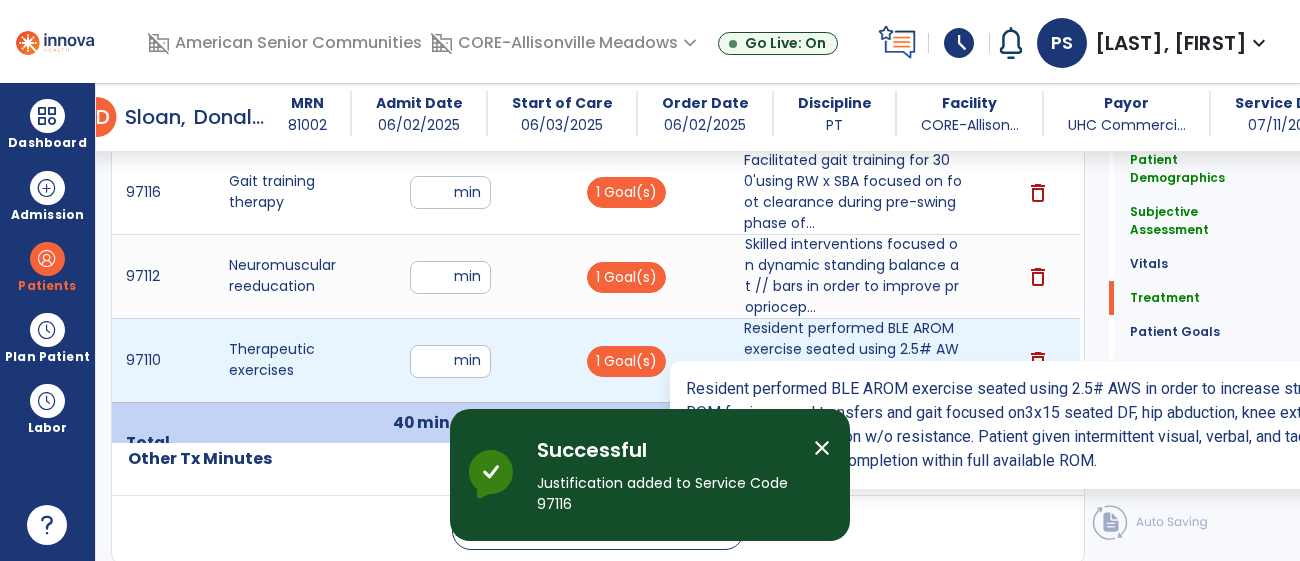 click on "Resident performed BLE AROM exercise seated using 2.5# AWS in order to increase strength and ROM for..." at bounding box center [853, 360] 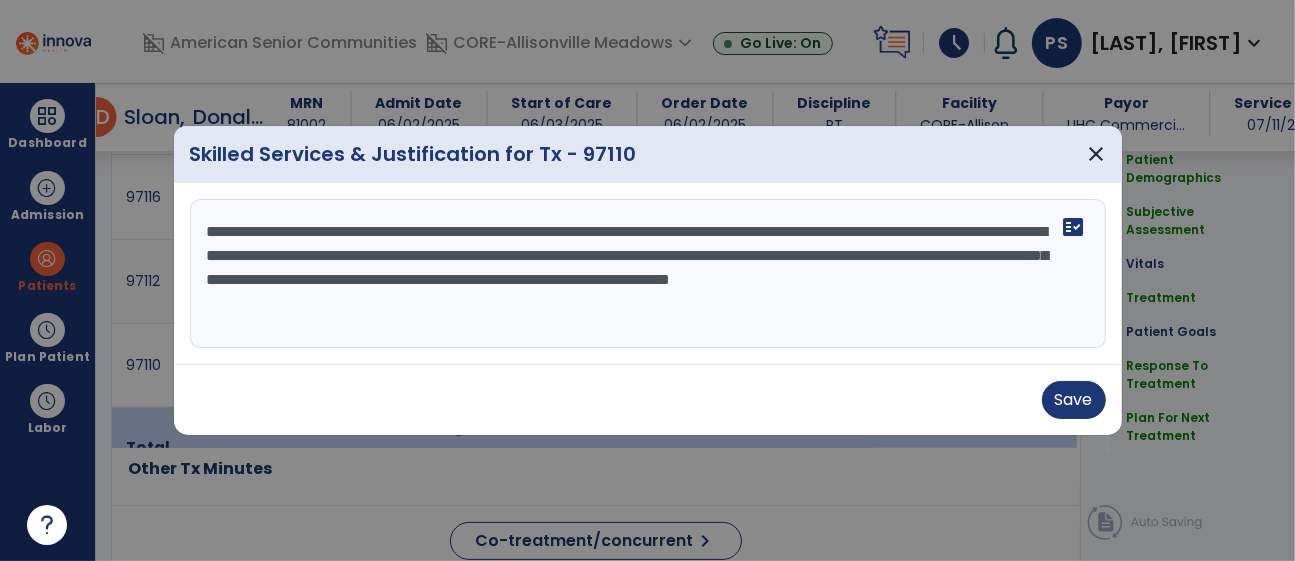 scroll, scrollTop: 1316, scrollLeft: 0, axis: vertical 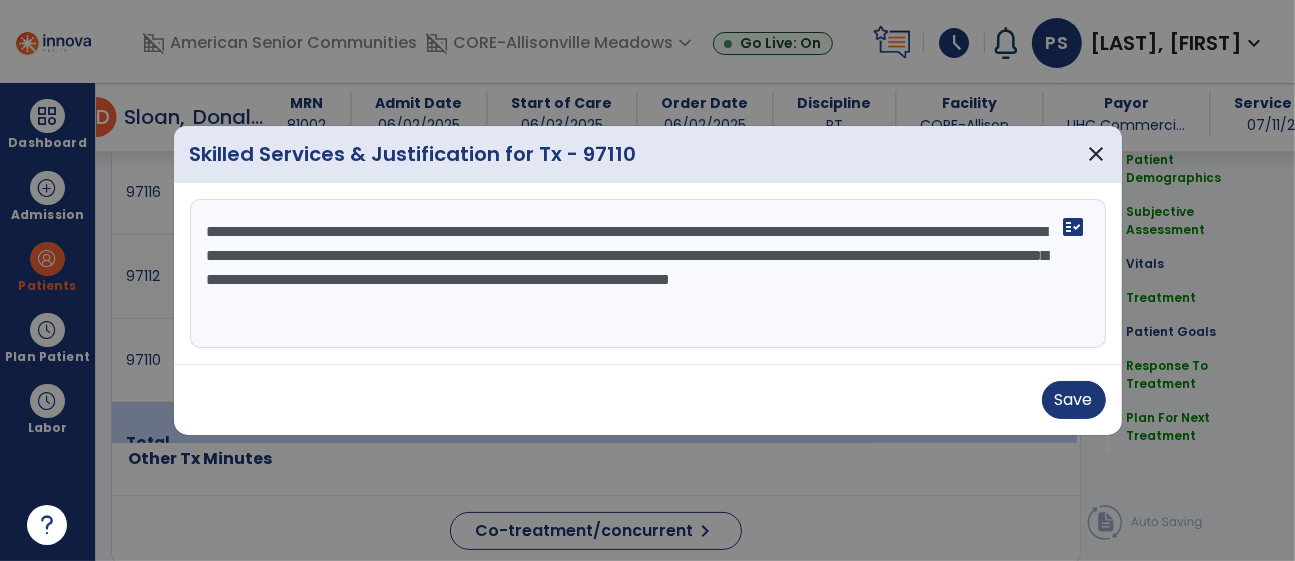 click on "**********" at bounding box center (648, 274) 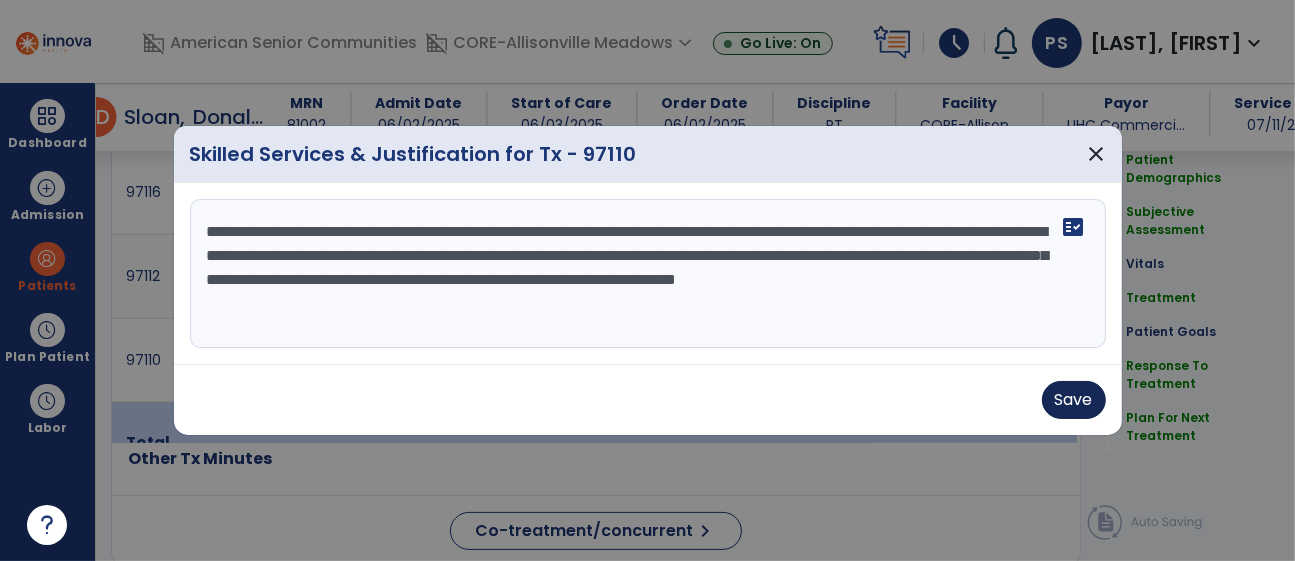 type on "**********" 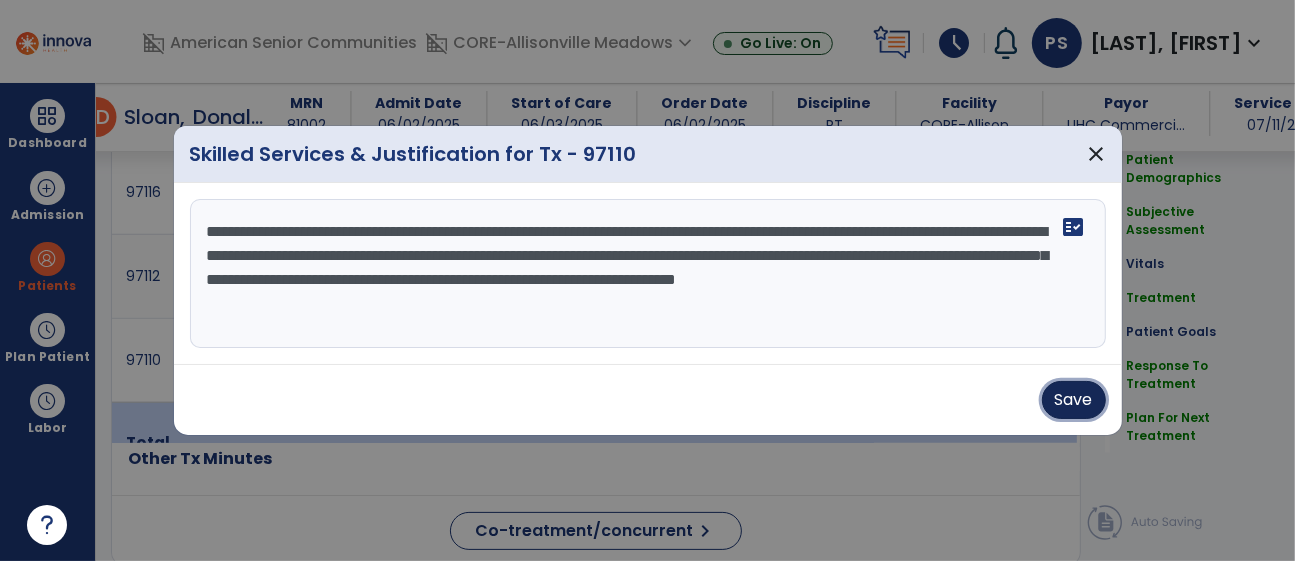 click on "Save" at bounding box center [1074, 400] 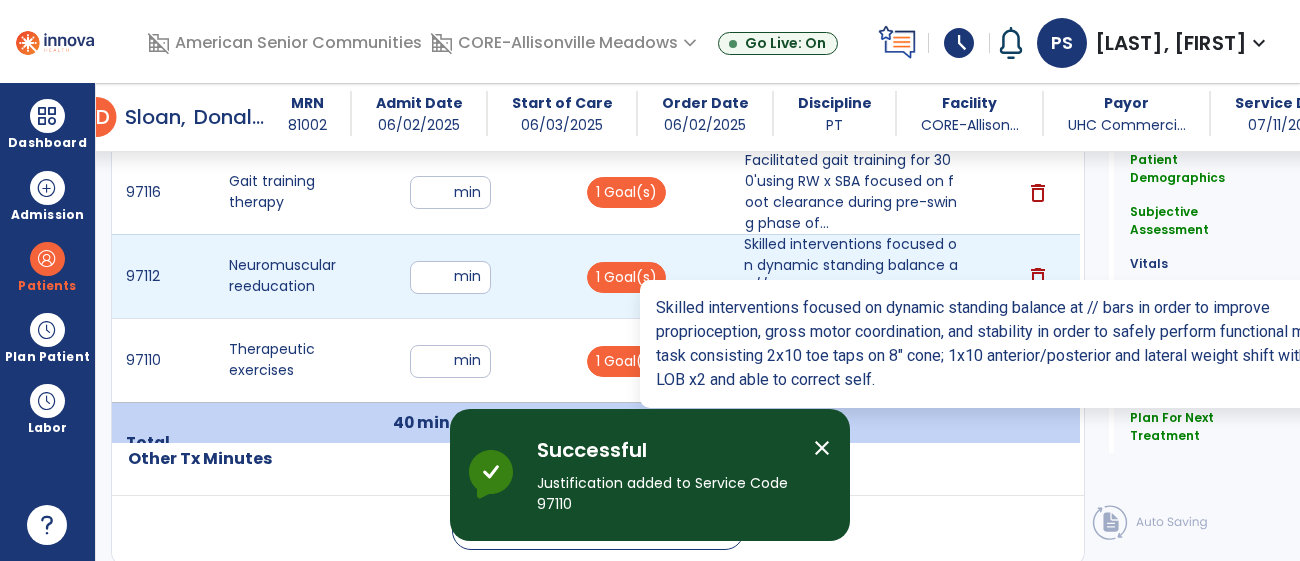 click on "Skilled interventions focused on  dynamic standing balance at // bars in order to improve propriocep..." at bounding box center (853, 276) 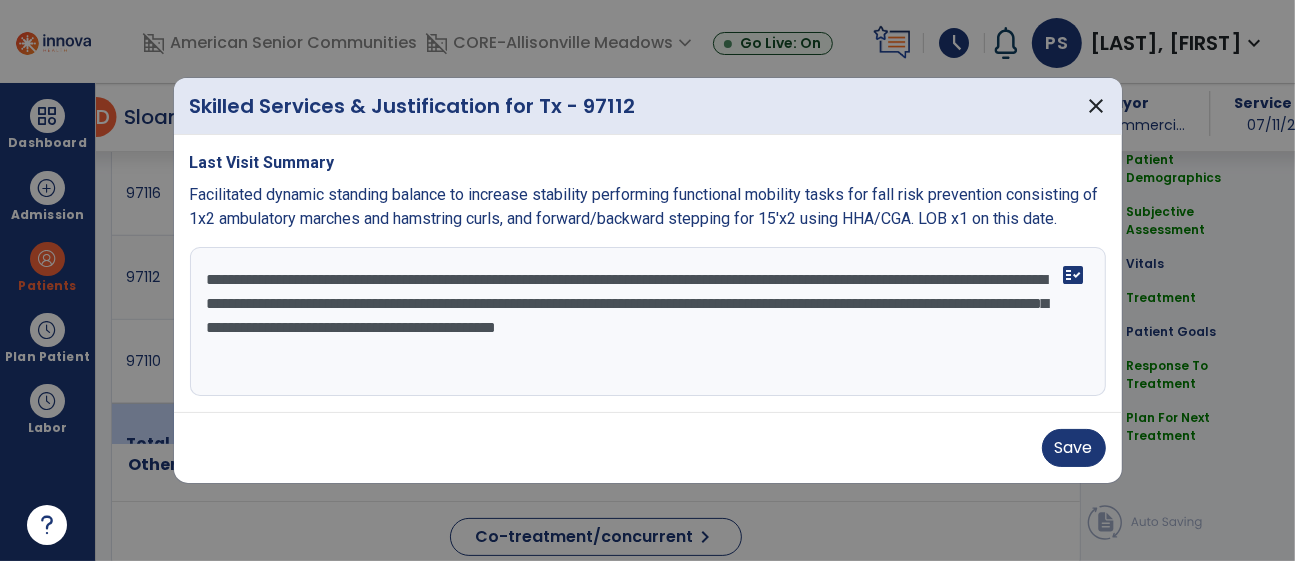 scroll, scrollTop: 1316, scrollLeft: 0, axis: vertical 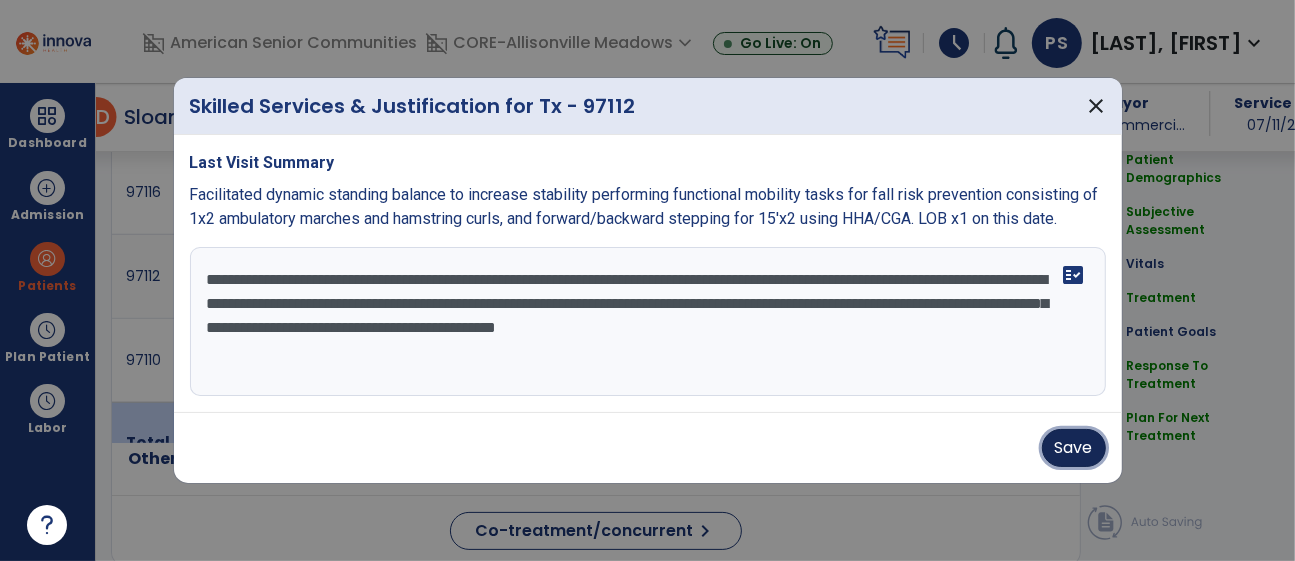 drag, startPoint x: 1065, startPoint y: 447, endPoint x: 1150, endPoint y: 133, distance: 325.3014 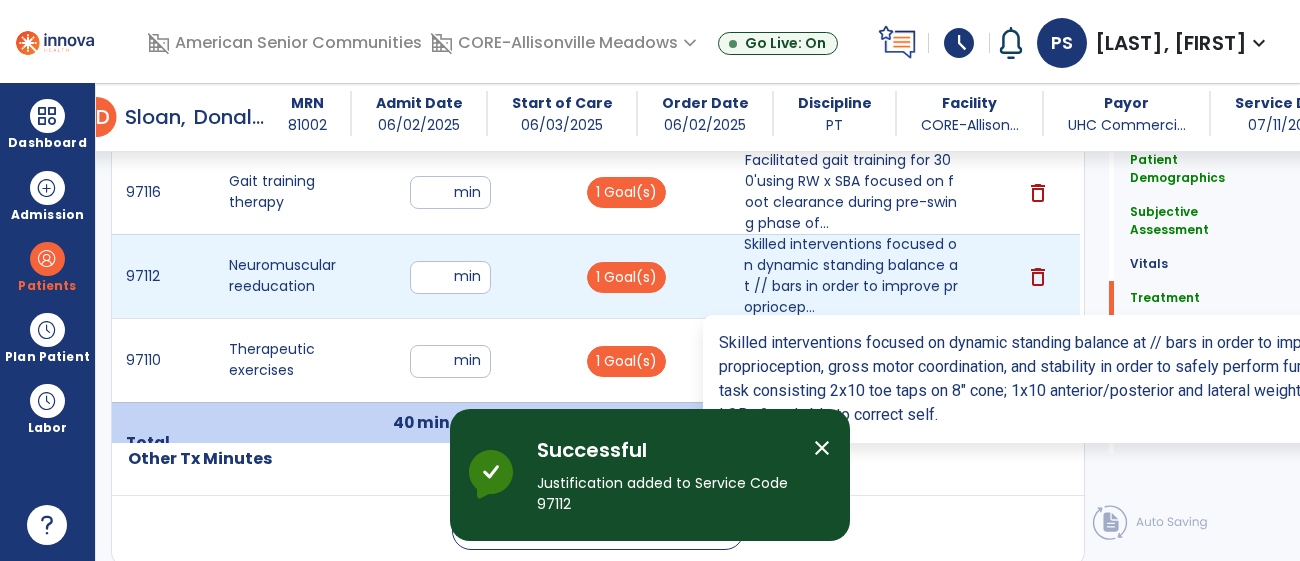 click on "Skilled interventions focused on  dynamic standing balance at // bars in order to improve propriocep..." at bounding box center (853, 276) 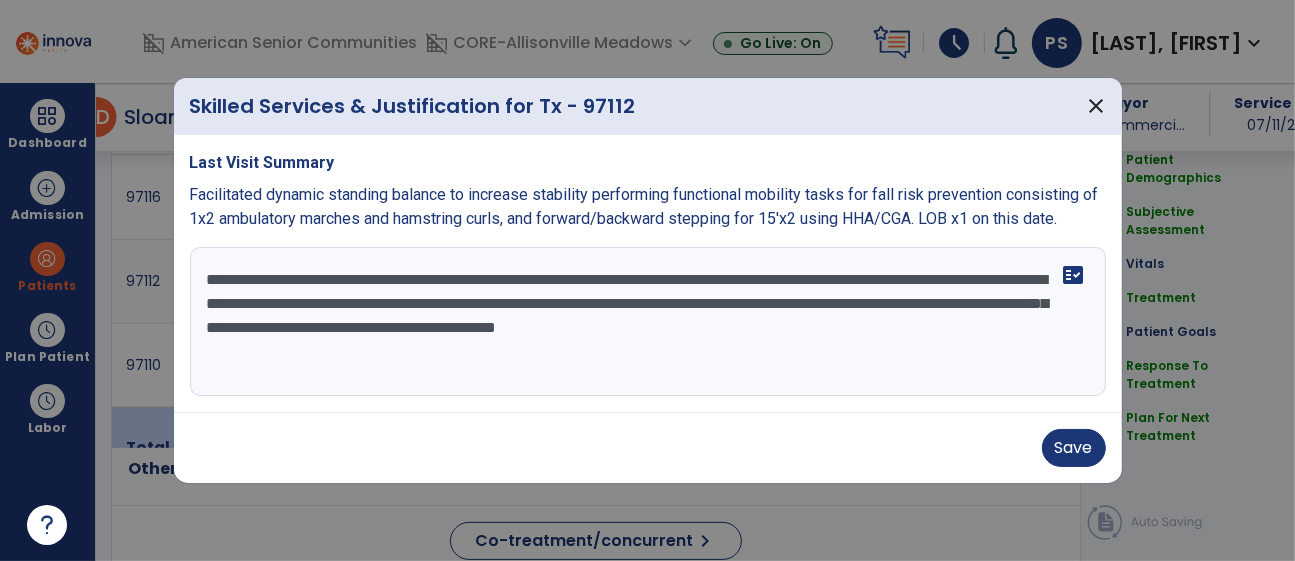 scroll, scrollTop: 1316, scrollLeft: 0, axis: vertical 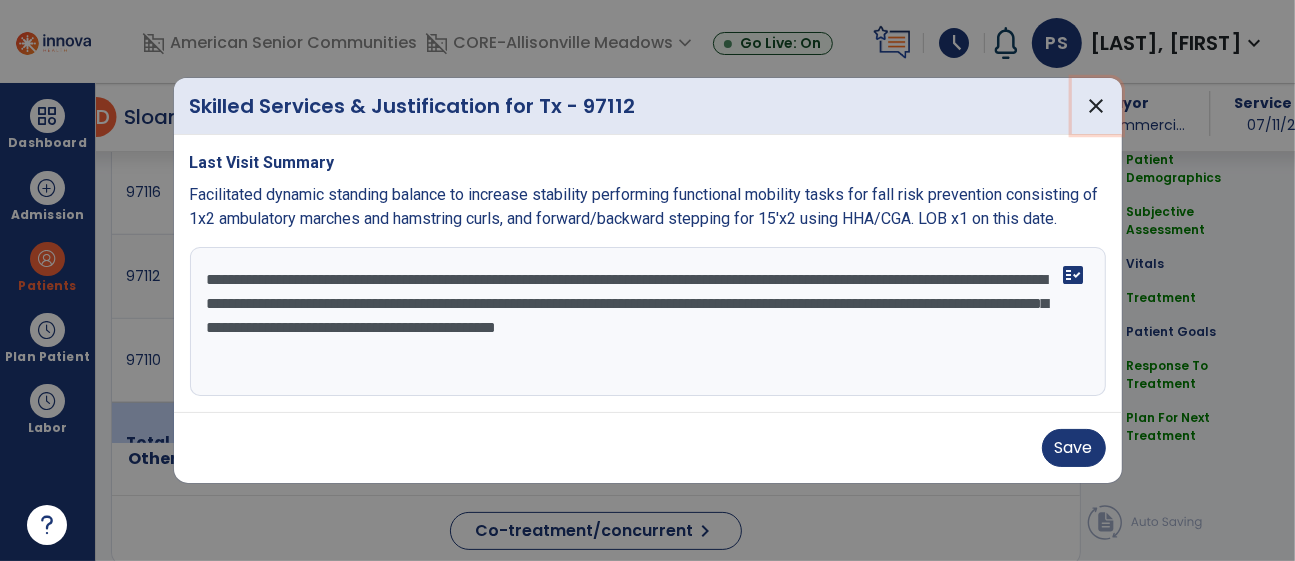 click on "close" at bounding box center [1097, 106] 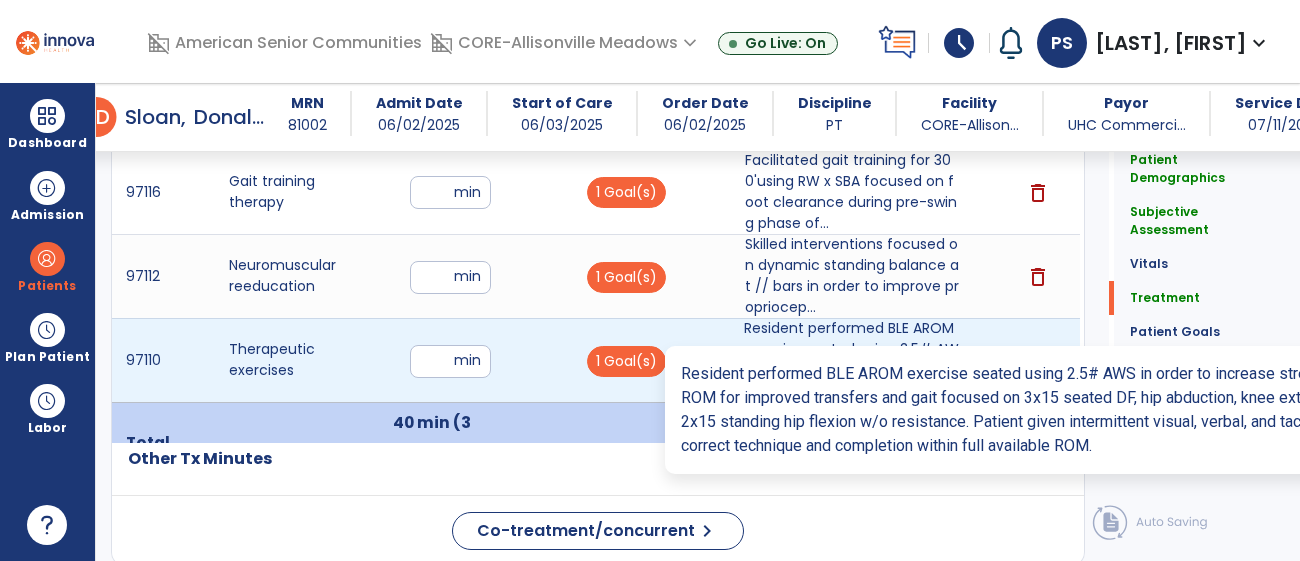 click on "Resident performed BLE AROM exercise seated using 2.5# AWS in order to increase strength and ROM for..." at bounding box center [853, 360] 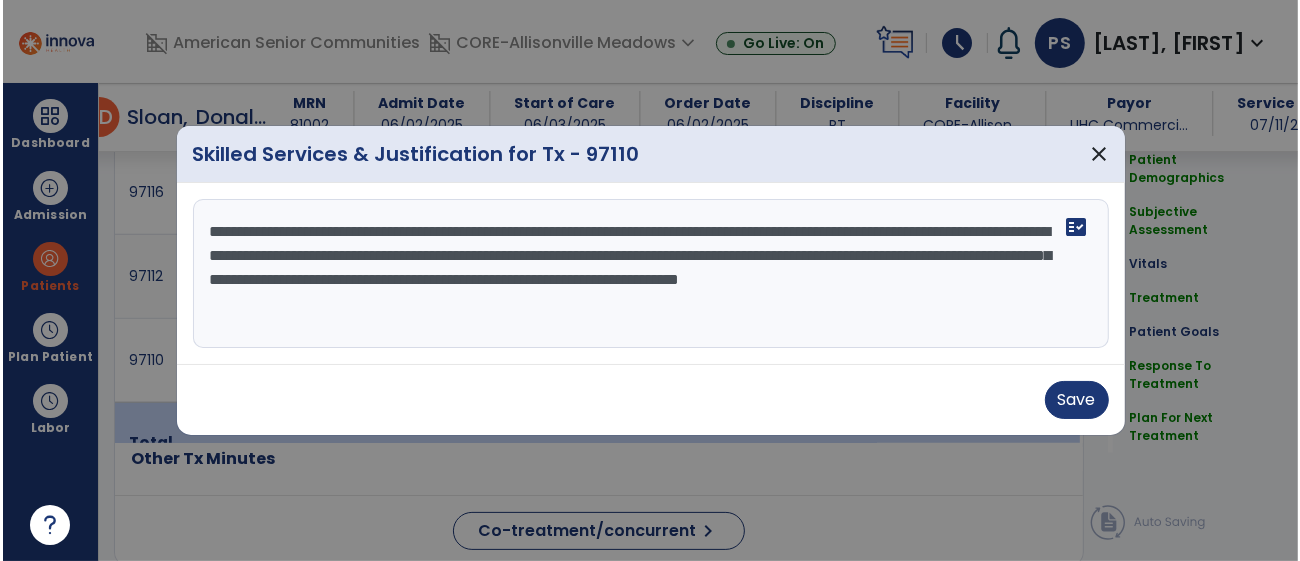 scroll, scrollTop: 1316, scrollLeft: 0, axis: vertical 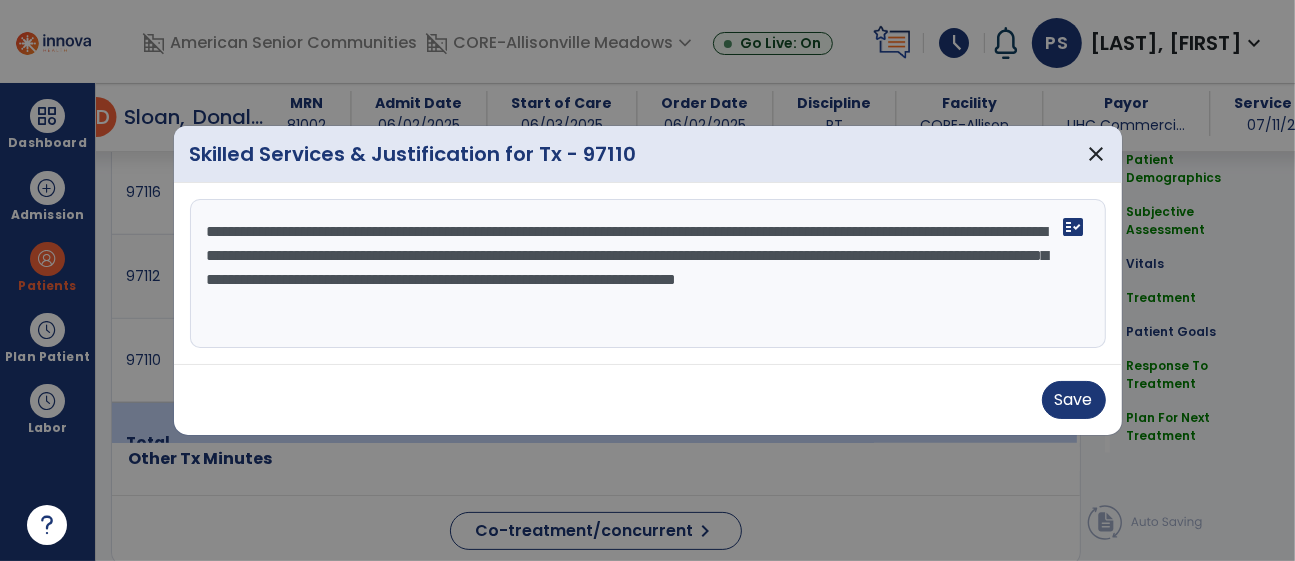 click on "**********" at bounding box center [648, 274] 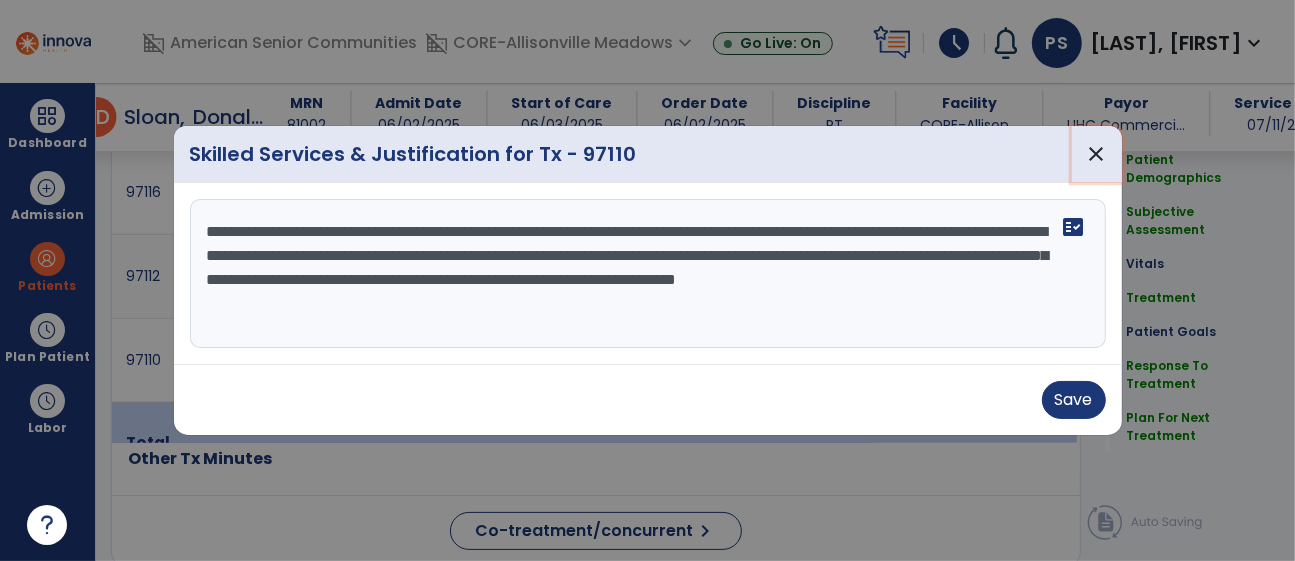 drag, startPoint x: 1091, startPoint y: 150, endPoint x: 1091, endPoint y: 227, distance: 77 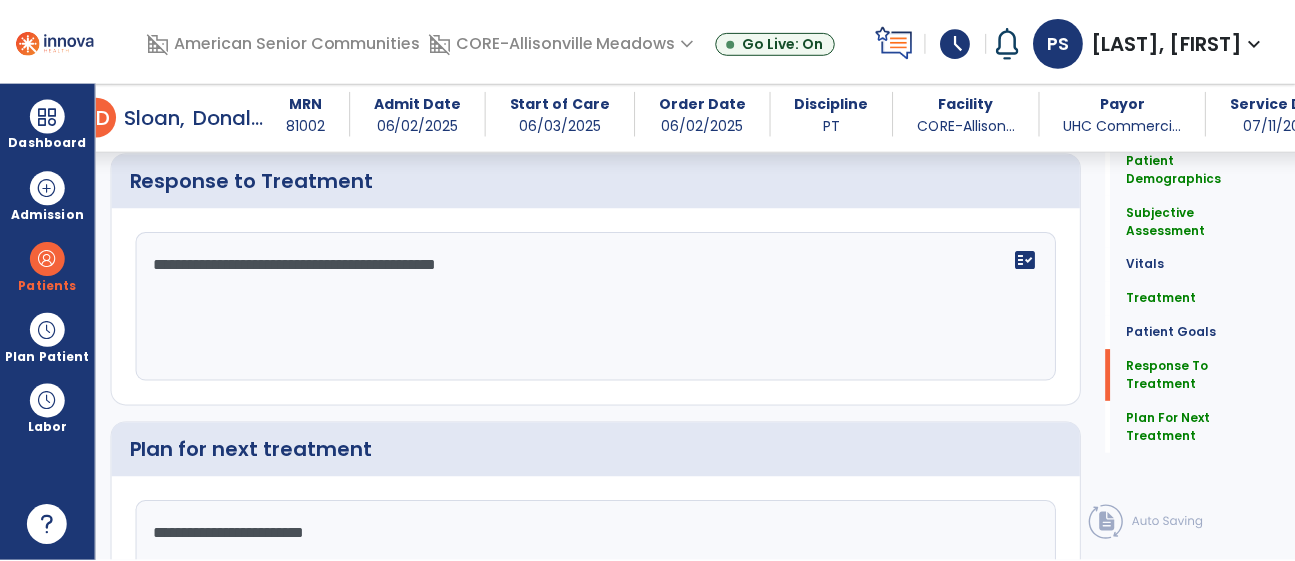 scroll, scrollTop: 2984, scrollLeft: 0, axis: vertical 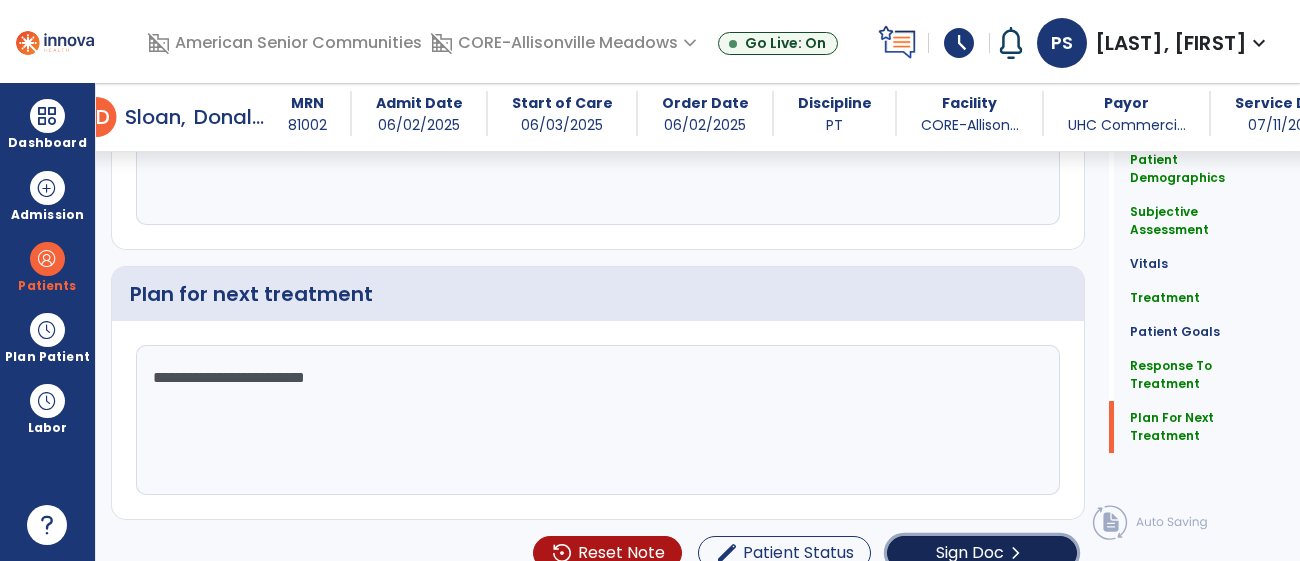 click on "Sign Doc" 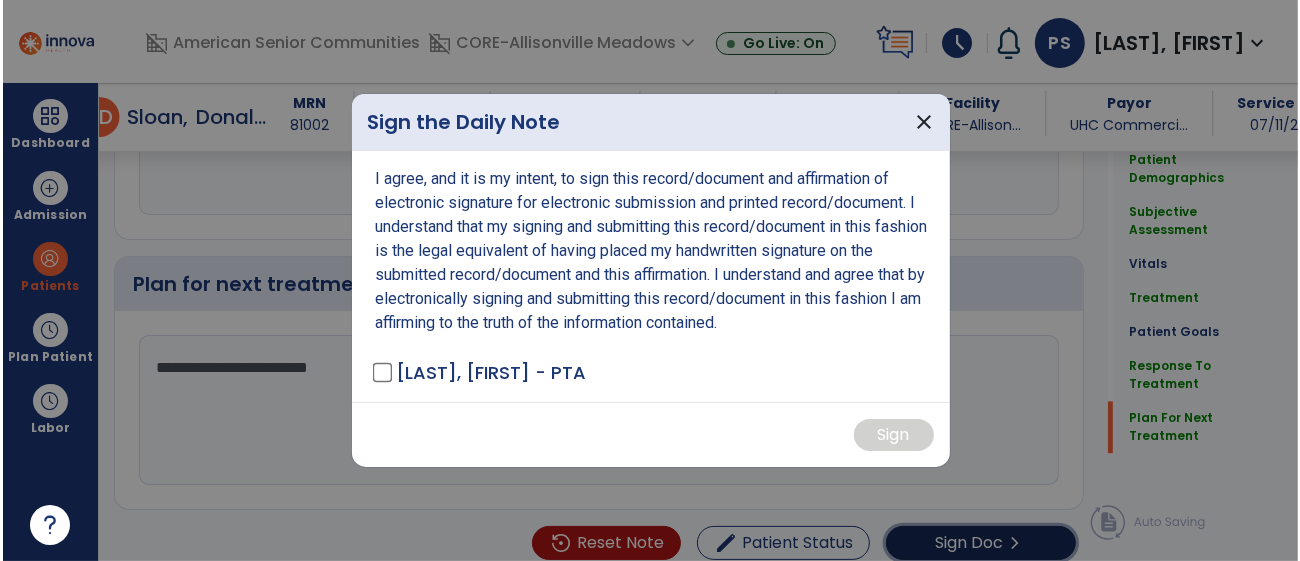 scroll, scrollTop: 2984, scrollLeft: 0, axis: vertical 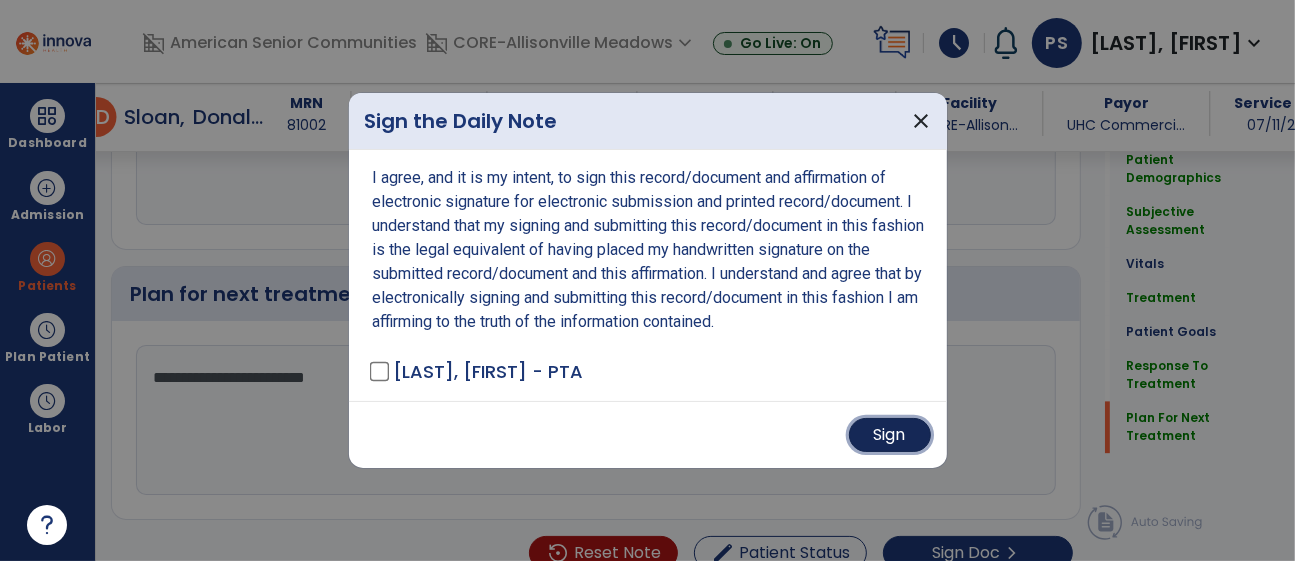 click on "Sign" at bounding box center [890, 435] 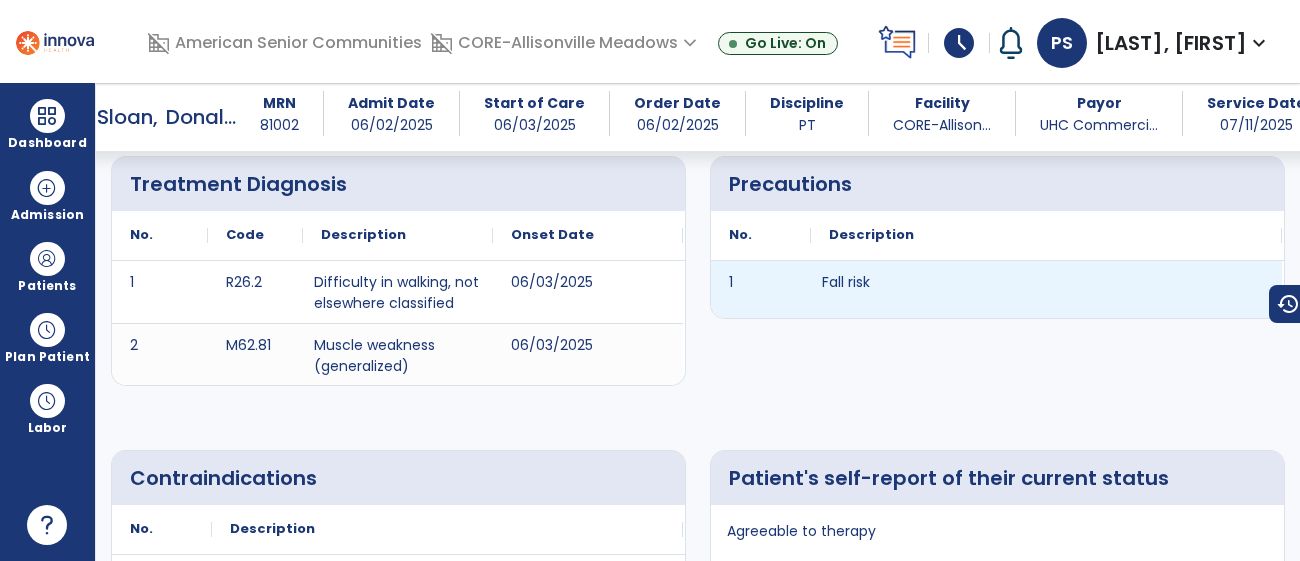 scroll, scrollTop: 0, scrollLeft: 0, axis: both 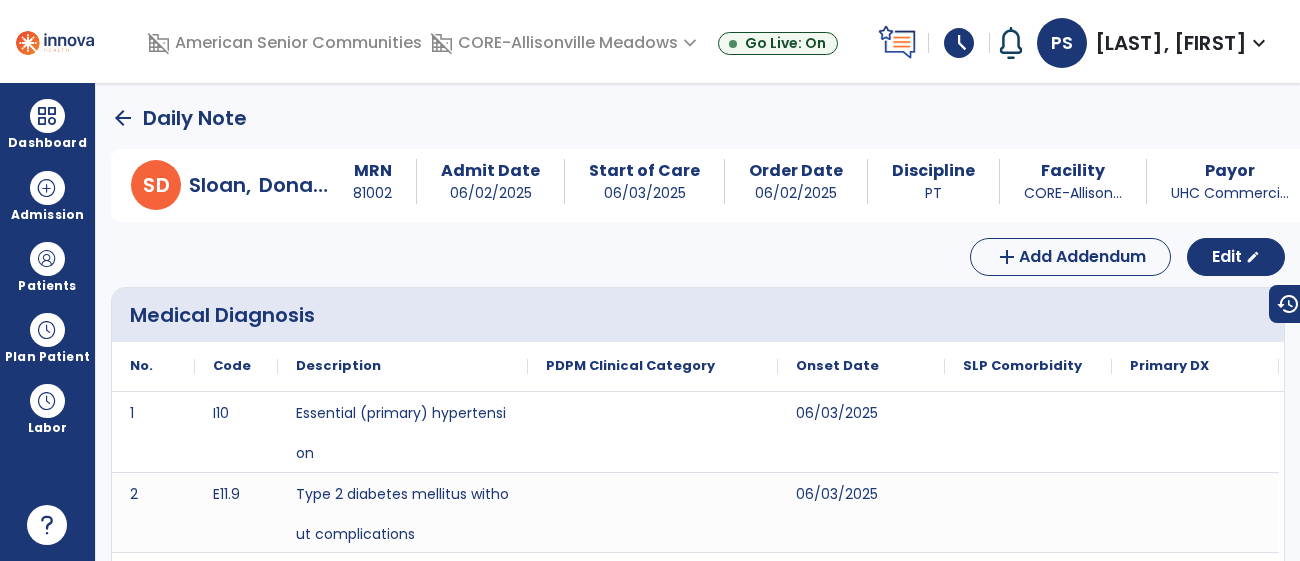 click on "arrow_back" 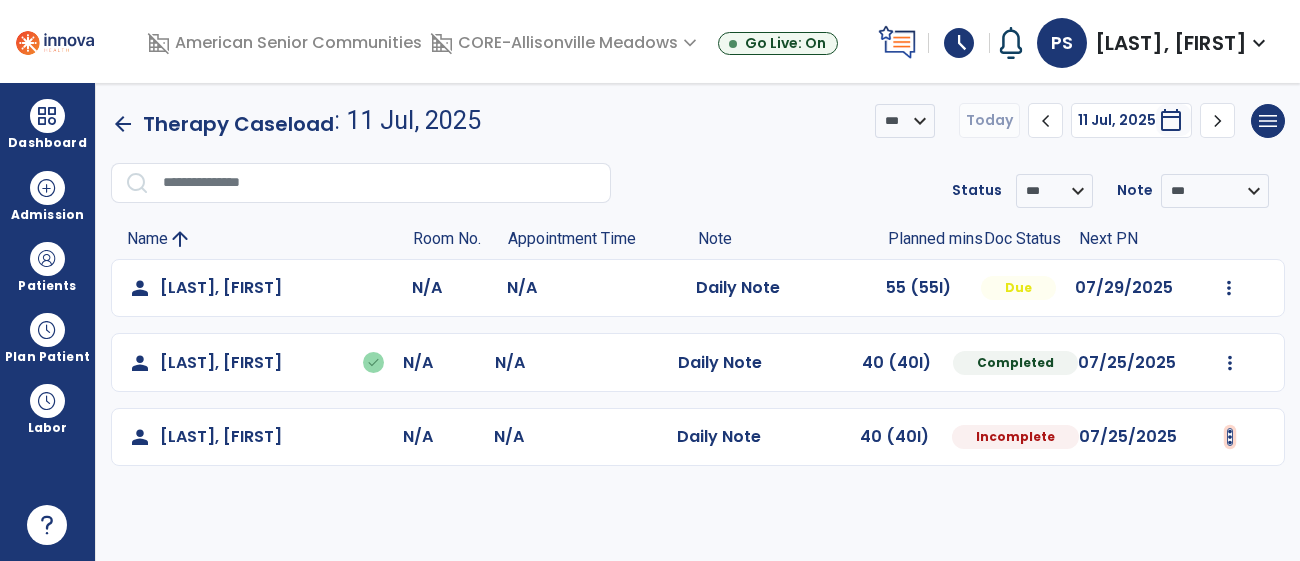 click at bounding box center (1229, 288) 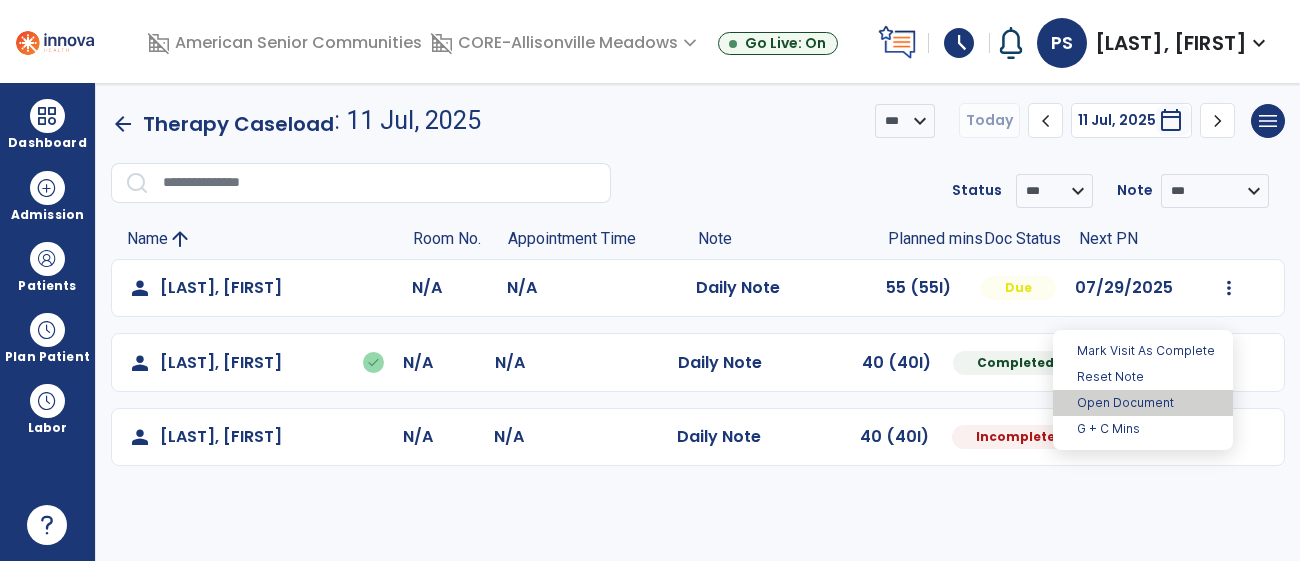 click on "Open Document" at bounding box center (1143, 403) 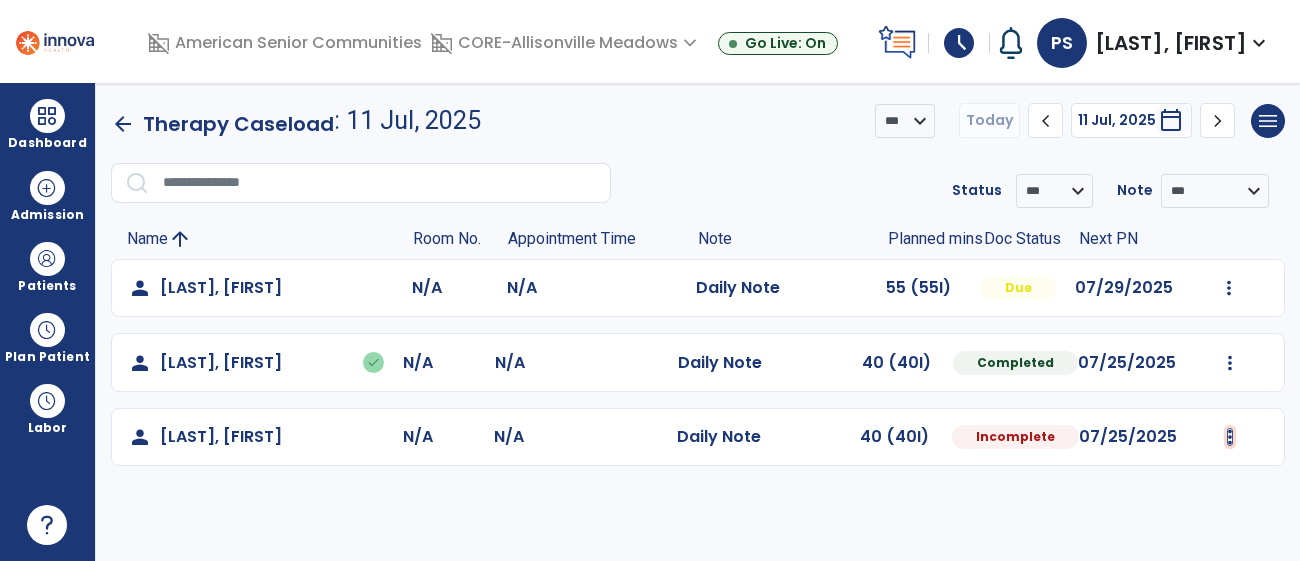 click at bounding box center (1229, 288) 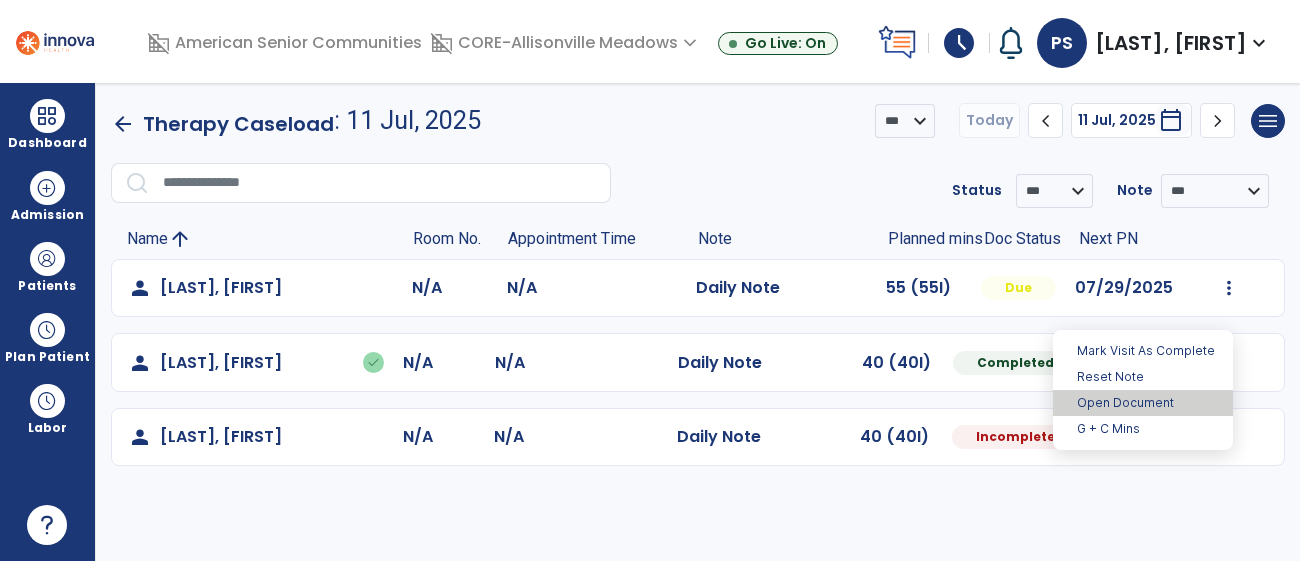 click on "Open Document" at bounding box center [1143, 403] 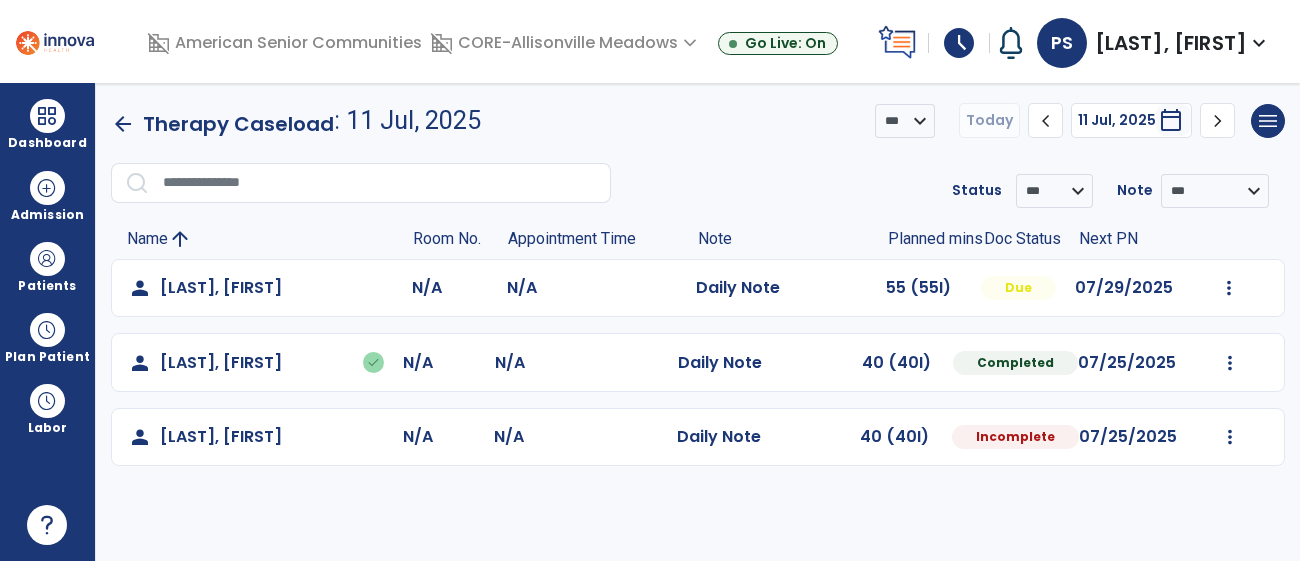 select on "*" 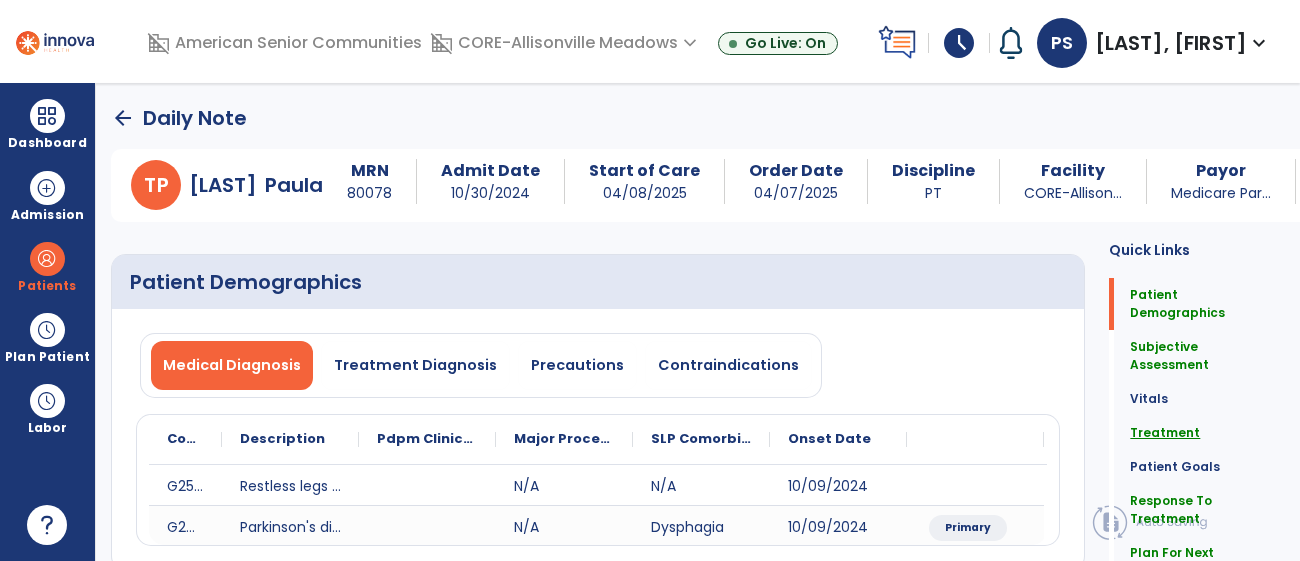 click on "Treatment" 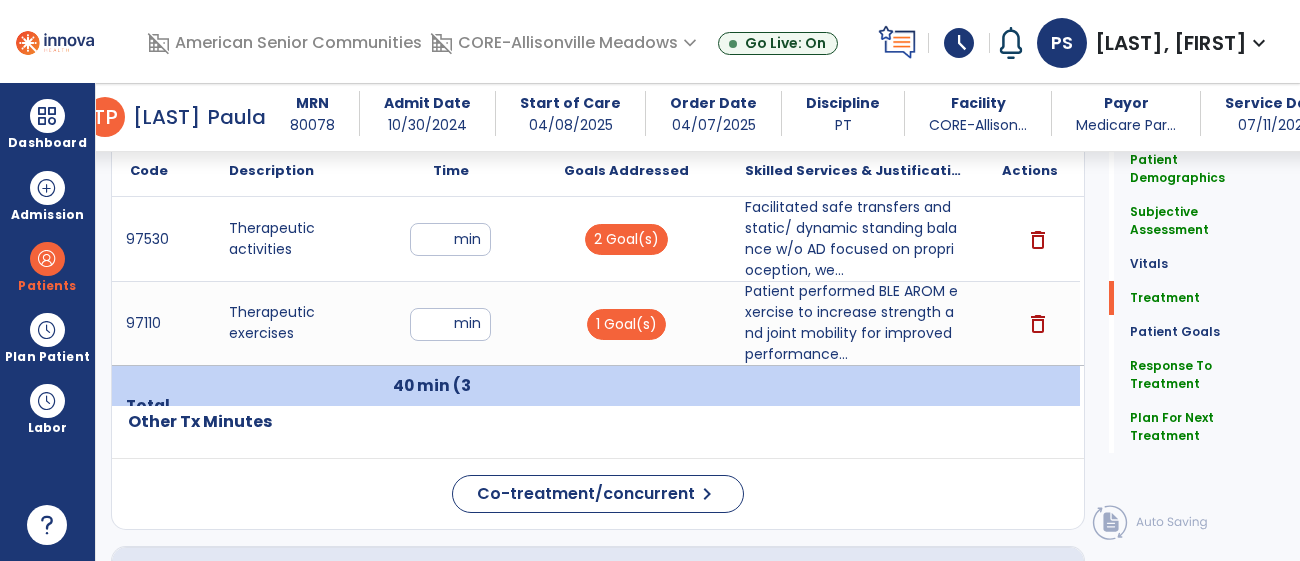 scroll, scrollTop: 1203, scrollLeft: 0, axis: vertical 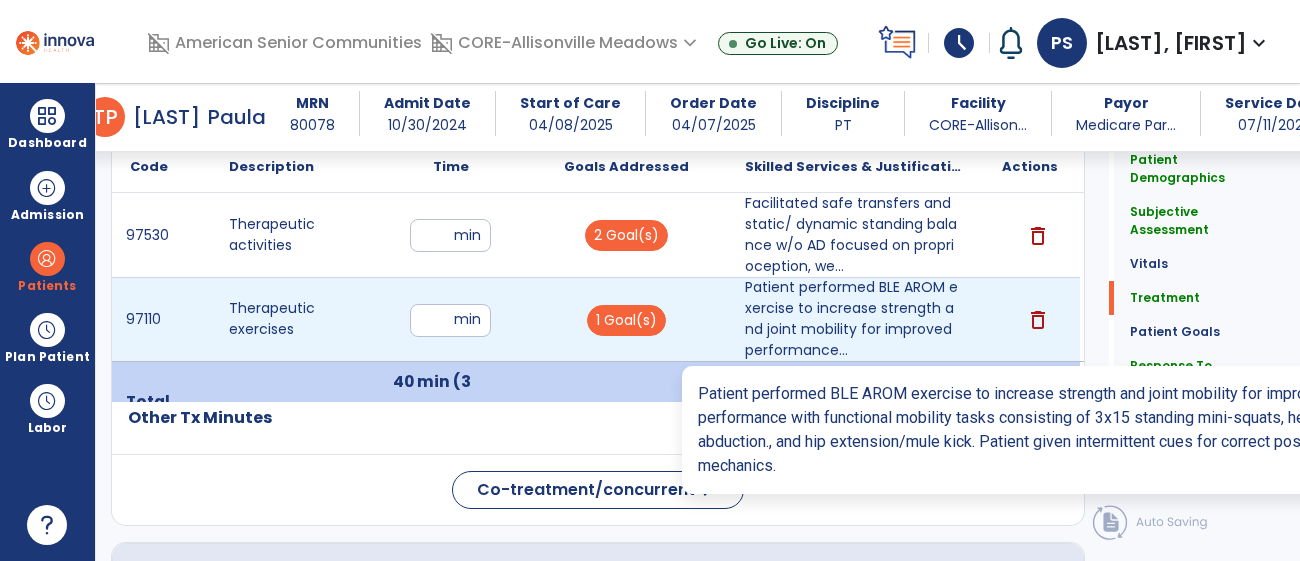 click on "Other Tx Minutes" 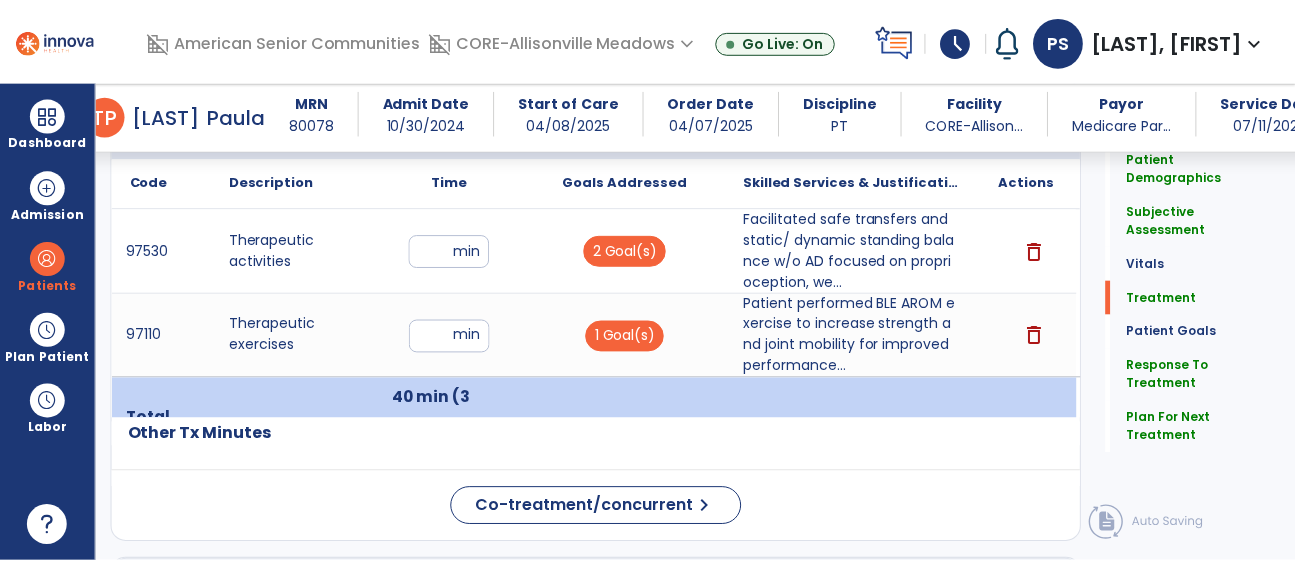 scroll, scrollTop: 1131, scrollLeft: 0, axis: vertical 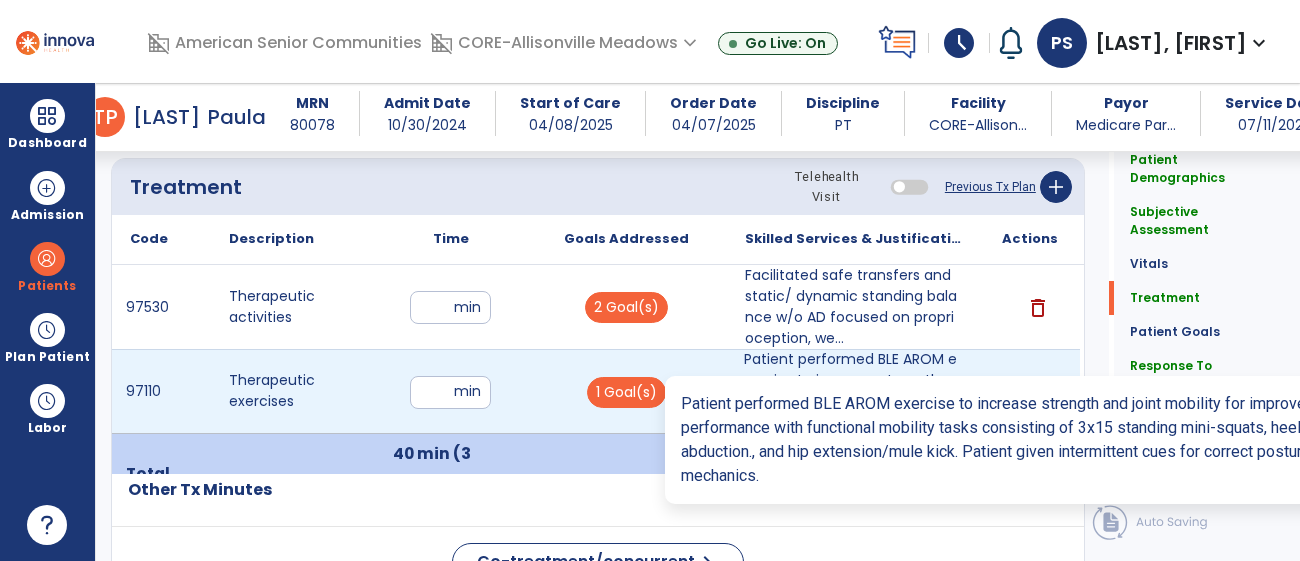 click on "Patient performed BLE AROM exercise to increase strength and joint mobility for improved performance..." at bounding box center (853, 391) 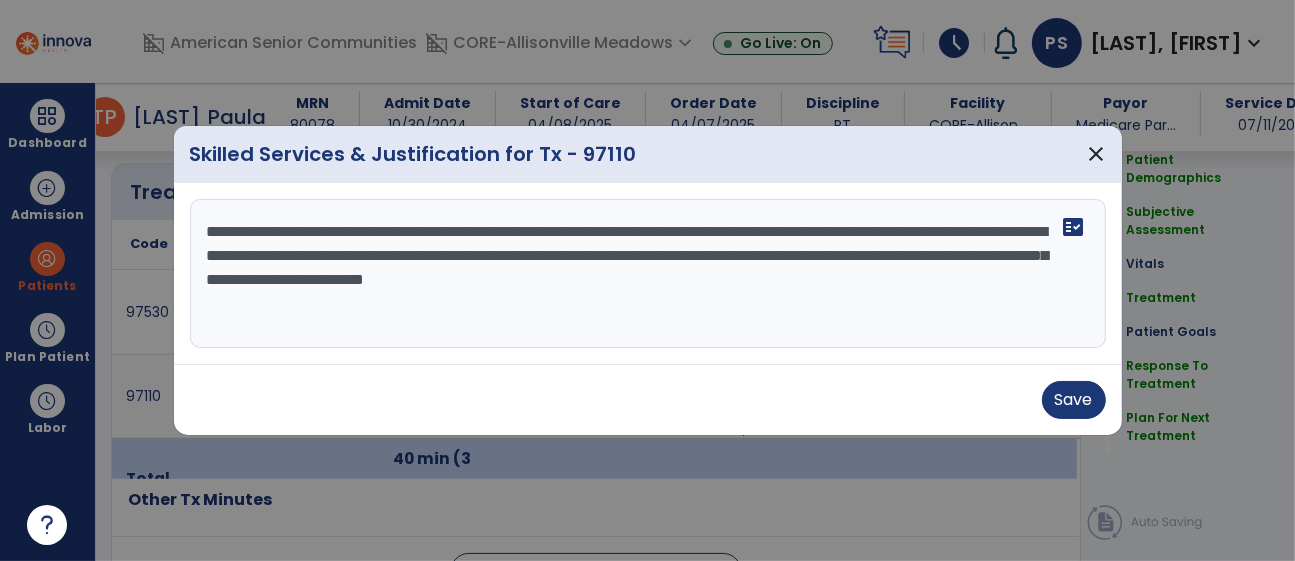 scroll, scrollTop: 1131, scrollLeft: 0, axis: vertical 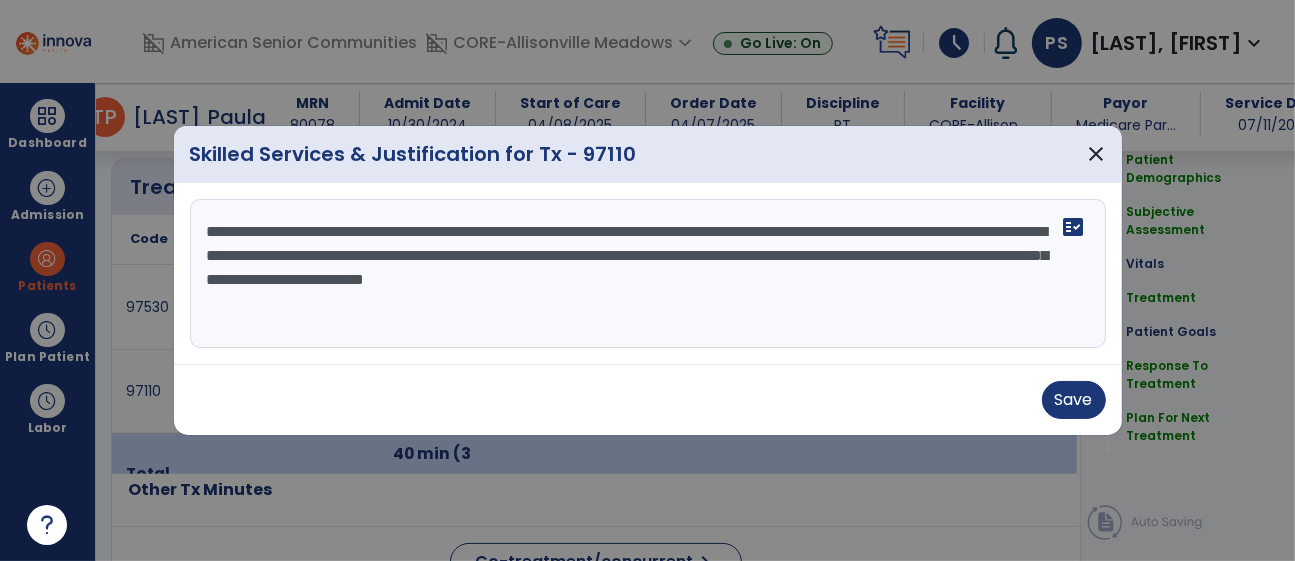 click on "**********" at bounding box center (648, 274) 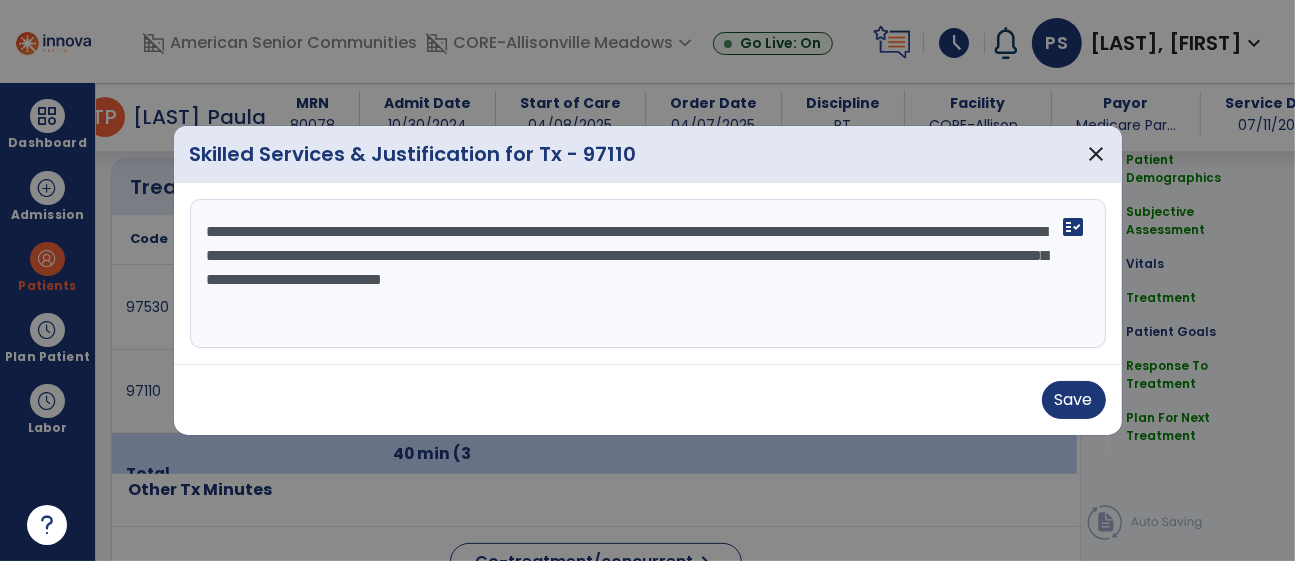click on "**********" at bounding box center [648, 274] 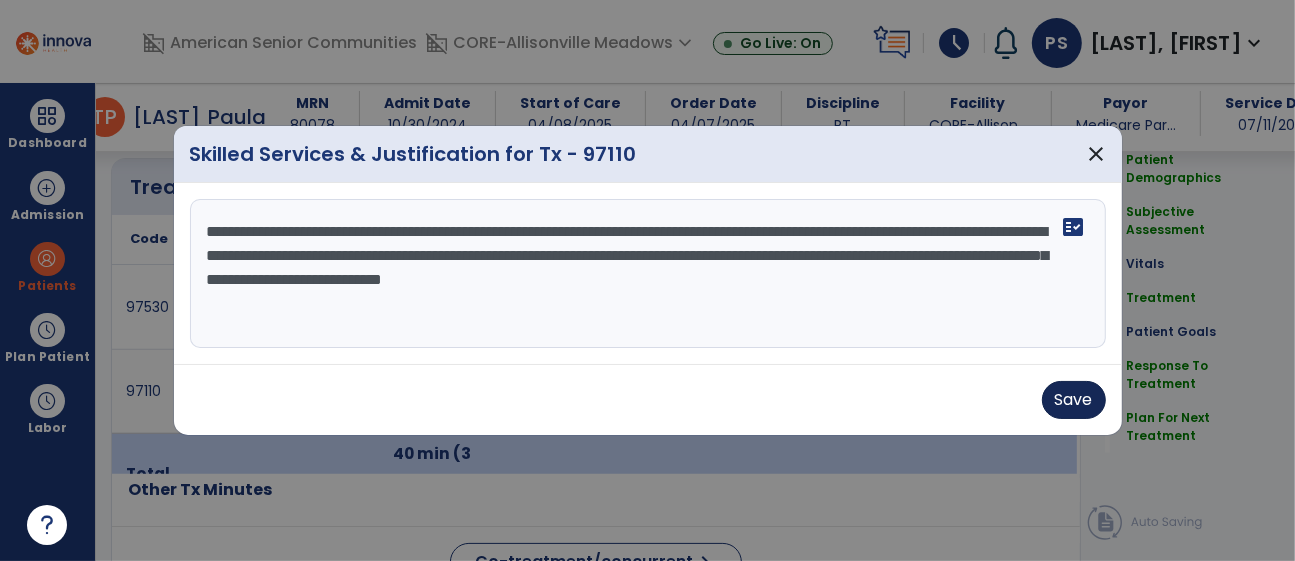 type on "**********" 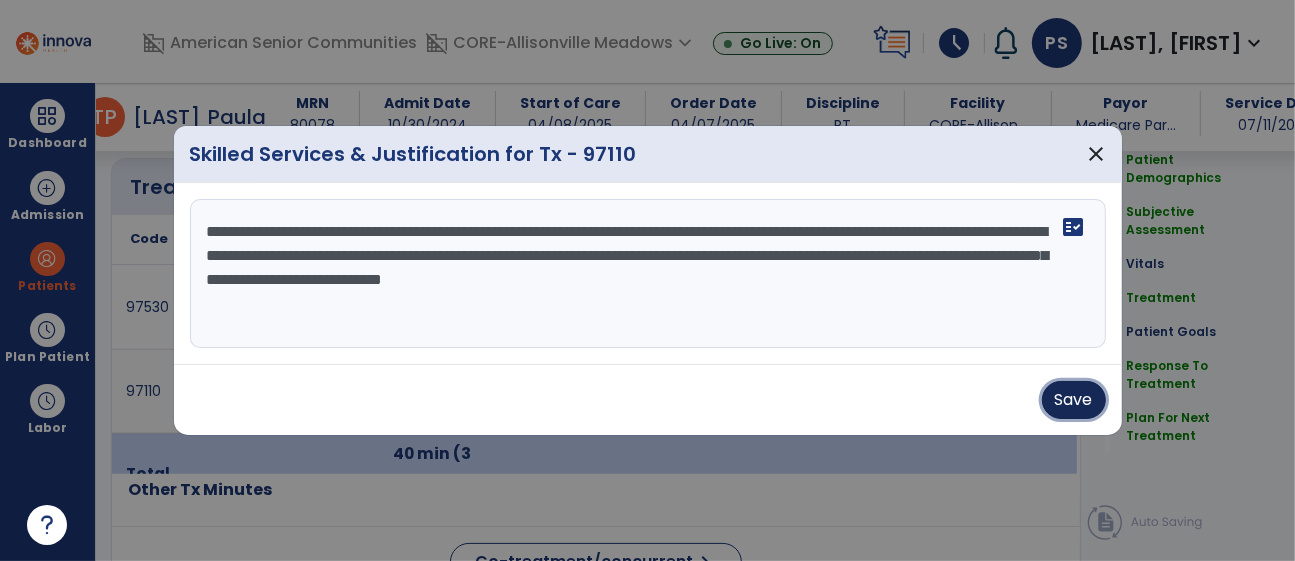 click on "Save" at bounding box center (1074, 400) 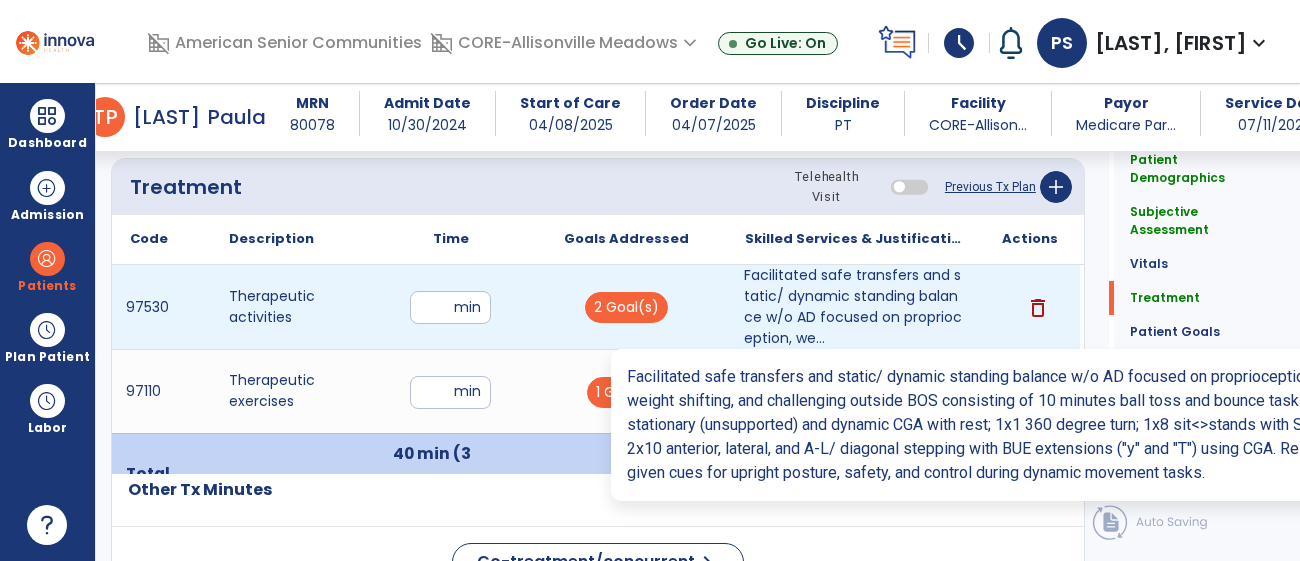 click on "Facilitated safe transfers and static/ dynamic standing balance w/o AD focused on proprioception, we..." at bounding box center (853, 307) 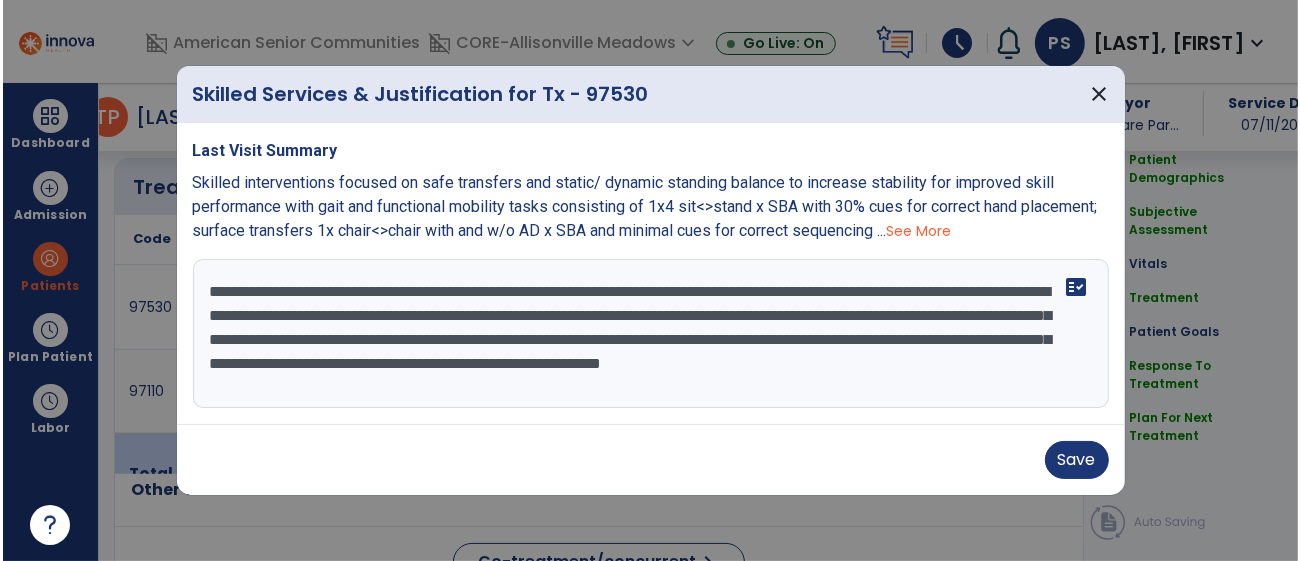 scroll, scrollTop: 1131, scrollLeft: 0, axis: vertical 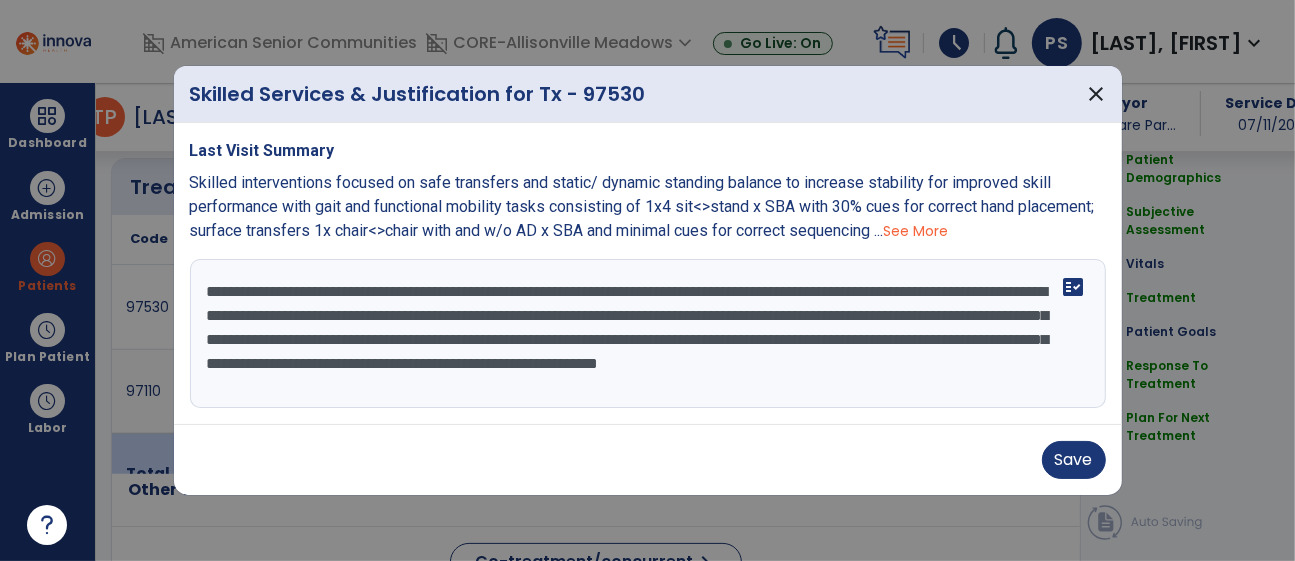 click on "**********" at bounding box center (648, 334) 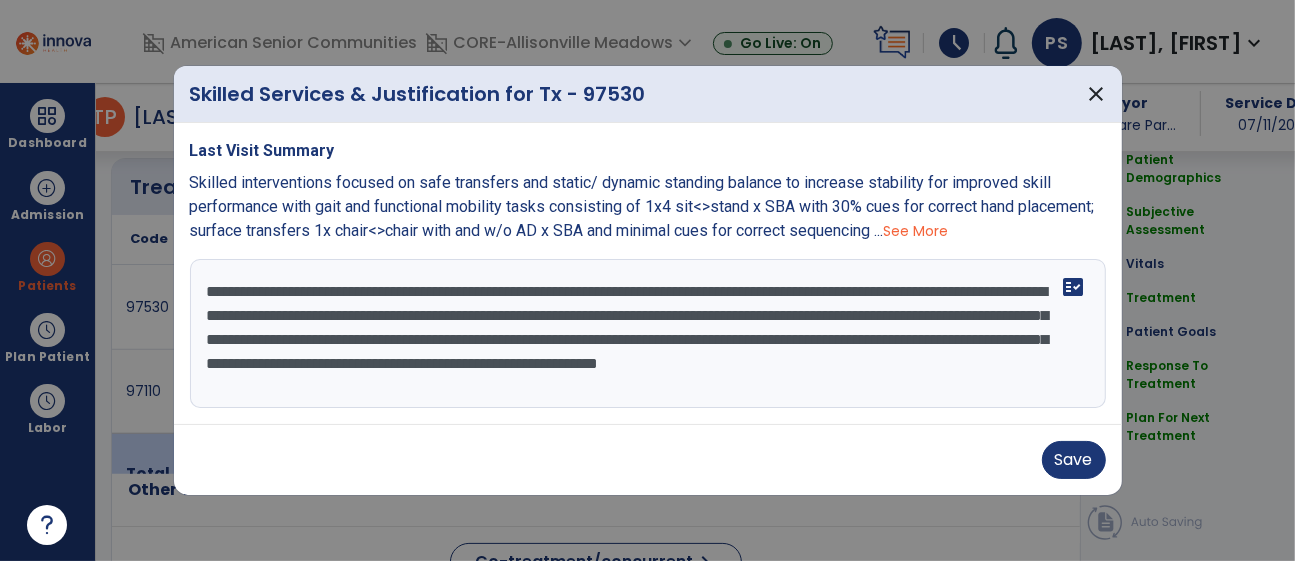click on "**********" at bounding box center (648, 334) 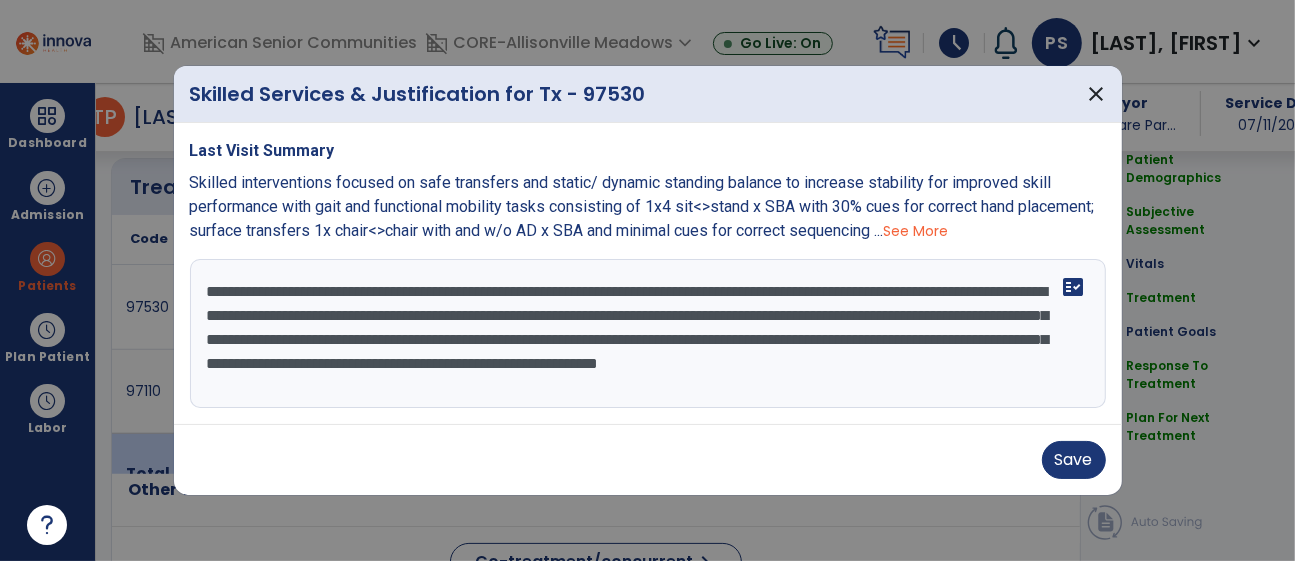 click on "**********" at bounding box center [648, 334] 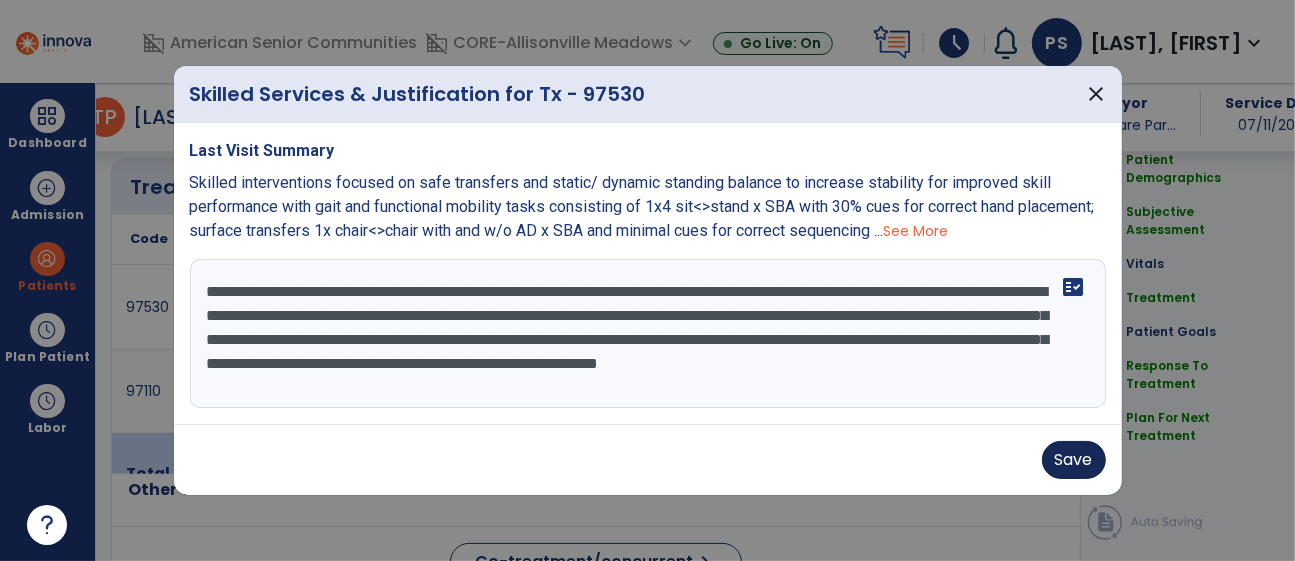 type on "**********" 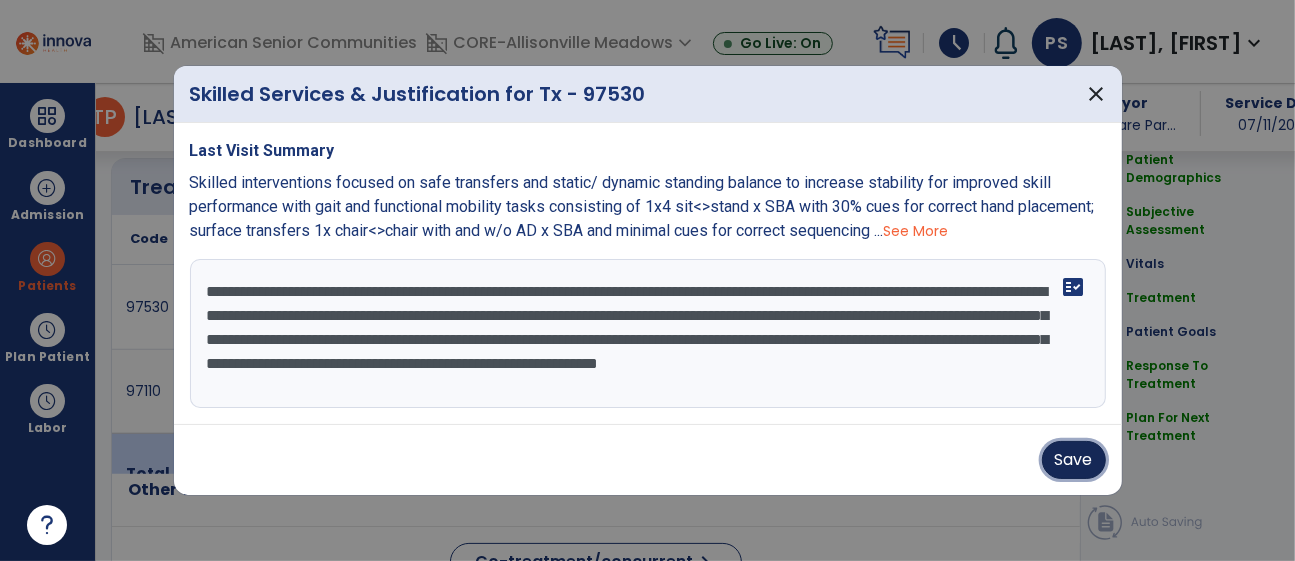 click on "Save" at bounding box center [1074, 460] 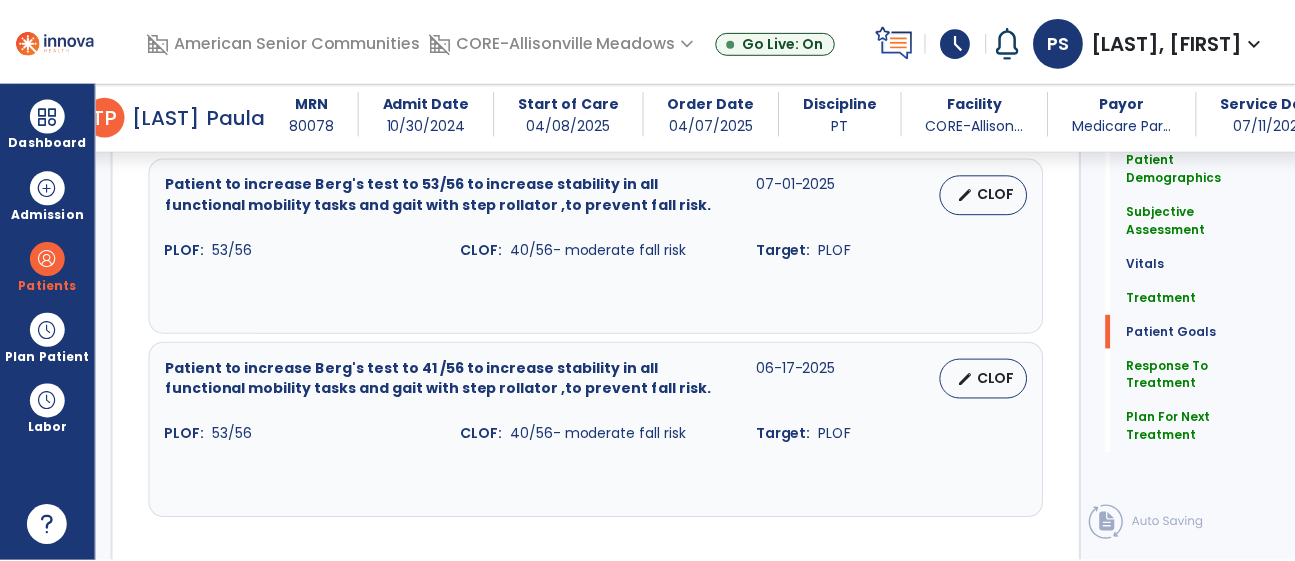 scroll, scrollTop: 3043, scrollLeft: 0, axis: vertical 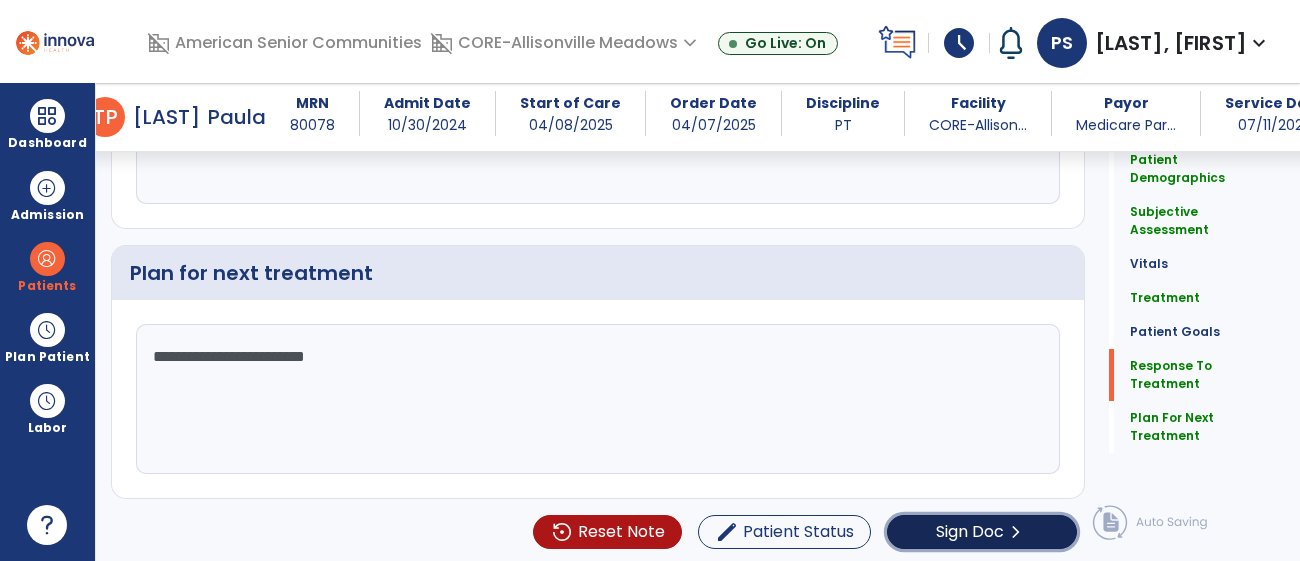 click on "Sign Doc" 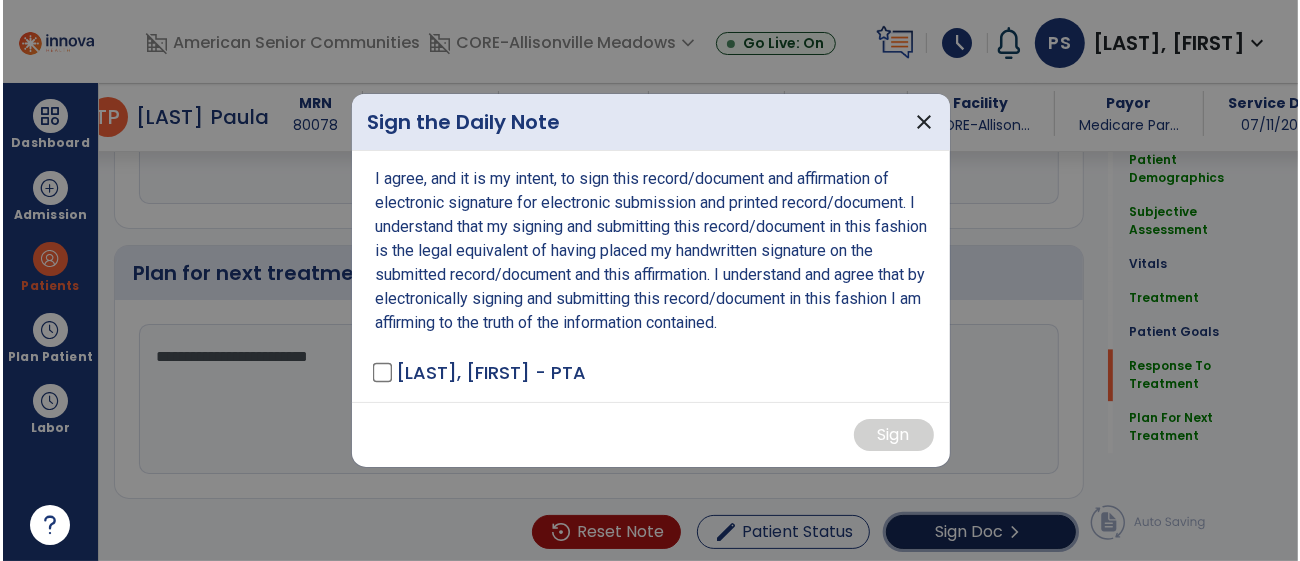 scroll, scrollTop: 3043, scrollLeft: 0, axis: vertical 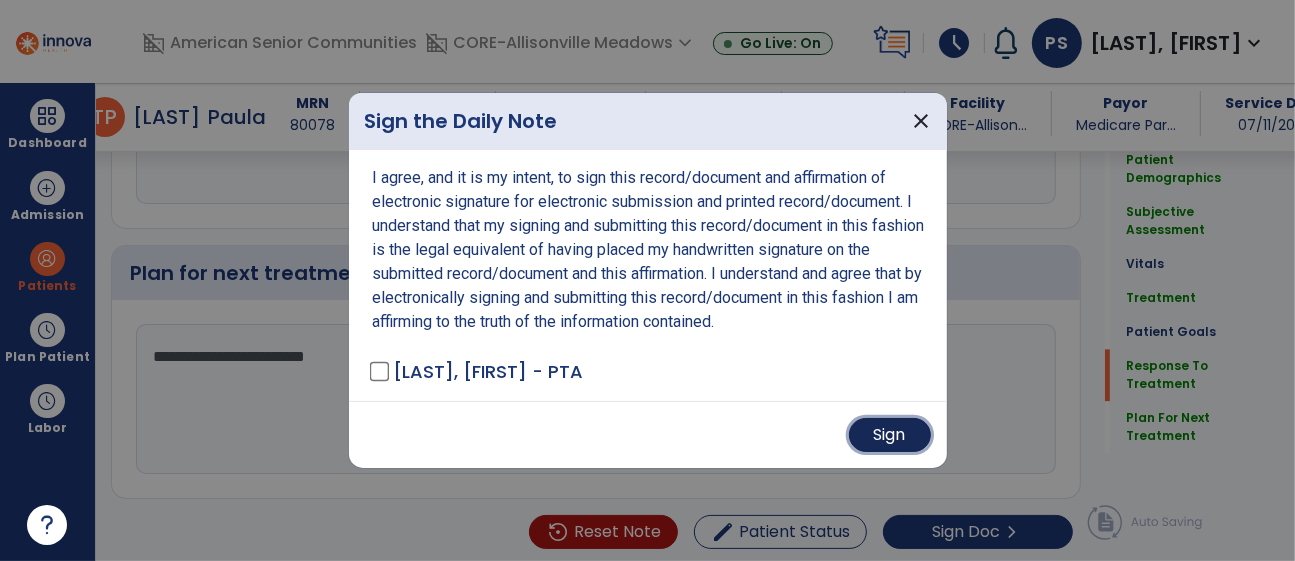 click on "Sign" at bounding box center [890, 435] 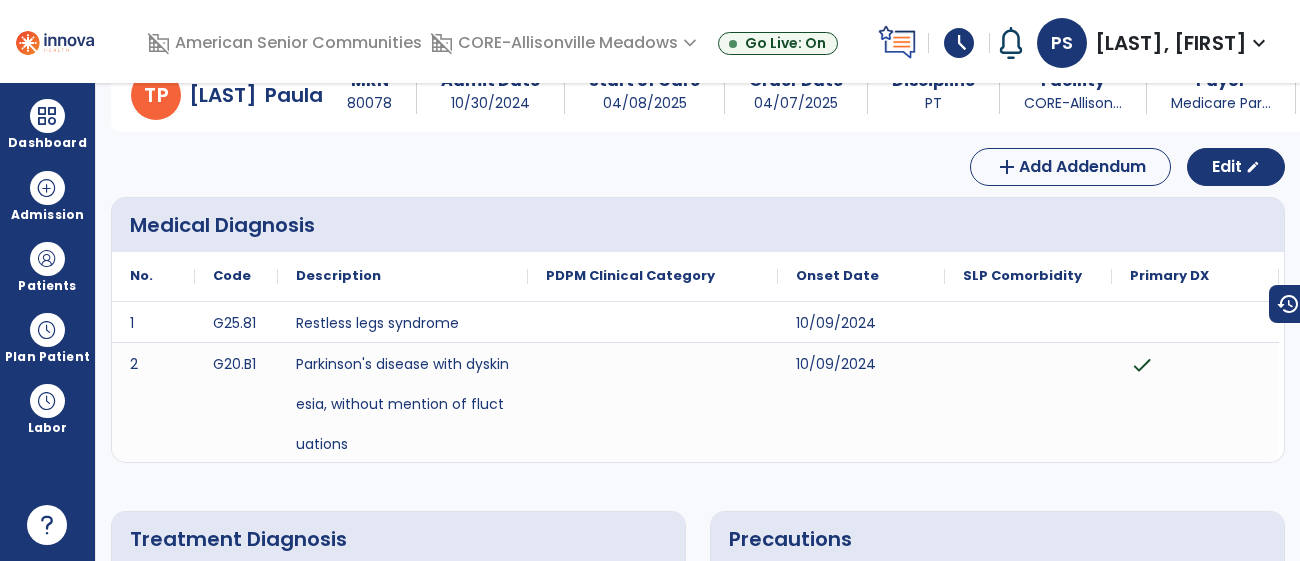 scroll, scrollTop: 0, scrollLeft: 0, axis: both 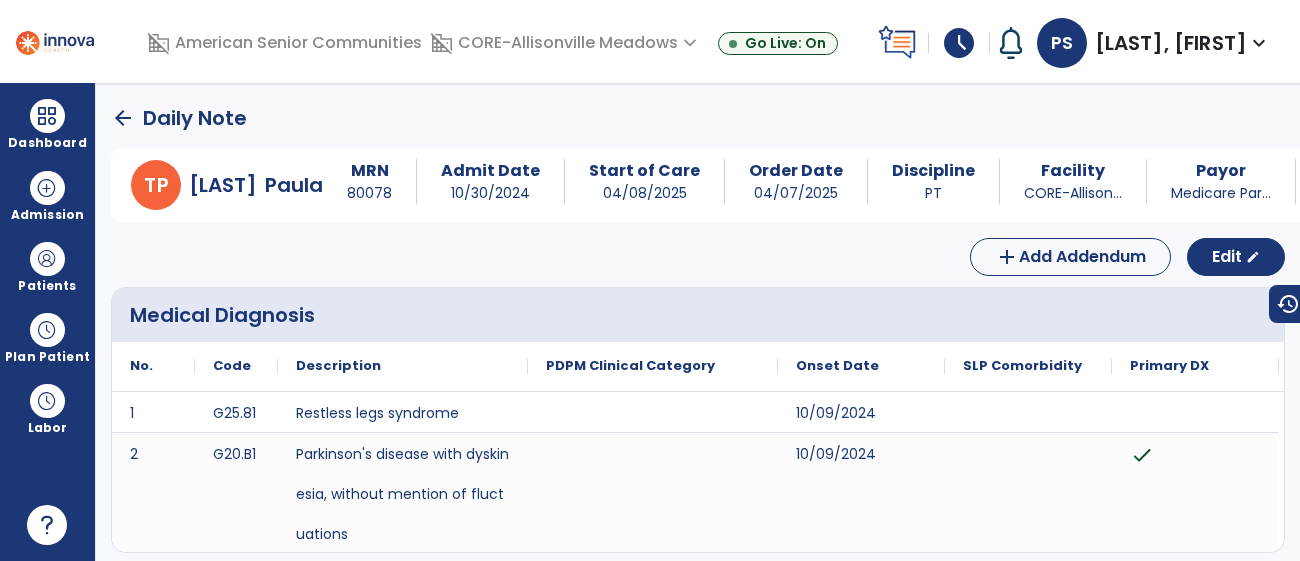 click on "arrow_back" 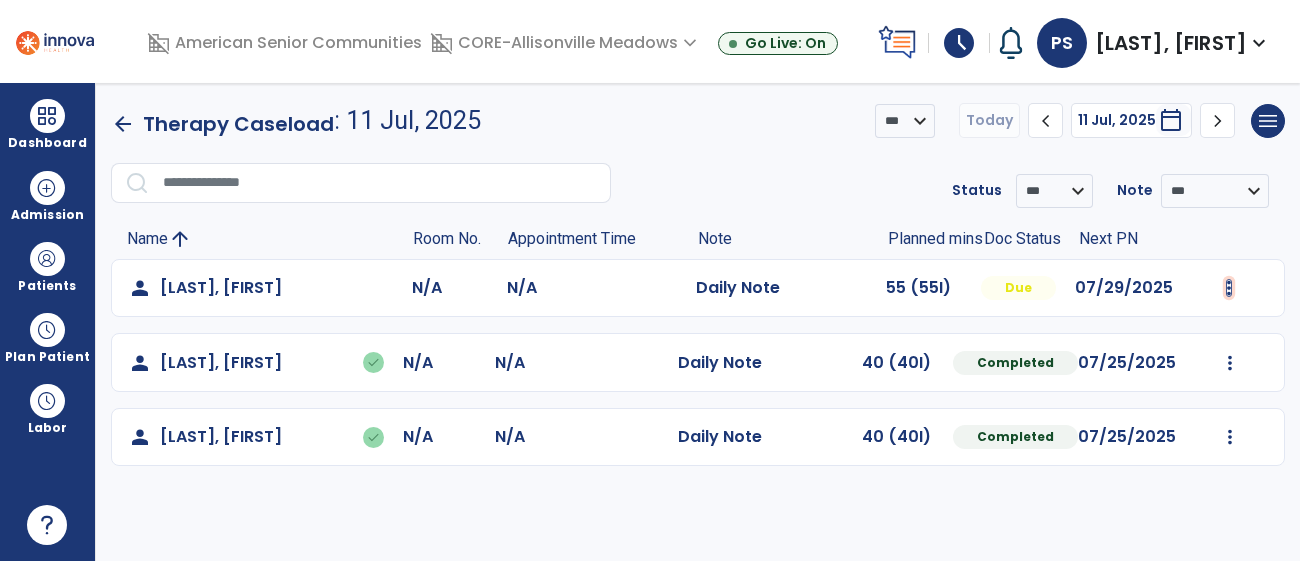 click at bounding box center (1229, 288) 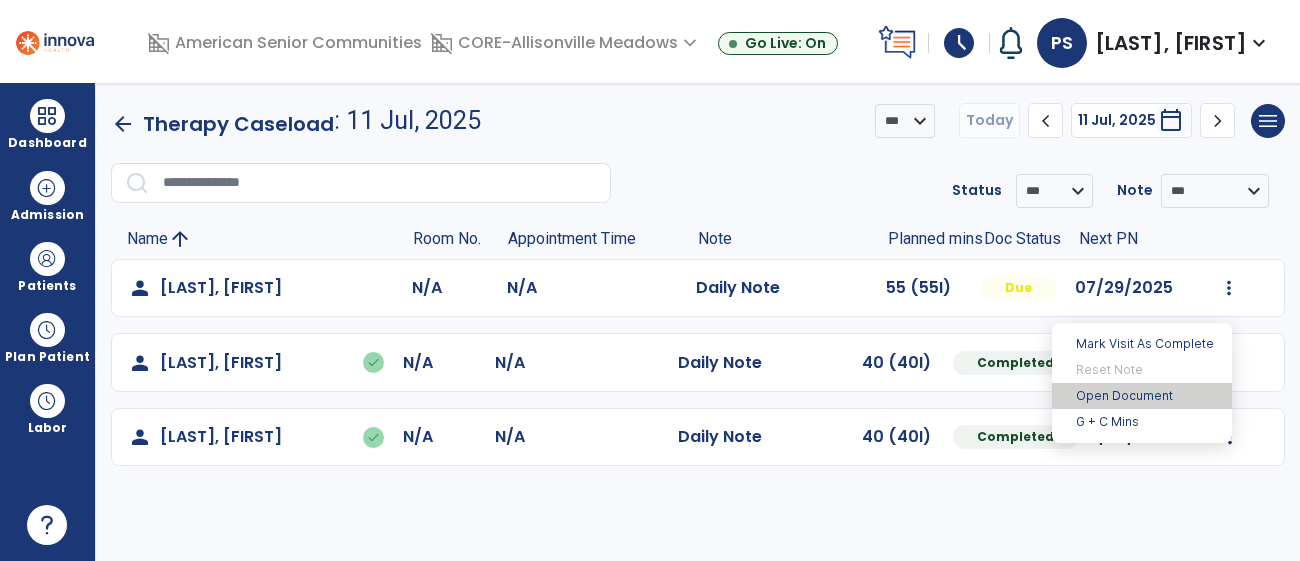 click on "Open Document" at bounding box center [1142, 396] 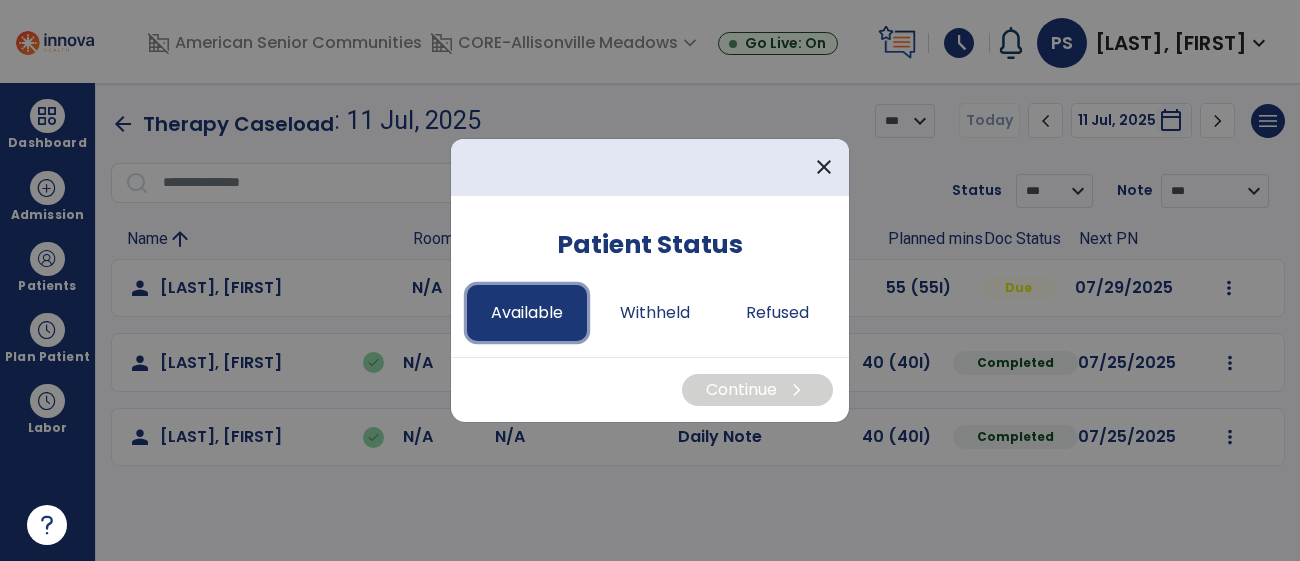 click on "Available" at bounding box center [527, 313] 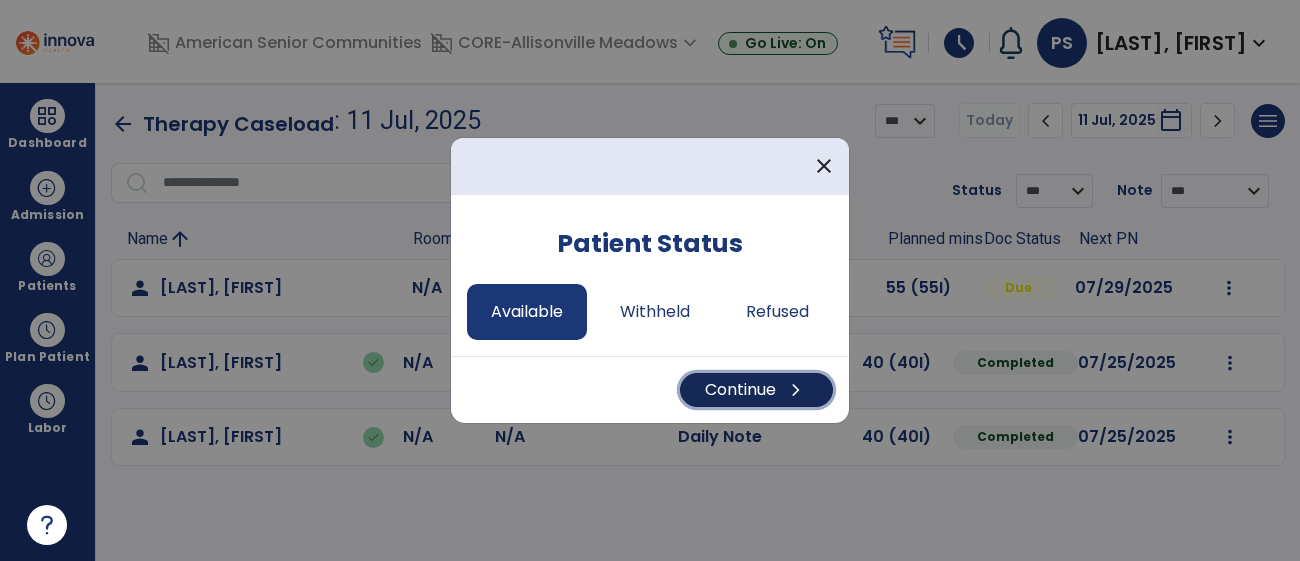 drag, startPoint x: 737, startPoint y: 384, endPoint x: 754, endPoint y: 405, distance: 27.018513 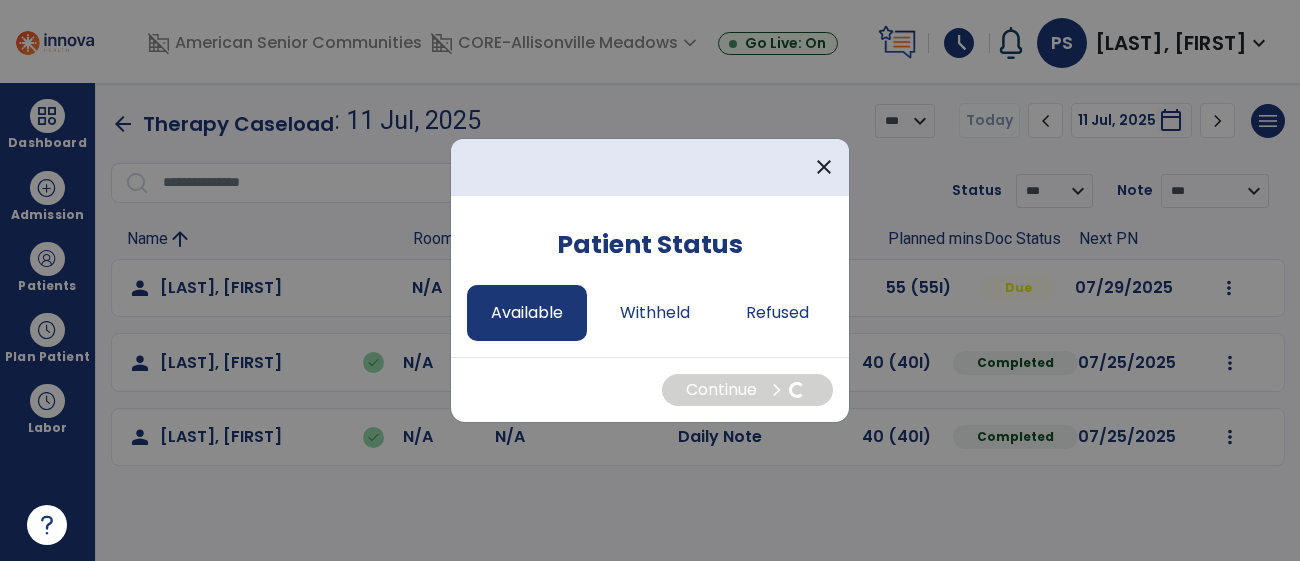 select on "*" 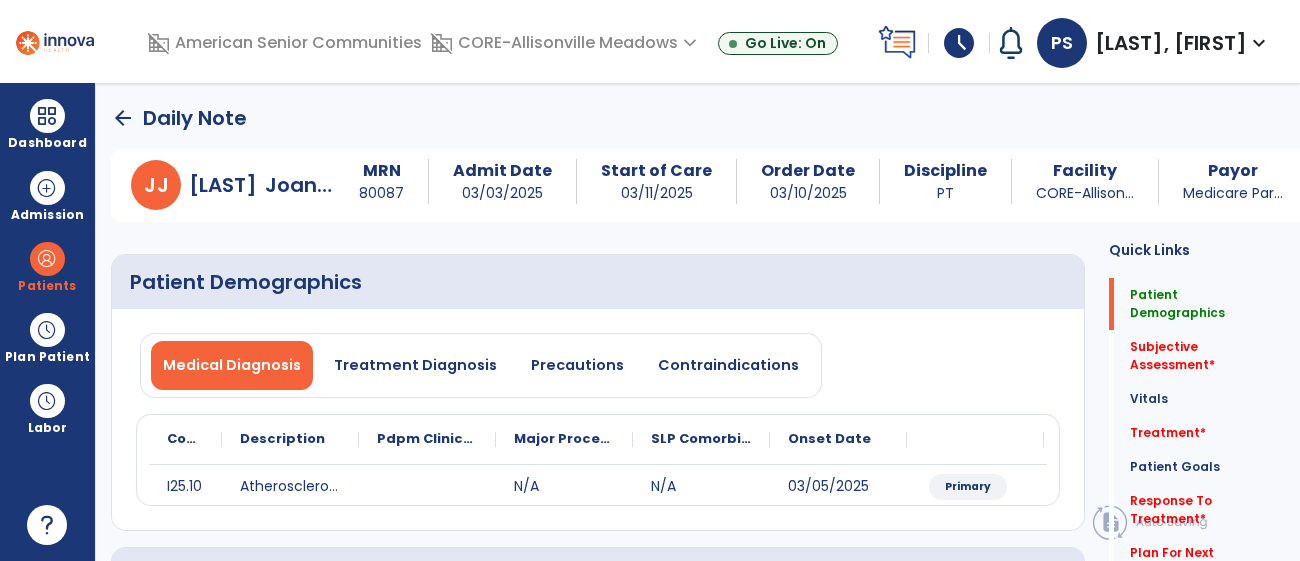 drag, startPoint x: 1163, startPoint y: 328, endPoint x: 1113, endPoint y: 326, distance: 50.039986 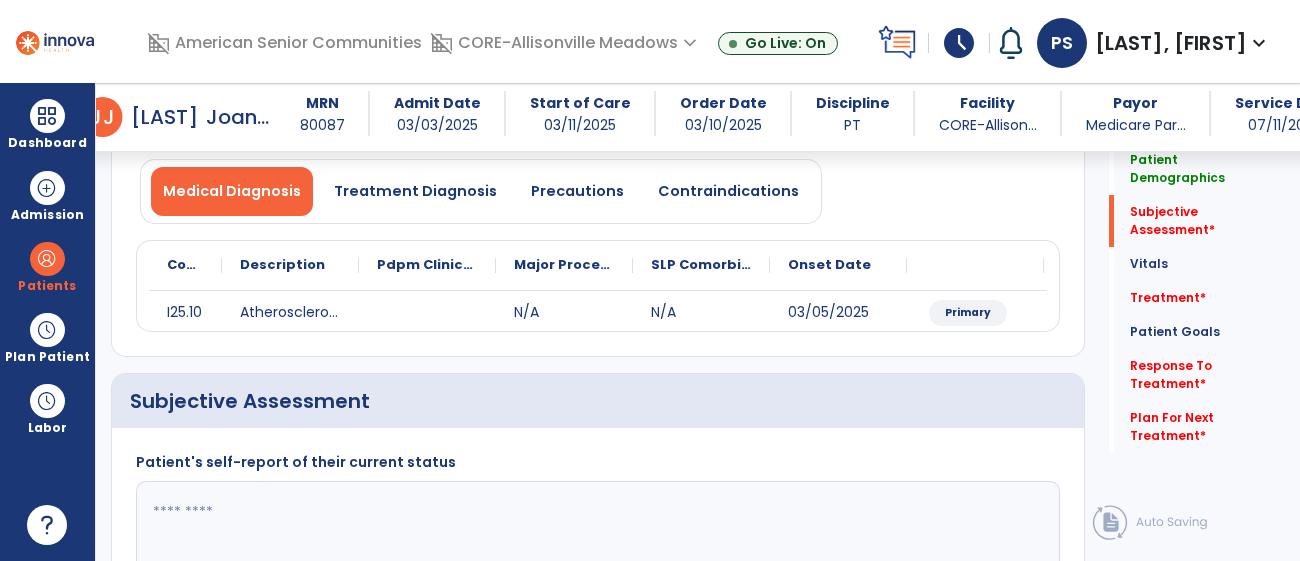 scroll, scrollTop: 365, scrollLeft: 0, axis: vertical 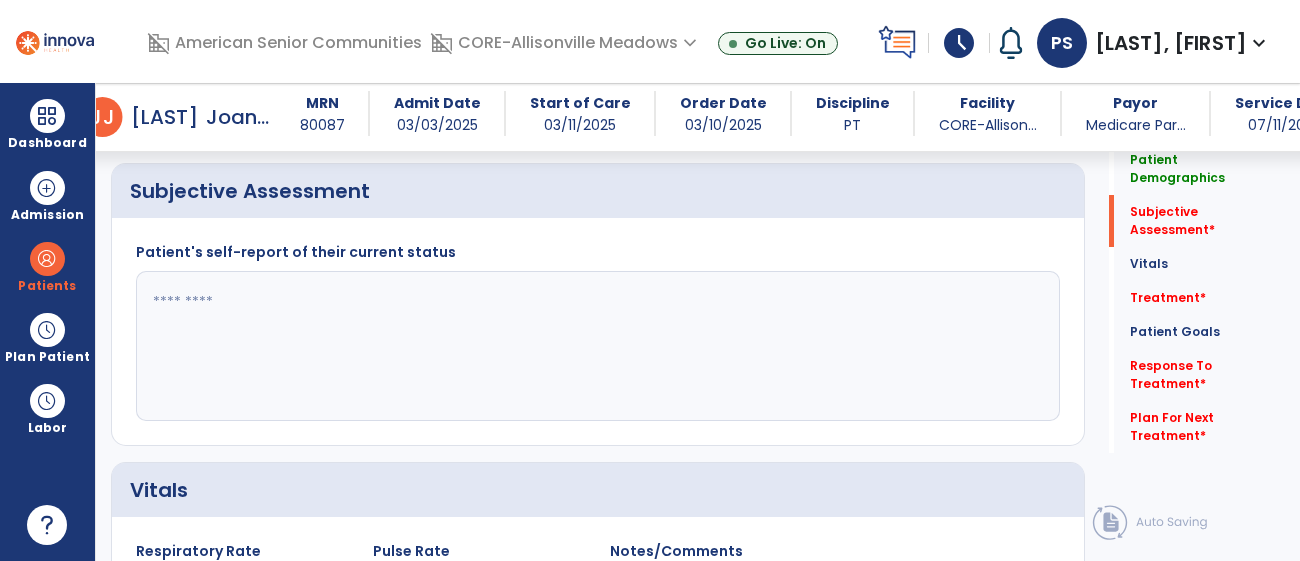 click 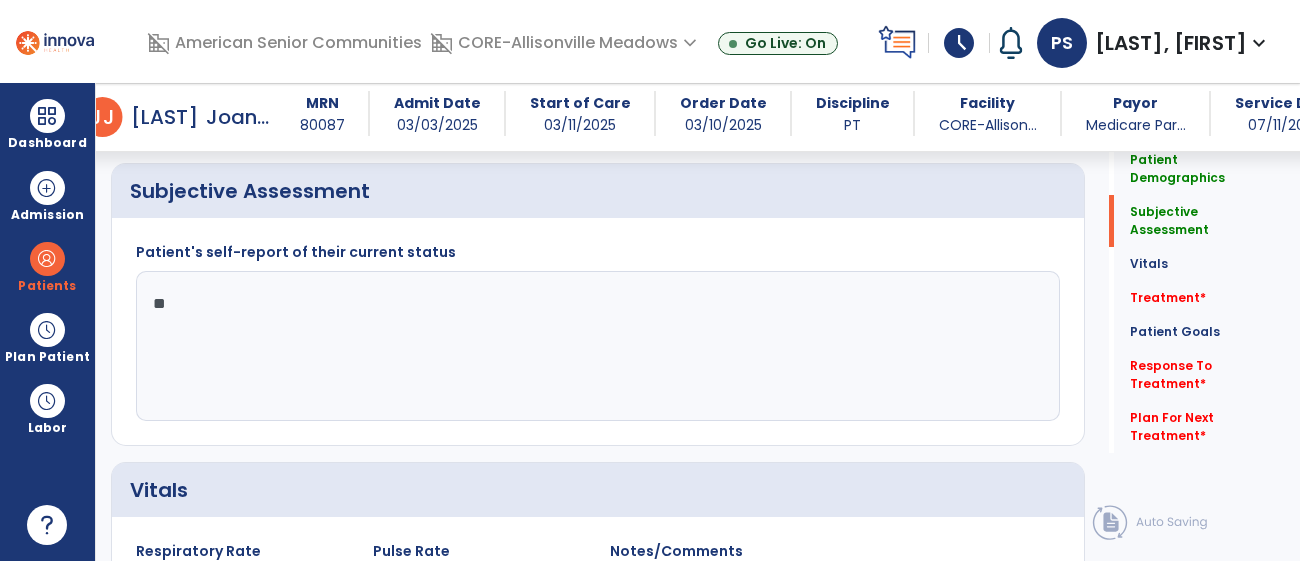 type on "*" 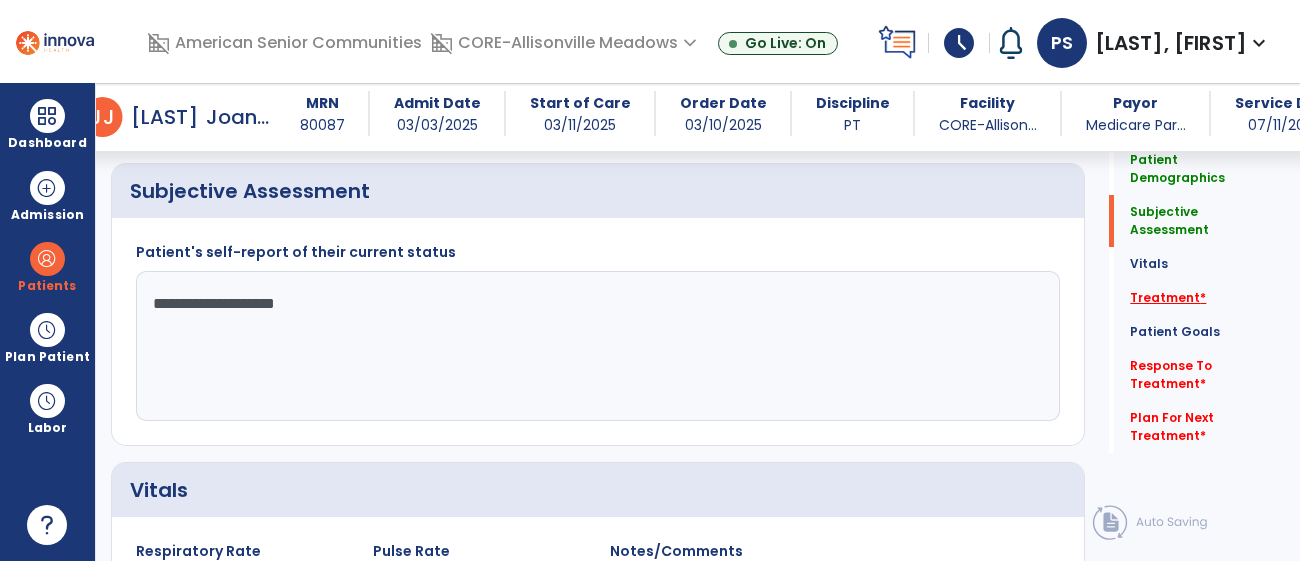 type on "**********" 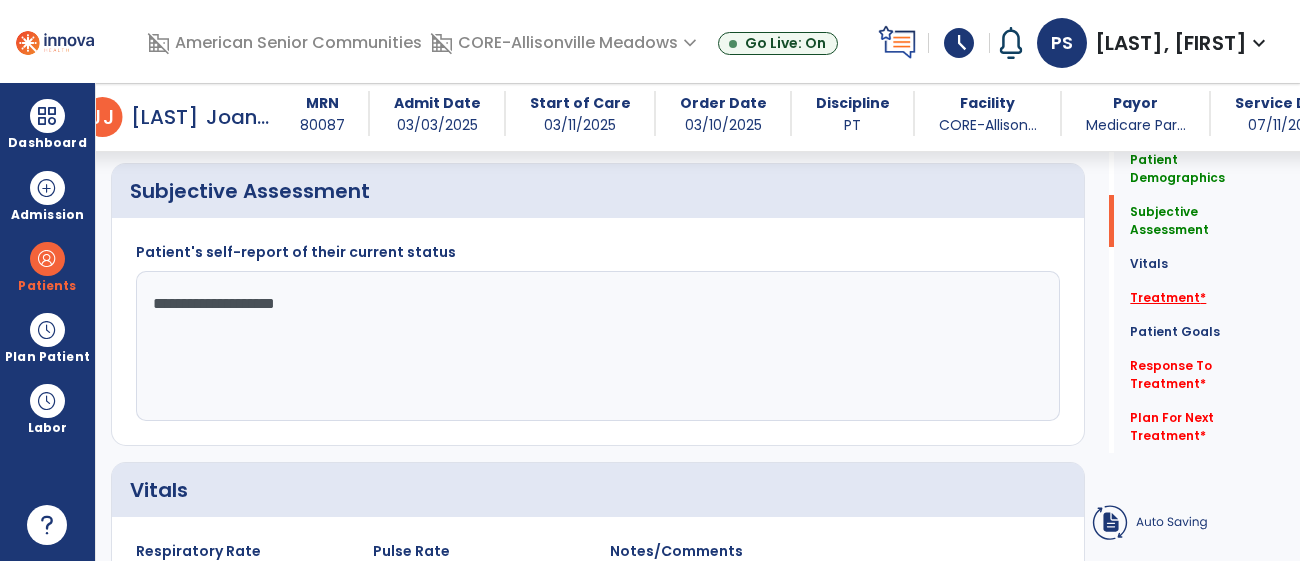 click on "Treatment   *" 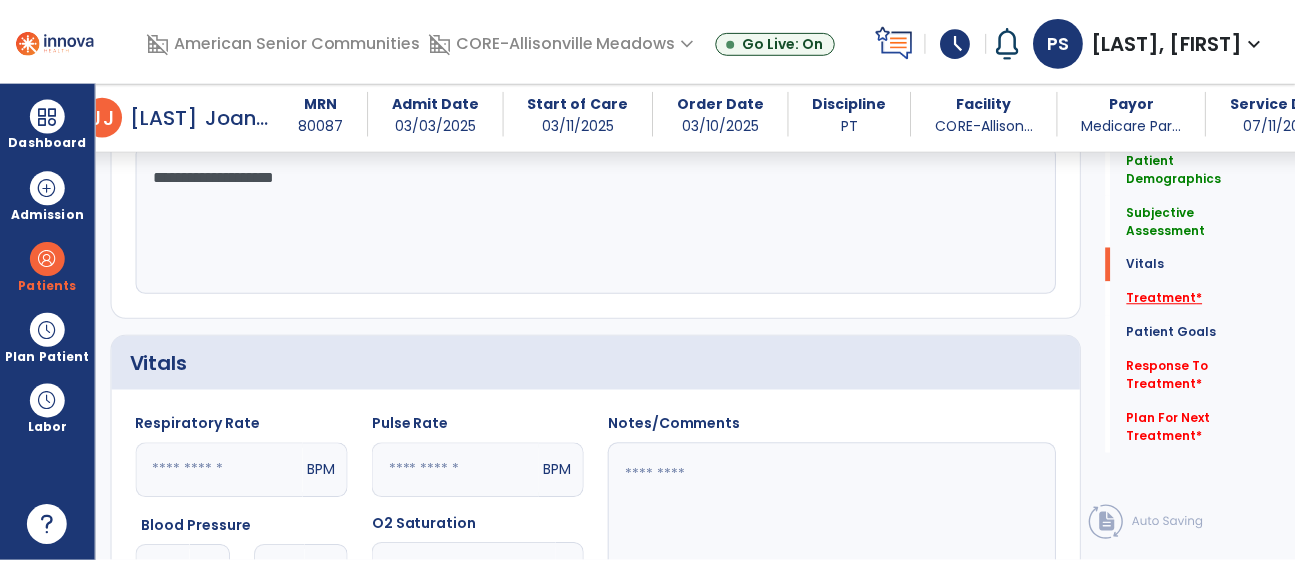 scroll, scrollTop: 1053, scrollLeft: 0, axis: vertical 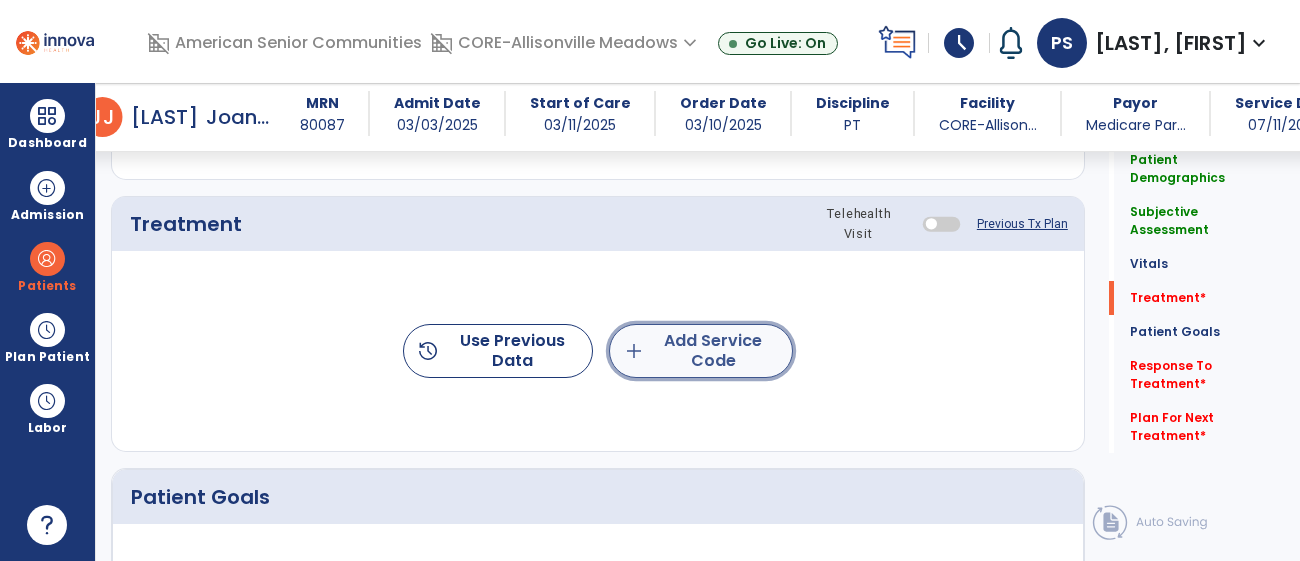 click on "add  Add Service Code" 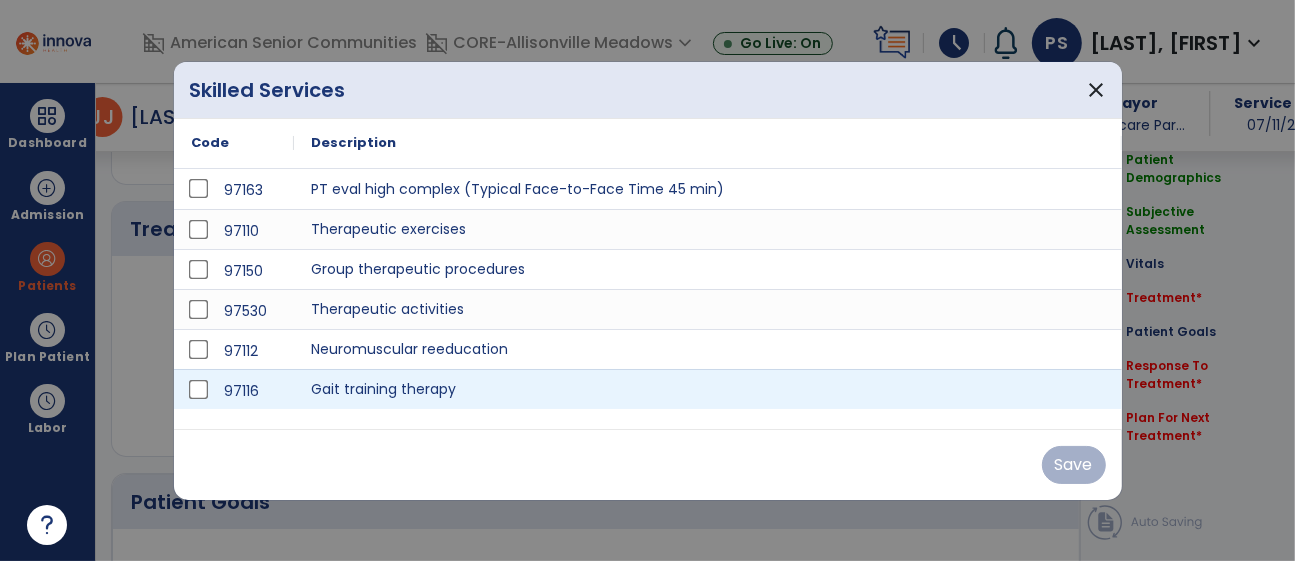 scroll, scrollTop: 1053, scrollLeft: 0, axis: vertical 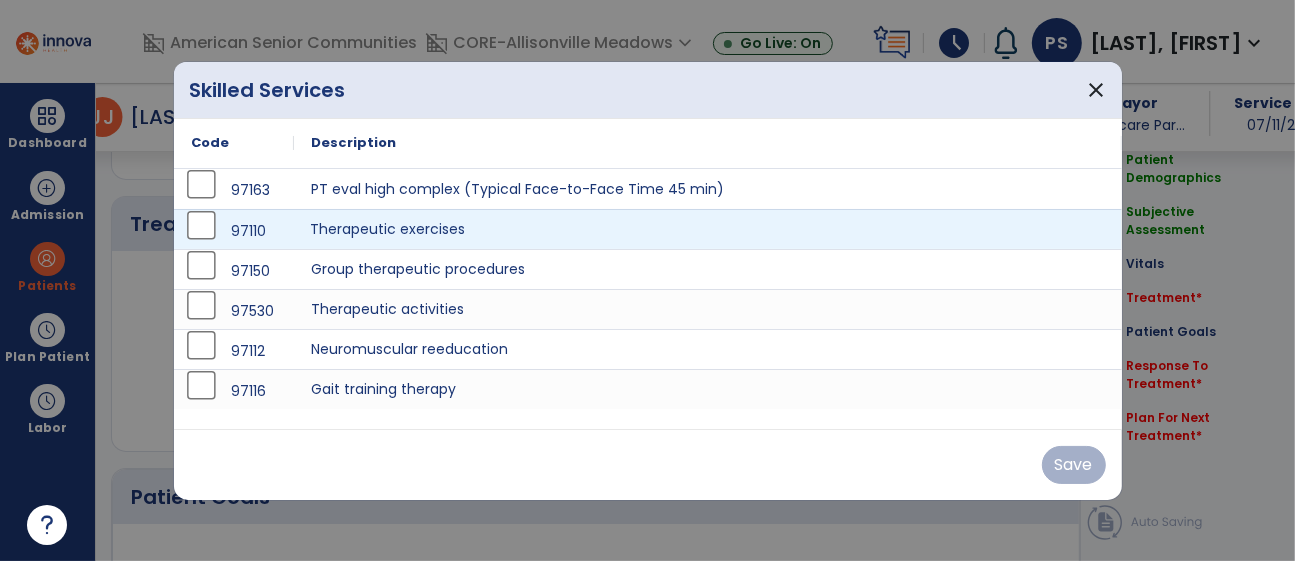 click on "Therapeutic exercises" at bounding box center [708, 229] 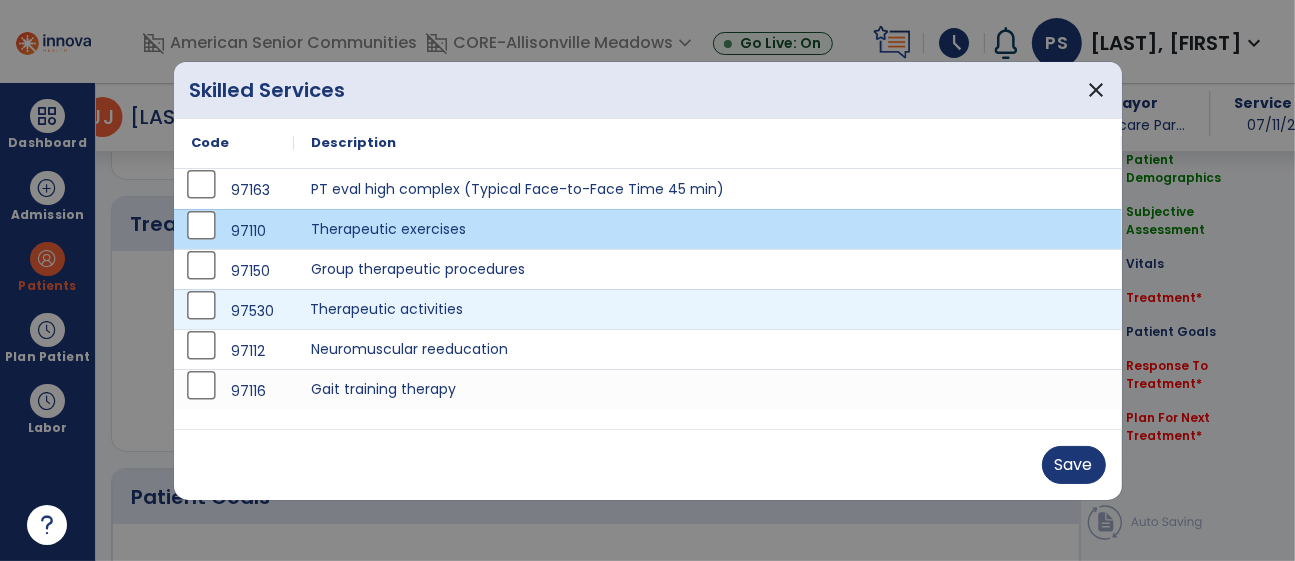 click on "Therapeutic activities" at bounding box center (708, 309) 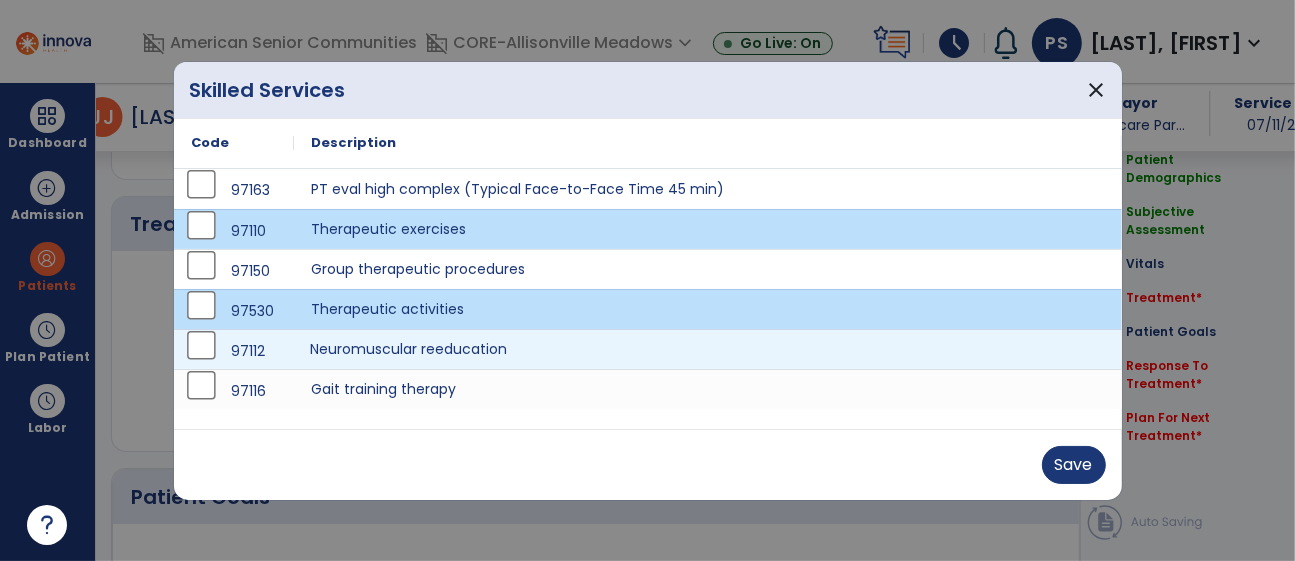 click on "Neuromuscular reeducation" at bounding box center [708, 349] 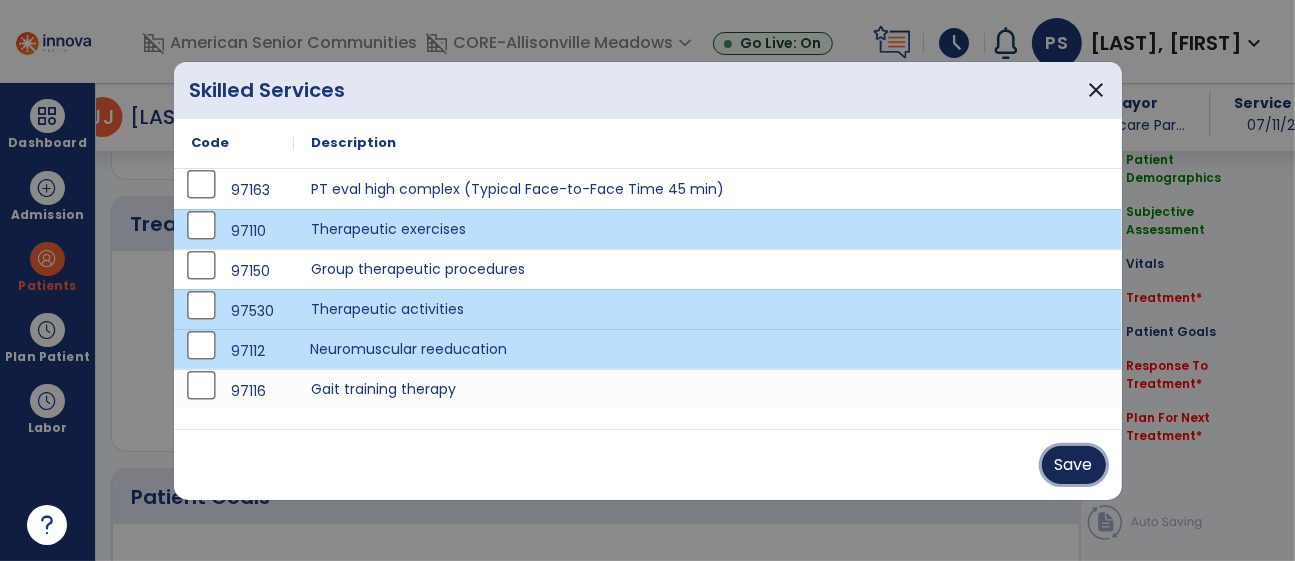 drag, startPoint x: 1070, startPoint y: 462, endPoint x: 1060, endPoint y: 465, distance: 10.440307 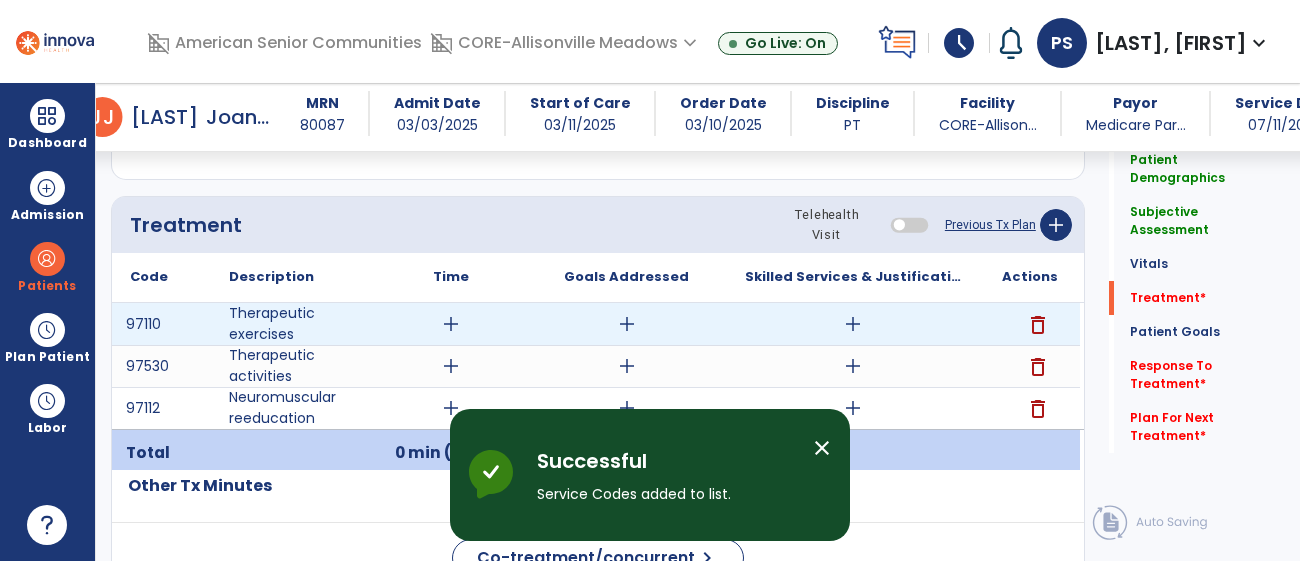 click on "add" at bounding box center [451, 324] 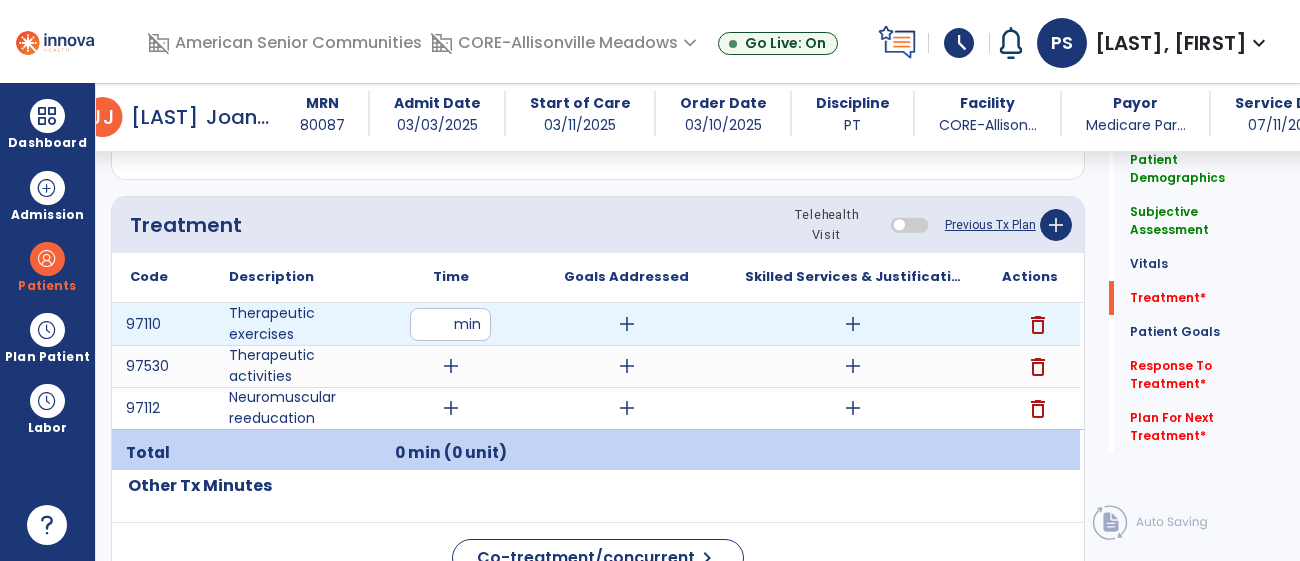 type on "**" 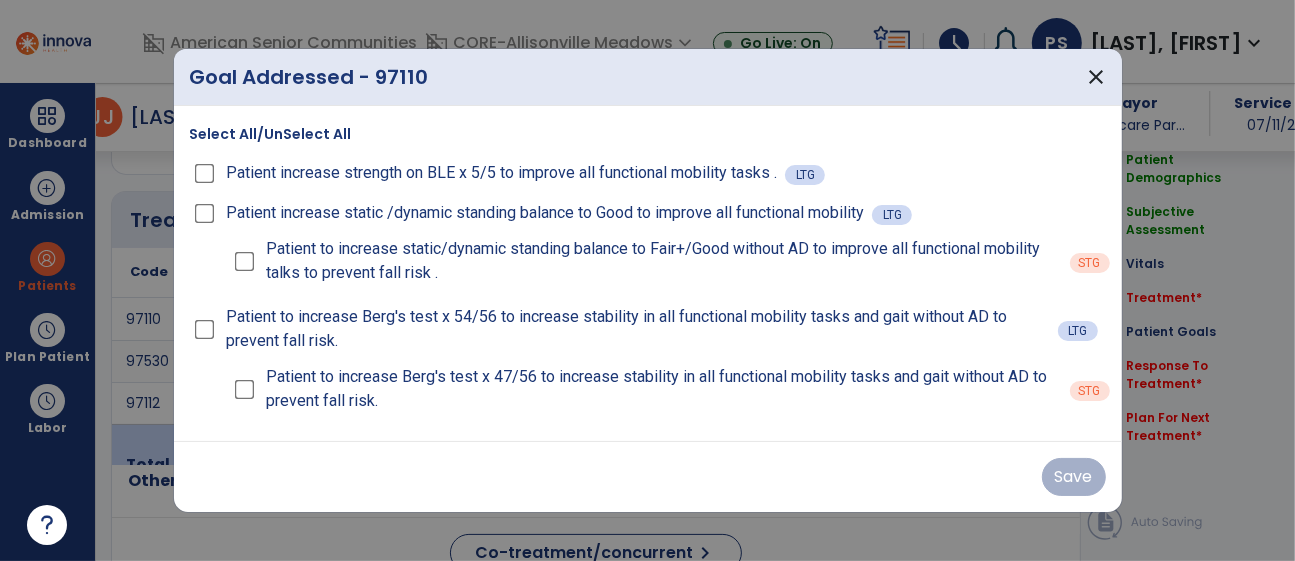 scroll, scrollTop: 1053, scrollLeft: 0, axis: vertical 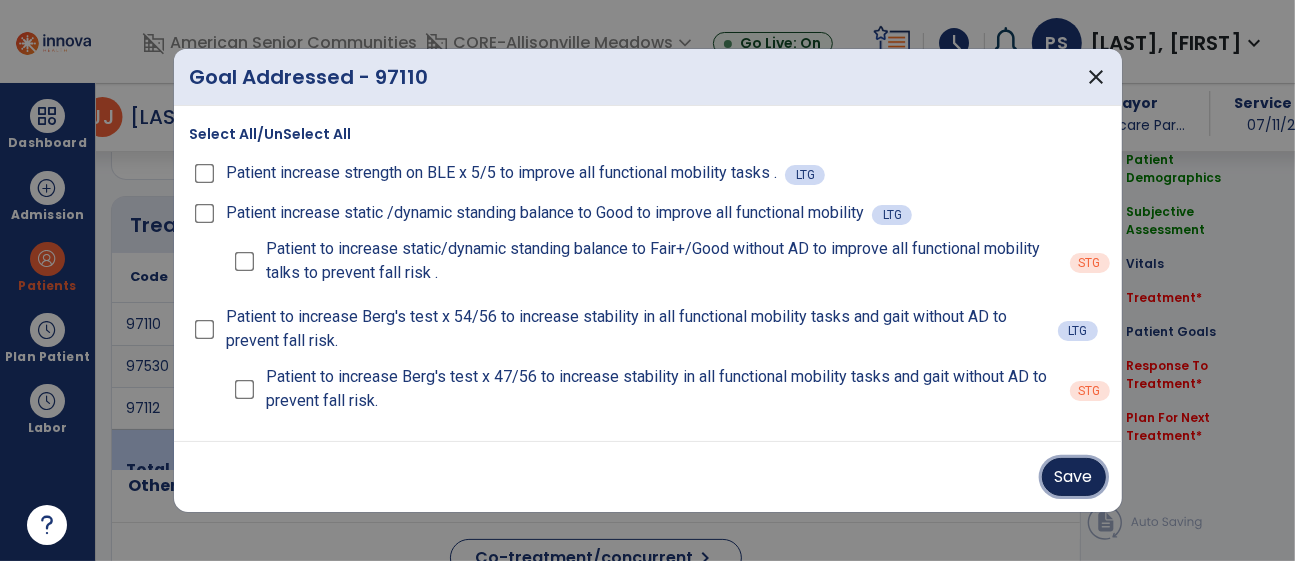 click on "Save" at bounding box center (1074, 477) 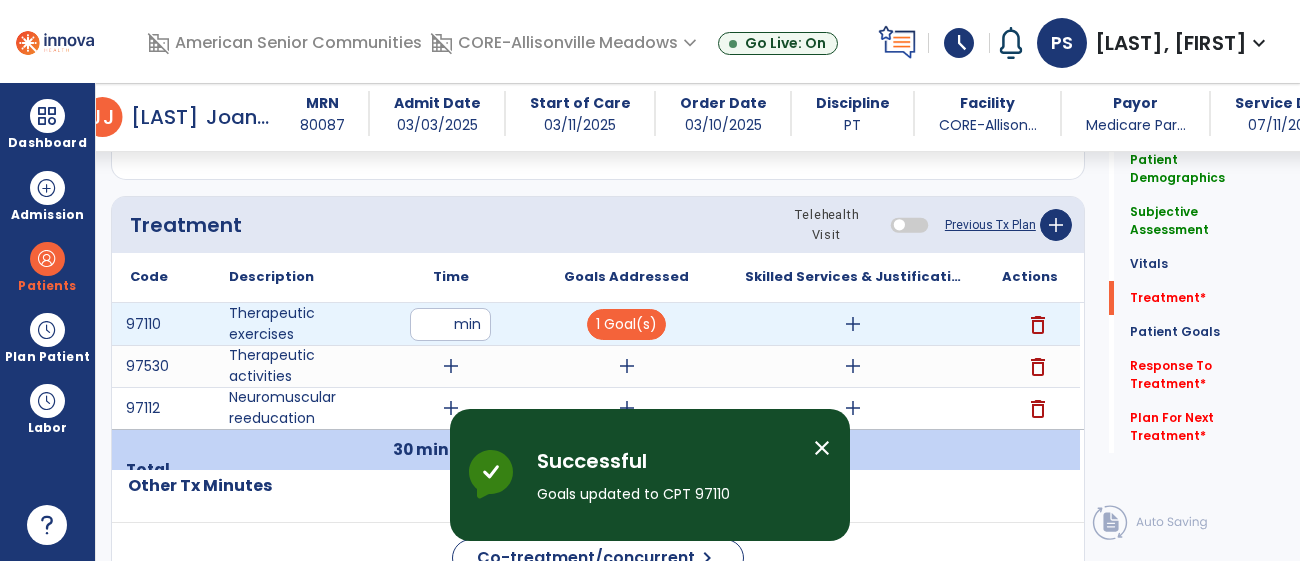 click on "add" at bounding box center [853, 324] 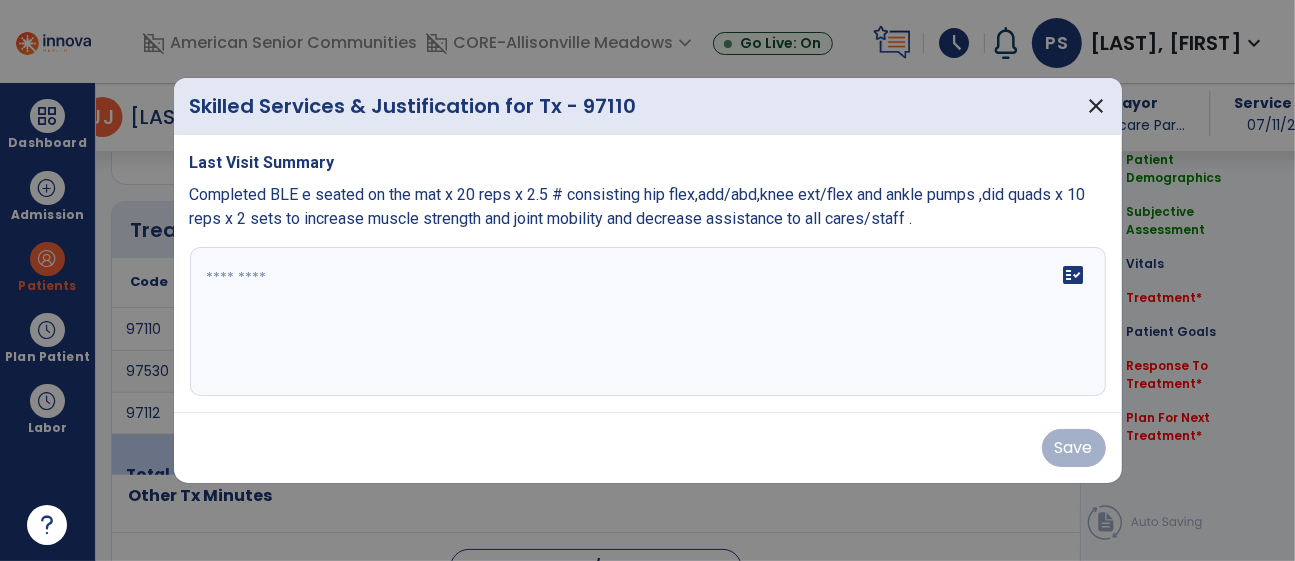 scroll, scrollTop: 1053, scrollLeft: 0, axis: vertical 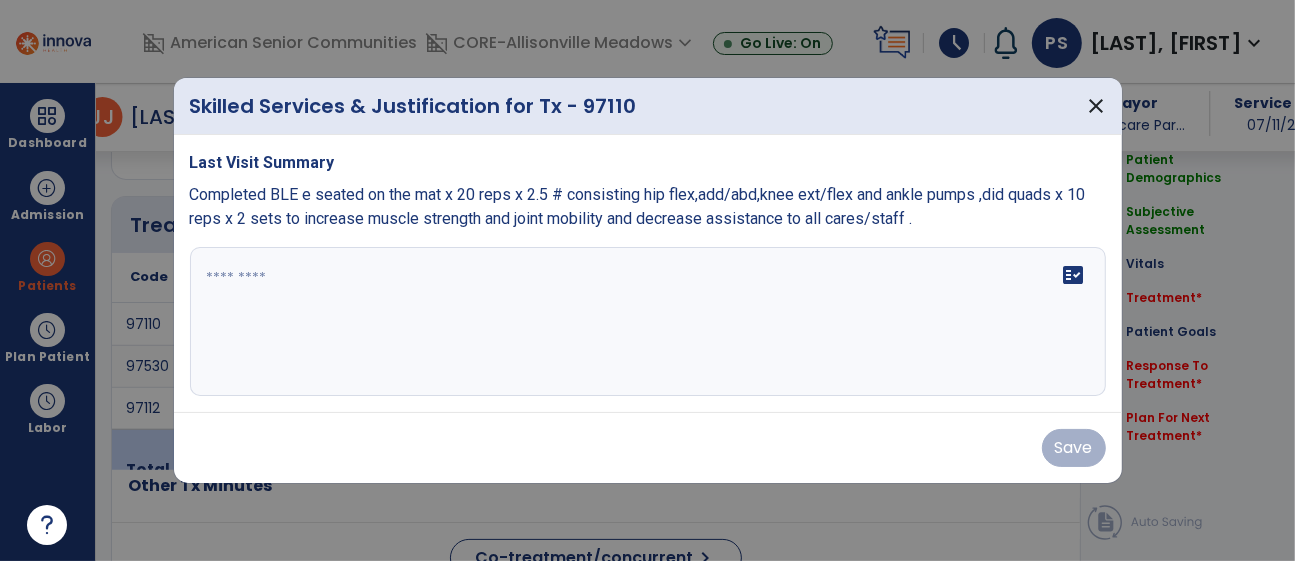click at bounding box center [648, 322] 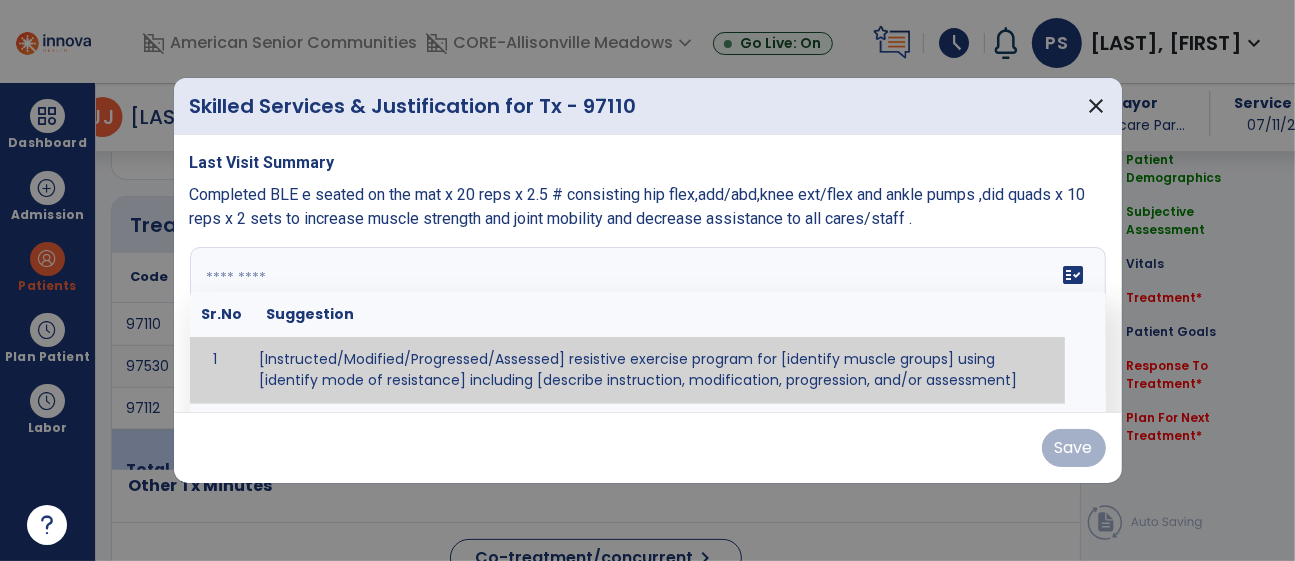click at bounding box center [645, 322] 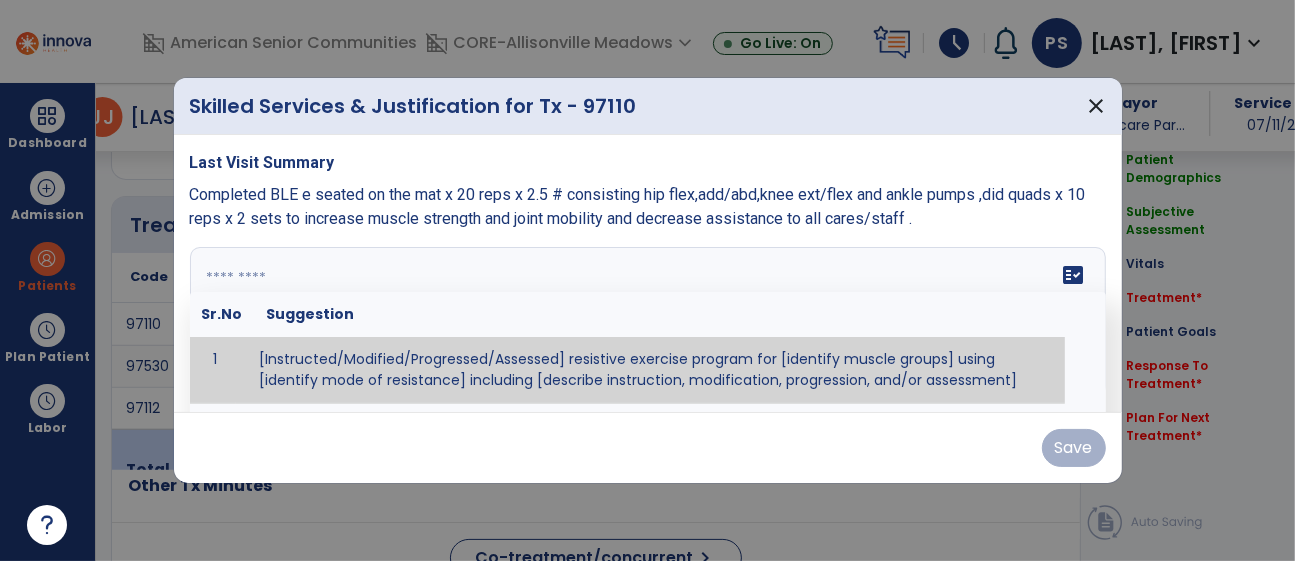 paste on "**********" 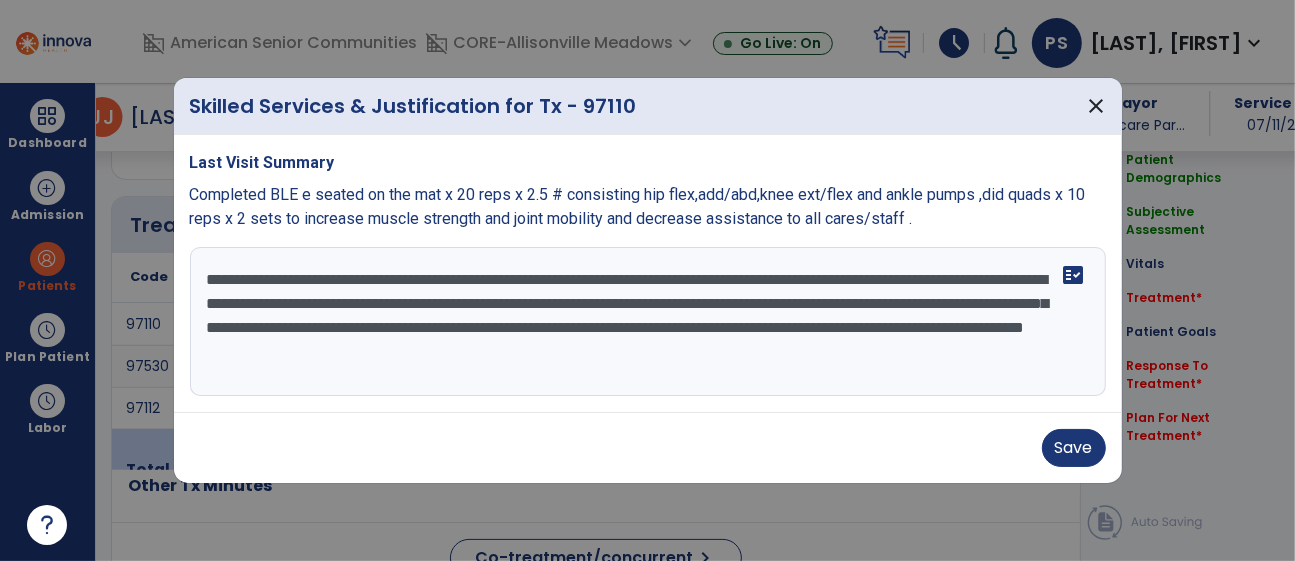 click on "**********" at bounding box center (648, 322) 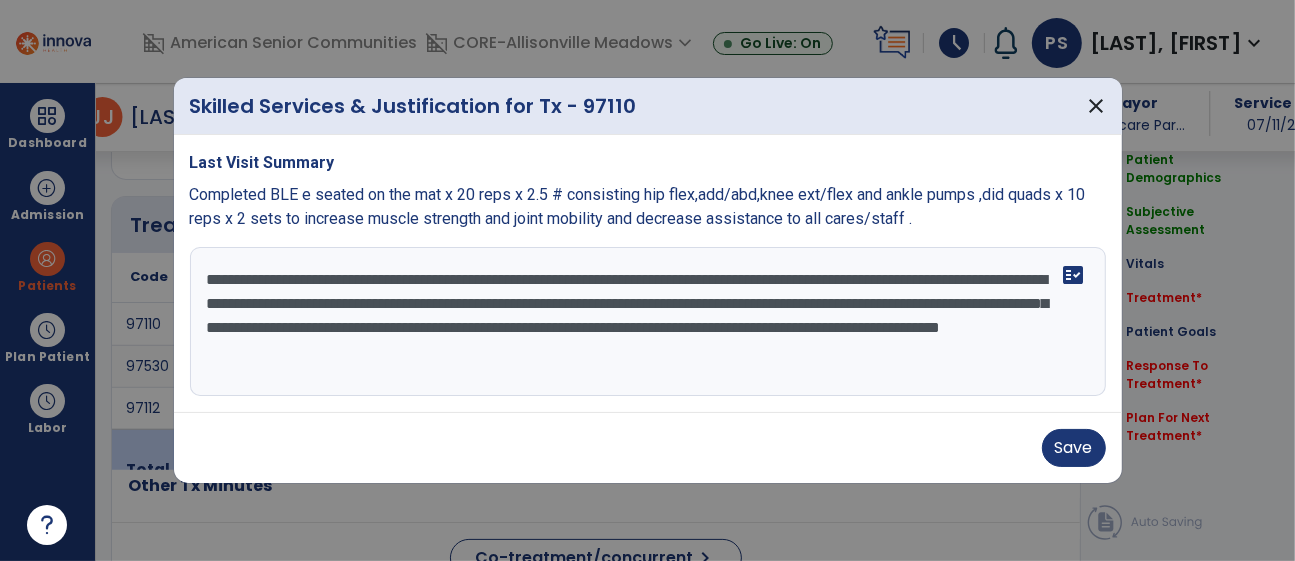 click on "**********" at bounding box center (648, 322) 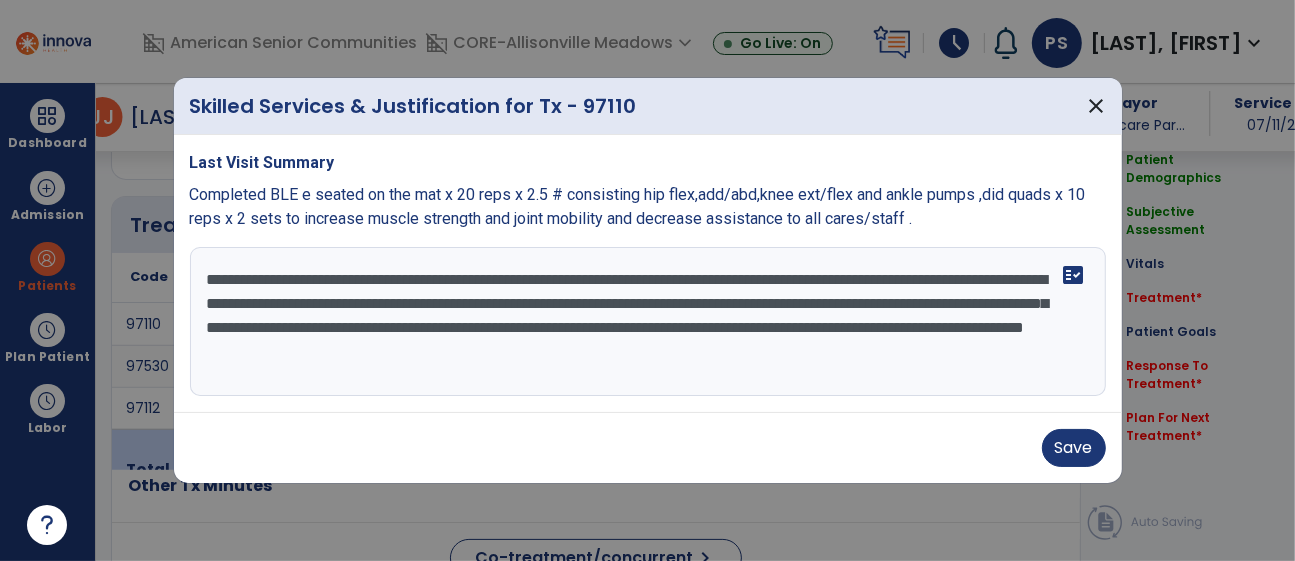 drag, startPoint x: 600, startPoint y: 308, endPoint x: 505, endPoint y: 310, distance: 95.02105 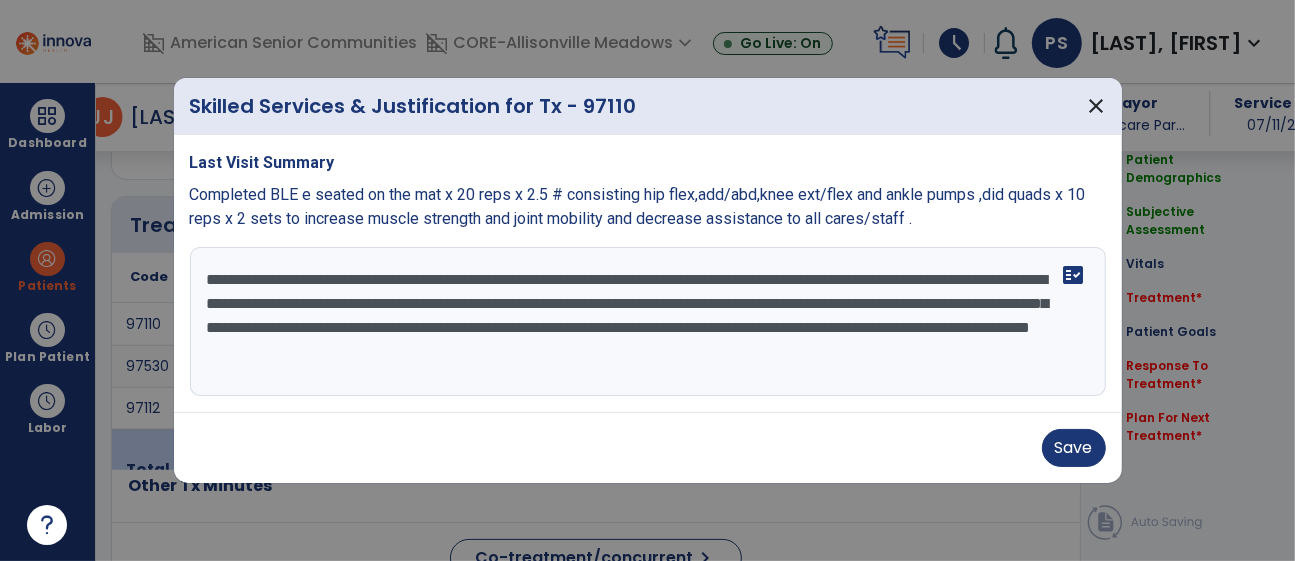 click on "**********" at bounding box center (648, 322) 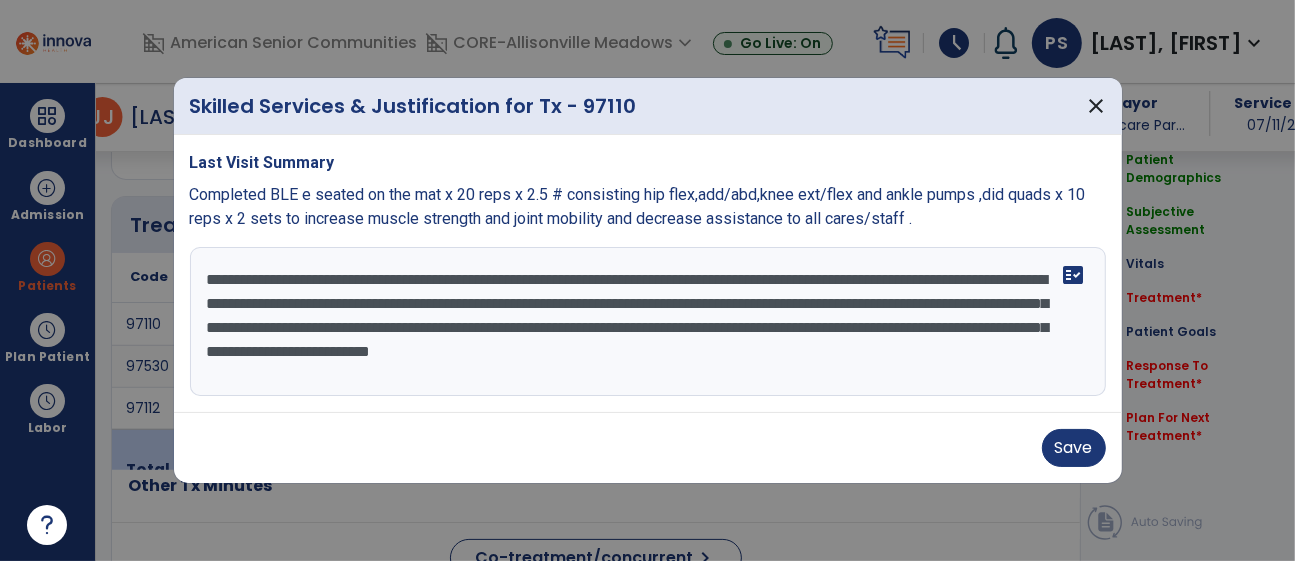 drag, startPoint x: 268, startPoint y: 322, endPoint x: 323, endPoint y: 340, distance: 57.870544 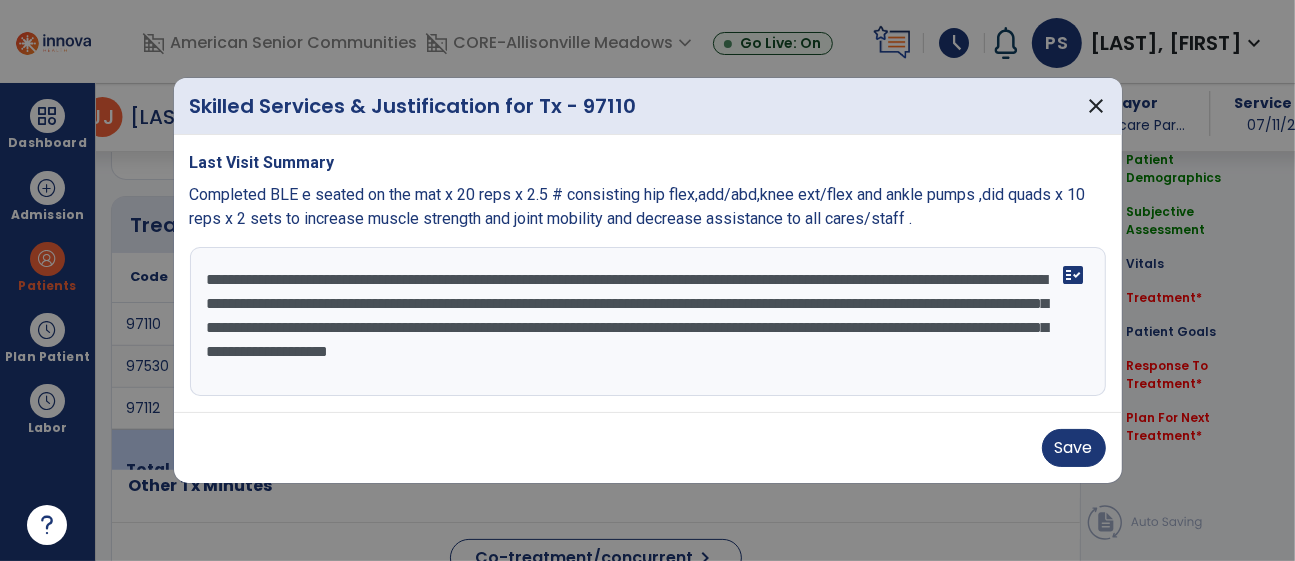 click on "**********" at bounding box center (648, 322) 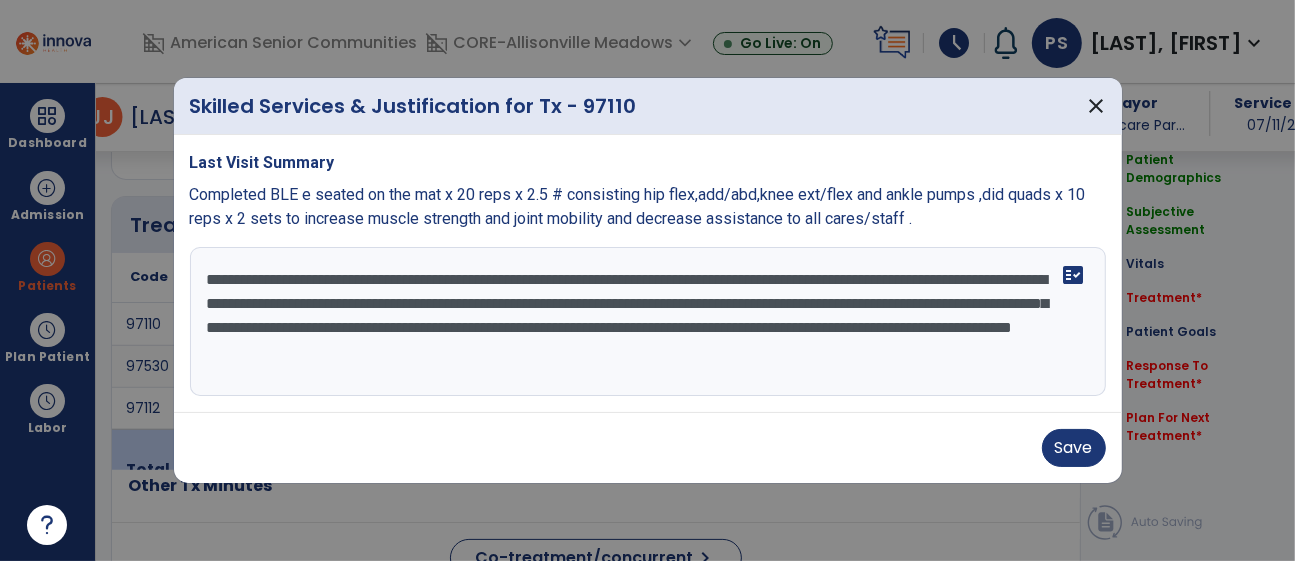 drag, startPoint x: 603, startPoint y: 324, endPoint x: 891, endPoint y: 340, distance: 288.4441 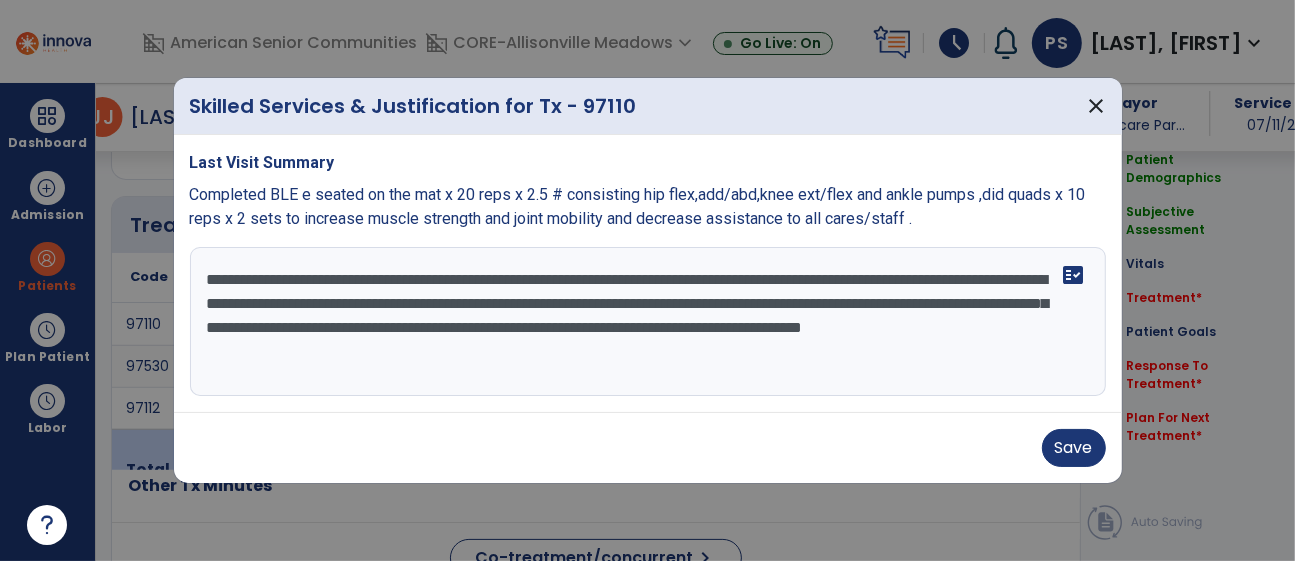 click on "**********" at bounding box center (648, 322) 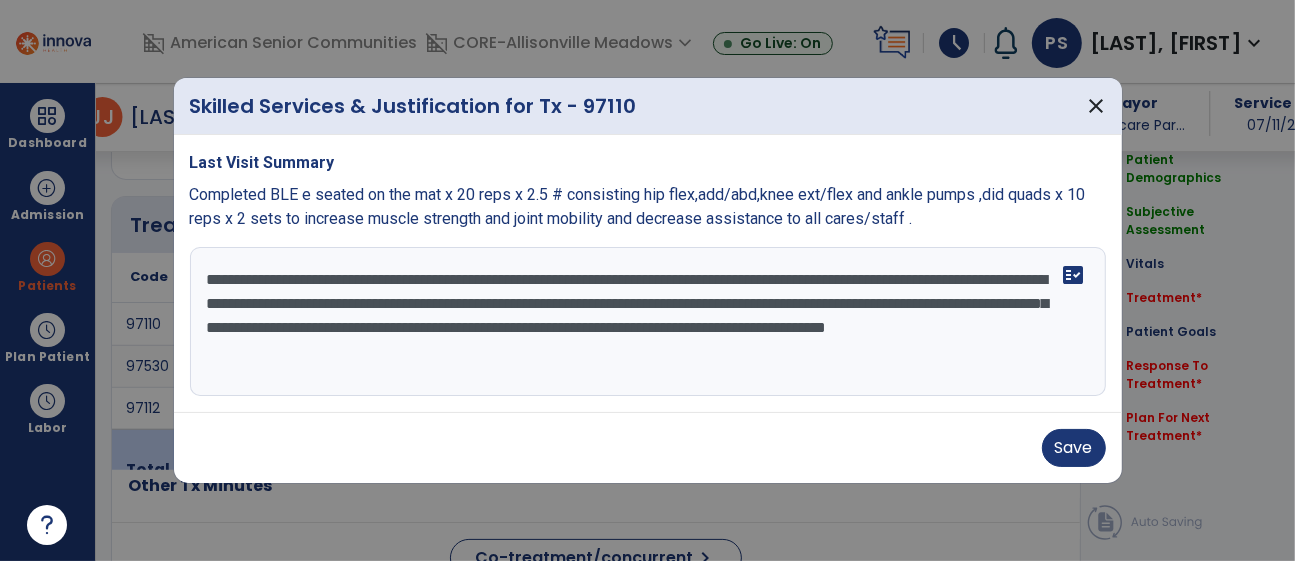 drag, startPoint x: 815, startPoint y: 324, endPoint x: 742, endPoint y: 330, distance: 73.24616 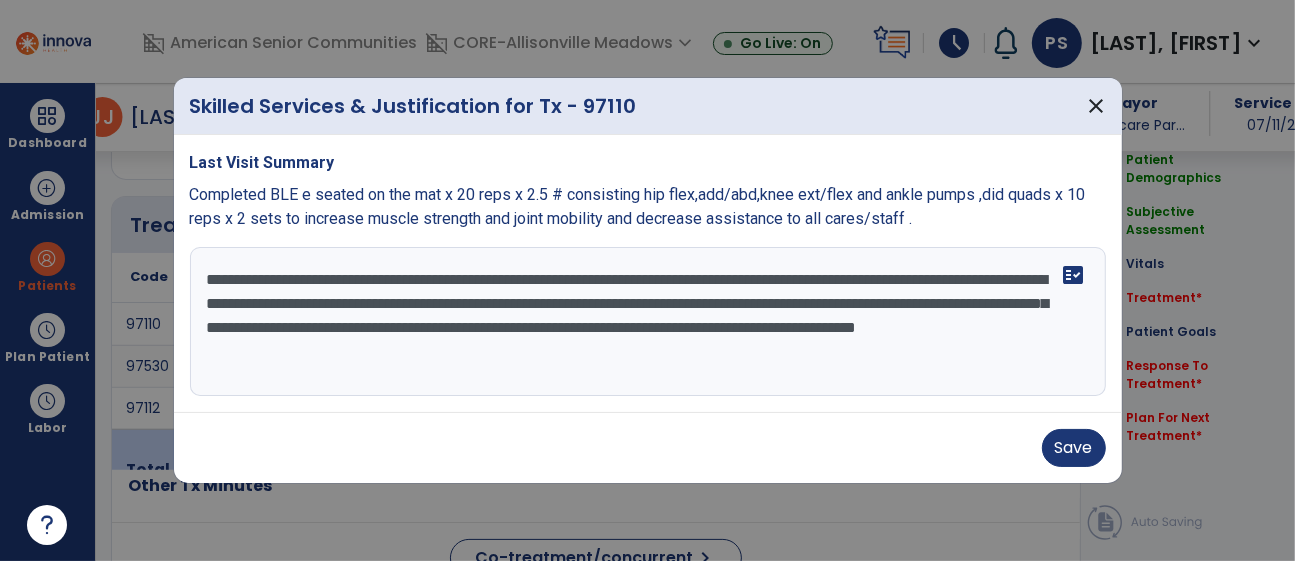click on "**********" at bounding box center [648, 322] 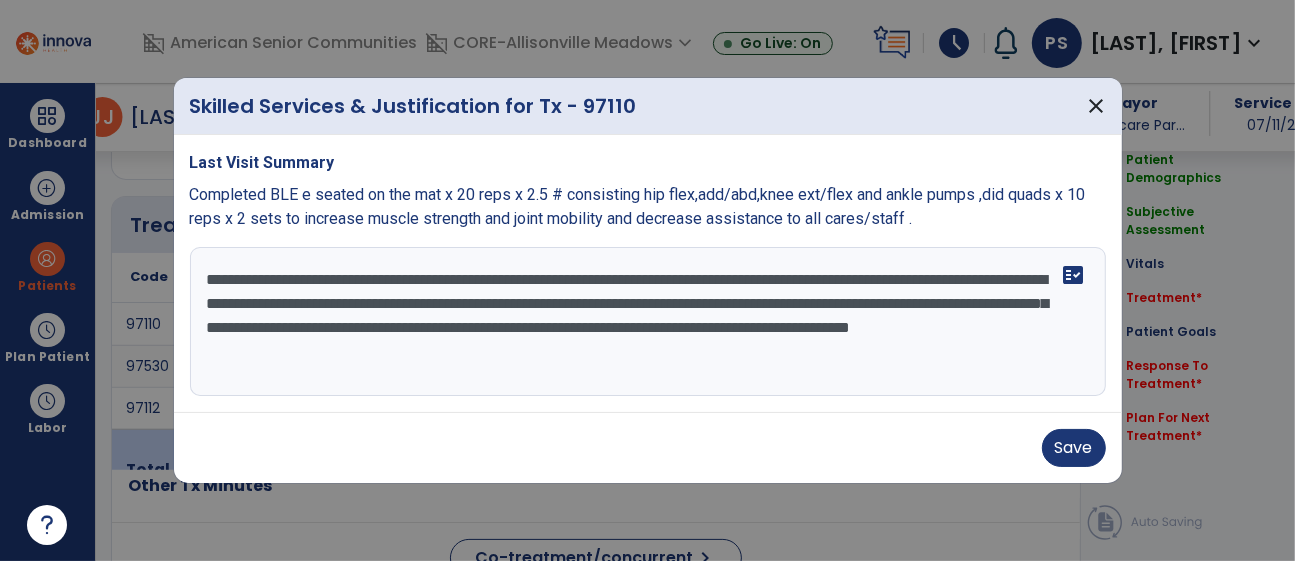 click on "**********" at bounding box center [648, 322] 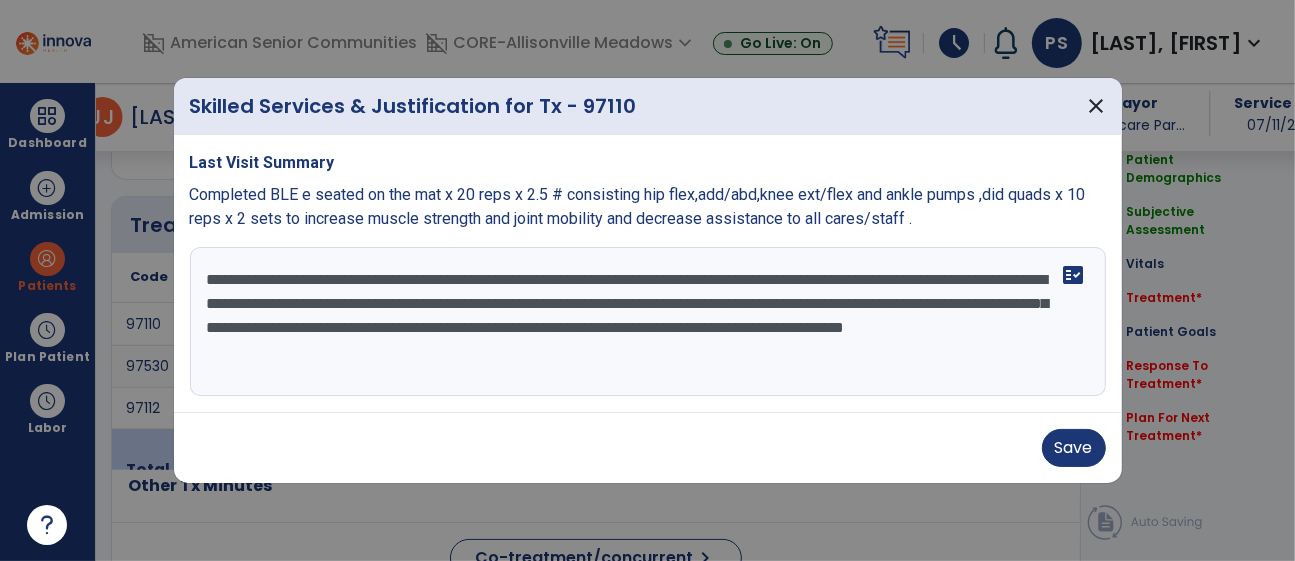 type on "**********" 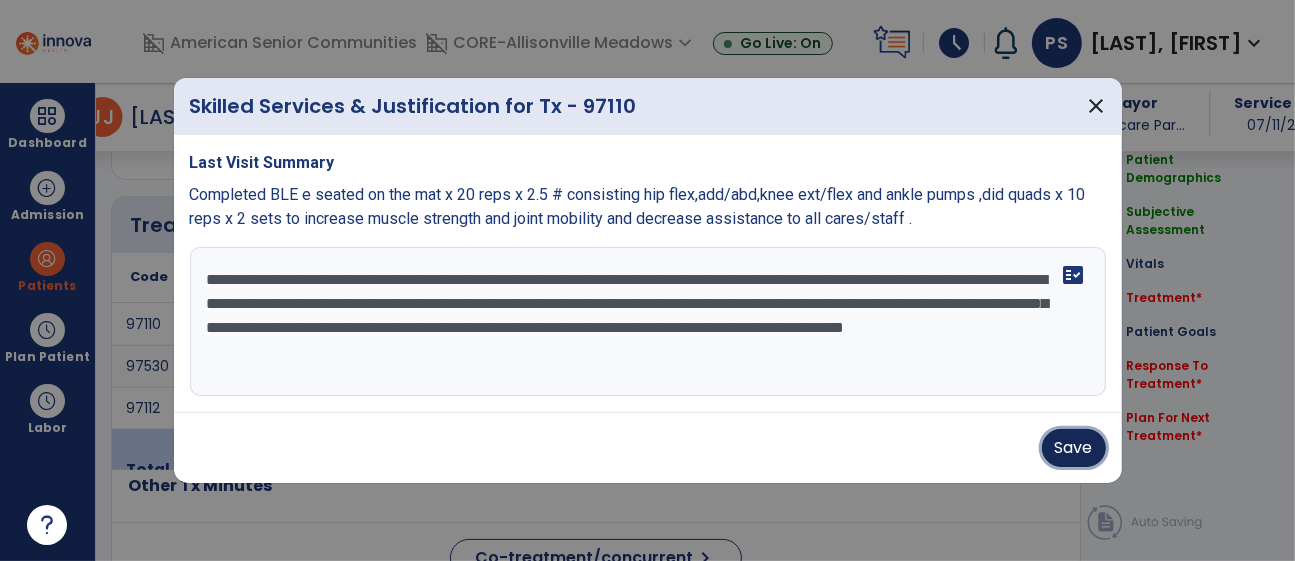 click on "Save" at bounding box center [1074, 448] 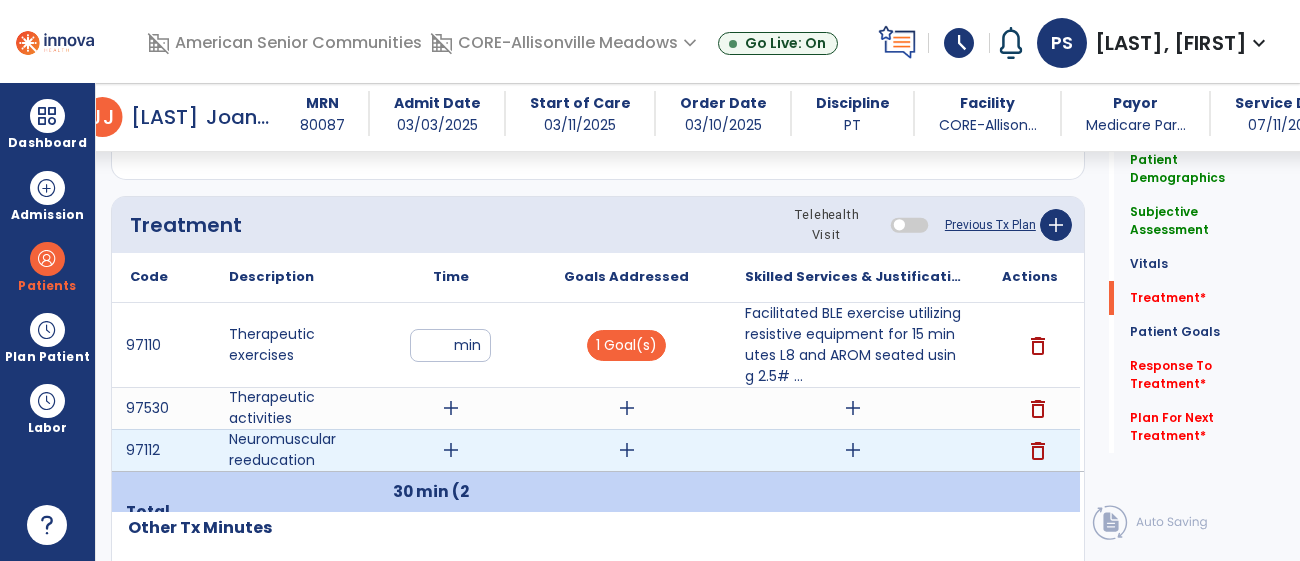 click on "add" at bounding box center [627, 450] 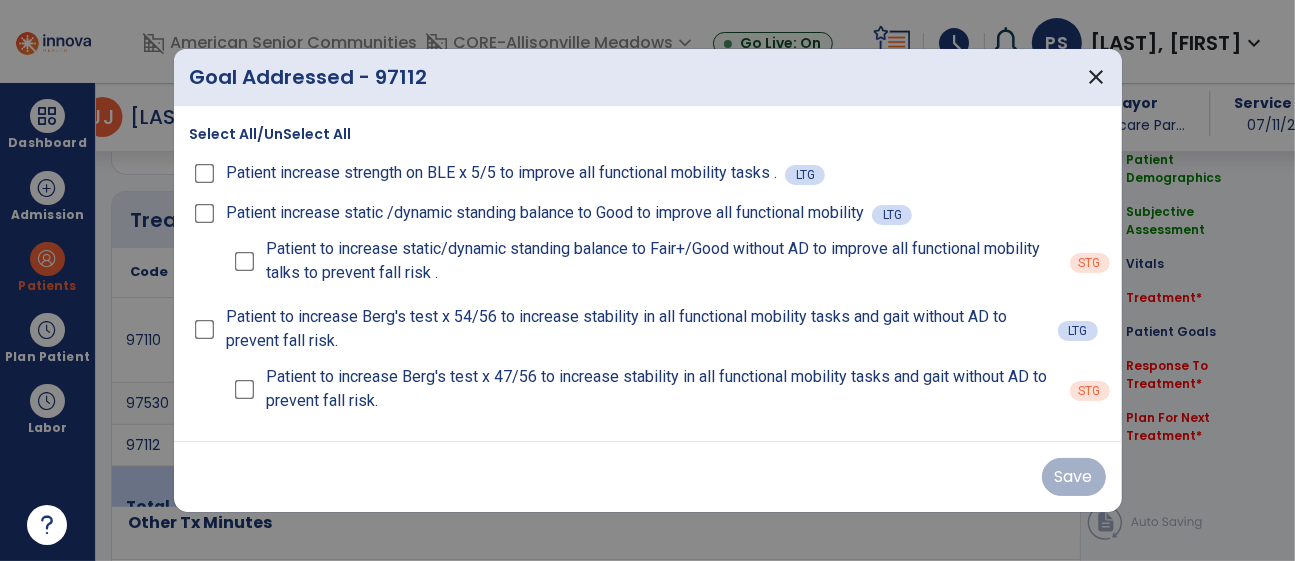 scroll, scrollTop: 1053, scrollLeft: 0, axis: vertical 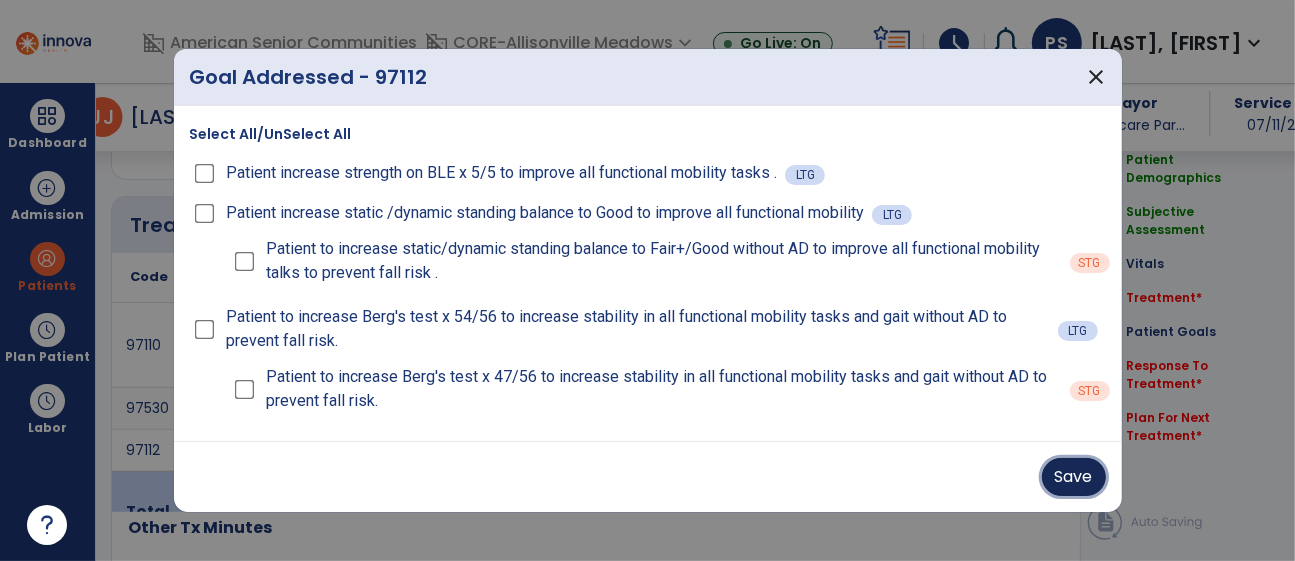 click on "Save" at bounding box center [1074, 477] 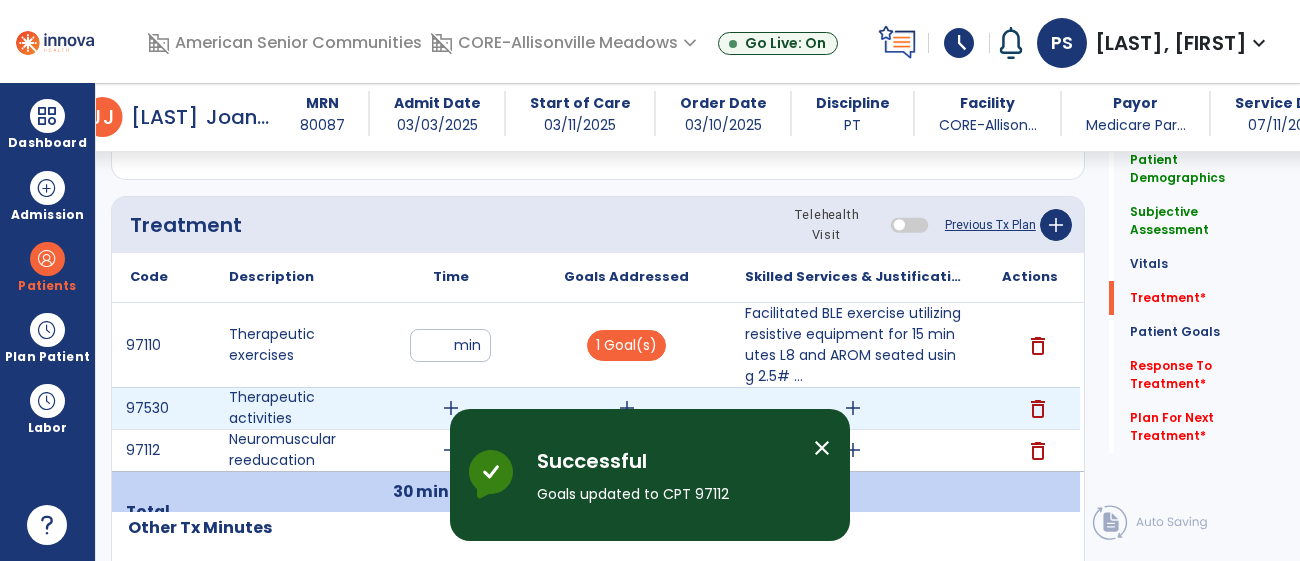 click on "delete" at bounding box center [1038, 409] 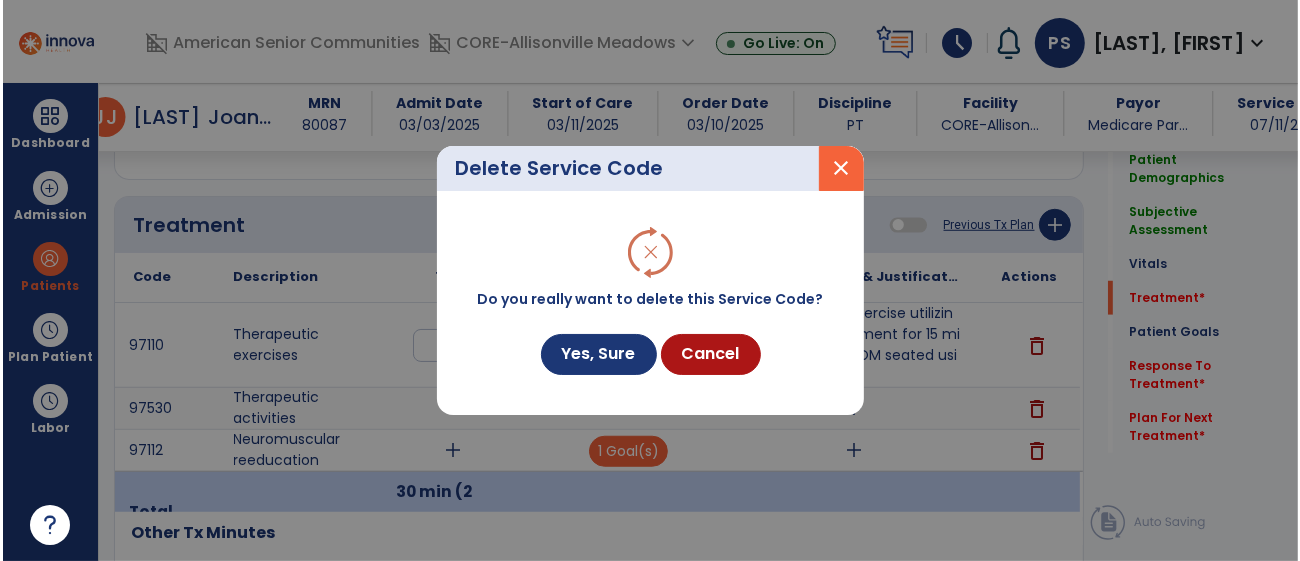 scroll, scrollTop: 1053, scrollLeft: 0, axis: vertical 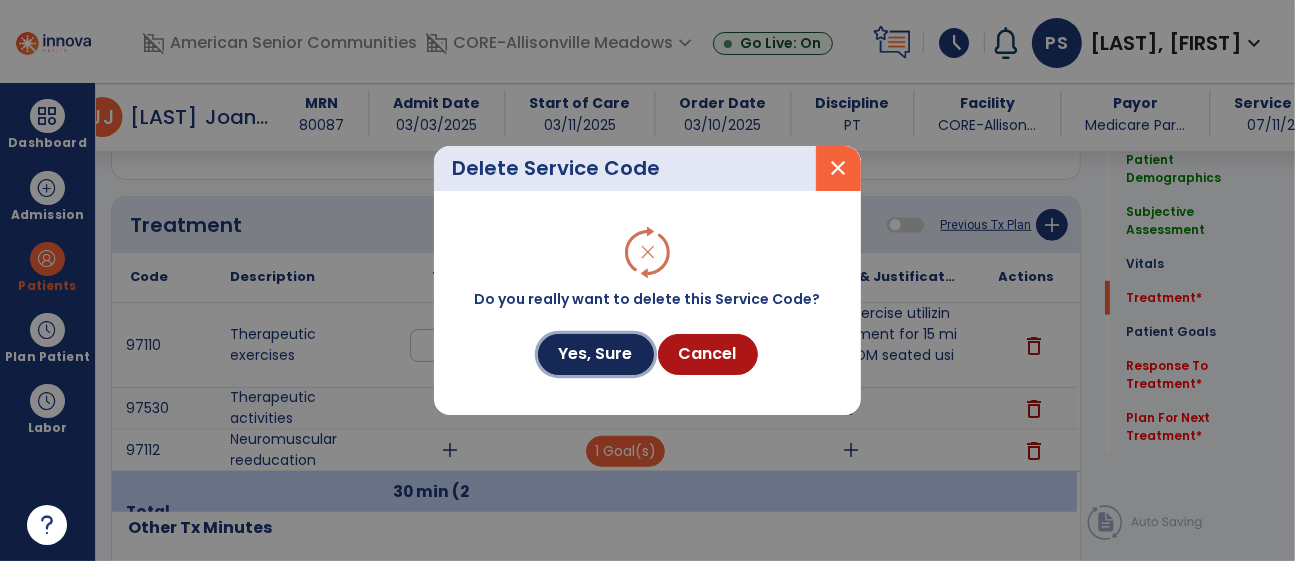 click on "Yes, Sure" at bounding box center (596, 354) 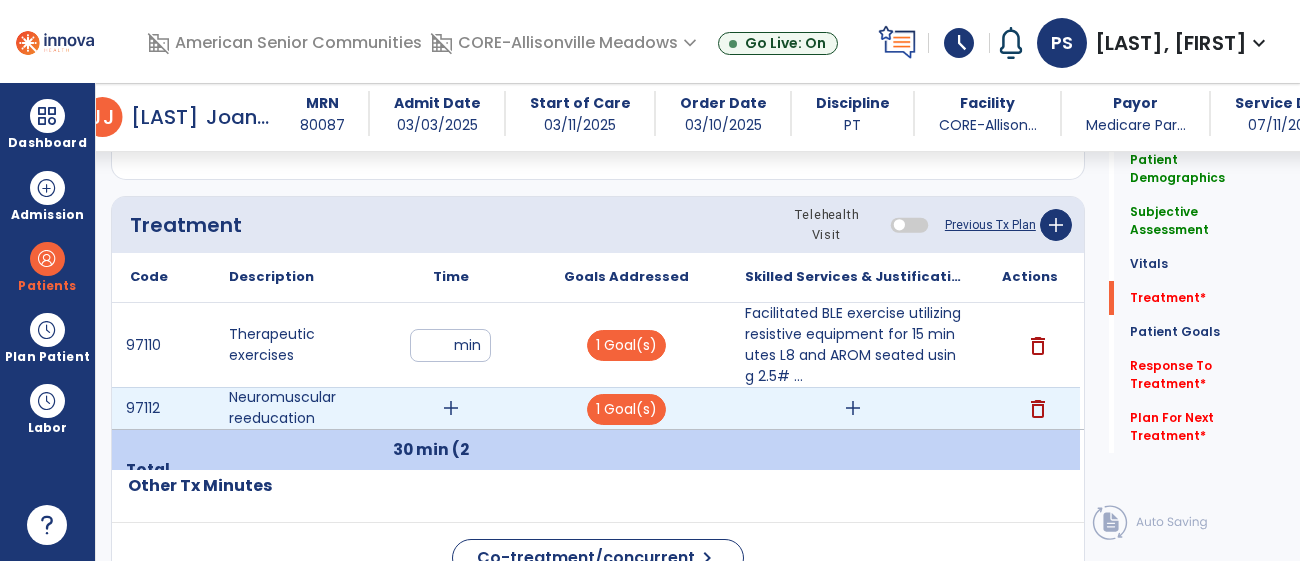 click on "add" at bounding box center (451, 408) 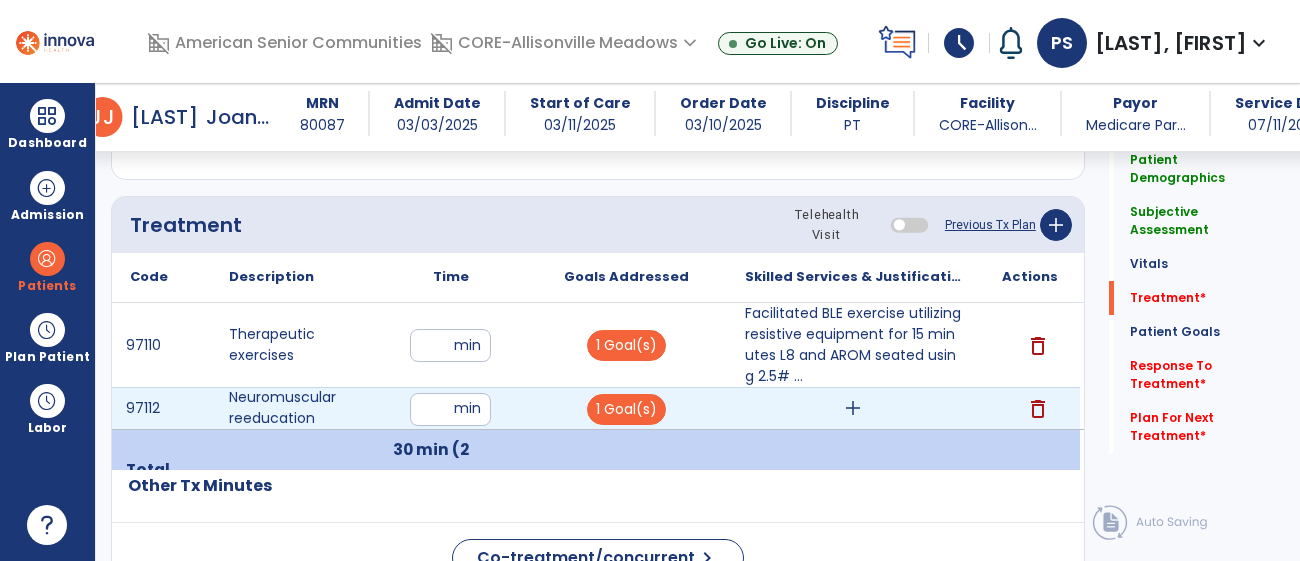 type on "**" 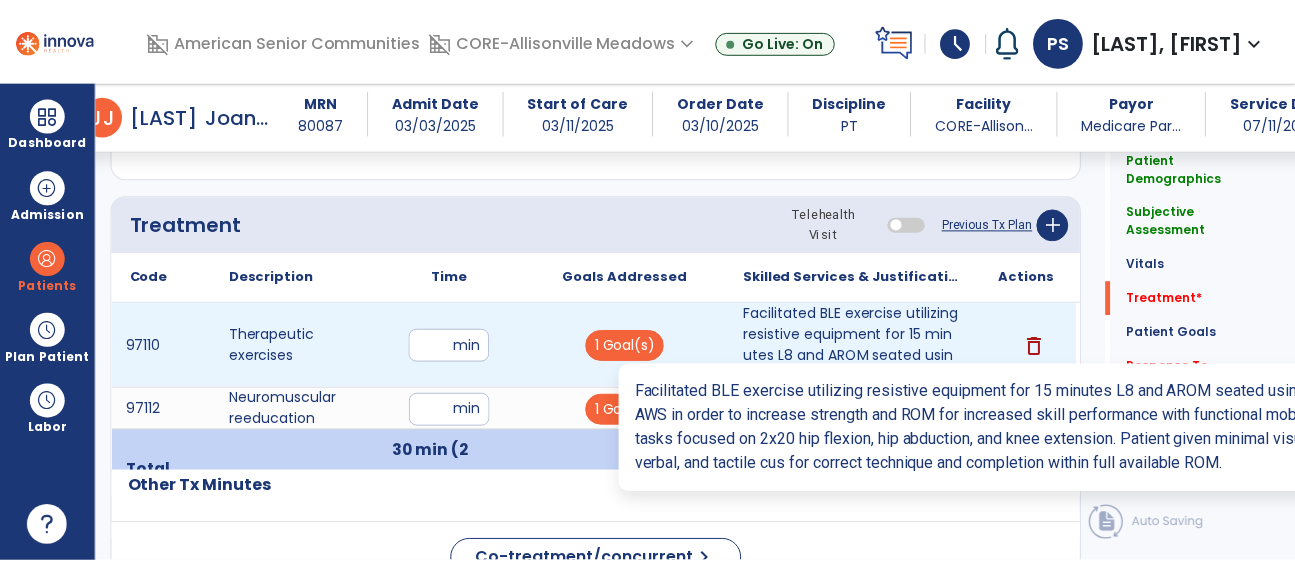 scroll, scrollTop: 1125, scrollLeft: 0, axis: vertical 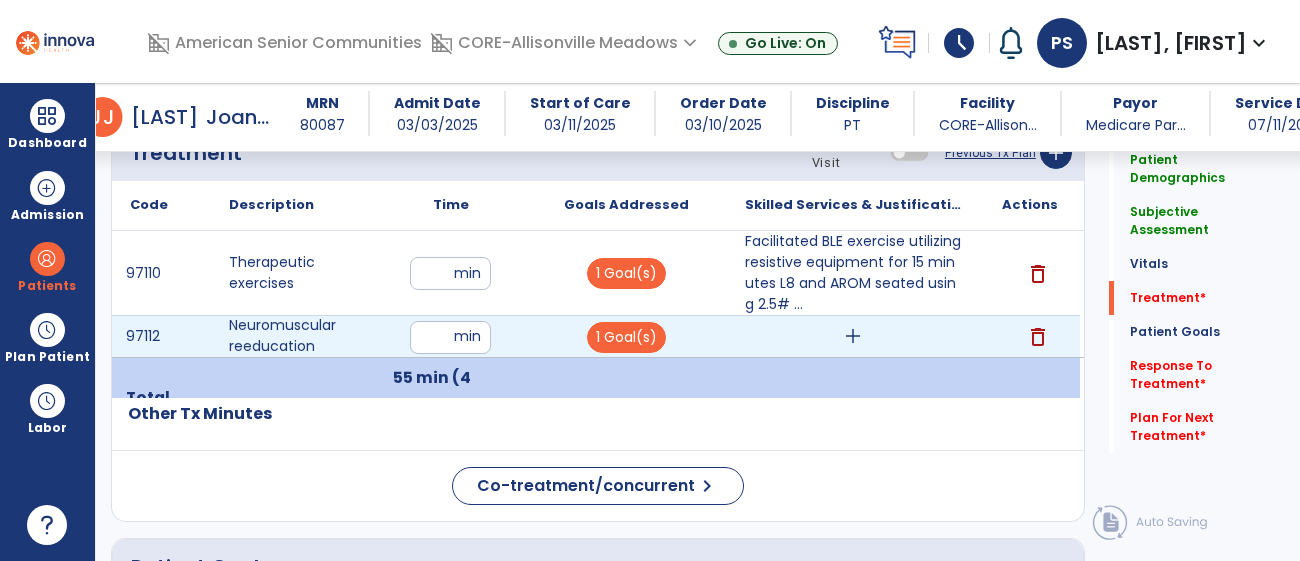 click on "add" at bounding box center (853, 336) 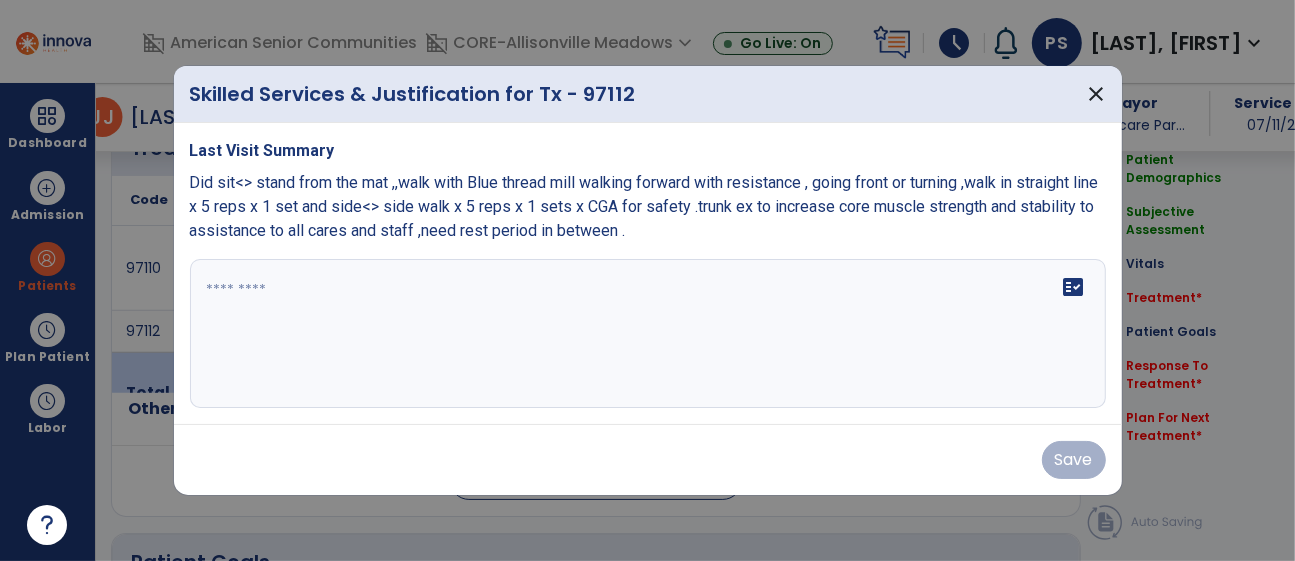 scroll, scrollTop: 1125, scrollLeft: 0, axis: vertical 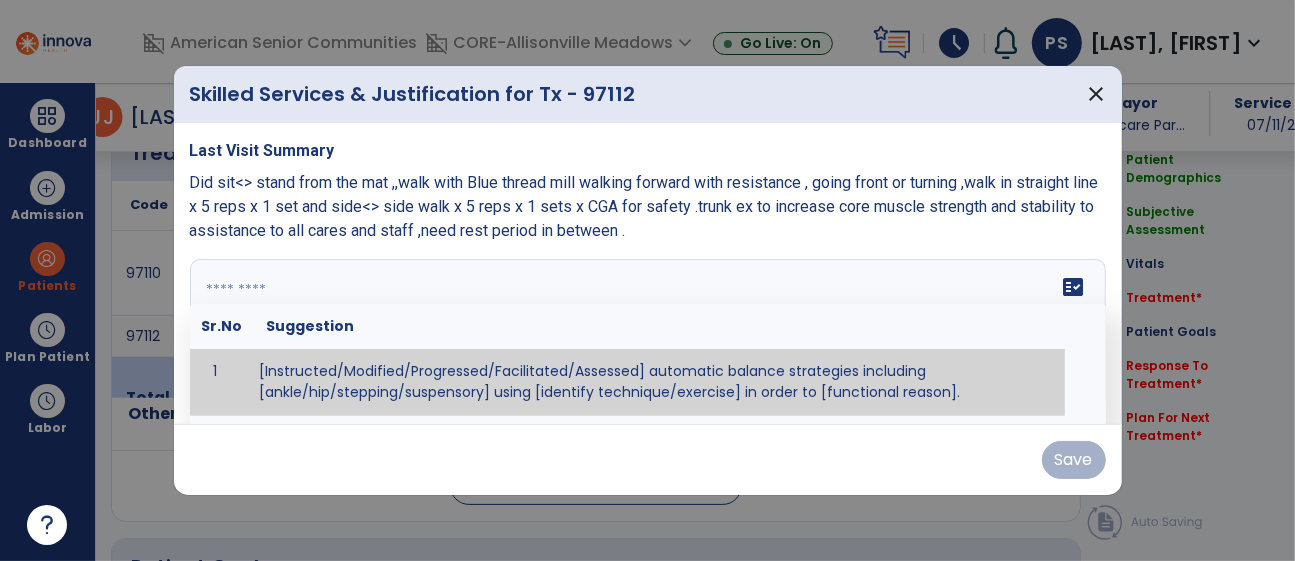 click at bounding box center [648, 334] 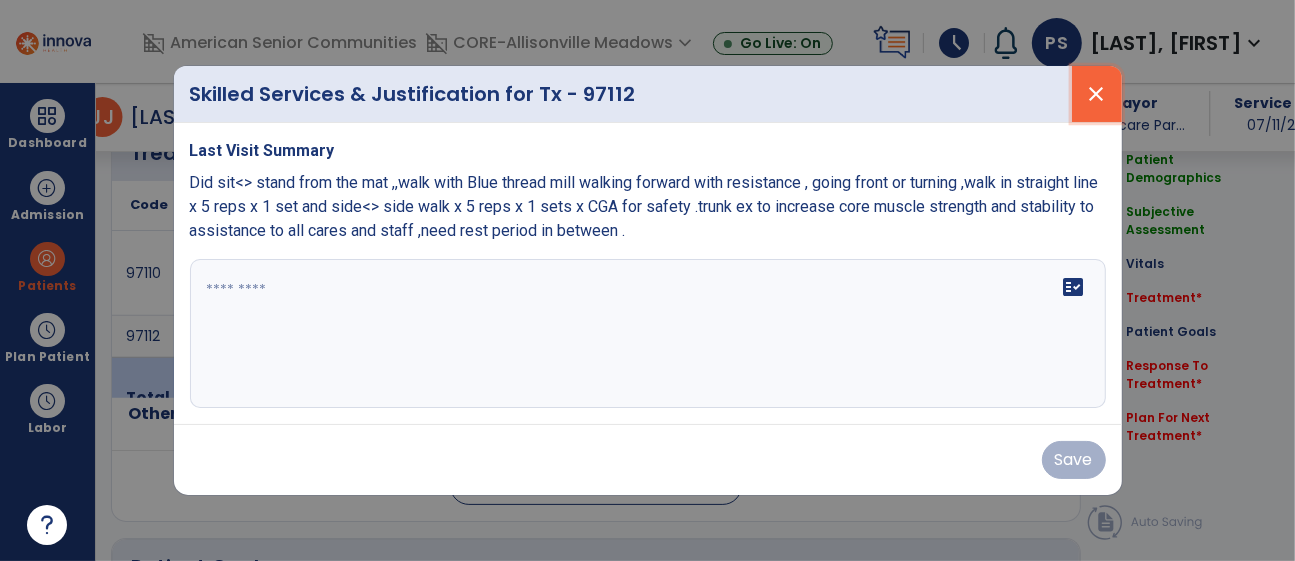 click on "close" at bounding box center [1097, 94] 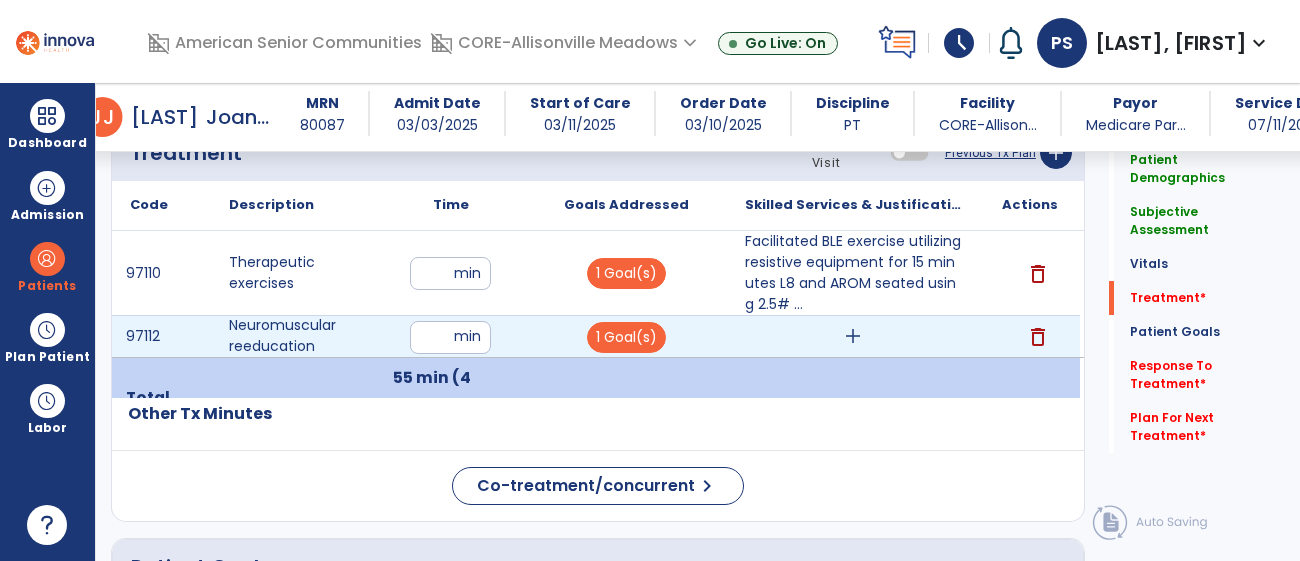 click on "add" at bounding box center (853, 336) 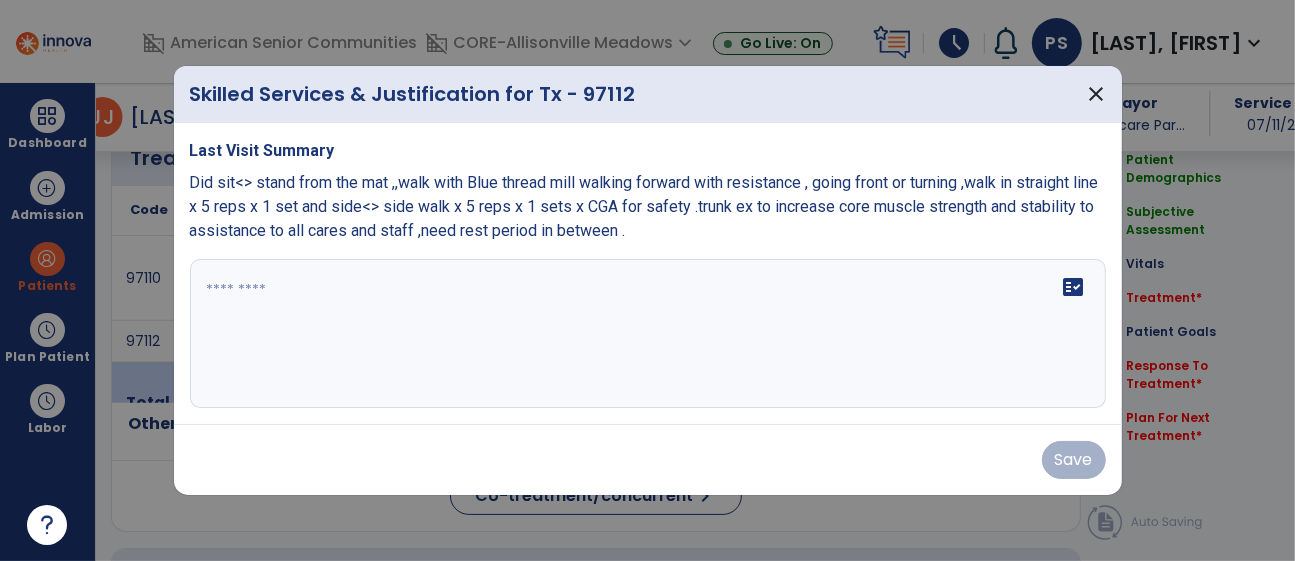 scroll, scrollTop: 1125, scrollLeft: 0, axis: vertical 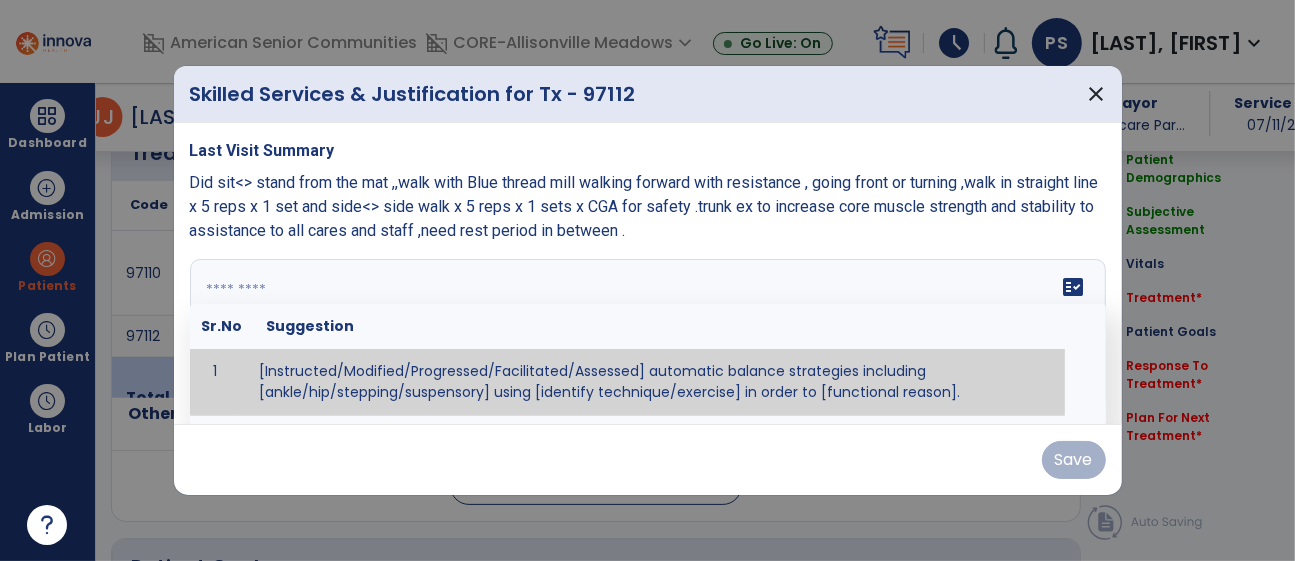 click at bounding box center [645, 334] 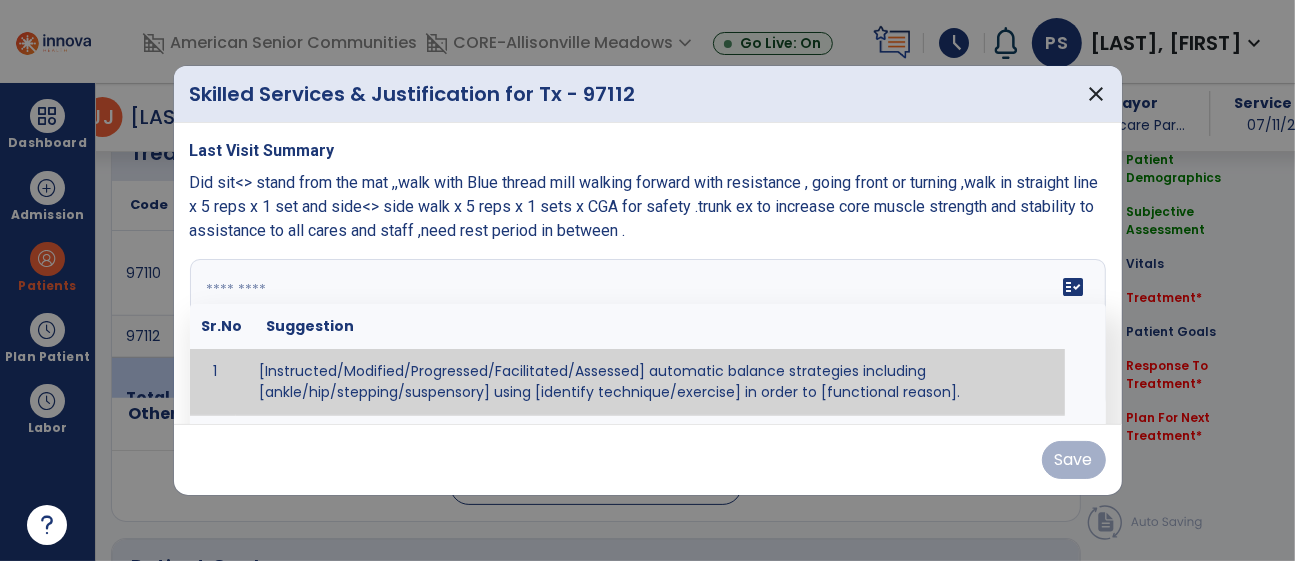 paste on "**********" 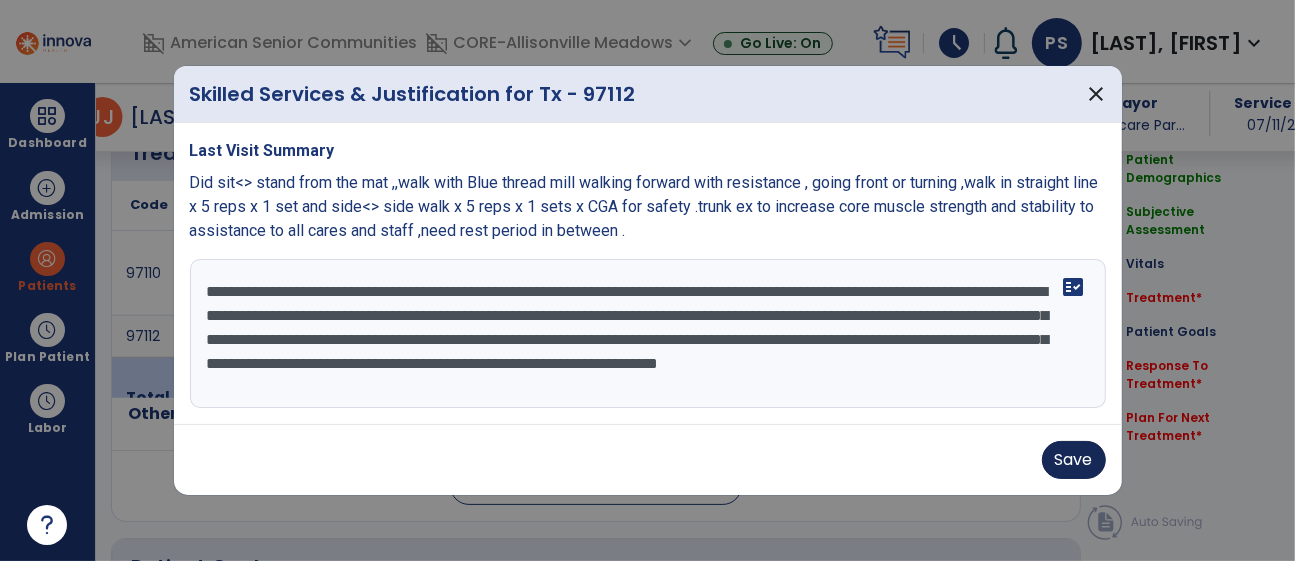 type on "**********" 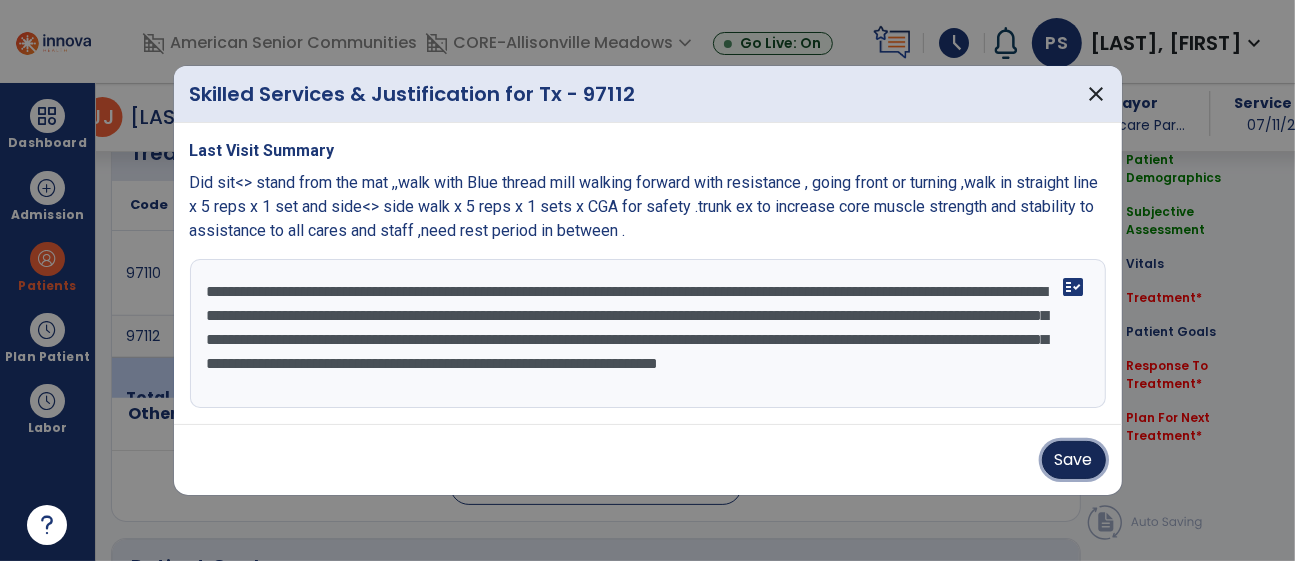 click on "Save" at bounding box center (1074, 460) 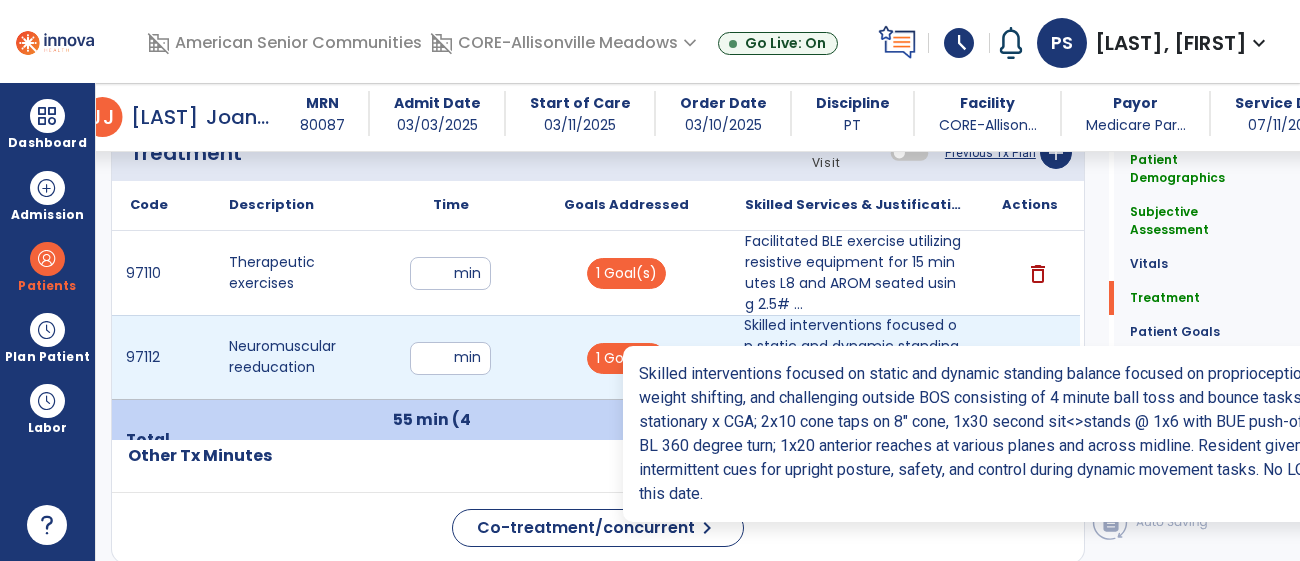 click on "Skilled interventions focused on static and dynamic standing balance focused on proprioception, weig..." at bounding box center [853, 357] 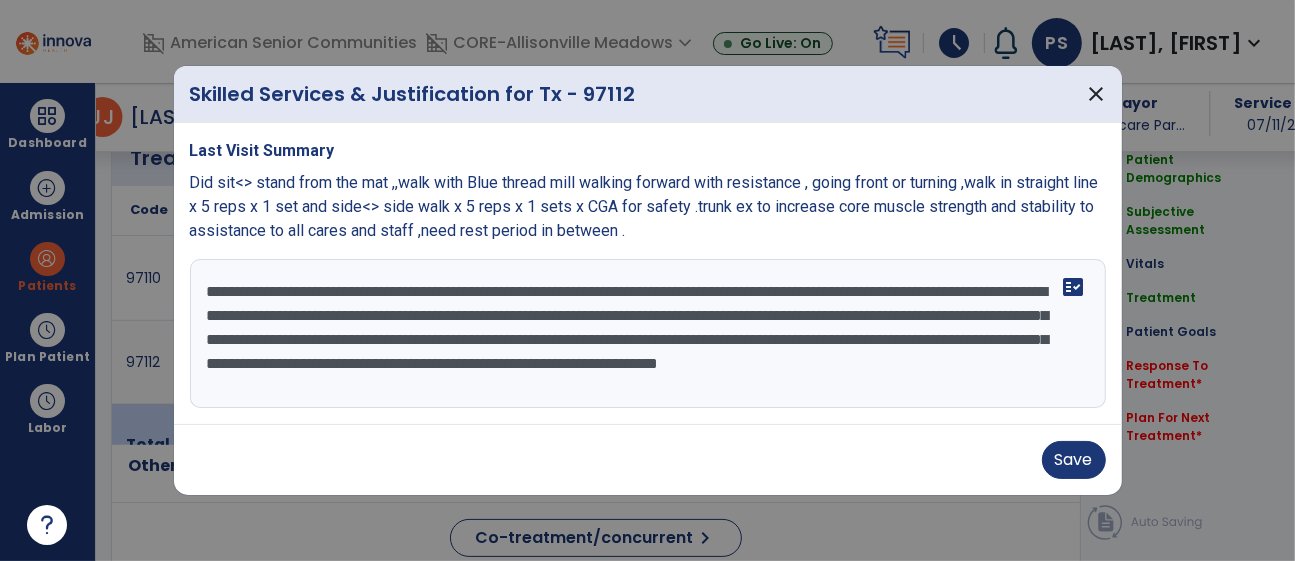 scroll, scrollTop: 1125, scrollLeft: 0, axis: vertical 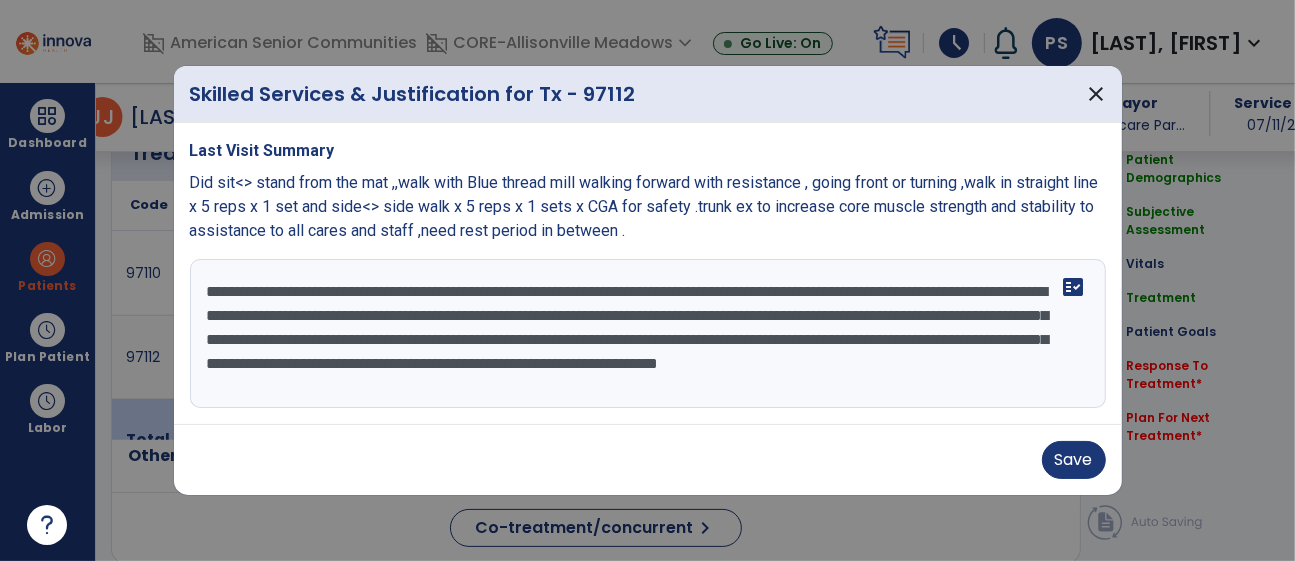 click on "**********" at bounding box center (648, 334) 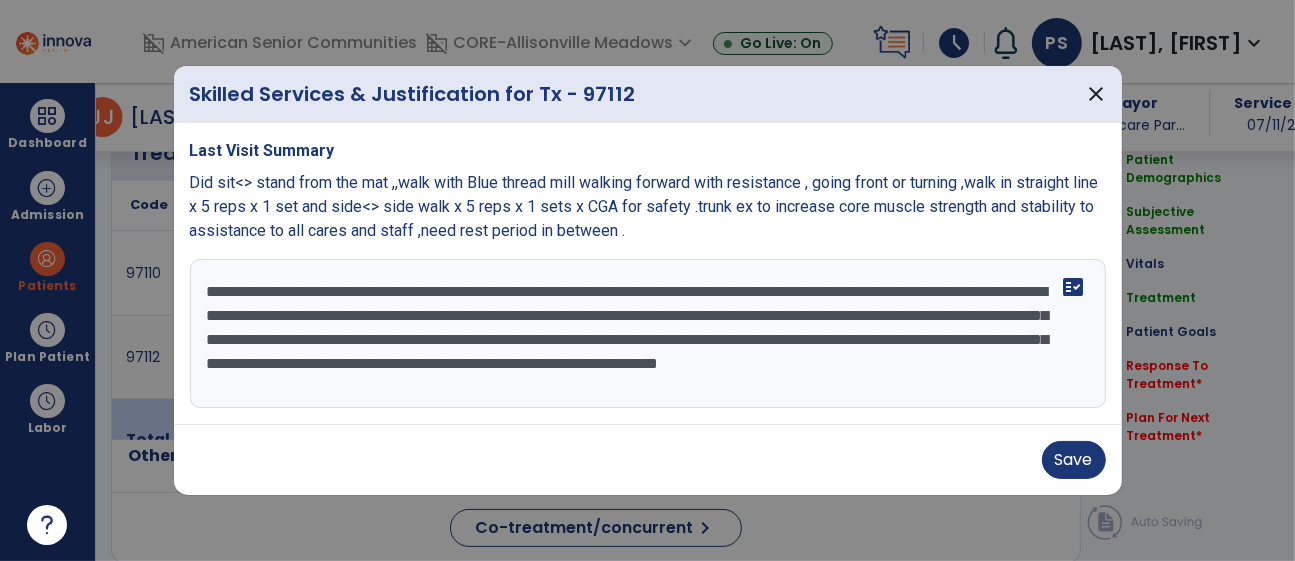 click on "**********" at bounding box center (648, 334) 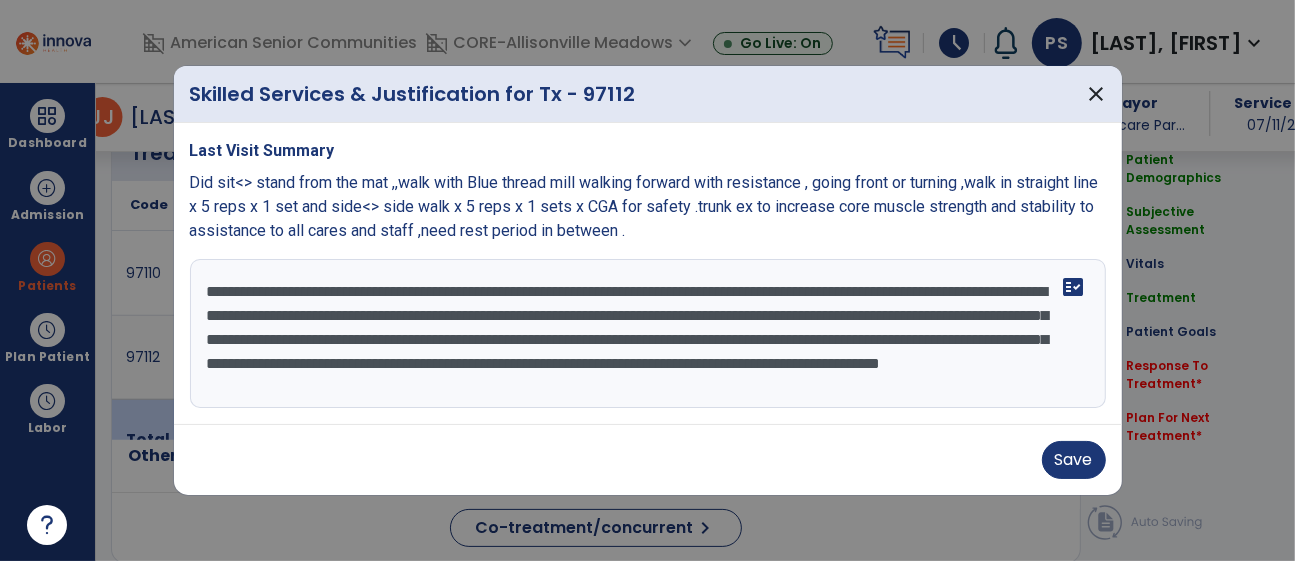 click on "**********" at bounding box center (648, 334) 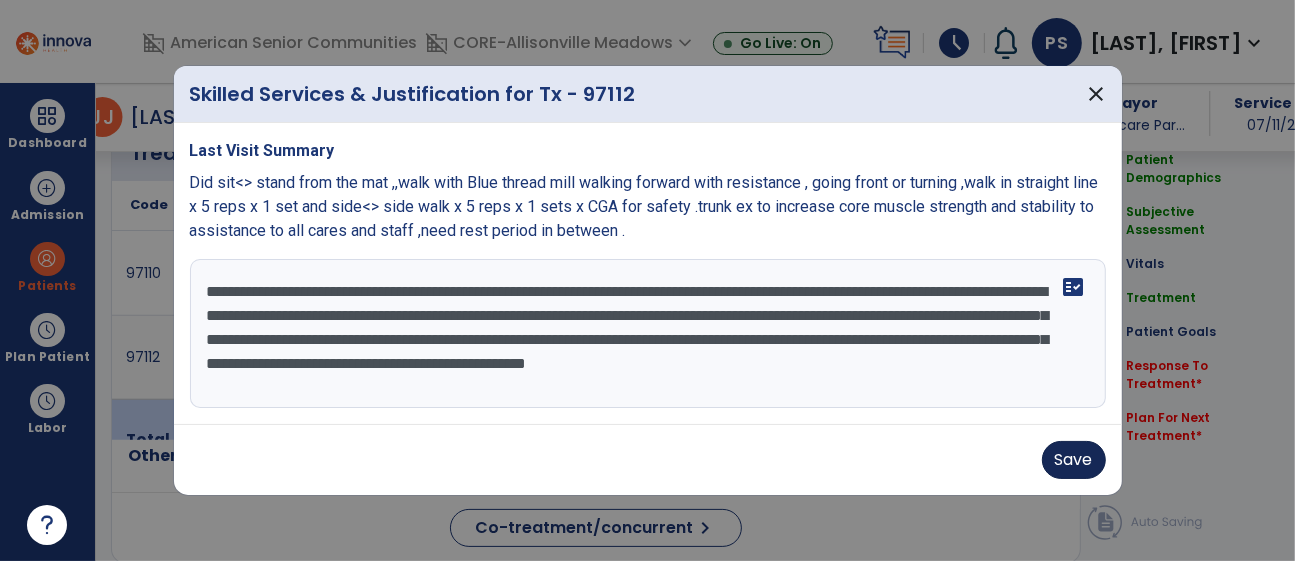 type on "**********" 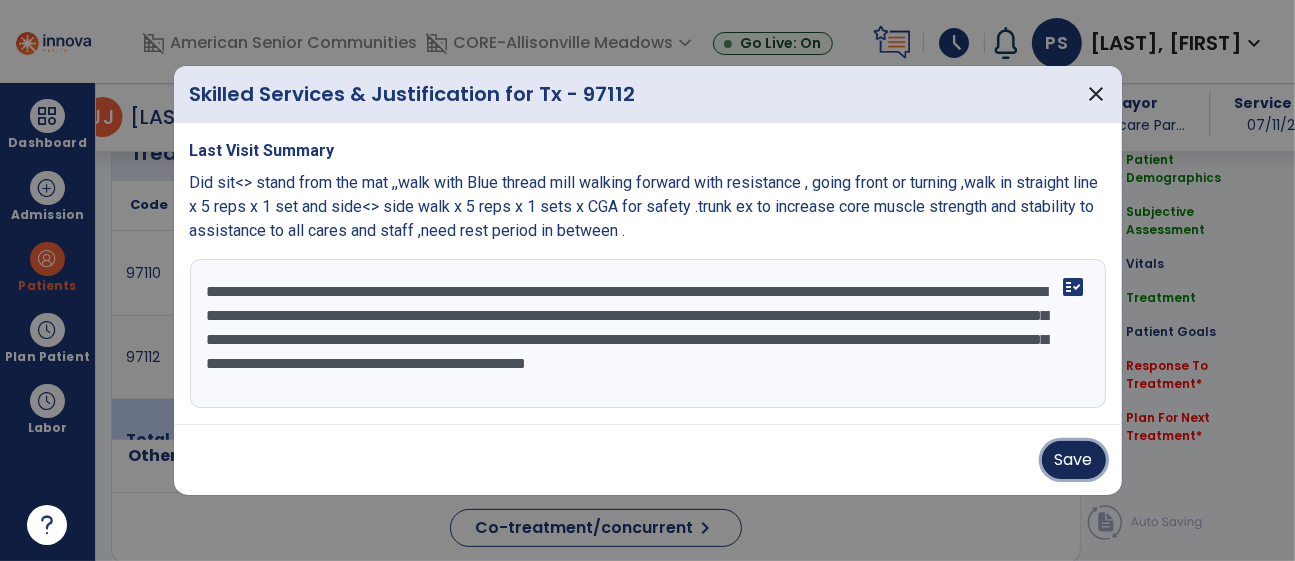 click on "Save" at bounding box center [1074, 460] 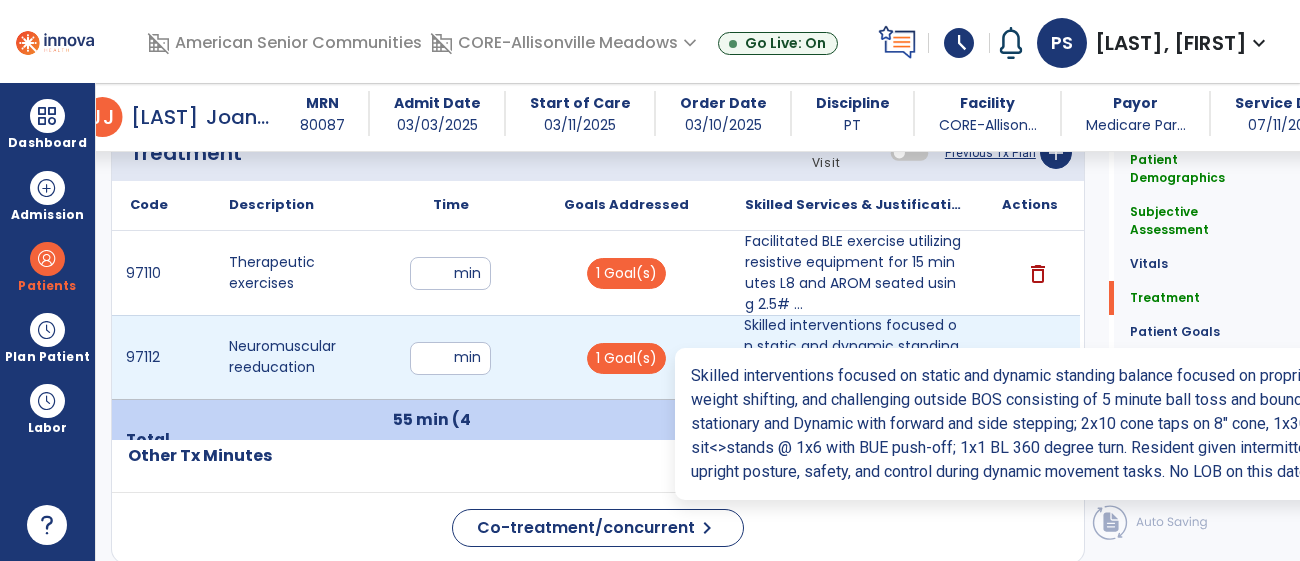 click on "Skilled interventions focused on static and dynamic standing balance focused on proprioception, weig..." at bounding box center [853, 357] 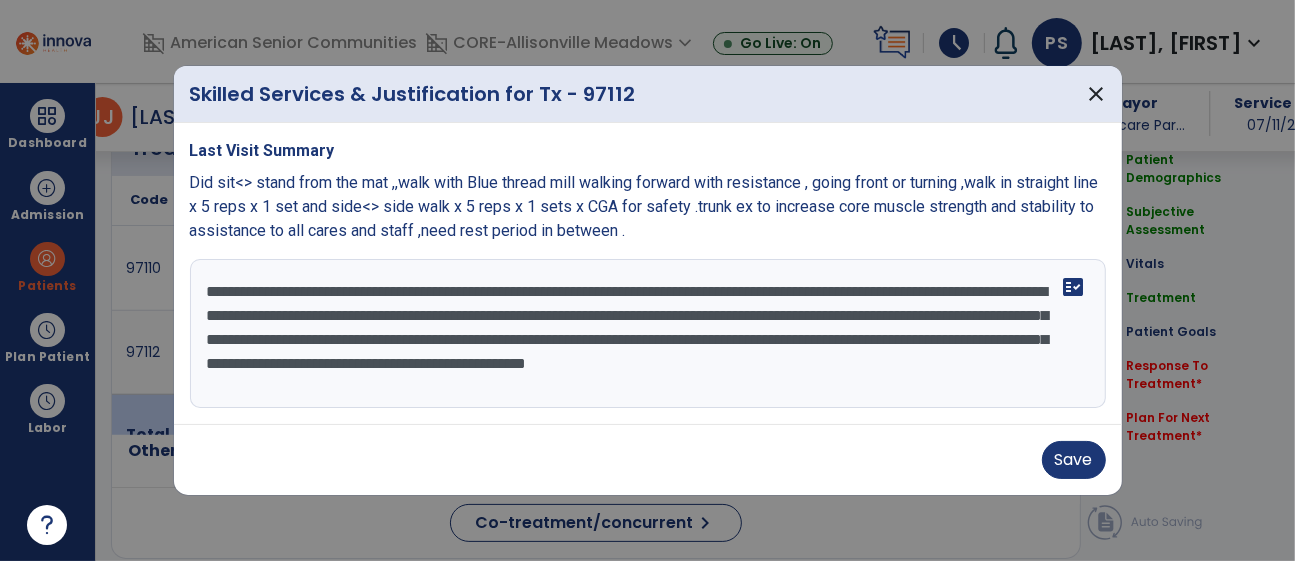 scroll, scrollTop: 1125, scrollLeft: 0, axis: vertical 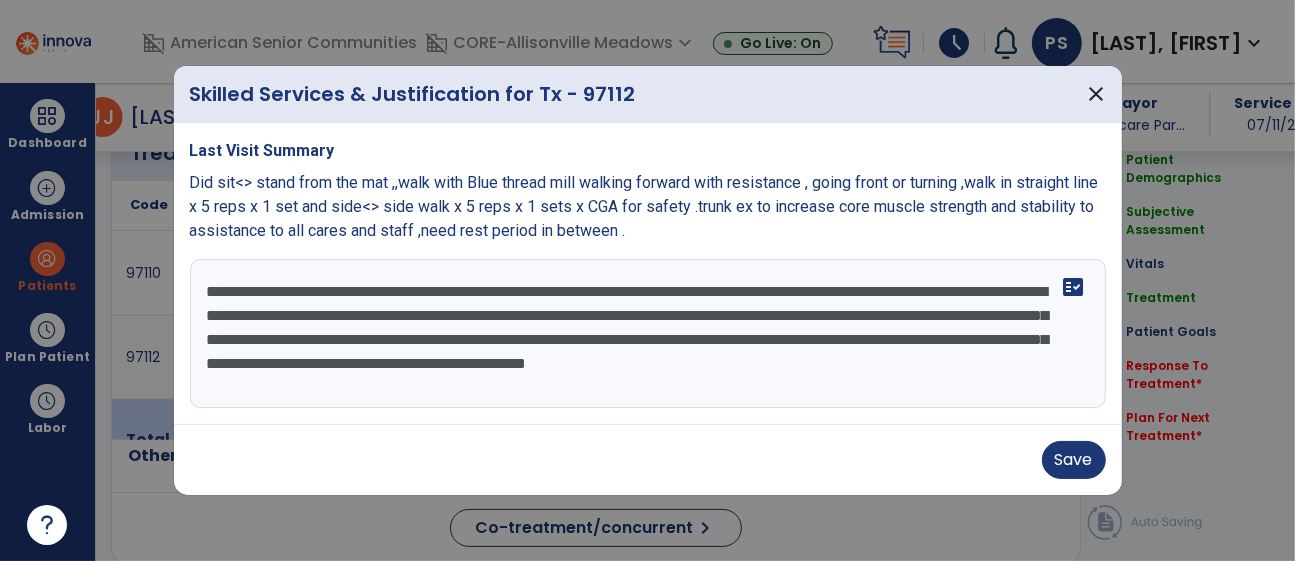 click on "**********" at bounding box center (648, 334) 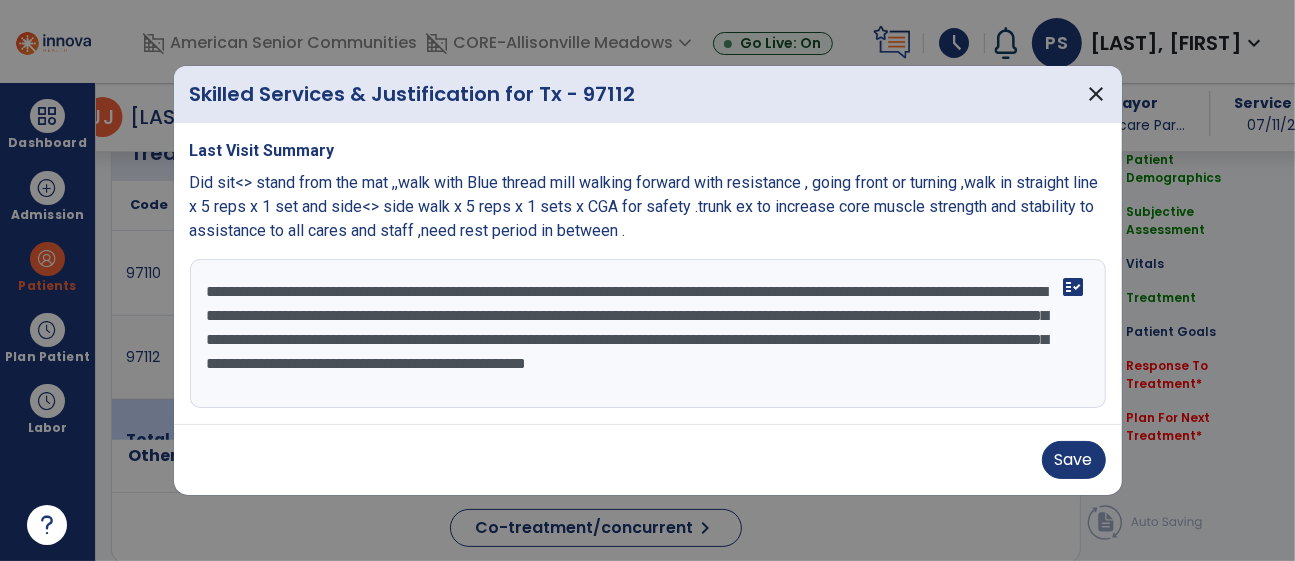 click on "**********" at bounding box center [648, 334] 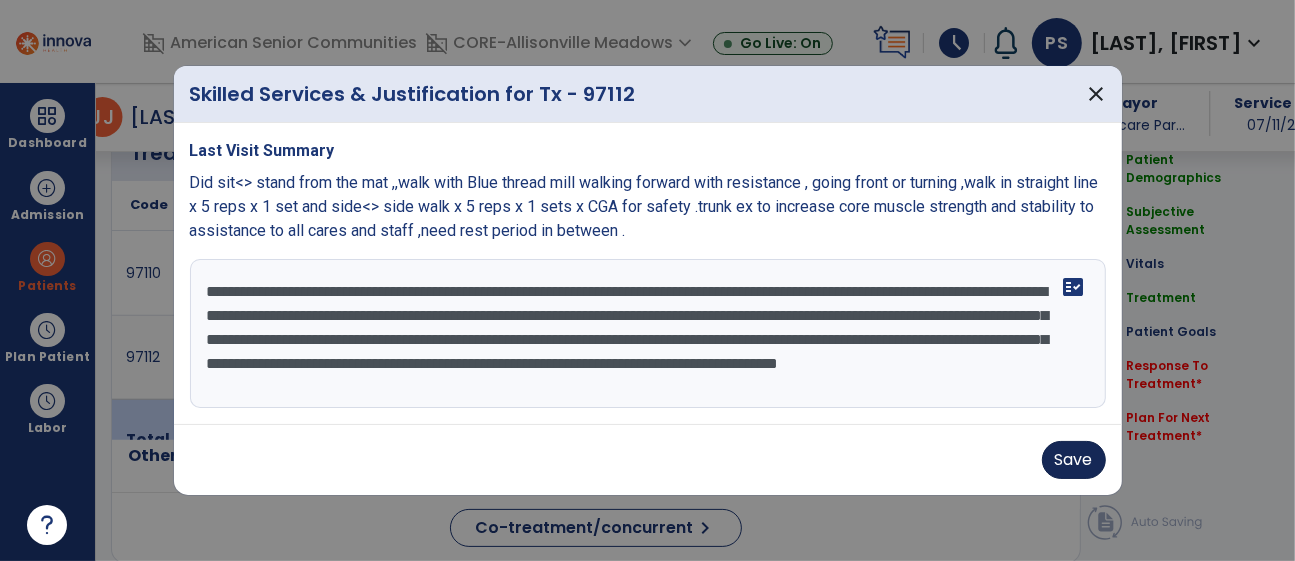 type on "**********" 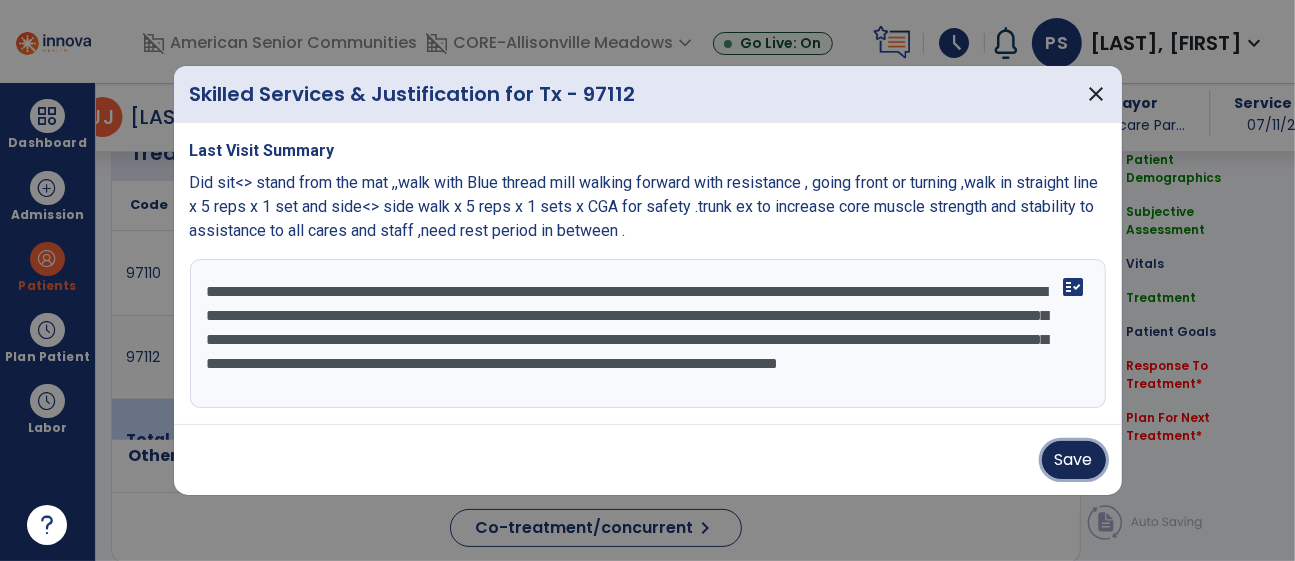 click on "Save" at bounding box center (1074, 460) 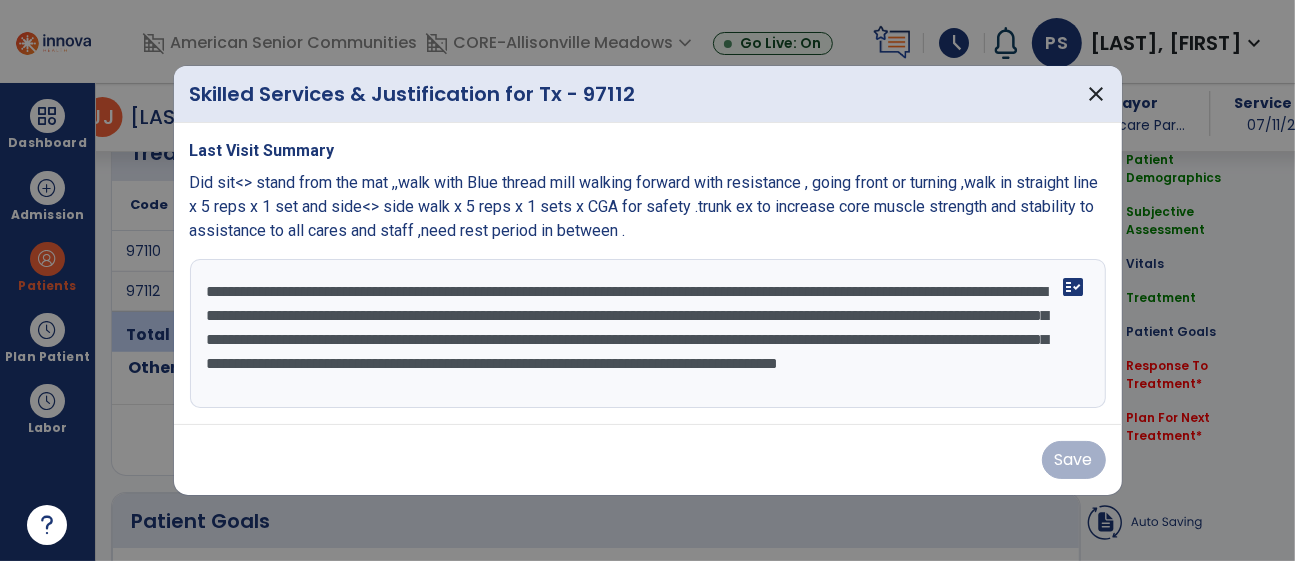 click on "Save" at bounding box center (648, 460) 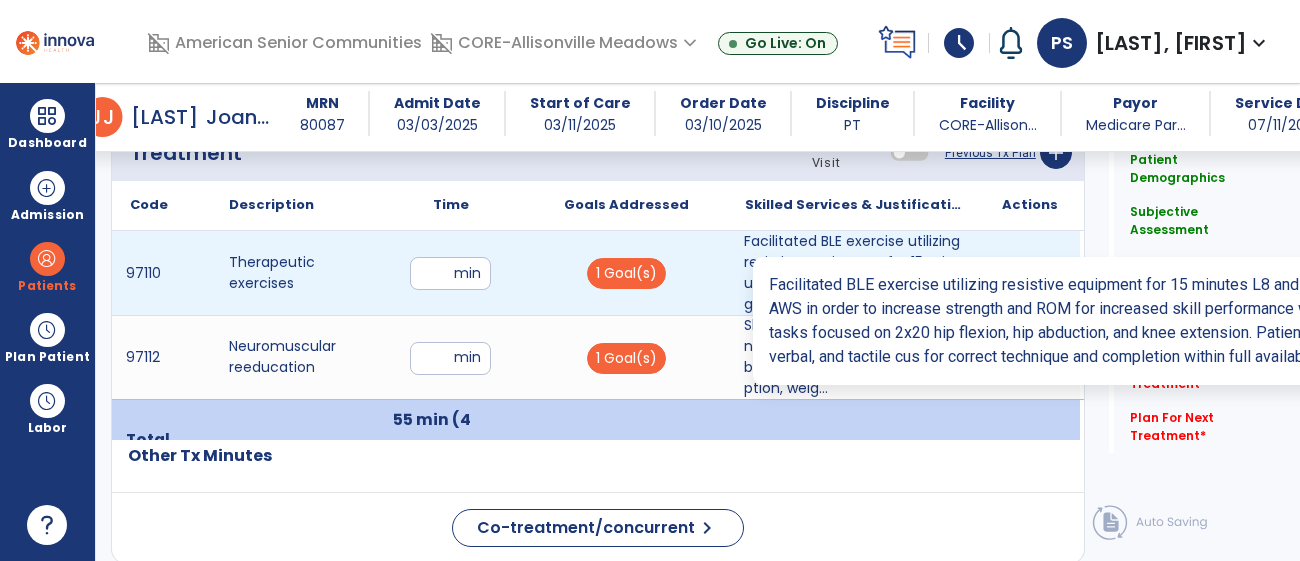 click on "Facilitated BLE exercise utilizing resistive equipment for 15 minutes L8 and AROM seated using 2.5# ..." at bounding box center [853, 273] 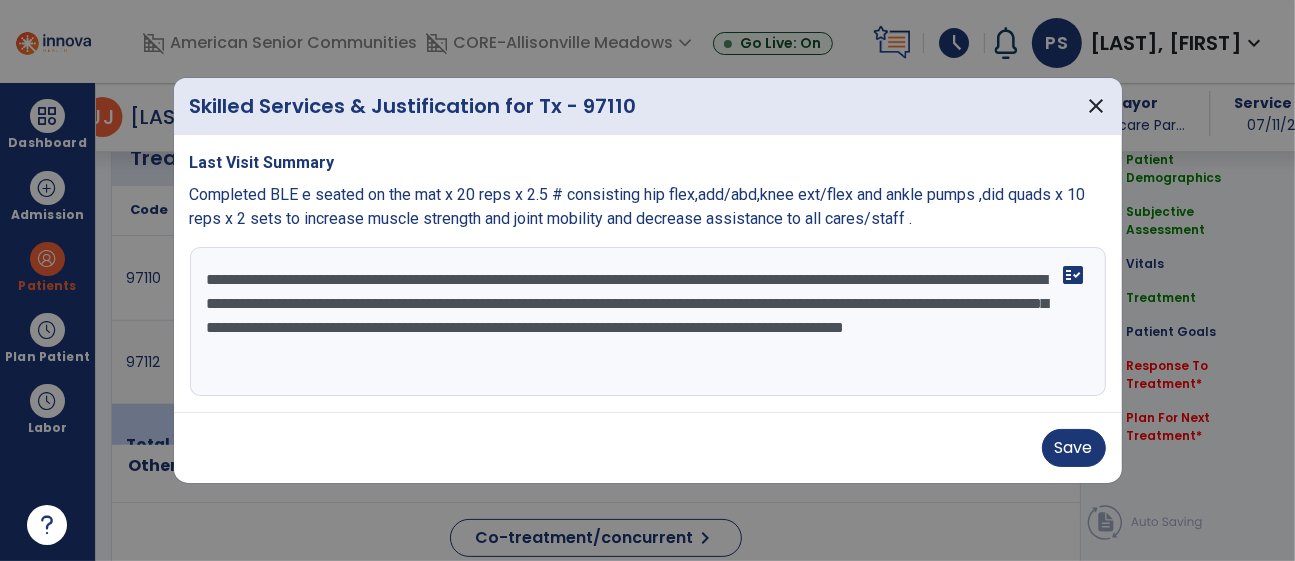scroll, scrollTop: 1125, scrollLeft: 0, axis: vertical 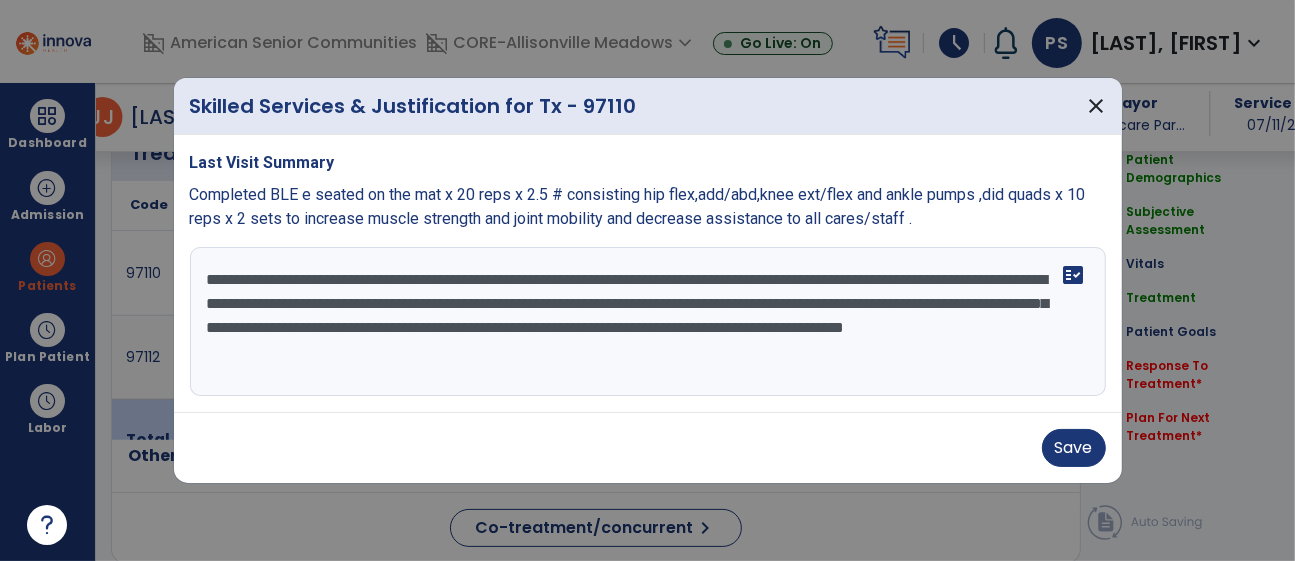 click on "**********" at bounding box center [648, 322] 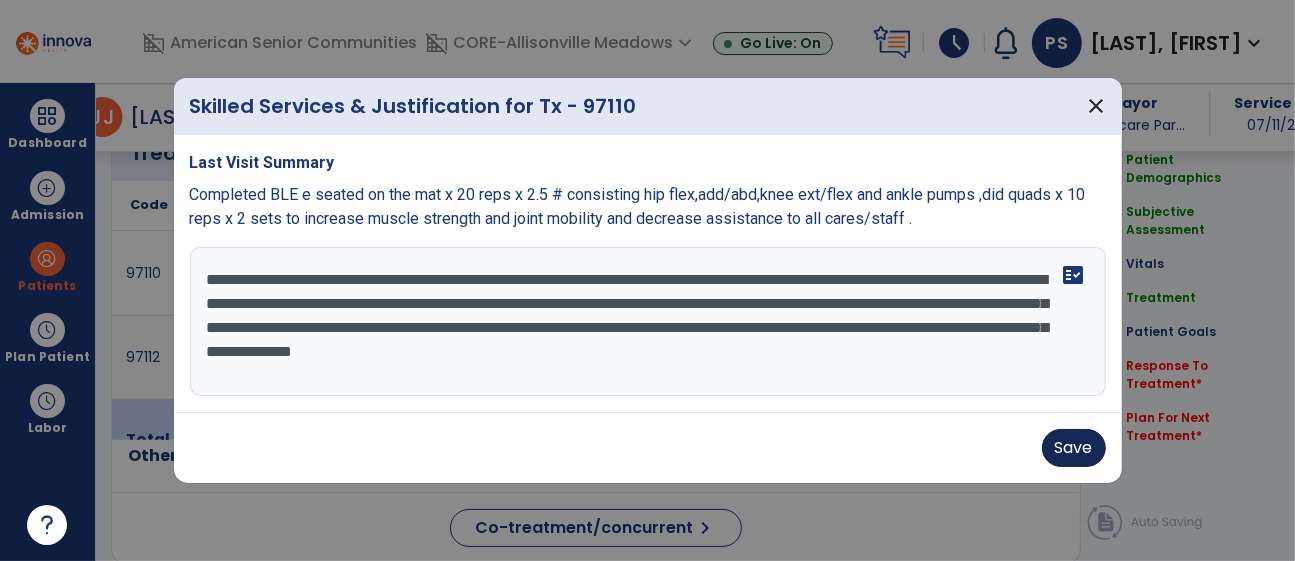 type on "**********" 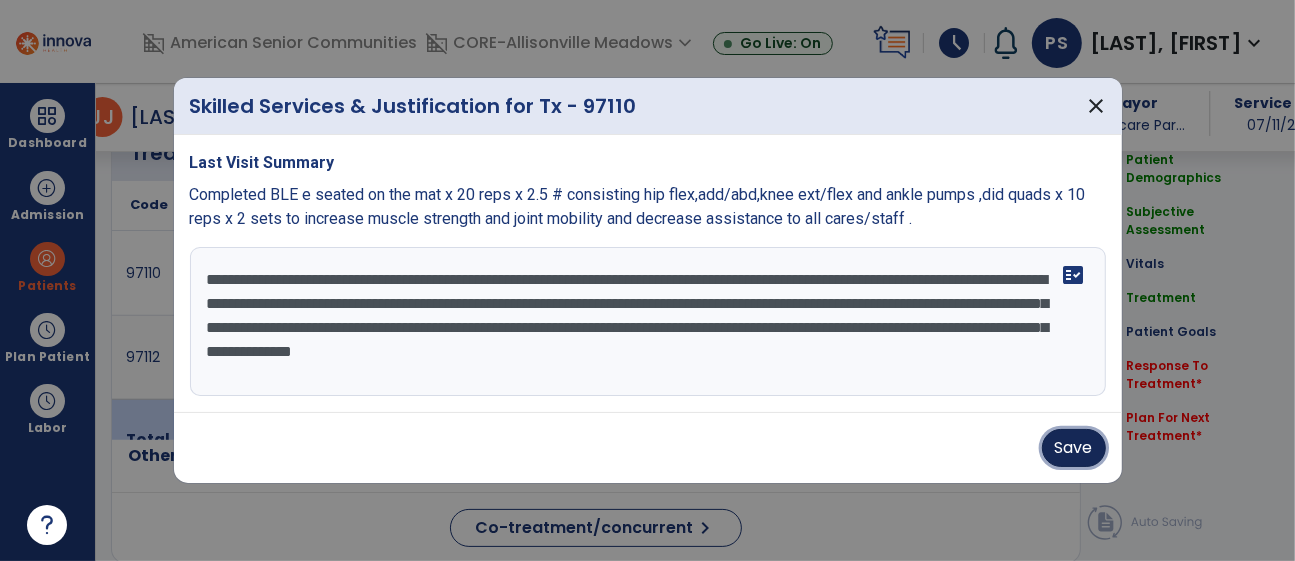 click on "Save" at bounding box center (1074, 448) 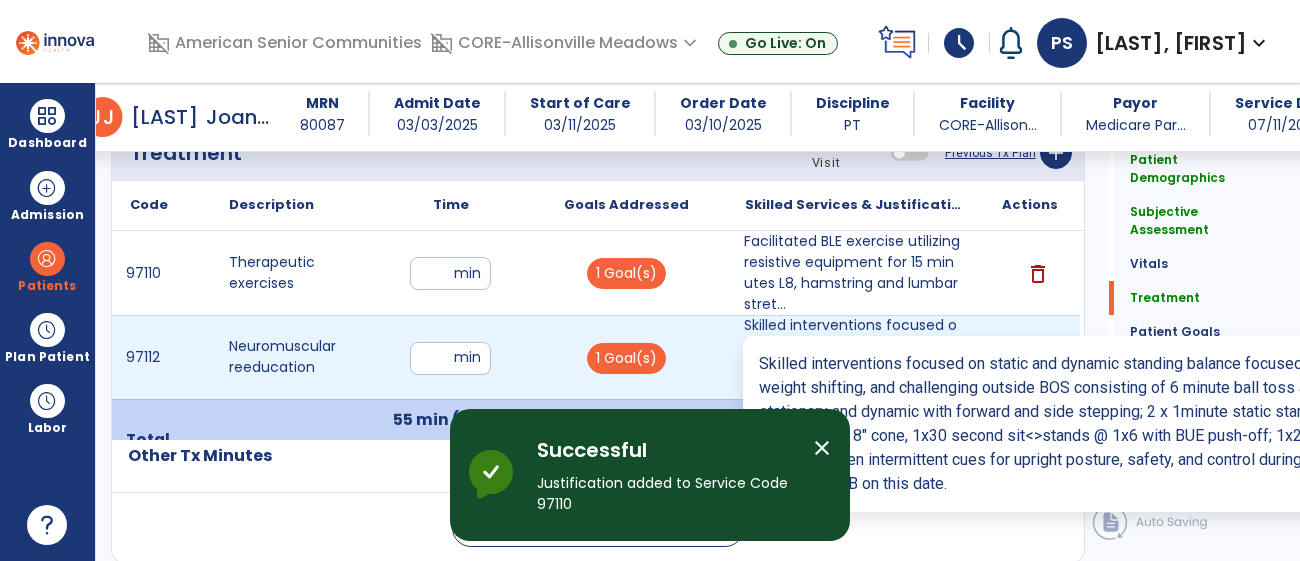 click on "Skilled interventions focused on static and dynamic standing balance focused on proprioception, weig..." at bounding box center (853, 357) 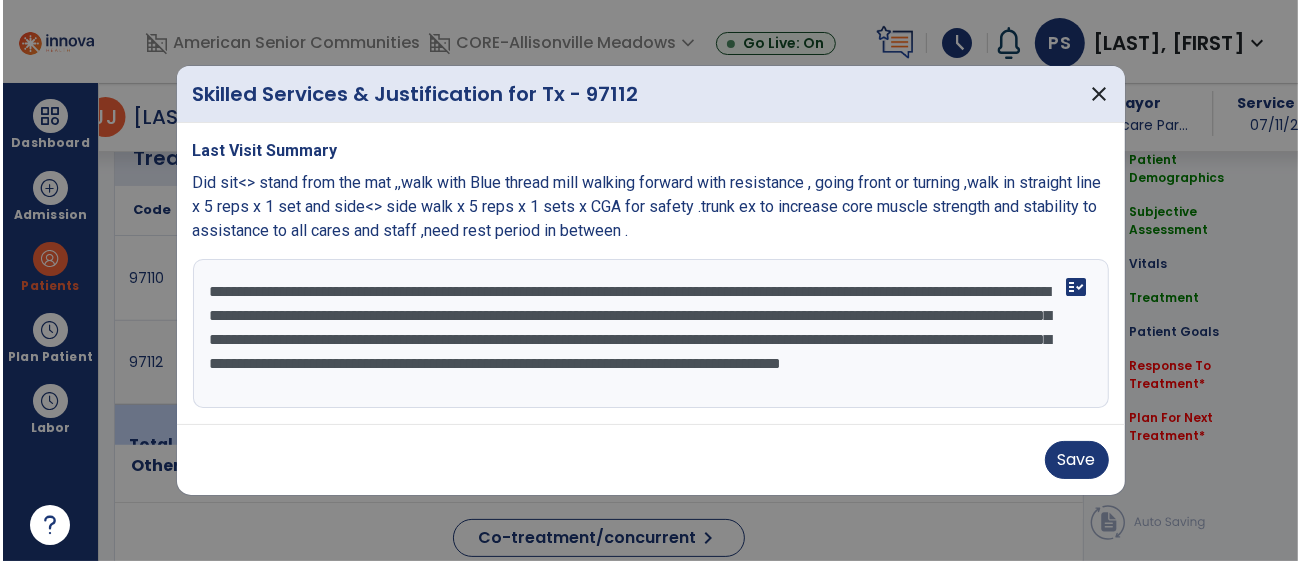 scroll, scrollTop: 1125, scrollLeft: 0, axis: vertical 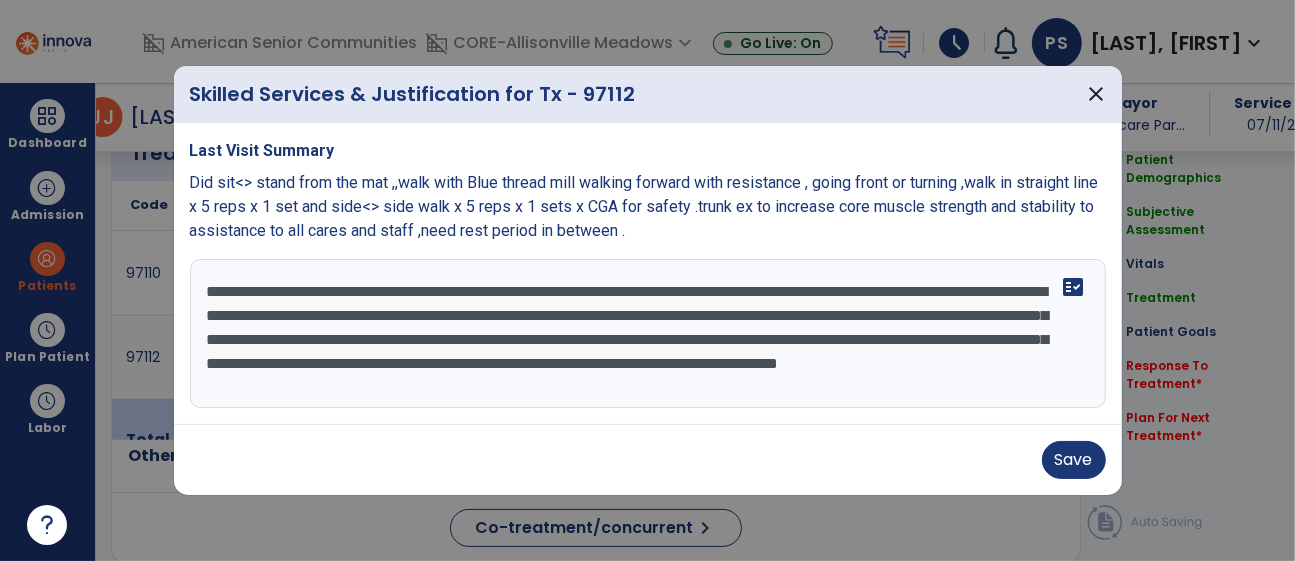 click on "**********" at bounding box center (648, 334) 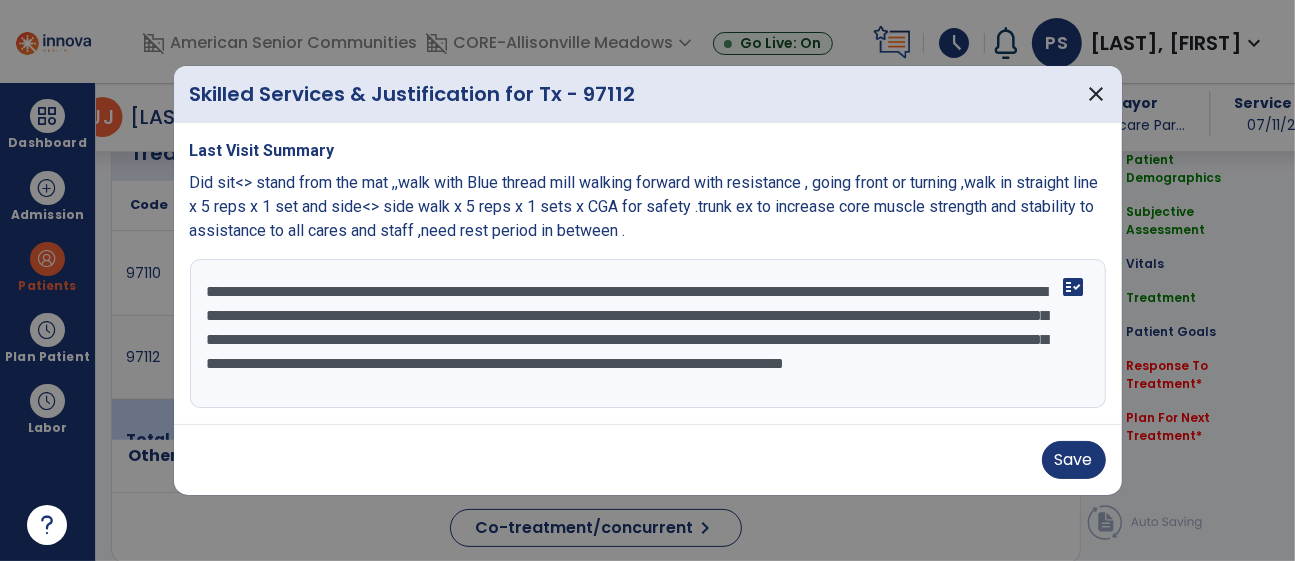 click on "**********" at bounding box center [648, 334] 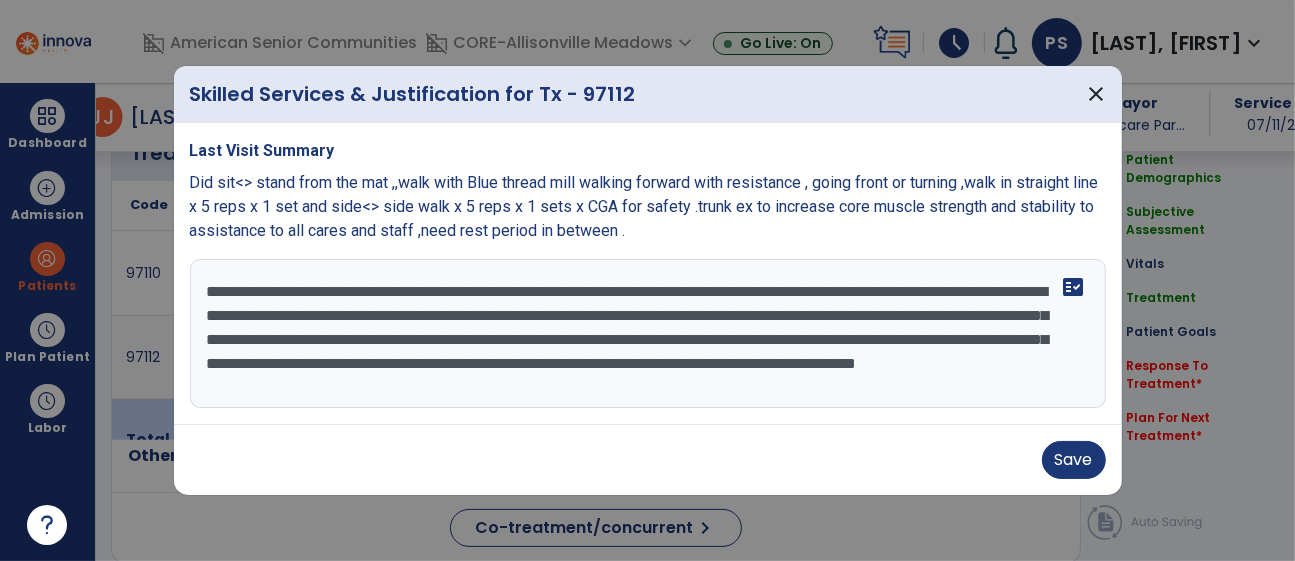 click on "**********" at bounding box center (648, 334) 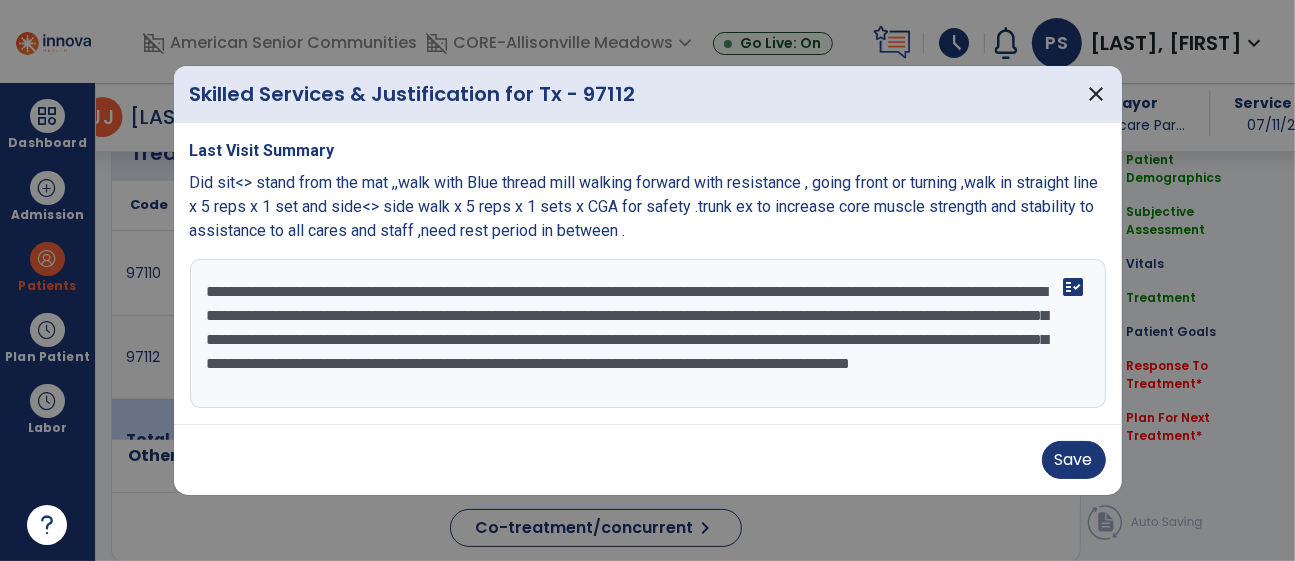 click on "**********" at bounding box center (648, 334) 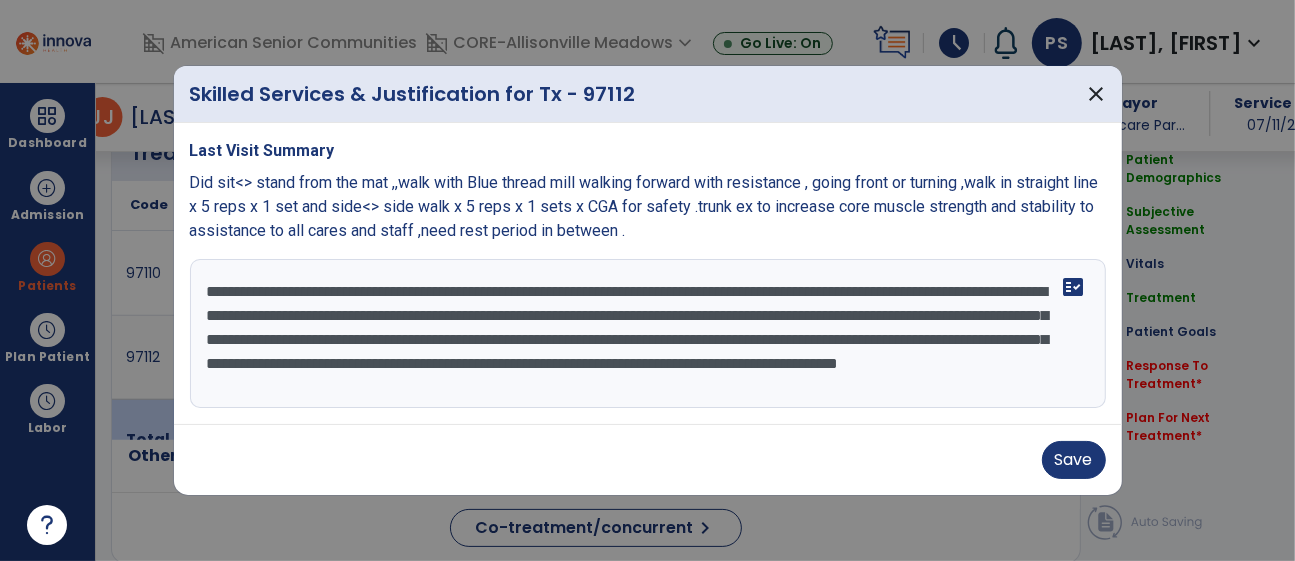 click on "**********" at bounding box center (648, 334) 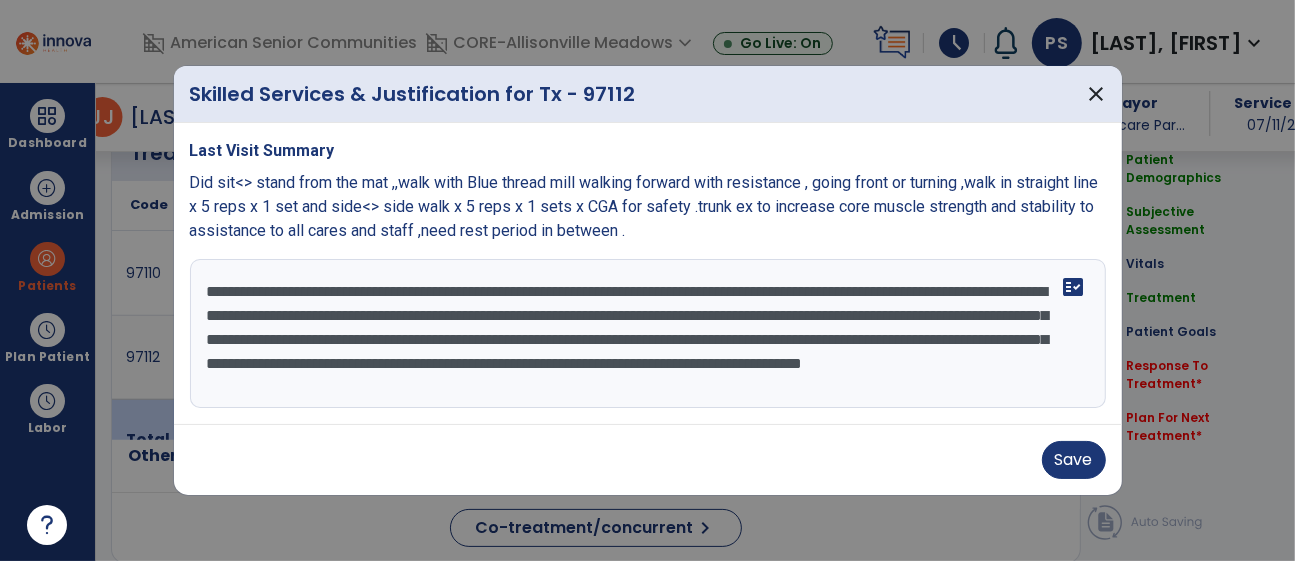 click on "**********" at bounding box center (648, 334) 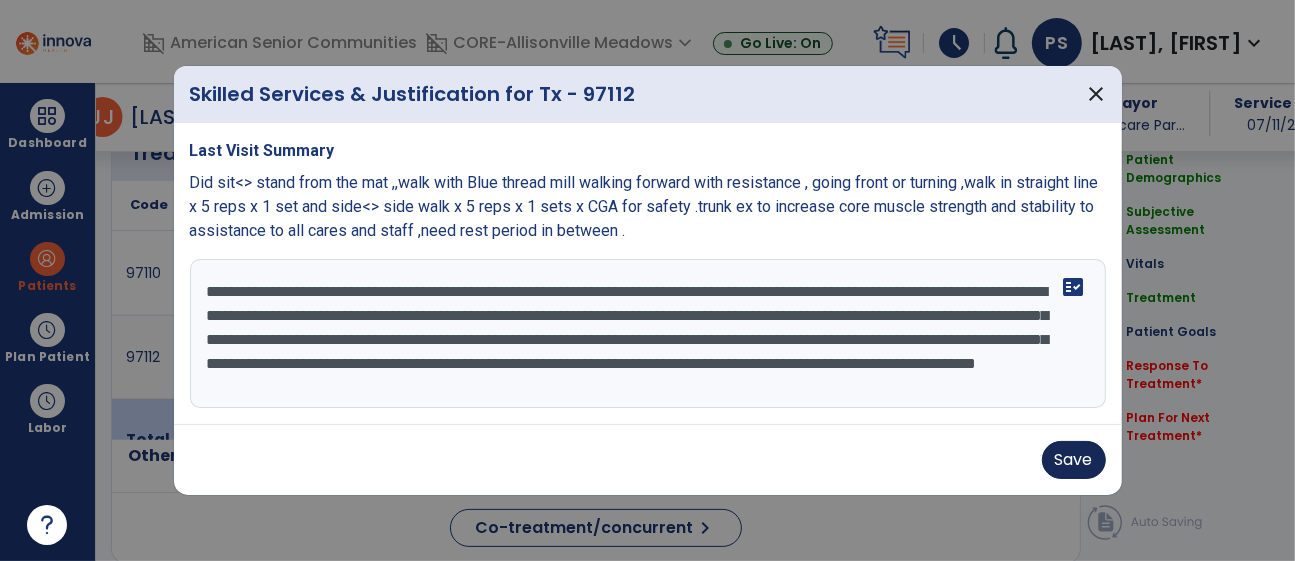 type on "**********" 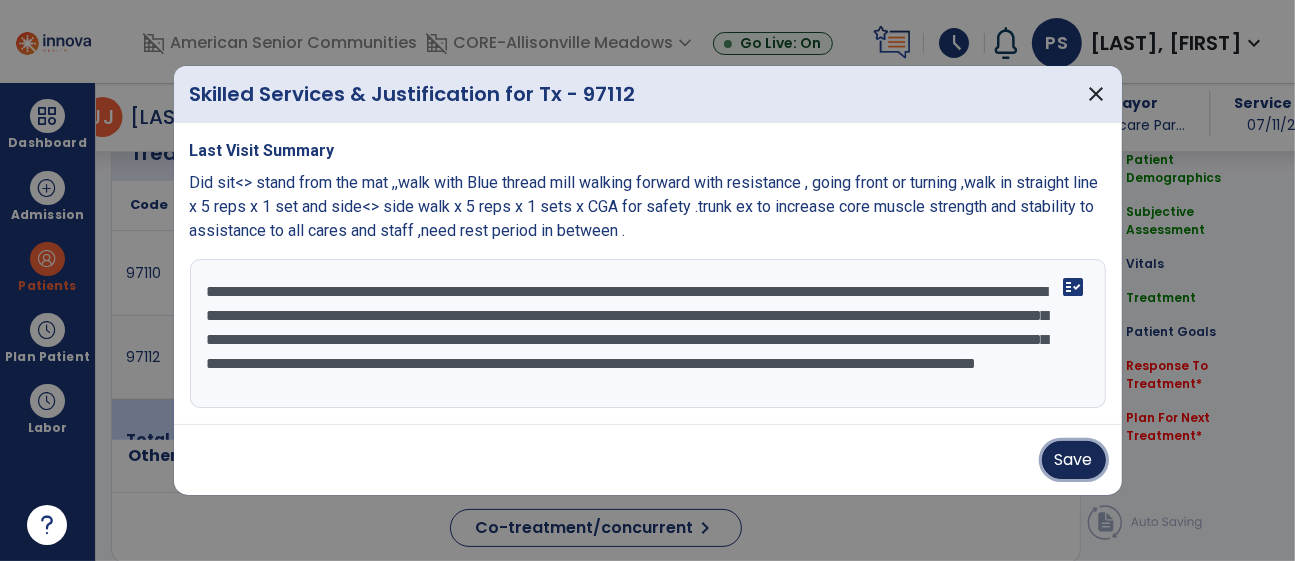 click on "Save" at bounding box center (1074, 460) 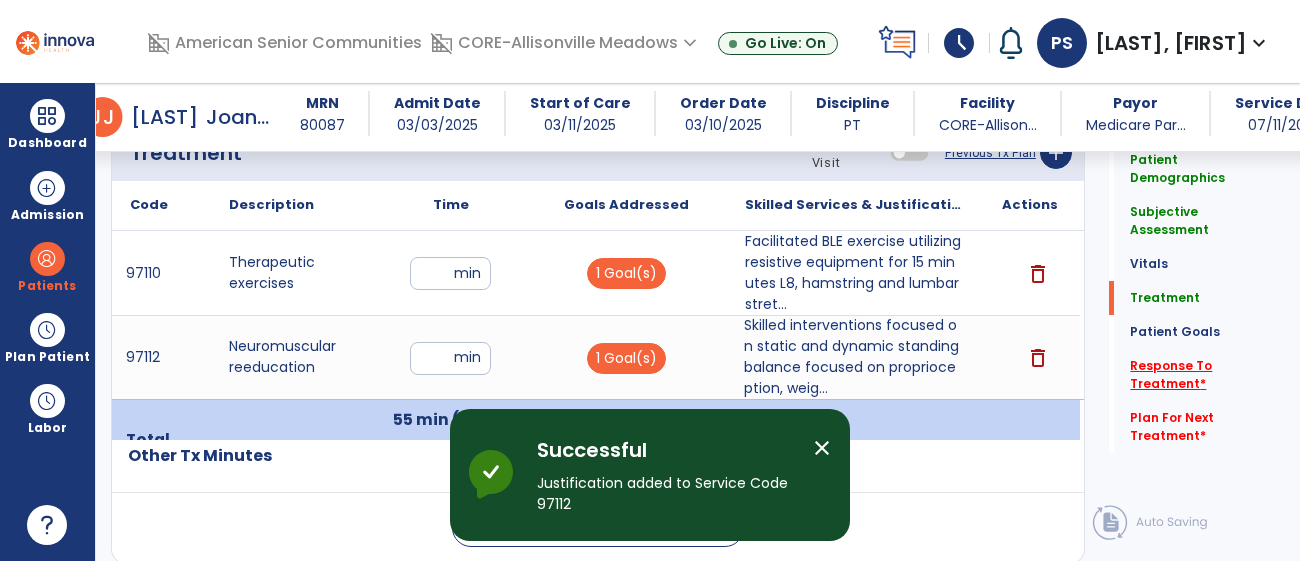 click on "Response To Treatment   *" 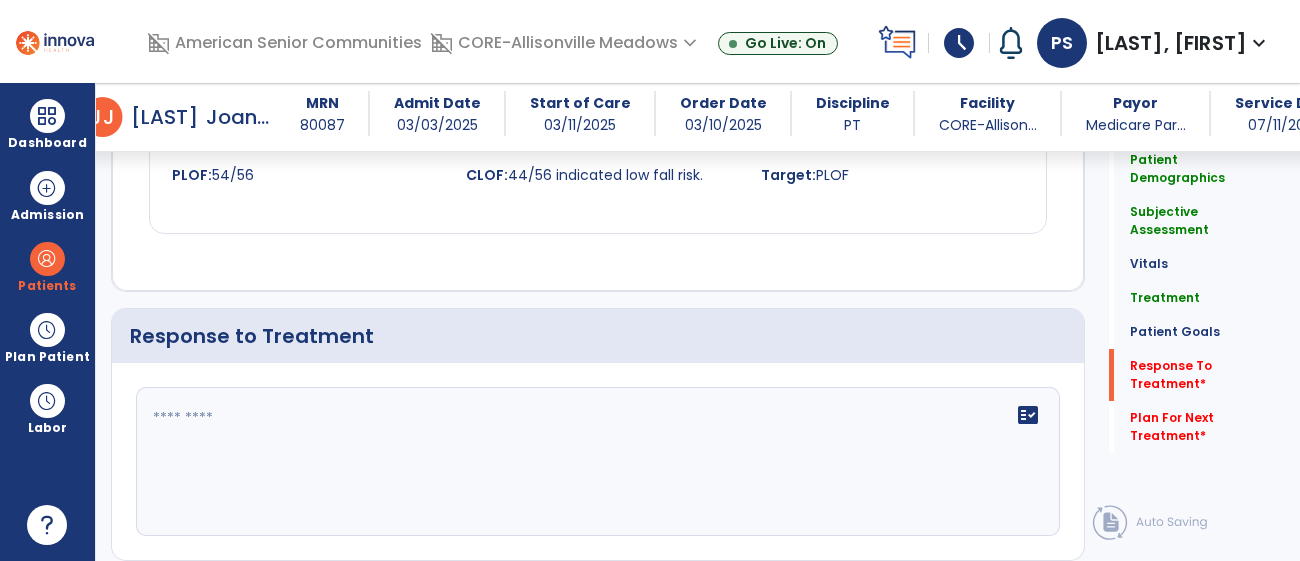scroll, scrollTop: 2523, scrollLeft: 0, axis: vertical 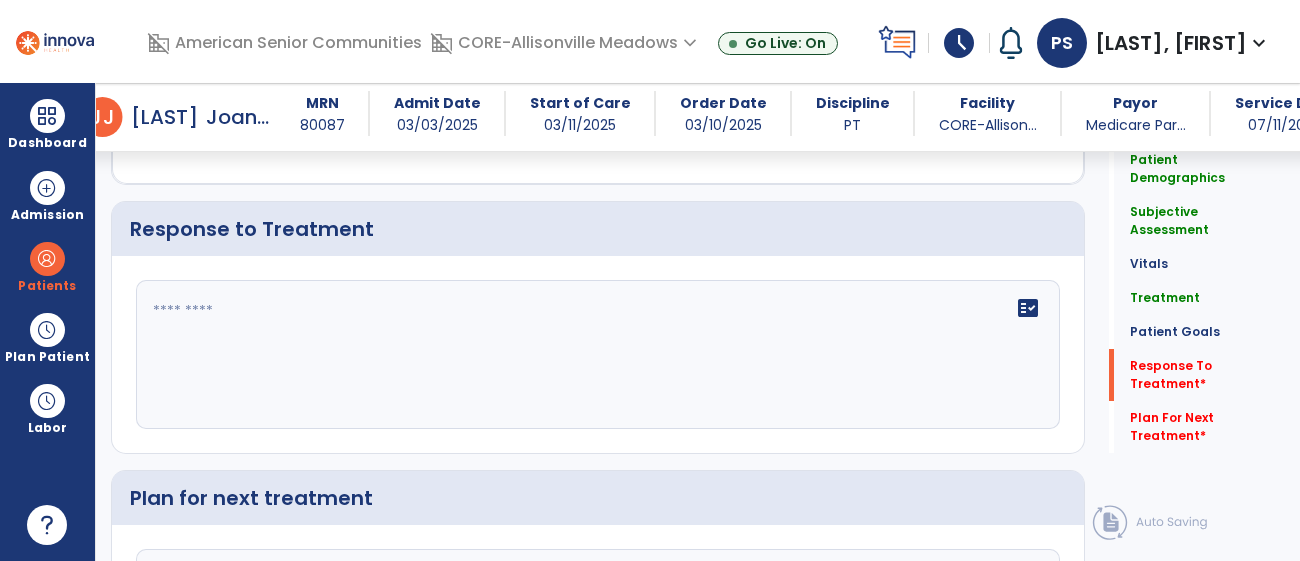 click on "fact_check" 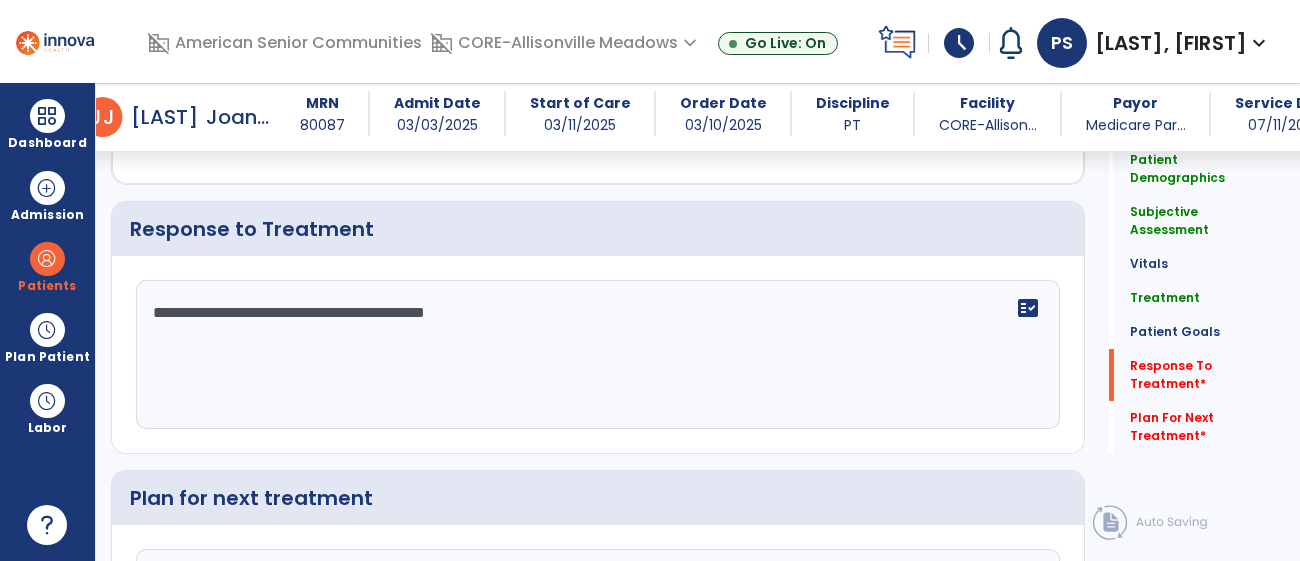 click on "**********" 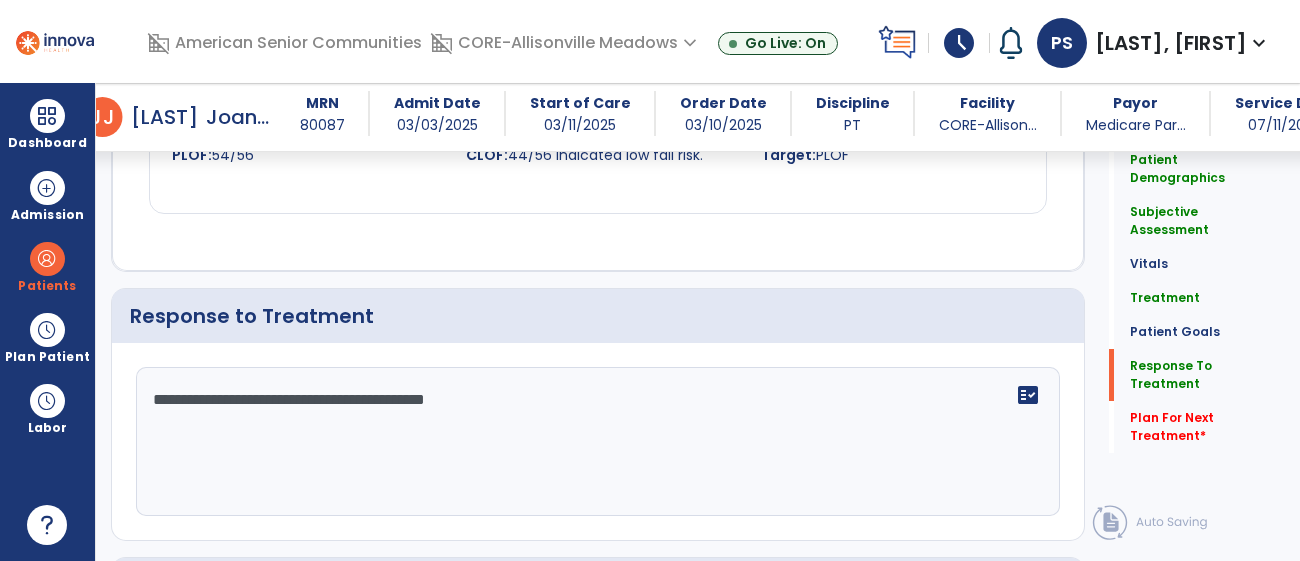 scroll, scrollTop: 2524, scrollLeft: 0, axis: vertical 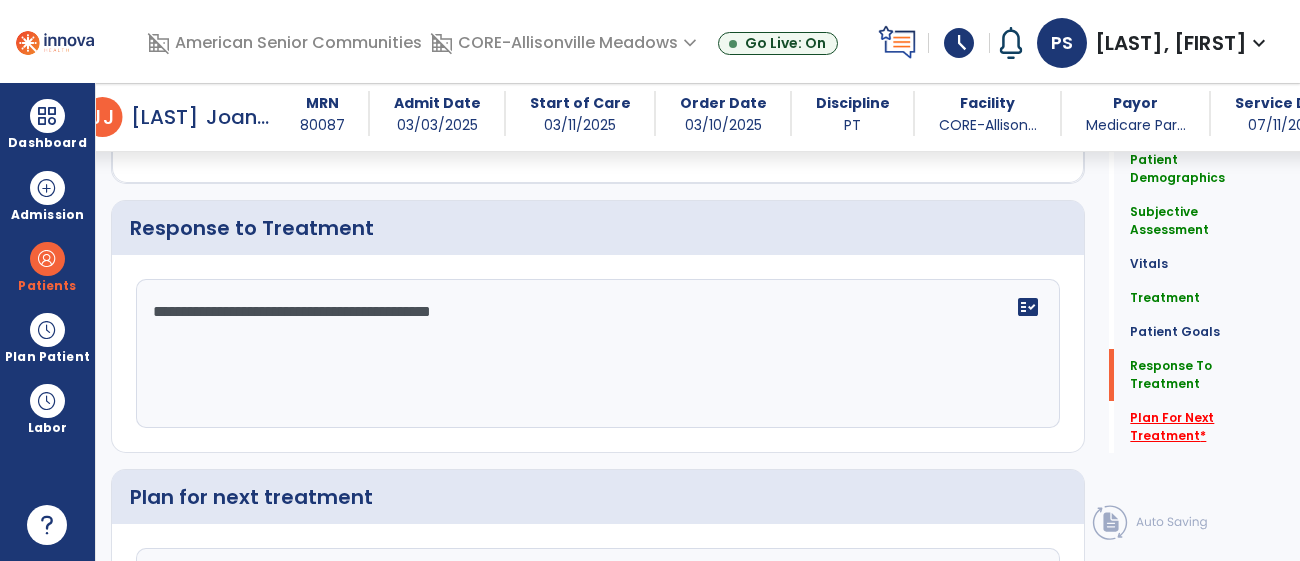 type on "**********" 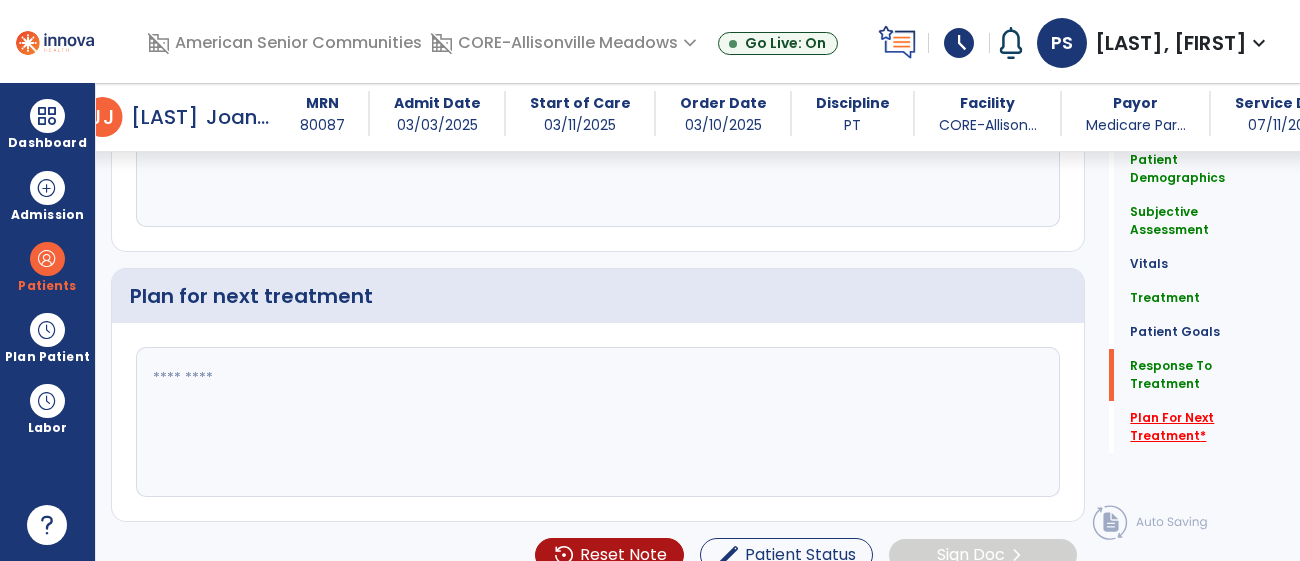 scroll, scrollTop: 2659, scrollLeft: 0, axis: vertical 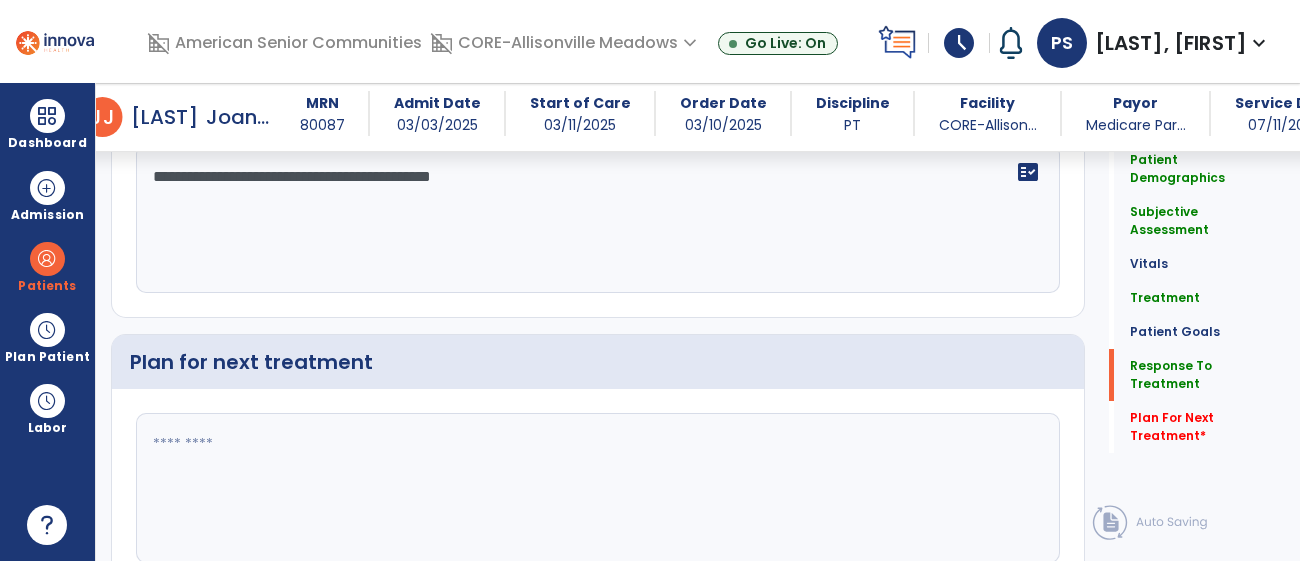 click 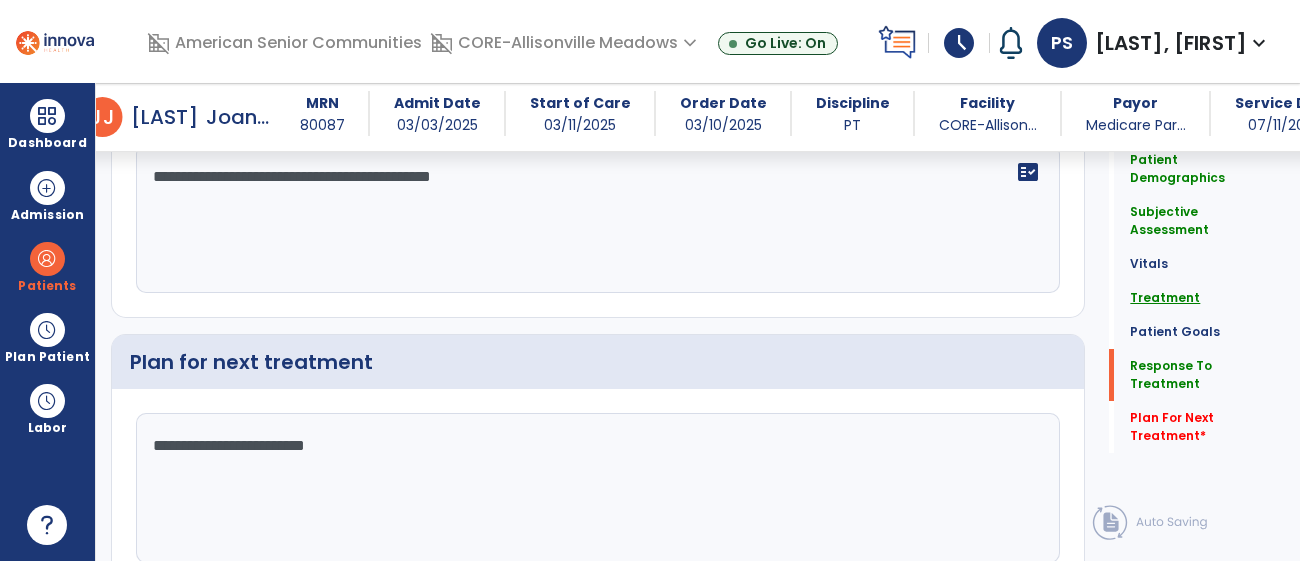 type on "**********" 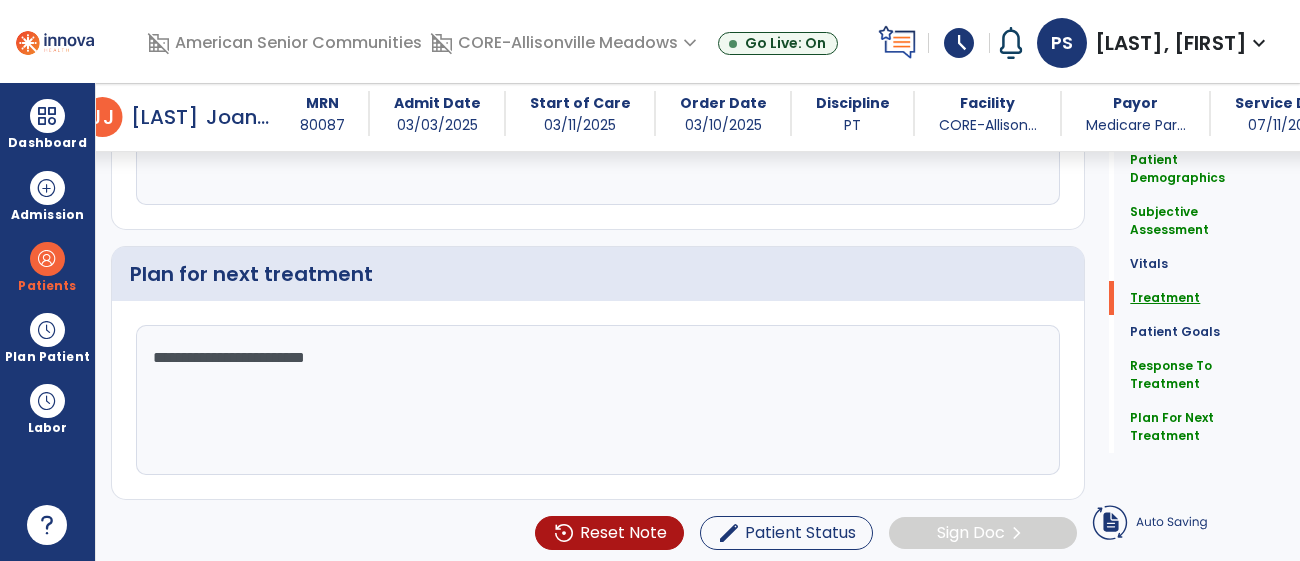 click on "Treatment" 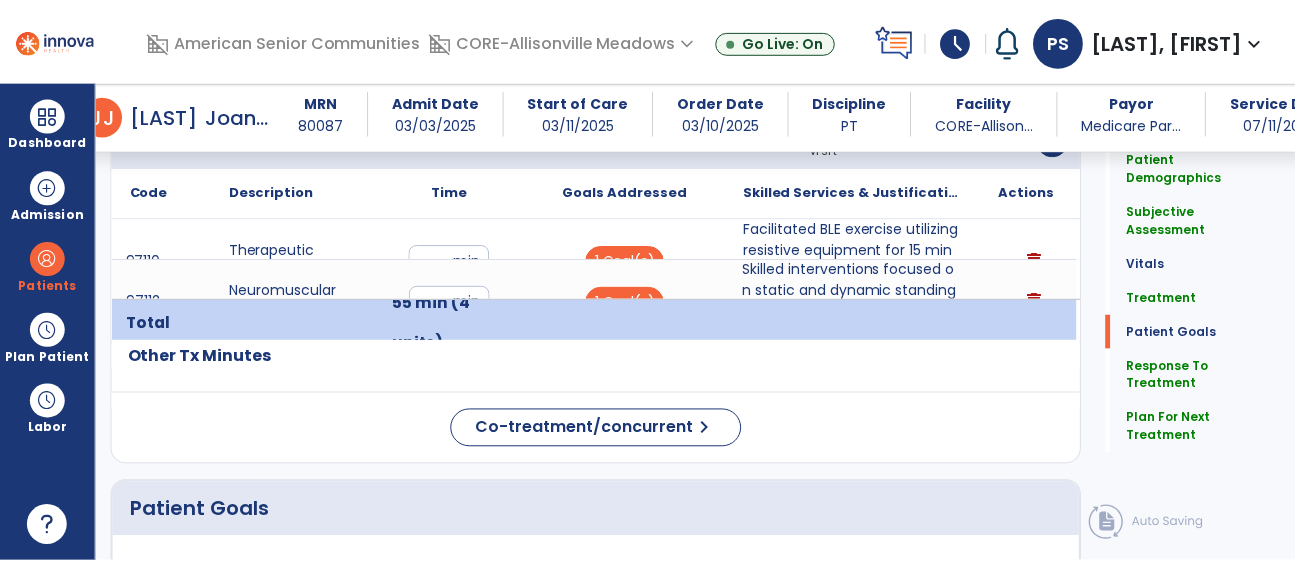 scroll, scrollTop: 1101, scrollLeft: 0, axis: vertical 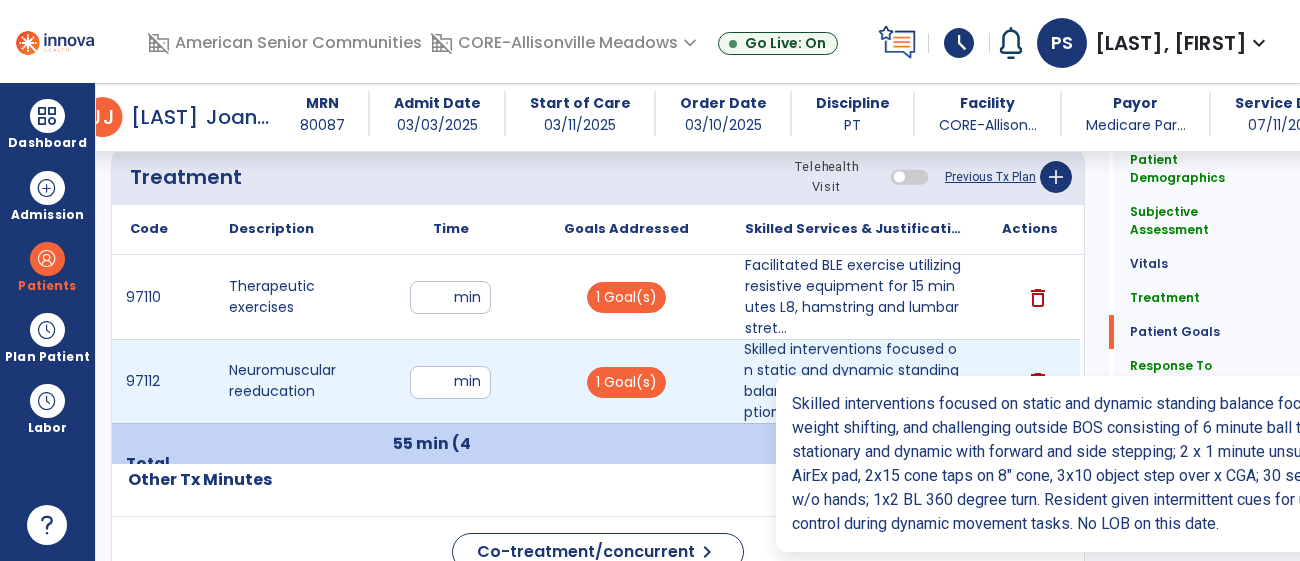 click on "Skilled interventions focused on static and dynamic standing balance focused on proprioception, weig..." at bounding box center [853, 381] 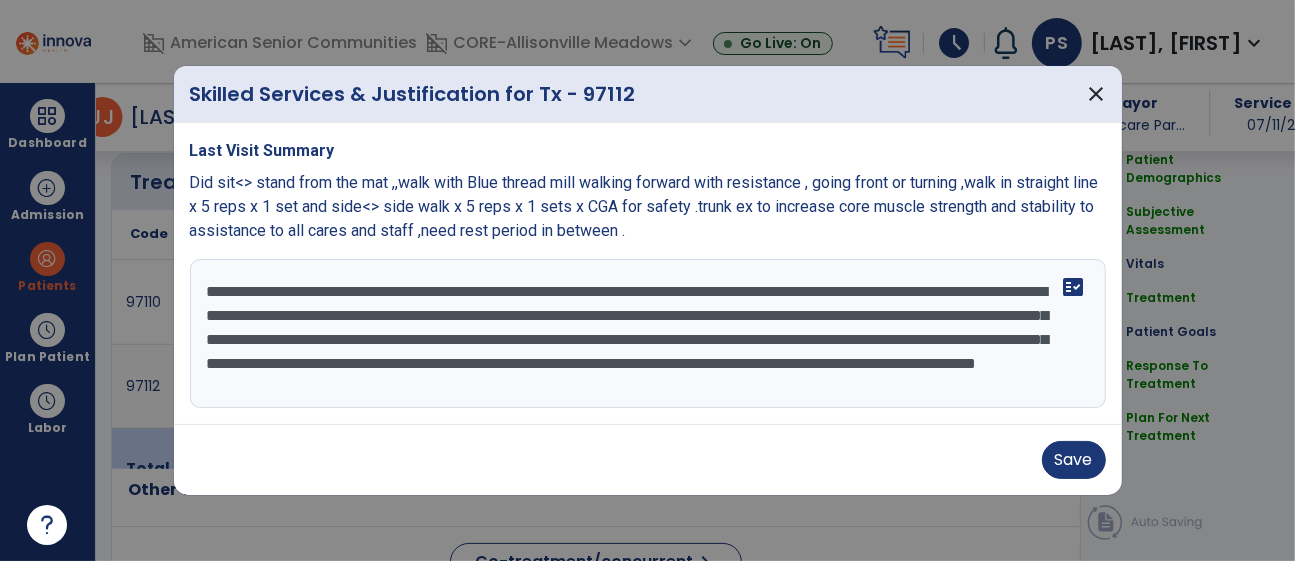 scroll, scrollTop: 1101, scrollLeft: 0, axis: vertical 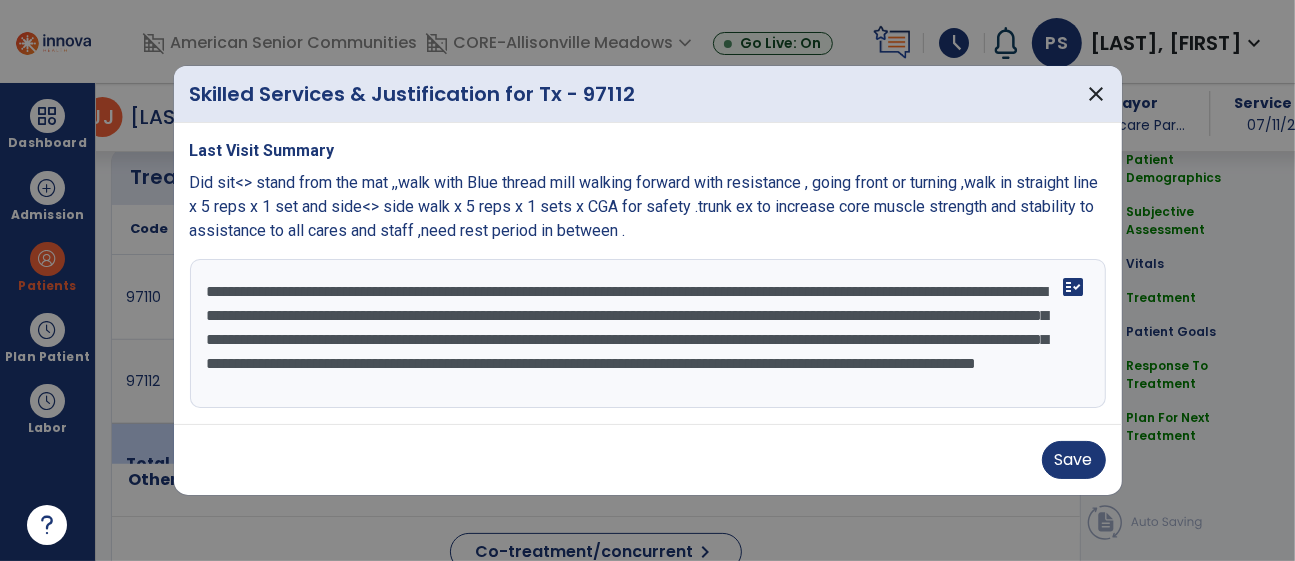 click on "**********" at bounding box center (648, 334) 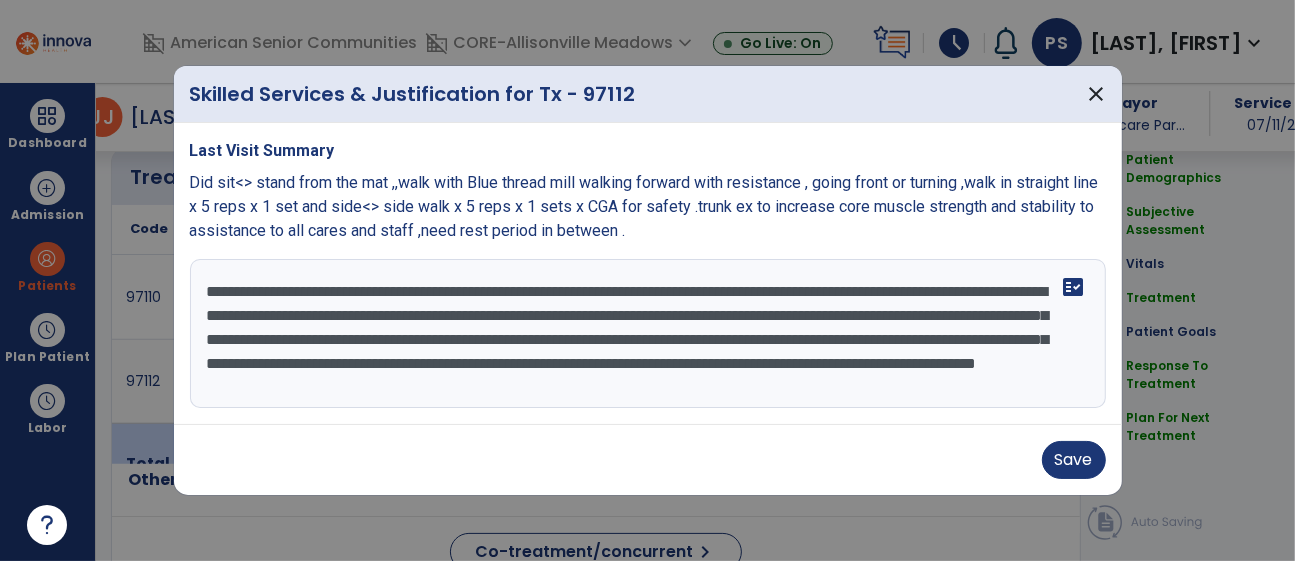 click on "**********" at bounding box center [648, 334] 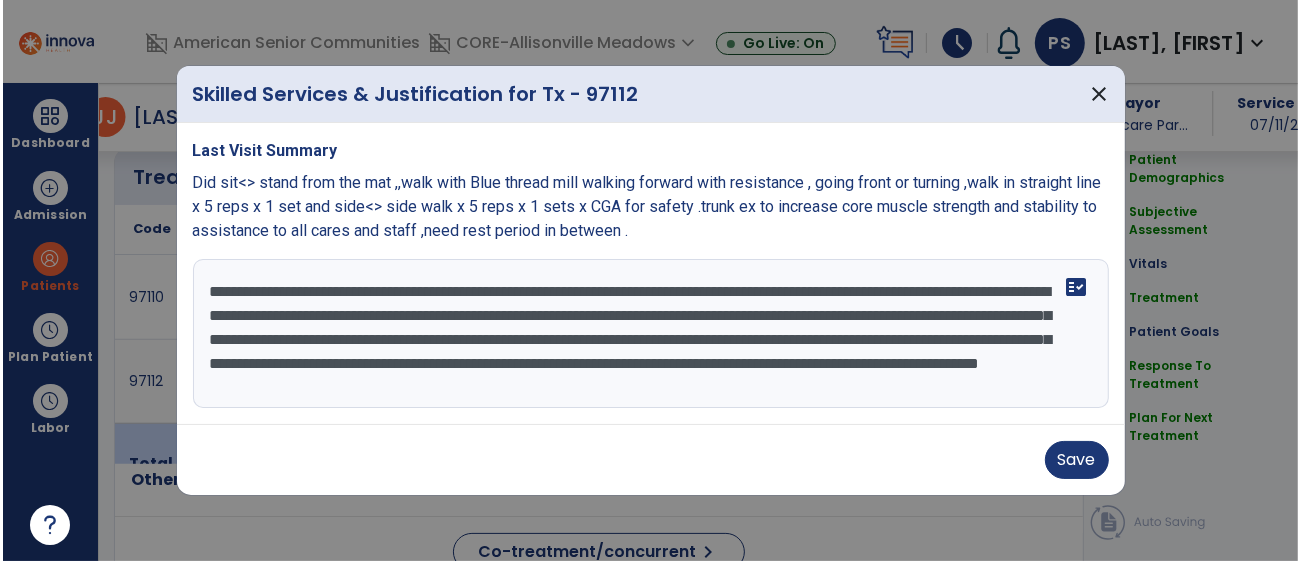scroll, scrollTop: 16, scrollLeft: 0, axis: vertical 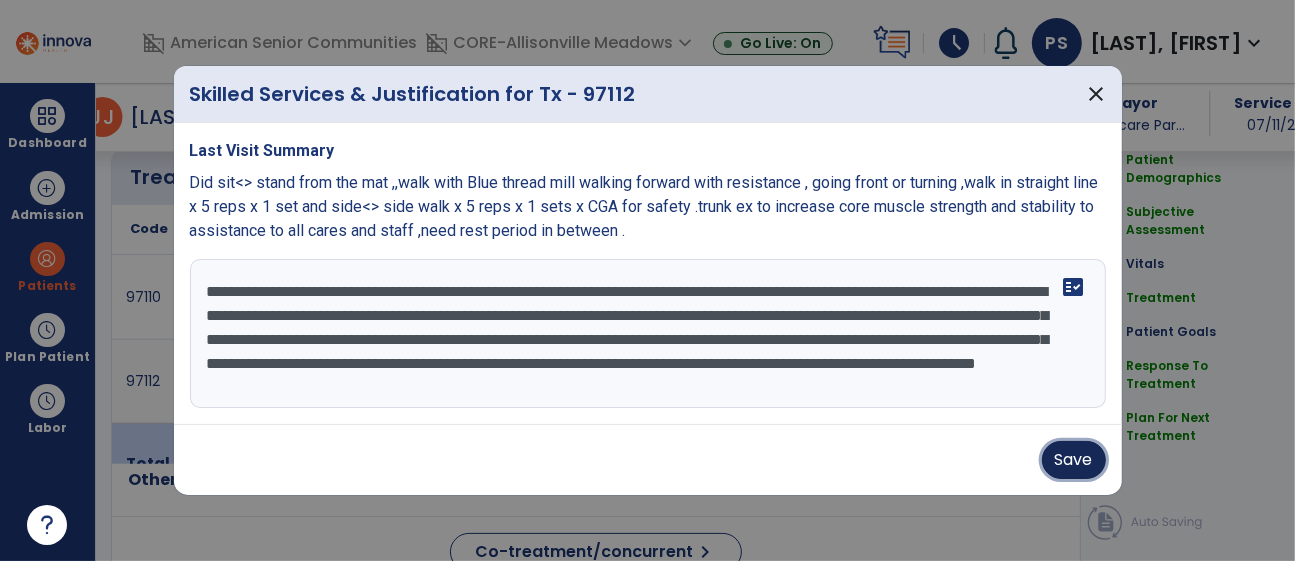 click on "Save" at bounding box center (1074, 460) 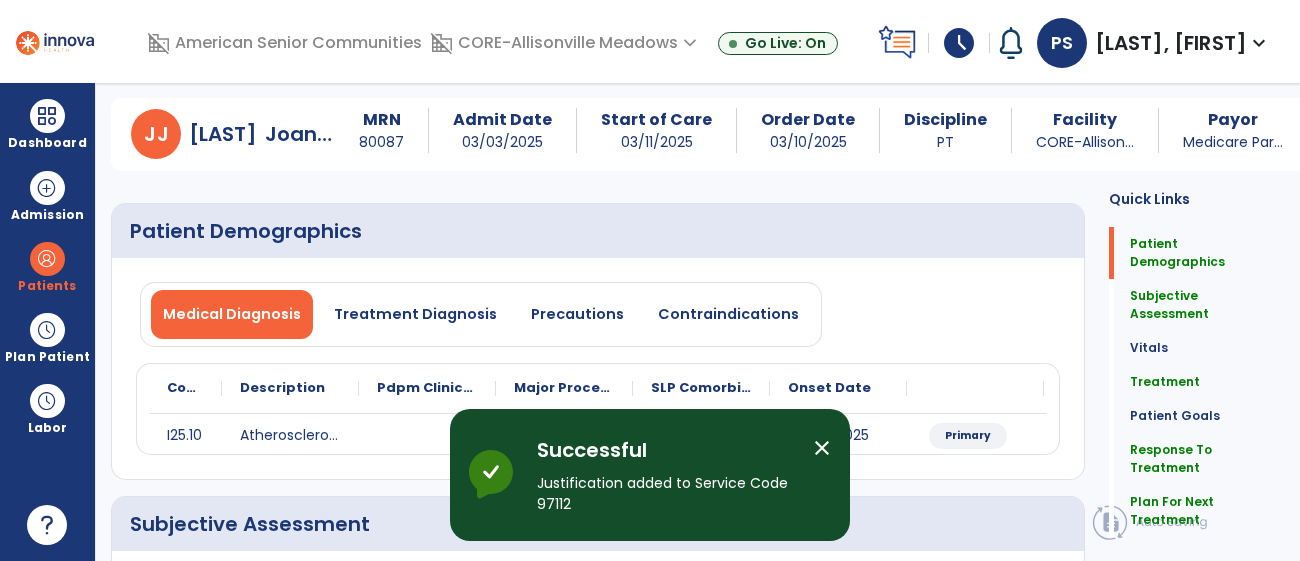 scroll, scrollTop: 0, scrollLeft: 0, axis: both 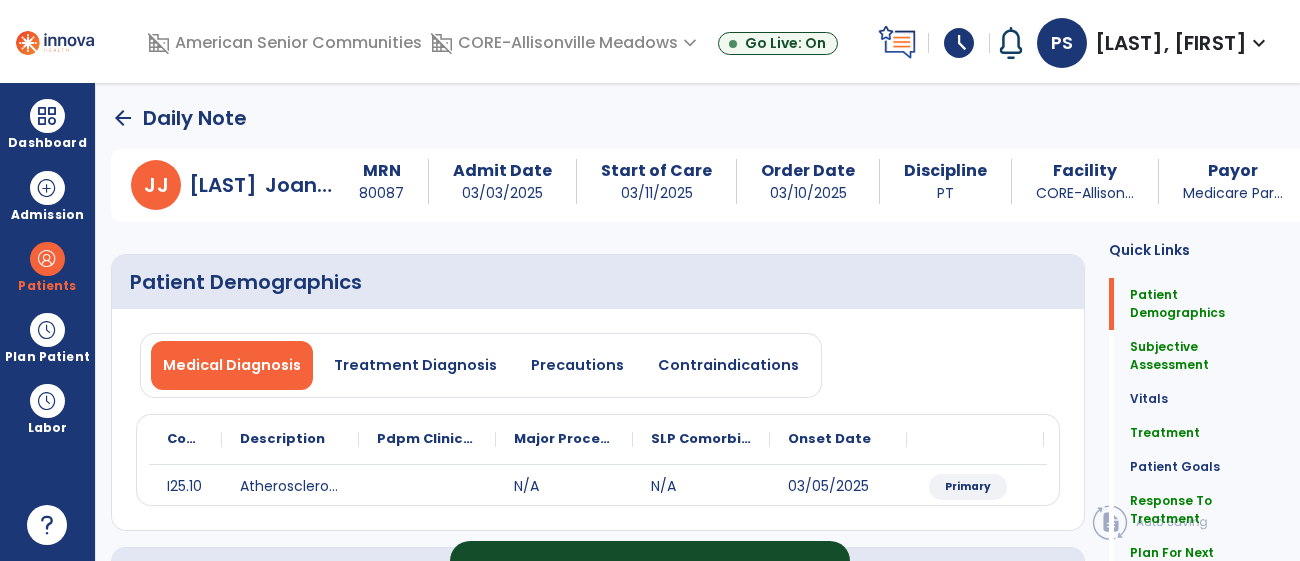 click on "arrow_back   Daily Note   J  J  Joyce,   Joanne  MRN 80087 Admit Date 03/03/2025 Start of Care 03/11/2025 Order Date 03/10/2025 Discipline PT Facility CORE-Allison... Payor Medicare Par... Service Date 07/11/2025 Patient Demographics  Medical Diagnosis   Treatment Diagnosis   Precautions   Contraindications
Code
Description" at bounding box center (698, 322) 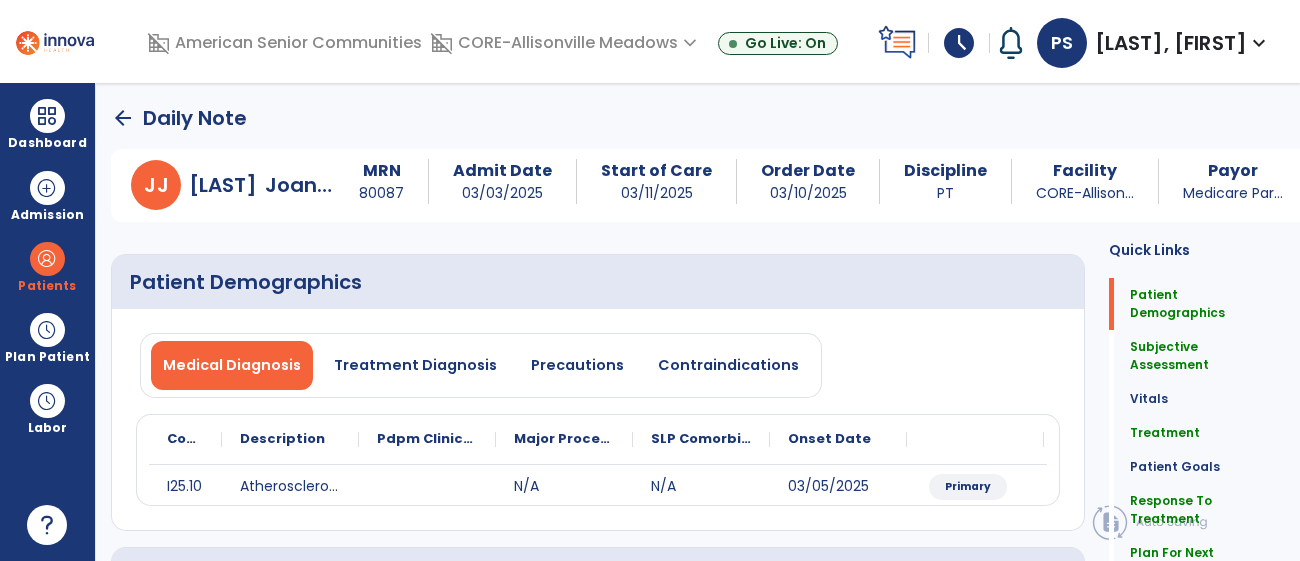 click on "arrow_back" 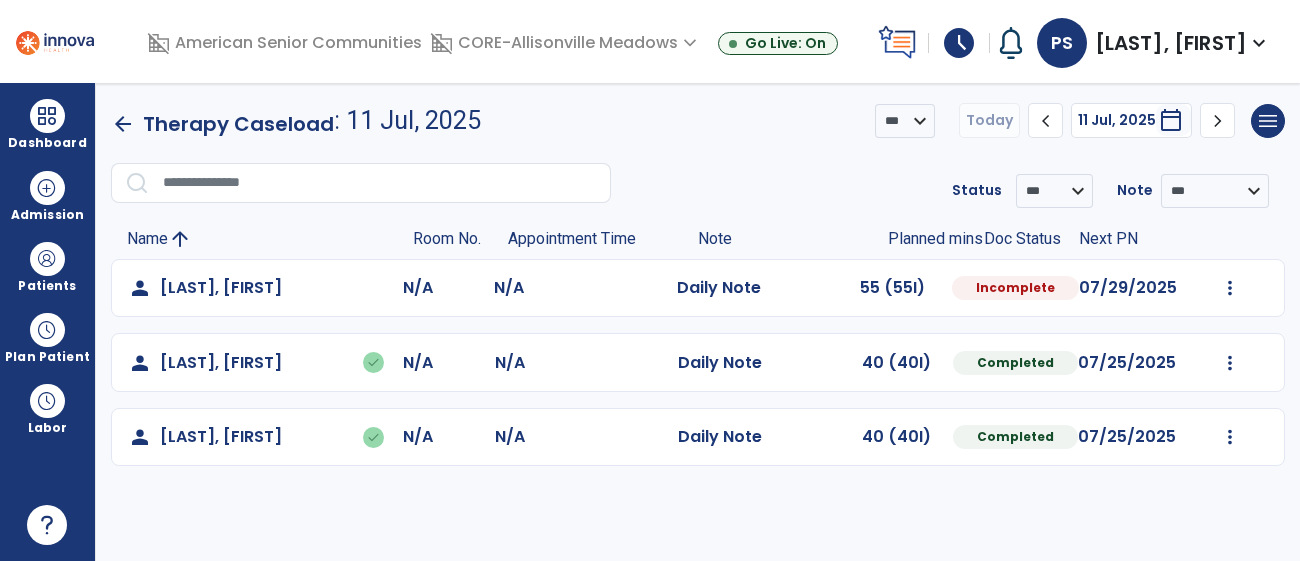 click on "arrow_back" 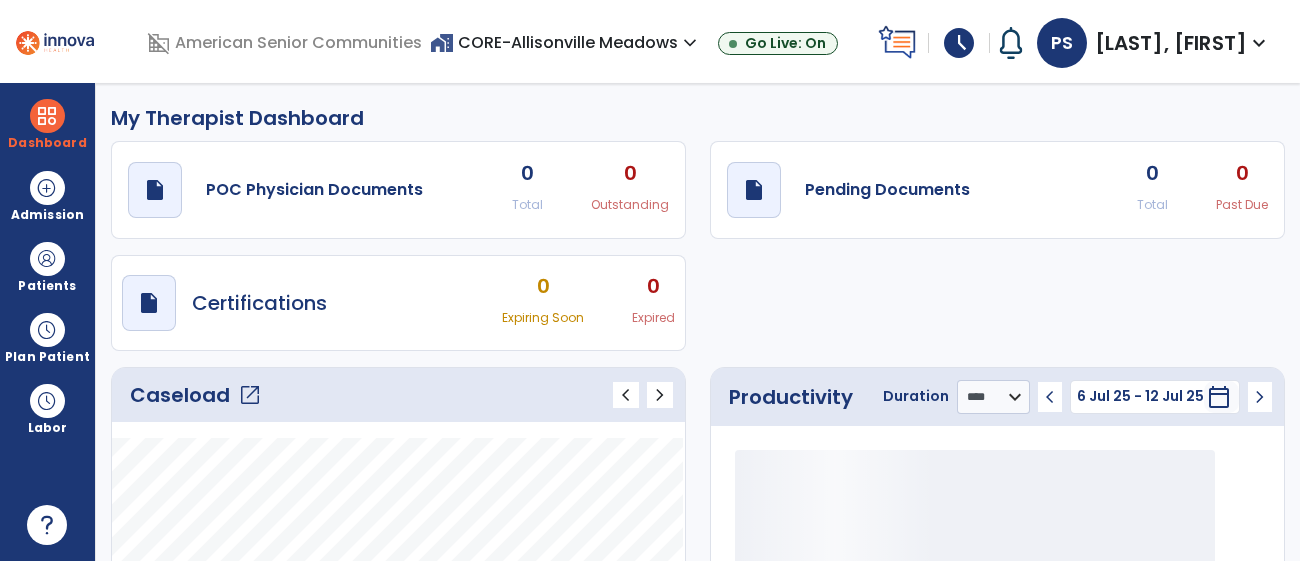 click on "My Therapist Dashboard" 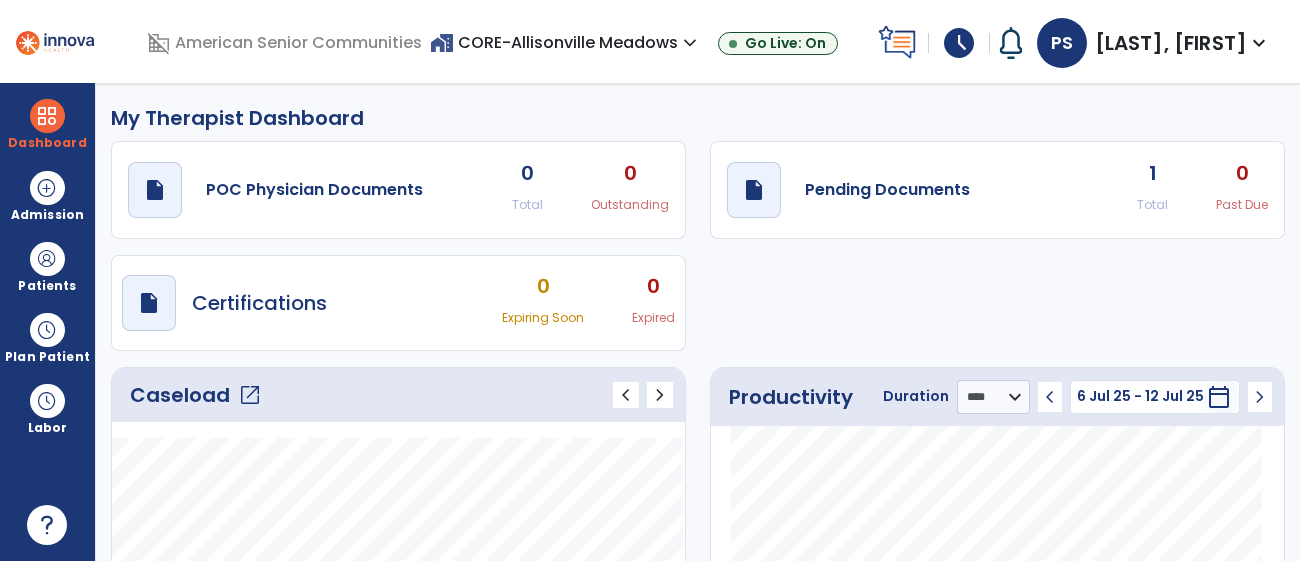 click on "home_work   CORE-Allisonville Meadows   expand_more" at bounding box center (566, 42) 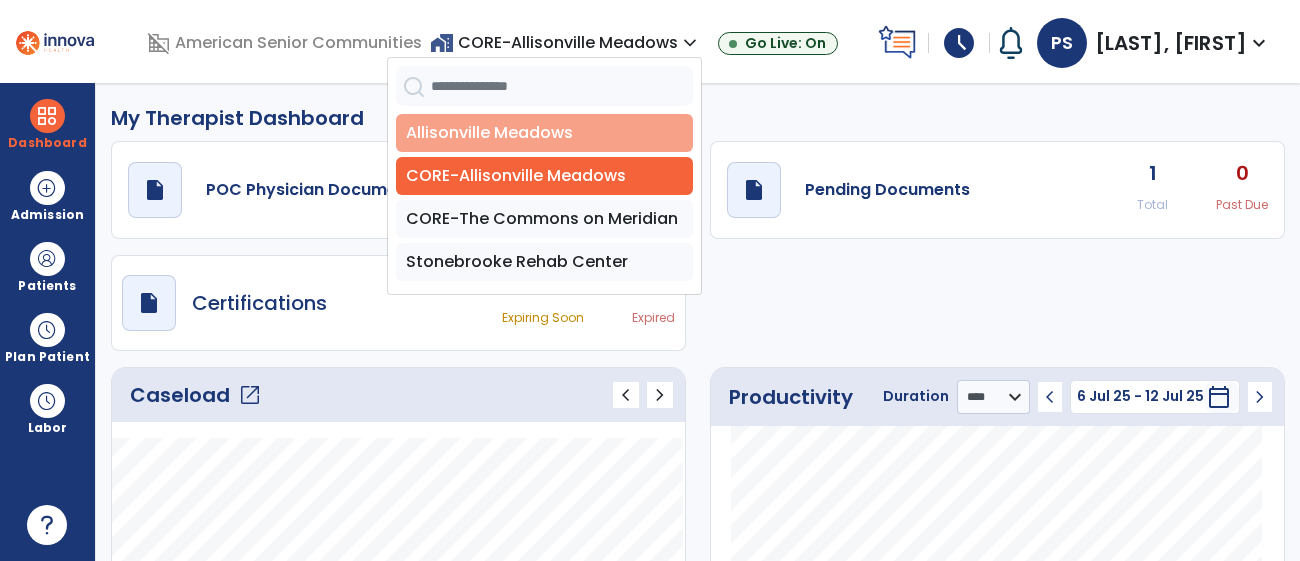click on "Allisonville Meadows" at bounding box center [544, 133] 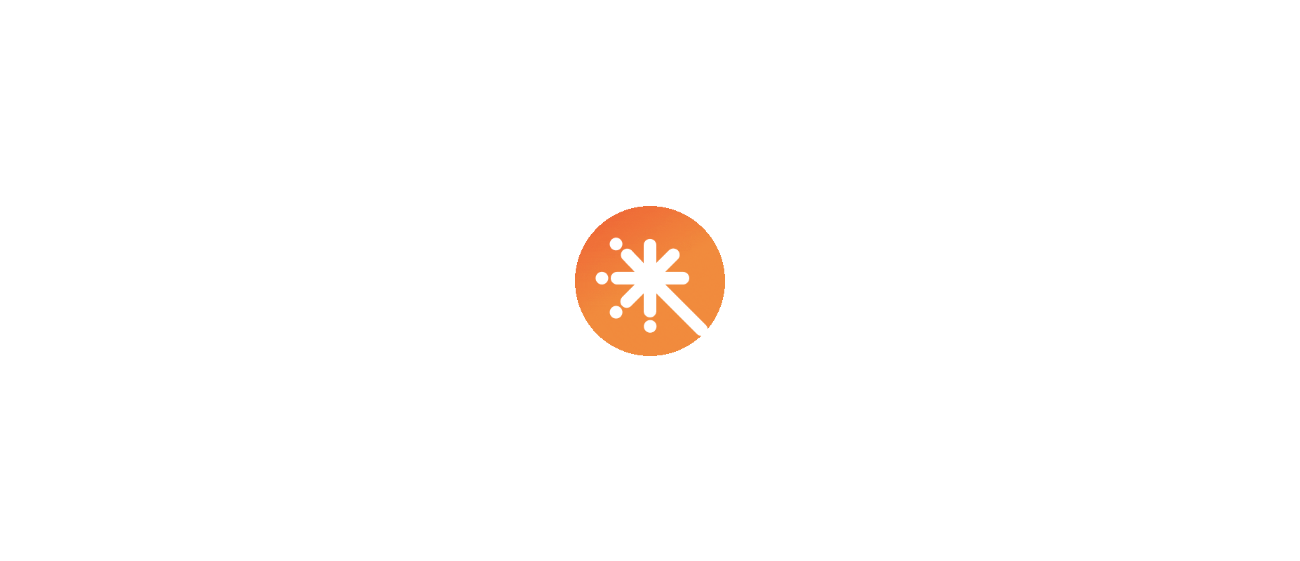 scroll, scrollTop: 0, scrollLeft: 0, axis: both 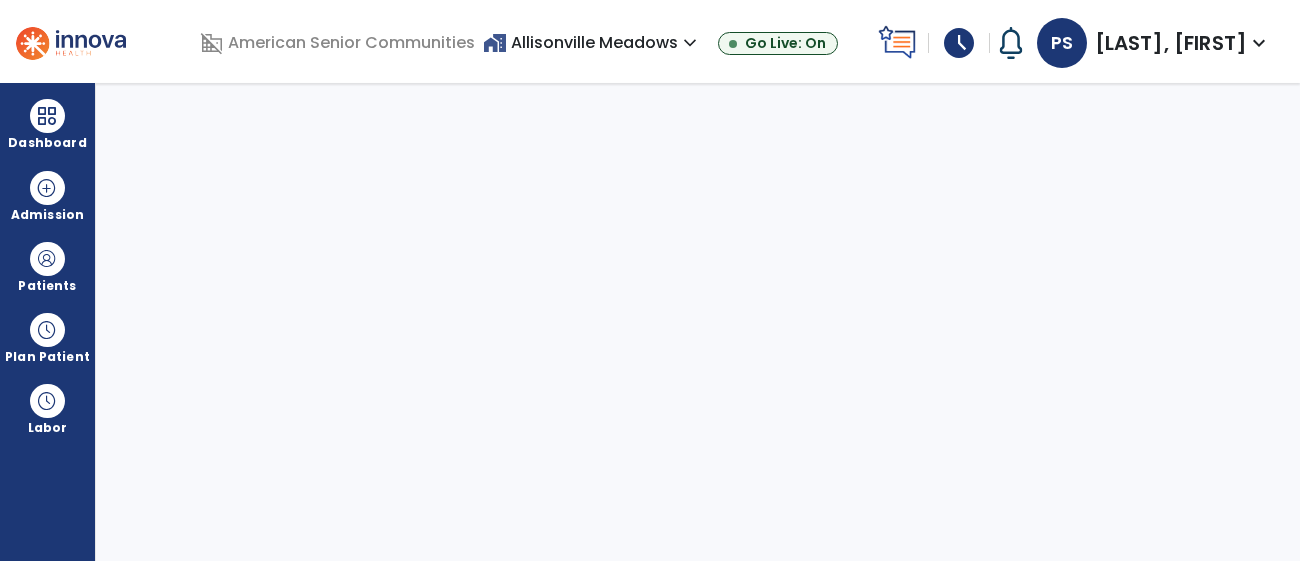 select on "****" 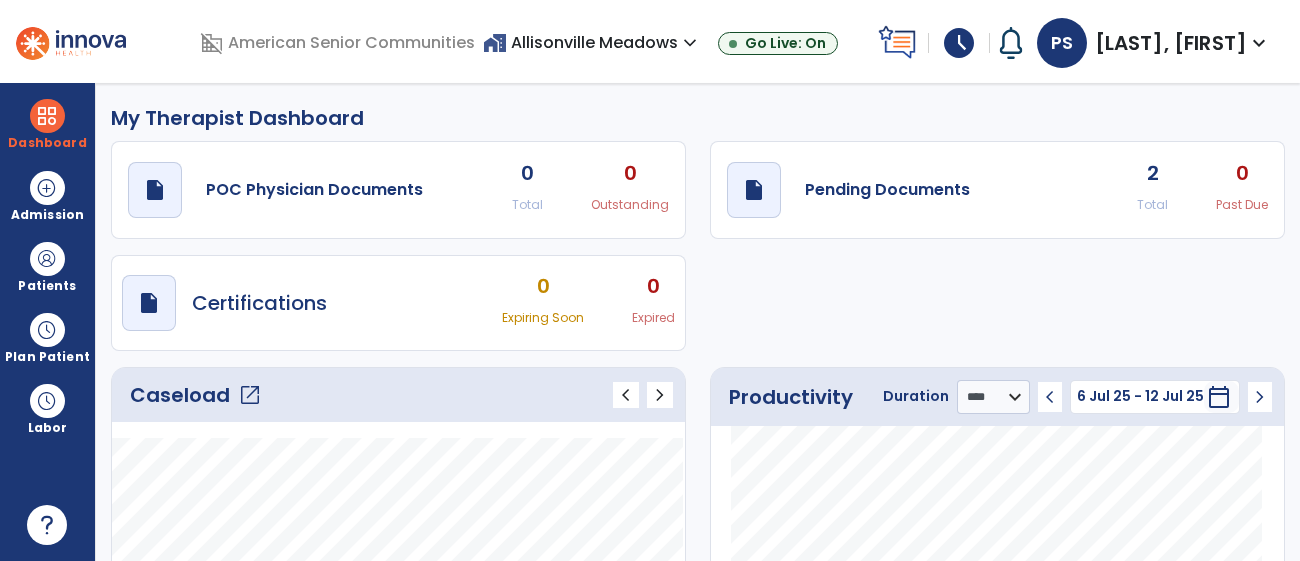 click on "Caseload   open_in_new" 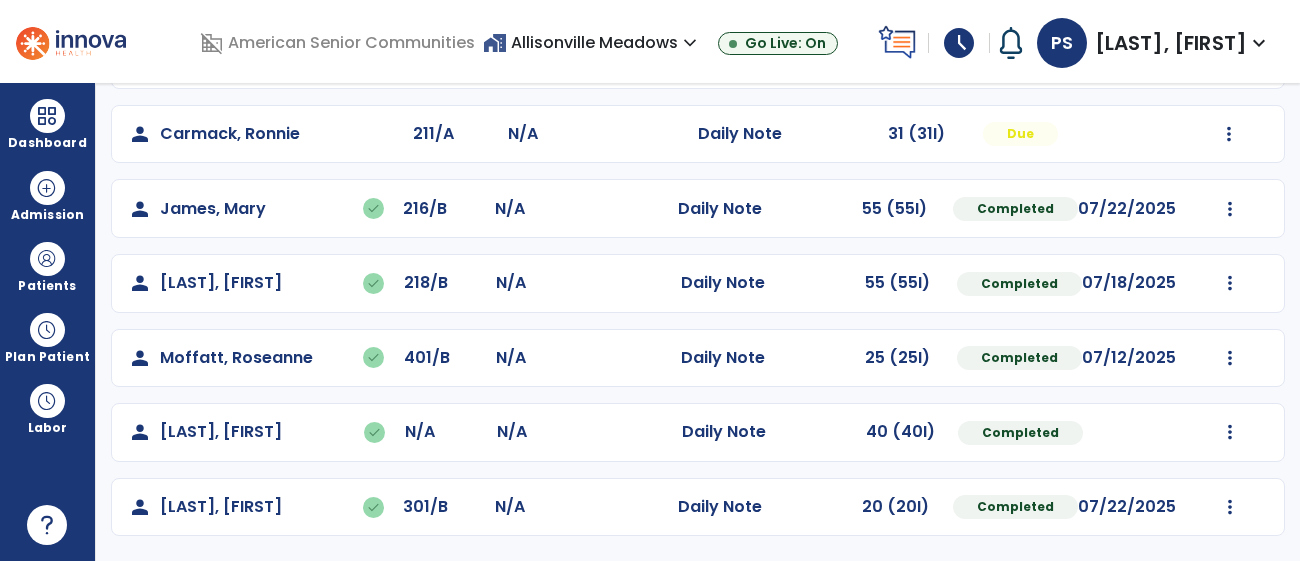 scroll, scrollTop: 0, scrollLeft: 0, axis: both 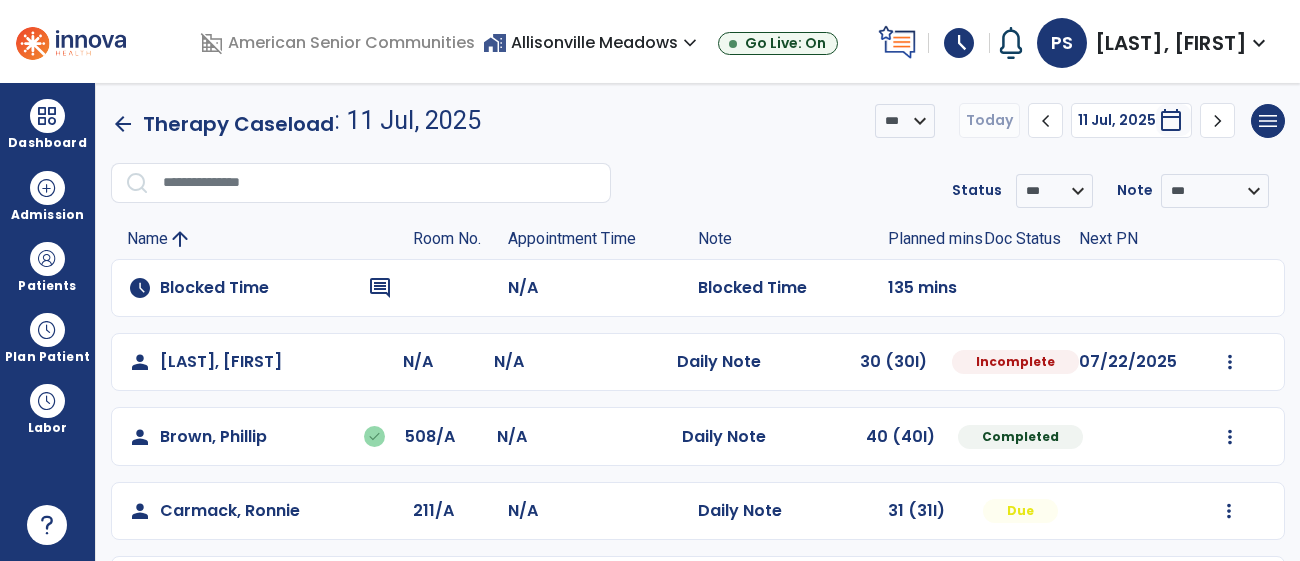 click on "**********" at bounding box center (650, 280) 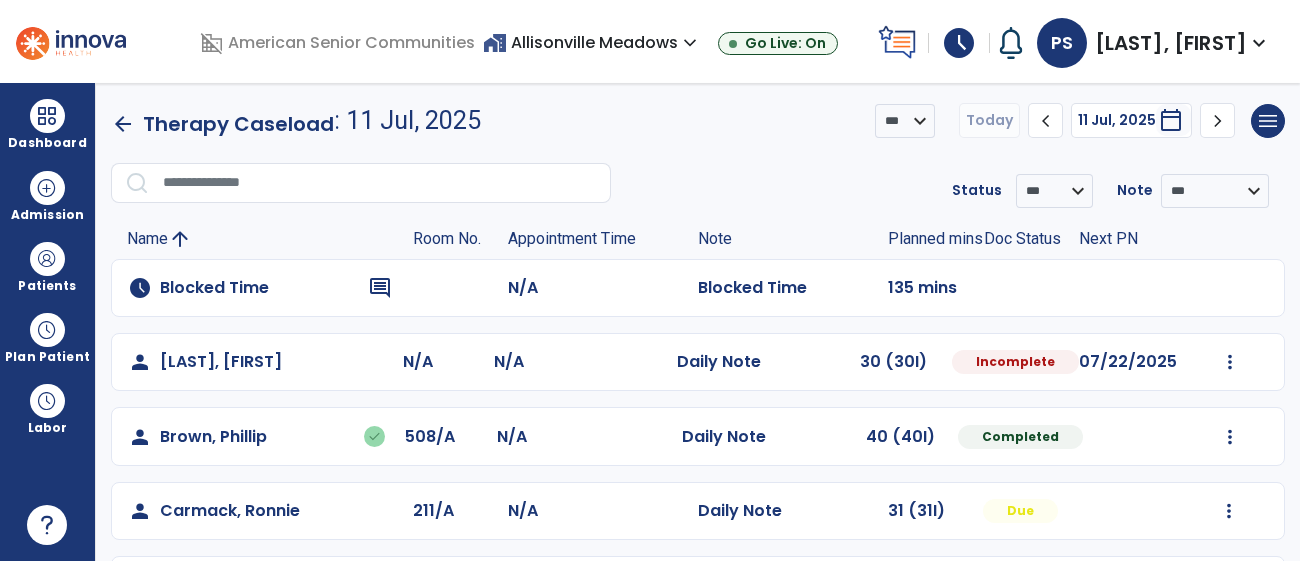 drag, startPoint x: 71, startPoint y: 241, endPoint x: 75, endPoint y: 231, distance: 10.770329 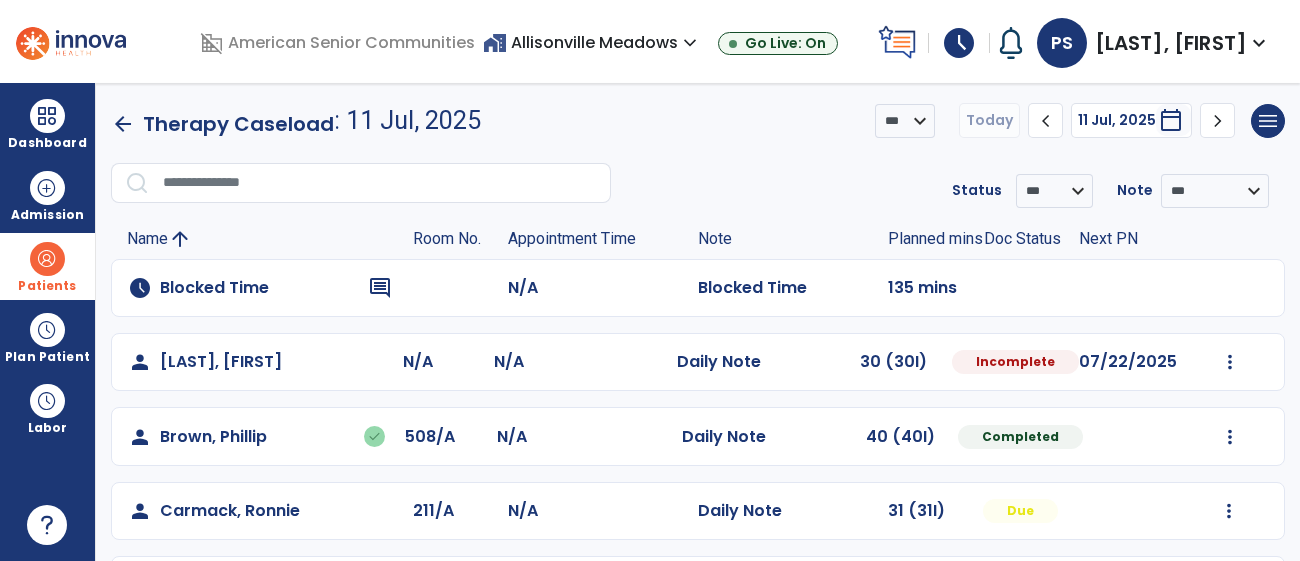 click at bounding box center [47, 259] 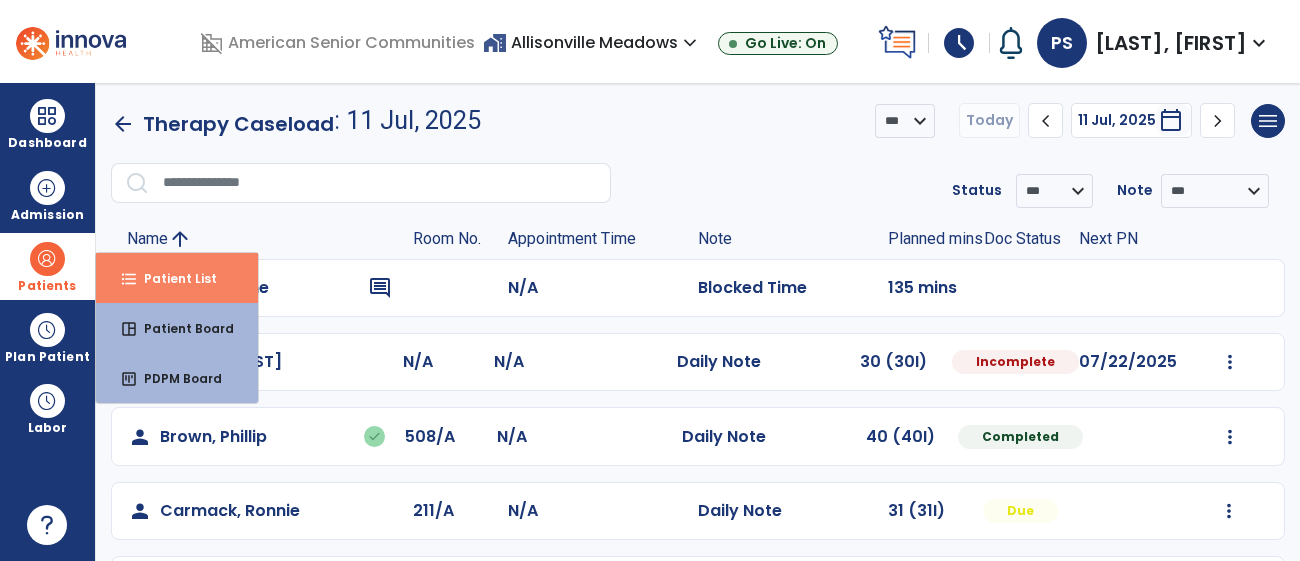 click on "Patient List" at bounding box center [172, 278] 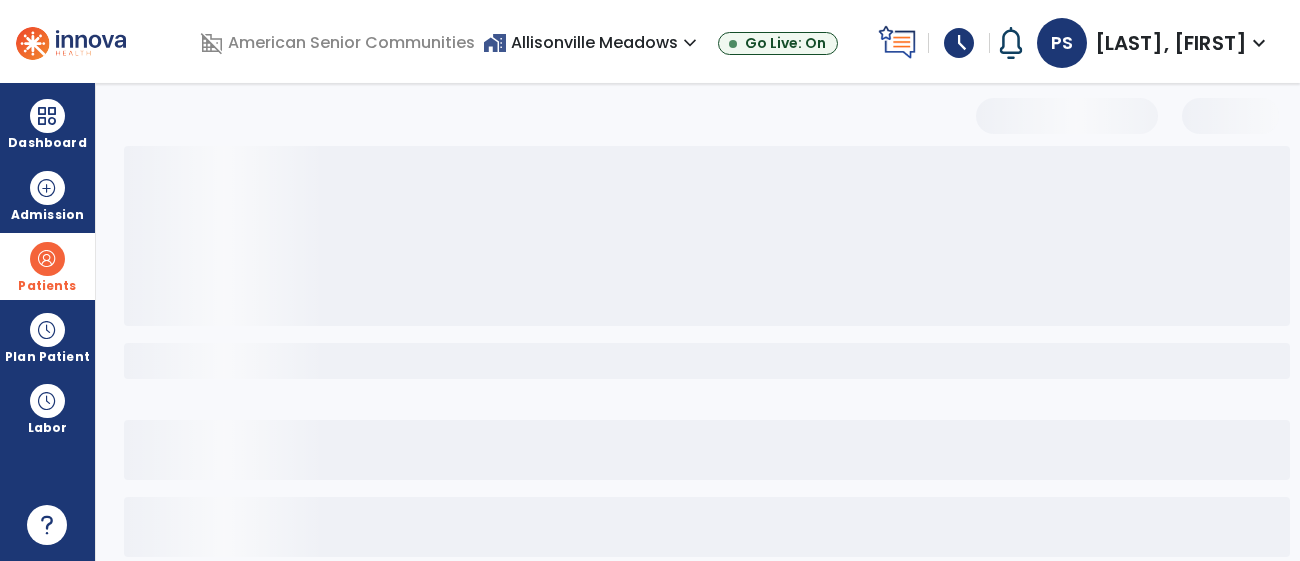 click on "home_work   Allisonville Meadows   expand_more" at bounding box center (592, 42) 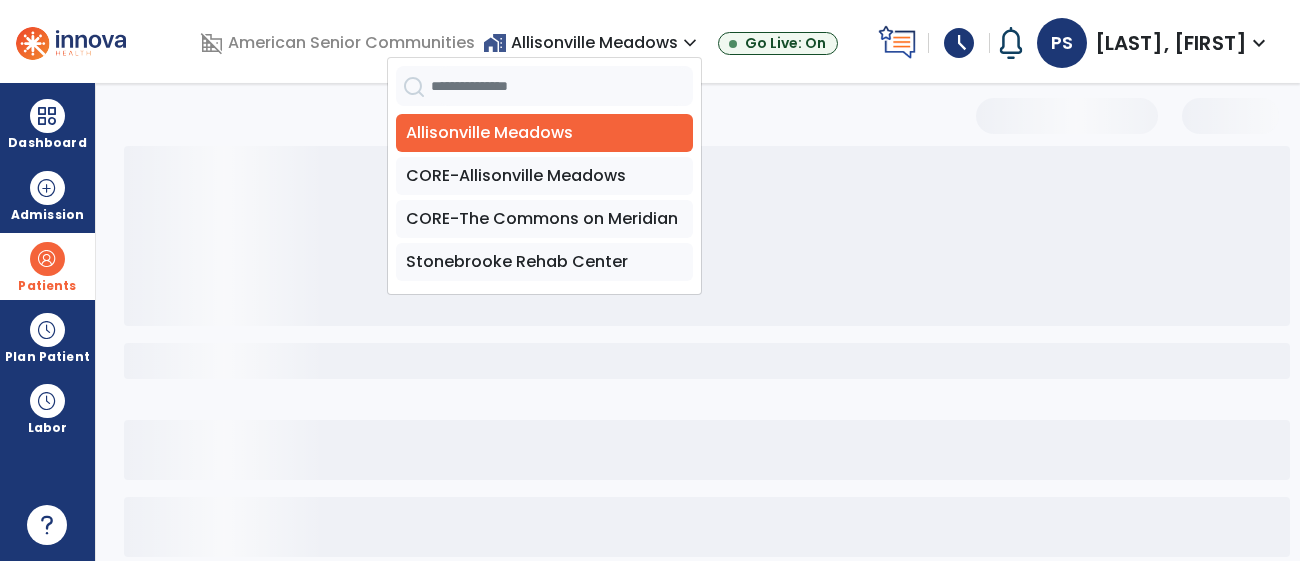 click on "home_work   [LOCATION]   expand_more   [LOCATION]   CORE-[LOCATION]   CORE-[LOCATION]   [LOCATION]  Go Live: On" at bounding box center (676, 43) 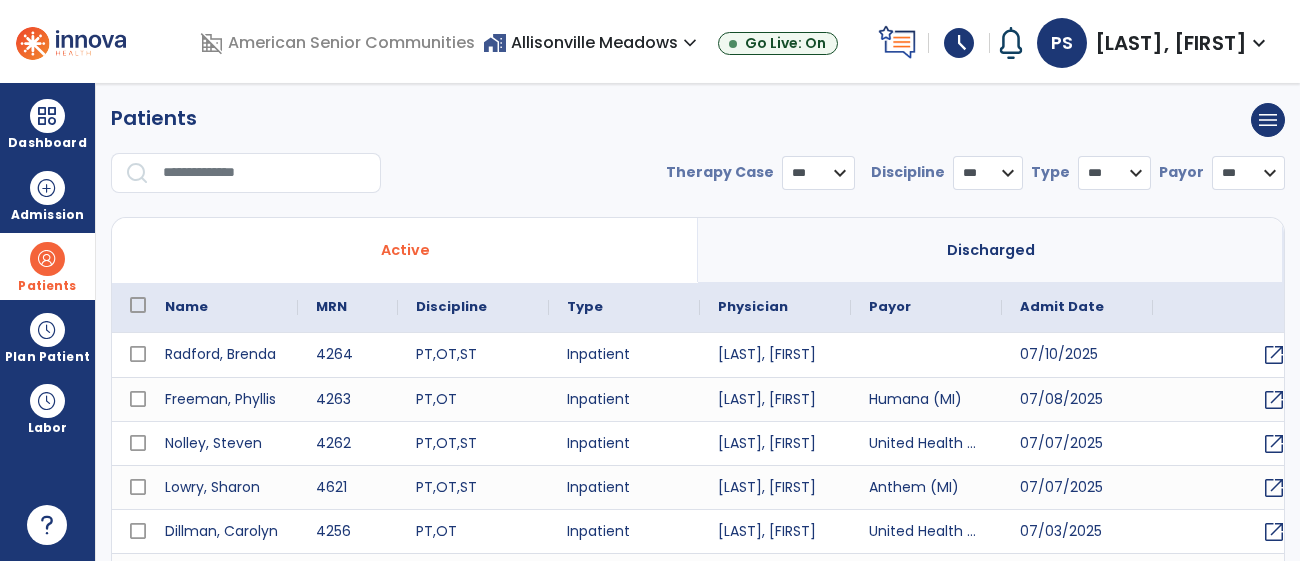 click at bounding box center (265, 173) 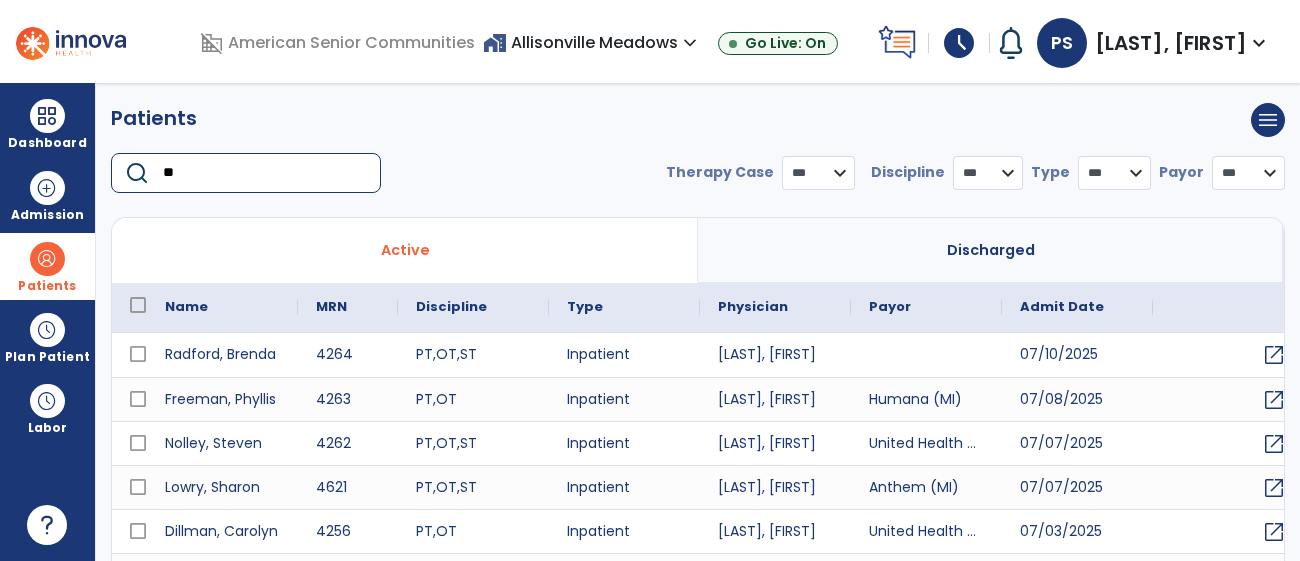 type on "***" 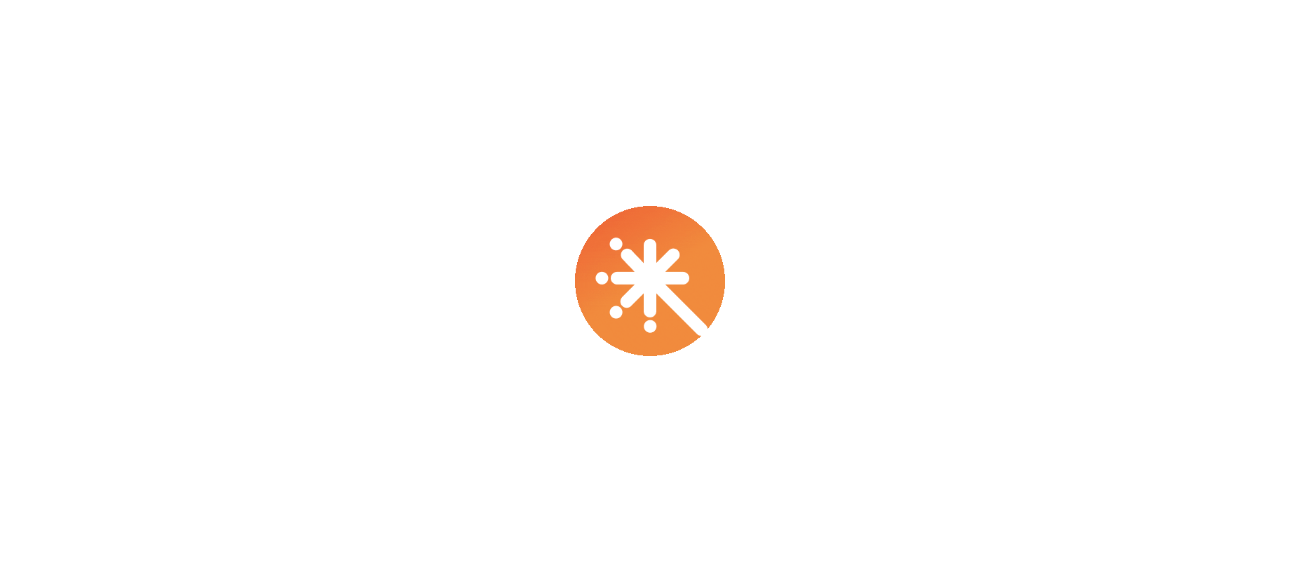 scroll, scrollTop: 0, scrollLeft: 0, axis: both 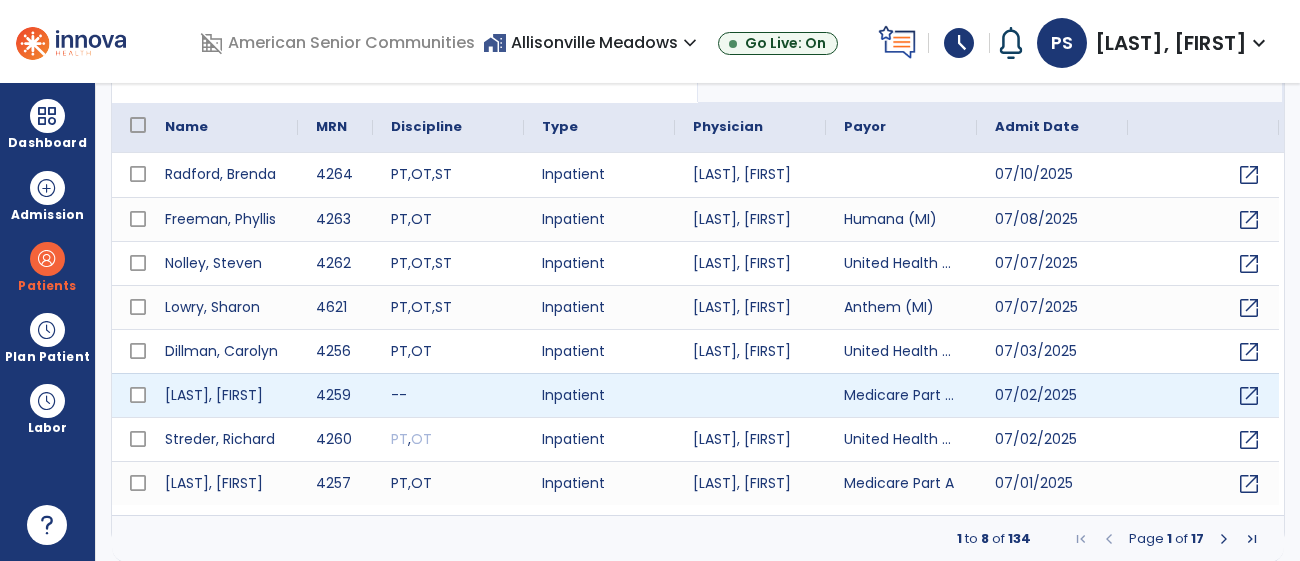 select on "***" 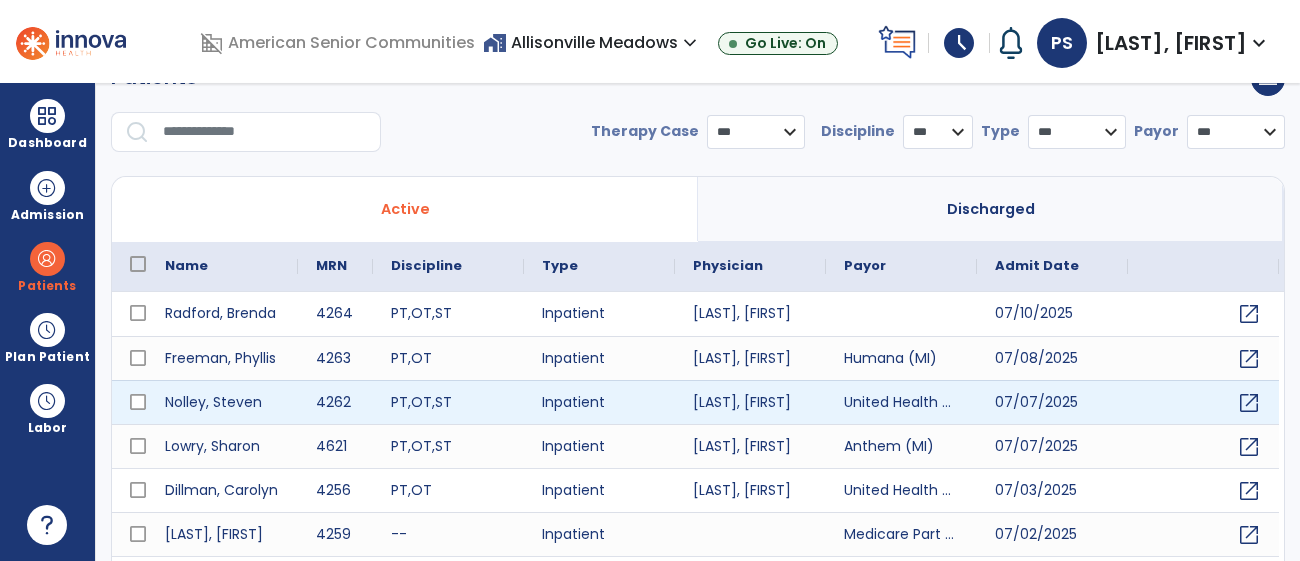 scroll, scrollTop: 0, scrollLeft: 0, axis: both 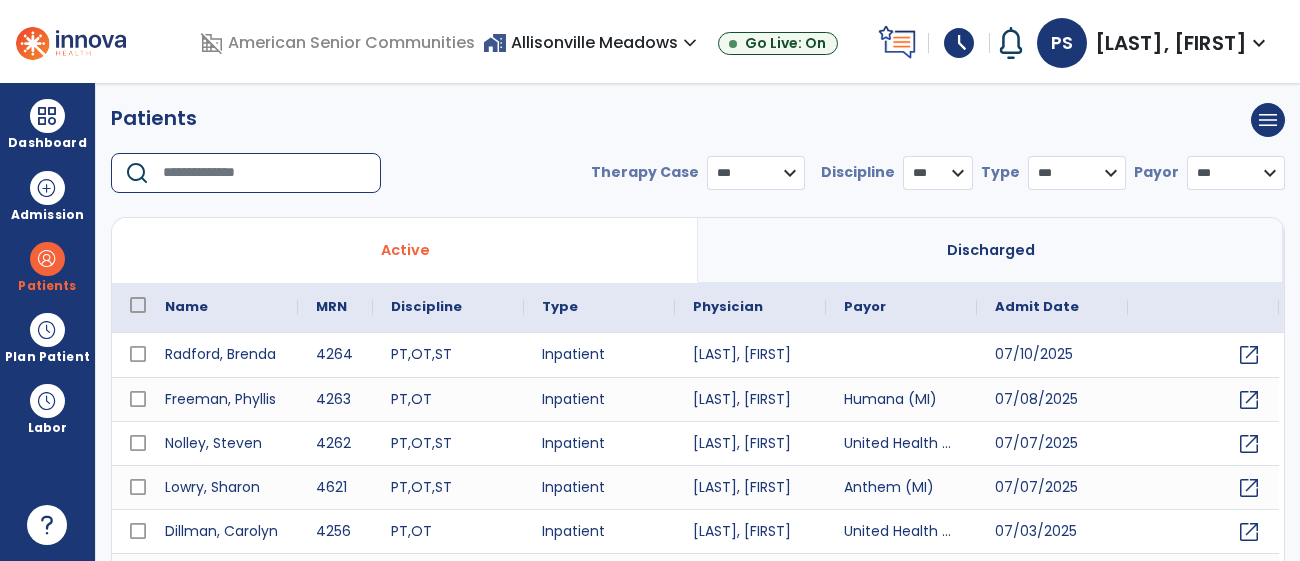 click at bounding box center [265, 173] 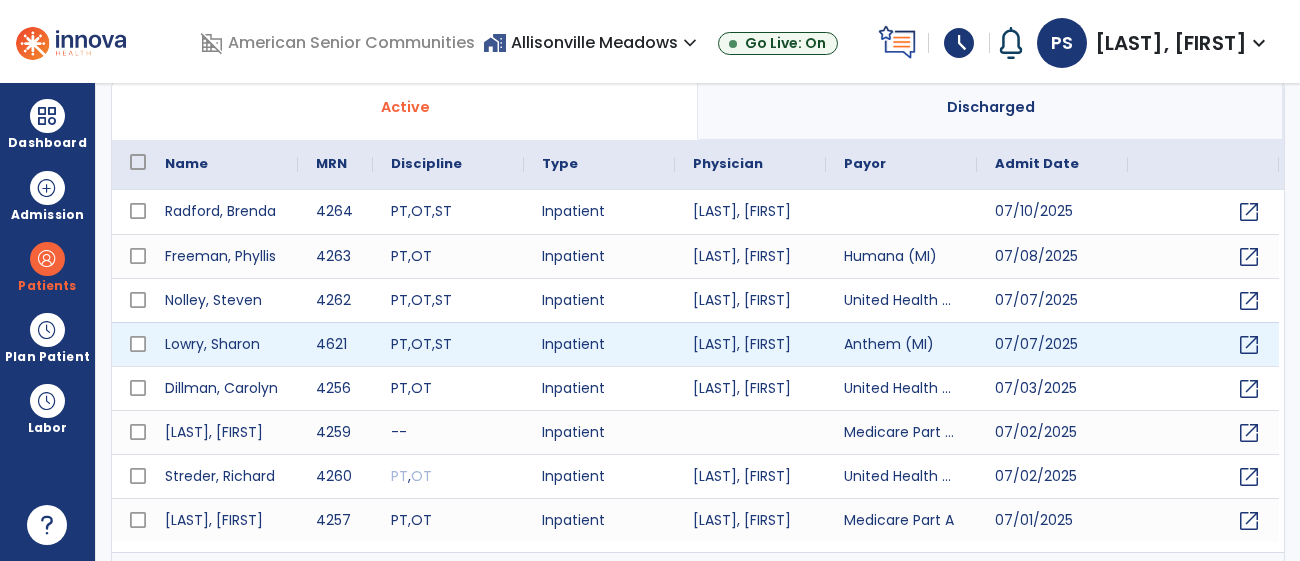 scroll, scrollTop: 0, scrollLeft: 0, axis: both 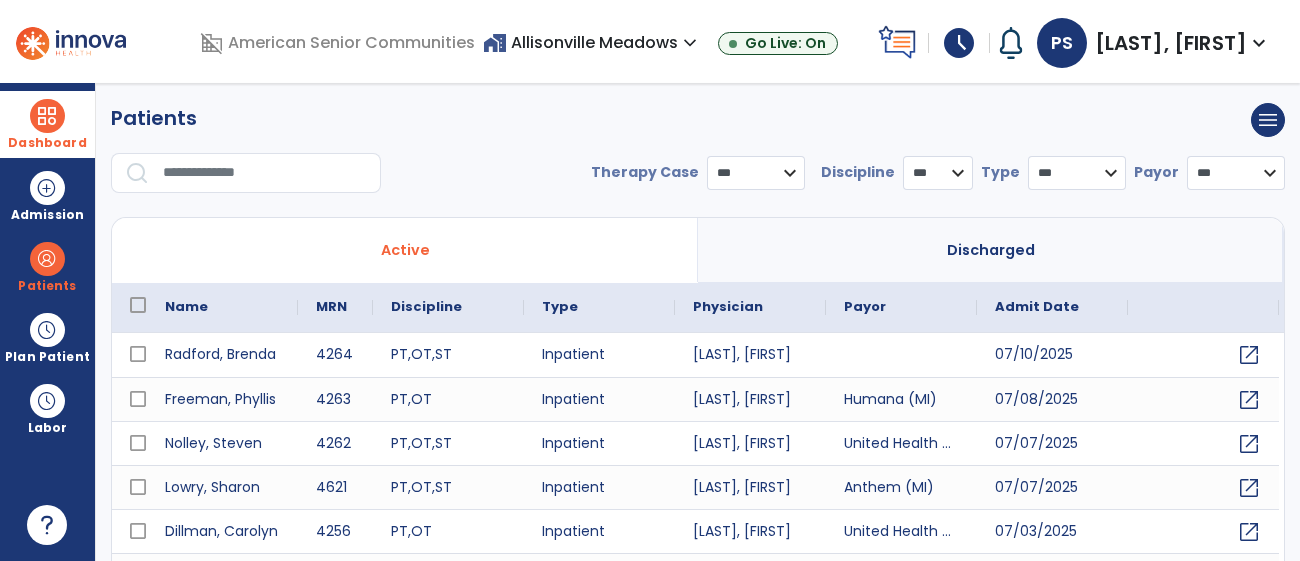 click on "Dashboard" at bounding box center (47, 124) 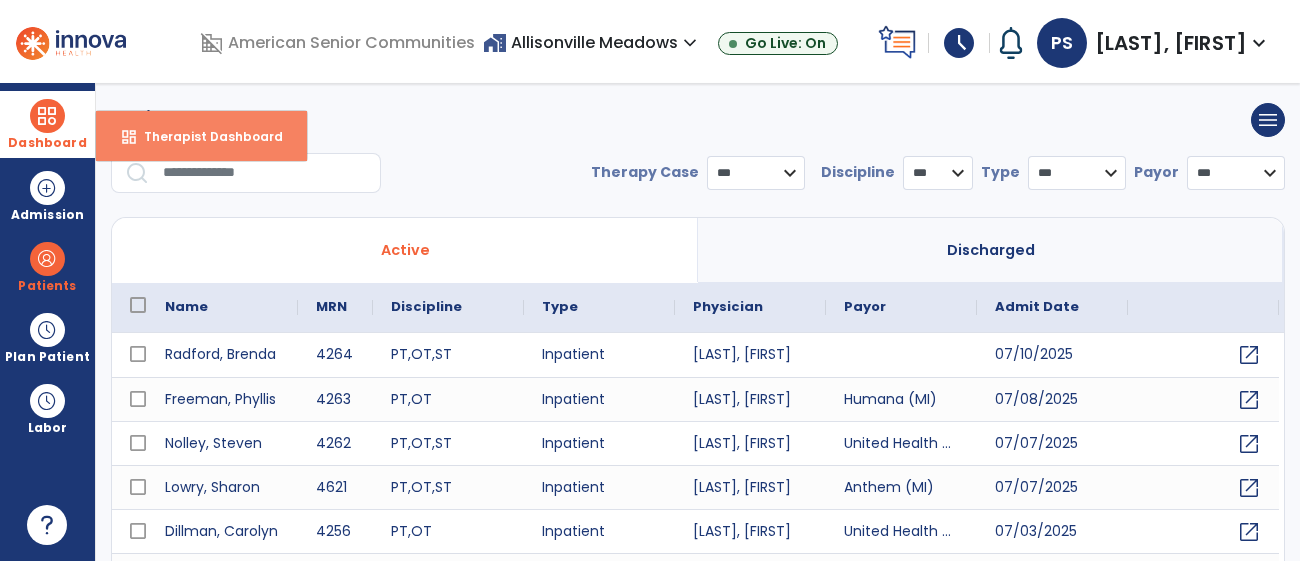 click on "Therapist Dashboard" at bounding box center (205, 136) 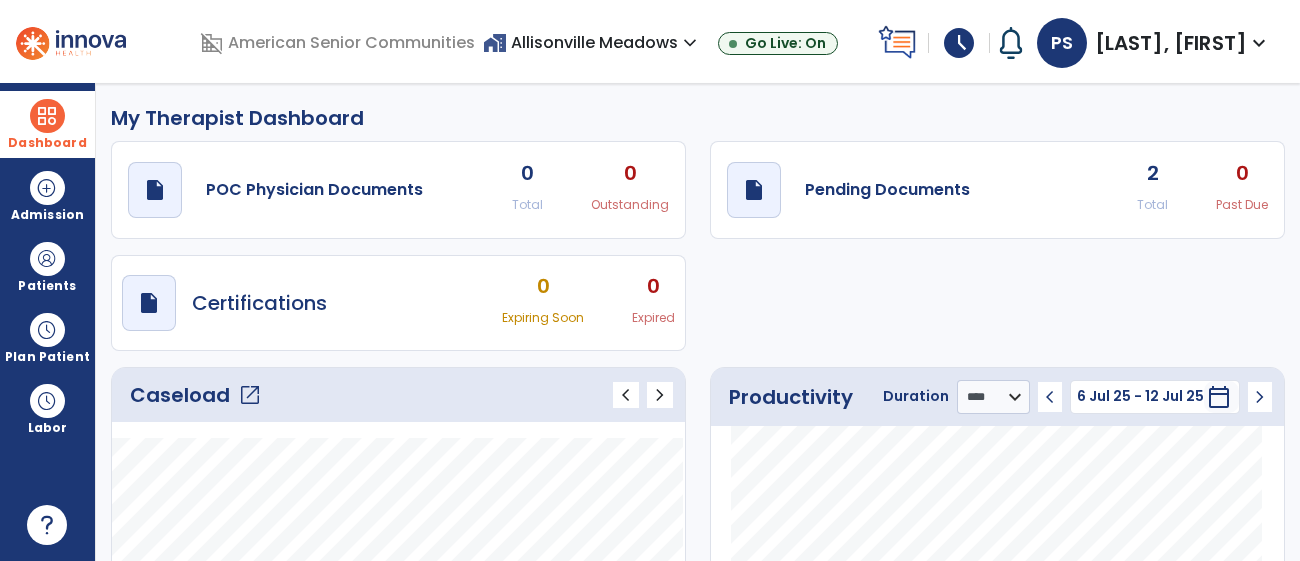 click on "Caseload   open_in_new" 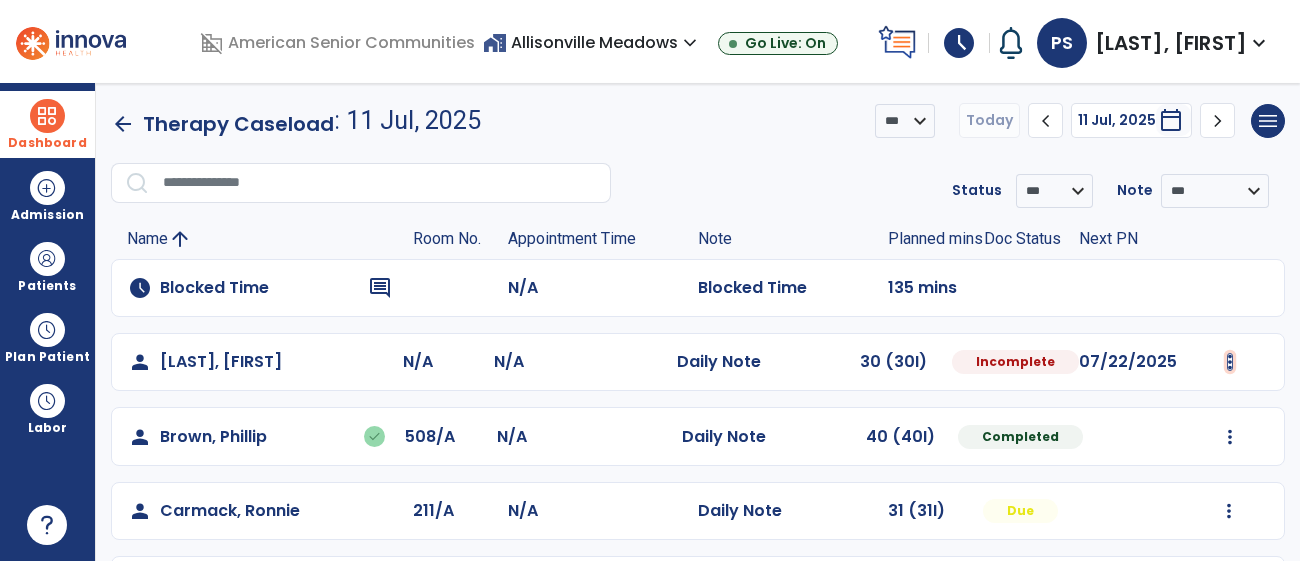 click at bounding box center (1230, 362) 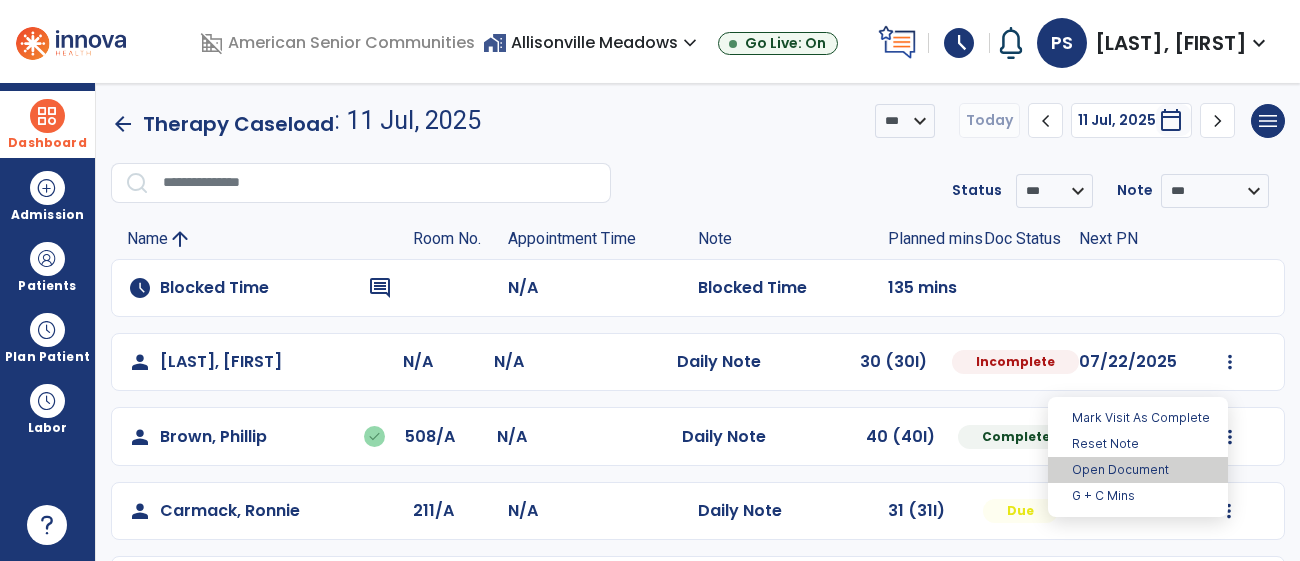 click on "Open Document" at bounding box center (1138, 470) 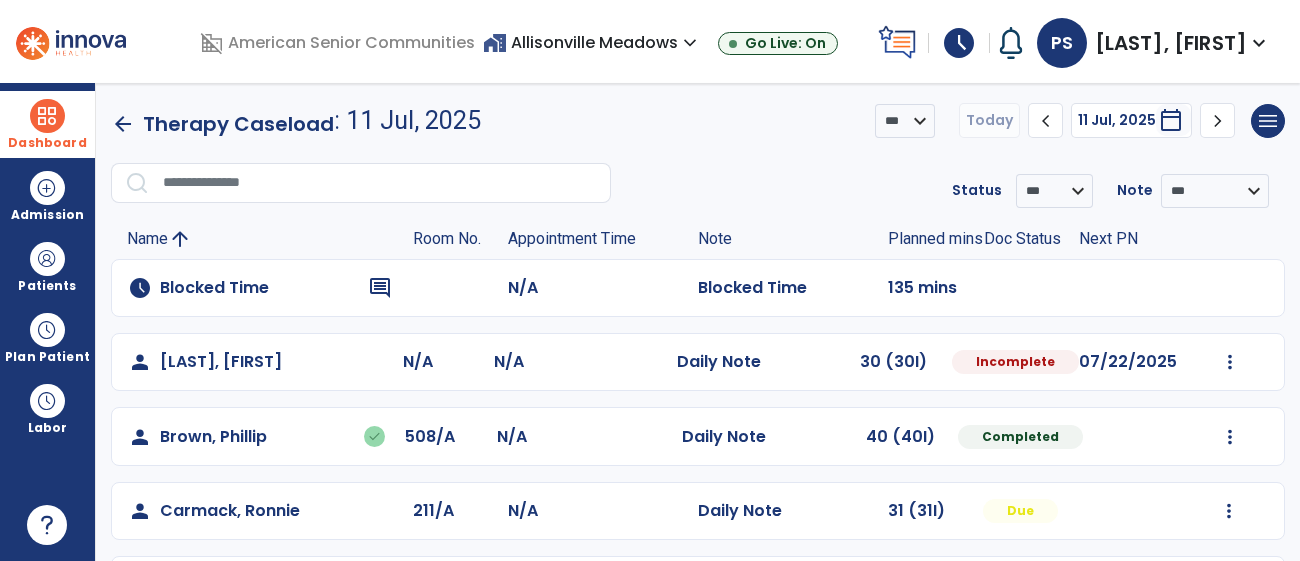 select on "*" 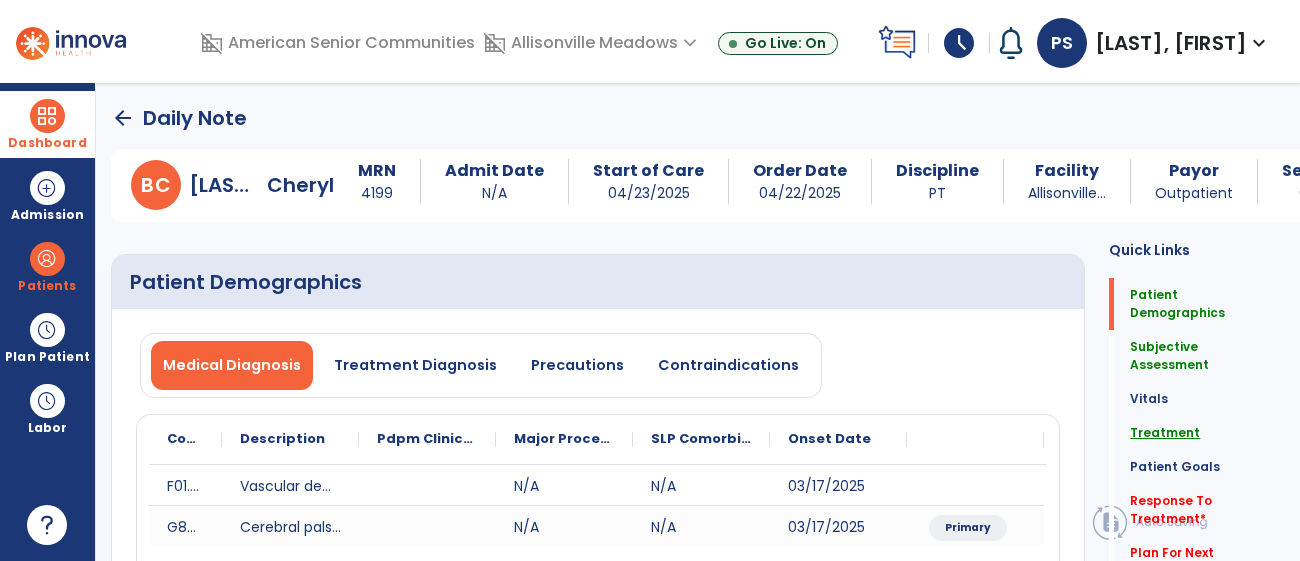 click on "Treatment" 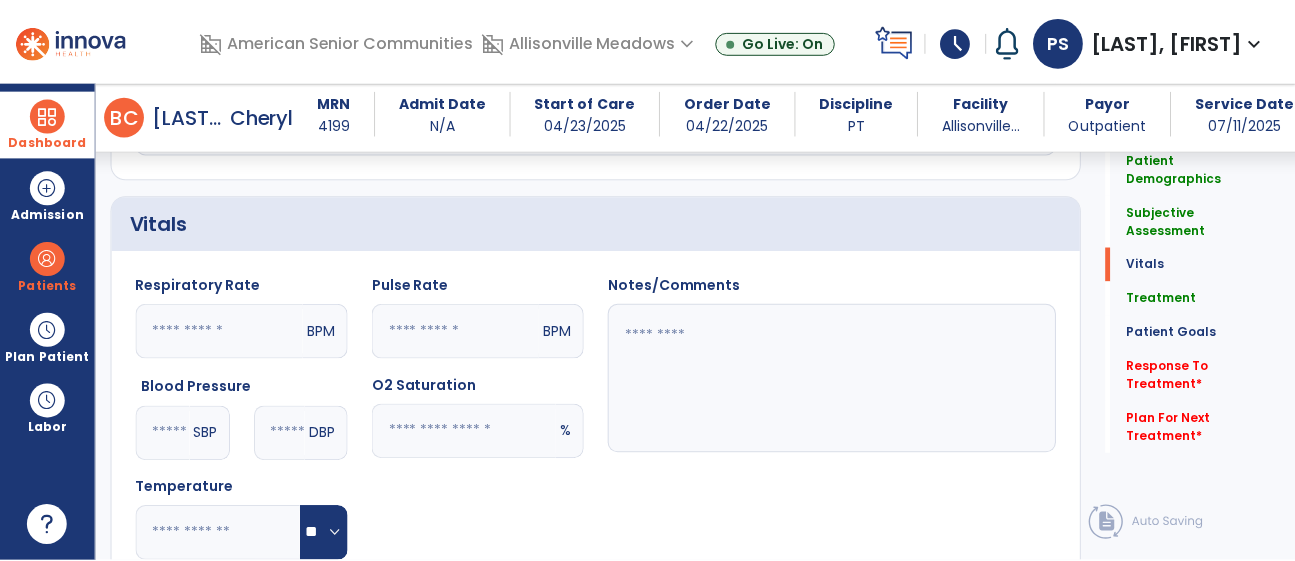 scroll, scrollTop: 1316, scrollLeft: 0, axis: vertical 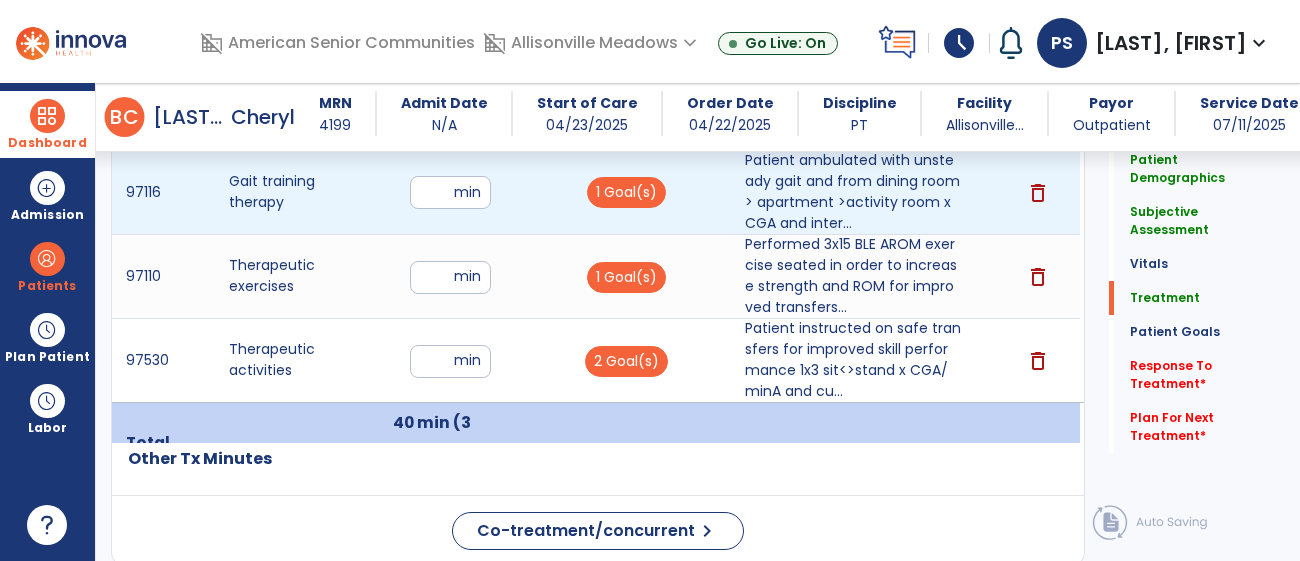 click on "**" at bounding box center (450, 192) 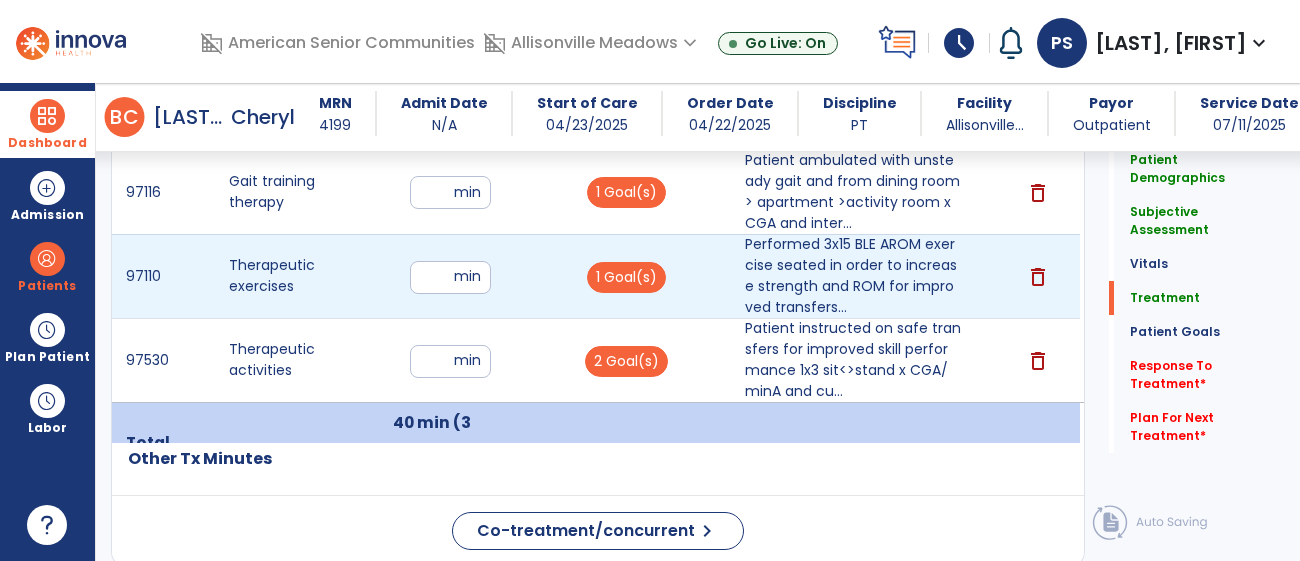 click on "**" at bounding box center (450, 277) 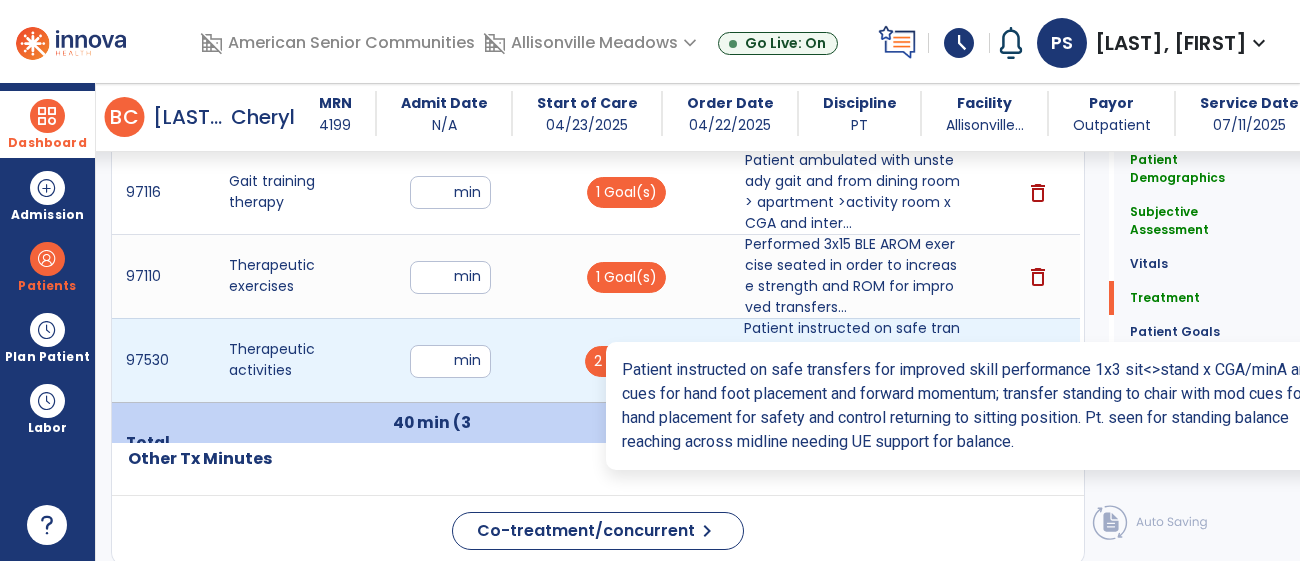 click on "Patient instructed on safe transfers for improved skill performance 1x3 sit<>stand x CGA/minA and cu..." at bounding box center [853, 360] 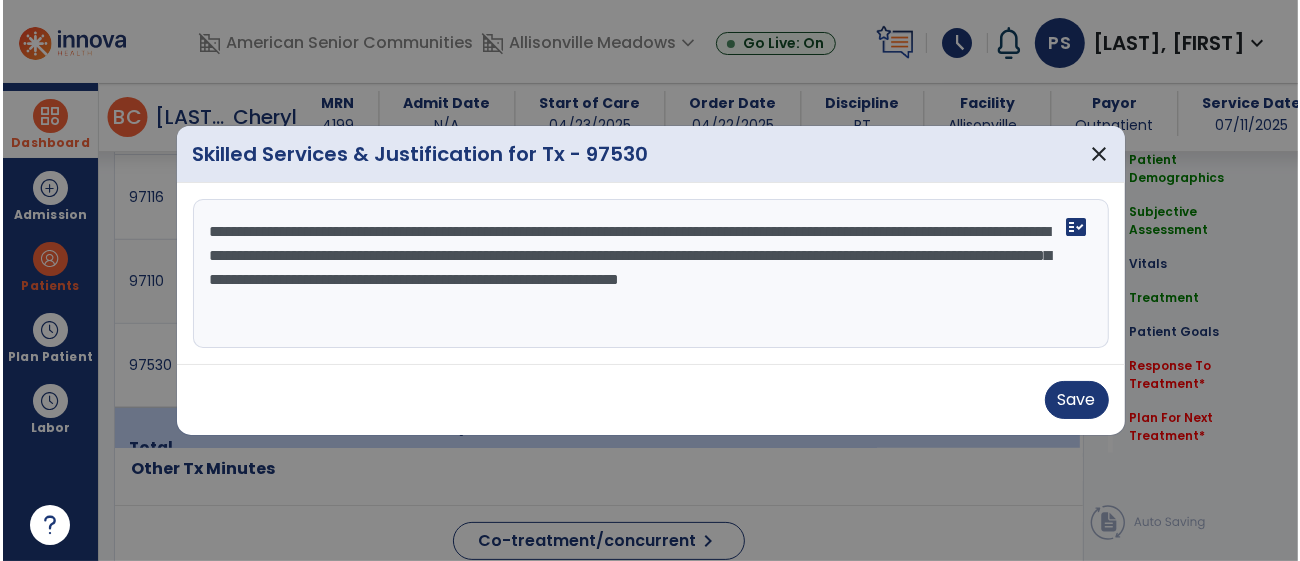 scroll, scrollTop: 1316, scrollLeft: 0, axis: vertical 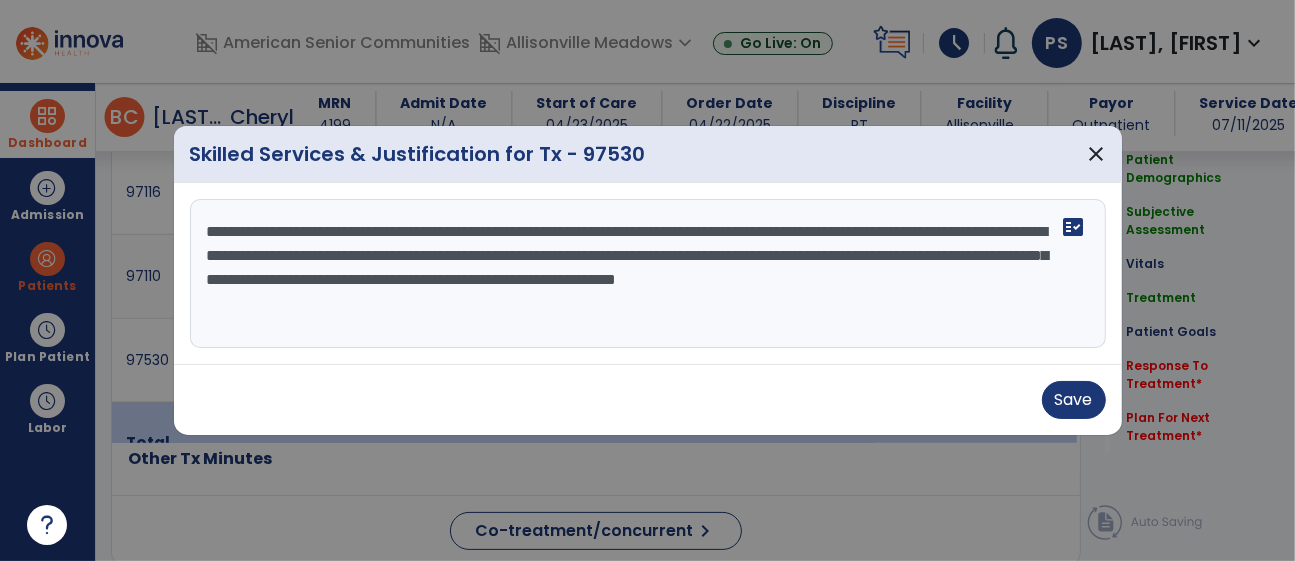 click on "**********" at bounding box center (648, 274) 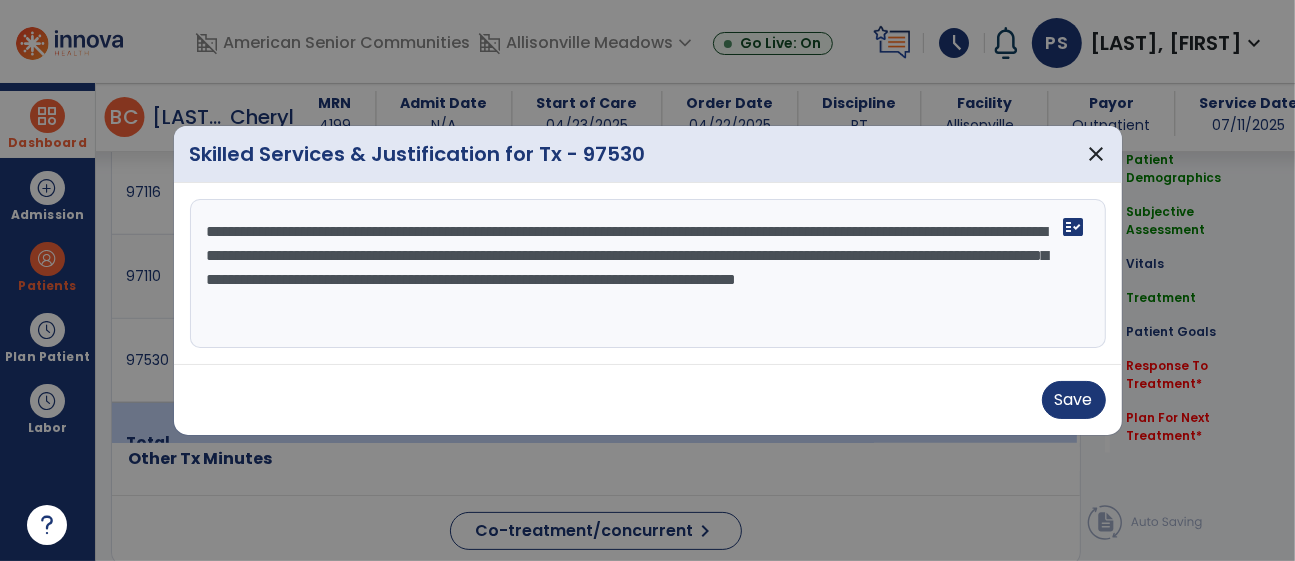 click on "**********" at bounding box center [648, 274] 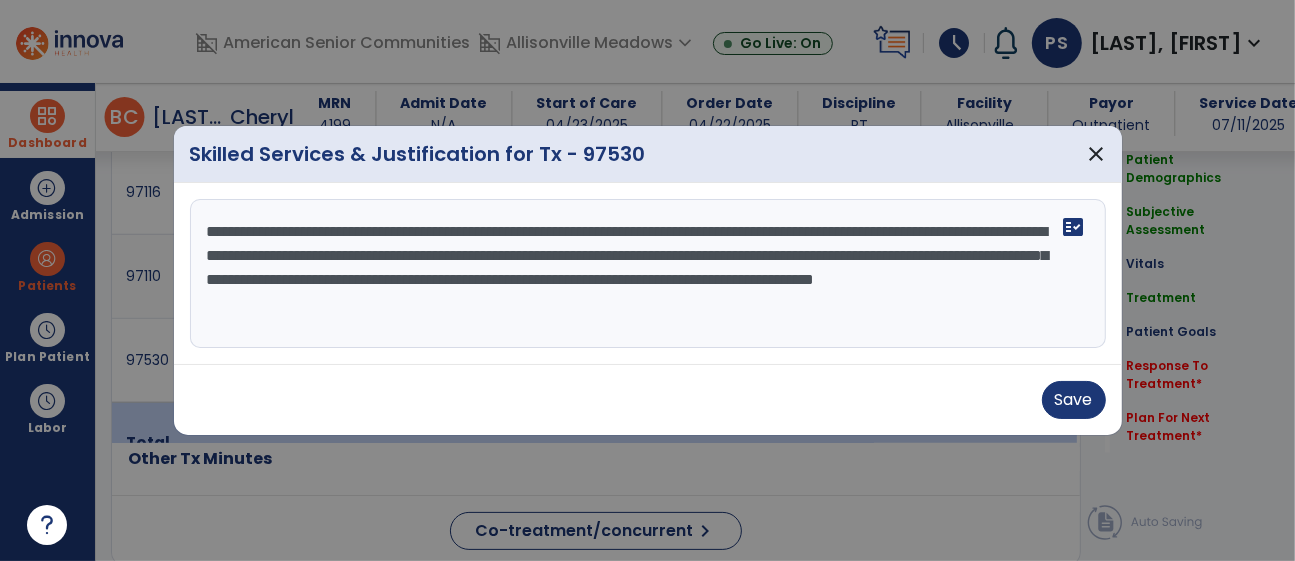 click on "**********" at bounding box center (648, 274) 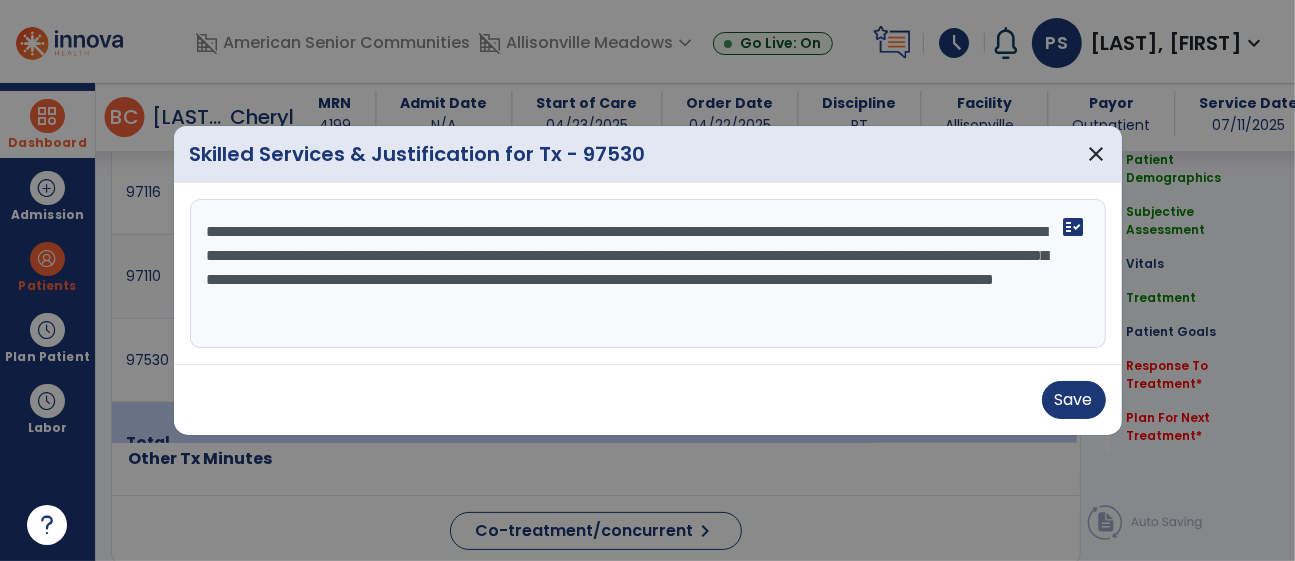 click on "**********" at bounding box center [648, 274] 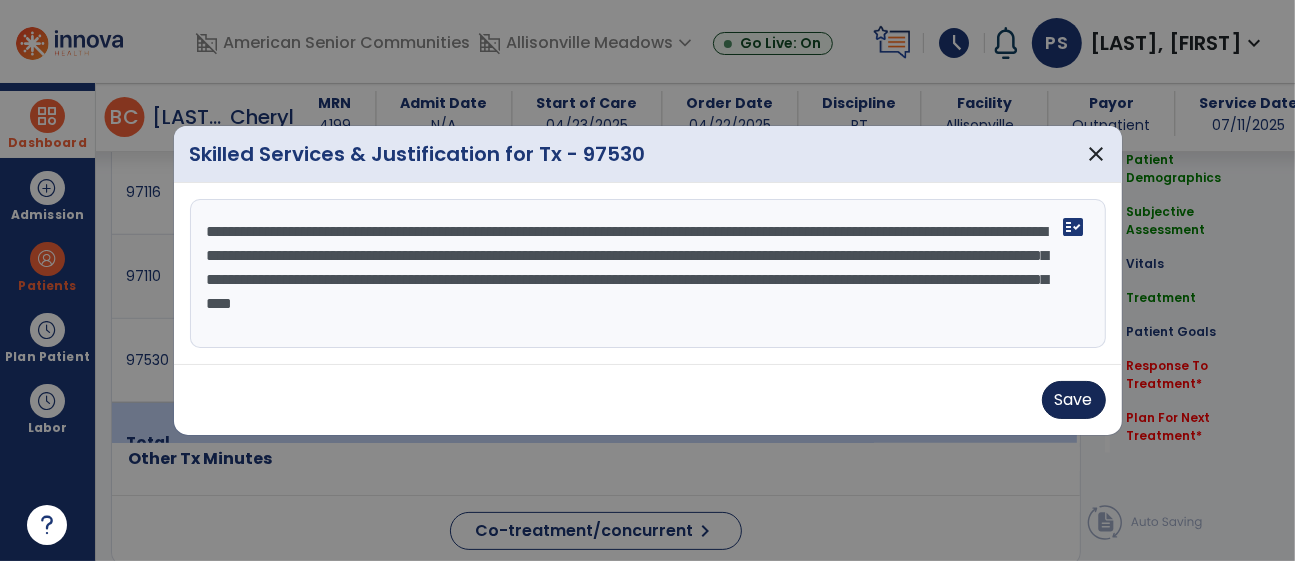 type on "**********" 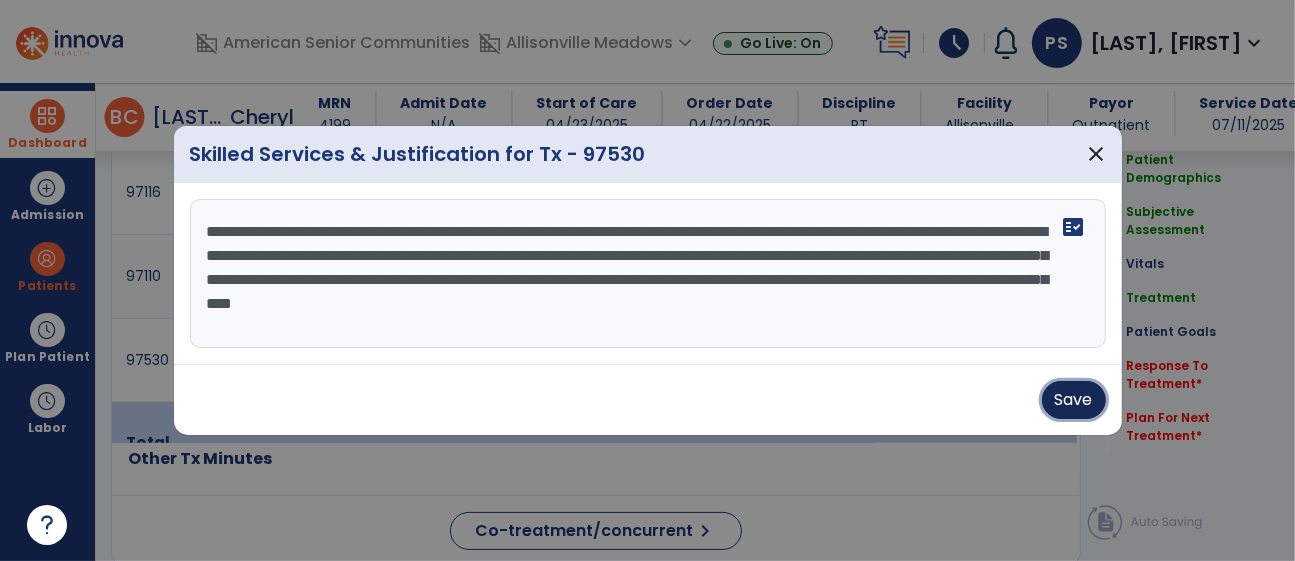 click on "Save" at bounding box center [1074, 400] 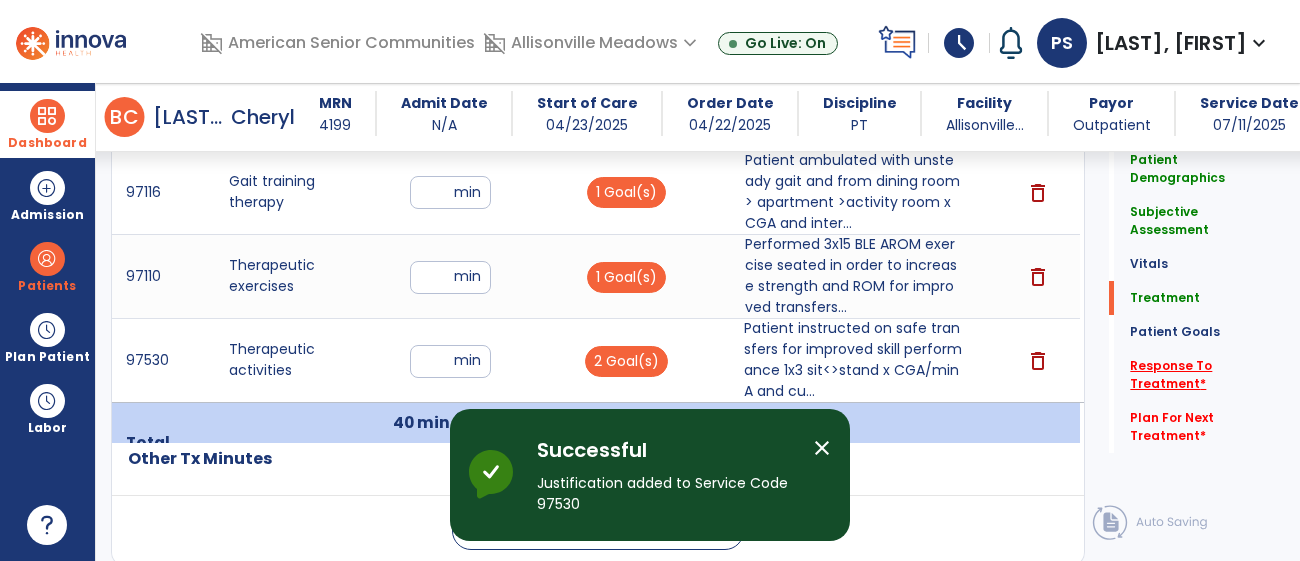 click on "Response To Treatment   *" 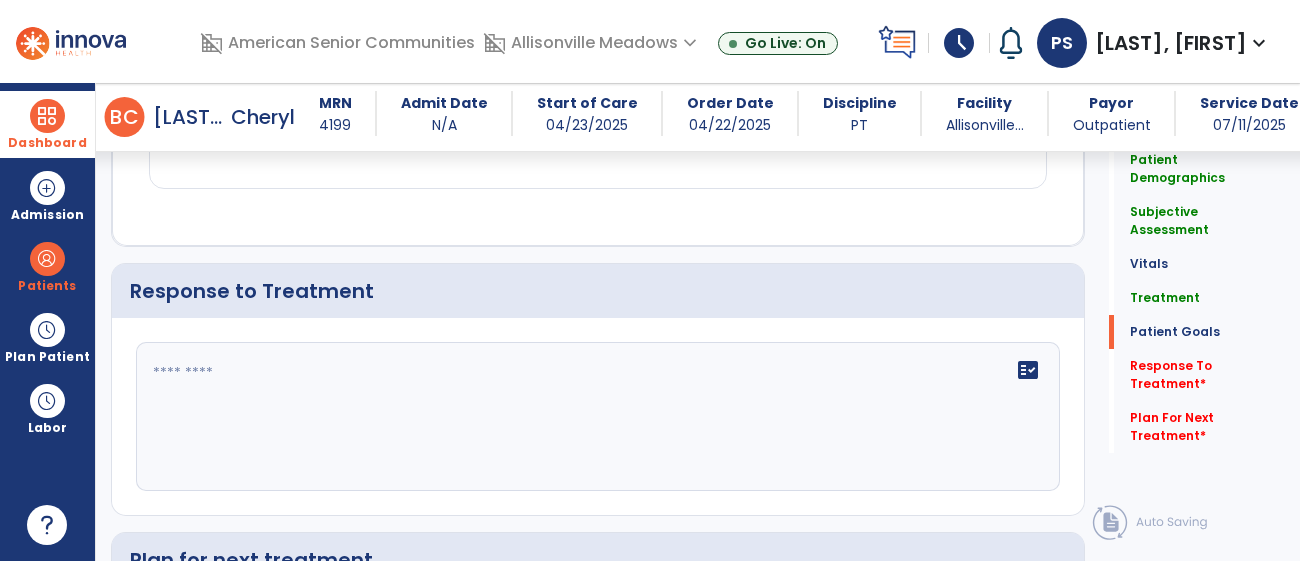 scroll, scrollTop: 2813, scrollLeft: 0, axis: vertical 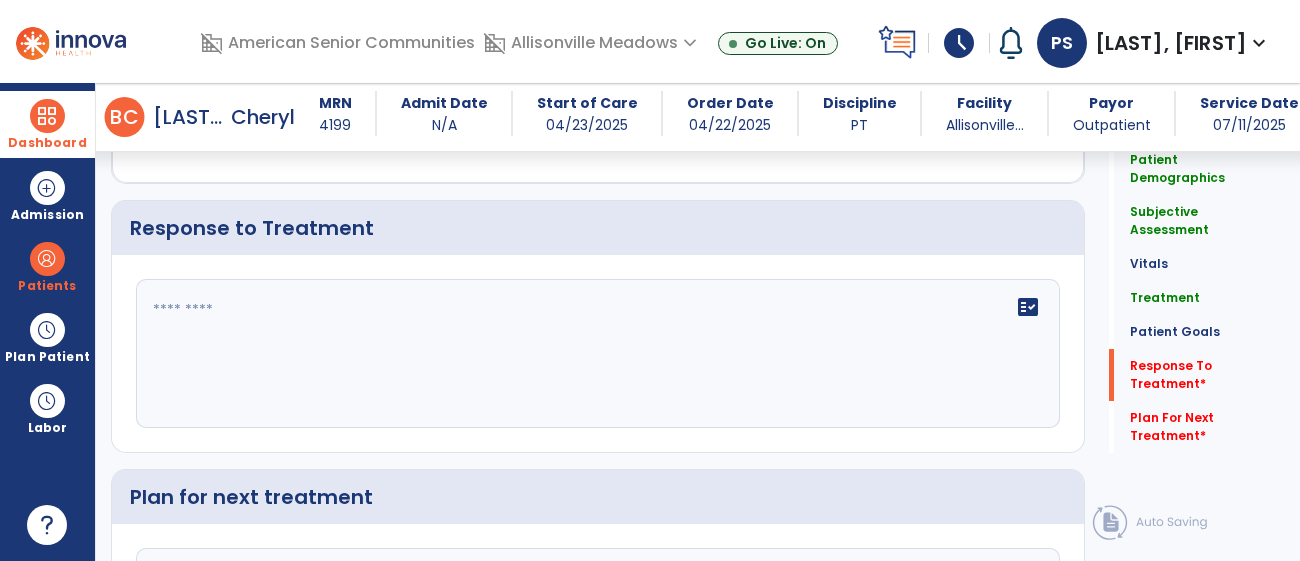 drag, startPoint x: 162, startPoint y: 259, endPoint x: 176, endPoint y: 270, distance: 17.804493 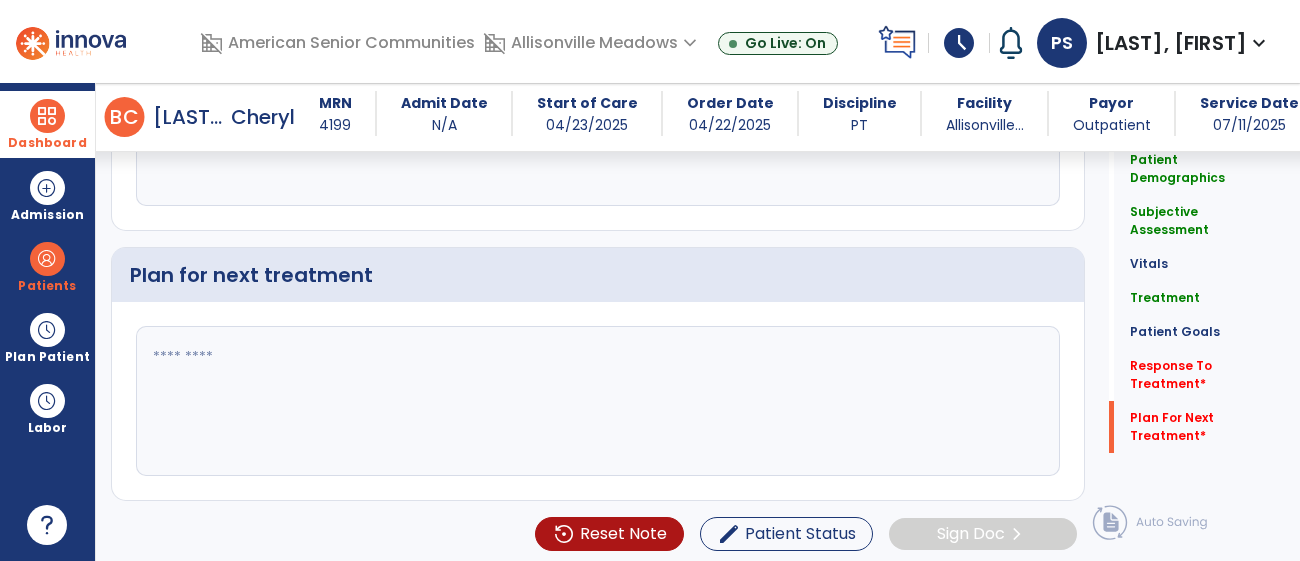 click 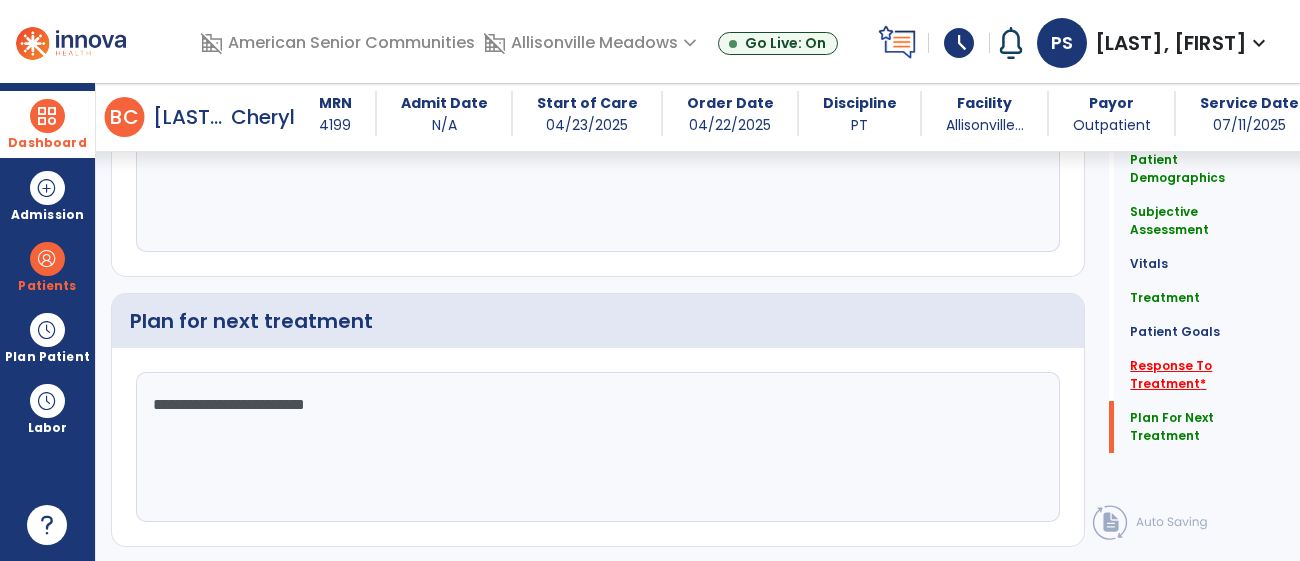 scroll, scrollTop: 2963, scrollLeft: 0, axis: vertical 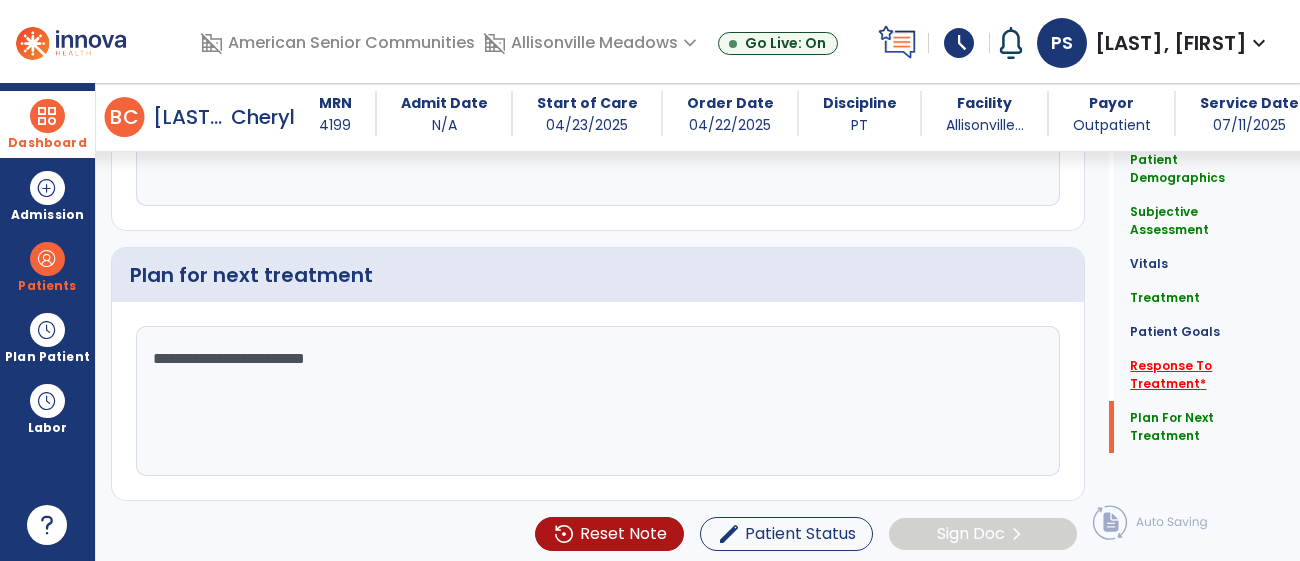 type on "**********" 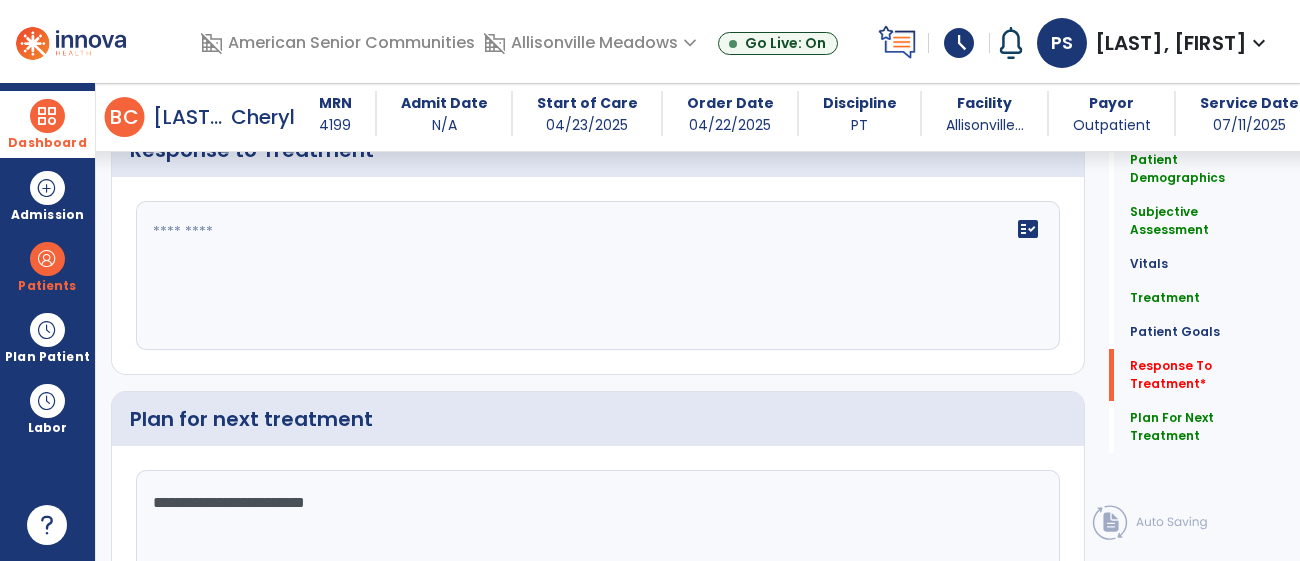 scroll, scrollTop: 2813, scrollLeft: 0, axis: vertical 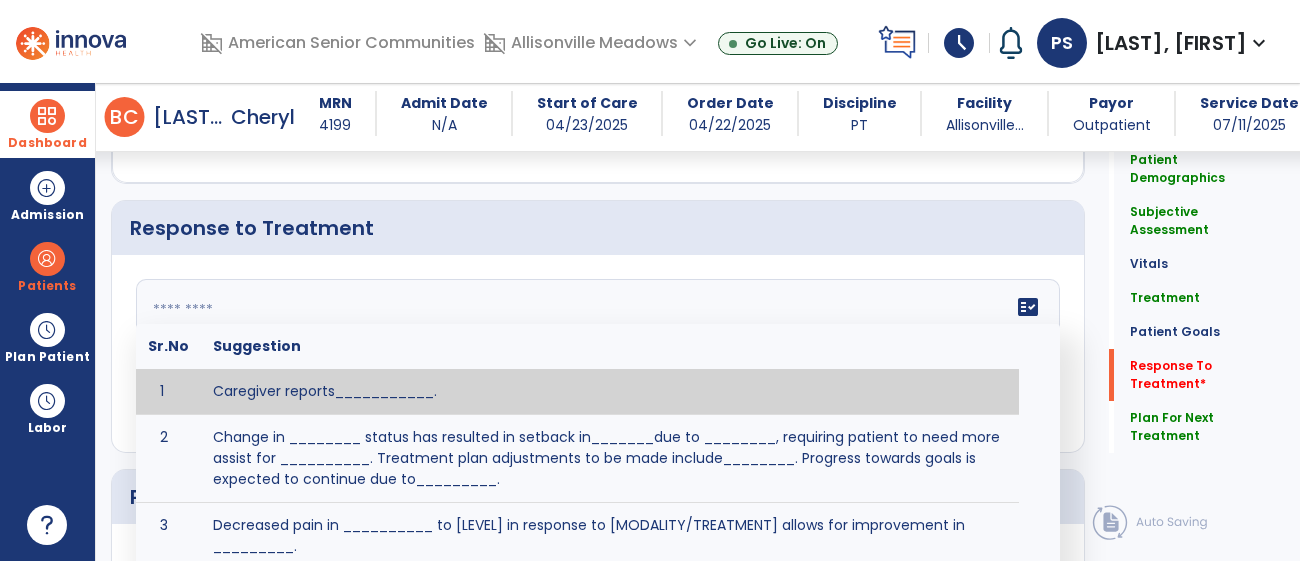 click on "fact_check  Sr.No Suggestion 1 Caregiver reports___________. 2 Change in ________ status has resulted in setback in_______due to ________, requiring patient to need more assist for __________.   Treatment plan adjustments to be made include________.  Progress towards goals is expected to continue due to_________. 3 Decreased pain in __________ to [LEVEL] in response to [MODALITY/TREATMENT] allows for improvement in _________. 4 Functional gains in _______ have impacted the patient's ability to perform_________ with a reduction in assist levels to_________. 5 Functional progress this week has been significant due to__________. 6 Gains in ________ have improved the patient's ability to perform ______with decreased levels of assist to___________. 7 Improvement in ________allows patient to tolerate higher levels of challenges in_________. 8 Pain in [AREA] has decreased to [LEVEL] in response to [TREATMENT/MODALITY], allowing fore ease in completing__________. 9 10 11 12 13 14 15 16 17 18 19 20 21" 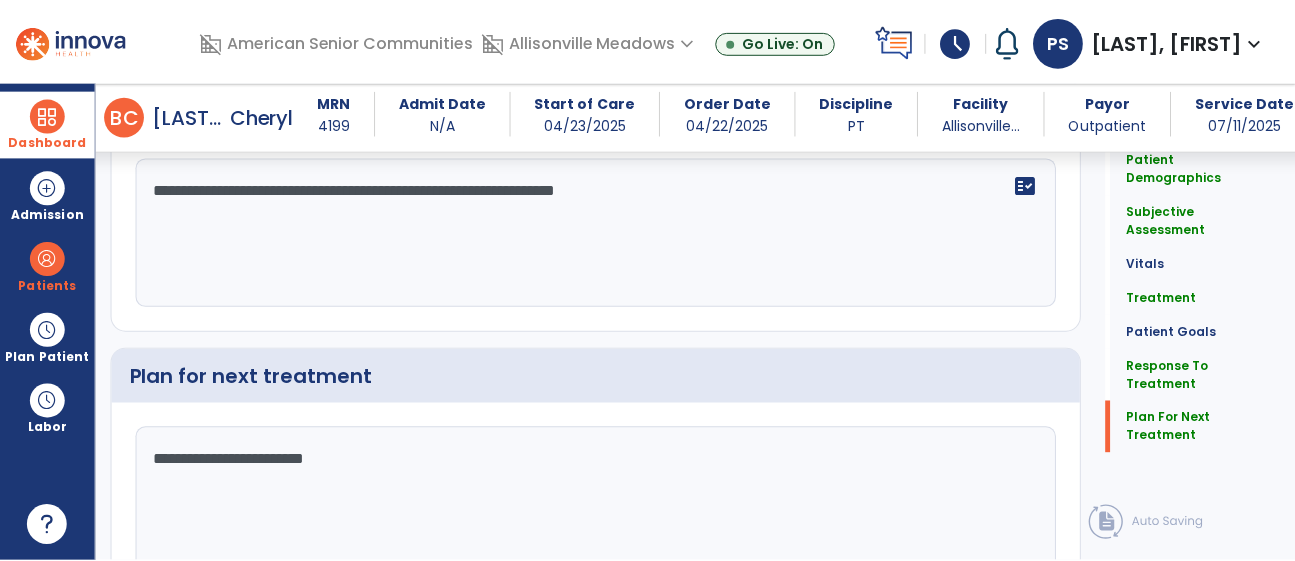 scroll, scrollTop: 3035, scrollLeft: 0, axis: vertical 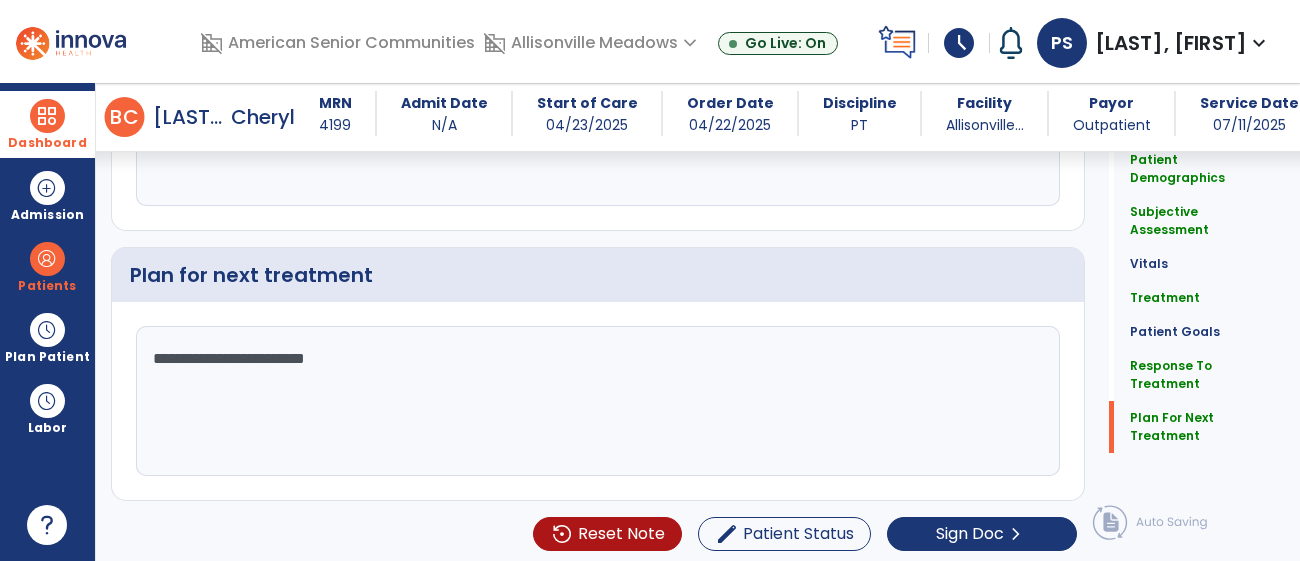 type on "**********" 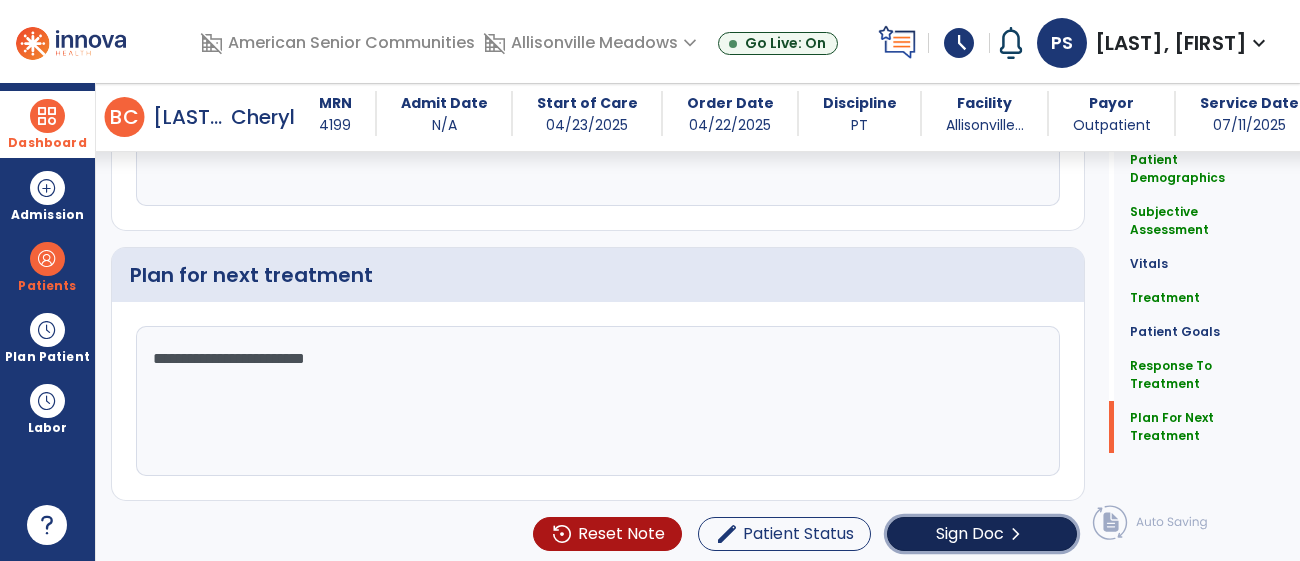 click on "chevron_right" 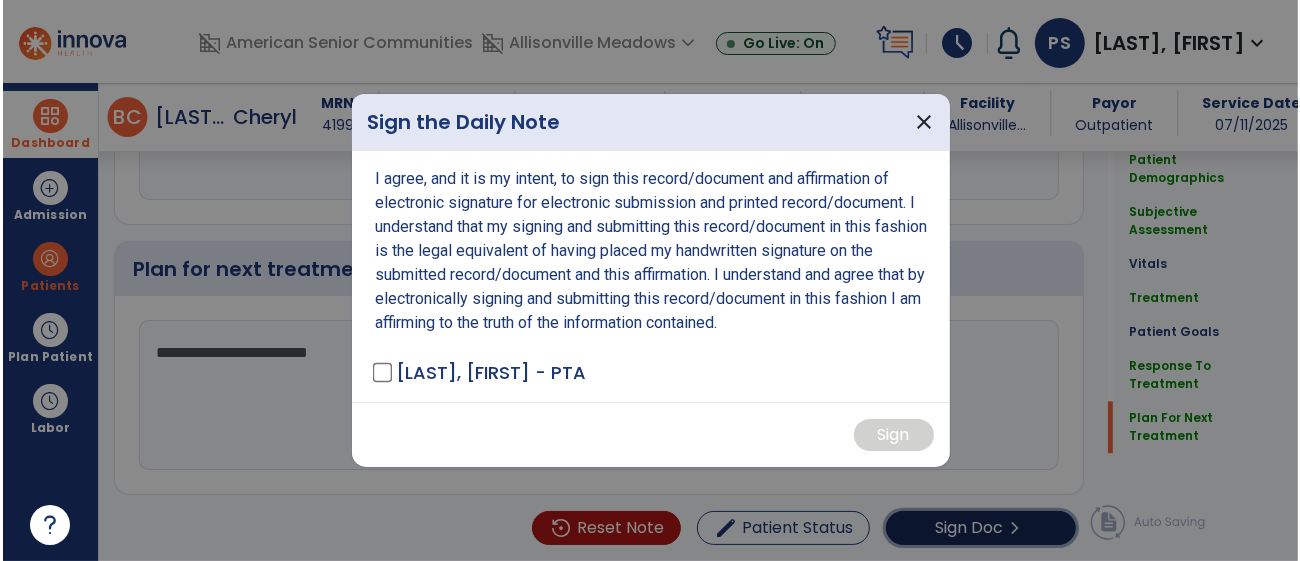 scroll, scrollTop: 3037, scrollLeft: 0, axis: vertical 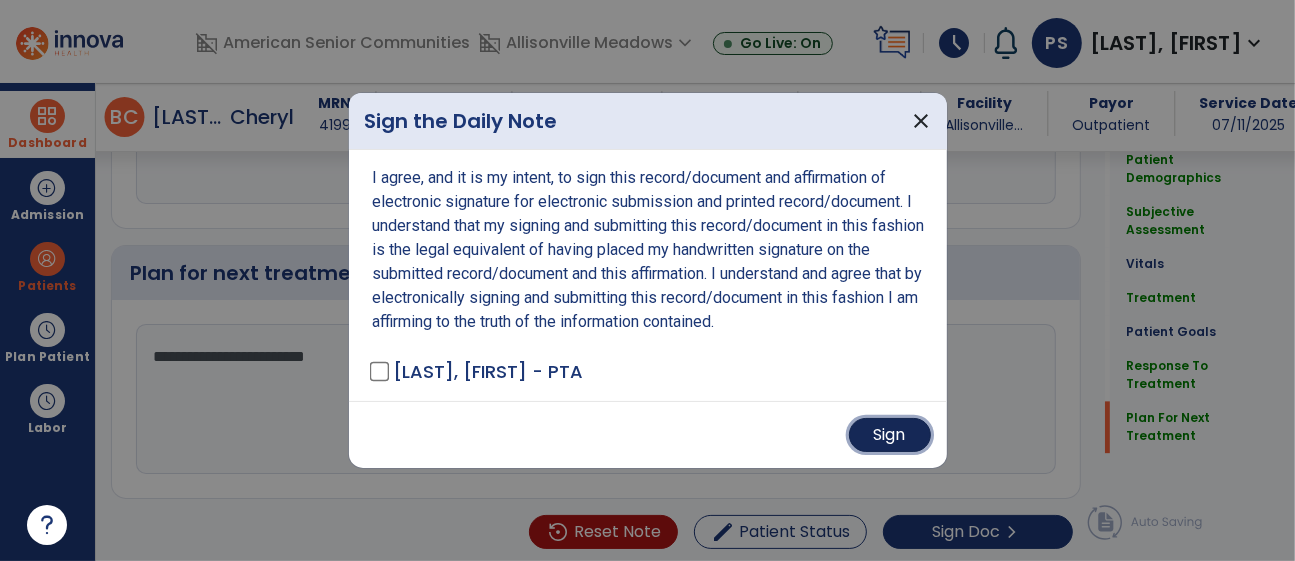click on "Sign" at bounding box center (890, 435) 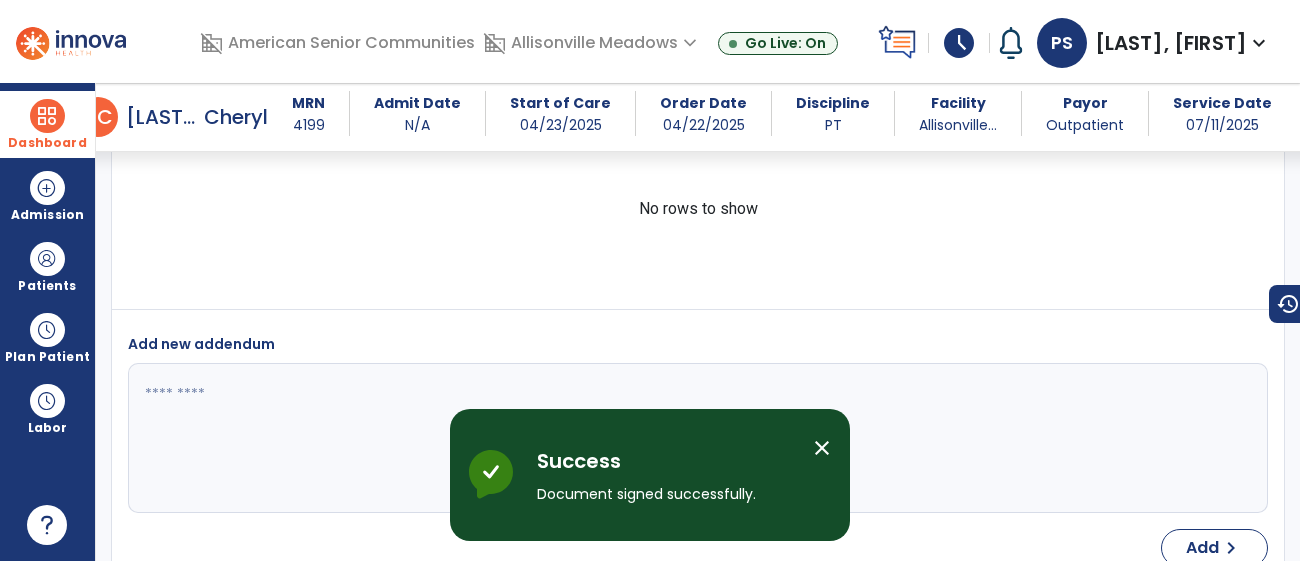 scroll, scrollTop: 4502, scrollLeft: 0, axis: vertical 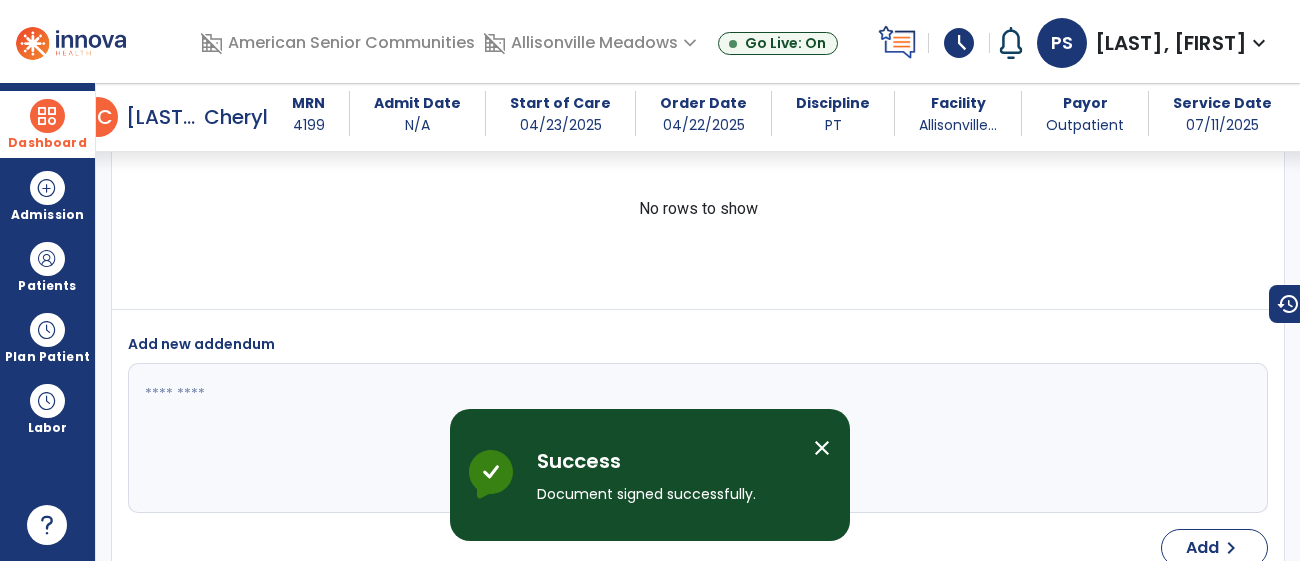 click on "Dashboard" at bounding box center (47, 143) 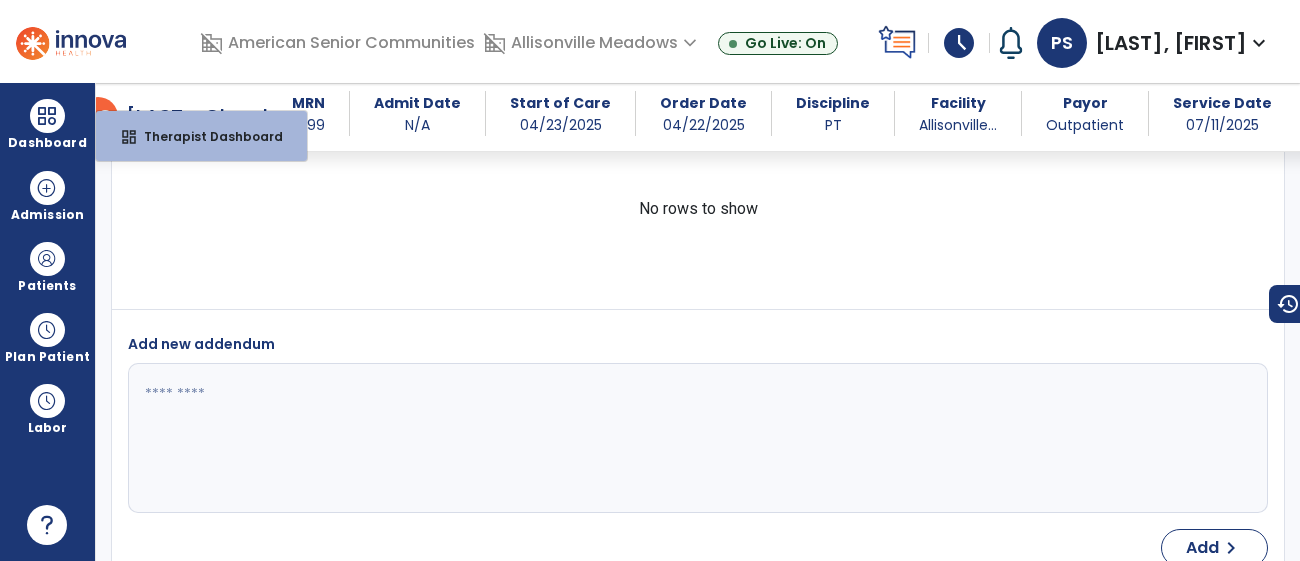 drag, startPoint x: 384, startPoint y: 298, endPoint x: 384, endPoint y: 286, distance: 12 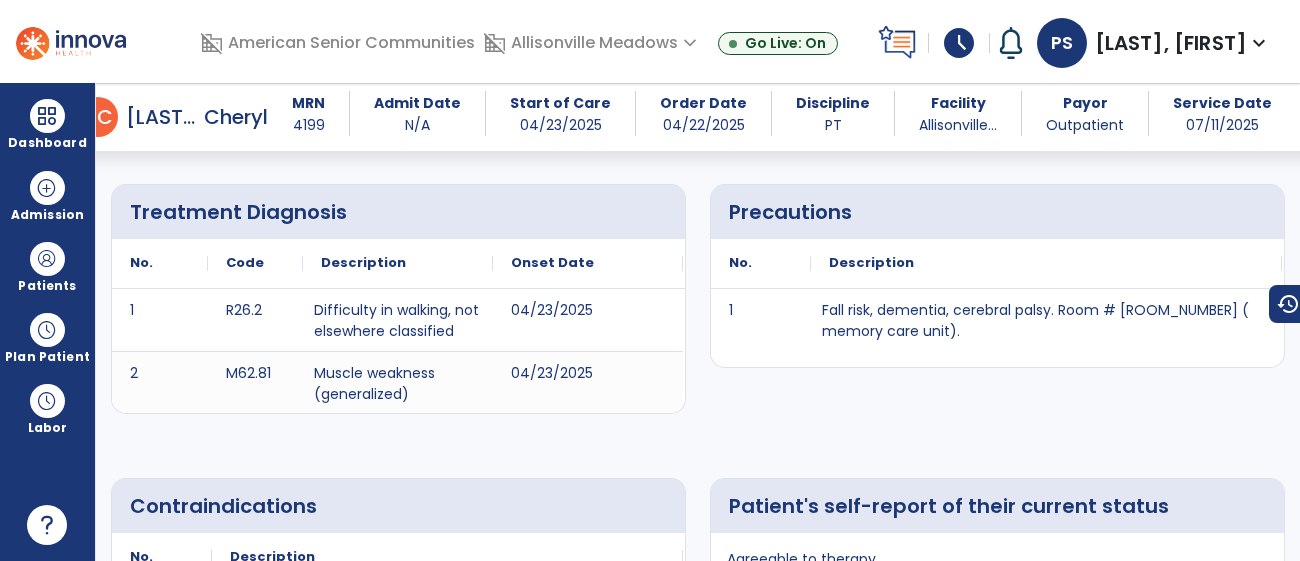 scroll, scrollTop: 0, scrollLeft: 0, axis: both 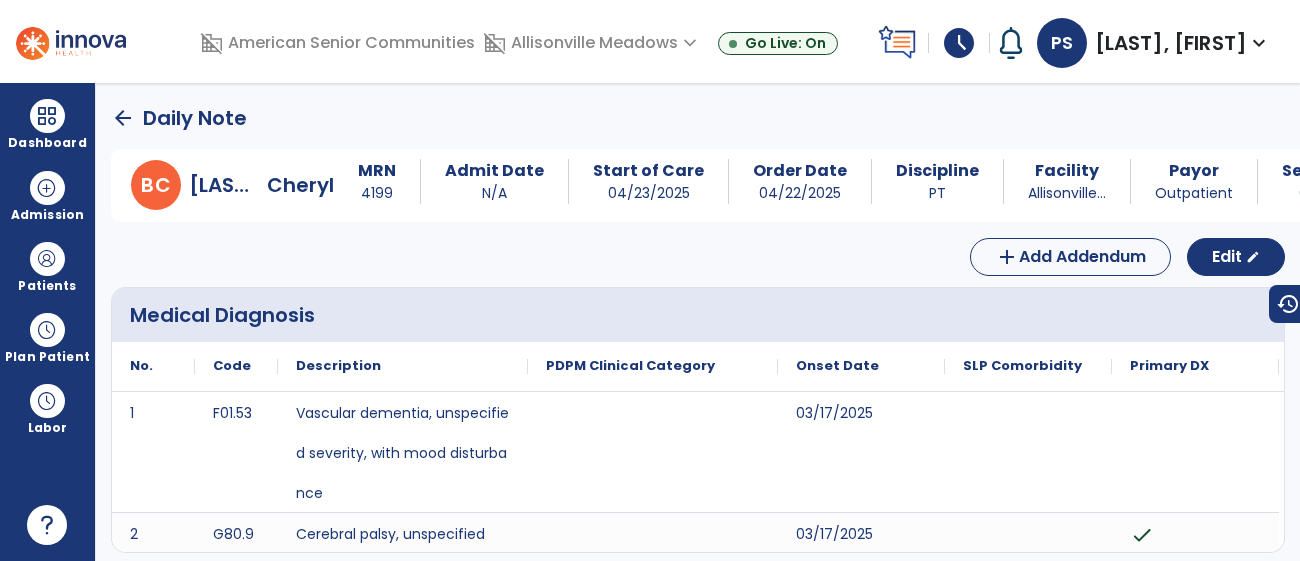 click on "arrow_back" 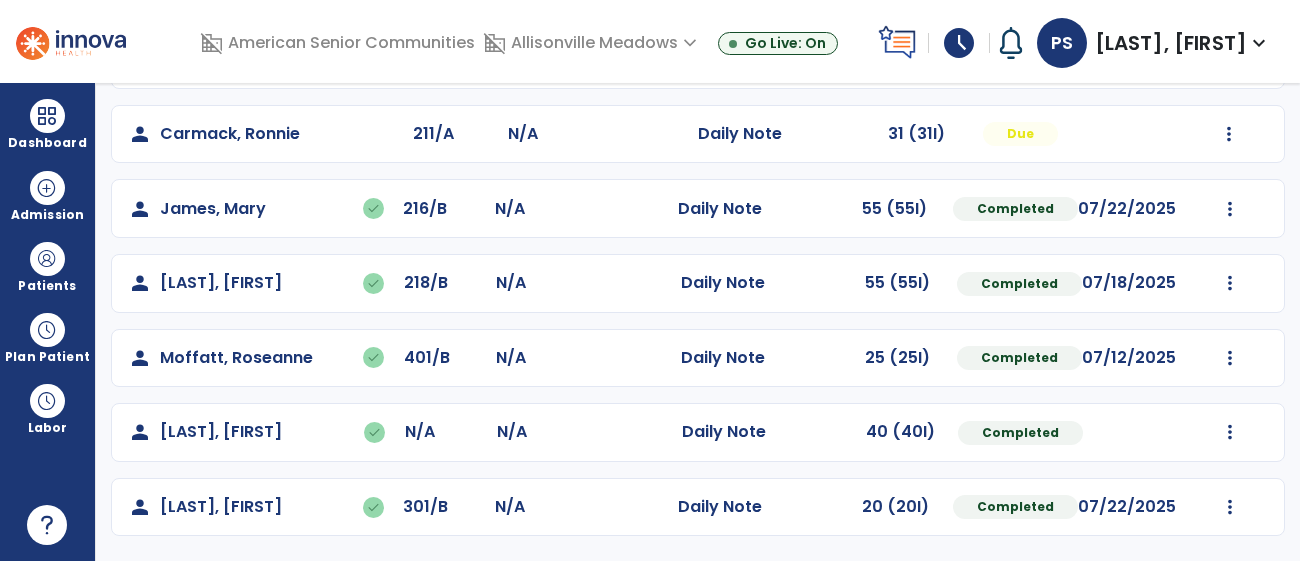 scroll, scrollTop: 399, scrollLeft: 0, axis: vertical 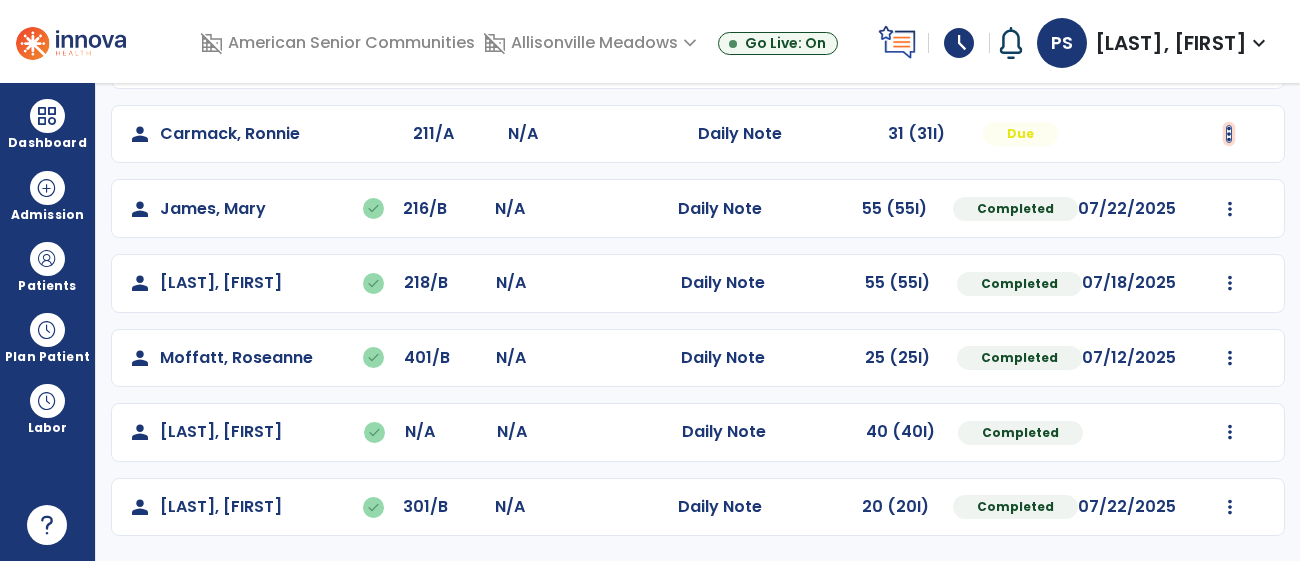 click at bounding box center [1230, -15] 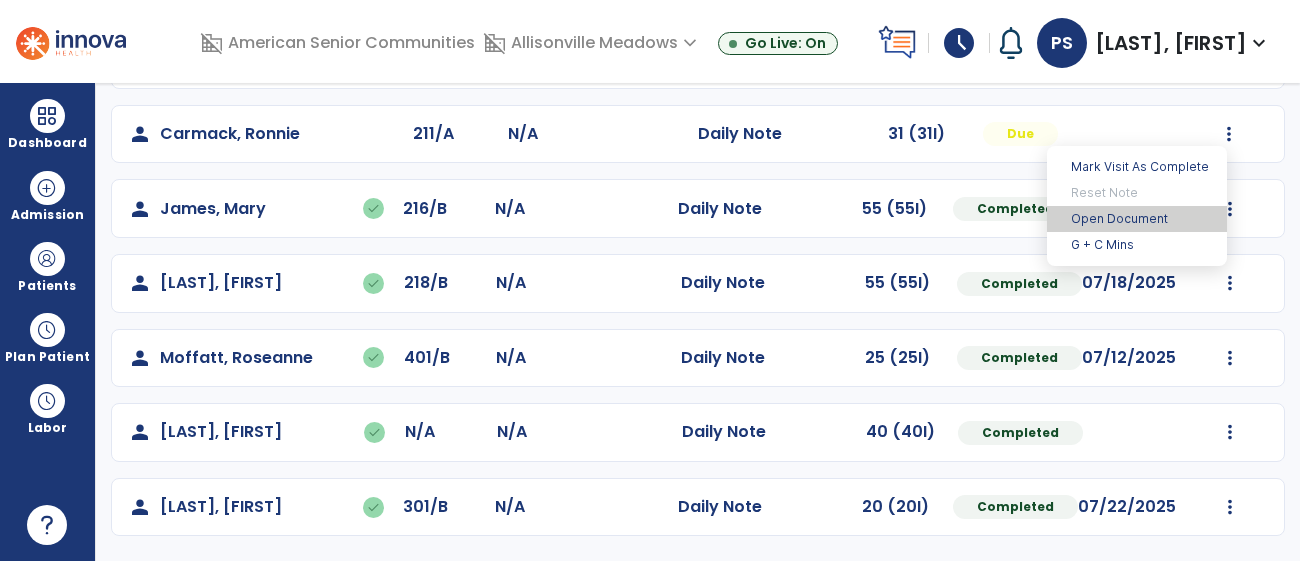 click on "Open Document" at bounding box center (1137, 219) 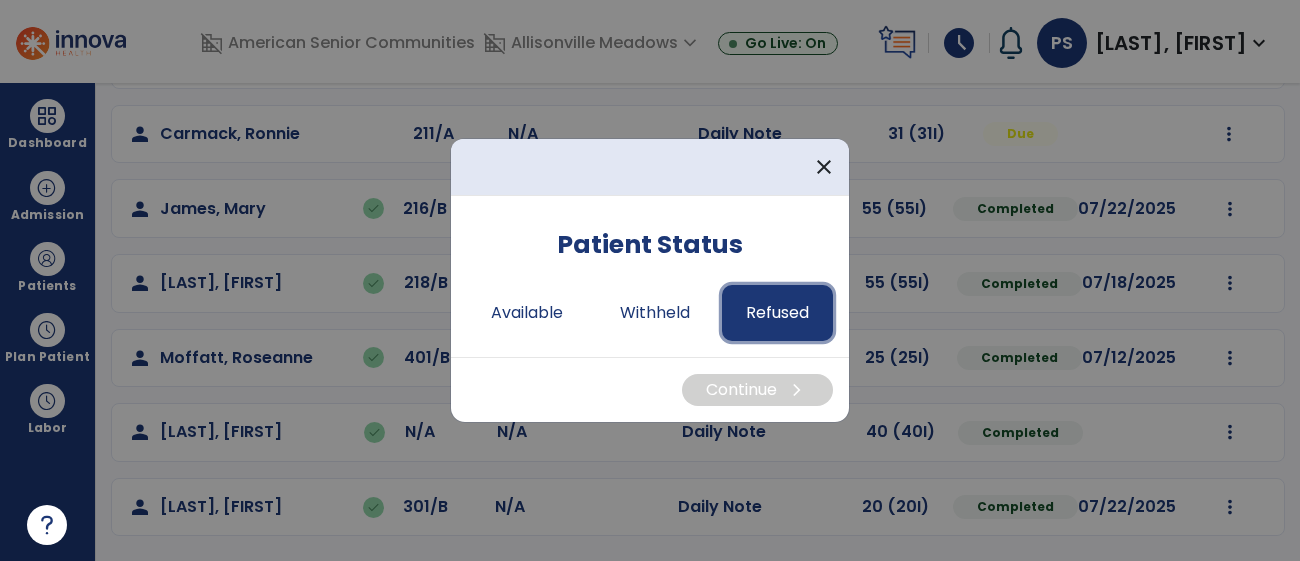 click on "Refused" at bounding box center [777, 313] 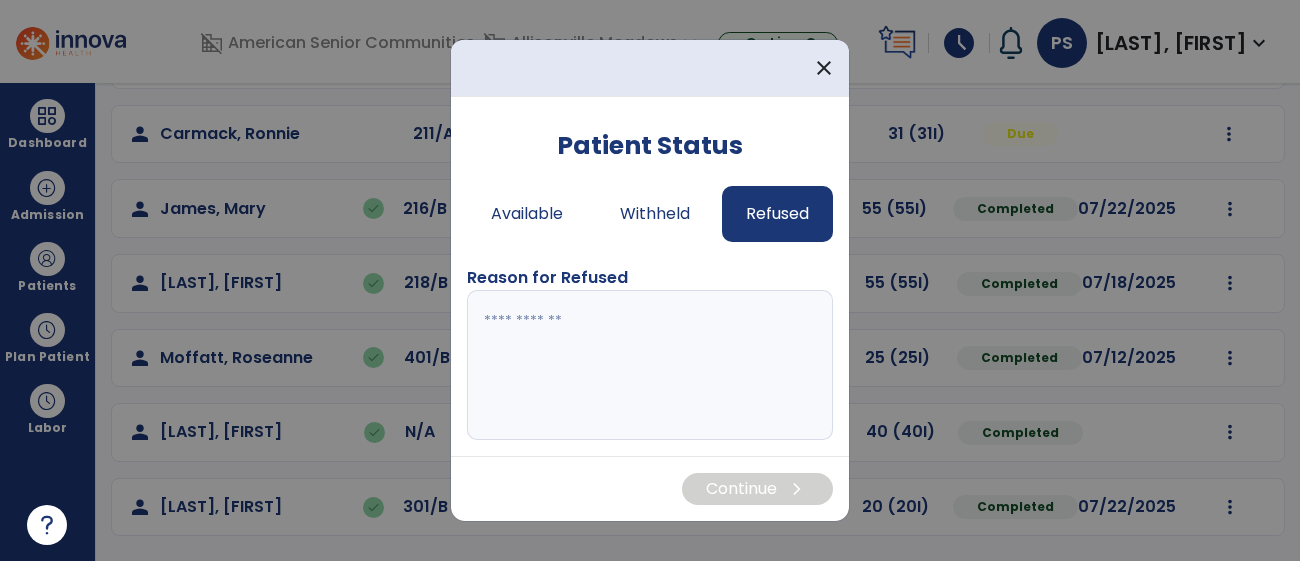 click at bounding box center (650, 365) 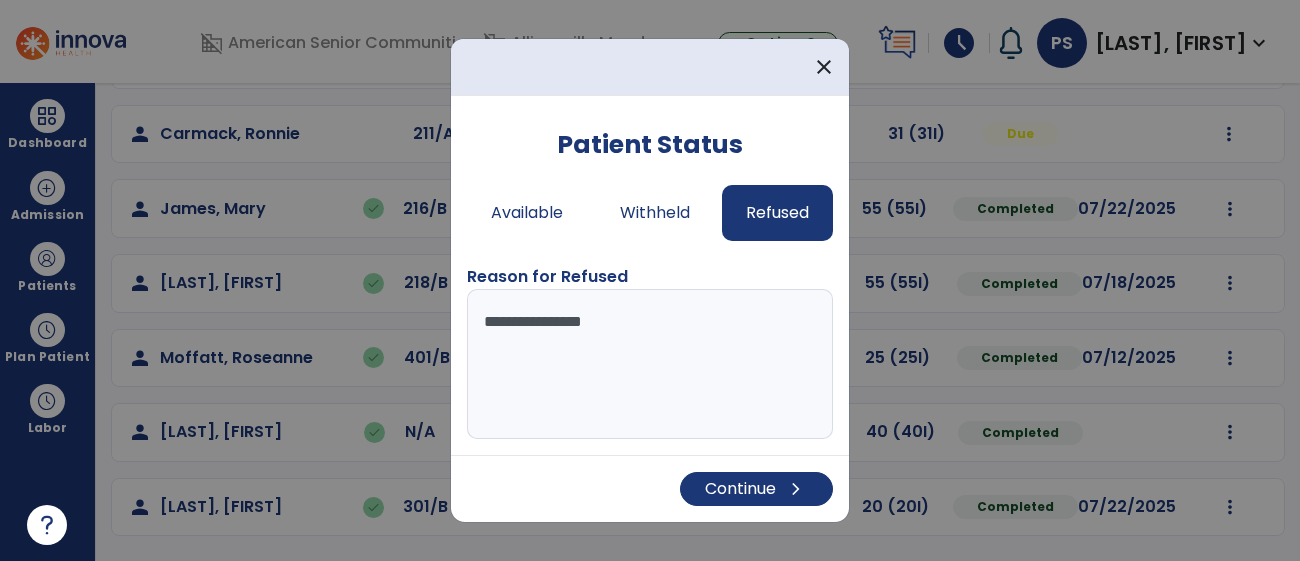 click on "**********" at bounding box center [650, 364] 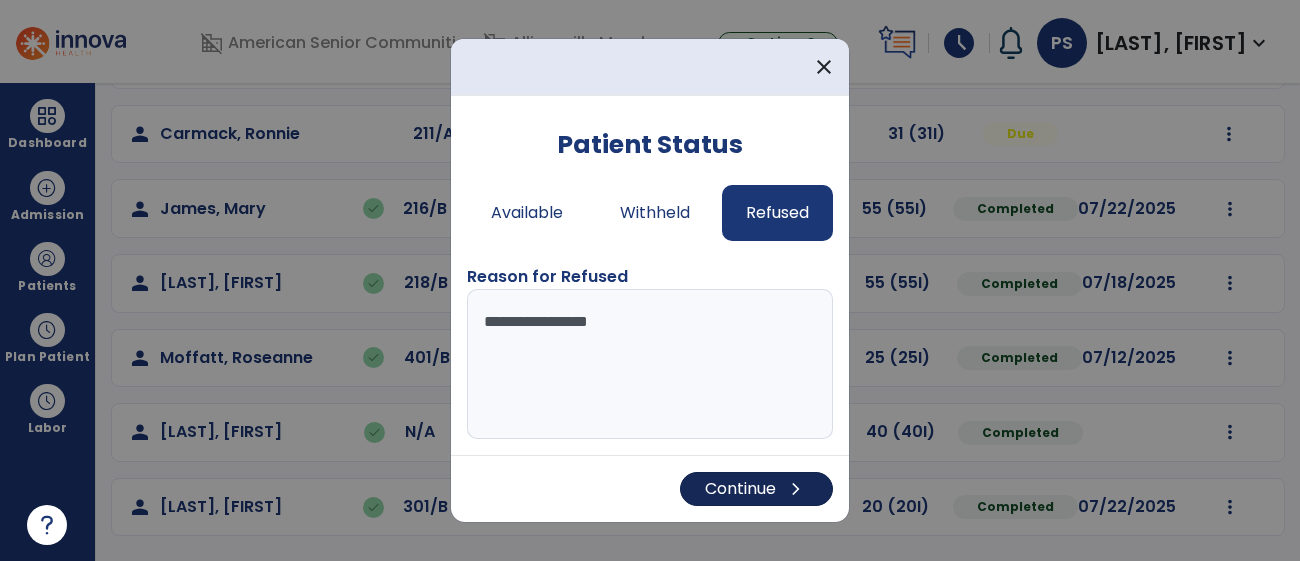 type on "**********" 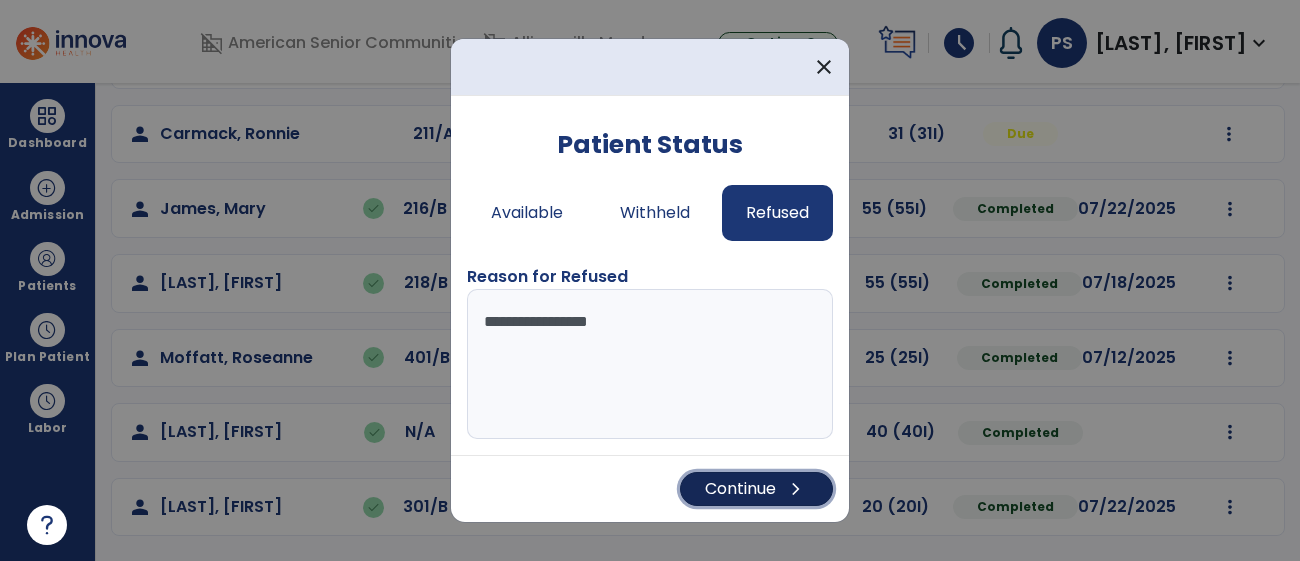 click on "Continue   chevron_right" at bounding box center (756, 489) 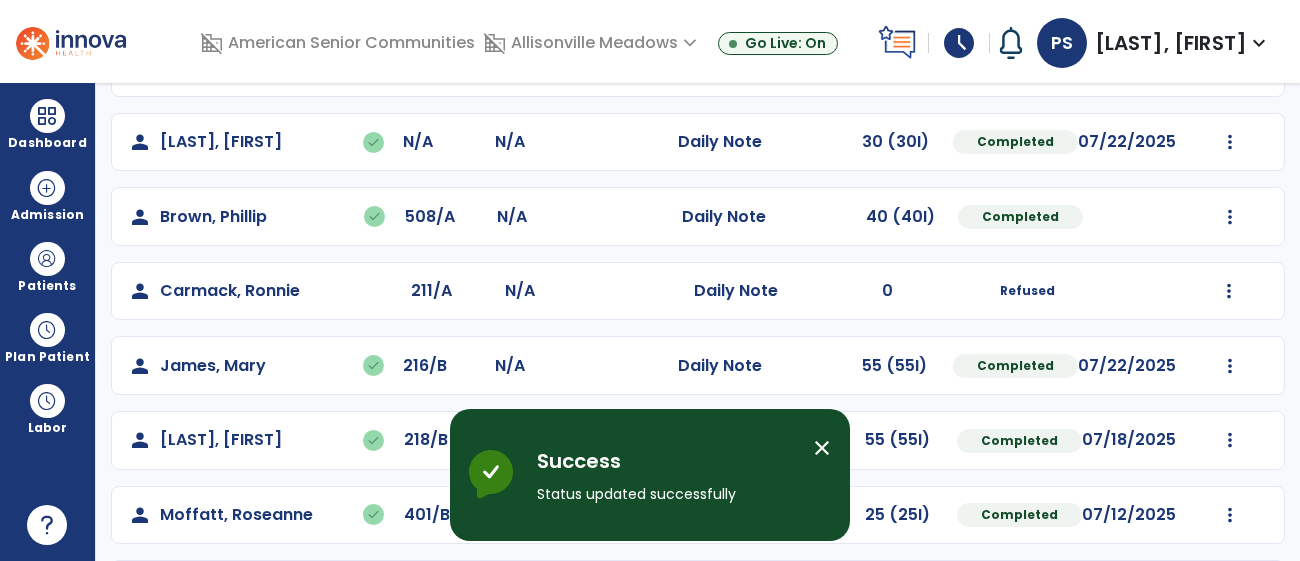 scroll, scrollTop: 399, scrollLeft: 0, axis: vertical 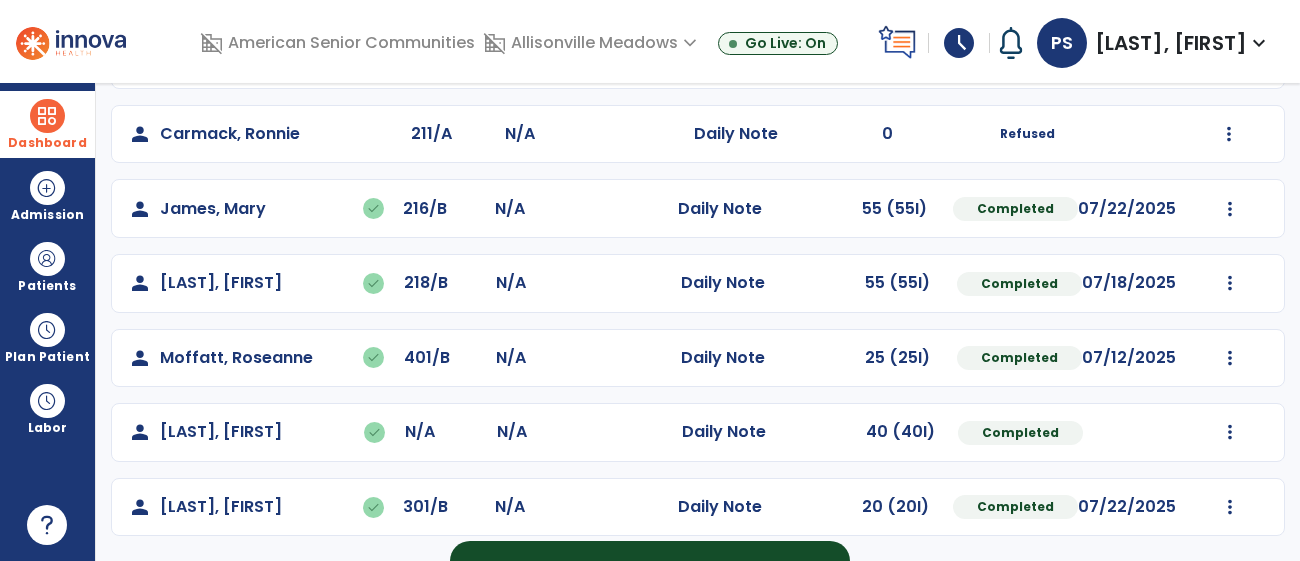 click at bounding box center (47, 116) 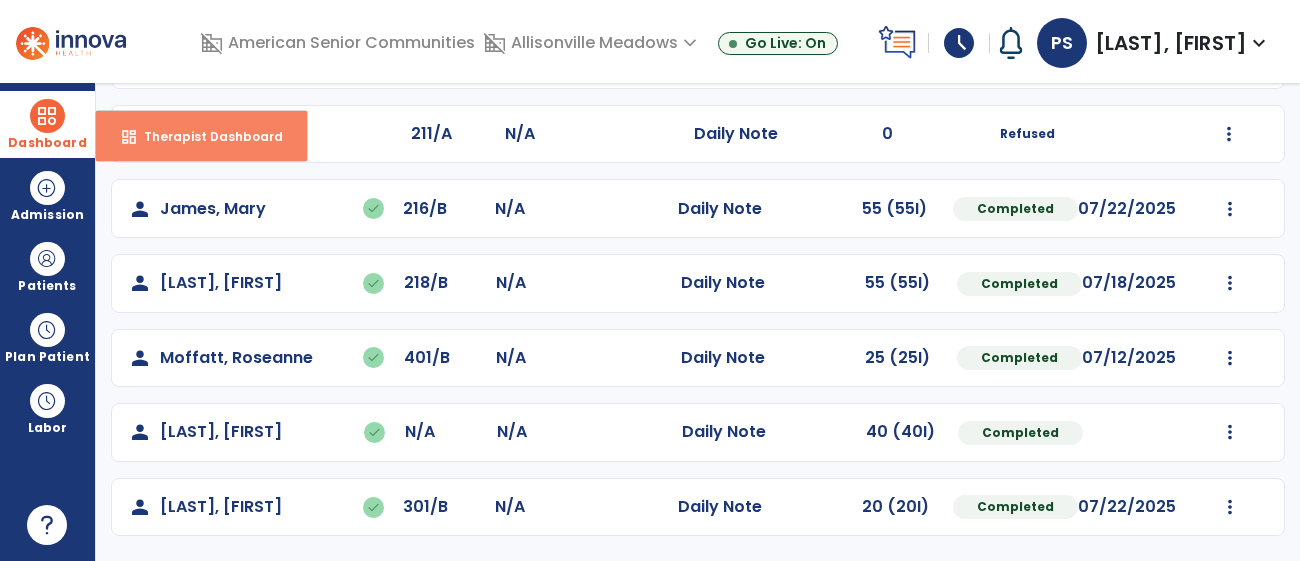 click on "dashboard  Therapist Dashboard" at bounding box center [201, 136] 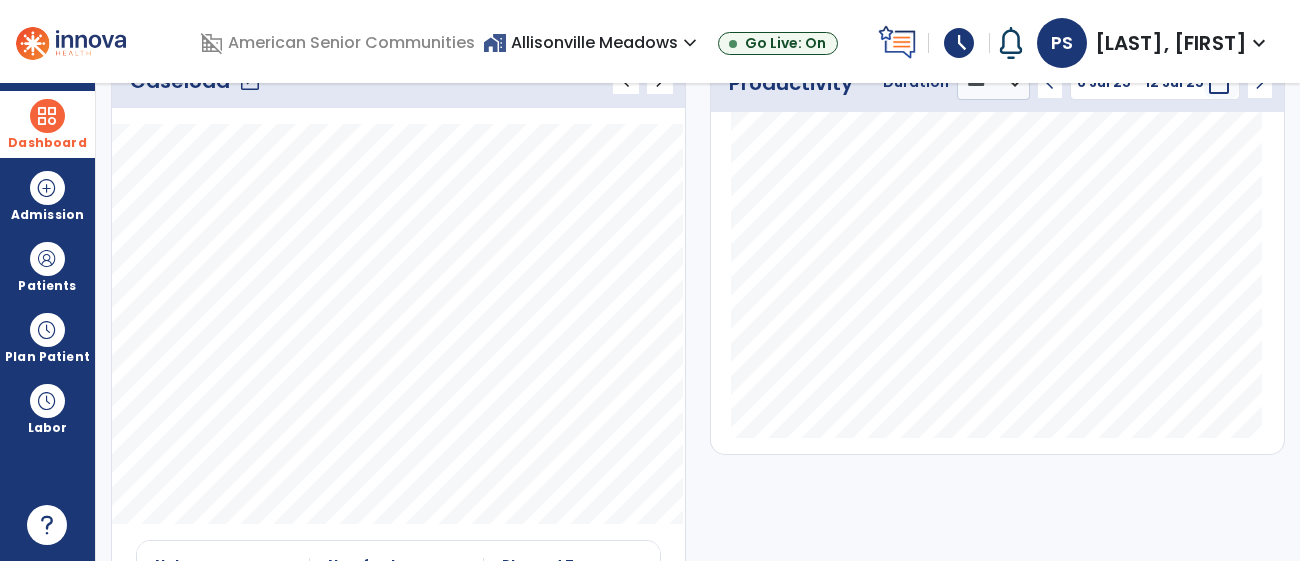 scroll, scrollTop: 0, scrollLeft: 0, axis: both 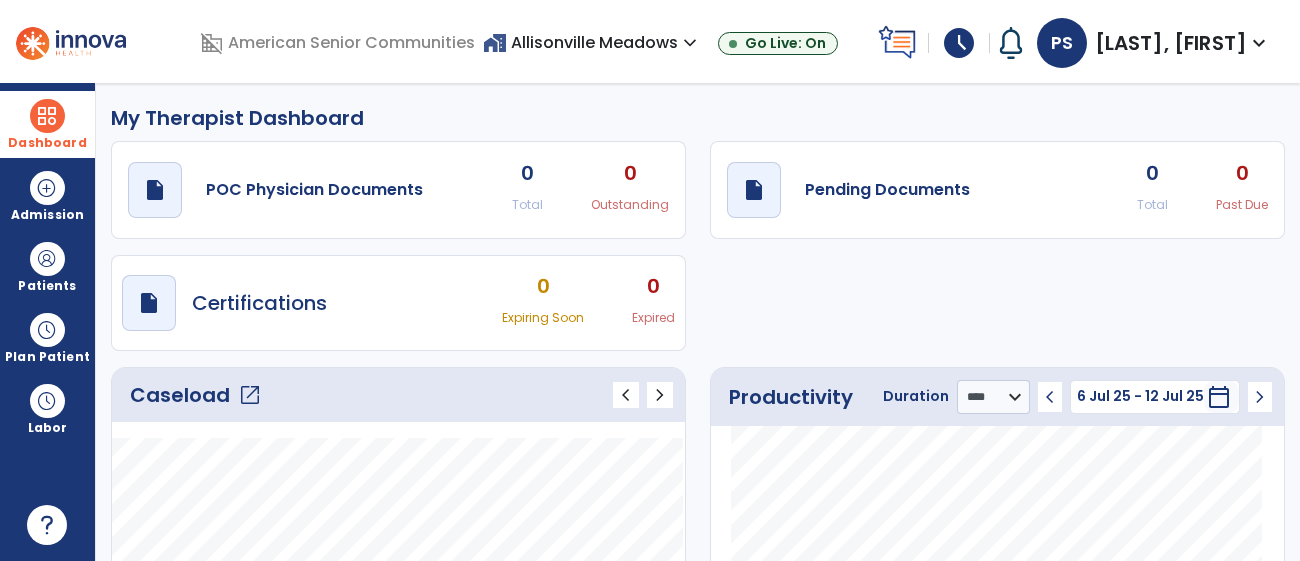 click on "home_work   Allisonville Meadows   expand_more" at bounding box center (592, 42) 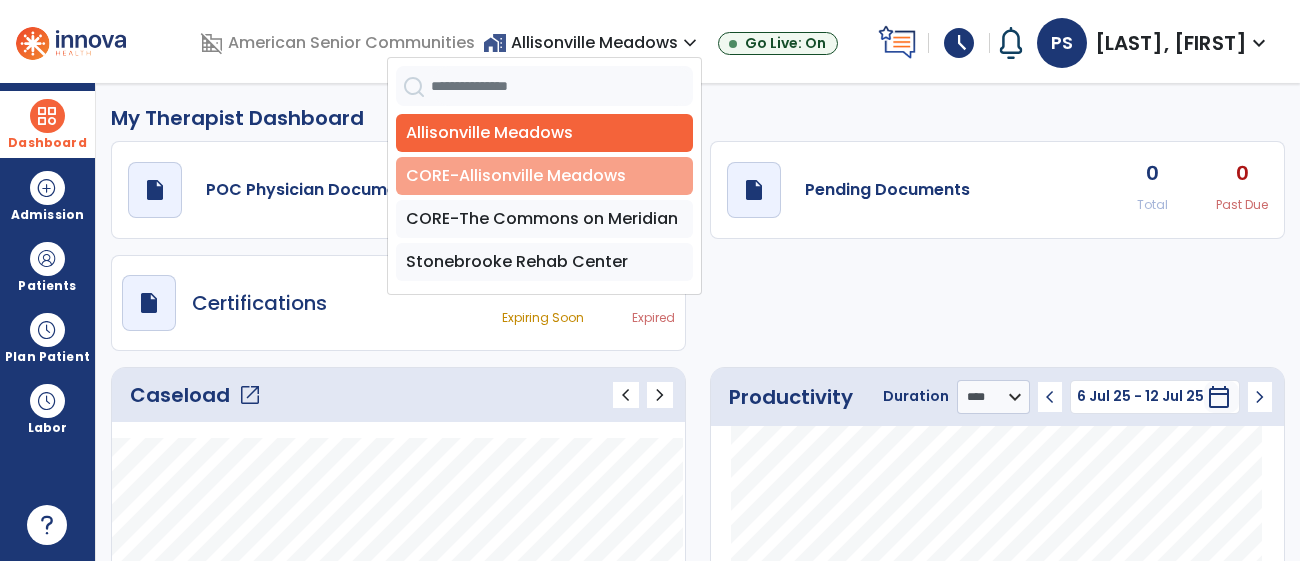 click on "CORE-Allisonville Meadows" at bounding box center (544, 176) 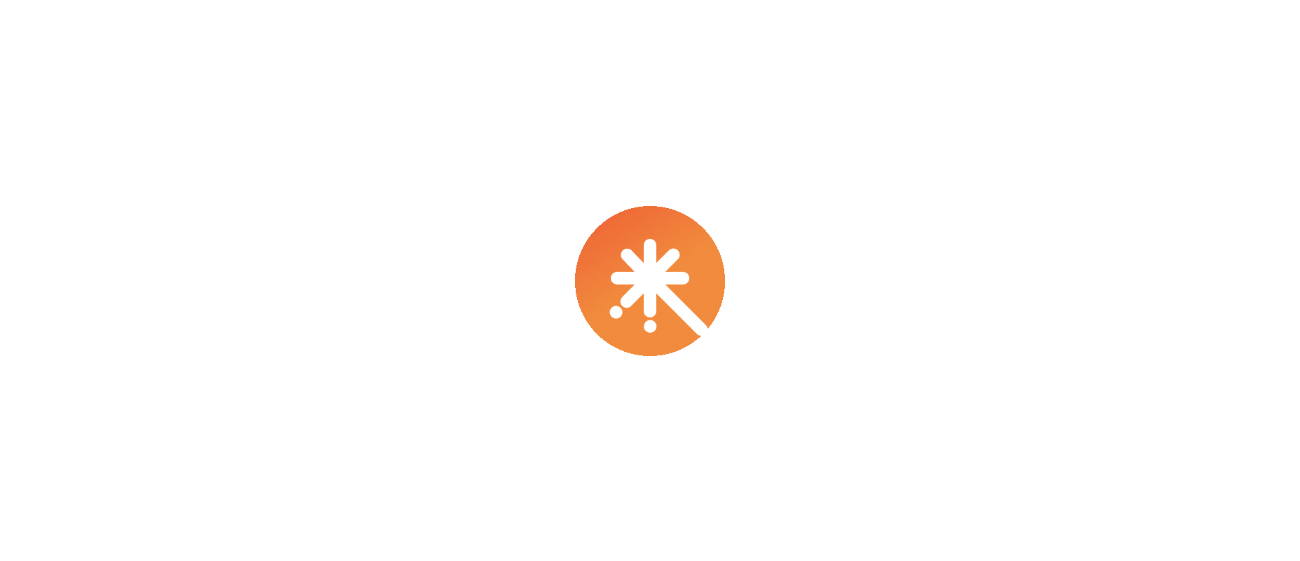 scroll, scrollTop: 0, scrollLeft: 0, axis: both 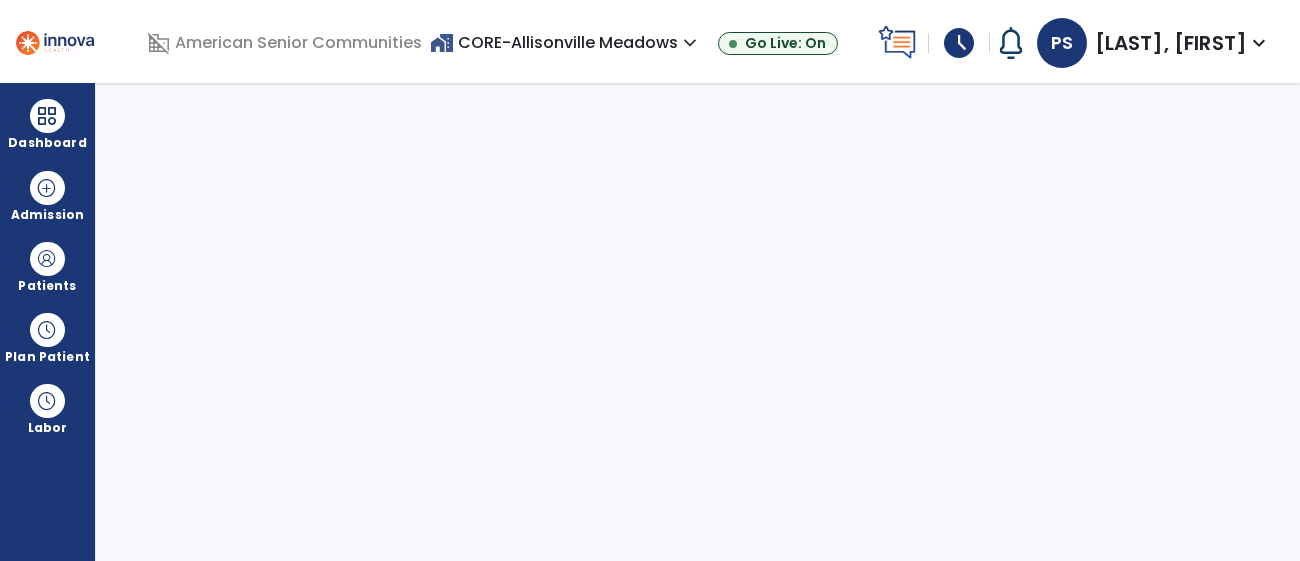 select on "****" 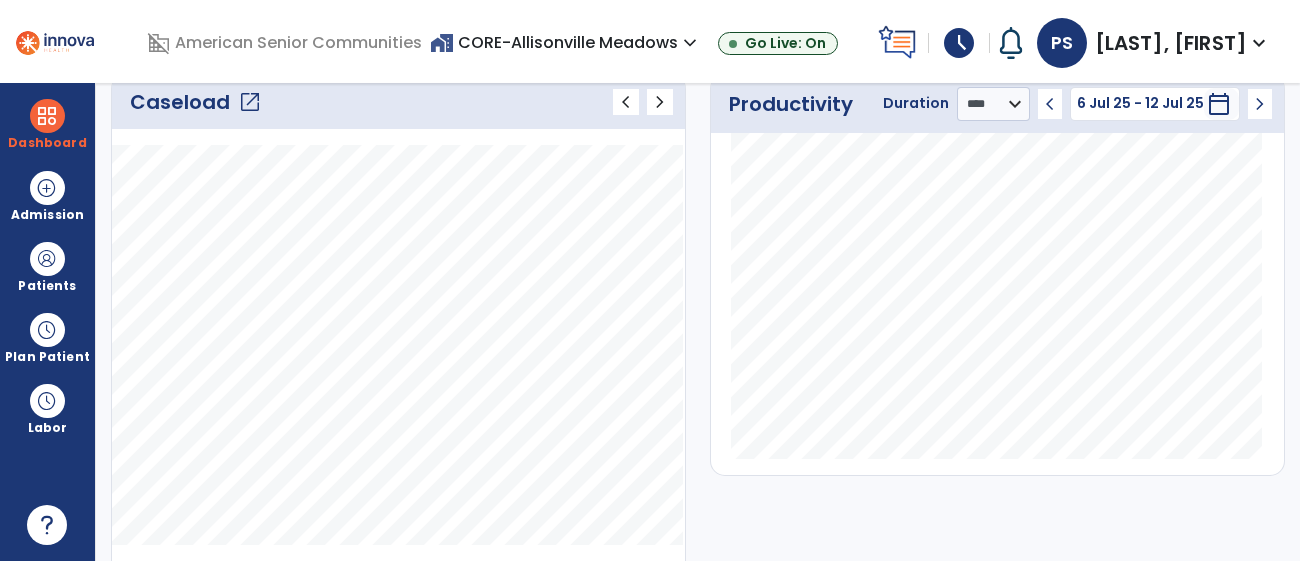 scroll, scrollTop: 90, scrollLeft: 0, axis: vertical 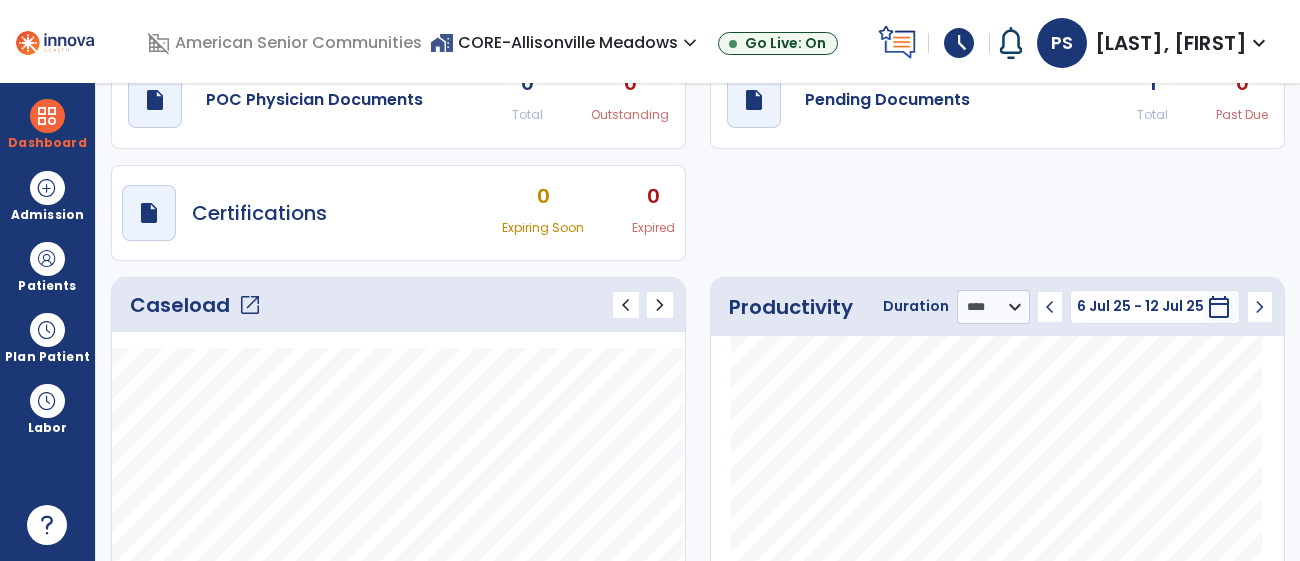click on "Caseload   open_in_new" 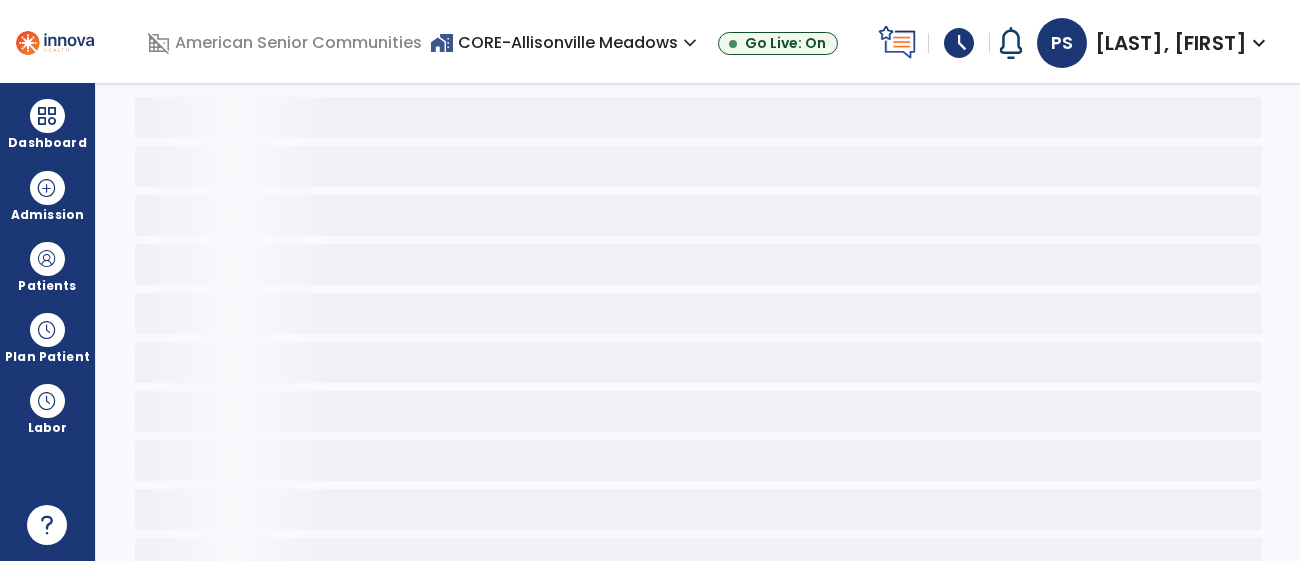 scroll, scrollTop: 0, scrollLeft: 0, axis: both 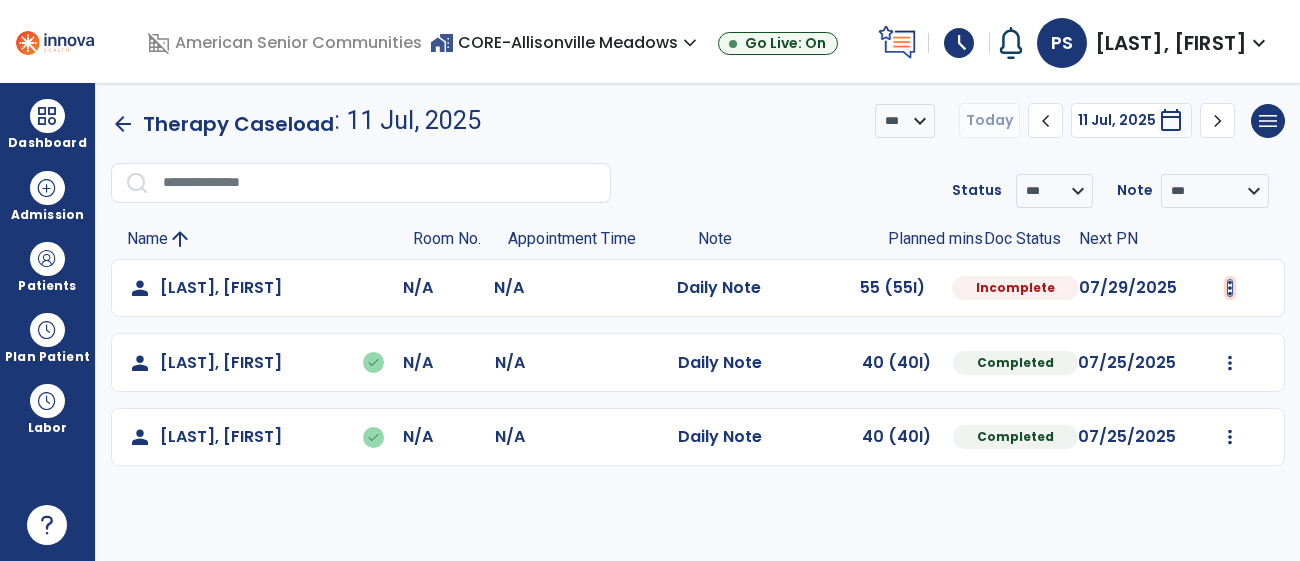 click at bounding box center [1230, 288] 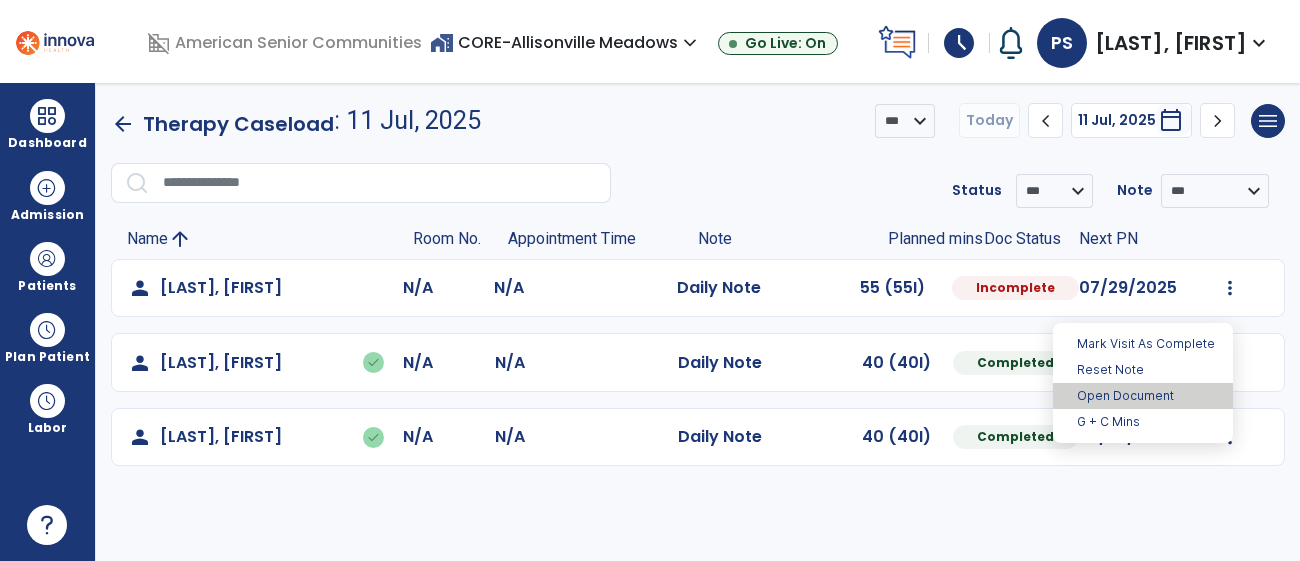 click on "Open Document" at bounding box center (1143, 396) 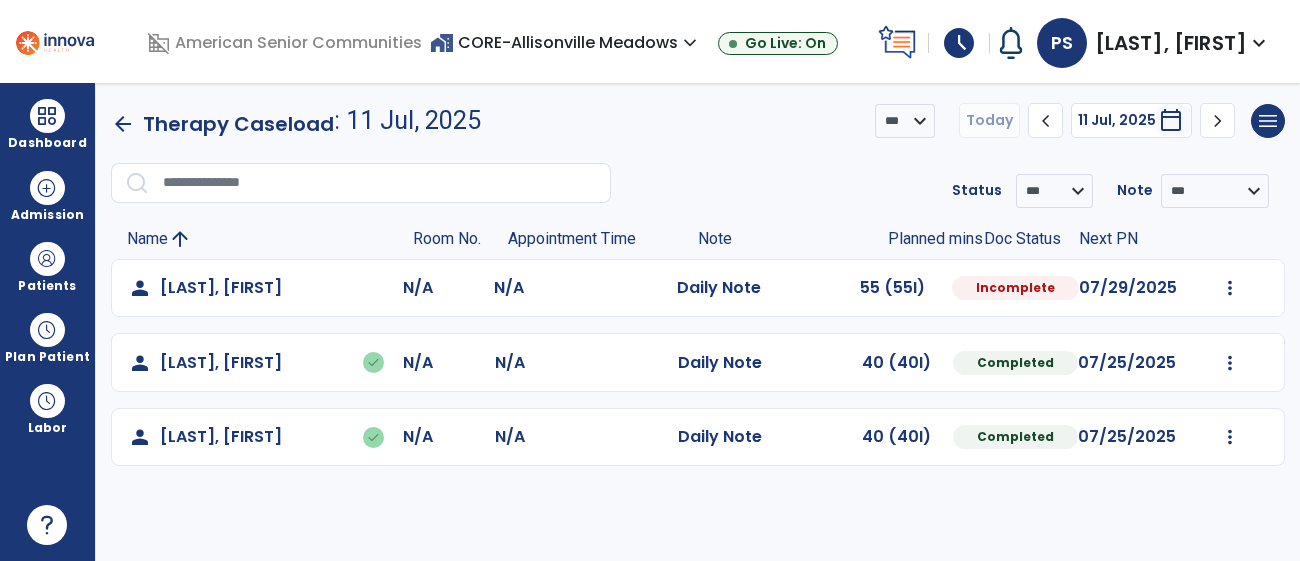 select on "*" 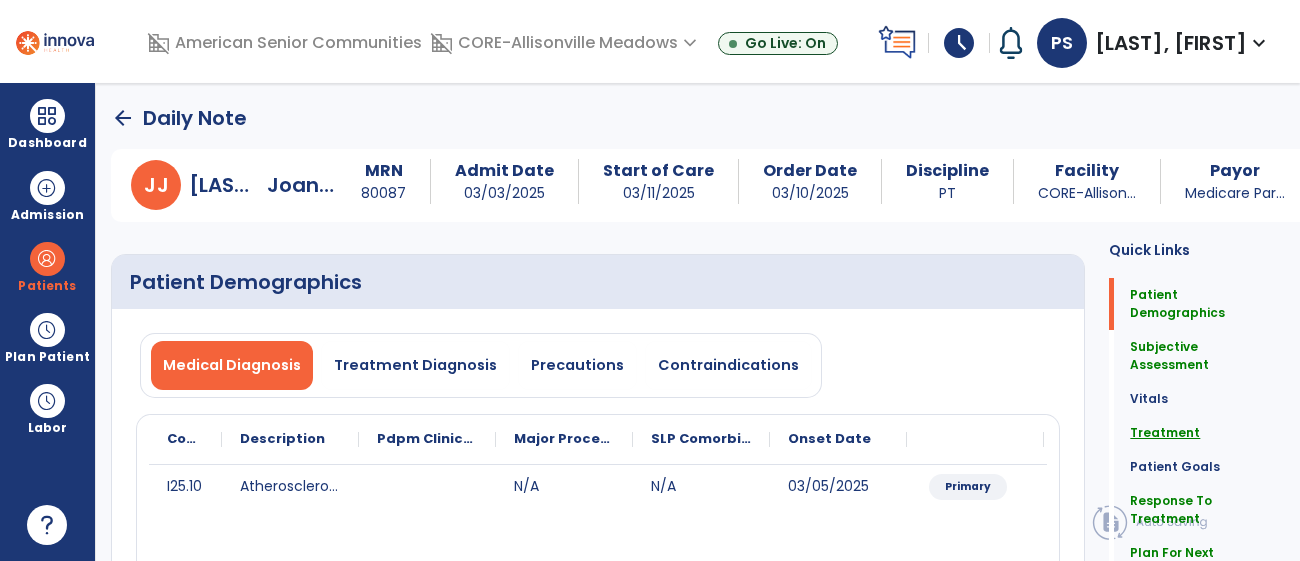 click on "Treatment" 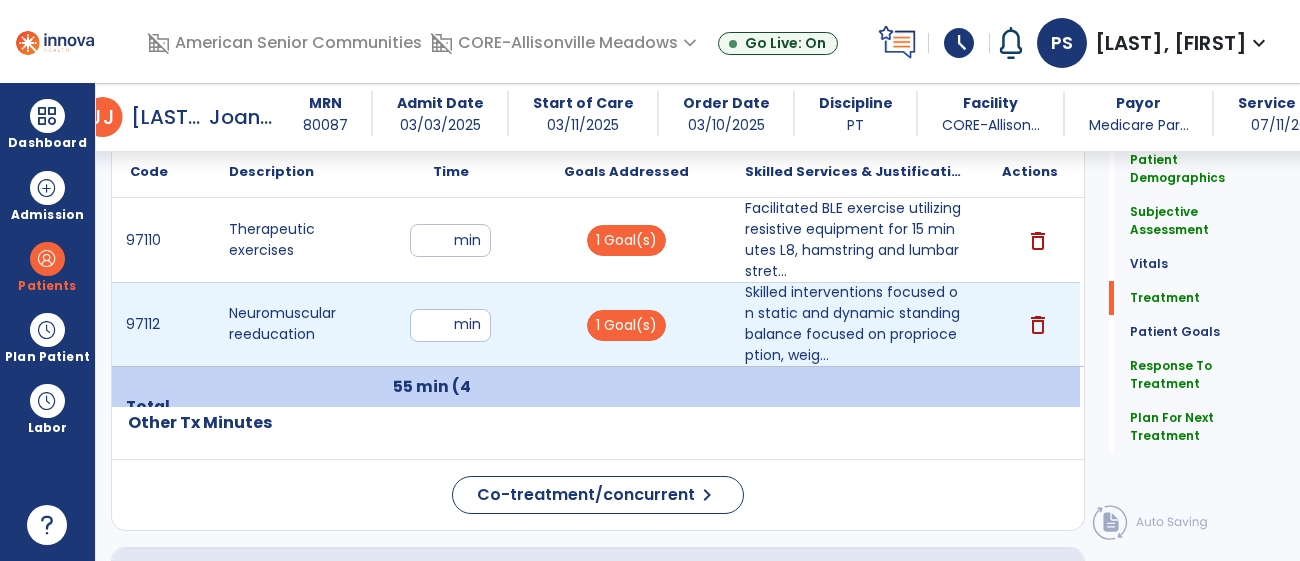 scroll, scrollTop: 1274, scrollLeft: 0, axis: vertical 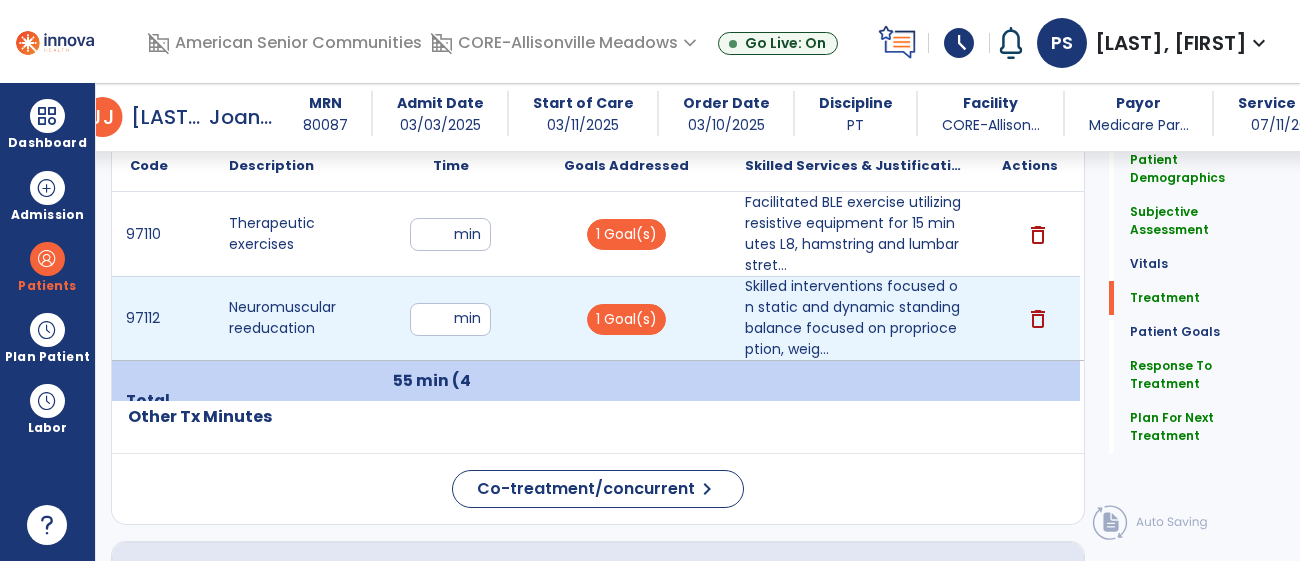 click on "**" at bounding box center (450, 319) 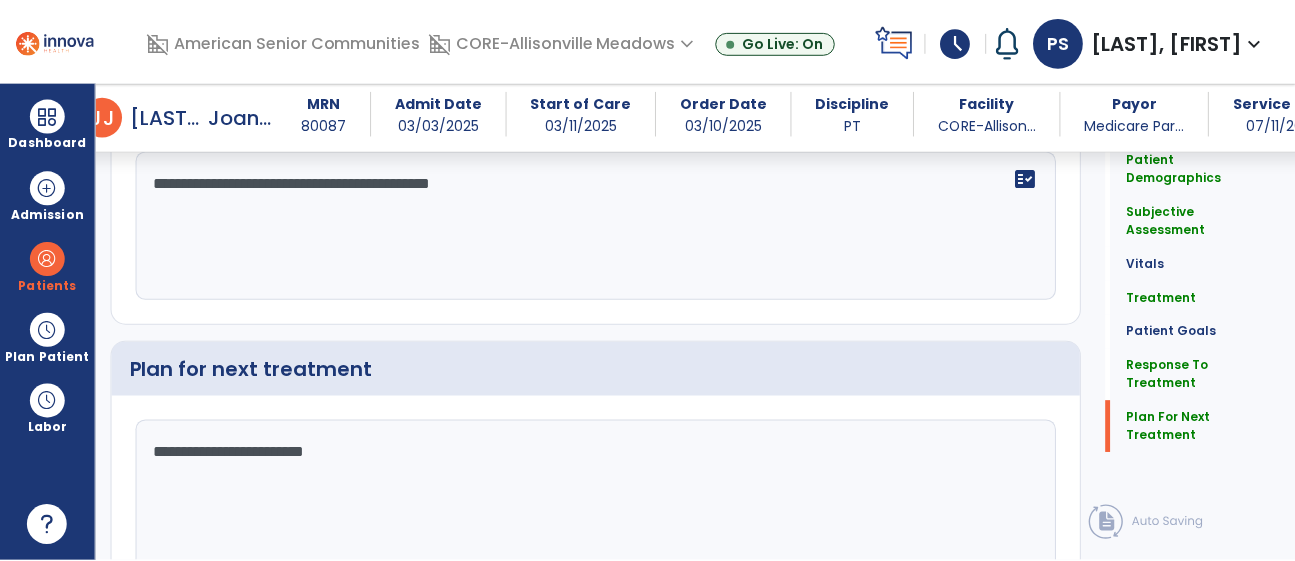 scroll, scrollTop: 2856, scrollLeft: 0, axis: vertical 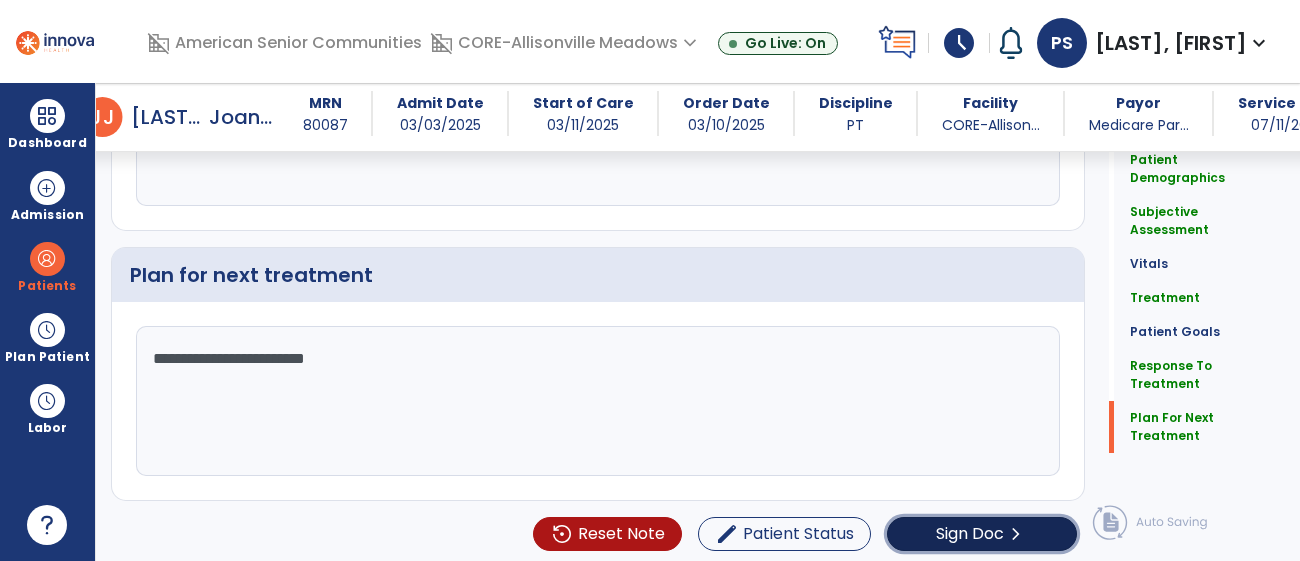 click on "chevron_right" 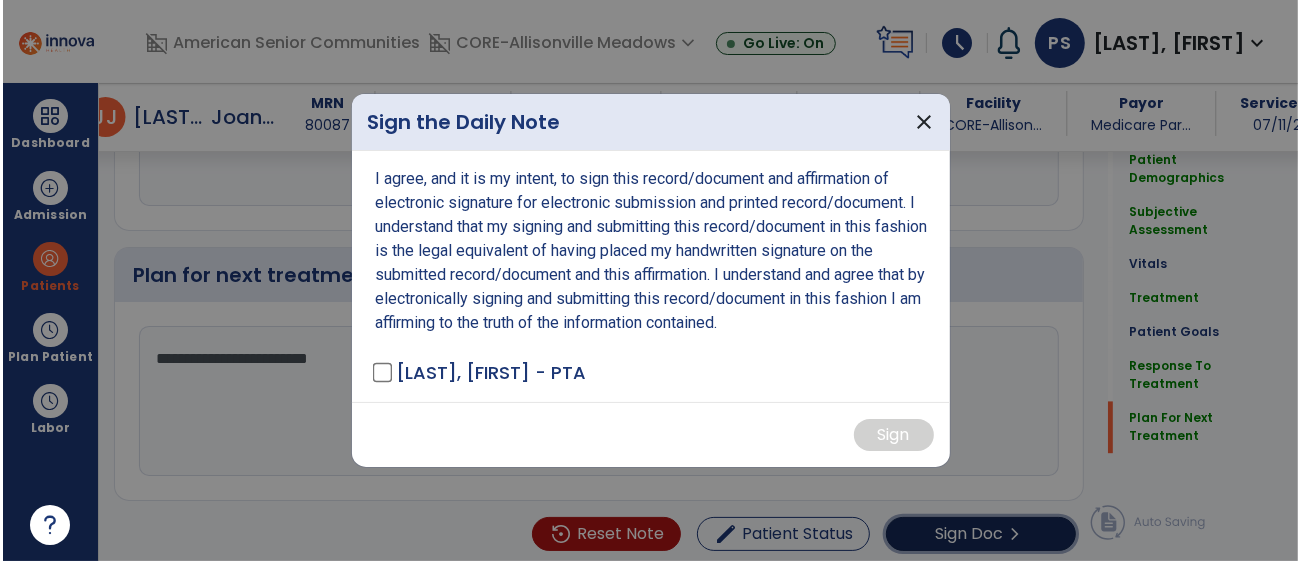 scroll, scrollTop: 2856, scrollLeft: 0, axis: vertical 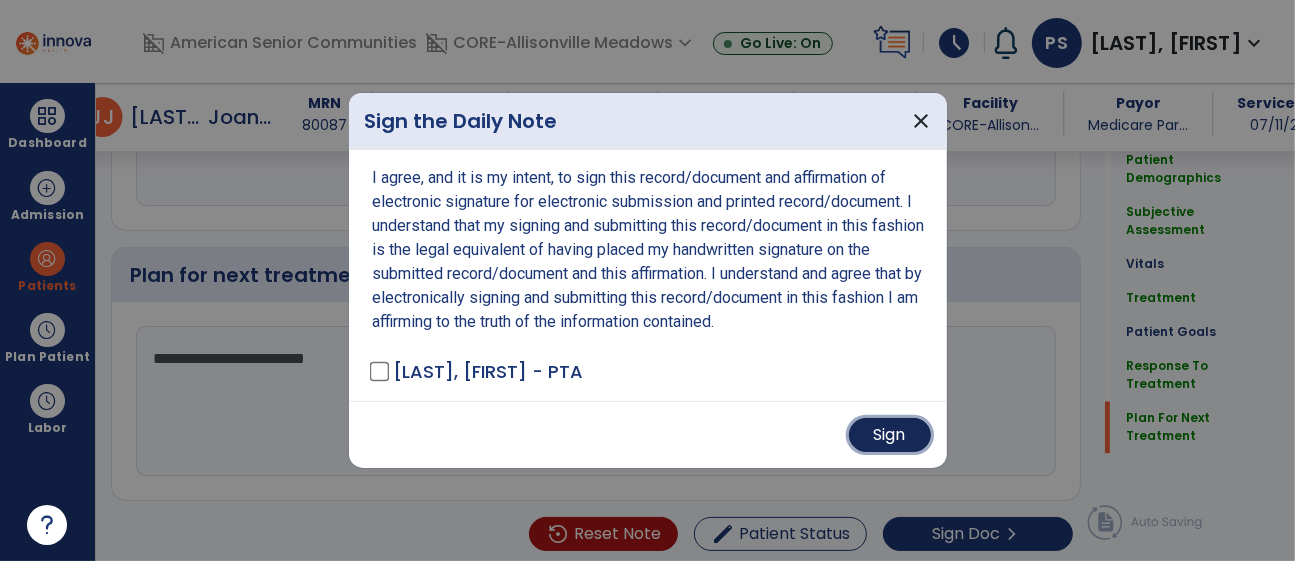 click on "Sign" 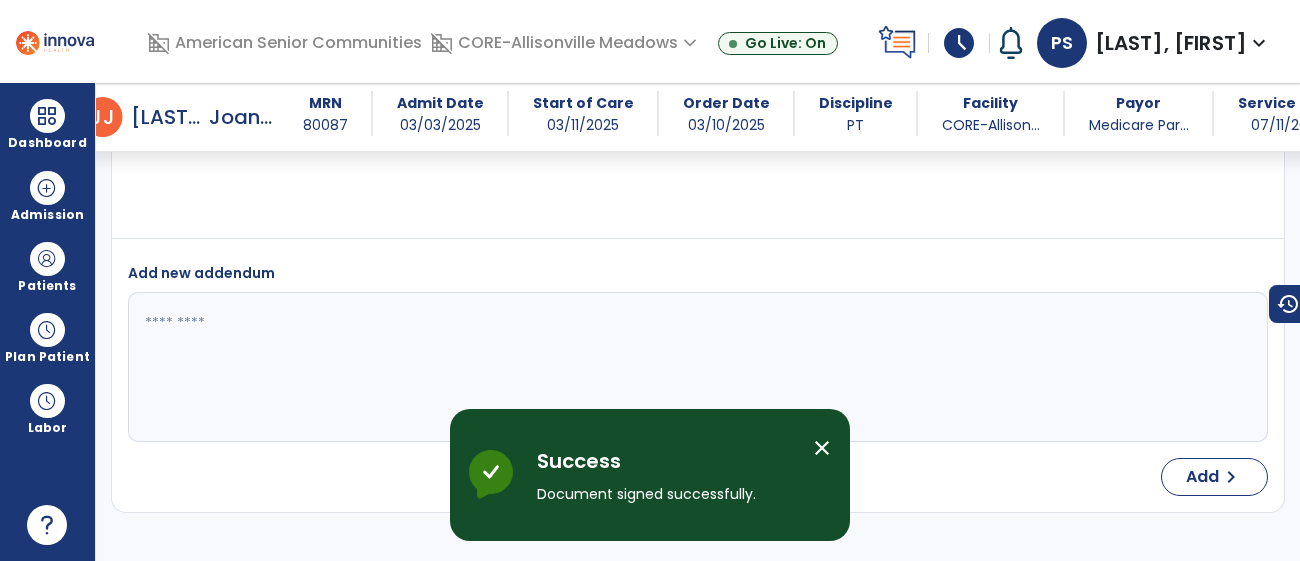 scroll, scrollTop: 4318, scrollLeft: 0, axis: vertical 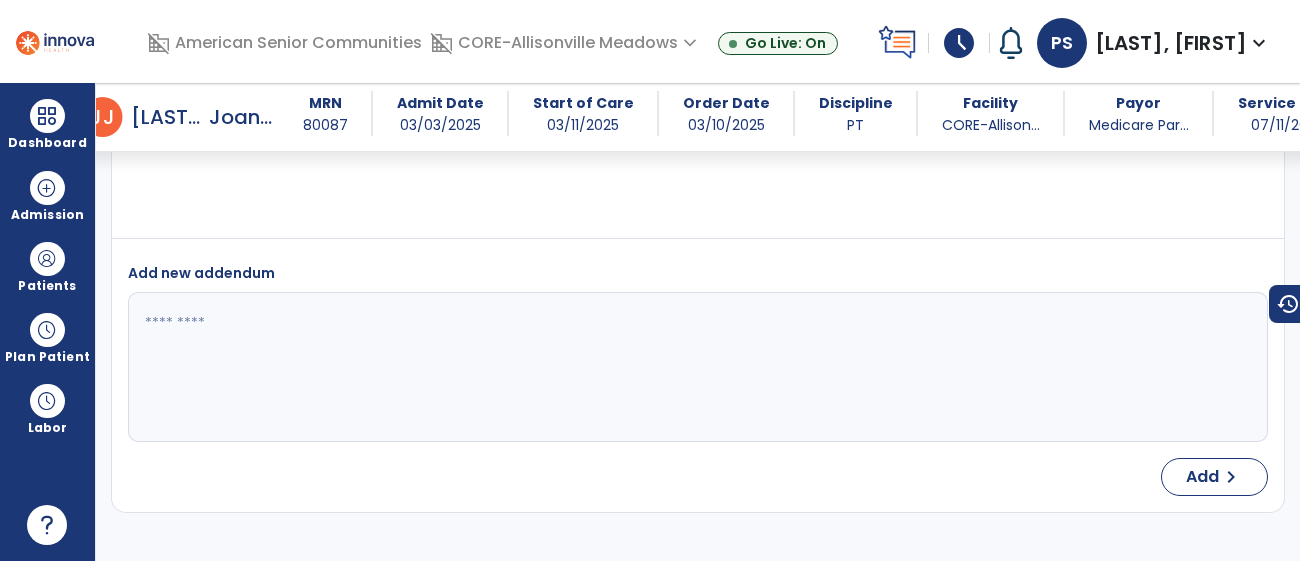 click on "expand_more" 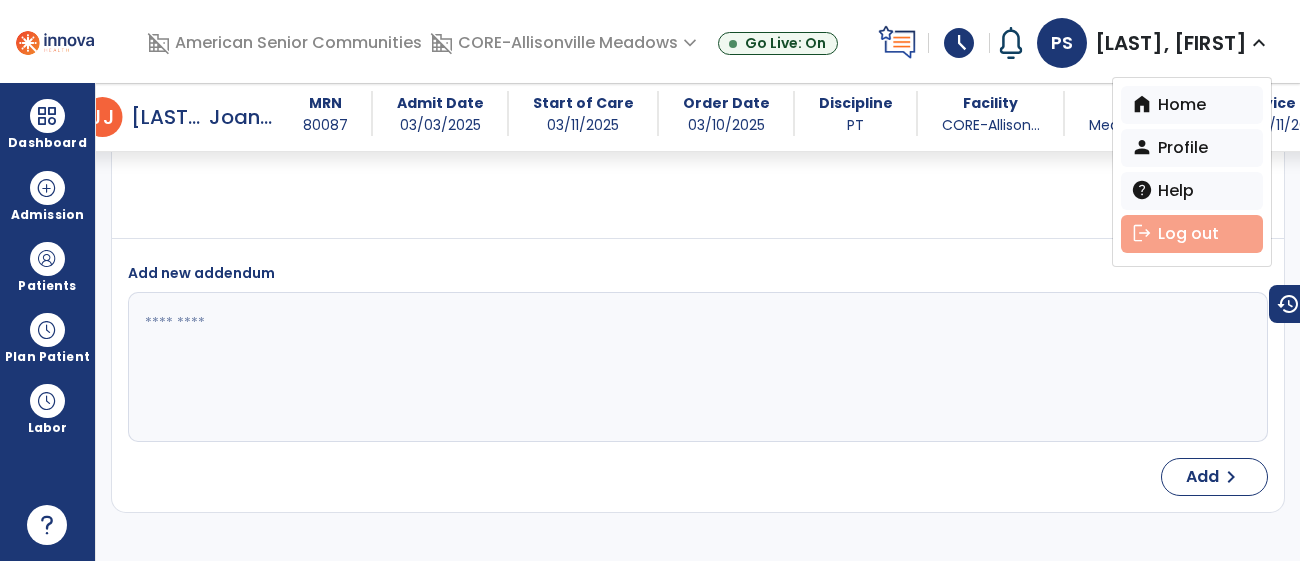 click on "logout   Log out" 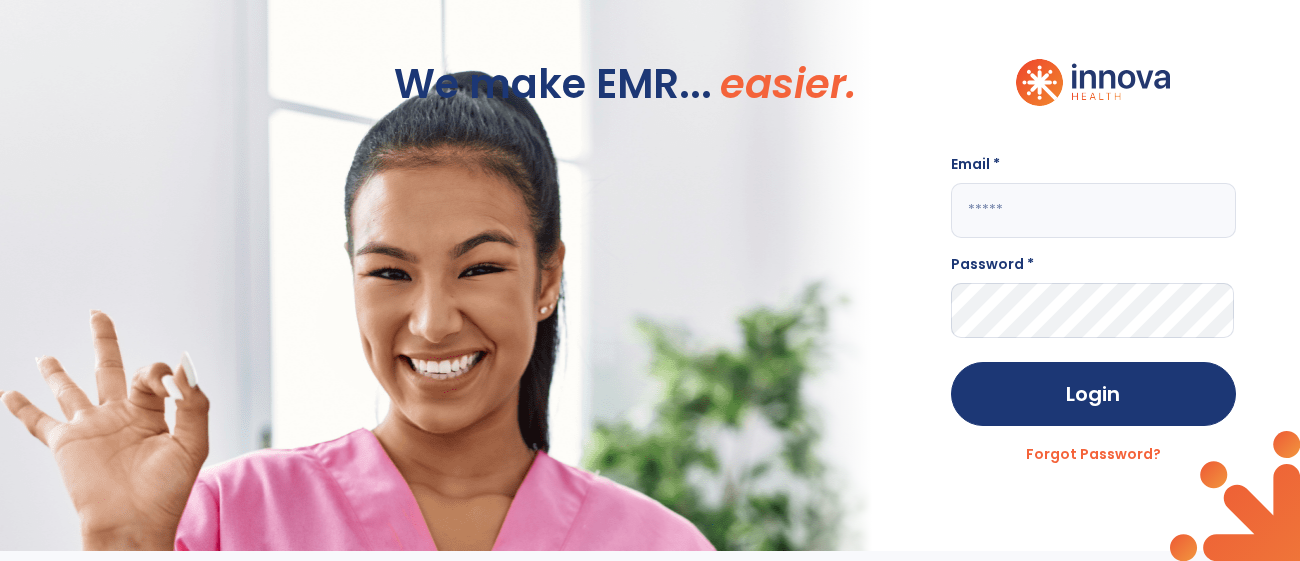 scroll, scrollTop: 0, scrollLeft: 0, axis: both 